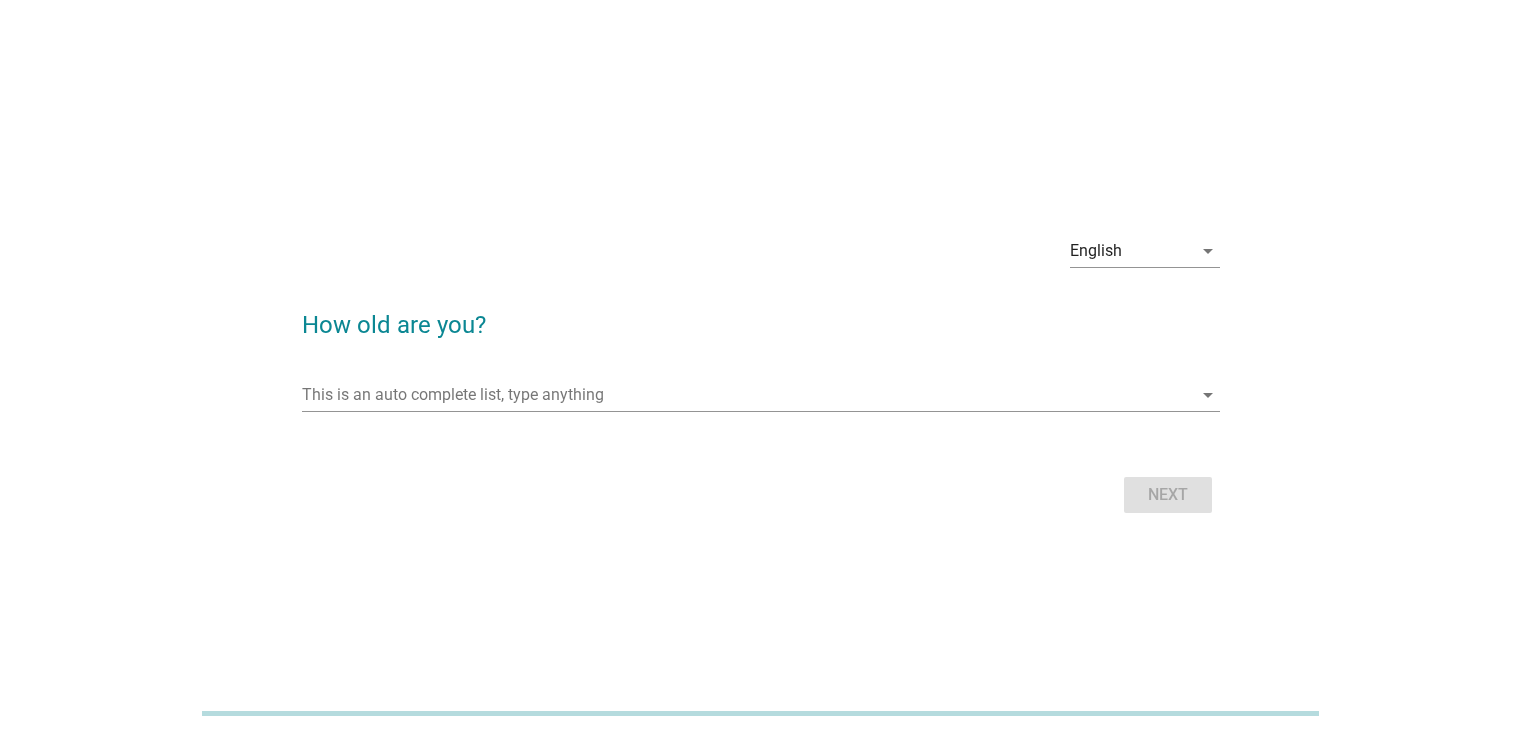 scroll, scrollTop: 0, scrollLeft: 0, axis: both 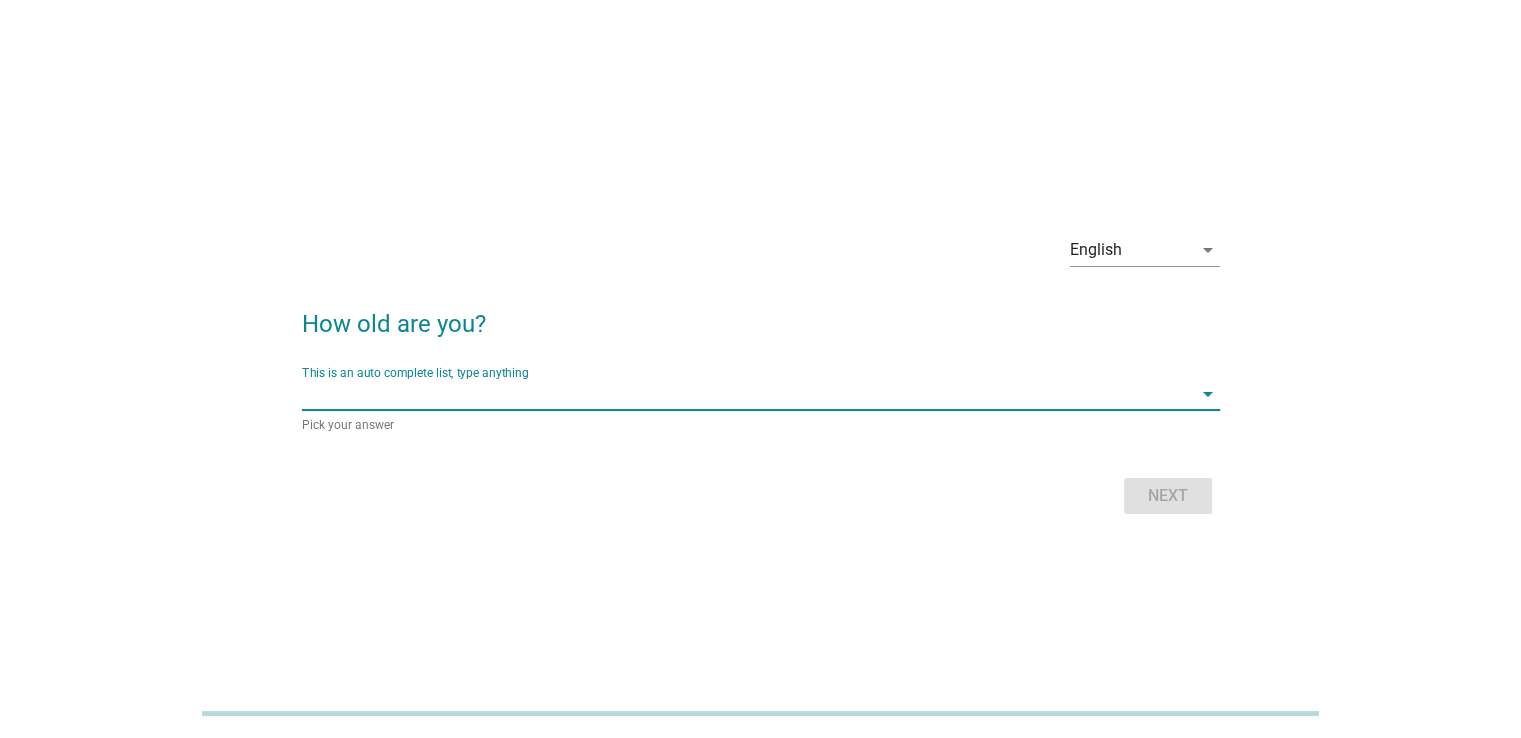 click at bounding box center [747, 394] 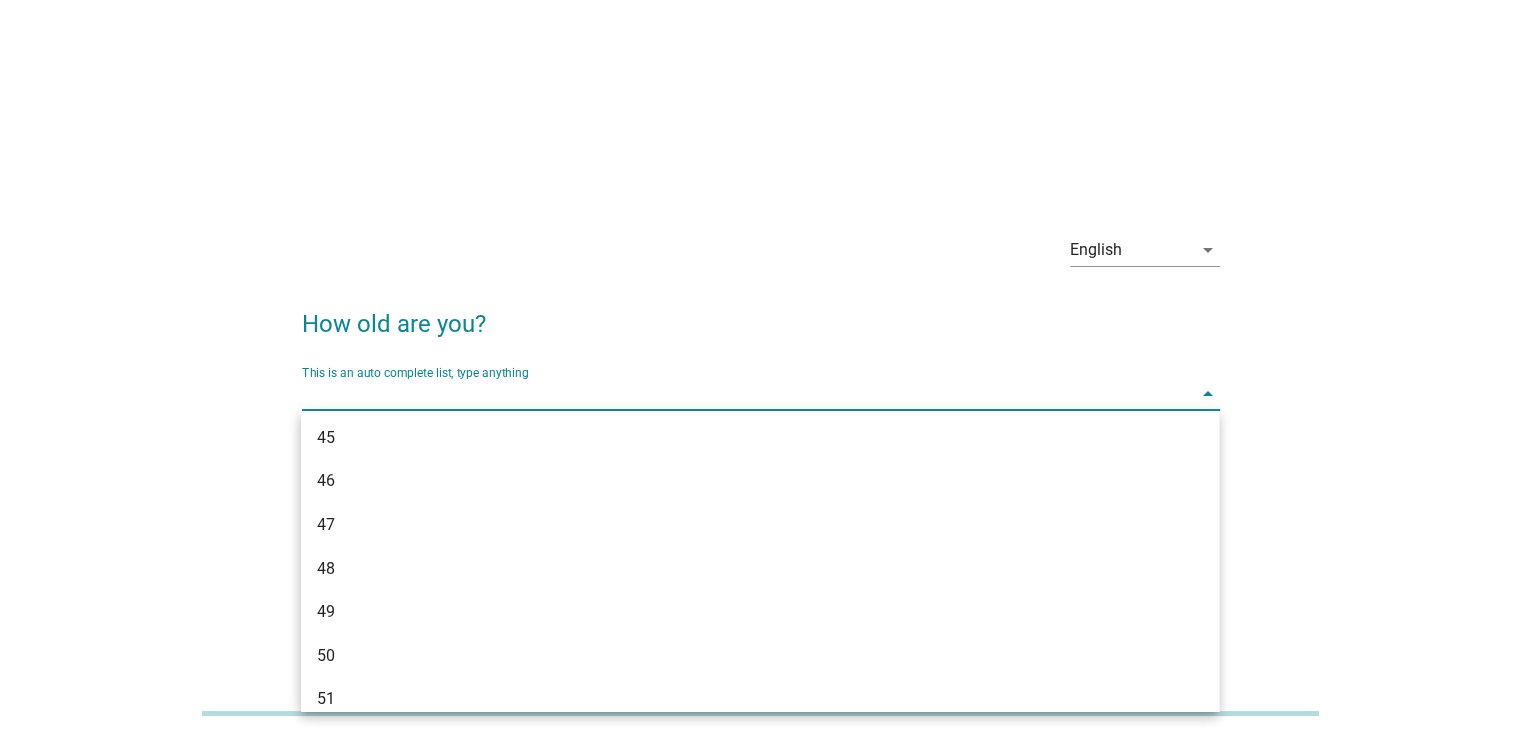 scroll, scrollTop: 1200, scrollLeft: 0, axis: vertical 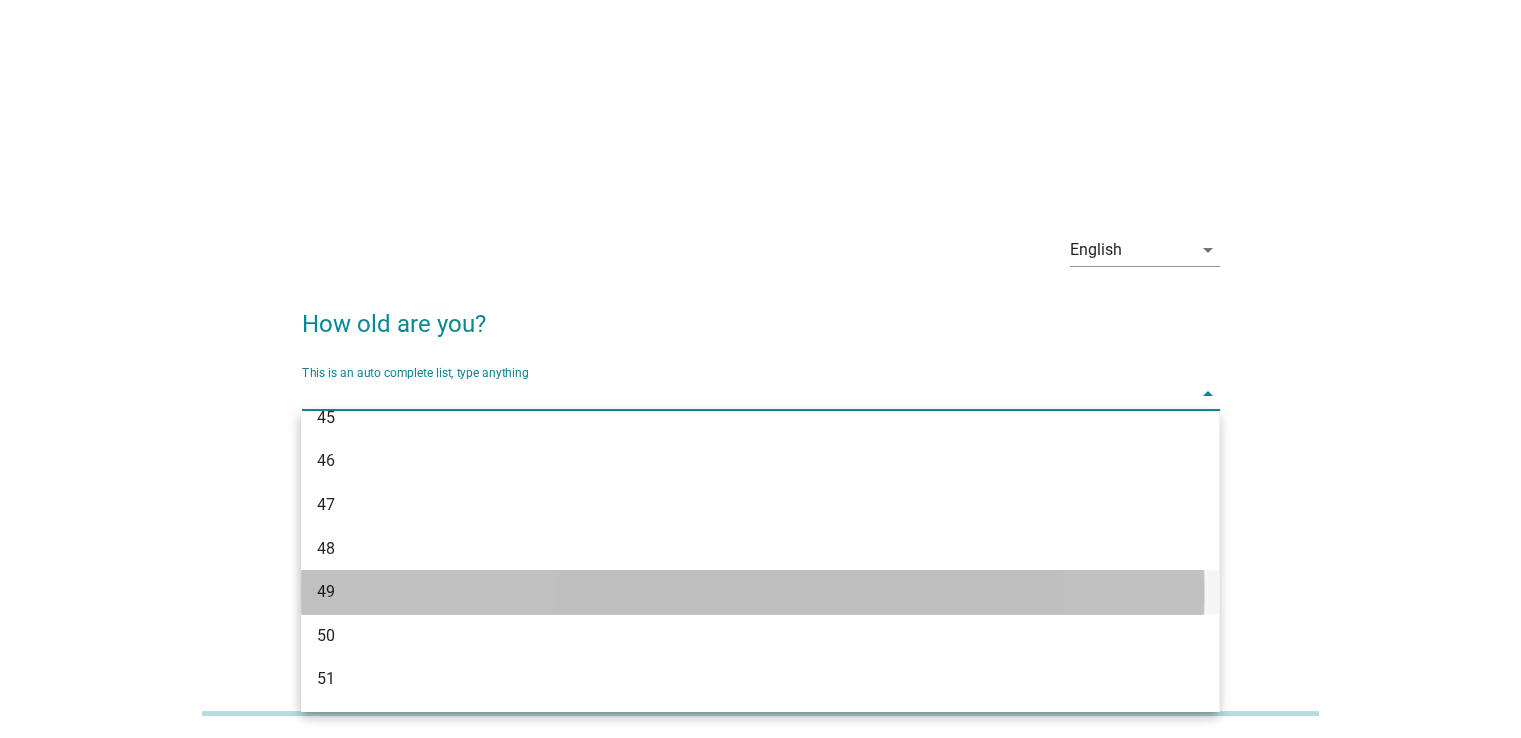 click on "49" at bounding box center [723, 592] 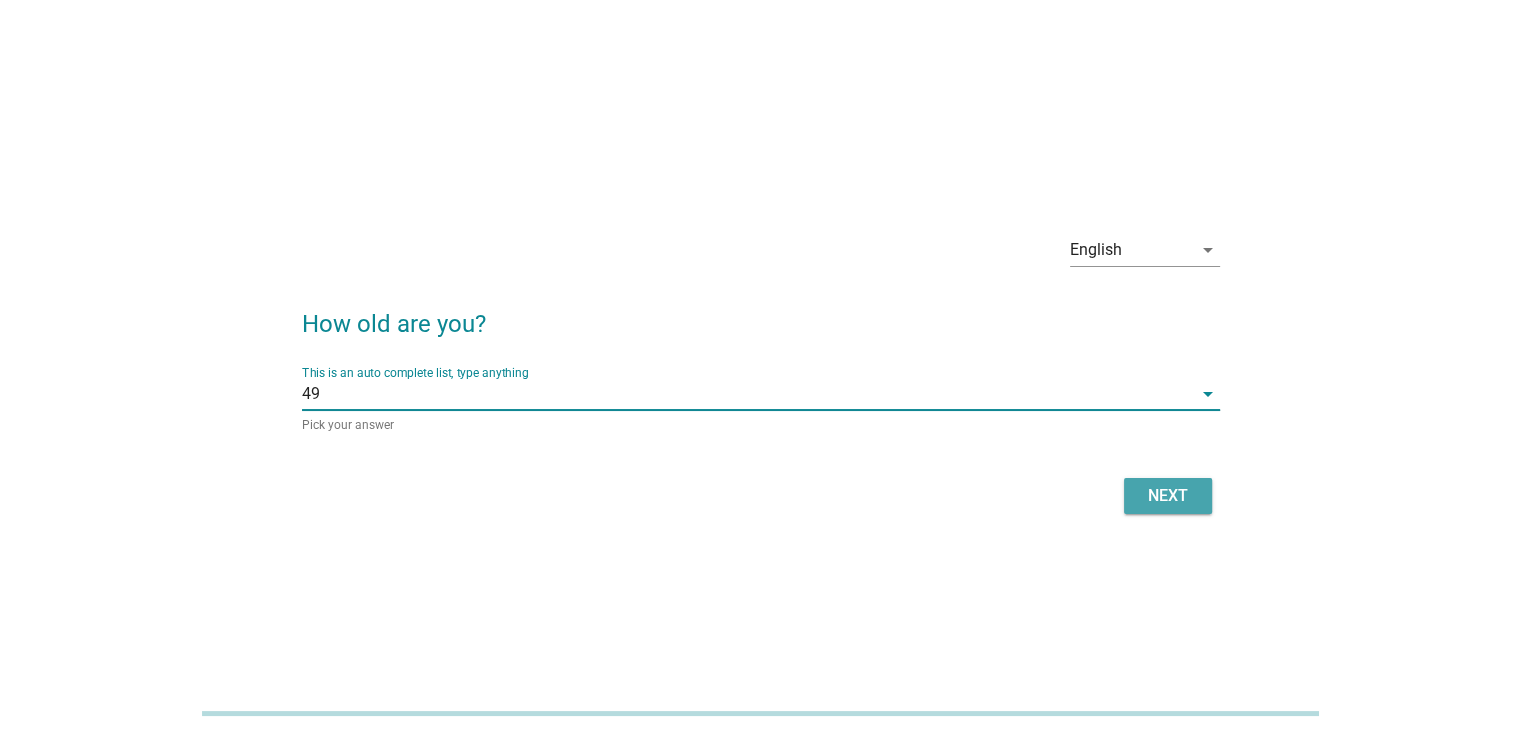 click on "Next" at bounding box center (1168, 496) 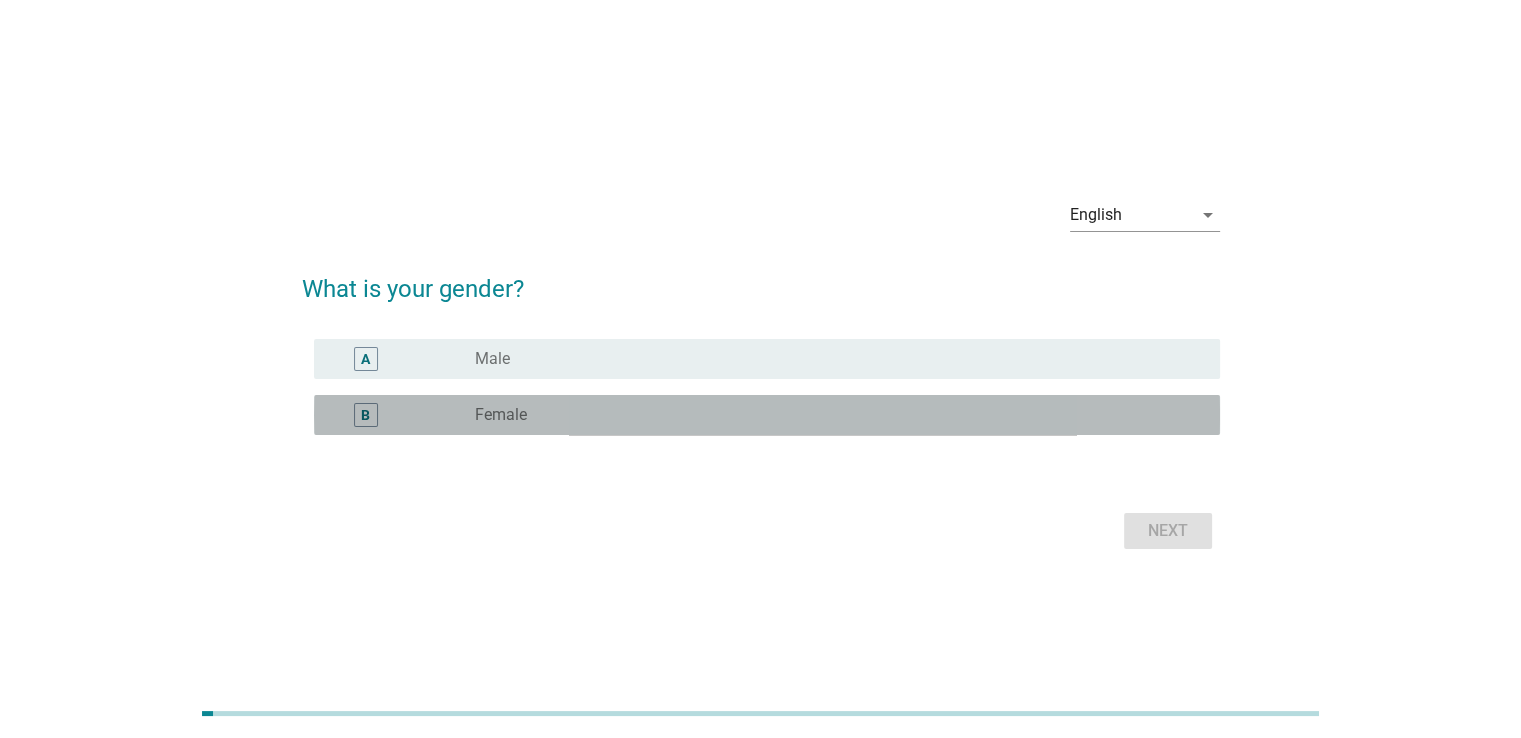 click on "radio_button_unchecked Female" at bounding box center (831, 415) 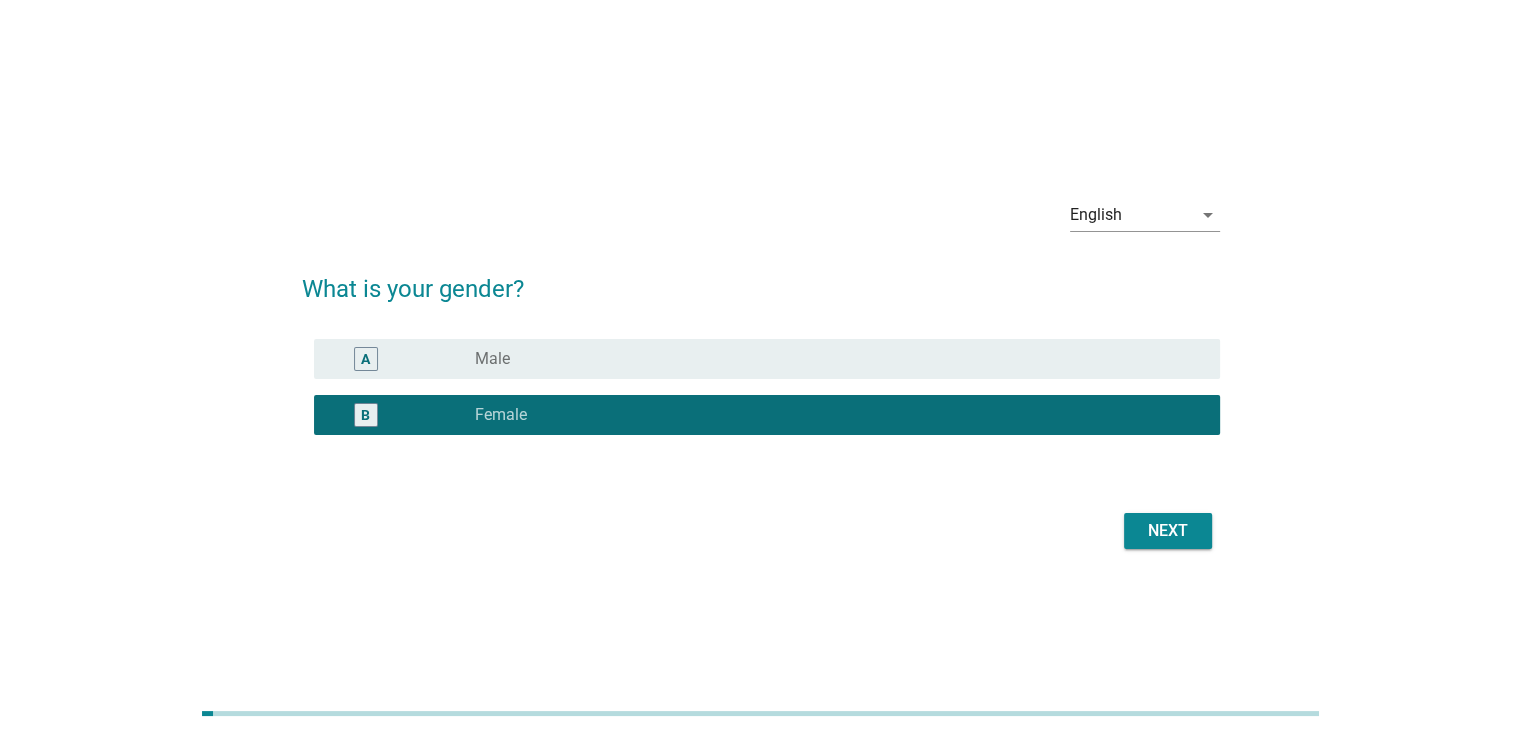 click on "Next" at bounding box center (1168, 531) 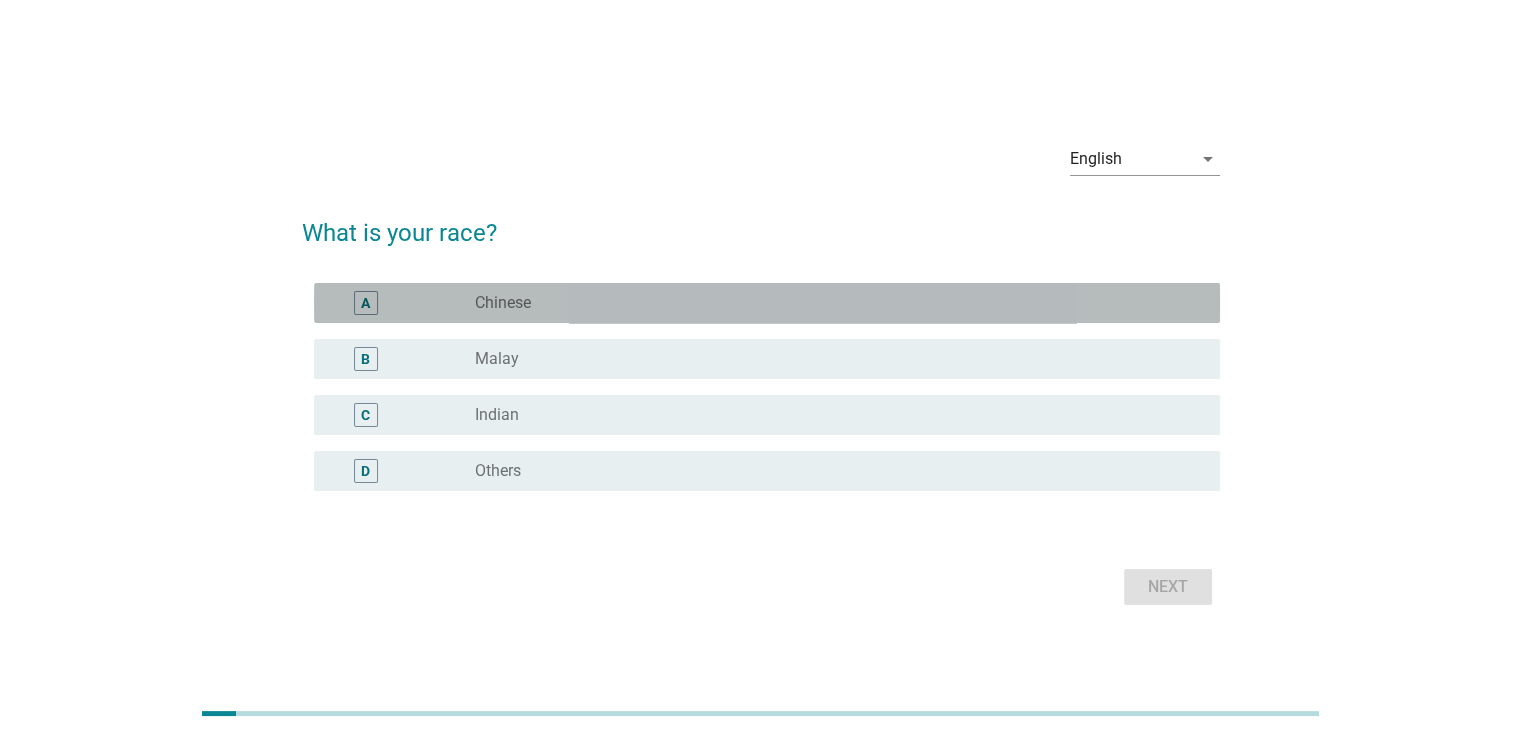click on "radio_button_unchecked Chinese" at bounding box center [839, 303] 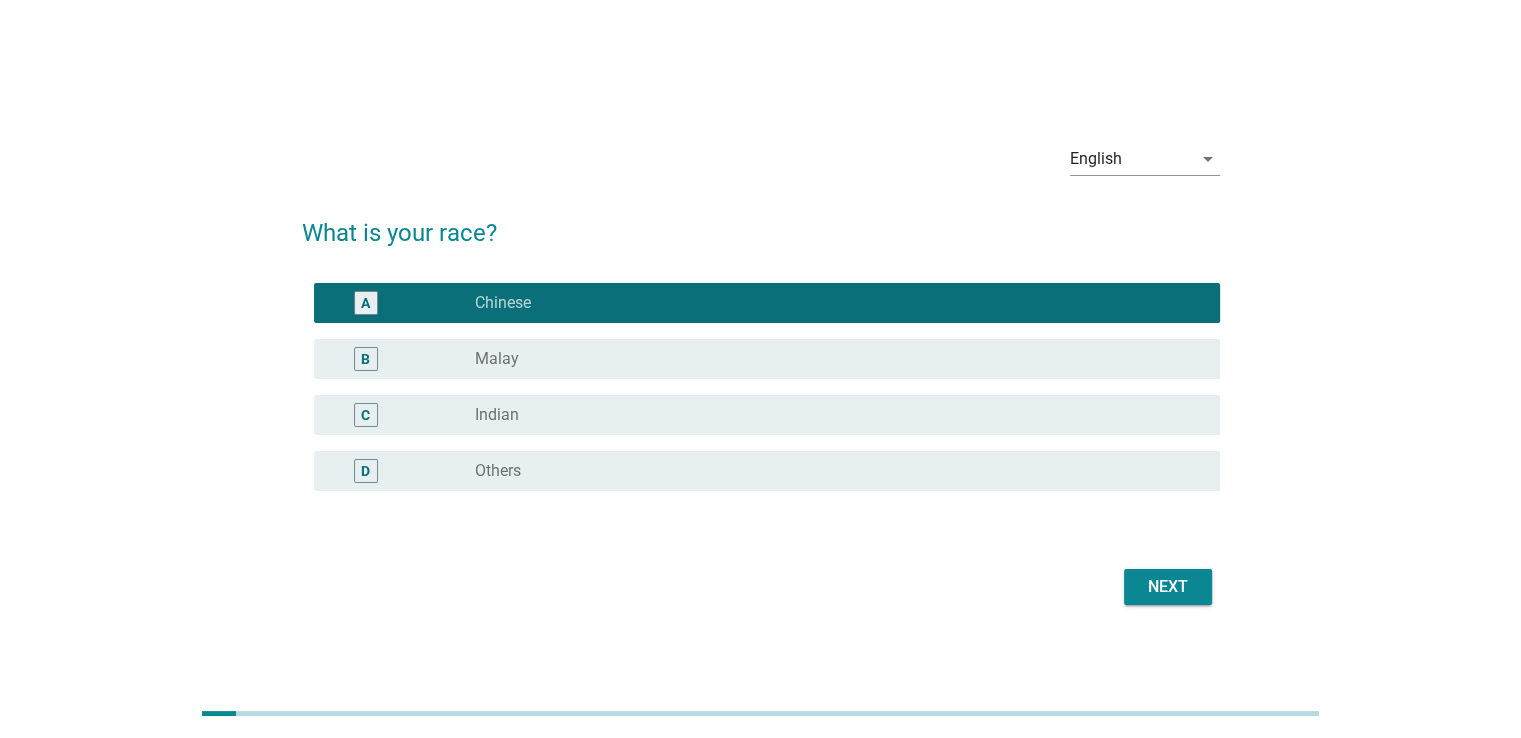 click on "Next" at bounding box center (1168, 587) 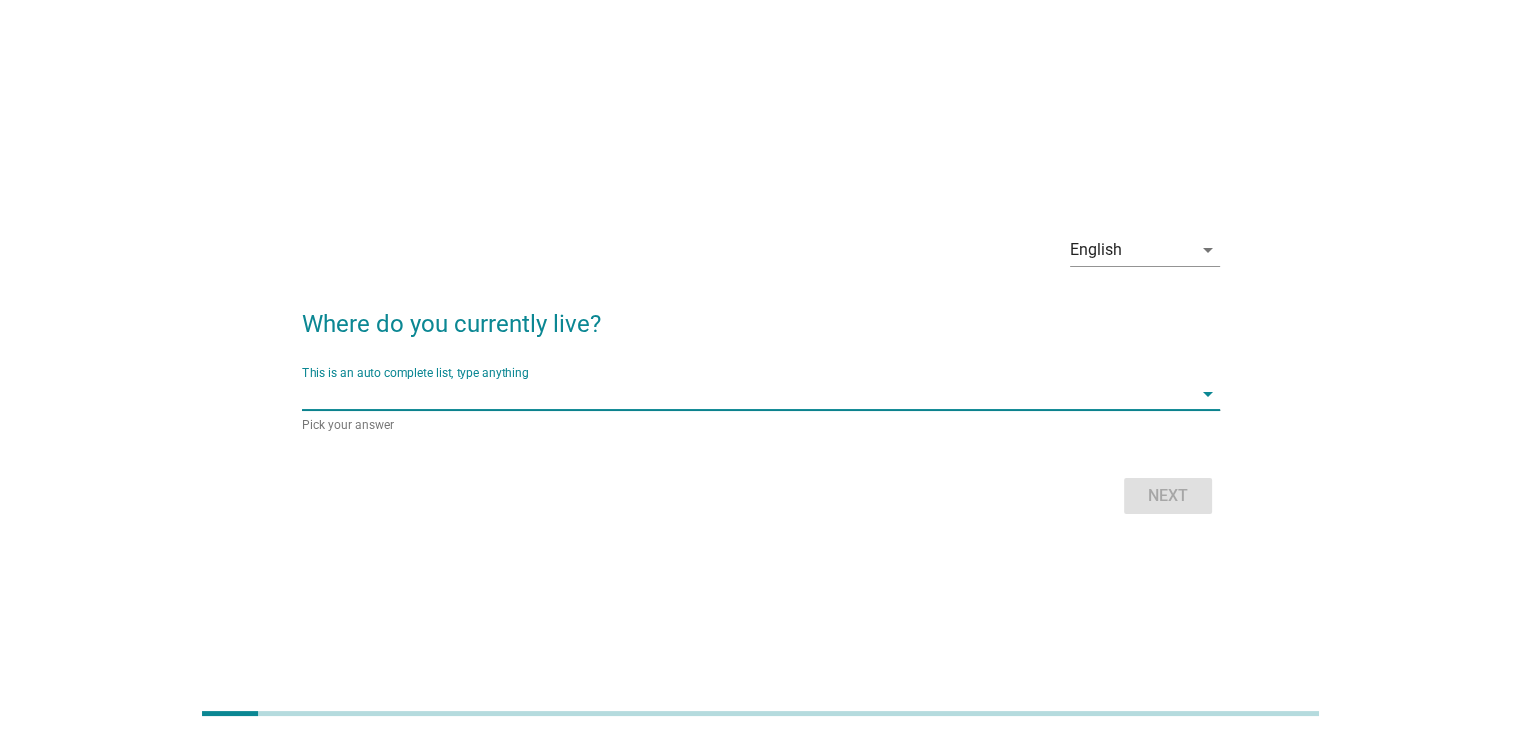 click at bounding box center (747, 394) 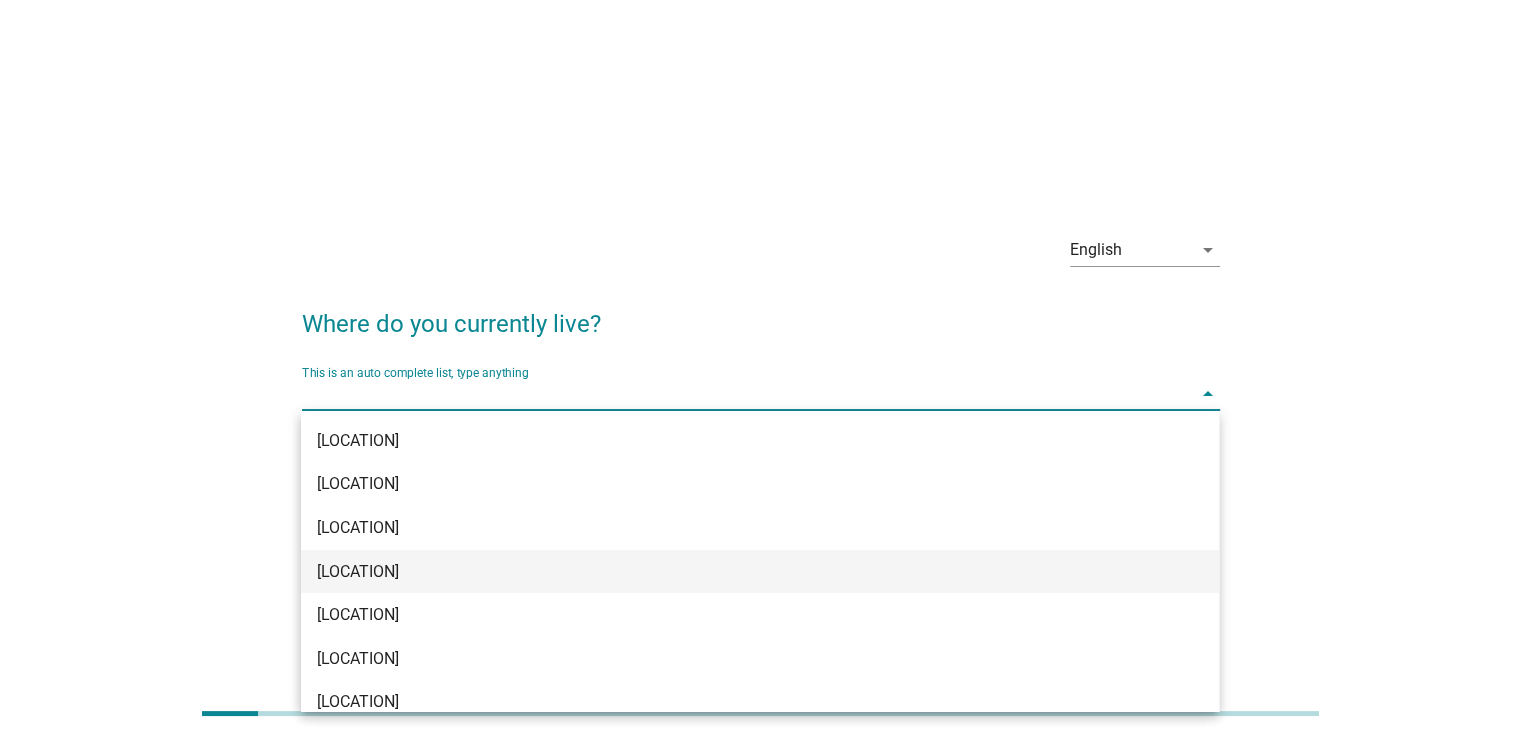 click on "[LOCATION]" at bounding box center [723, 572] 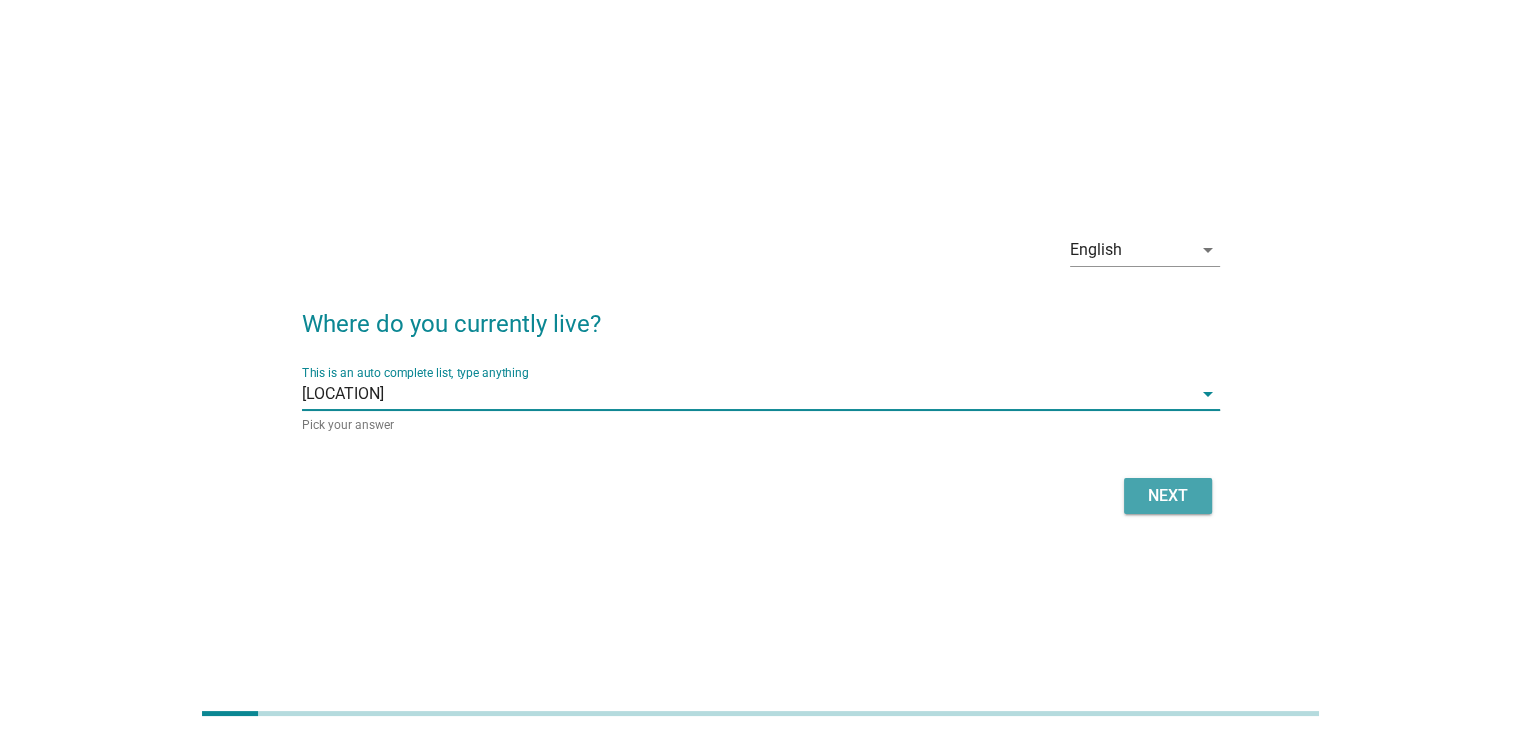 click on "Next" at bounding box center (1168, 496) 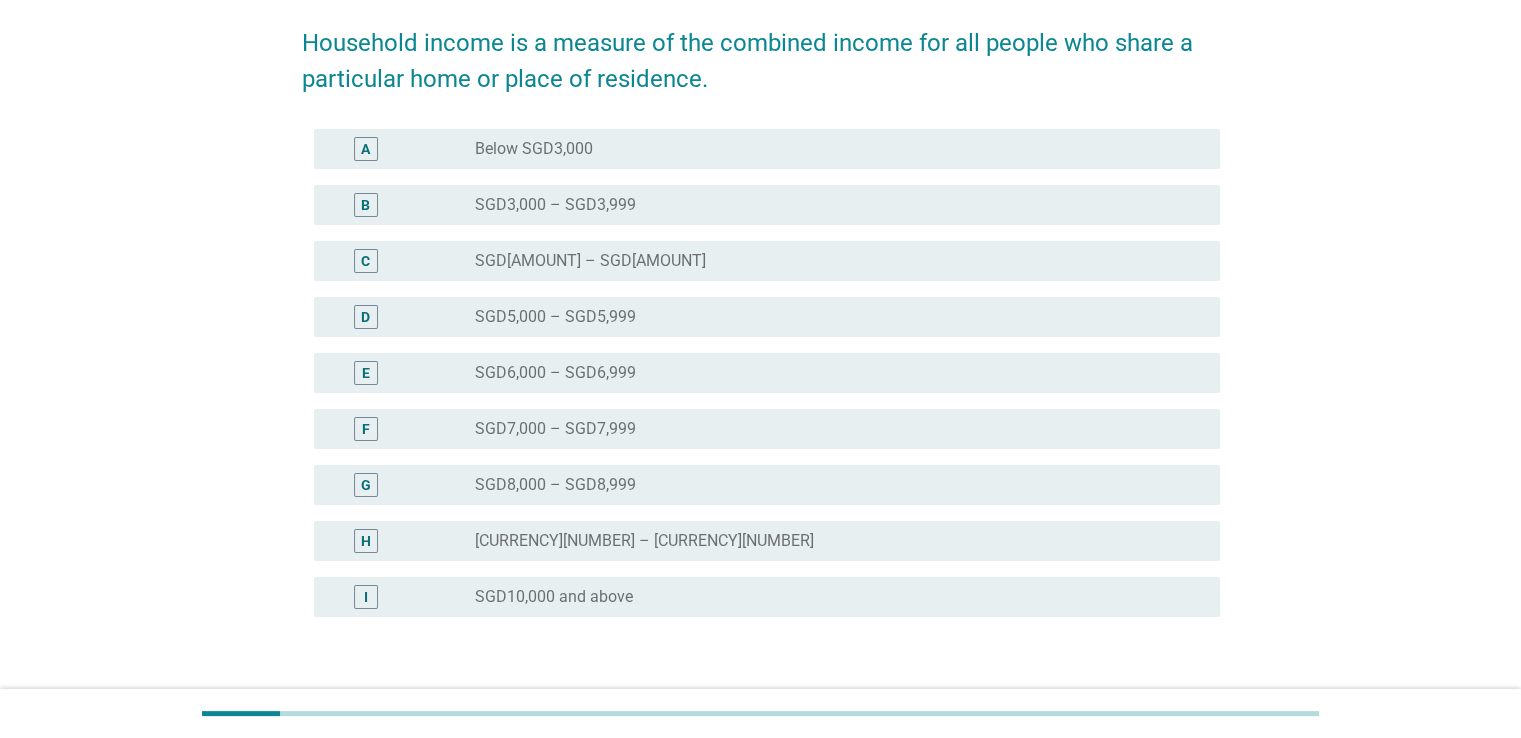 scroll, scrollTop: 300, scrollLeft: 0, axis: vertical 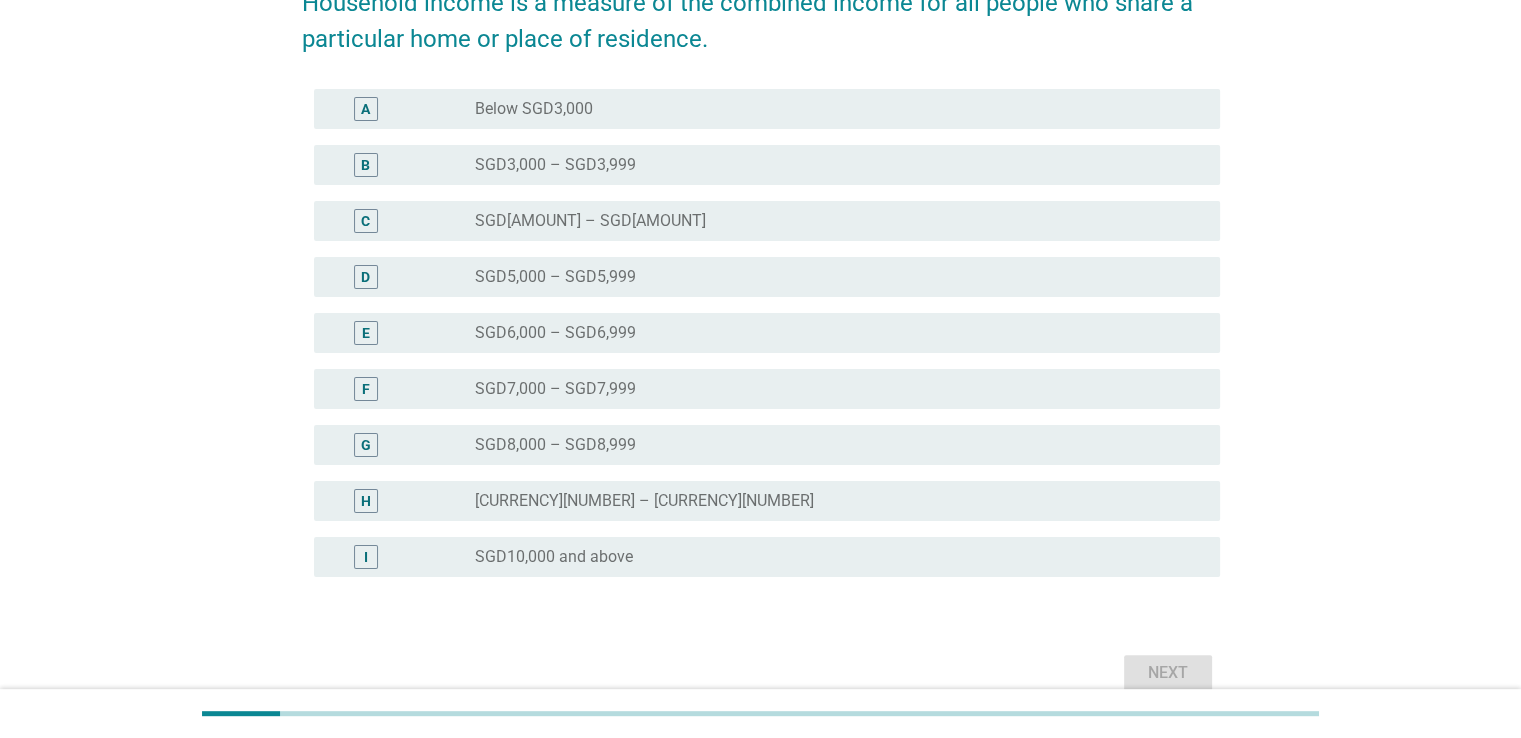 click on "radio_button_unchecked SGD[AMOUNT] and above" at bounding box center [831, 557] 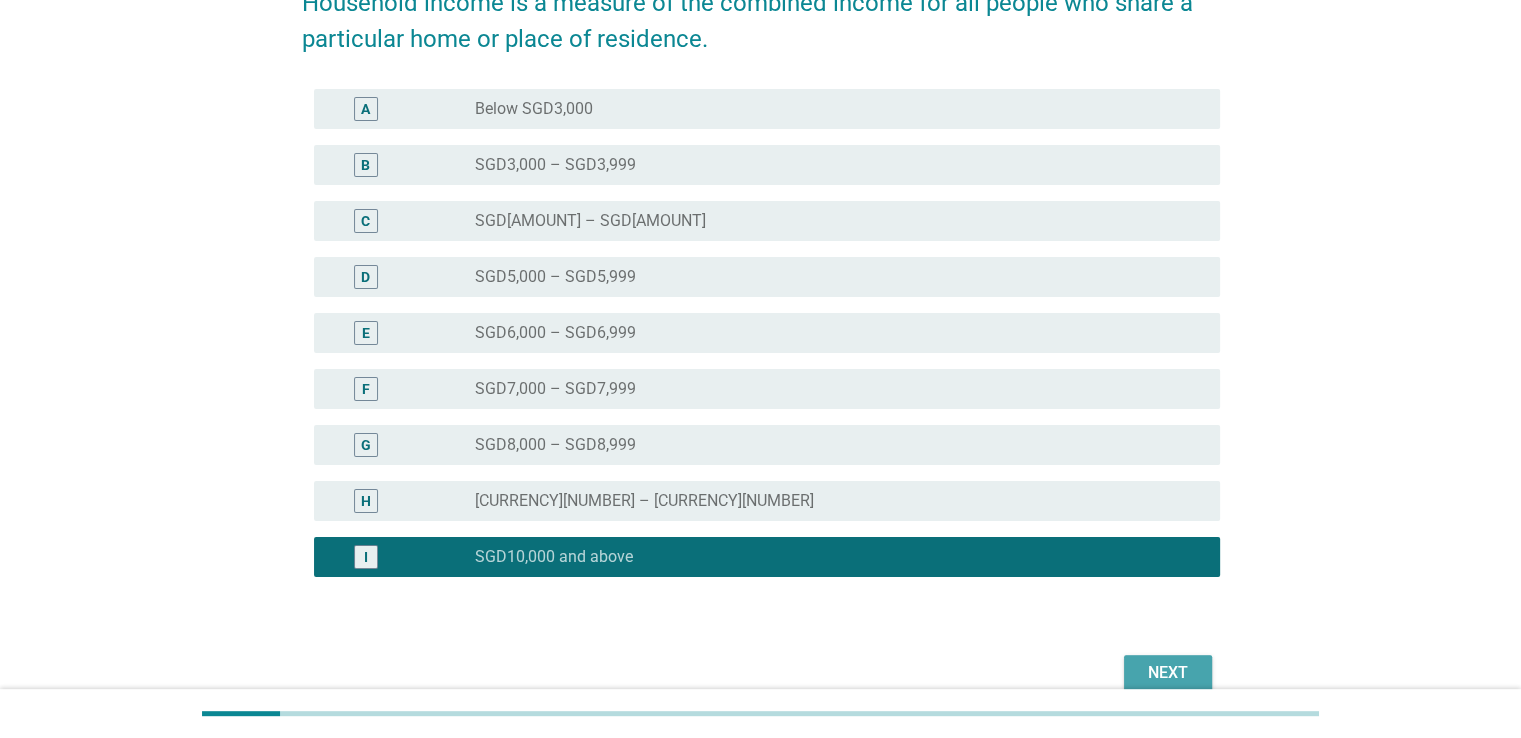 click on "Next" at bounding box center (1168, 673) 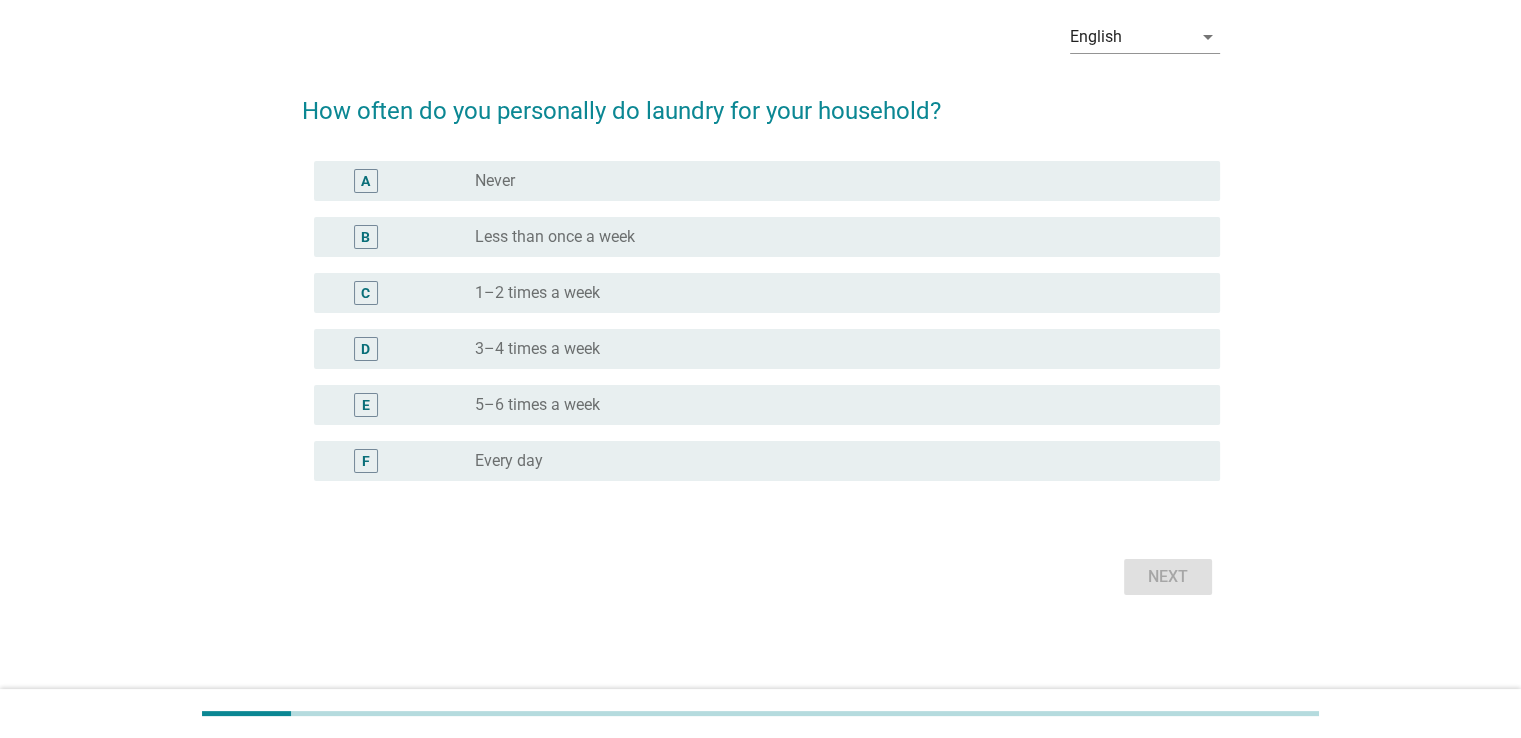 scroll, scrollTop: 0, scrollLeft: 0, axis: both 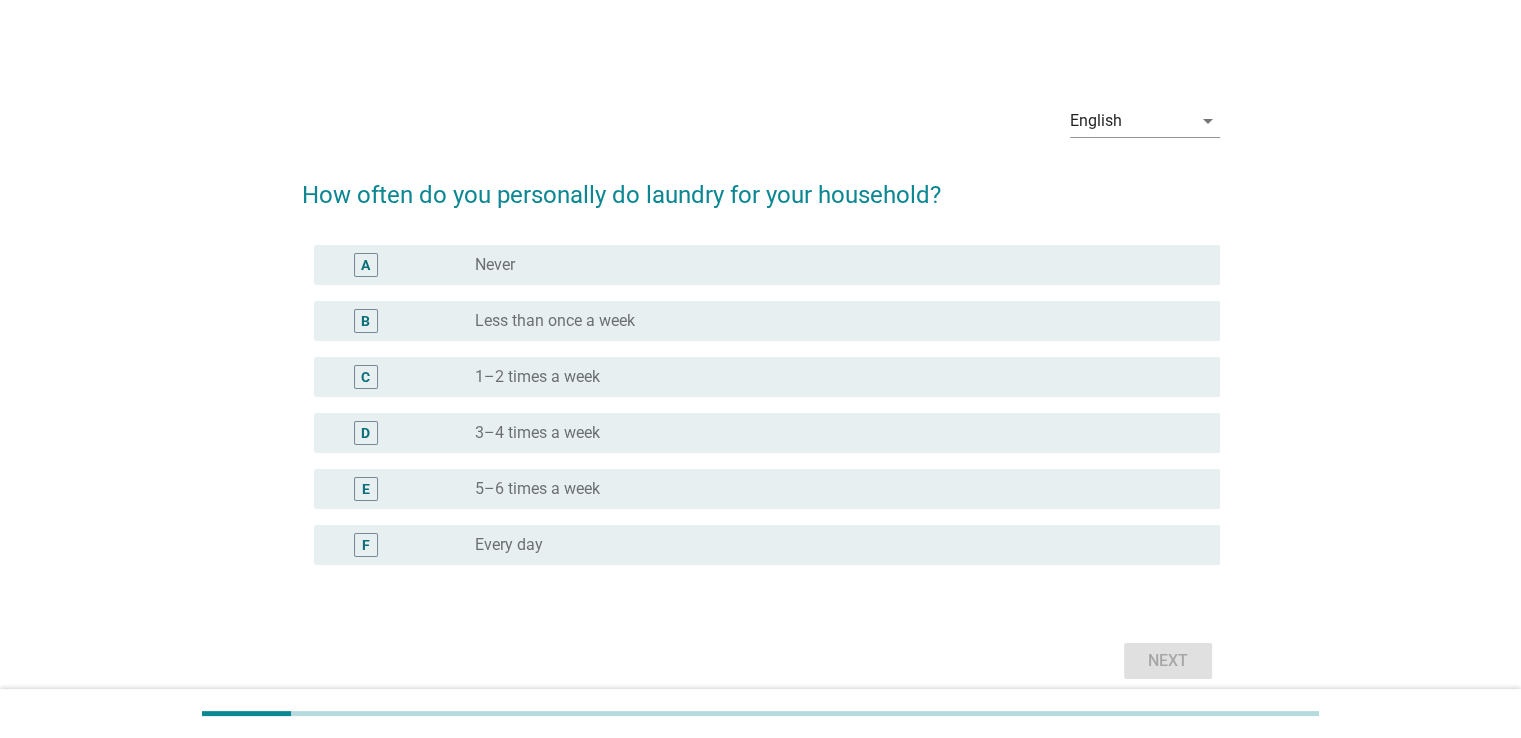click on "radio_button_unchecked 3–4 times a week" at bounding box center (831, 433) 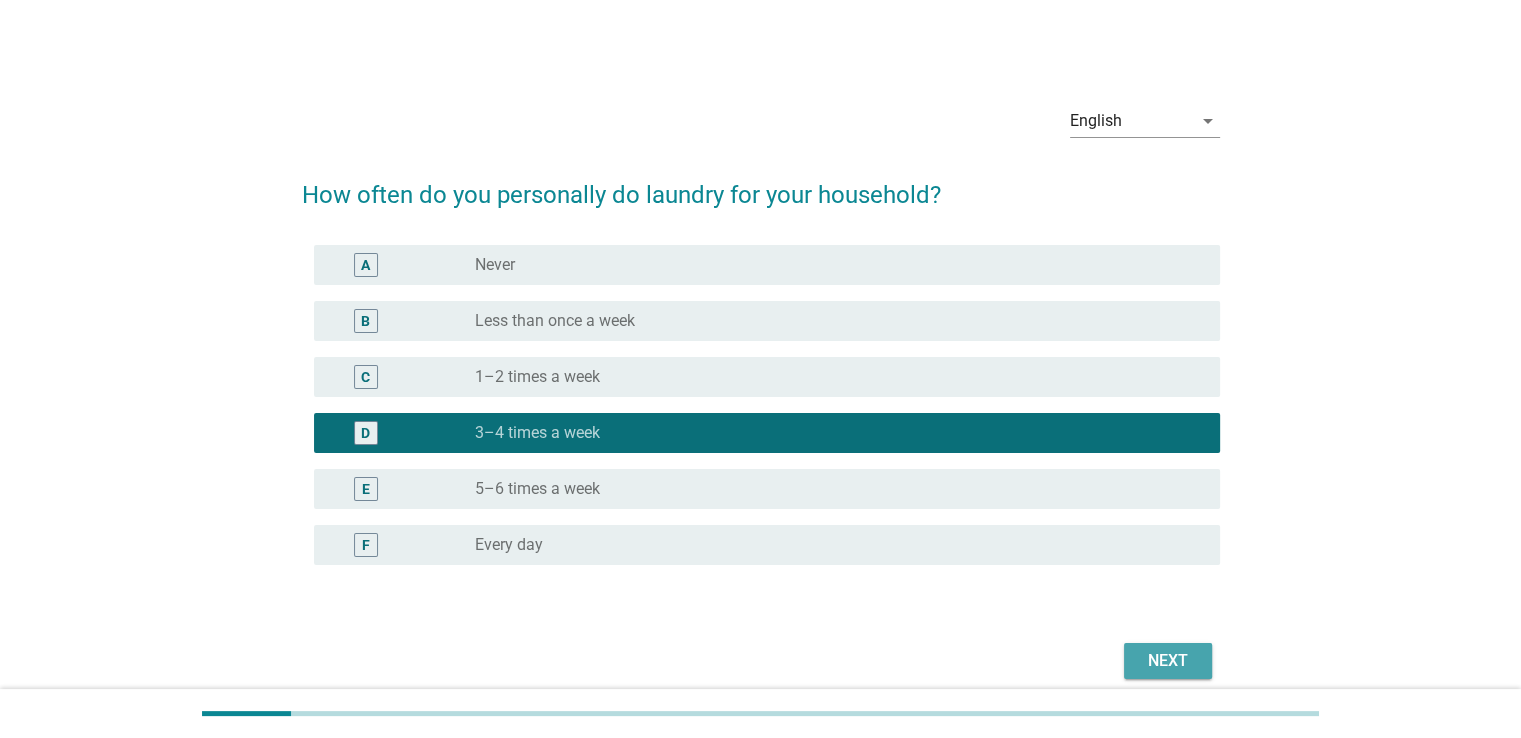 click on "Next" at bounding box center [1168, 661] 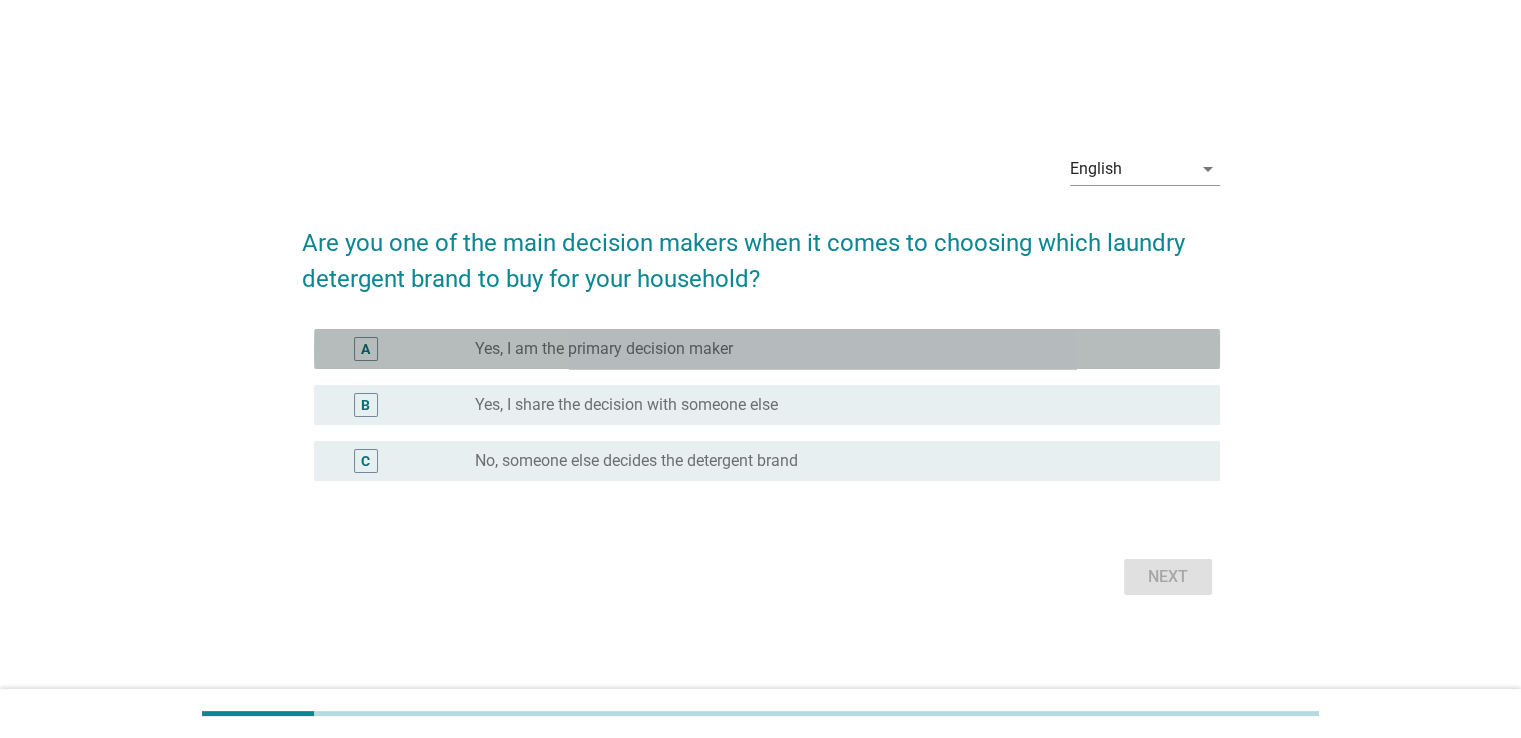 click on "radio_button_unchecked Yes, I am the primary decision maker" at bounding box center (831, 349) 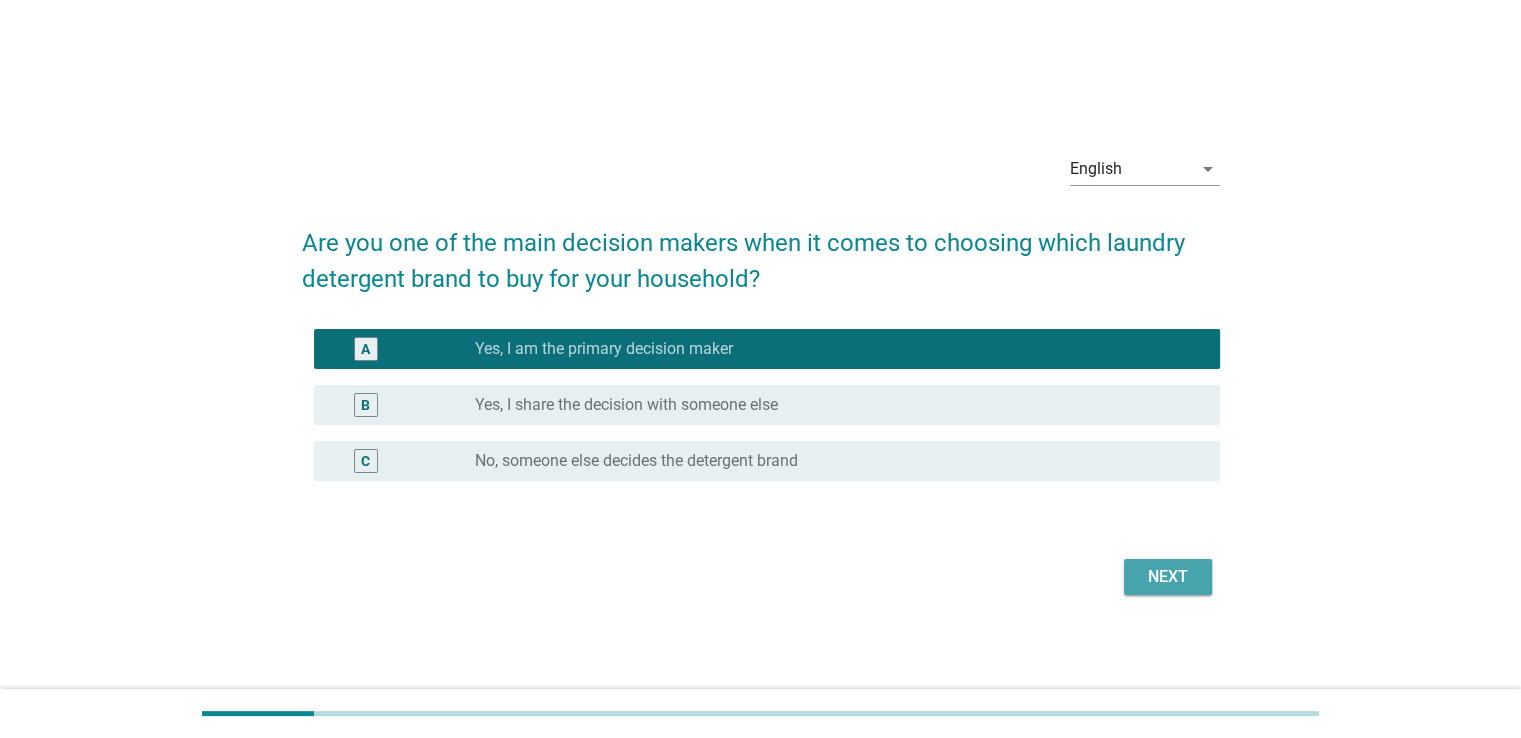 click on "Next" at bounding box center [1168, 577] 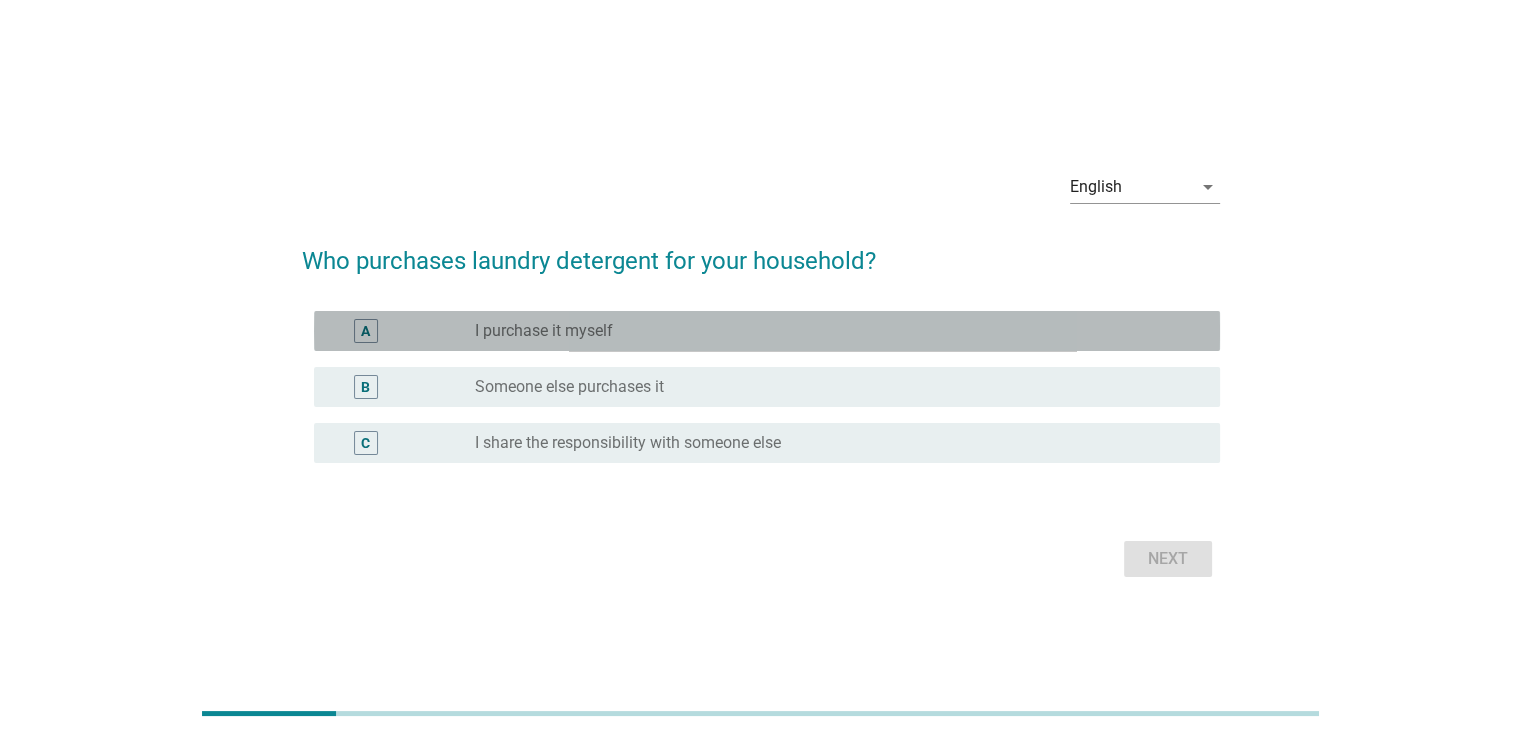 click on "radio_button_unchecked I purchase it myself" at bounding box center (831, 331) 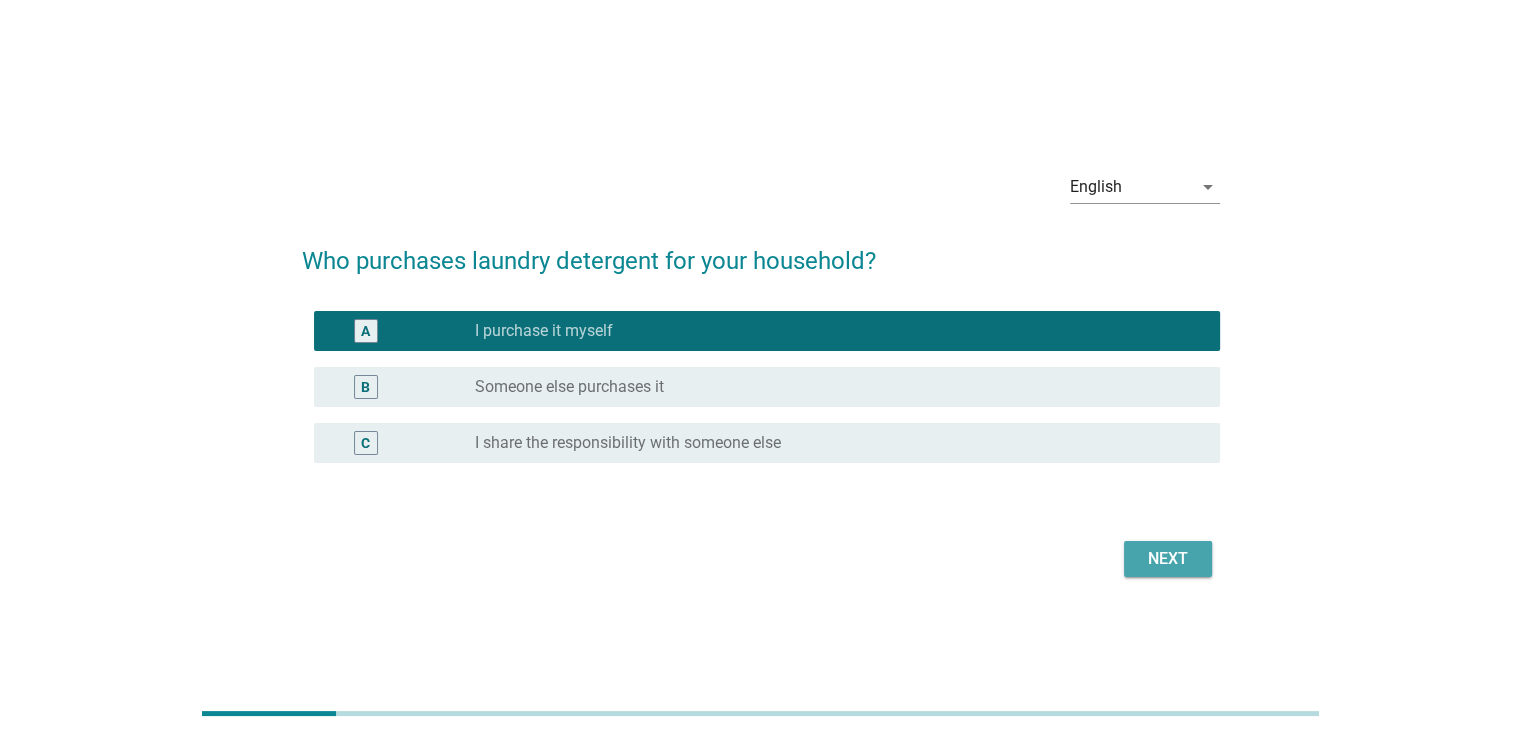 click on "Next" at bounding box center (1168, 559) 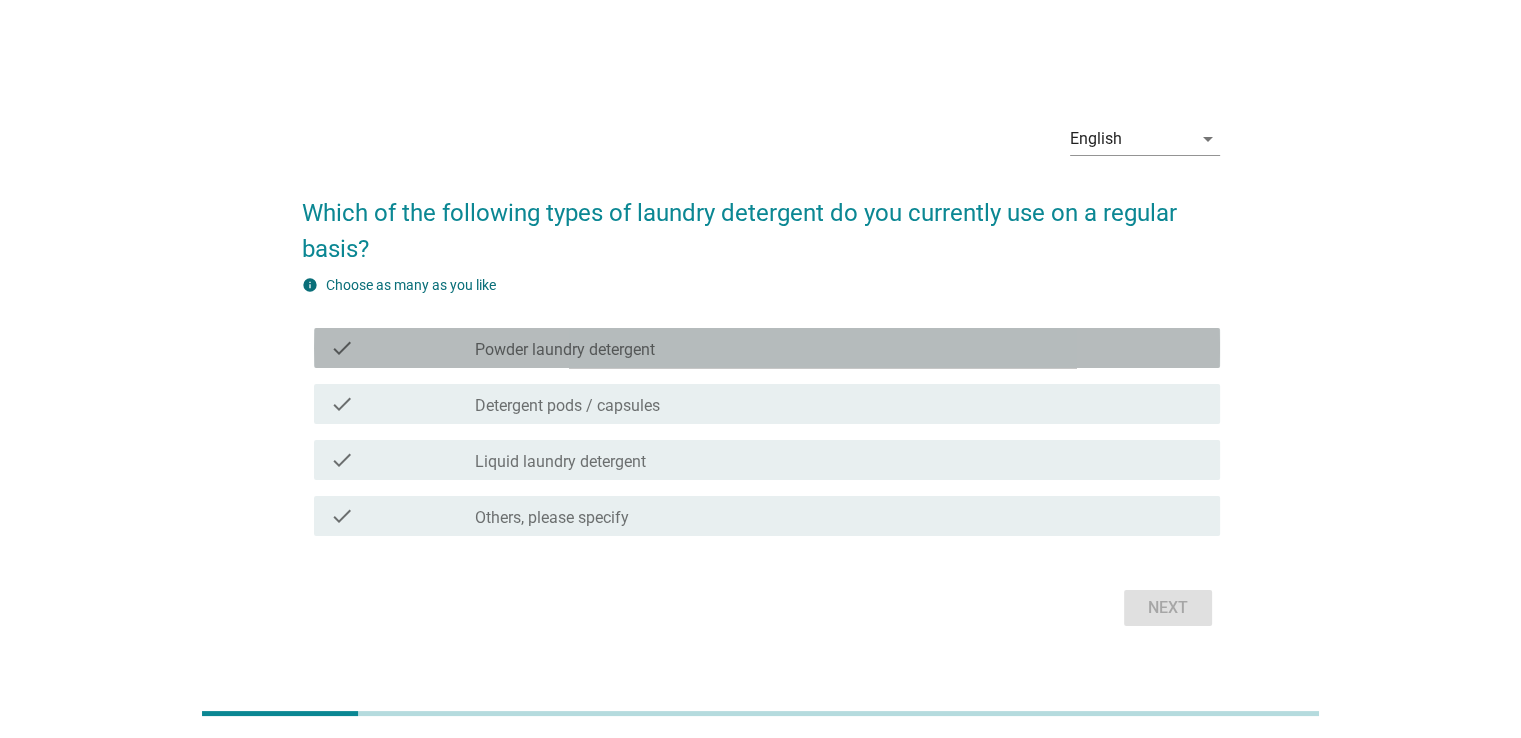 click on "check_box_outline_blank Powder laundry detergent" at bounding box center [839, 348] 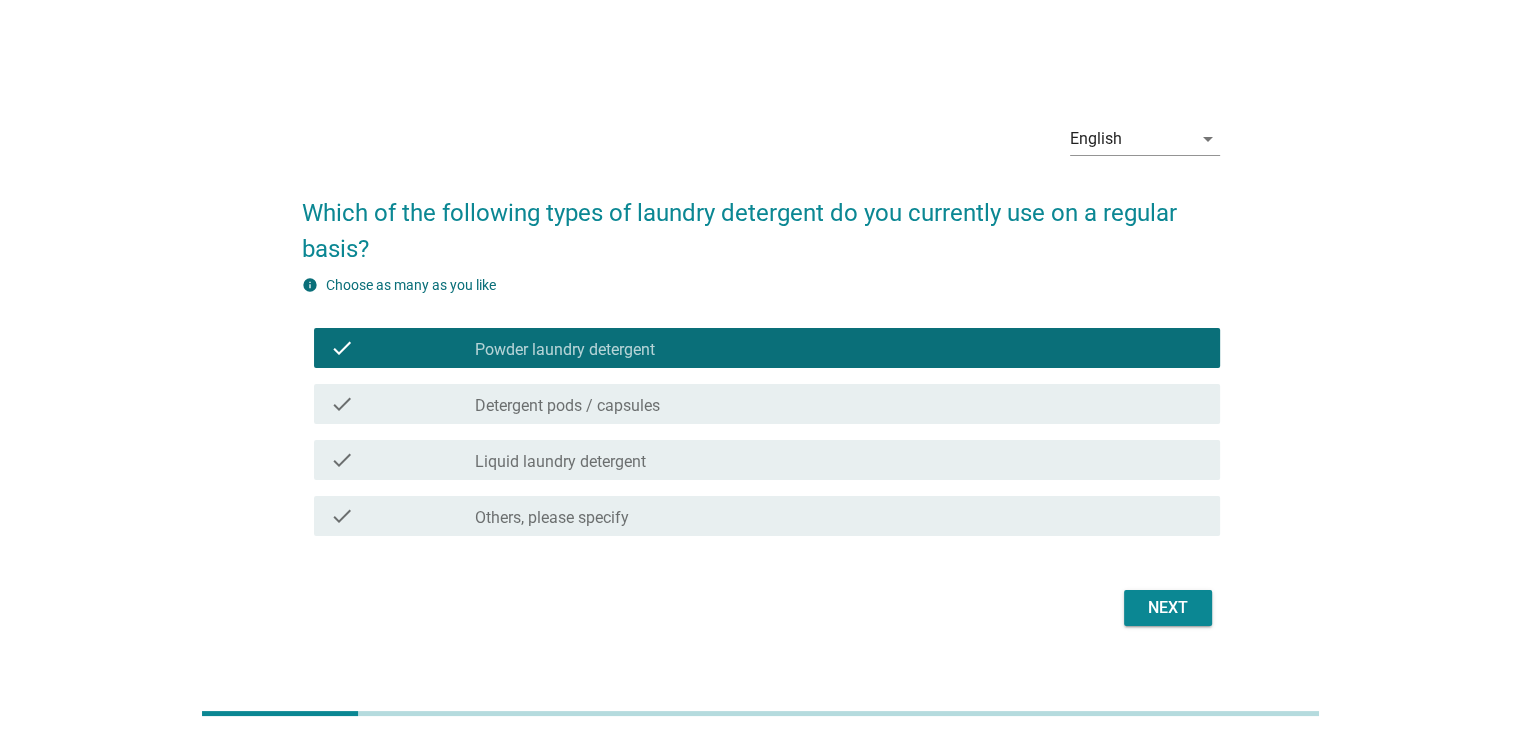 click on "check_box_outline_blank Liquid laundry detergent" at bounding box center [839, 460] 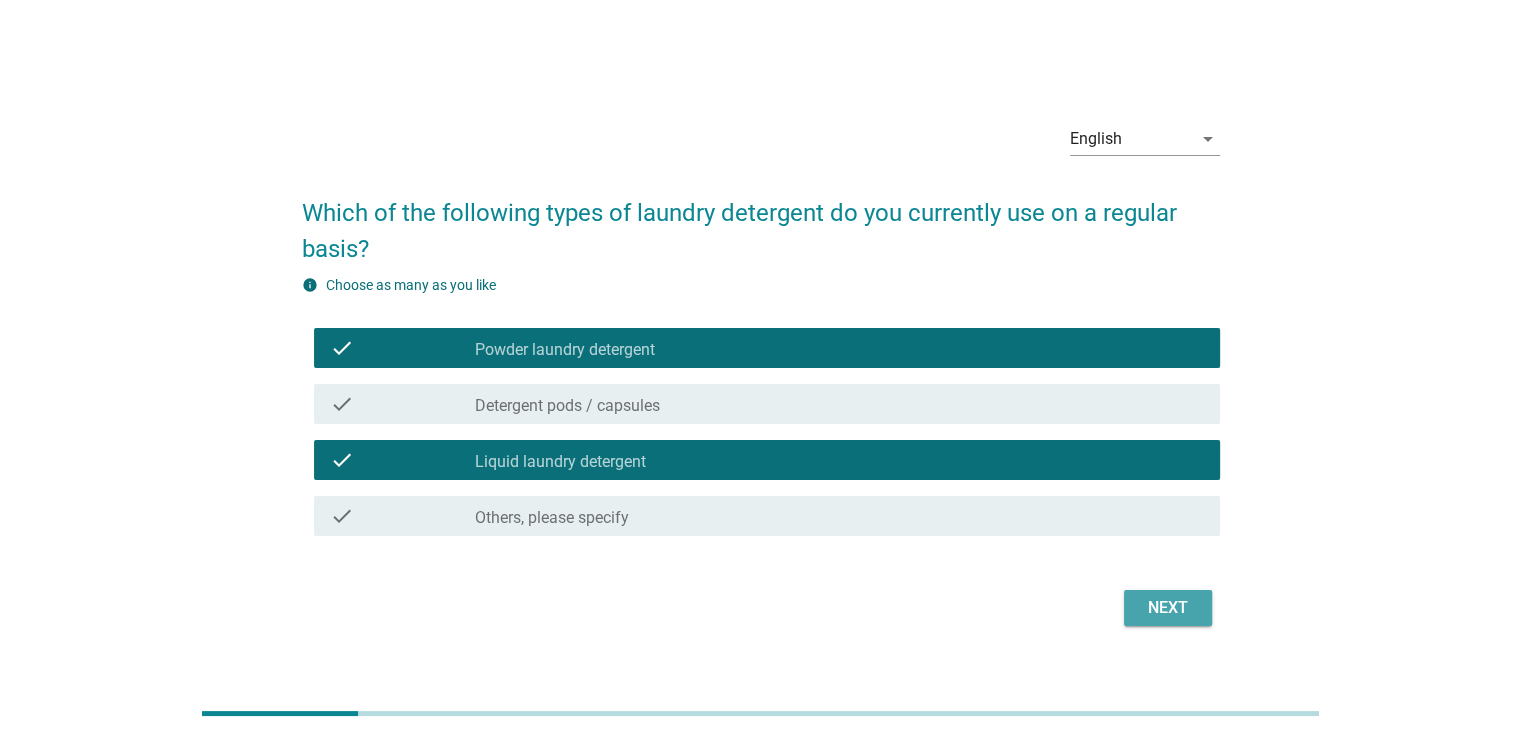 click on "Next" at bounding box center (1168, 608) 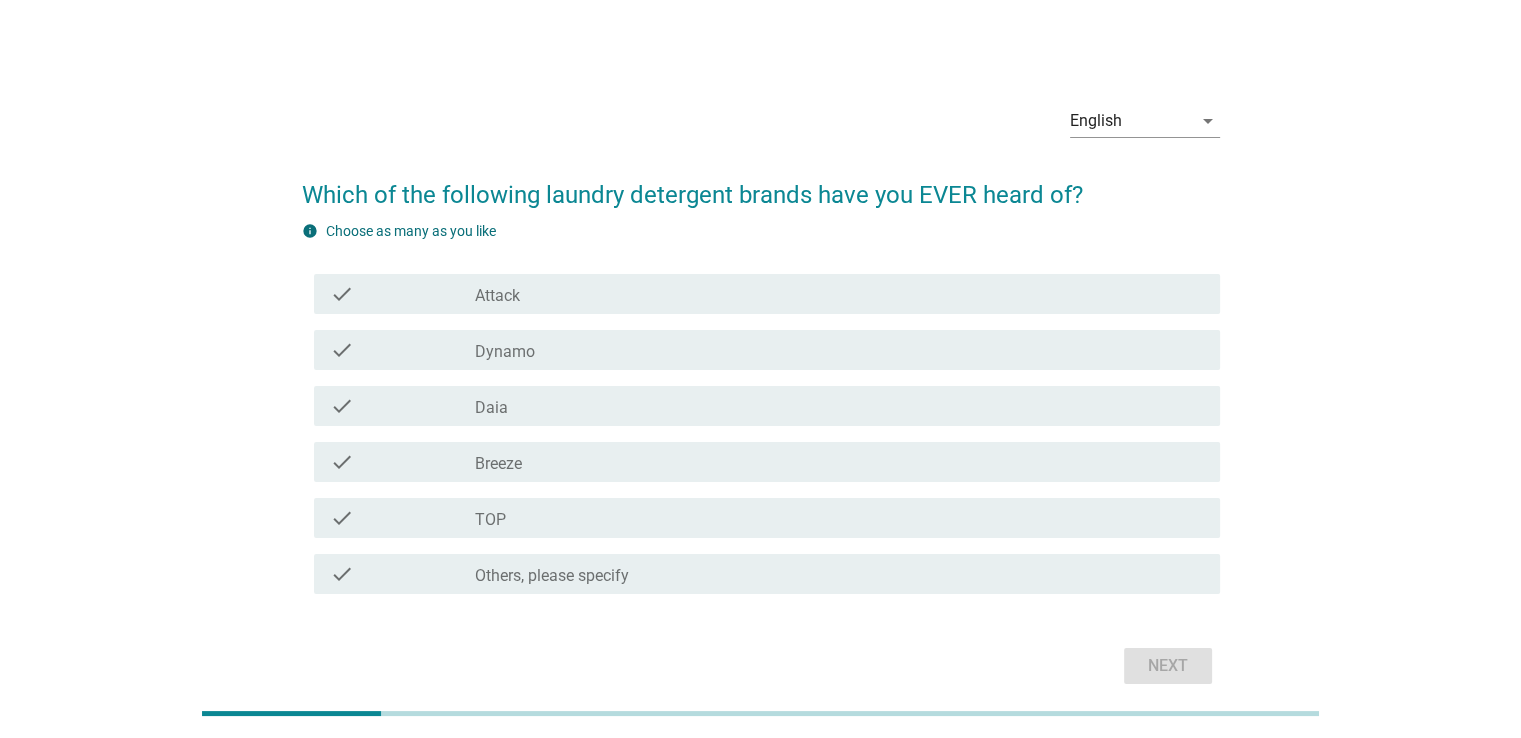 click on "check_box_outline_blank Attack" at bounding box center (839, 294) 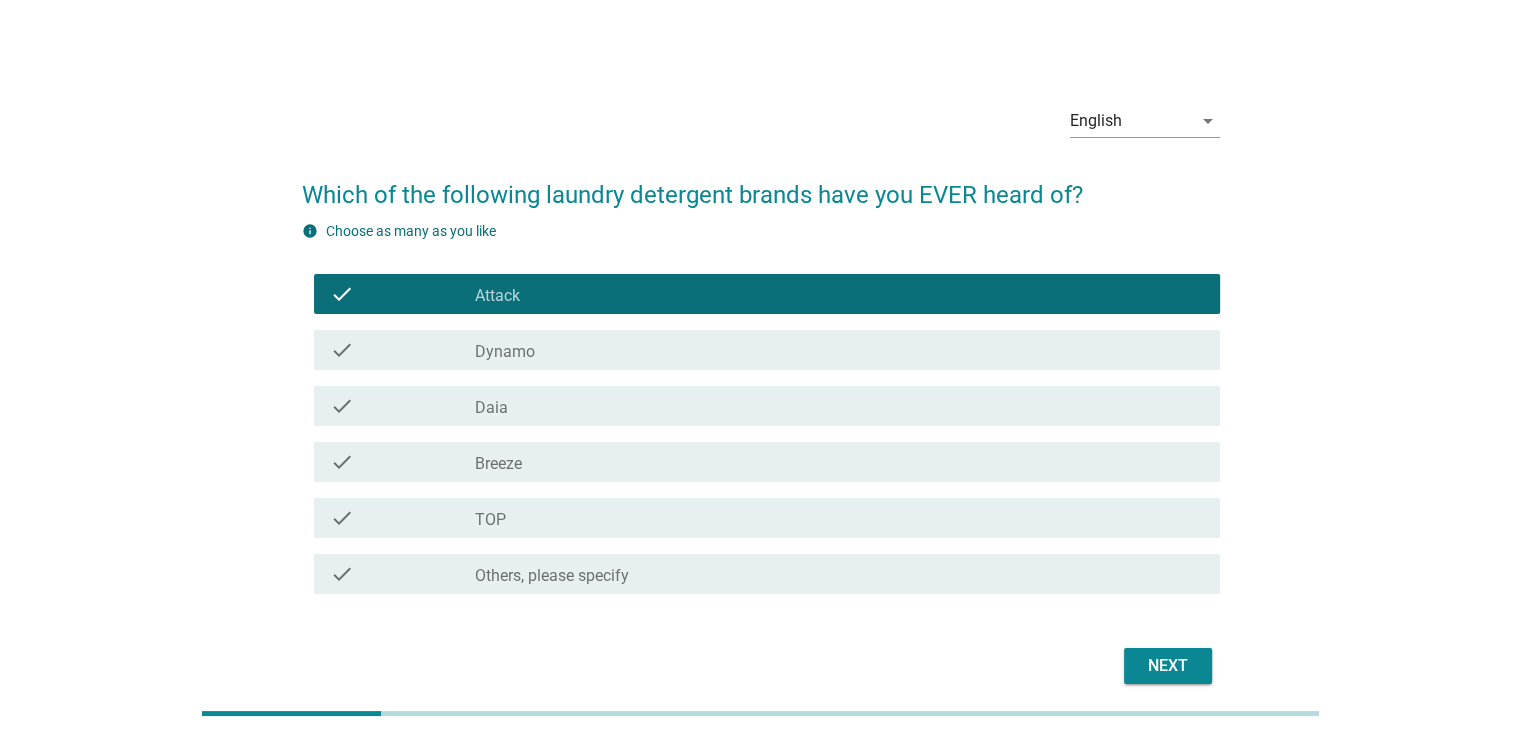 click on "check_box_outline_blank Dynamo" at bounding box center (839, 350) 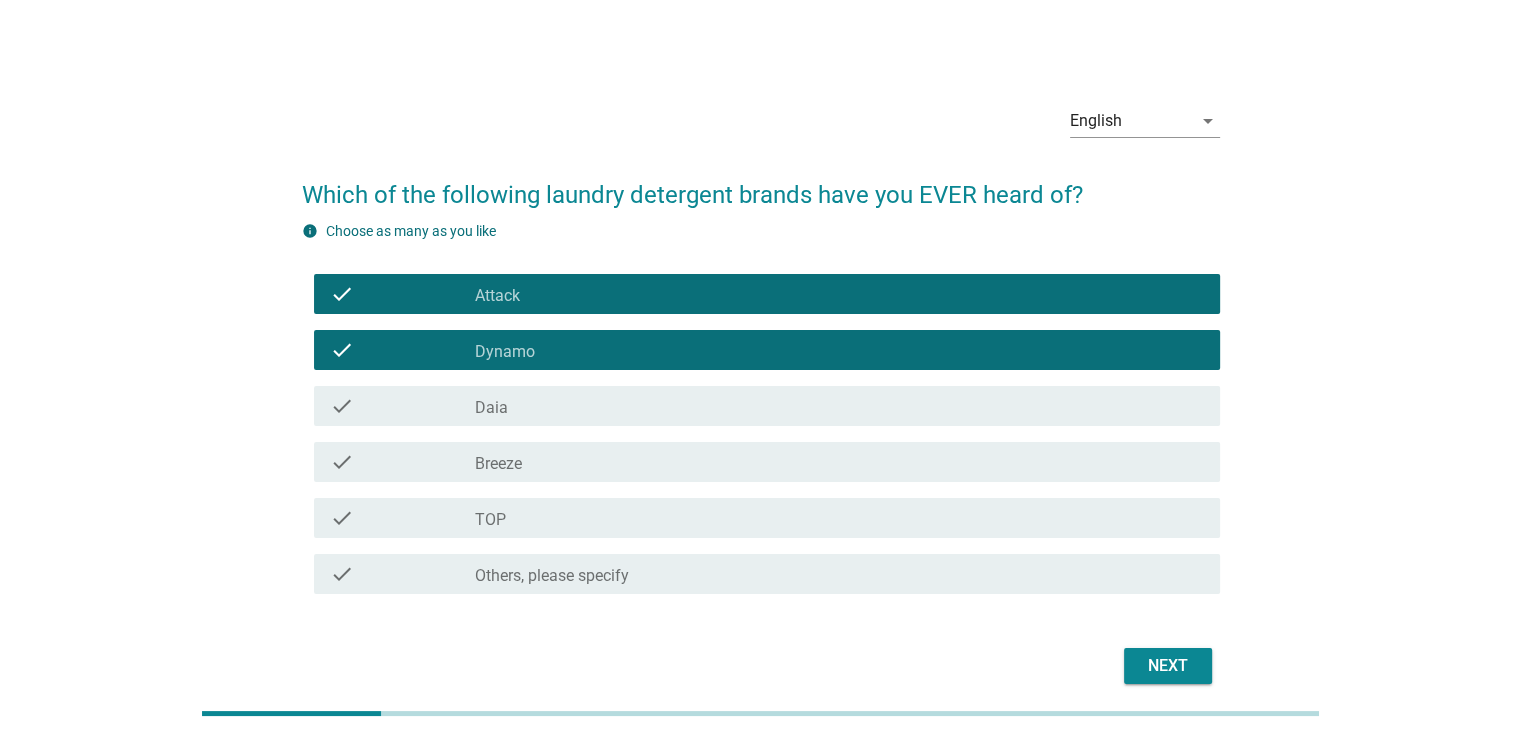 click on "check_box_outline_blank Breeze" at bounding box center (839, 462) 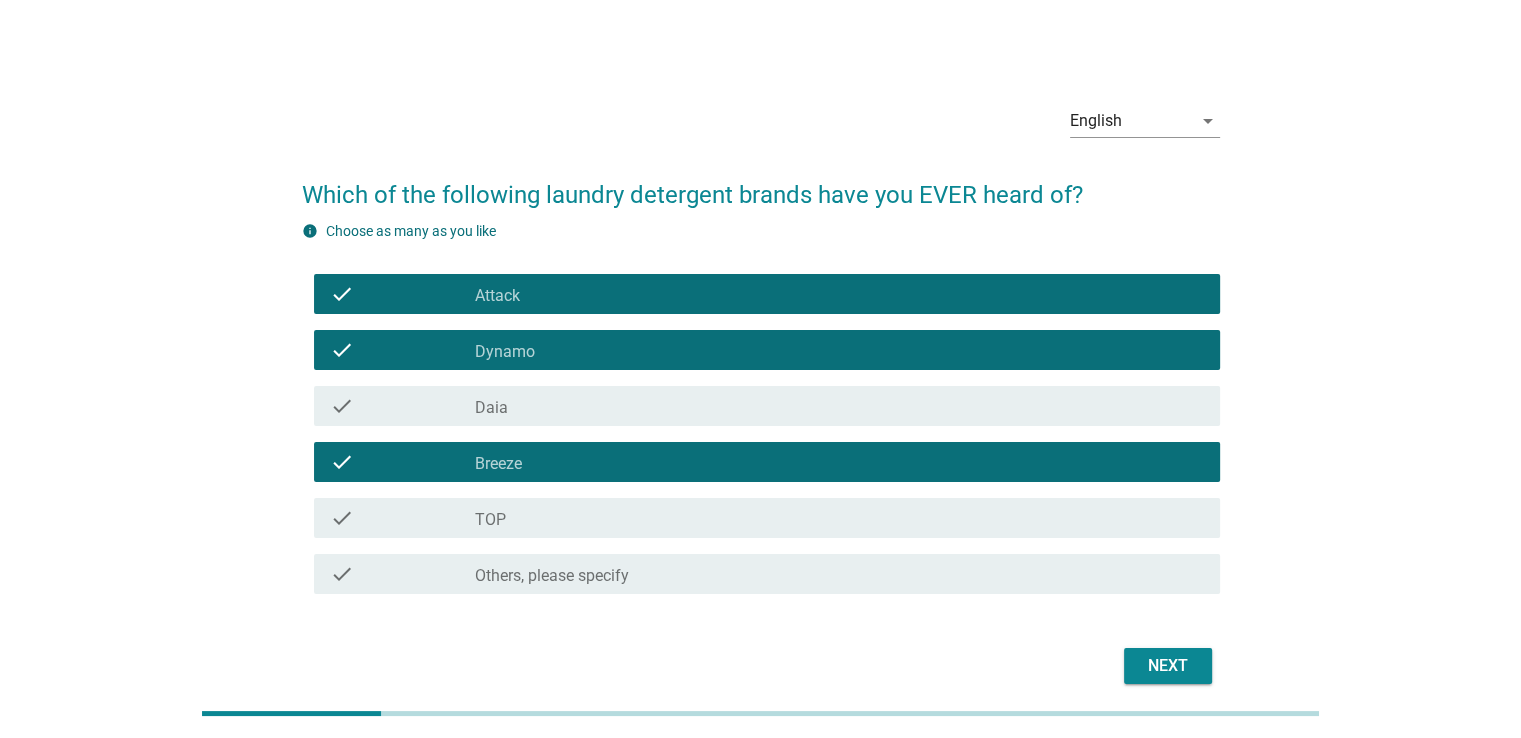 click on "check_box_outline_blank TOP" at bounding box center [839, 518] 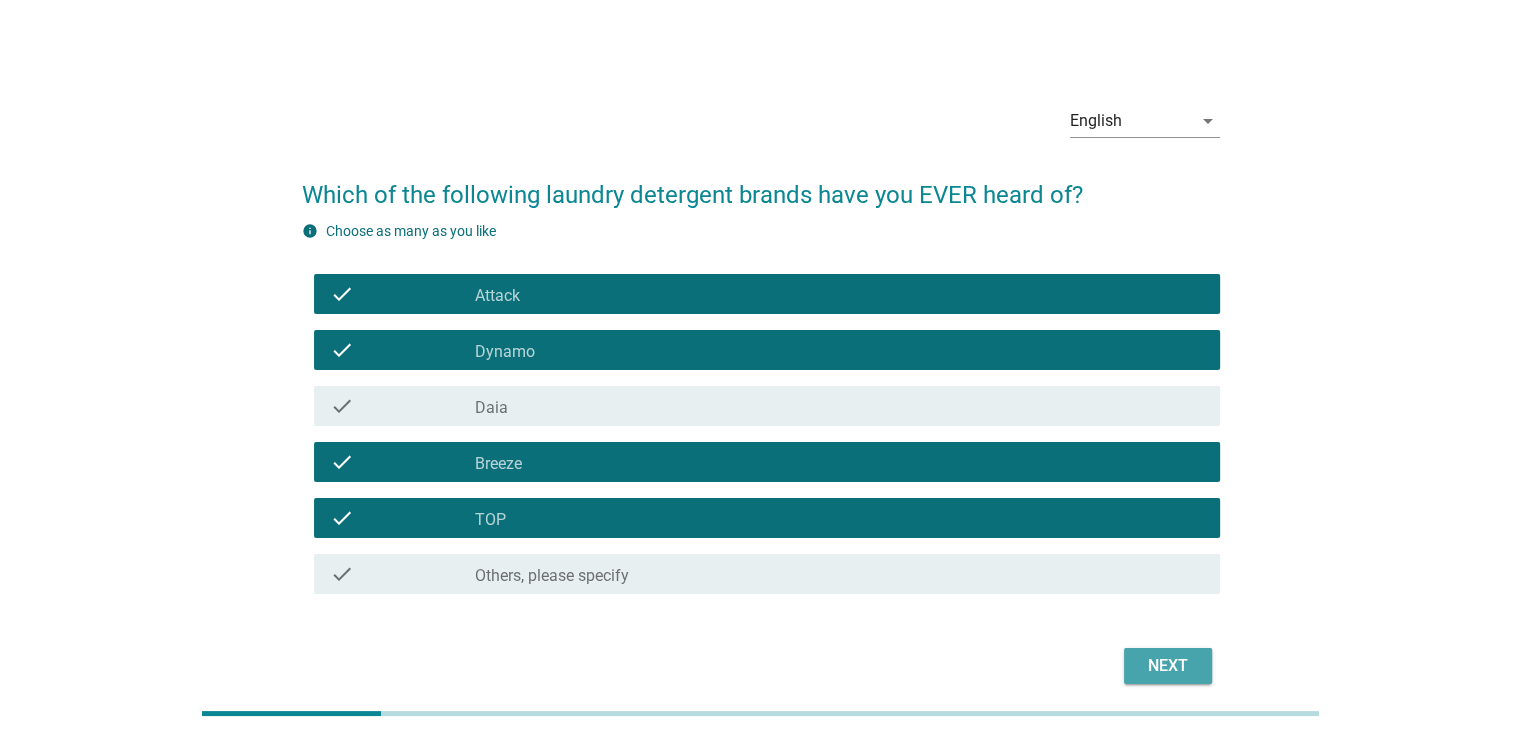 click on "Next" at bounding box center (1168, 666) 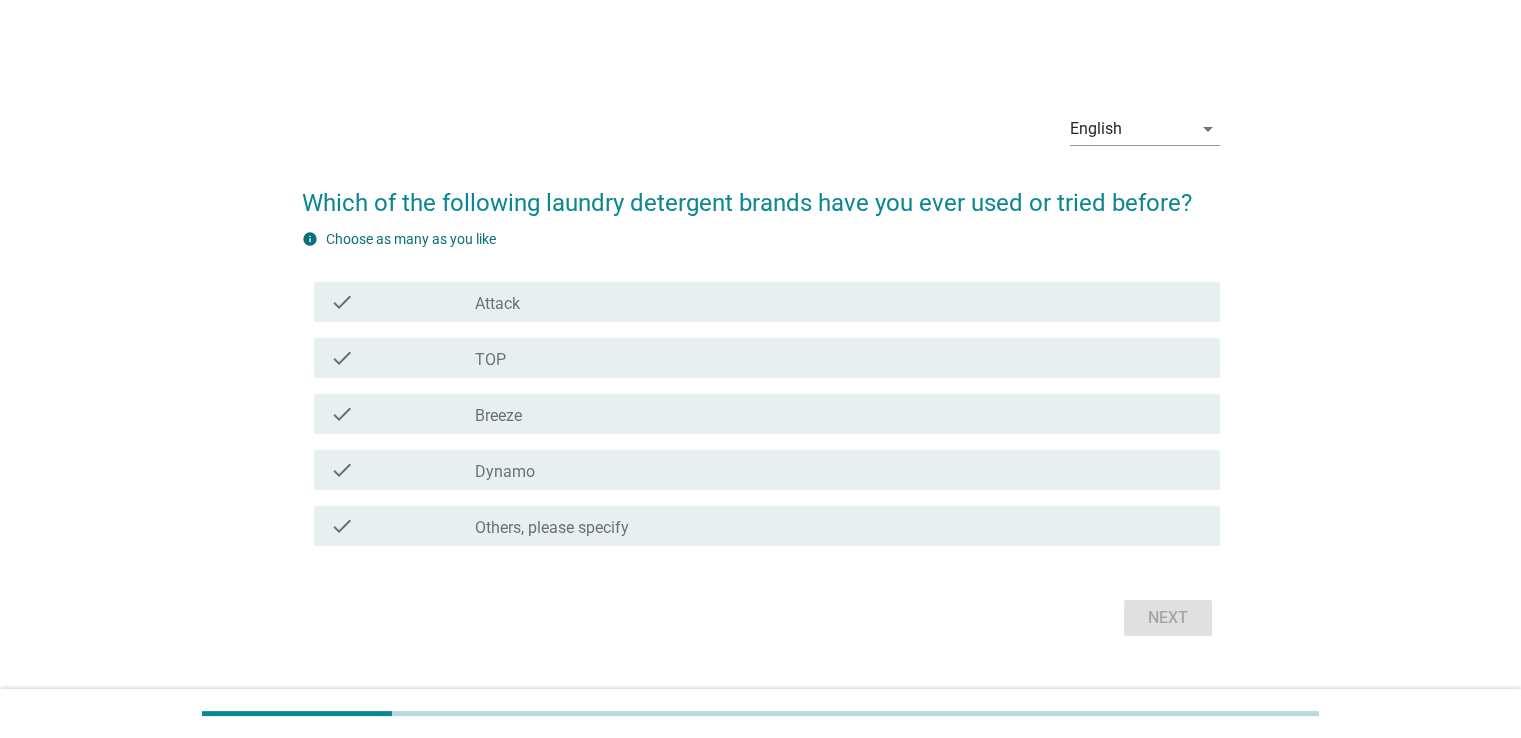 click on "check_box_outline_blank Breeze" at bounding box center [839, 414] 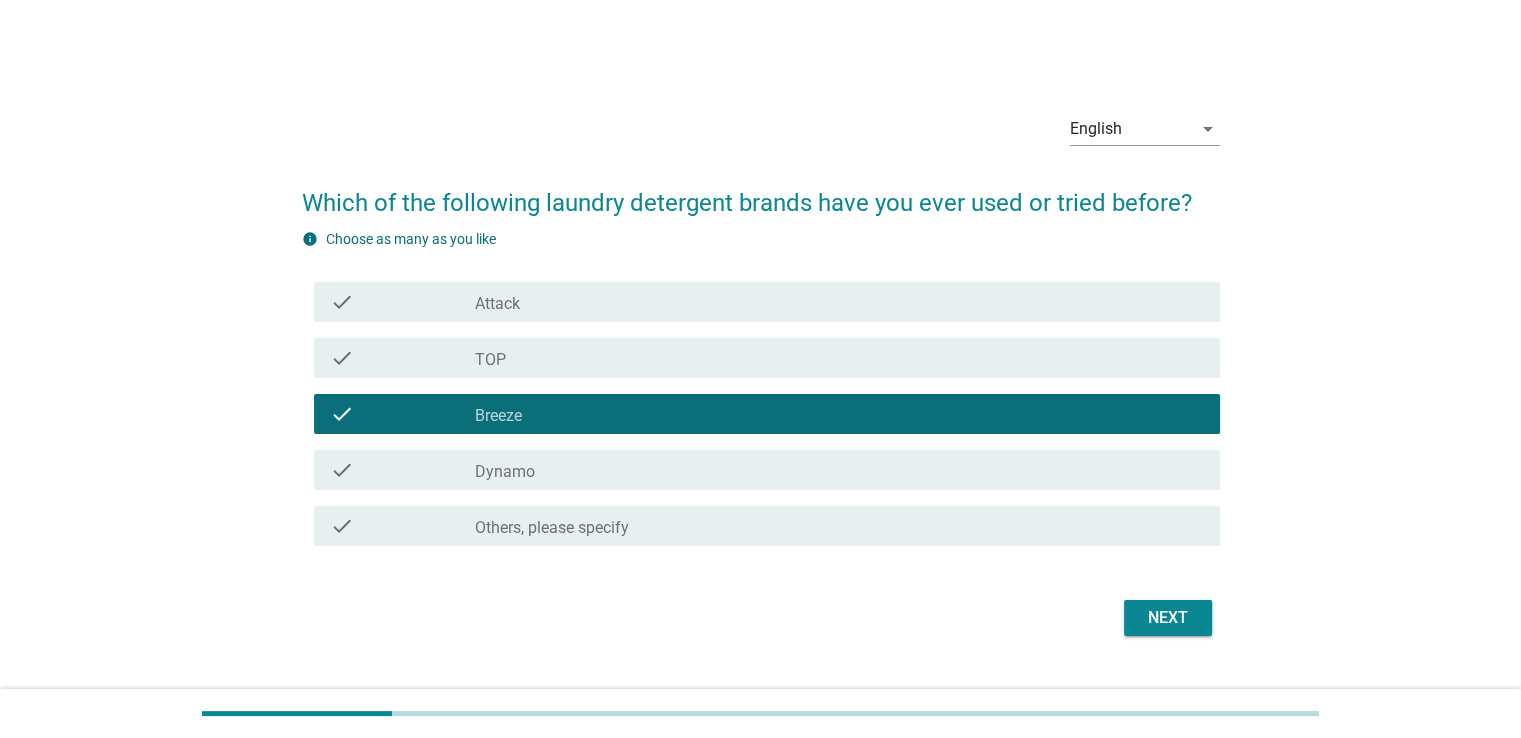 click on "check_box_outline_blank Dynamo" at bounding box center (839, 470) 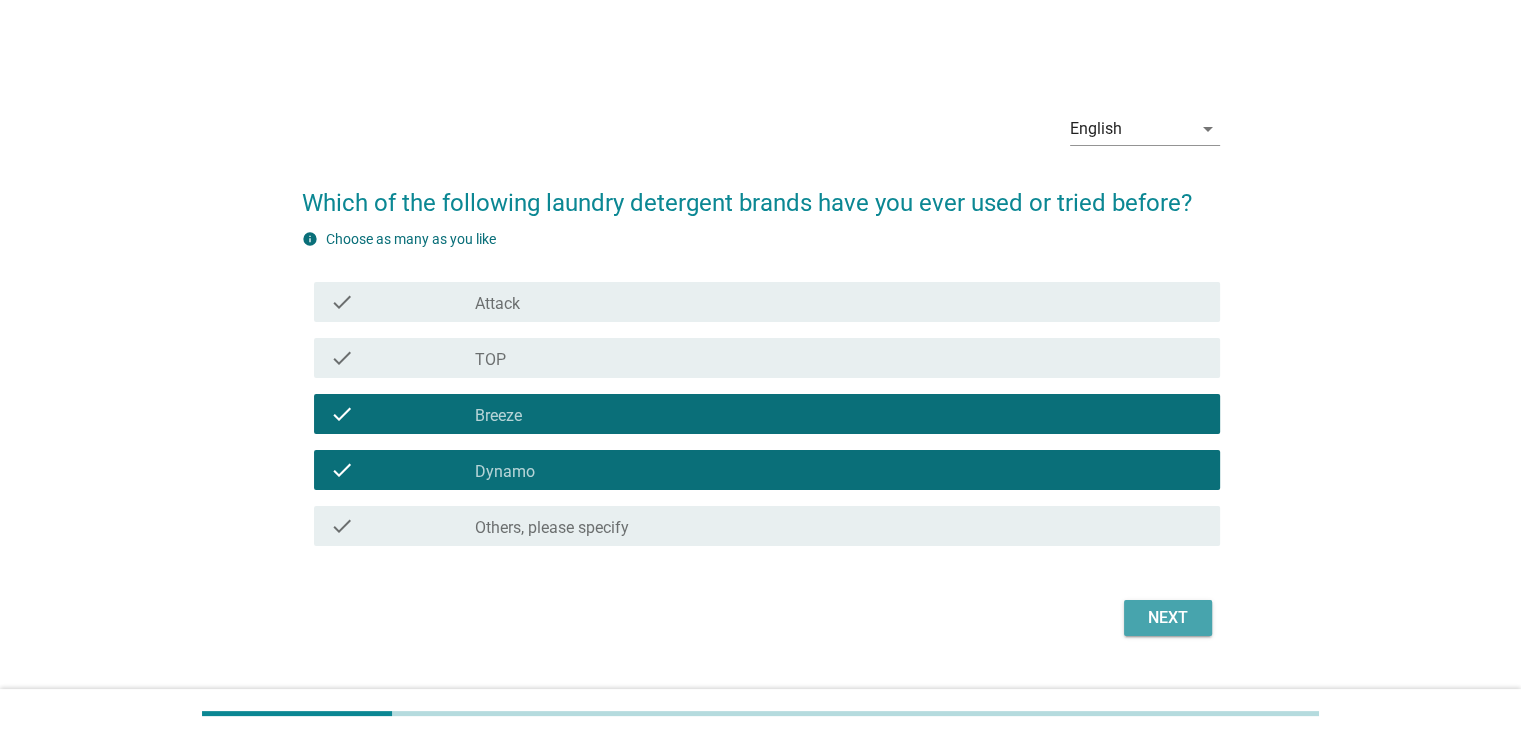 click on "Next" at bounding box center (1168, 618) 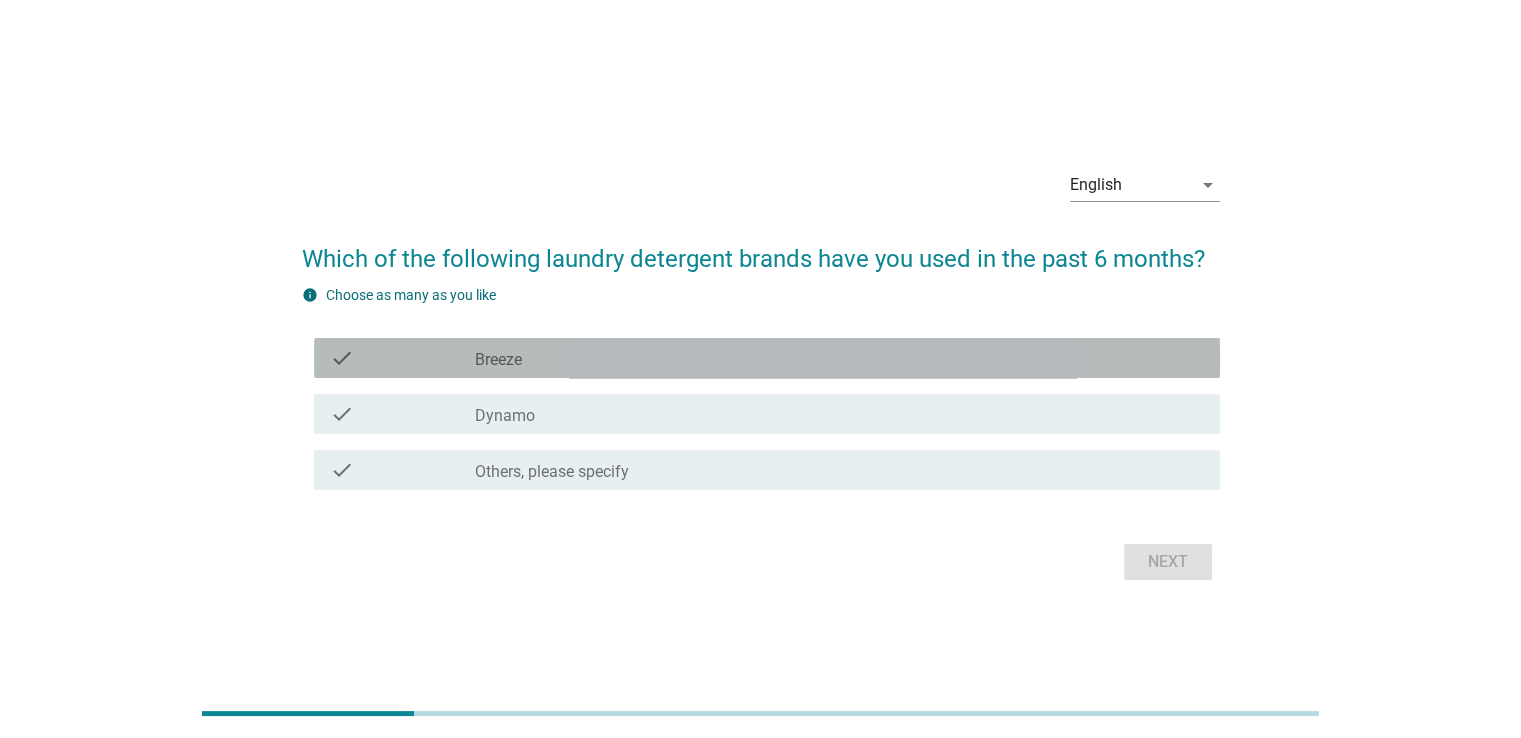 click on "check_box Breeze" at bounding box center (839, 358) 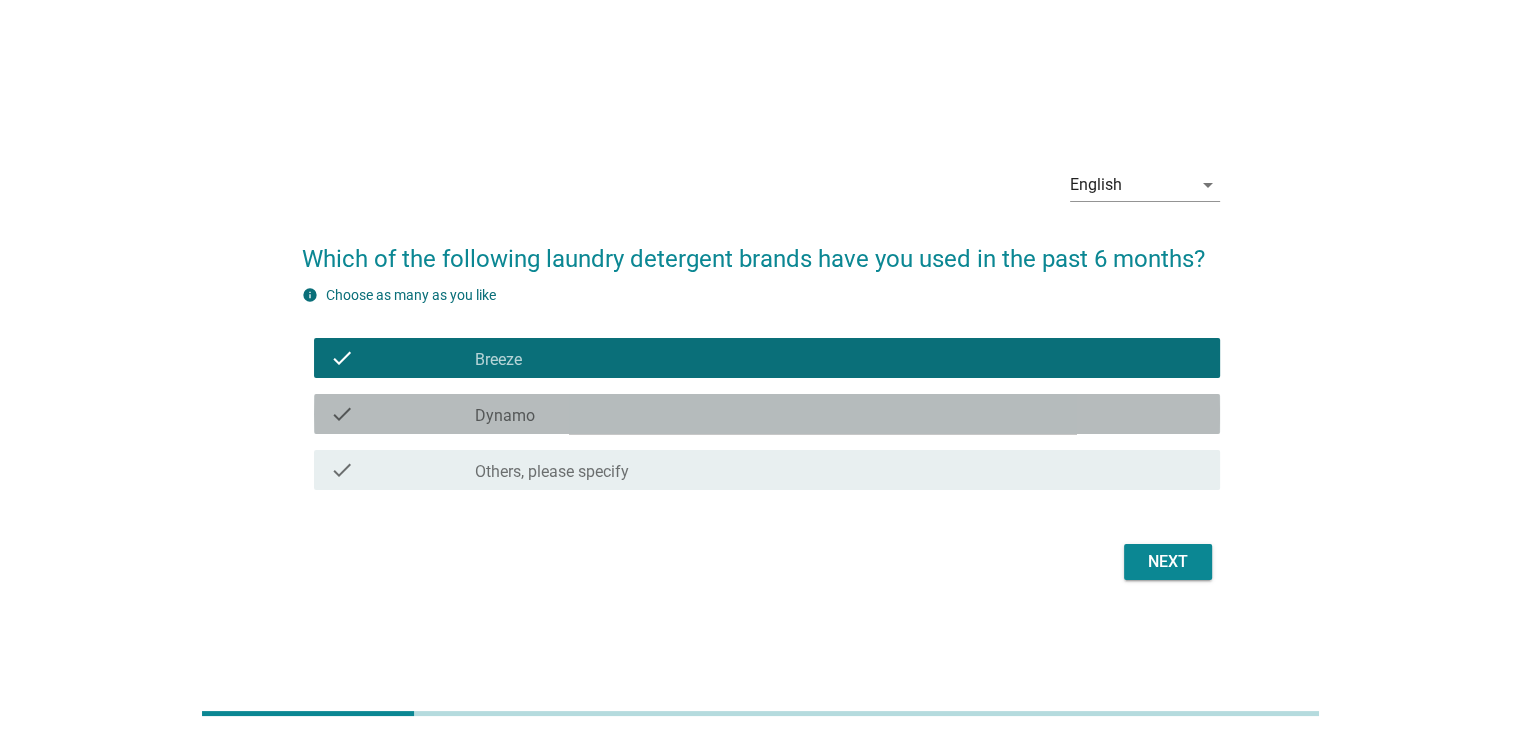click on "check_box Dynamo" at bounding box center [839, 414] 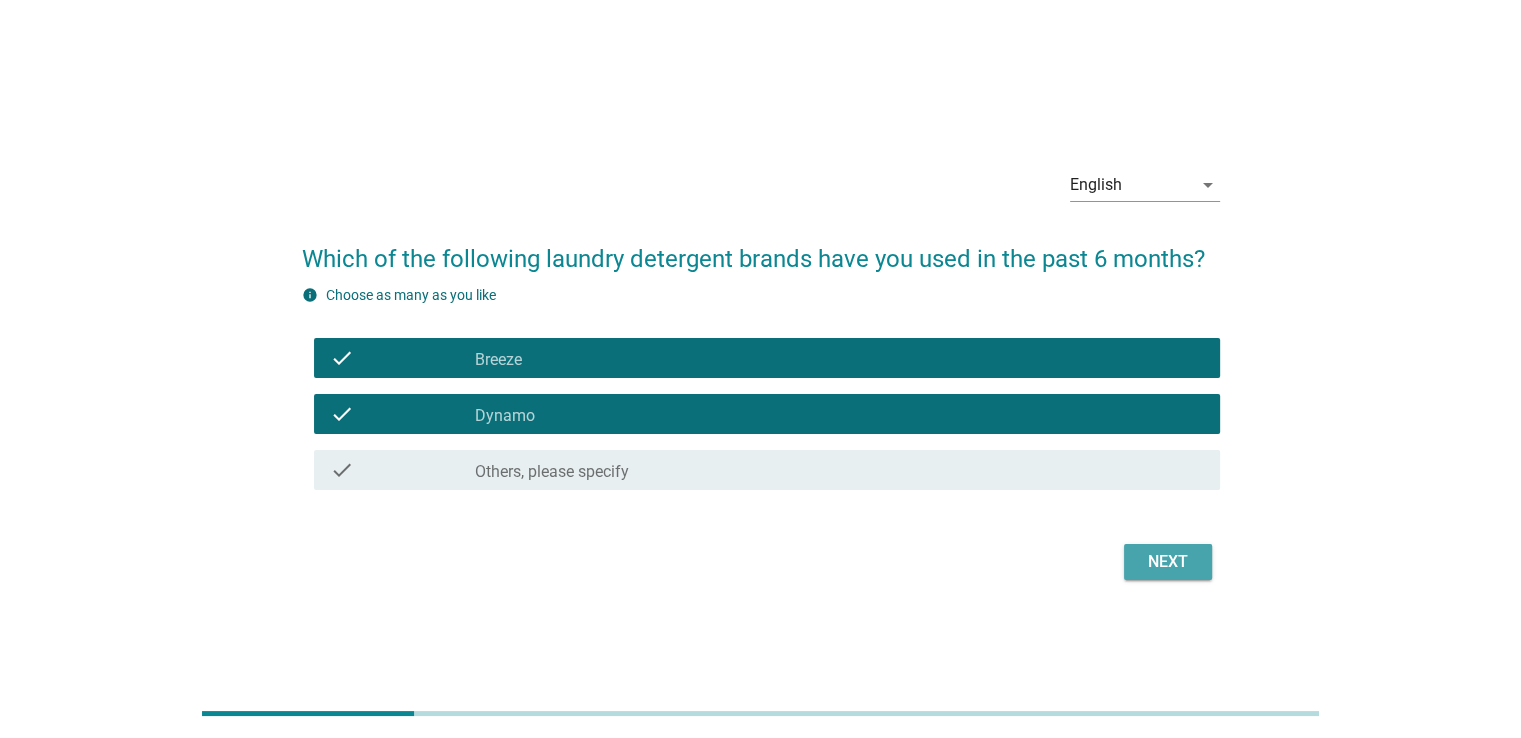click on "Next" at bounding box center (1168, 562) 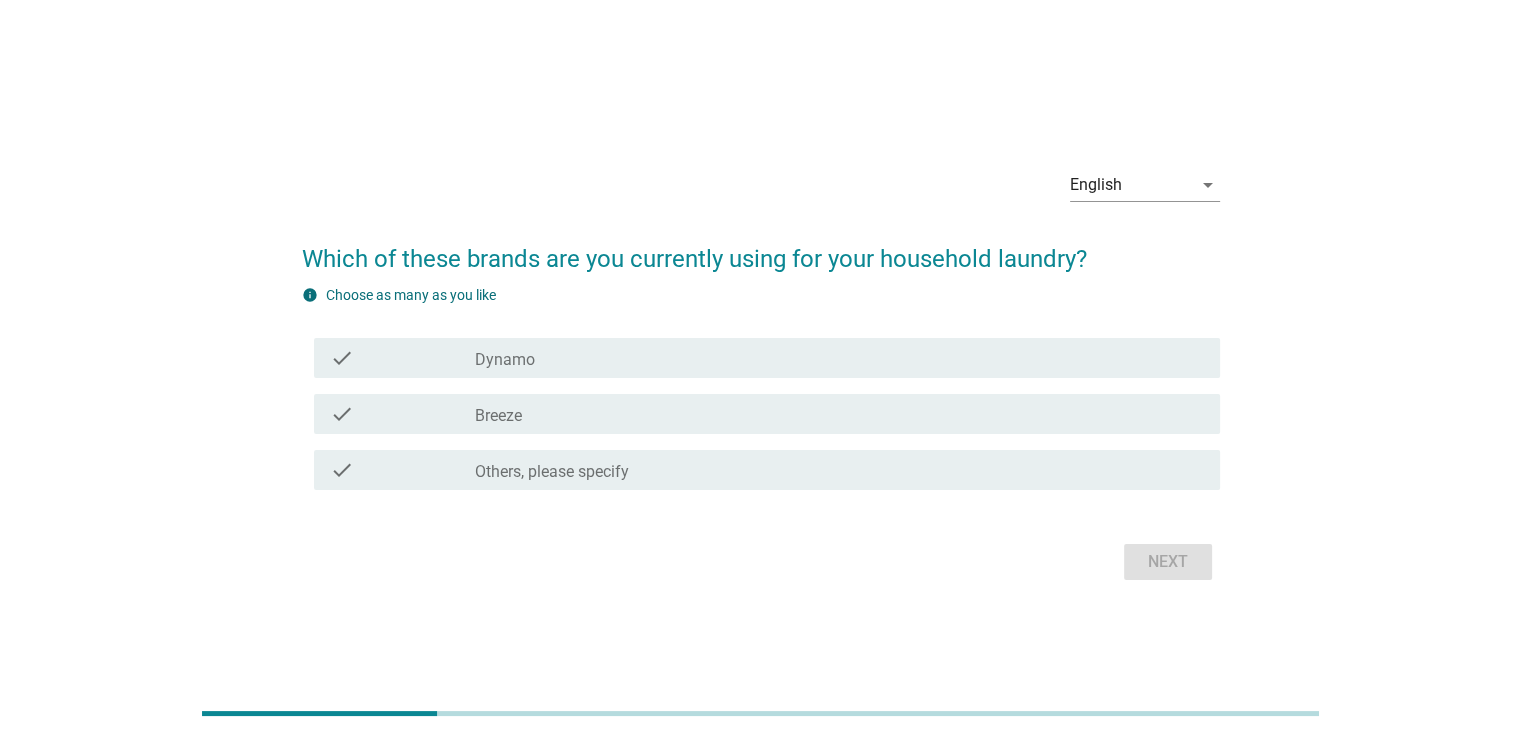 click on "check_box Dynamo" at bounding box center (839, 358) 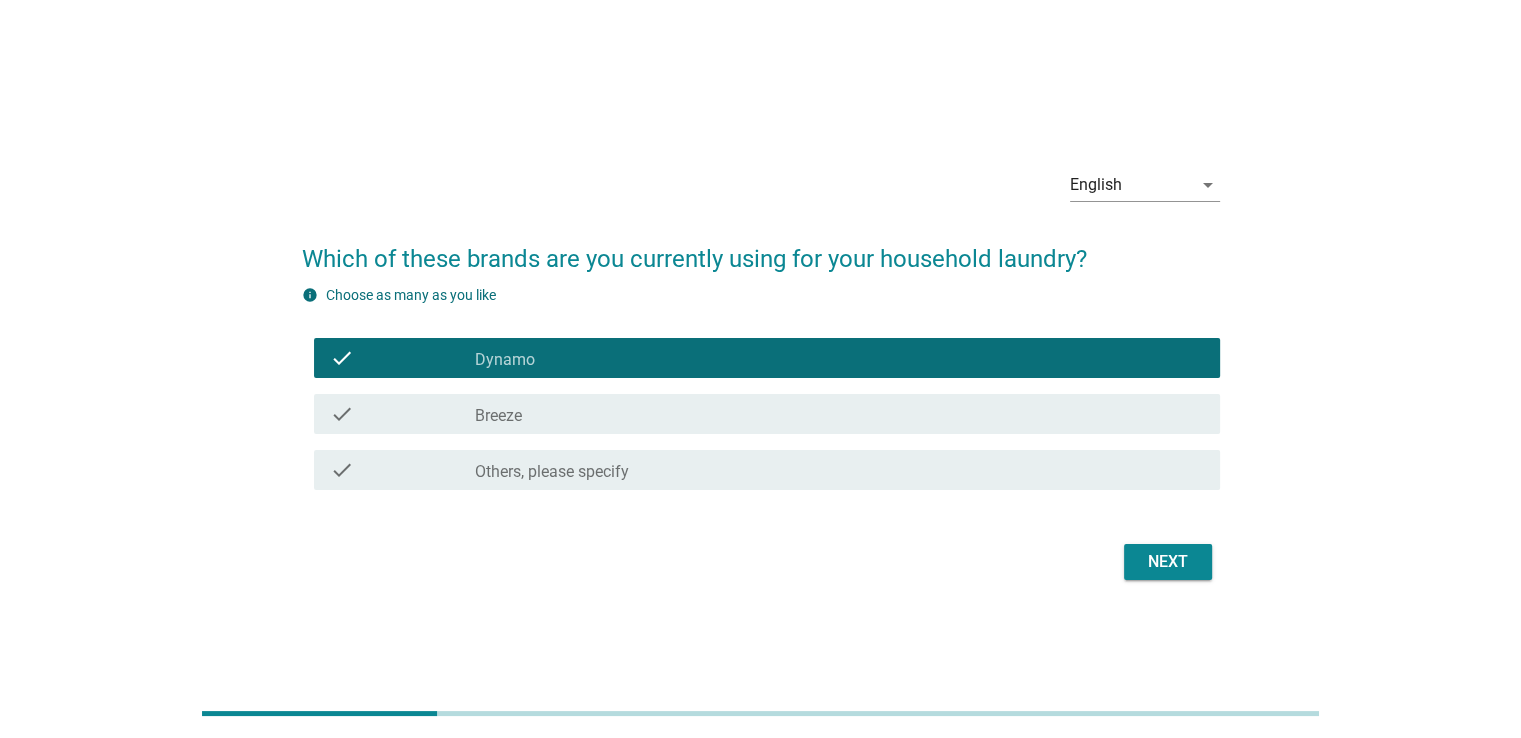 click on "check_box Breeze" at bounding box center [839, 414] 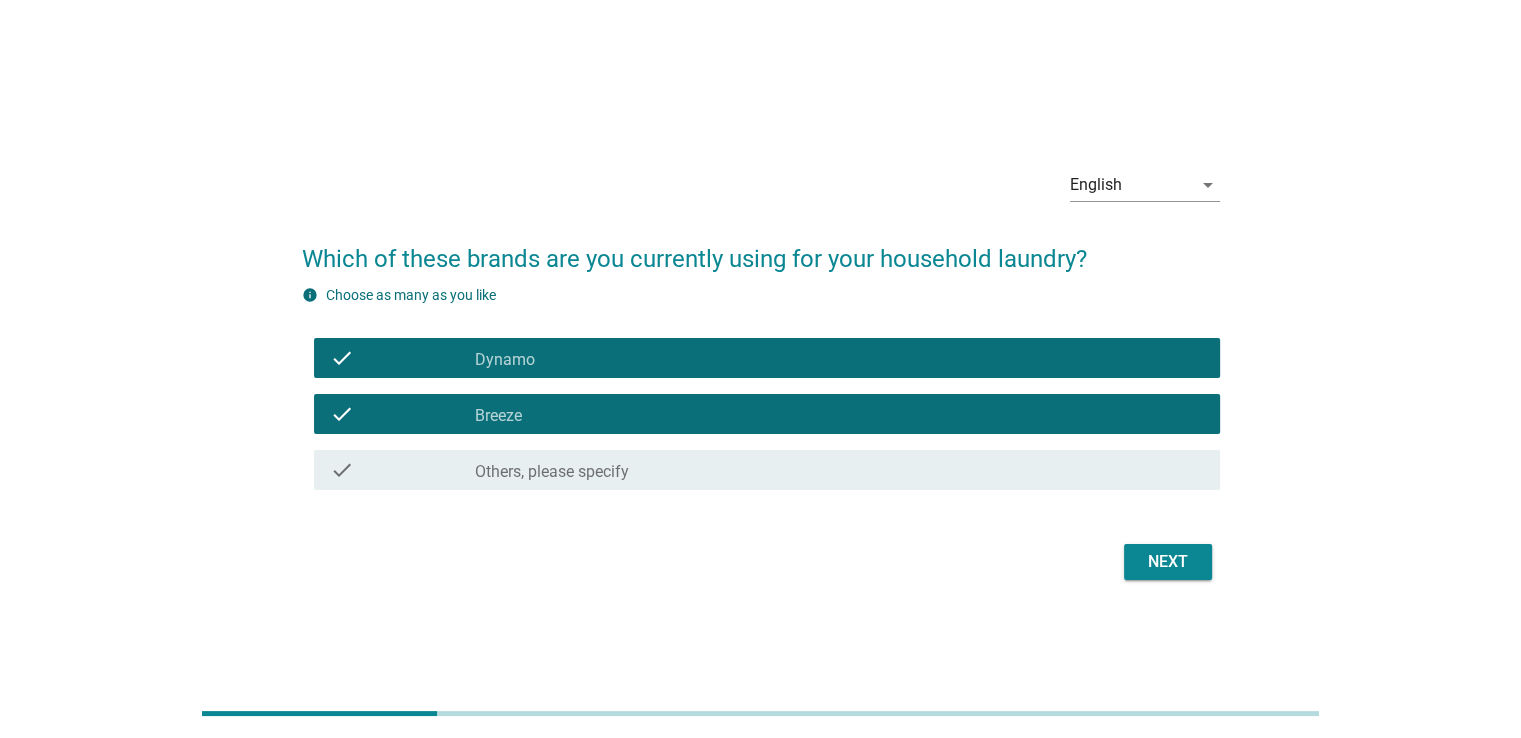 click on "Next" at bounding box center [1168, 562] 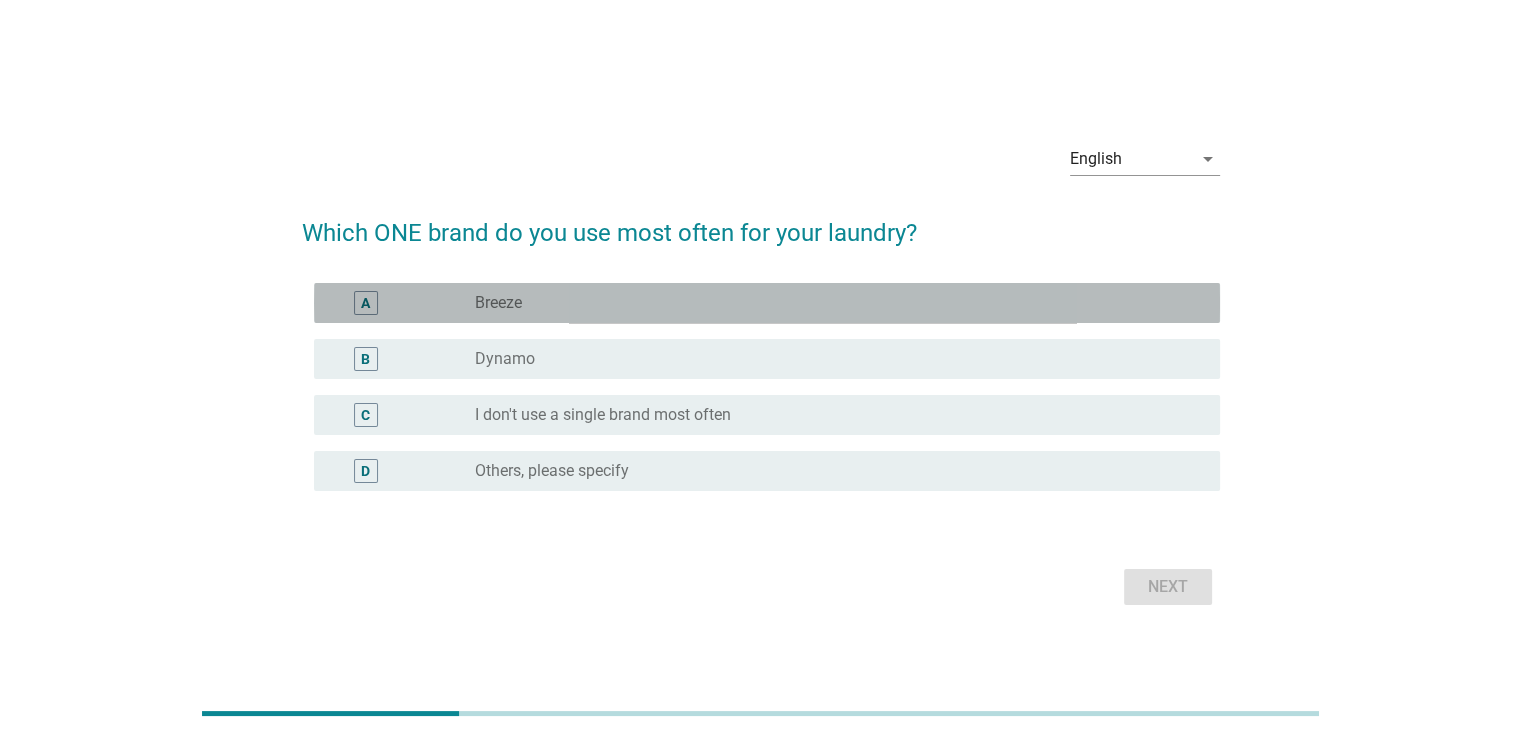 click on "radio_button_unchecked Breeze" at bounding box center (831, 303) 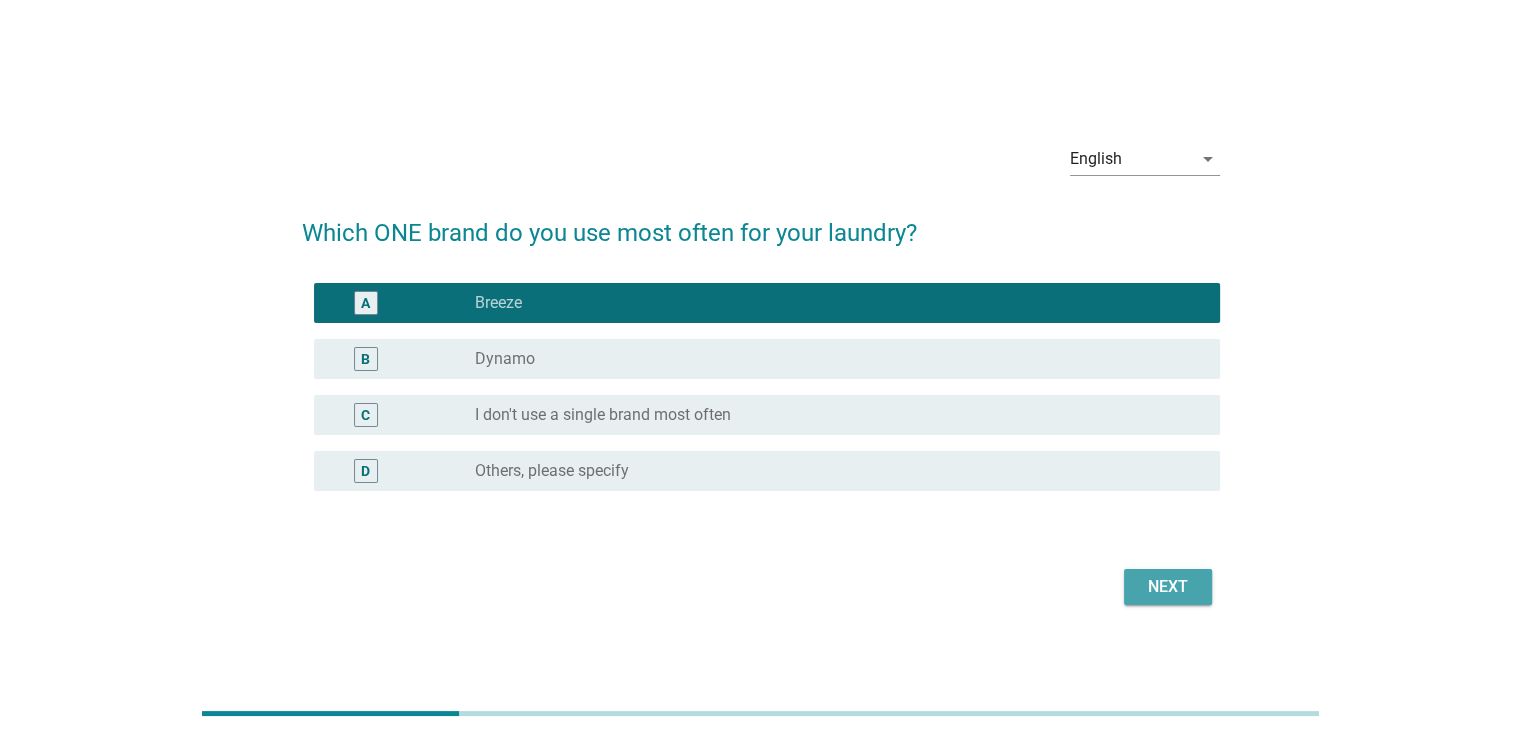 click on "Next" at bounding box center [1168, 587] 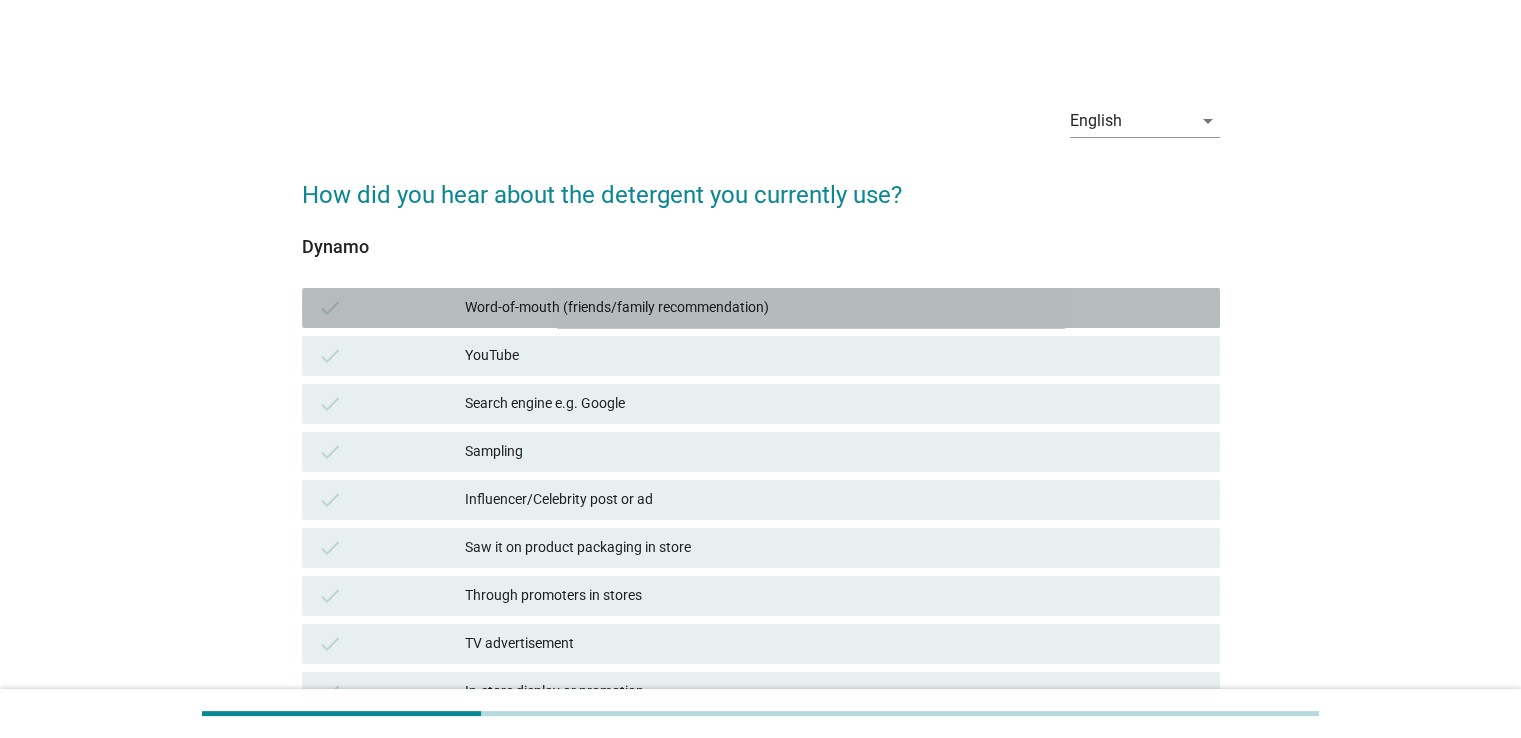 click on "Word-of-mouth (friends/family recommendation)" at bounding box center [834, 308] 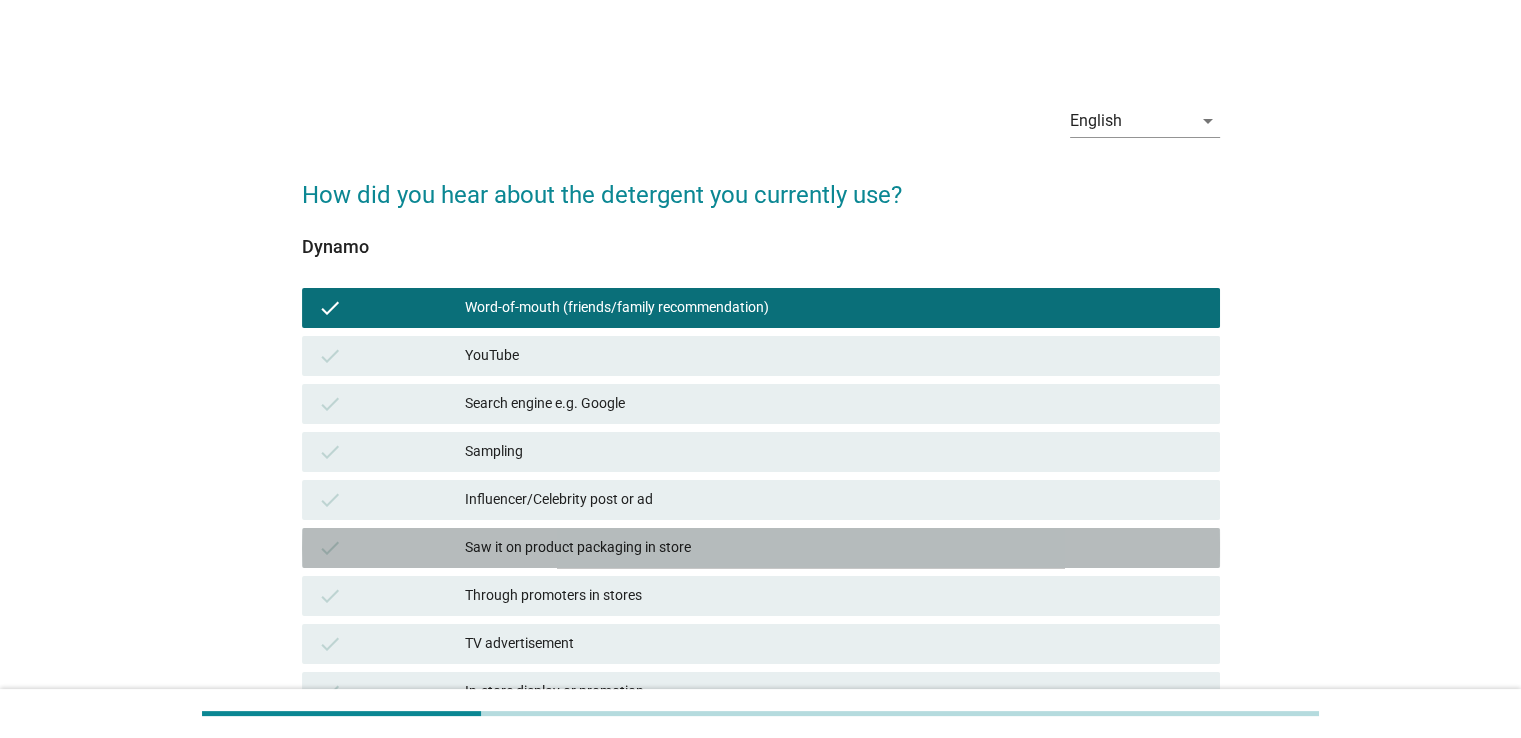 click on "Saw it on product packaging in store" at bounding box center (834, 548) 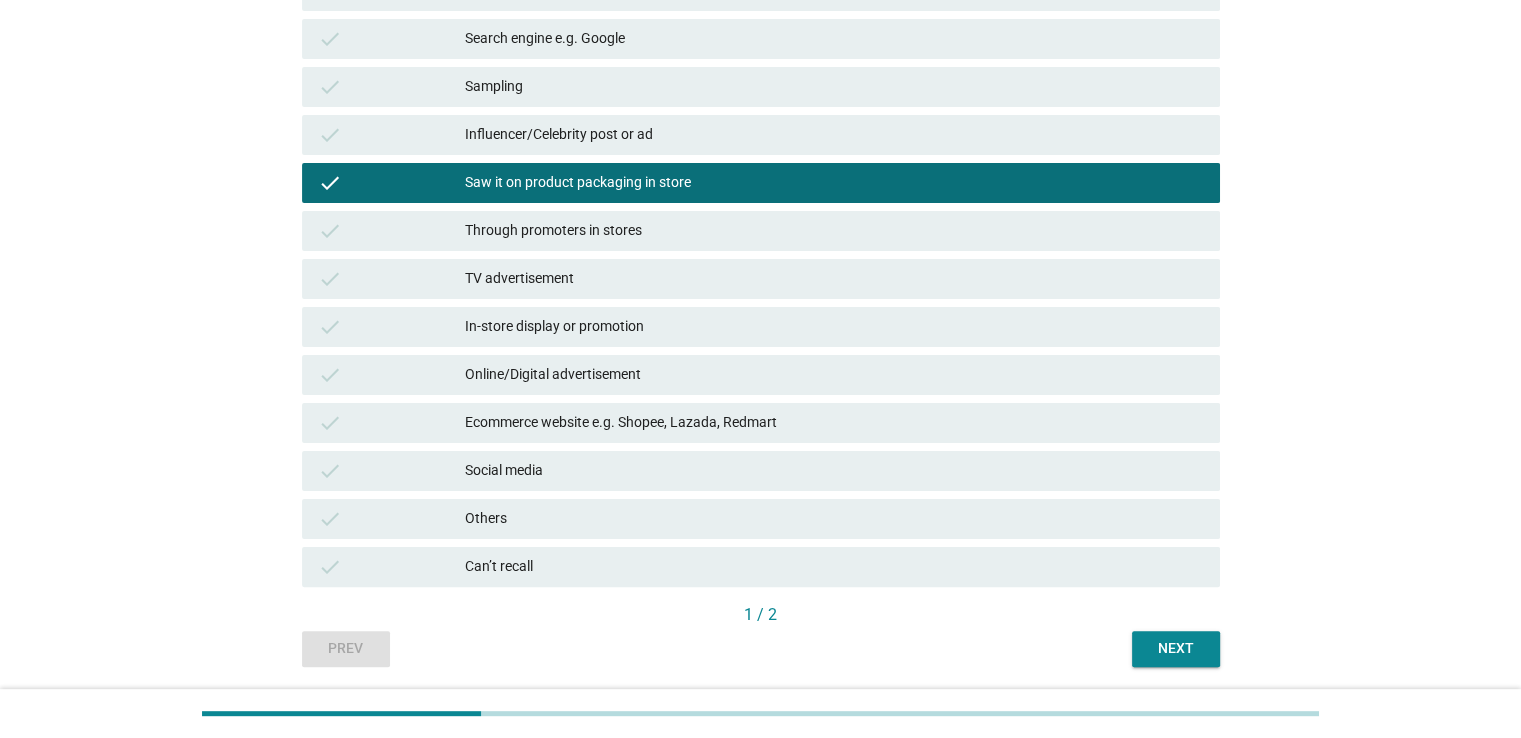 scroll, scrollTop: 431, scrollLeft: 0, axis: vertical 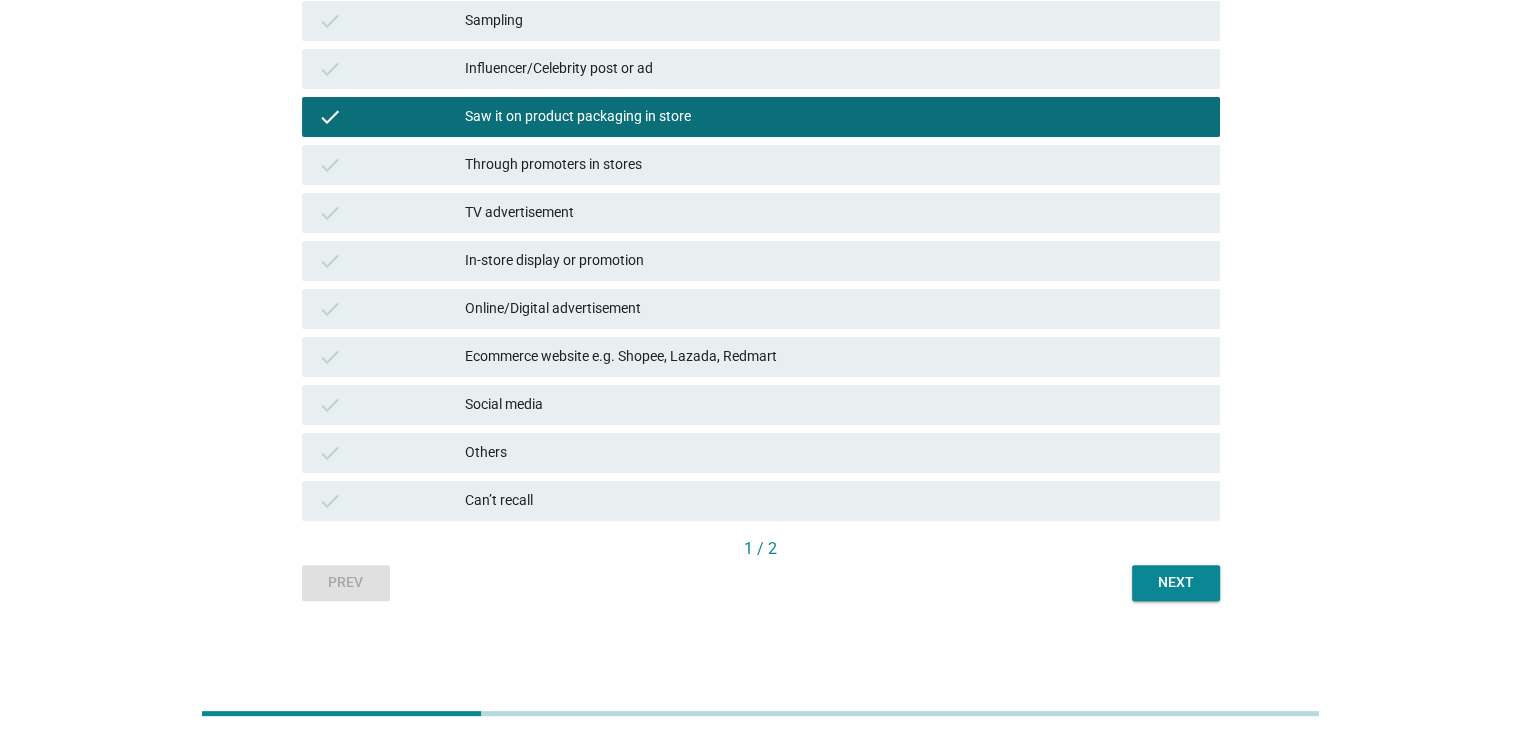 click on "Next" at bounding box center [1176, 582] 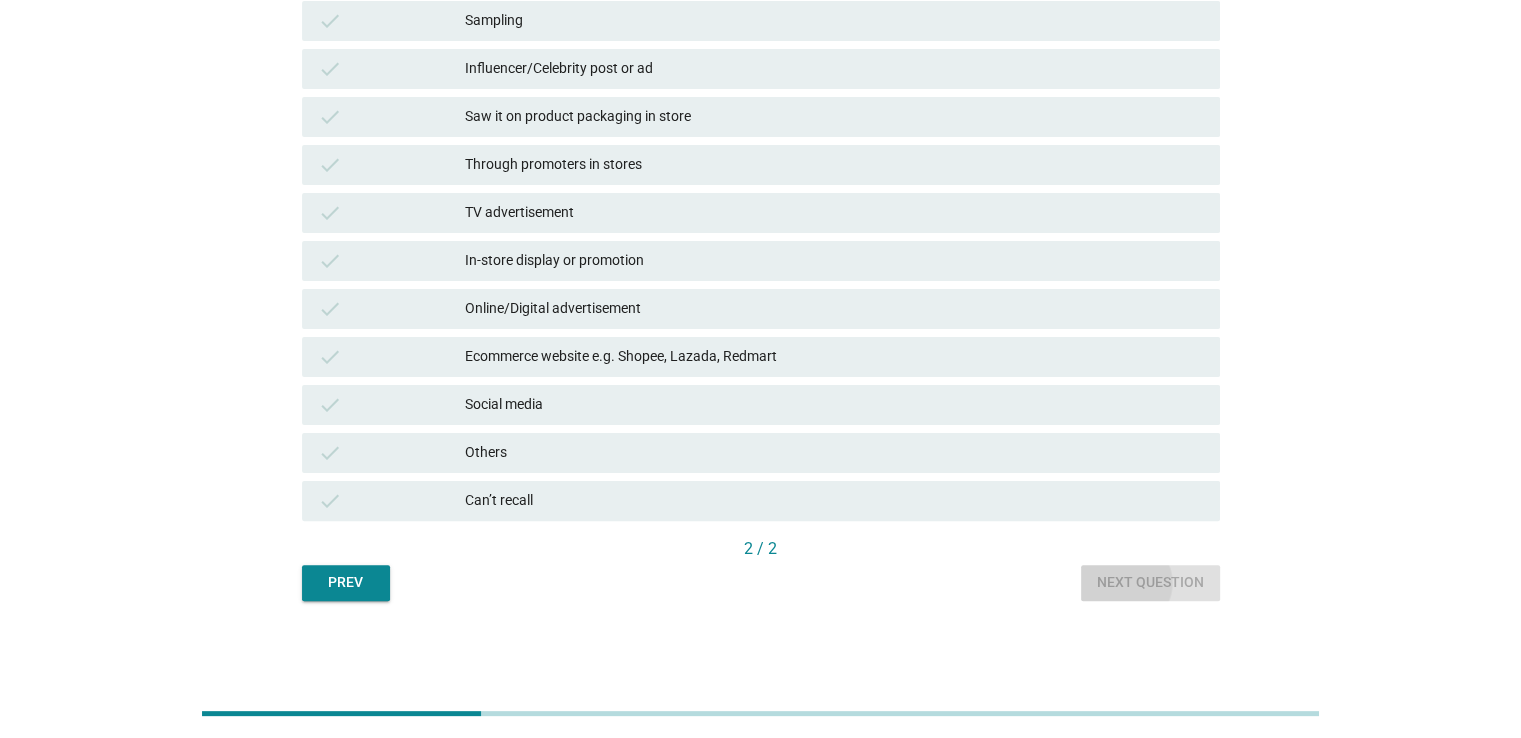 scroll, scrollTop: 0, scrollLeft: 0, axis: both 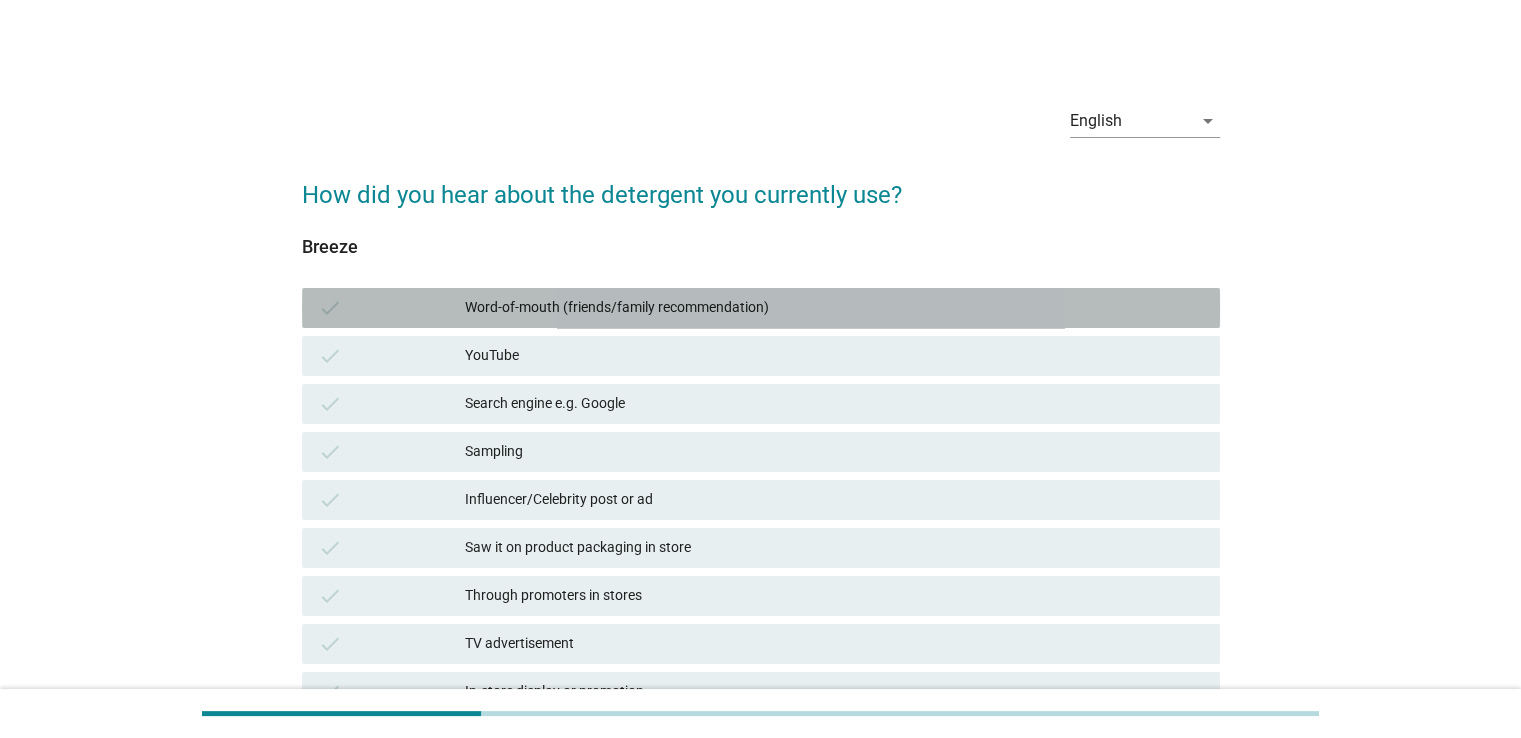 click on "Word-of-mouth (friends/family recommendation)" at bounding box center [834, 308] 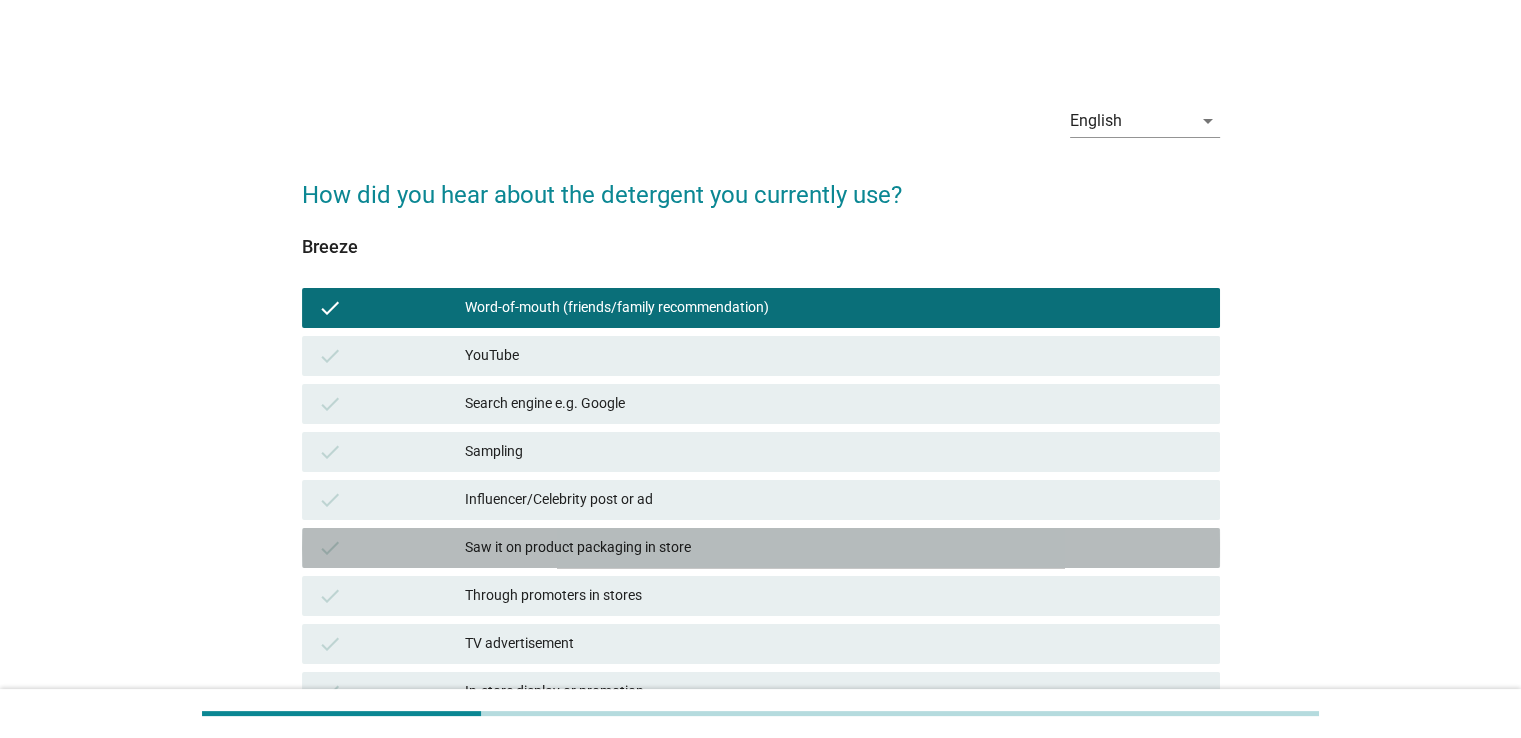 click on "Saw it on product packaging in store" at bounding box center (834, 548) 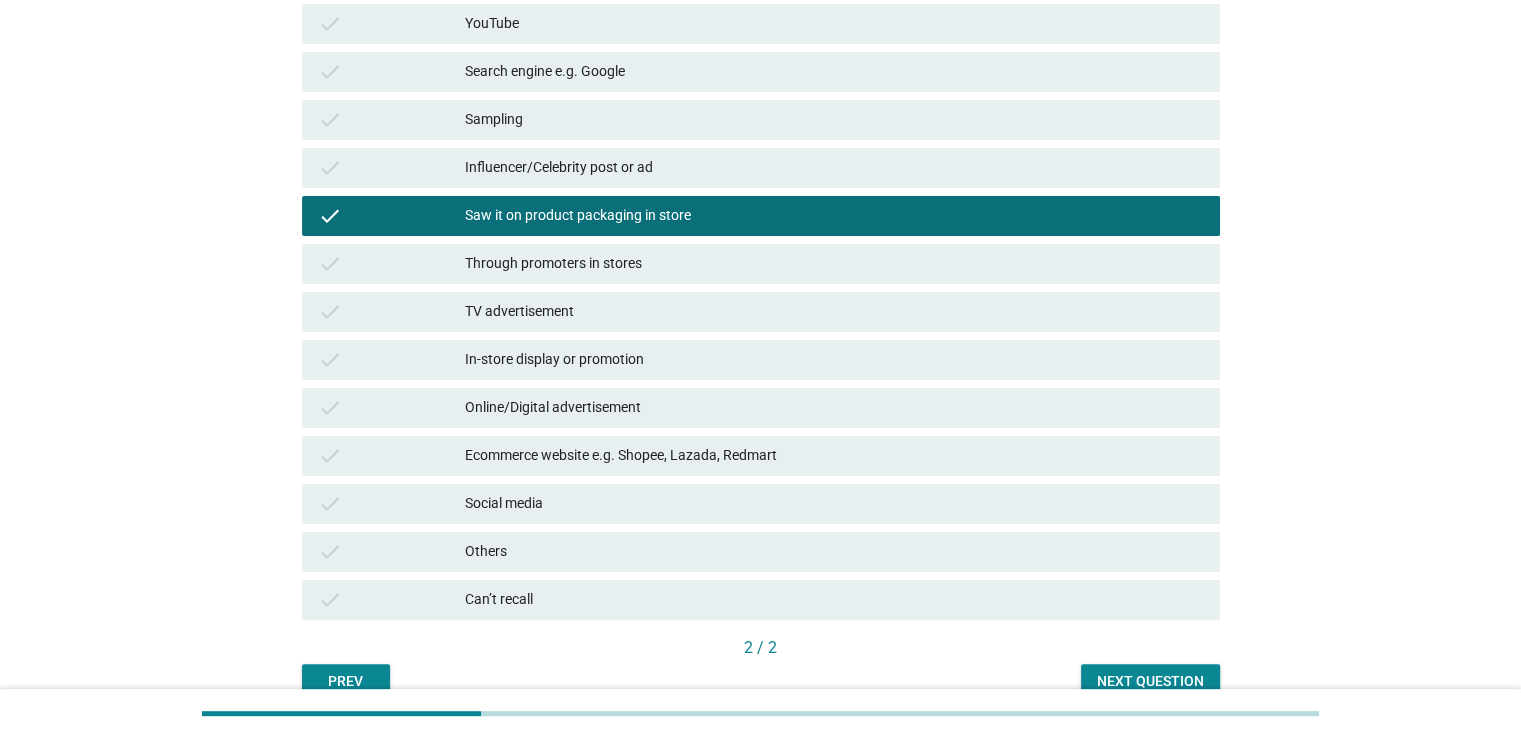 scroll, scrollTop: 431, scrollLeft: 0, axis: vertical 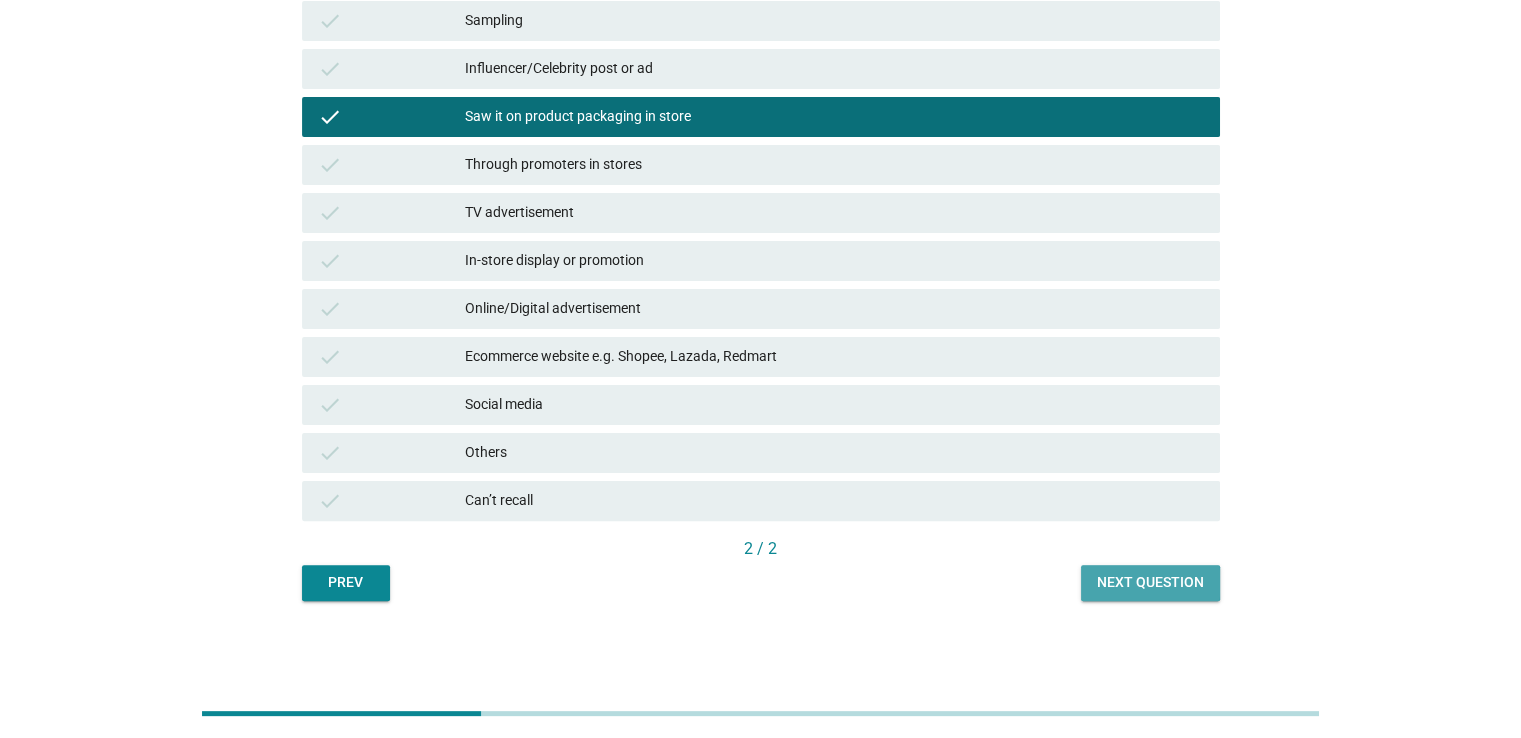 click on "Next question" at bounding box center [1150, 582] 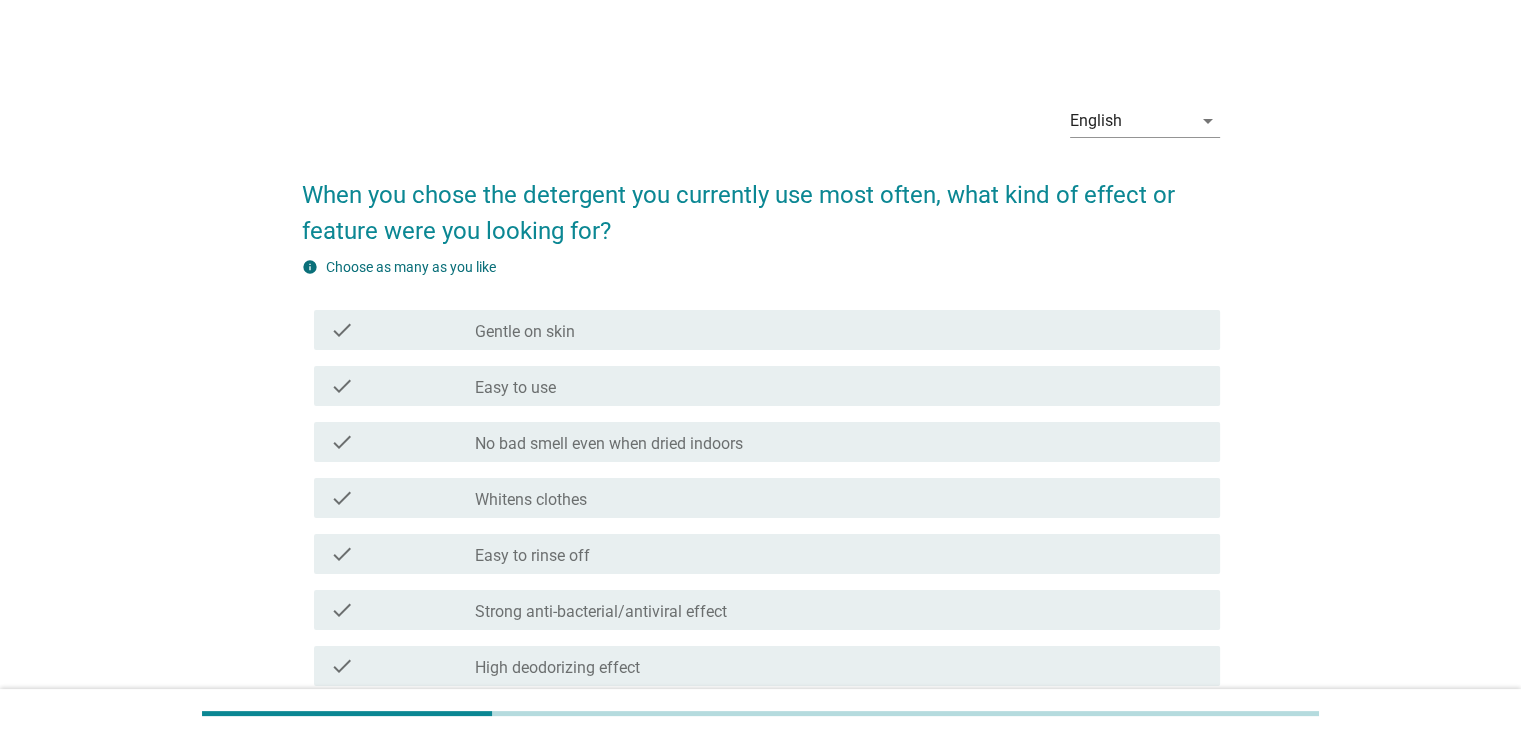 scroll, scrollTop: 100, scrollLeft: 0, axis: vertical 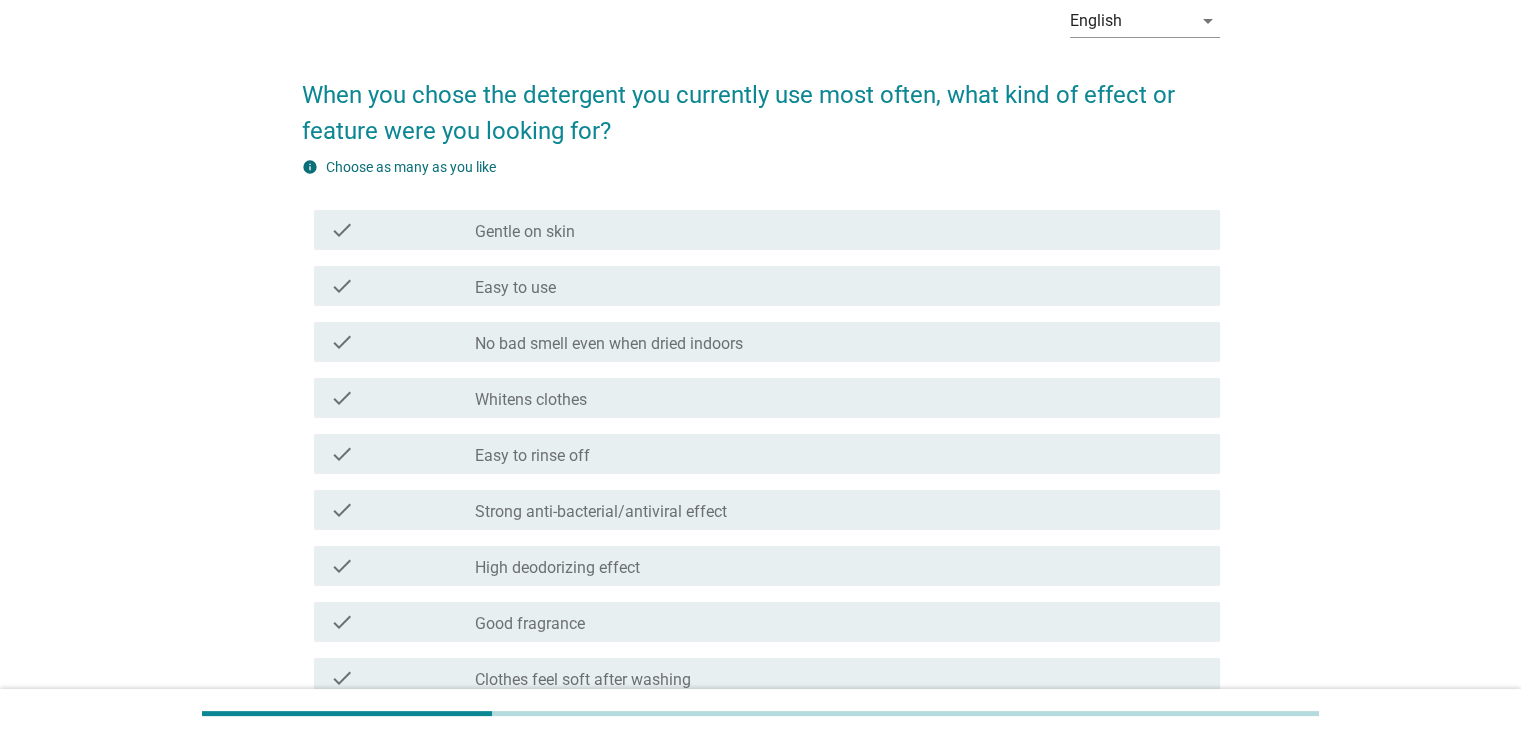 click on "check_box_outline_blank Gentle on skin" at bounding box center (839, 230) 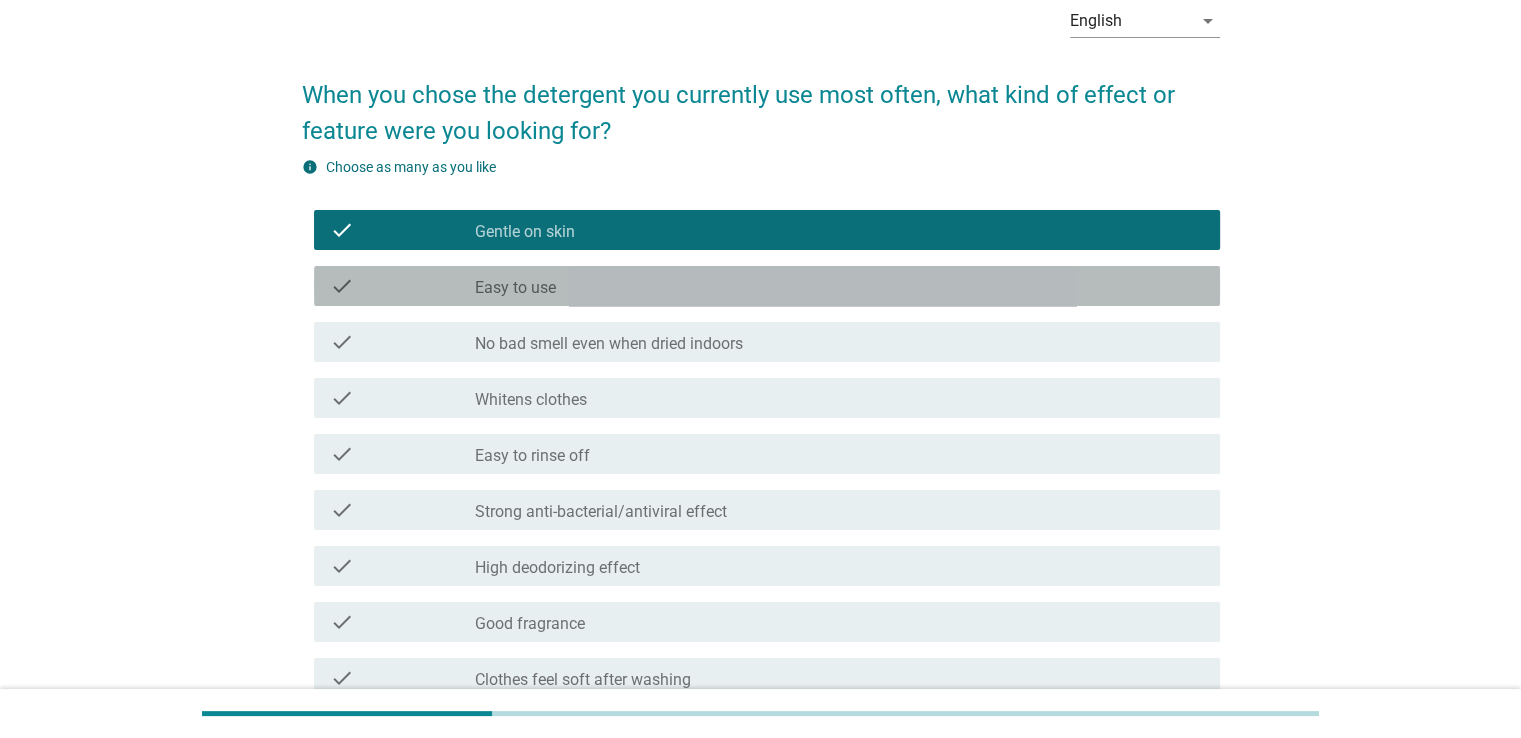 click on "Easy to use" at bounding box center [515, 288] 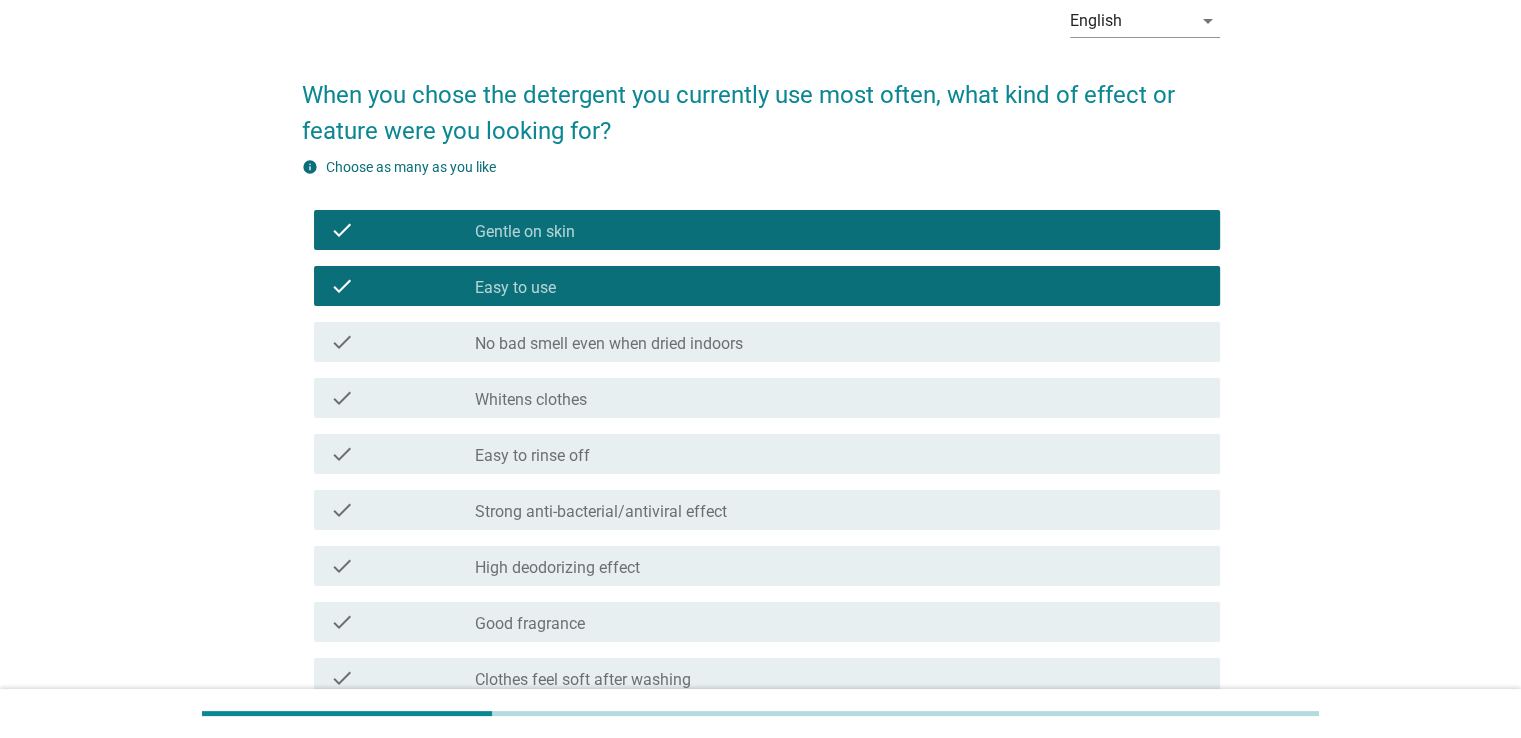 scroll, scrollTop: 200, scrollLeft: 0, axis: vertical 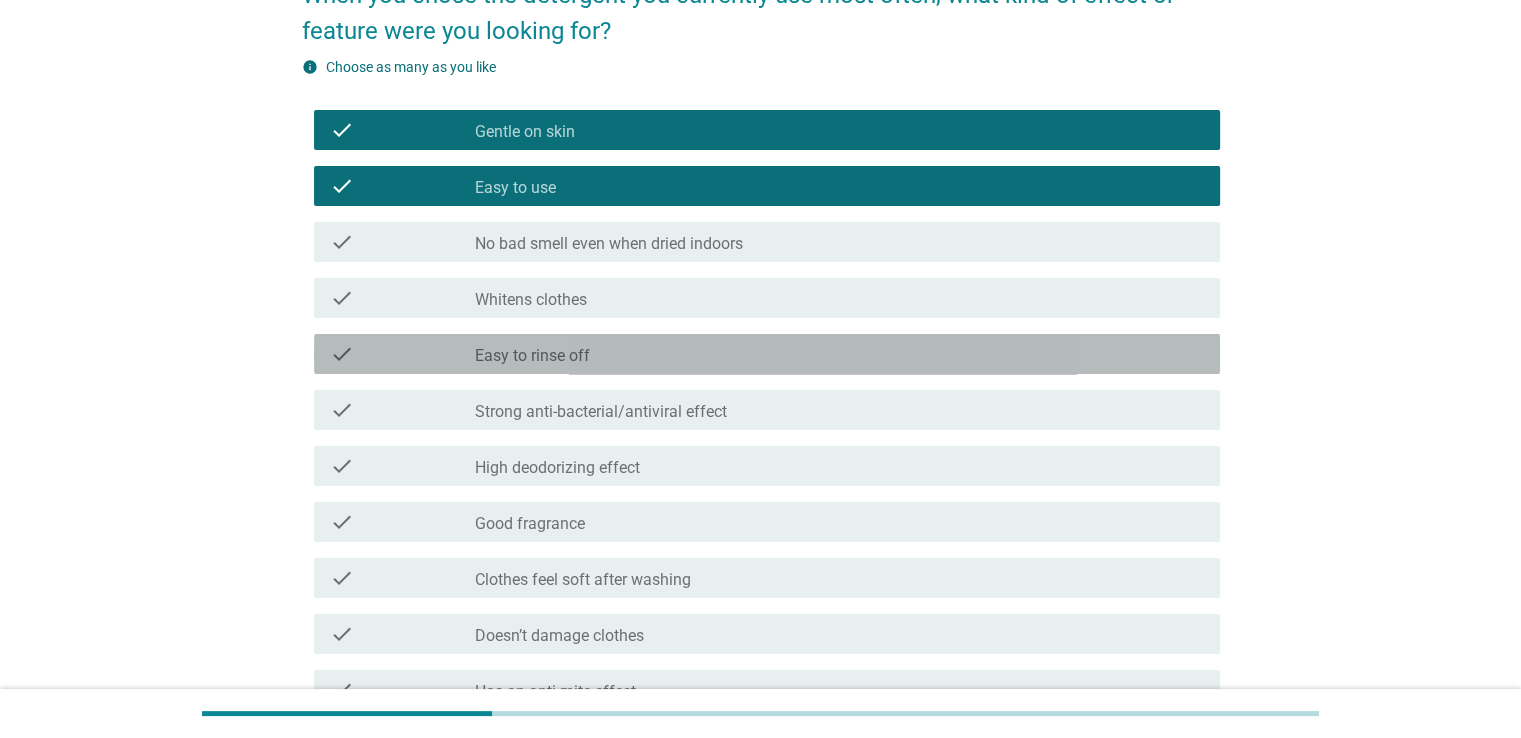 click on "Easy to rinse off" at bounding box center (532, 356) 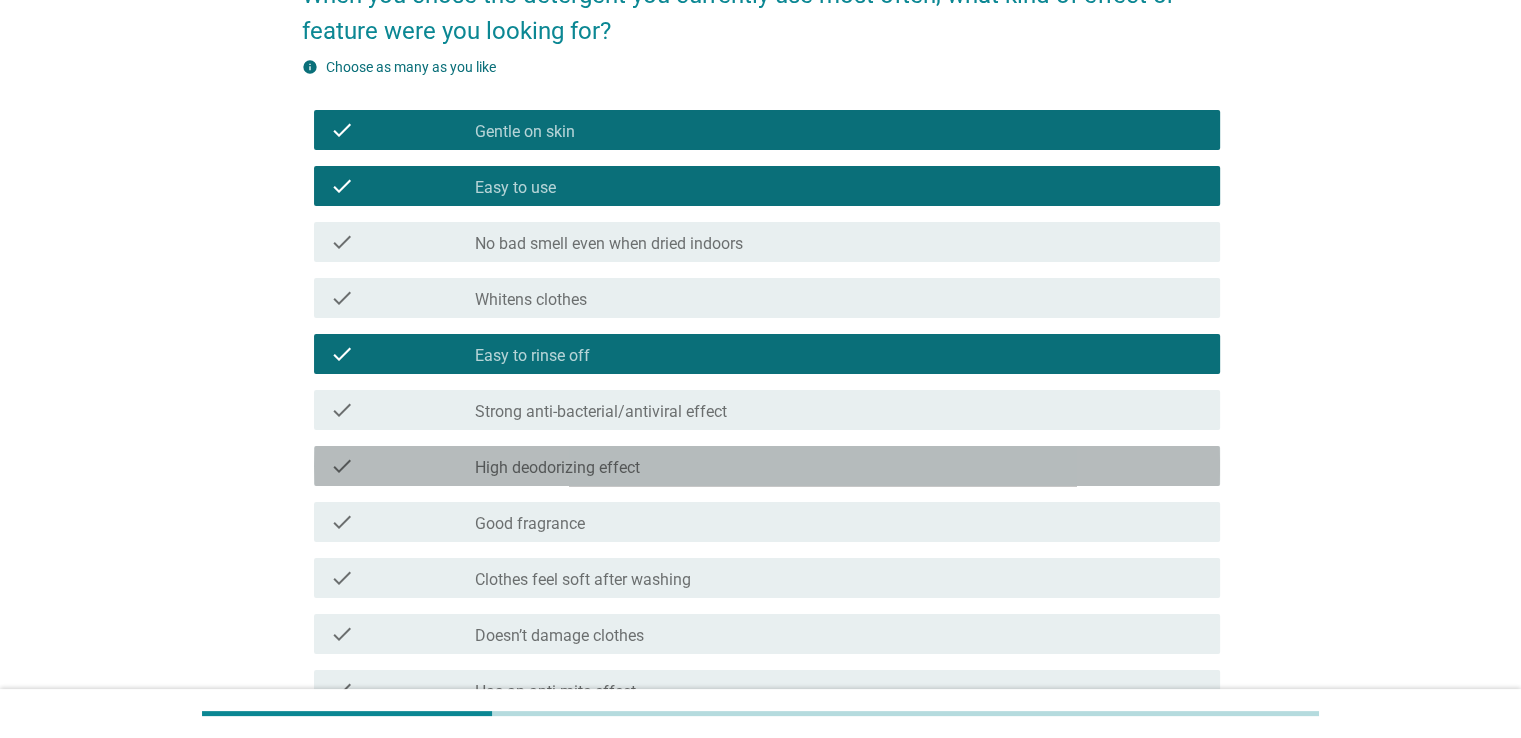 click on "High deodorizing effect" at bounding box center (557, 468) 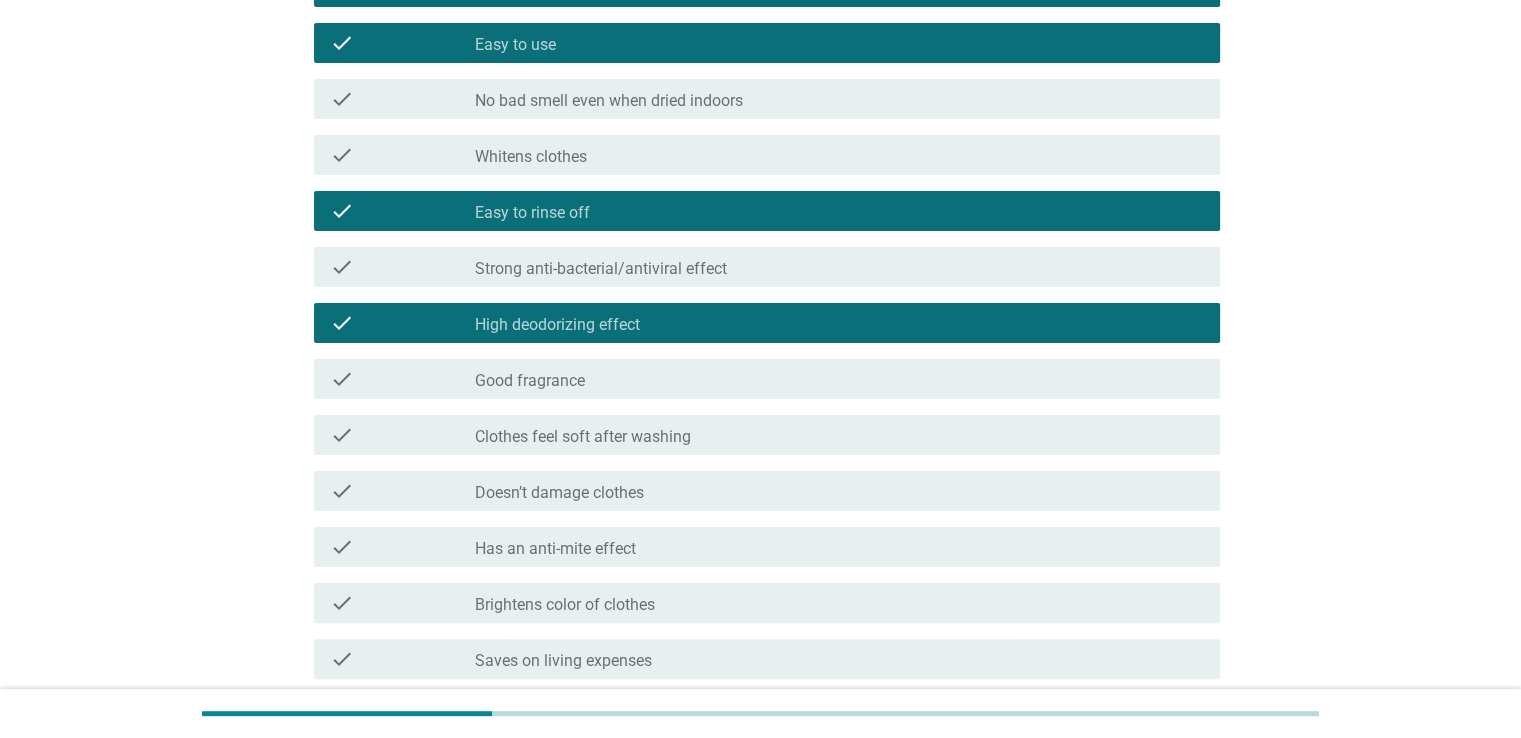 scroll, scrollTop: 400, scrollLeft: 0, axis: vertical 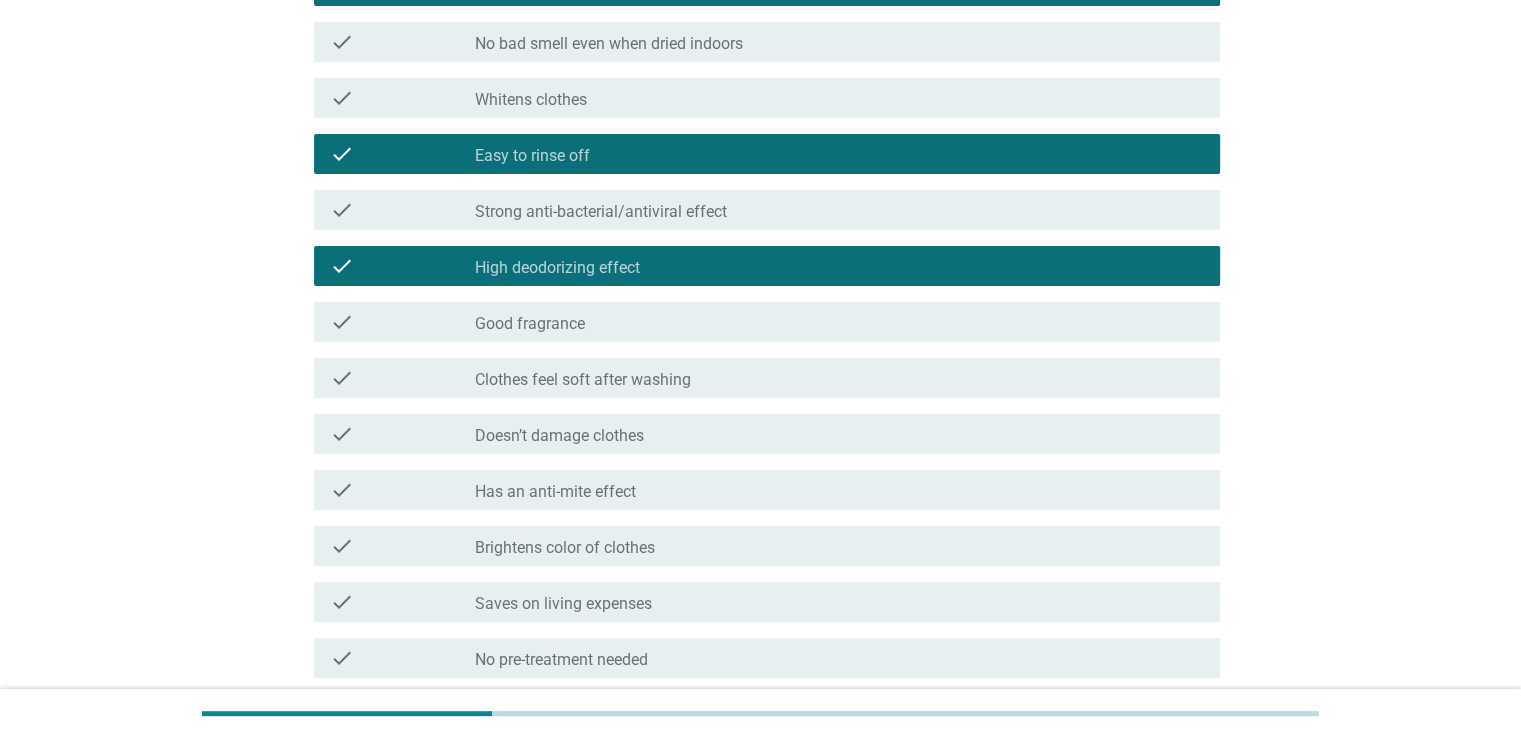 click on "Clothes feel soft after washing" at bounding box center [583, 380] 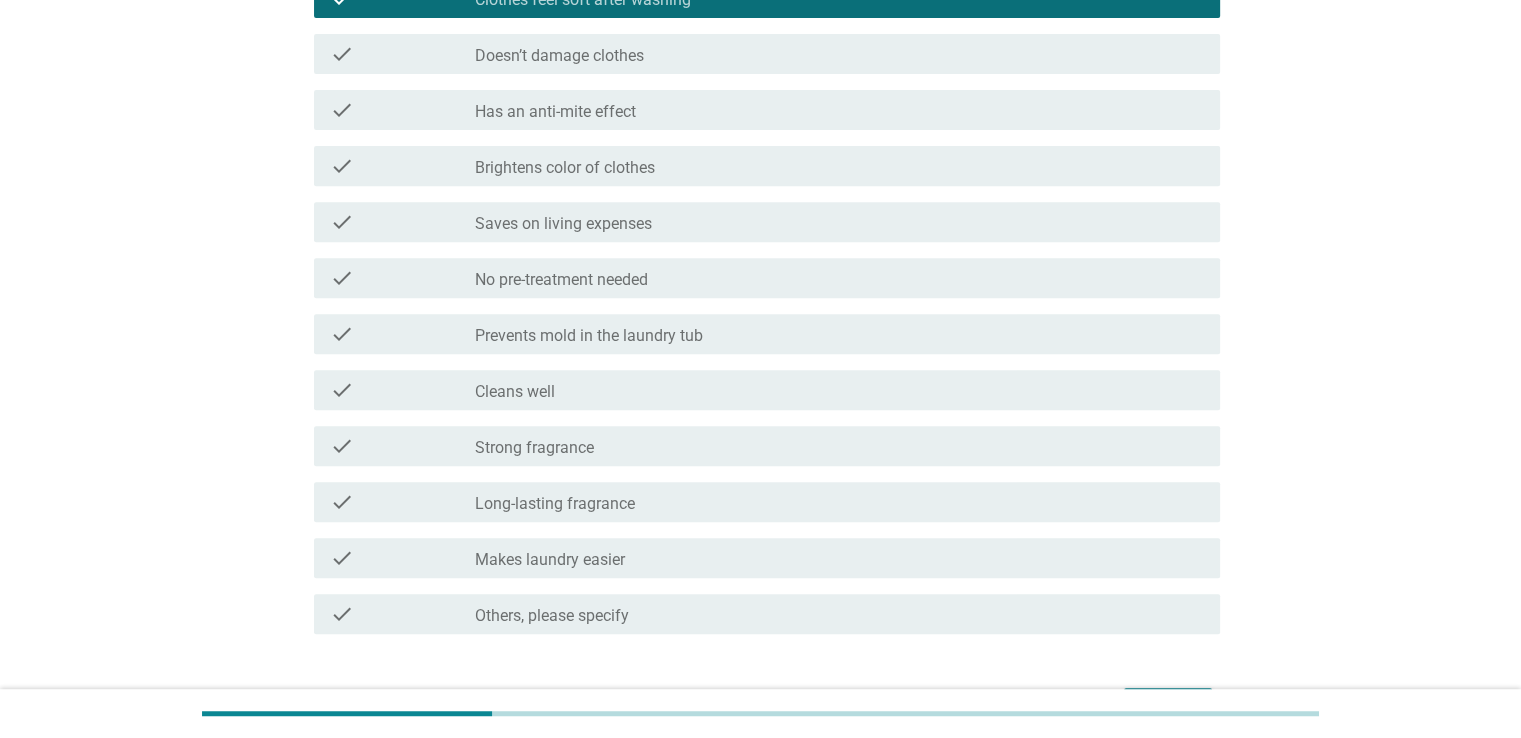 scroll, scrollTop: 800, scrollLeft: 0, axis: vertical 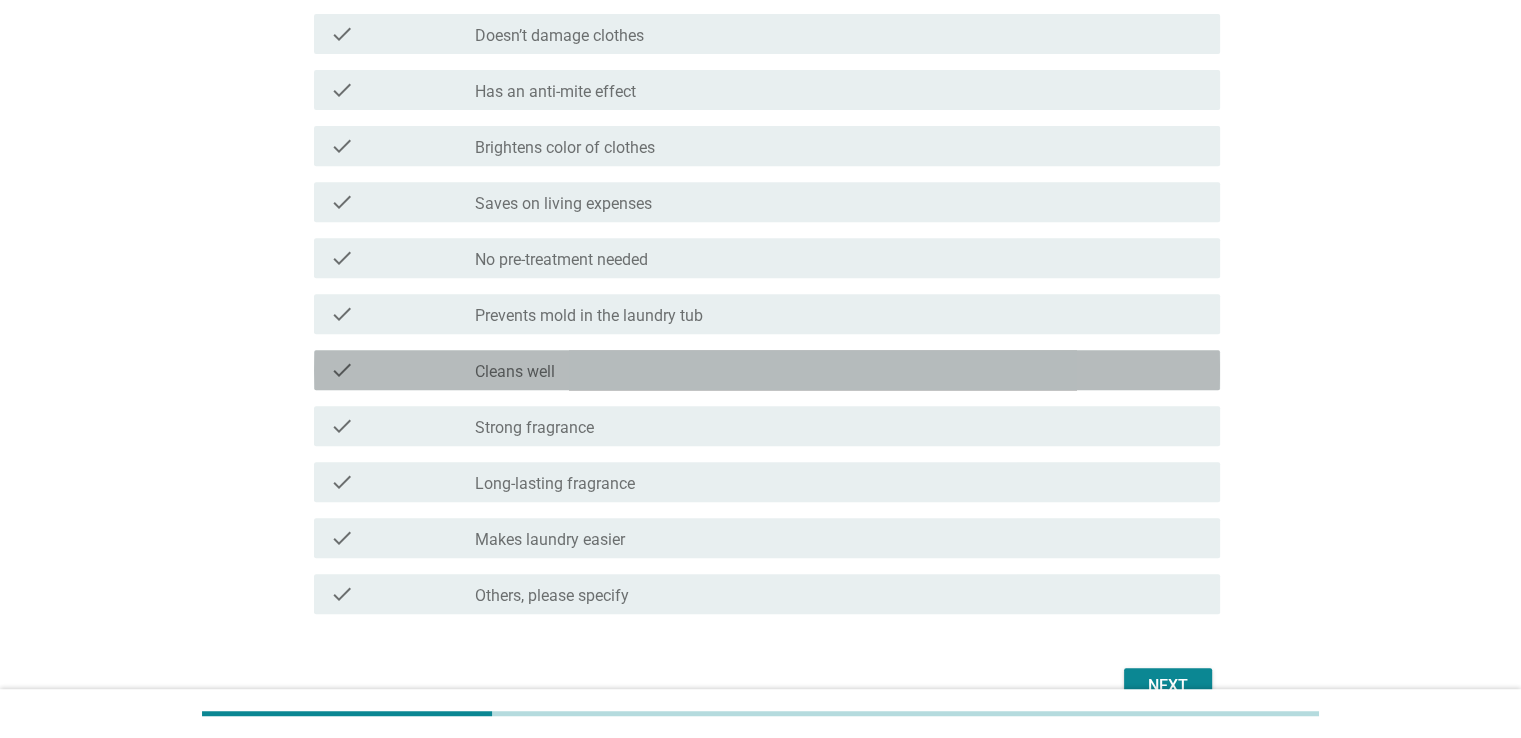 click on "check_box_outline_blank Cleans well" at bounding box center [839, 370] 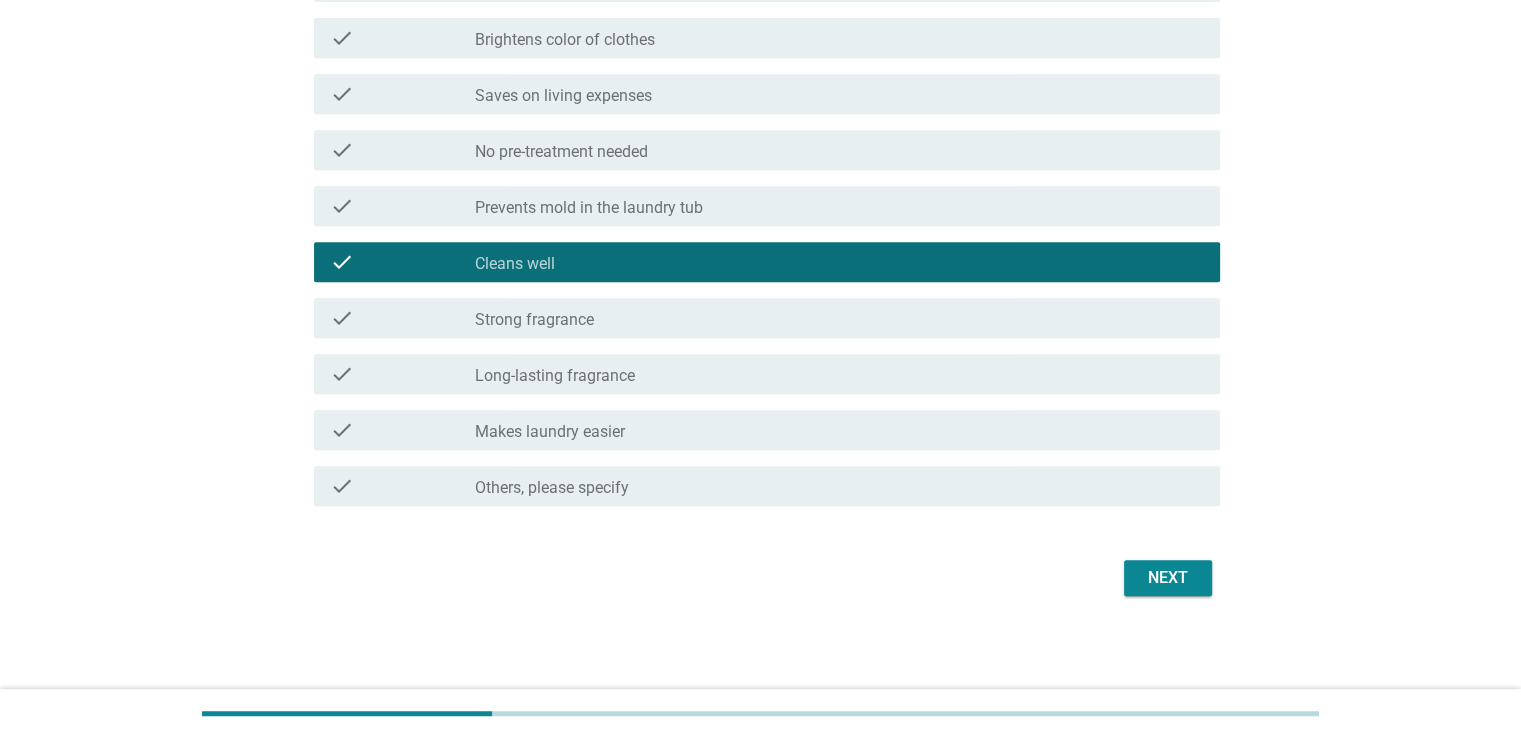 scroll, scrollTop: 909, scrollLeft: 0, axis: vertical 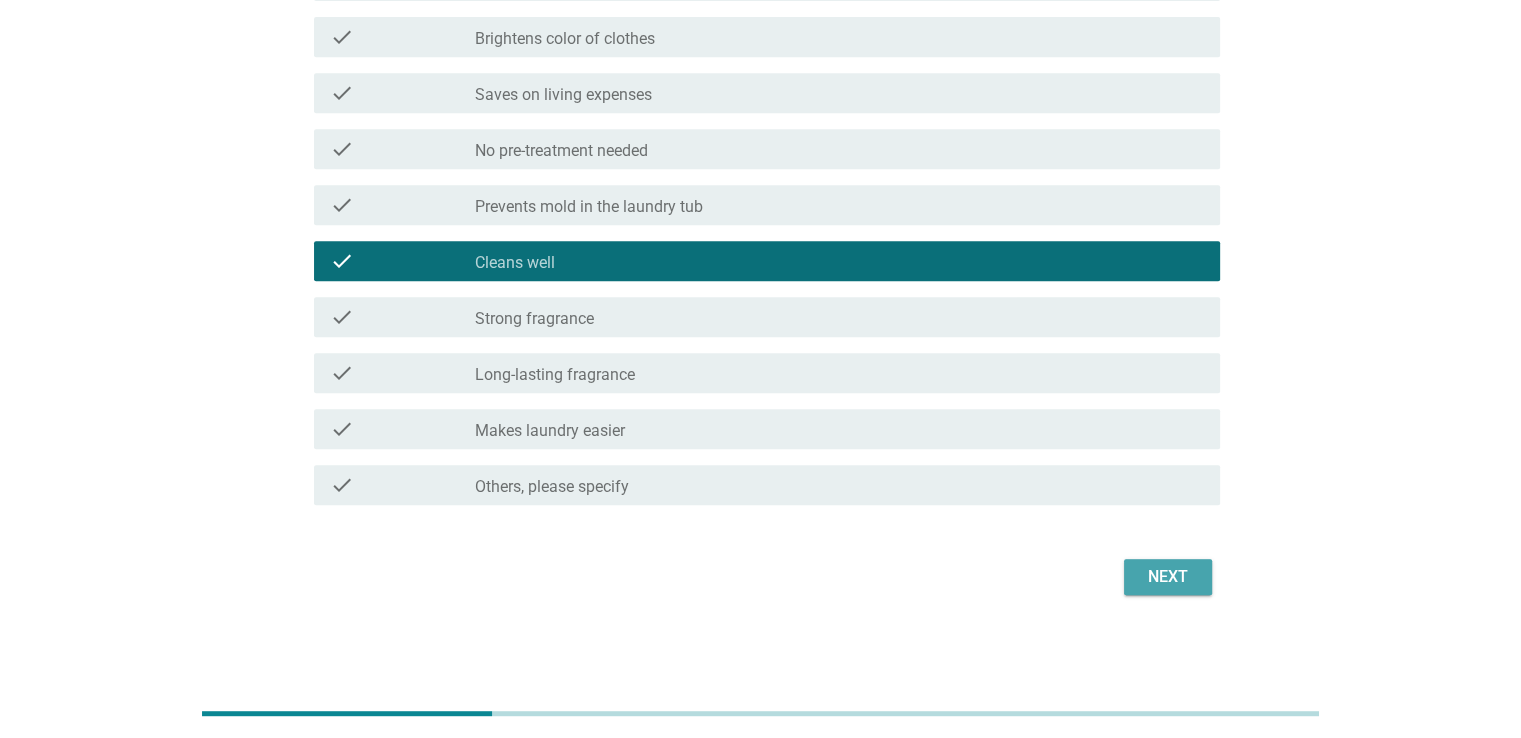 click on "Next" at bounding box center (1168, 577) 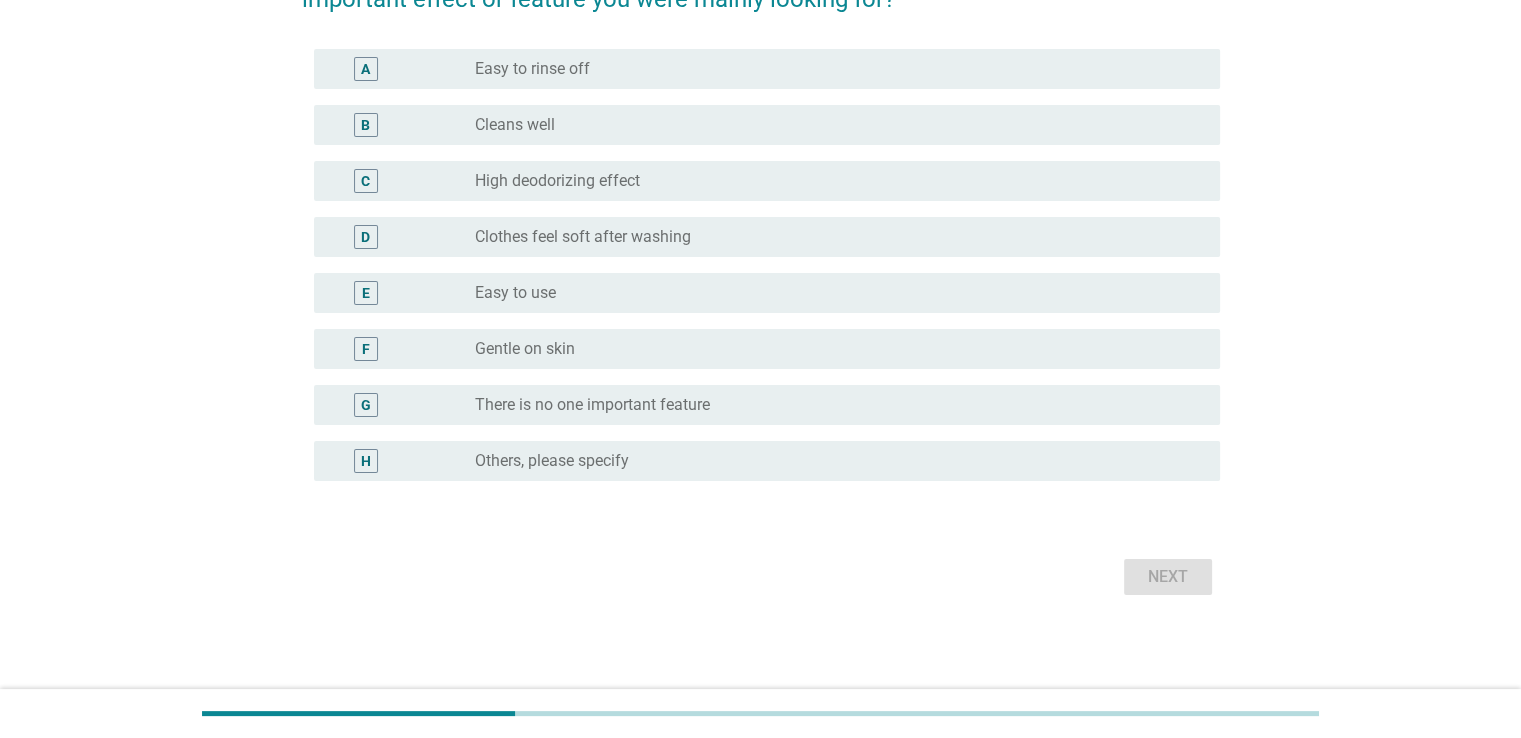 scroll, scrollTop: 0, scrollLeft: 0, axis: both 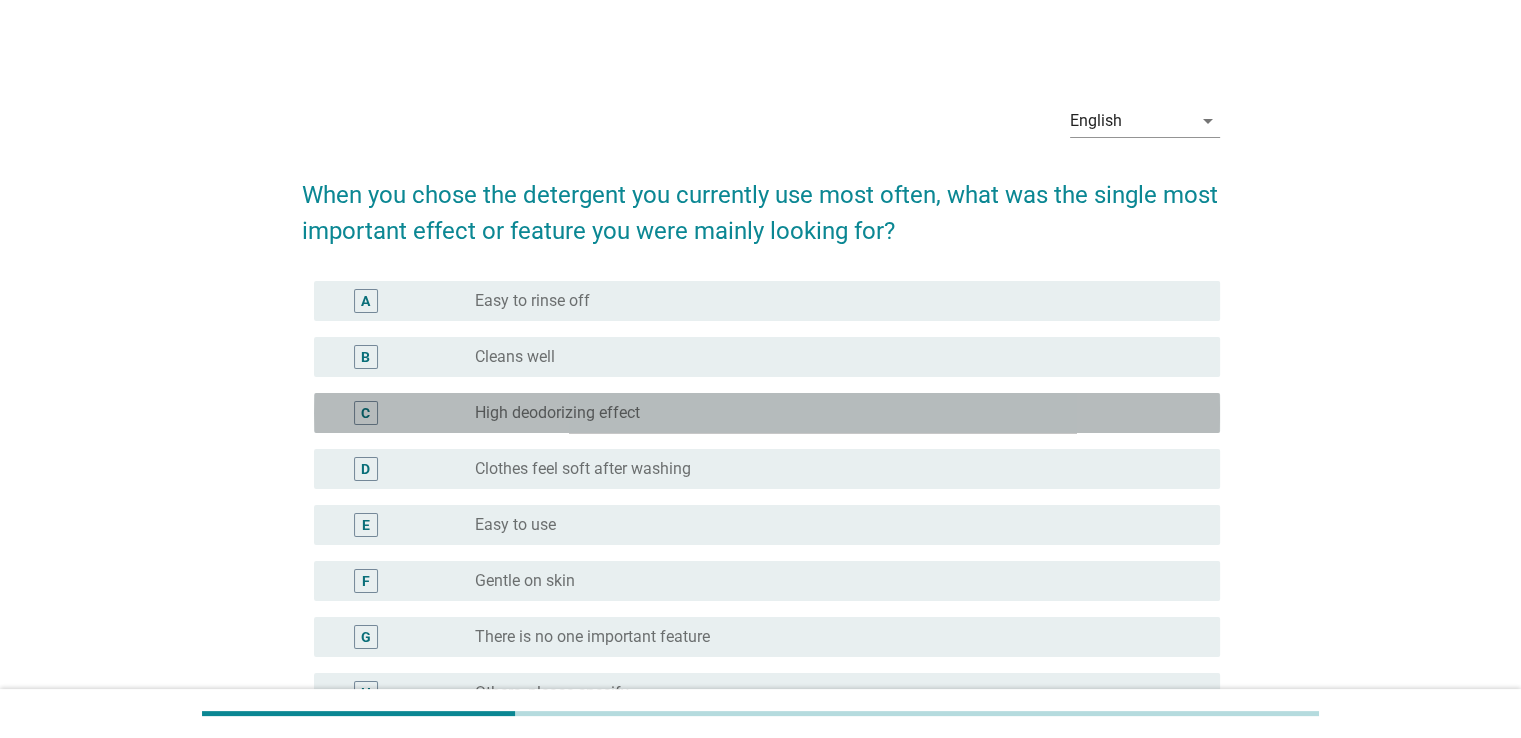 click on "radio_button_unchecked High deodorizing effect" at bounding box center (831, 413) 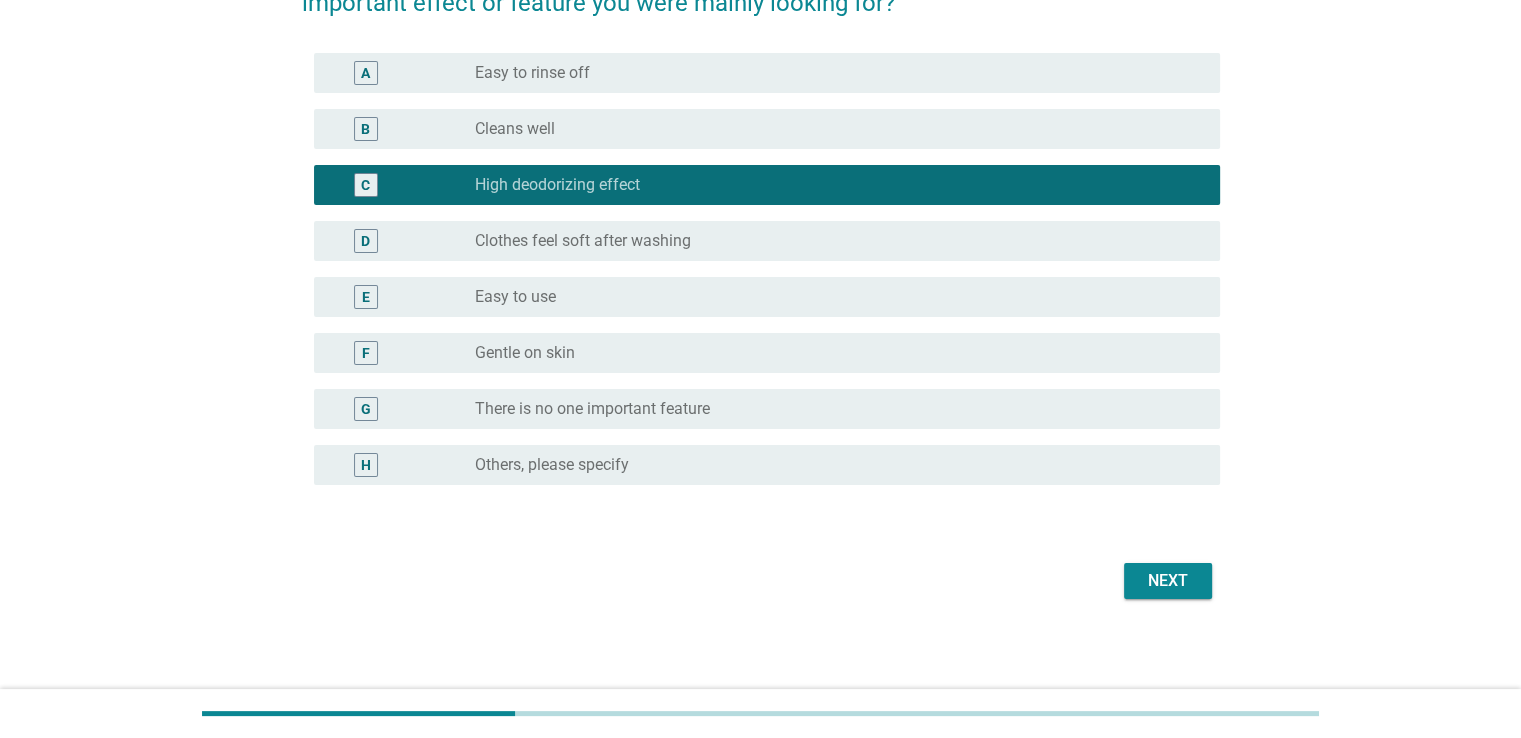 scroll, scrollTop: 232, scrollLeft: 0, axis: vertical 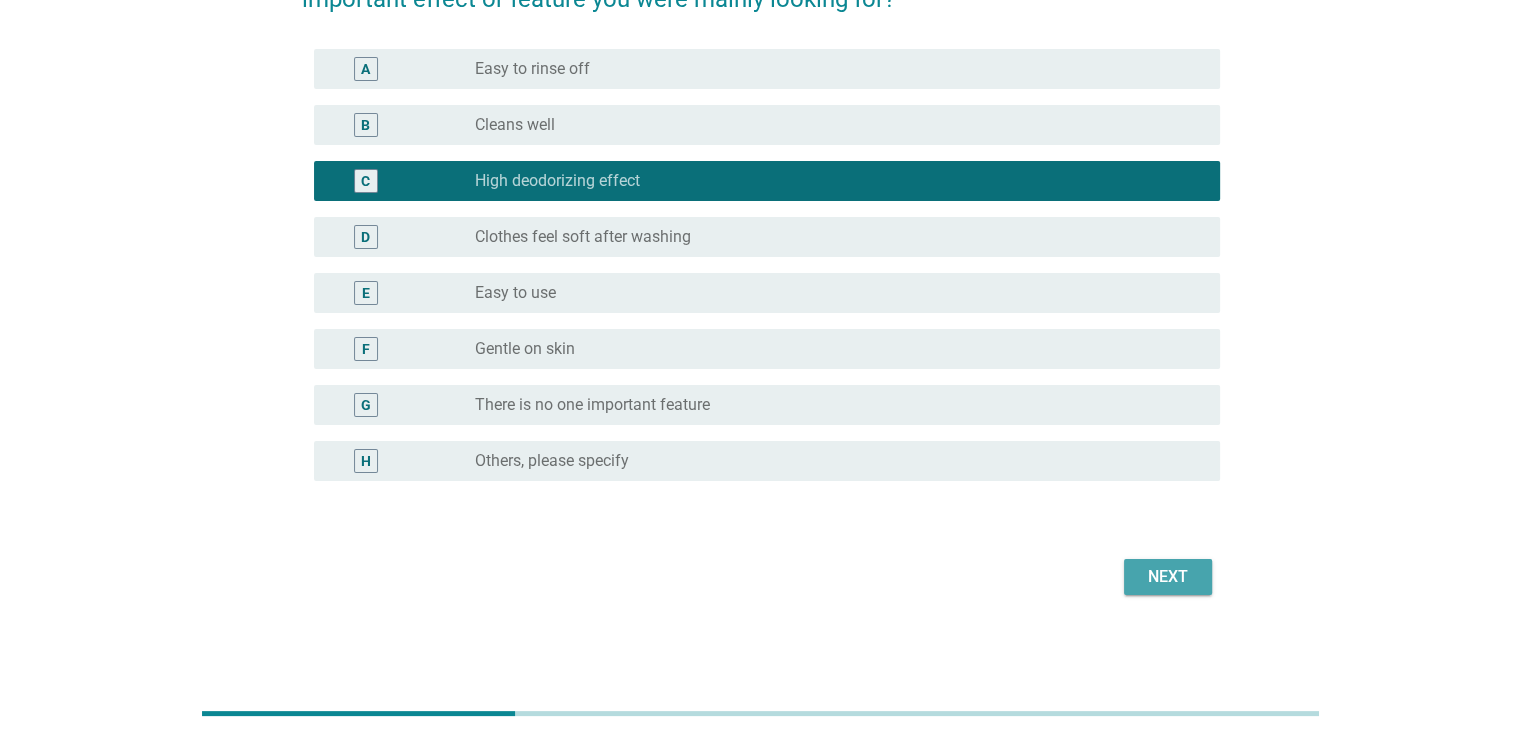 click on "Next" at bounding box center (1168, 577) 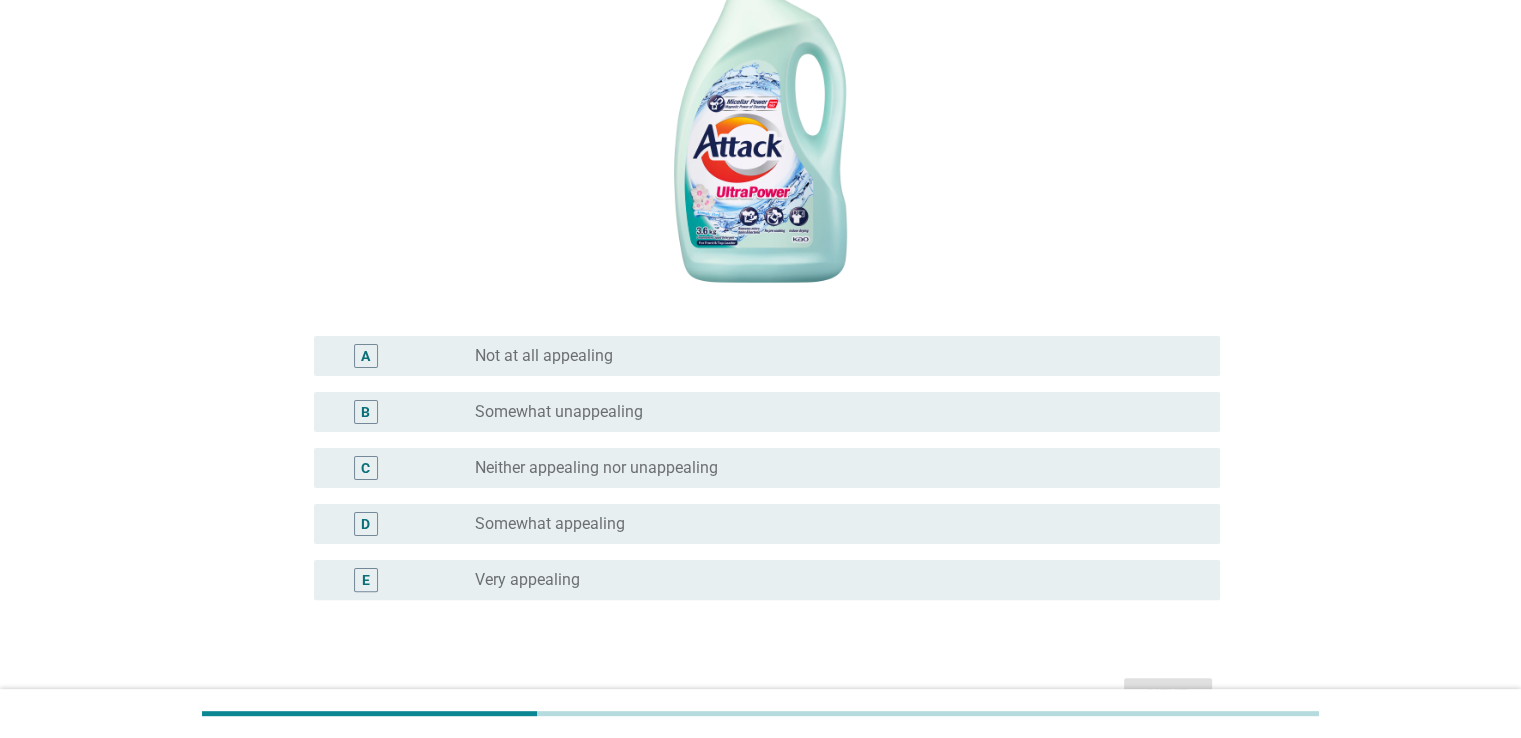 scroll, scrollTop: 400, scrollLeft: 0, axis: vertical 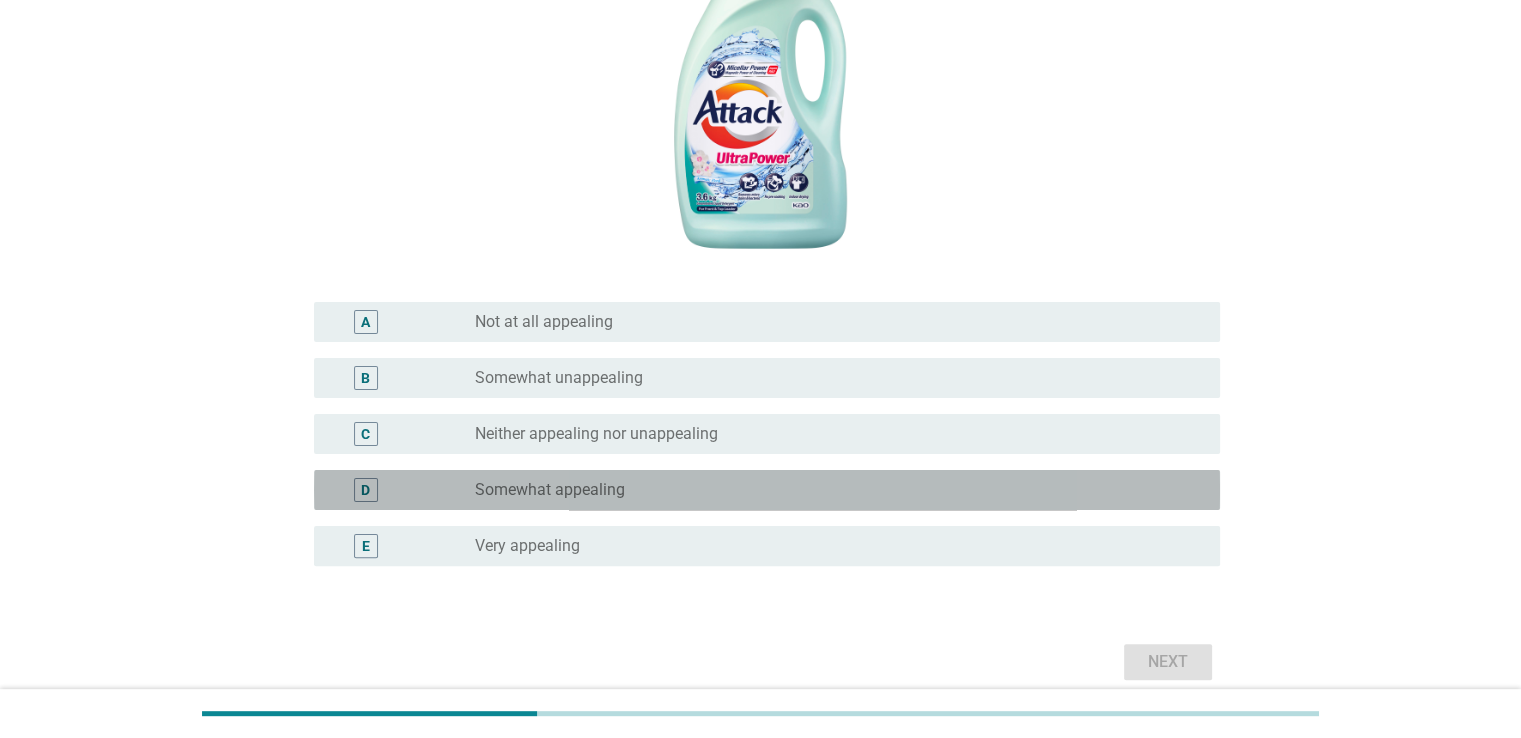 click on "radio_button_unchecked Somewhat appealing" at bounding box center [831, 490] 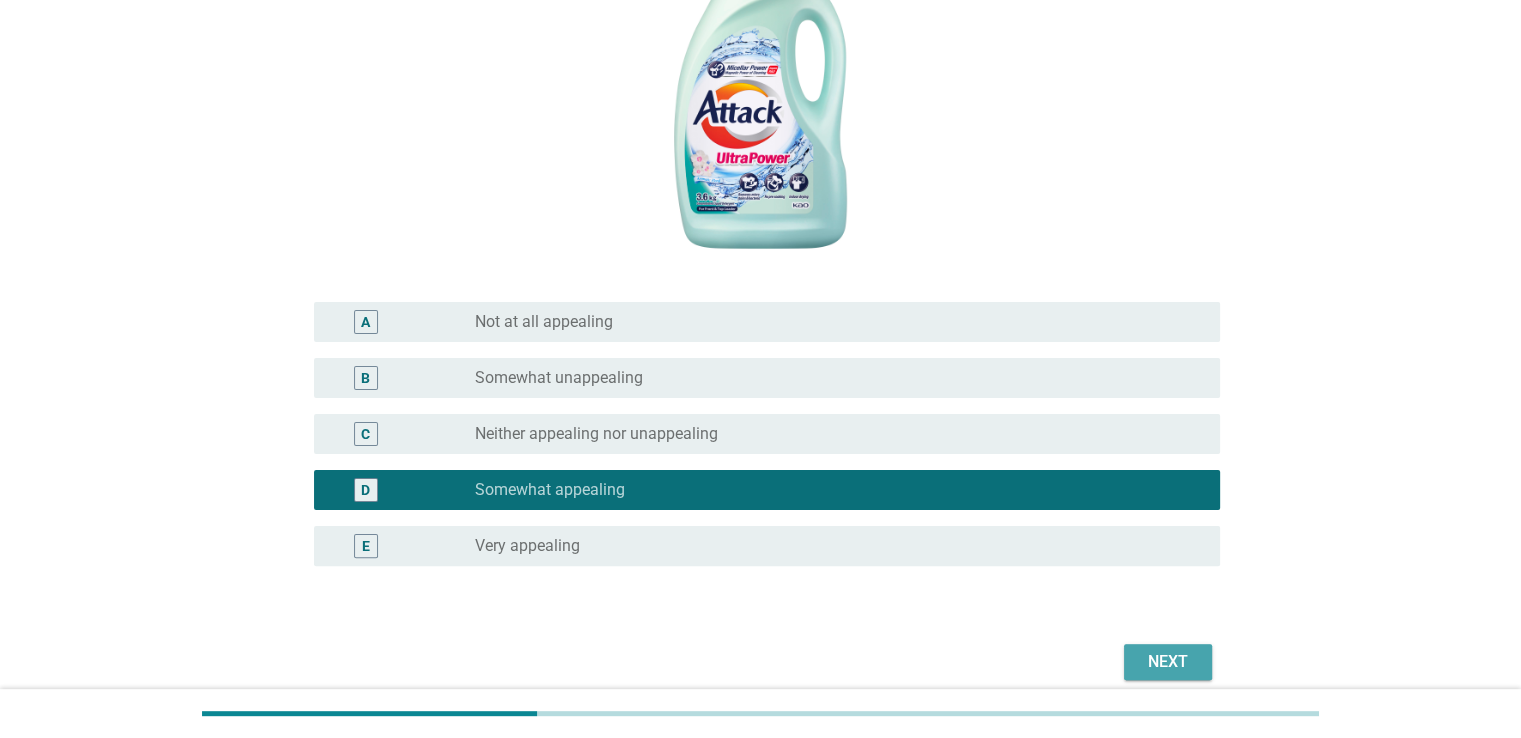 click on "Next" at bounding box center (1168, 662) 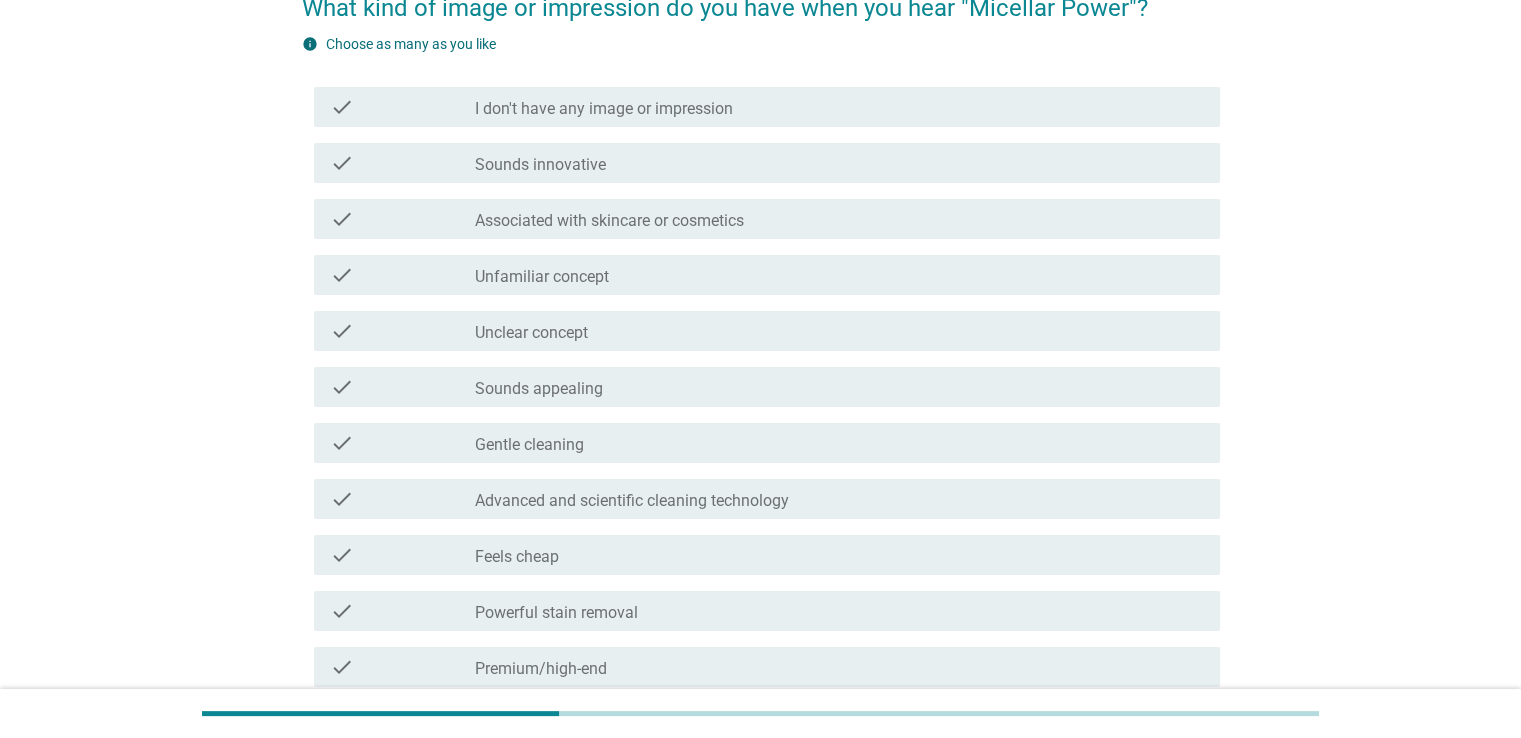 scroll, scrollTop: 200, scrollLeft: 0, axis: vertical 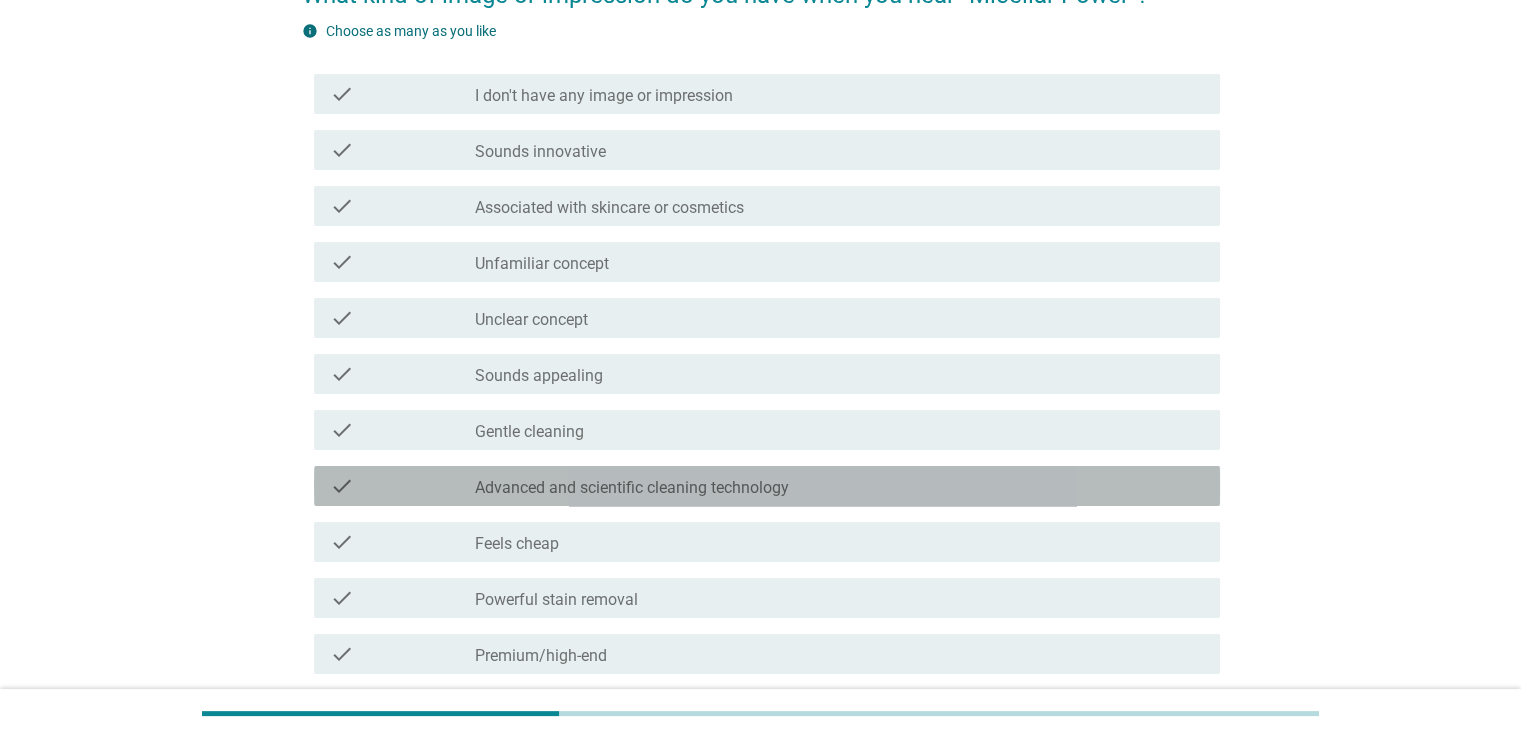 click on "Advanced and scientific cleaning technology" at bounding box center [632, 488] 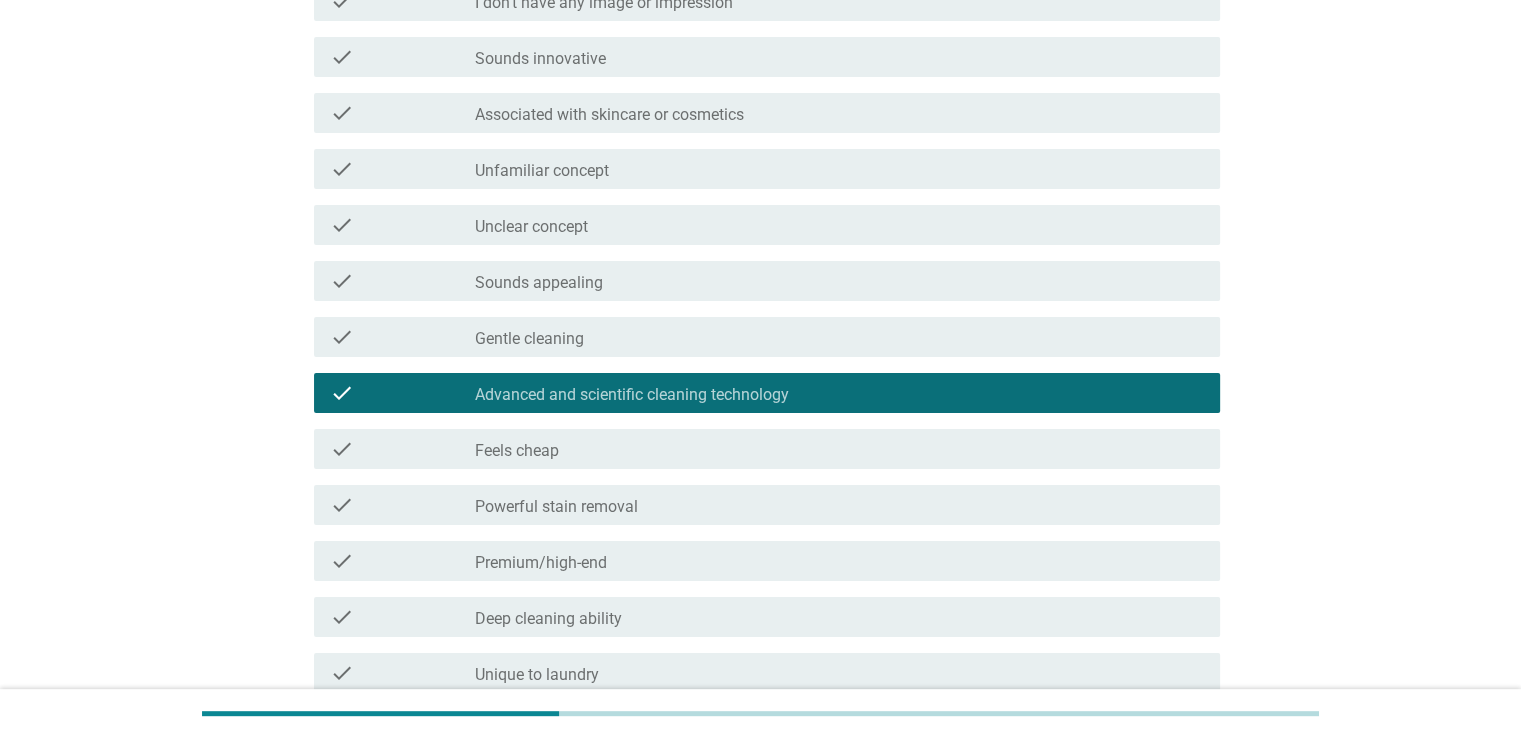 scroll, scrollTop: 393, scrollLeft: 0, axis: vertical 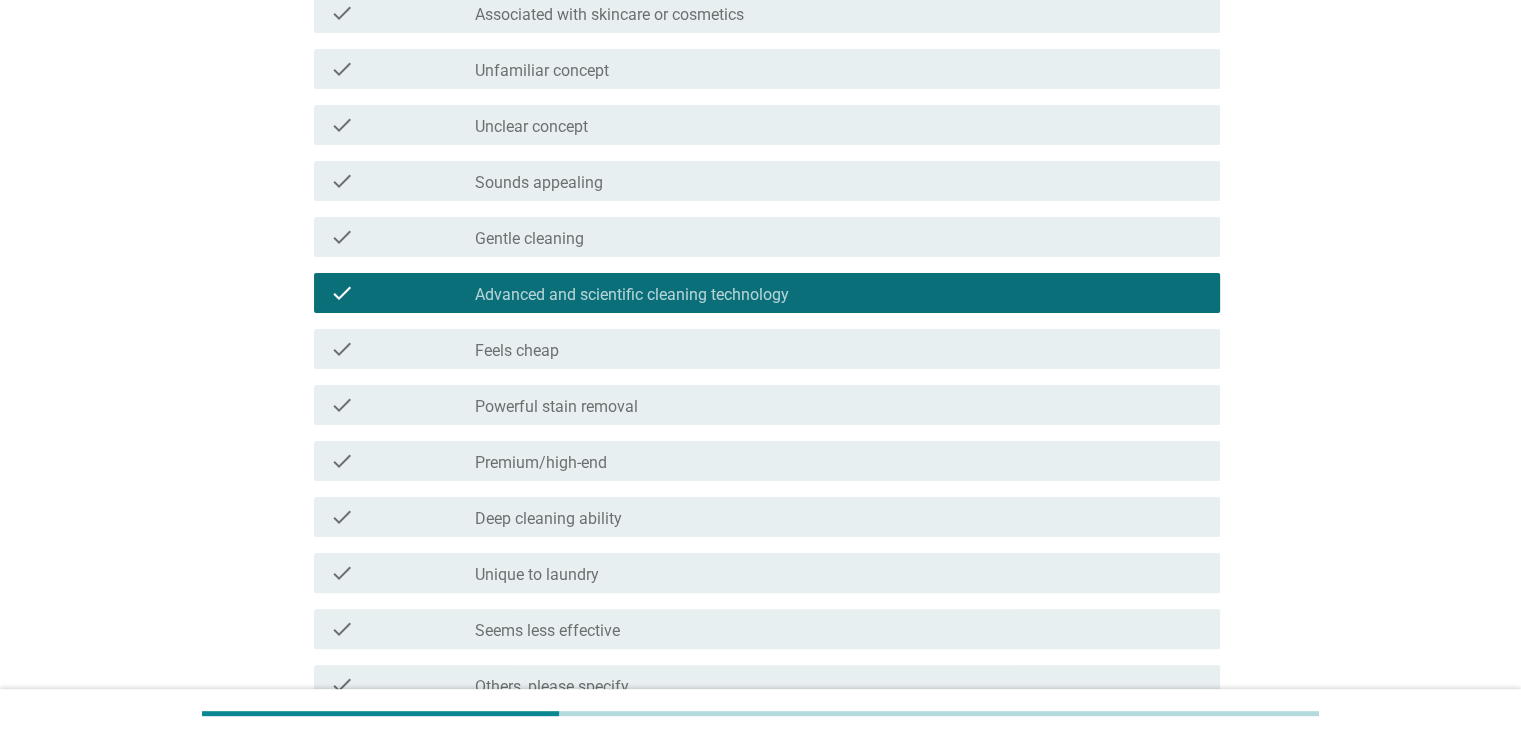 click on "check_box_outline_blank Deep cleaning ability" at bounding box center (839, 517) 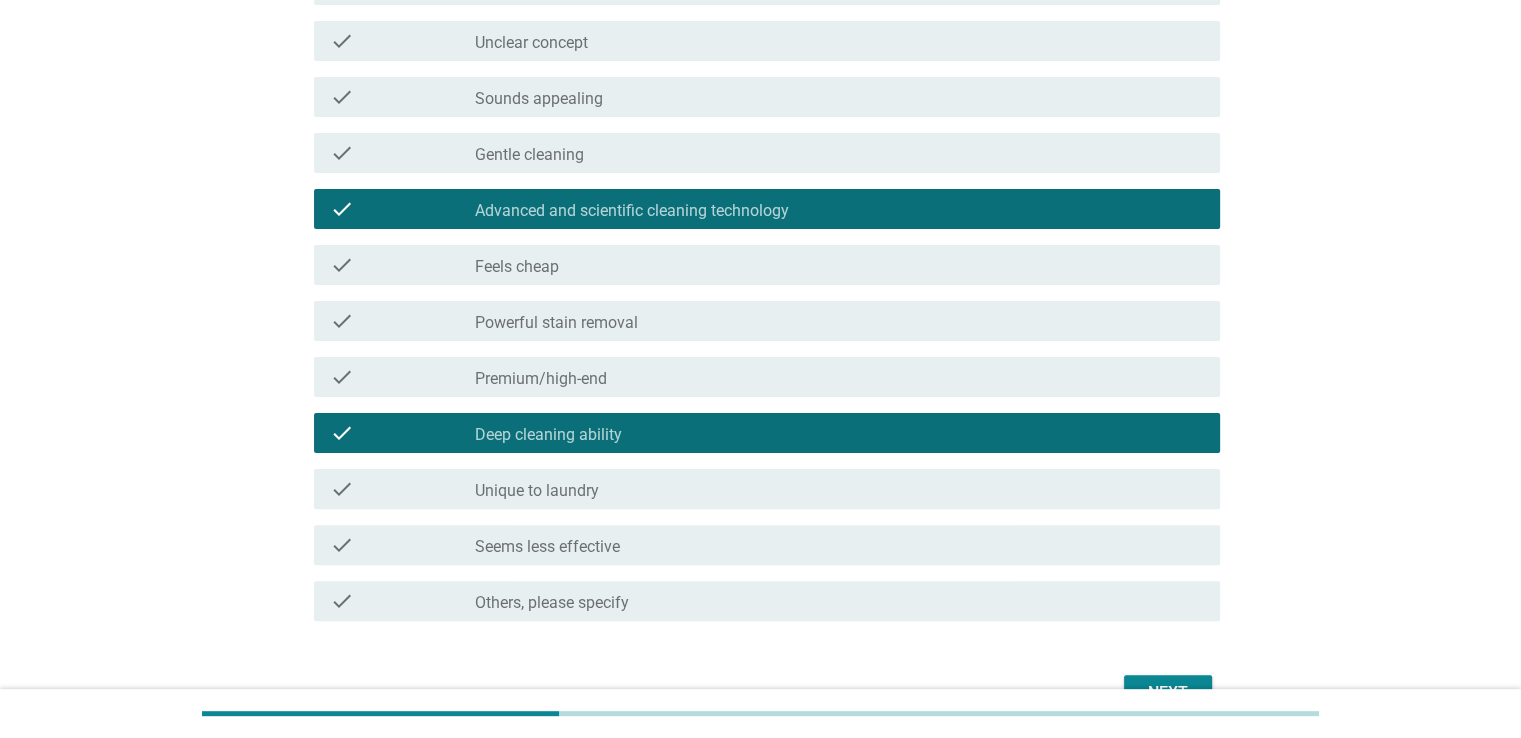 scroll, scrollTop: 593, scrollLeft: 0, axis: vertical 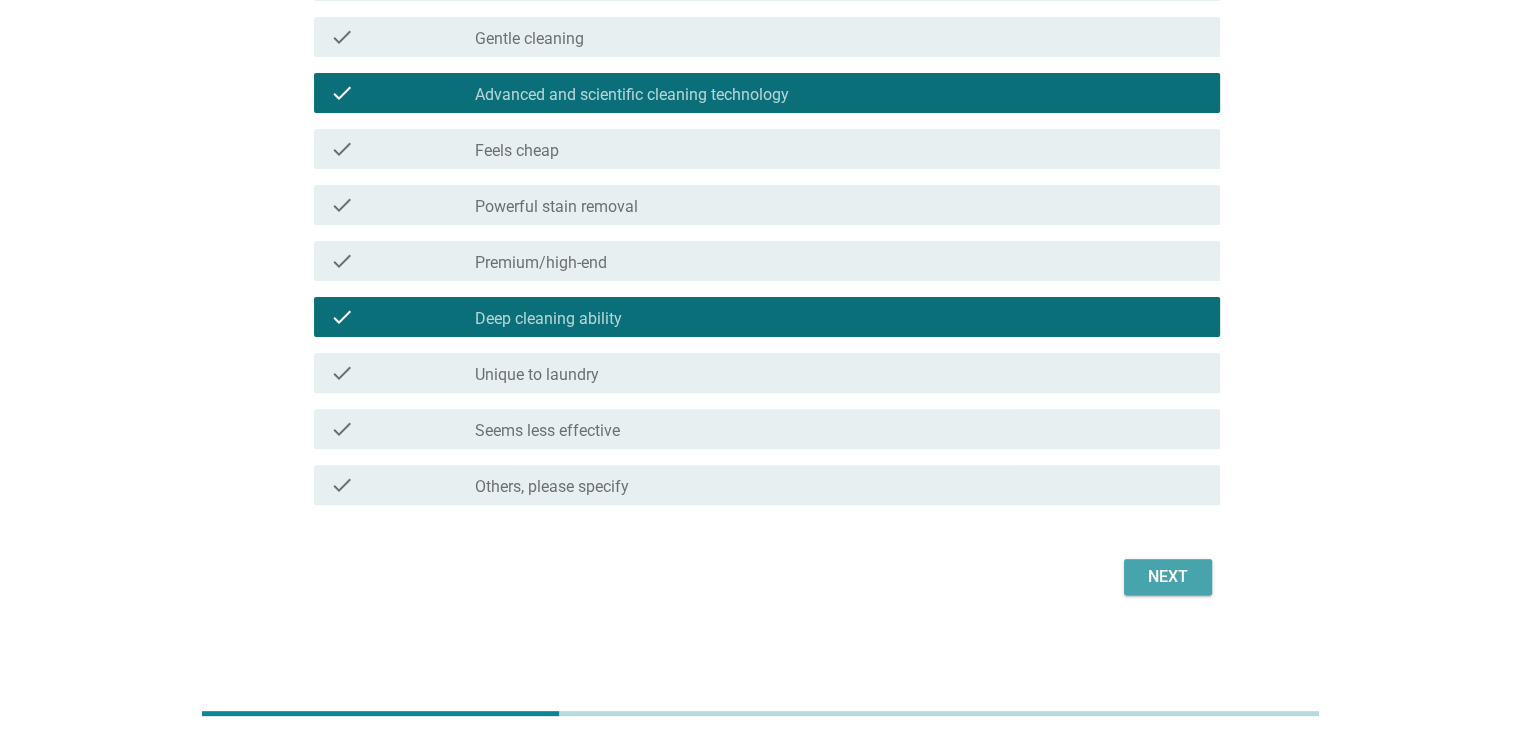 click on "Next" at bounding box center [1168, 577] 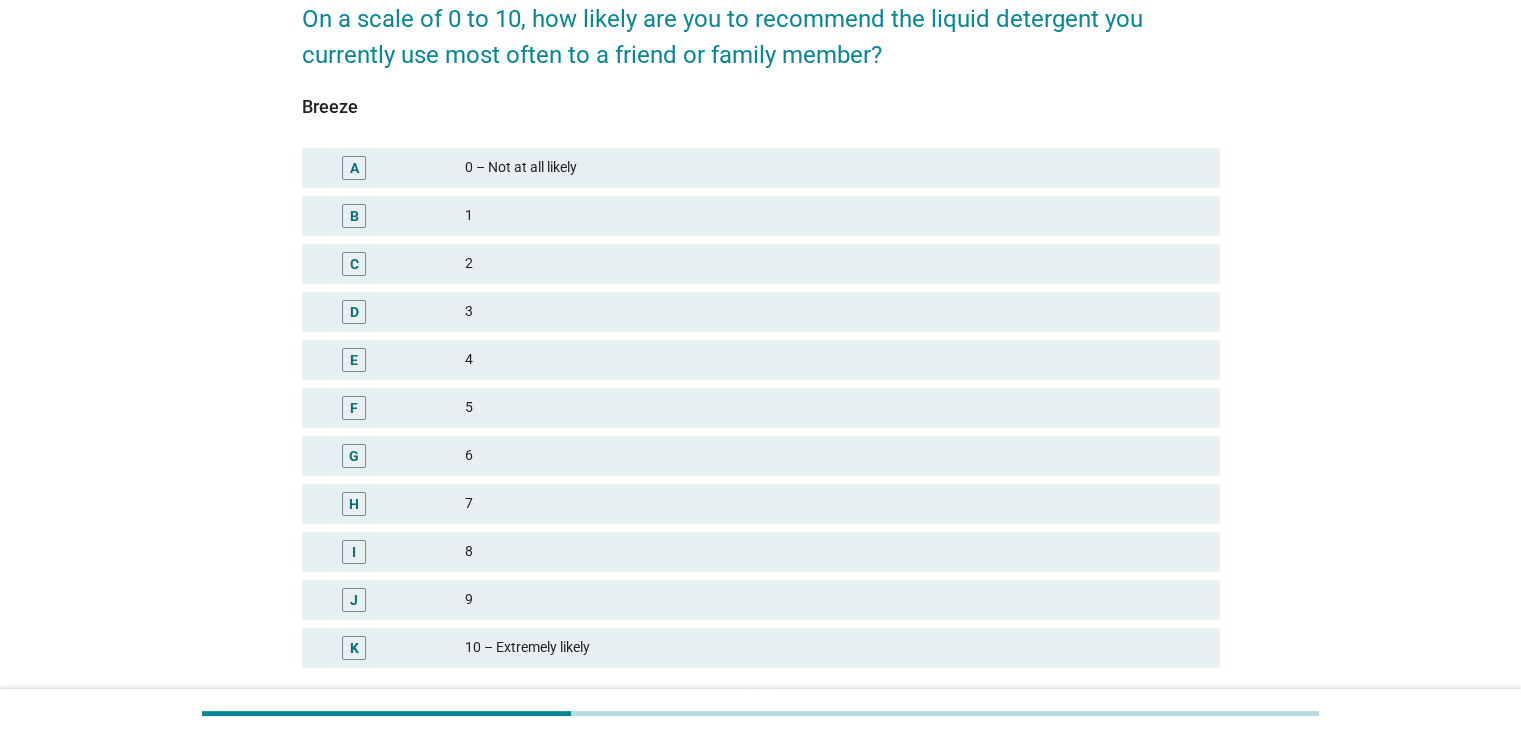 scroll, scrollTop: 200, scrollLeft: 0, axis: vertical 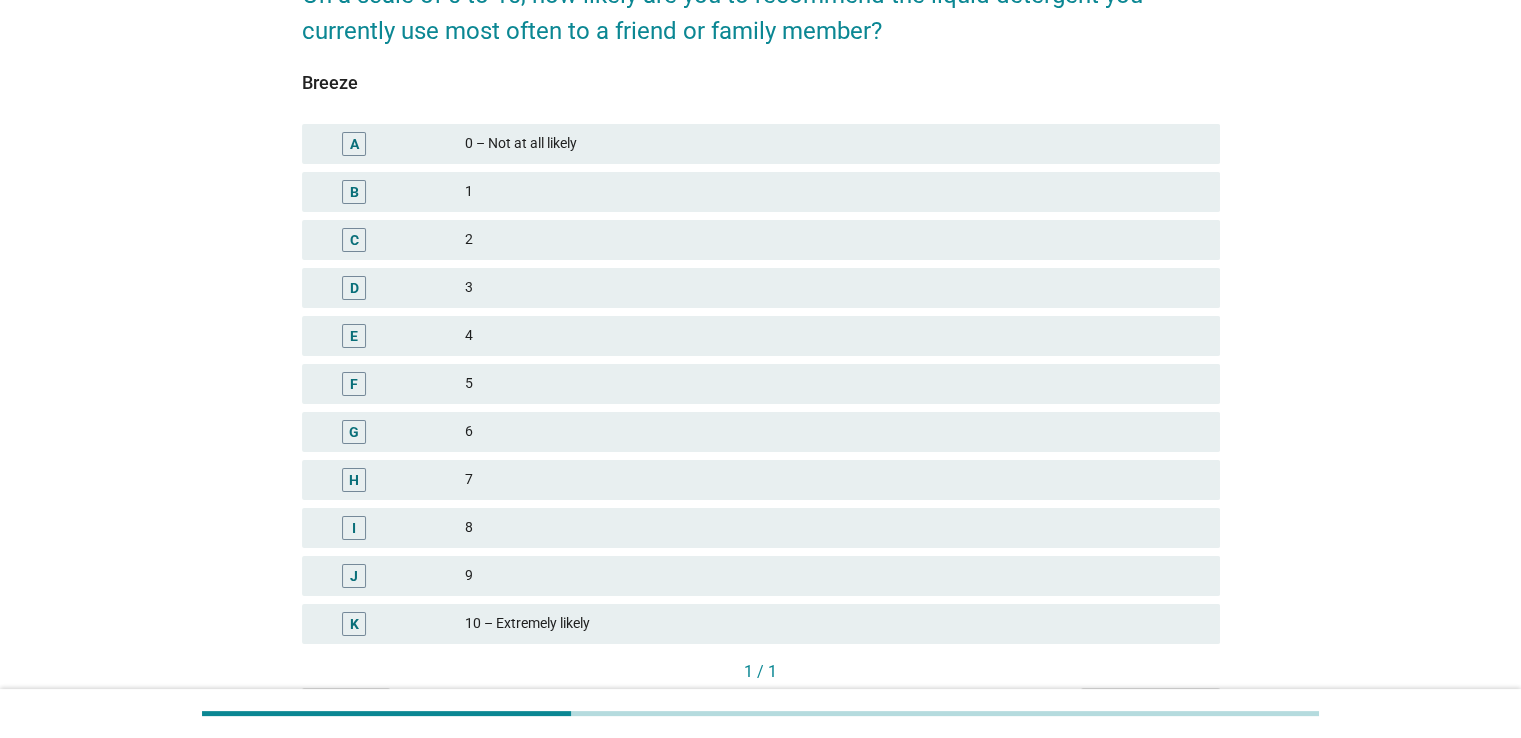 click on "7" at bounding box center [834, 480] 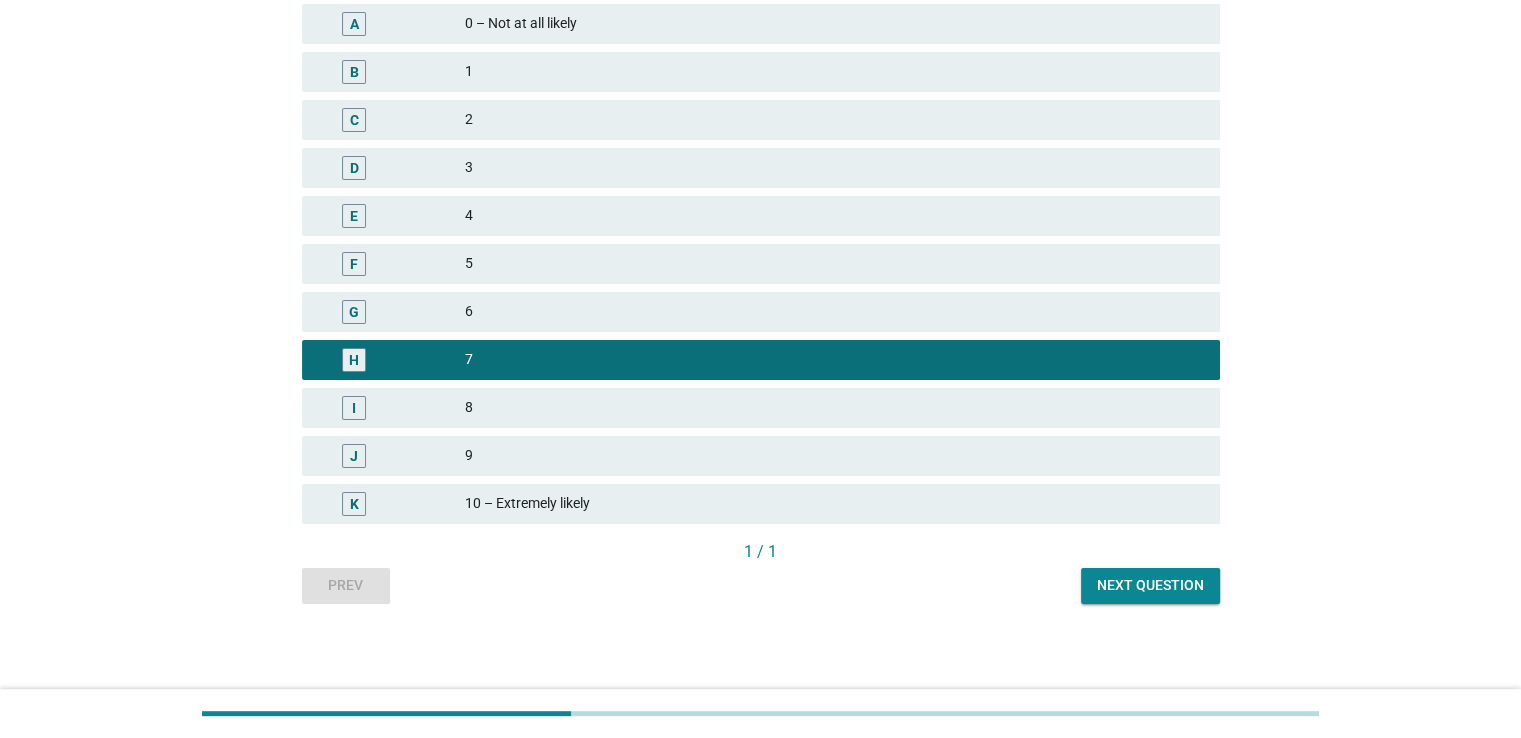 scroll, scrollTop: 323, scrollLeft: 0, axis: vertical 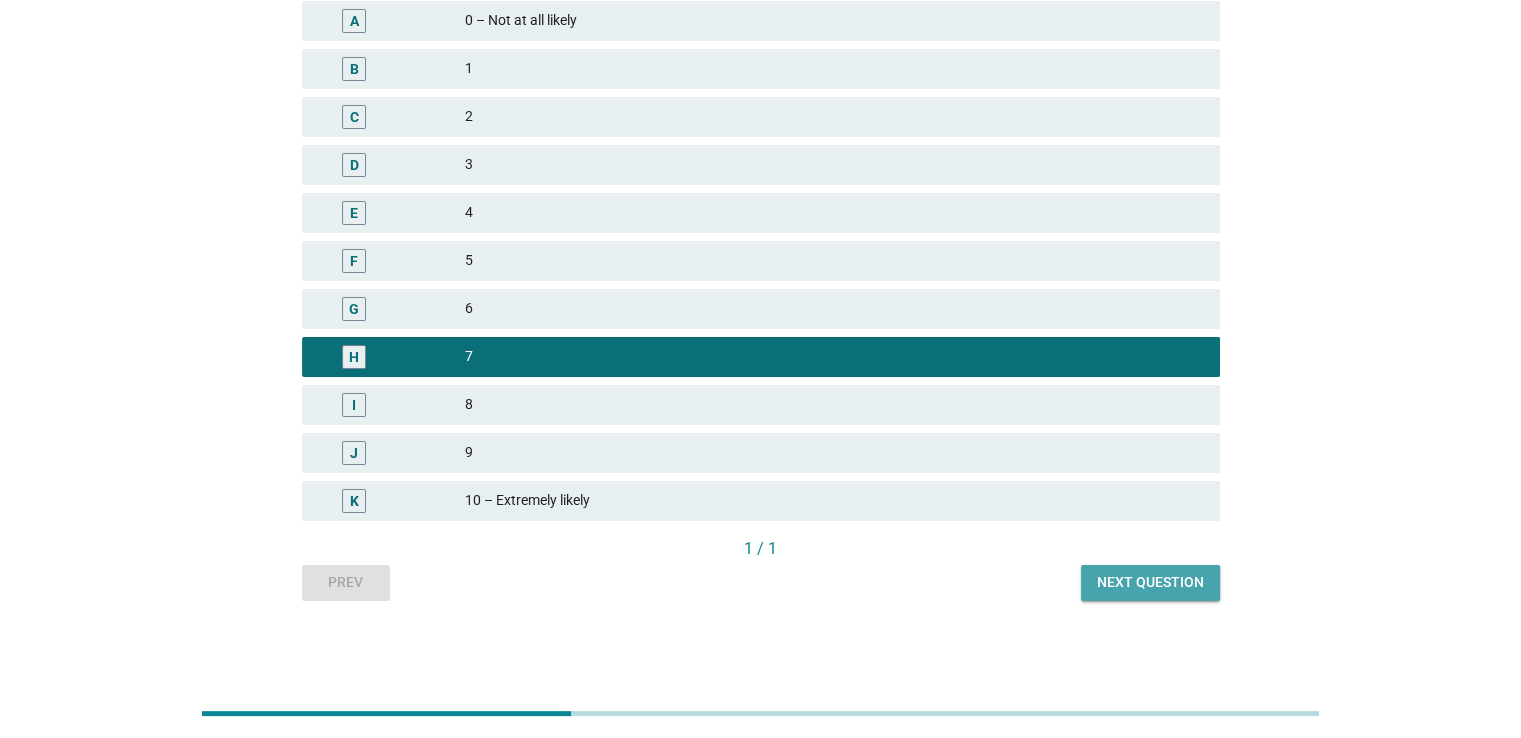 click on "Next question" at bounding box center [1150, 582] 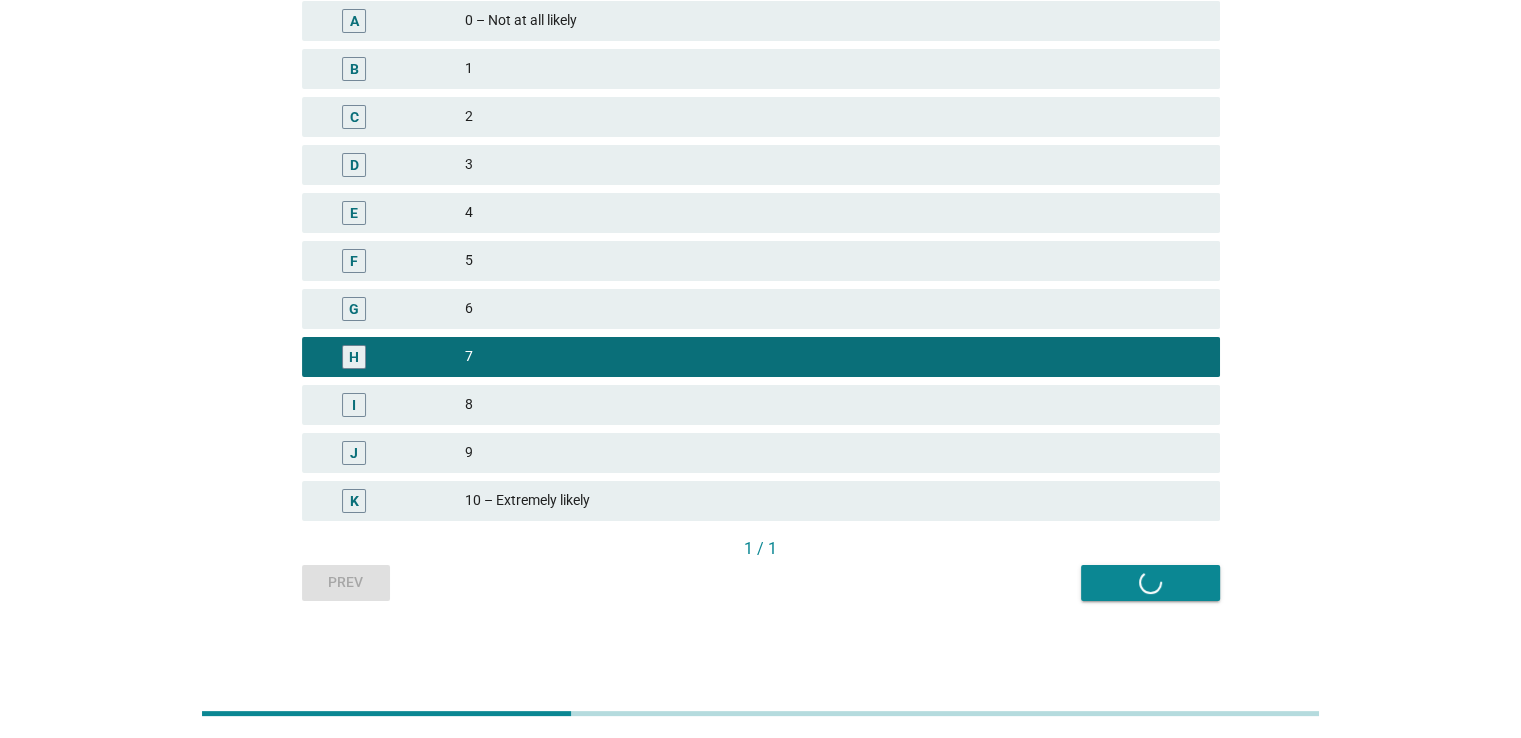 scroll, scrollTop: 0, scrollLeft: 0, axis: both 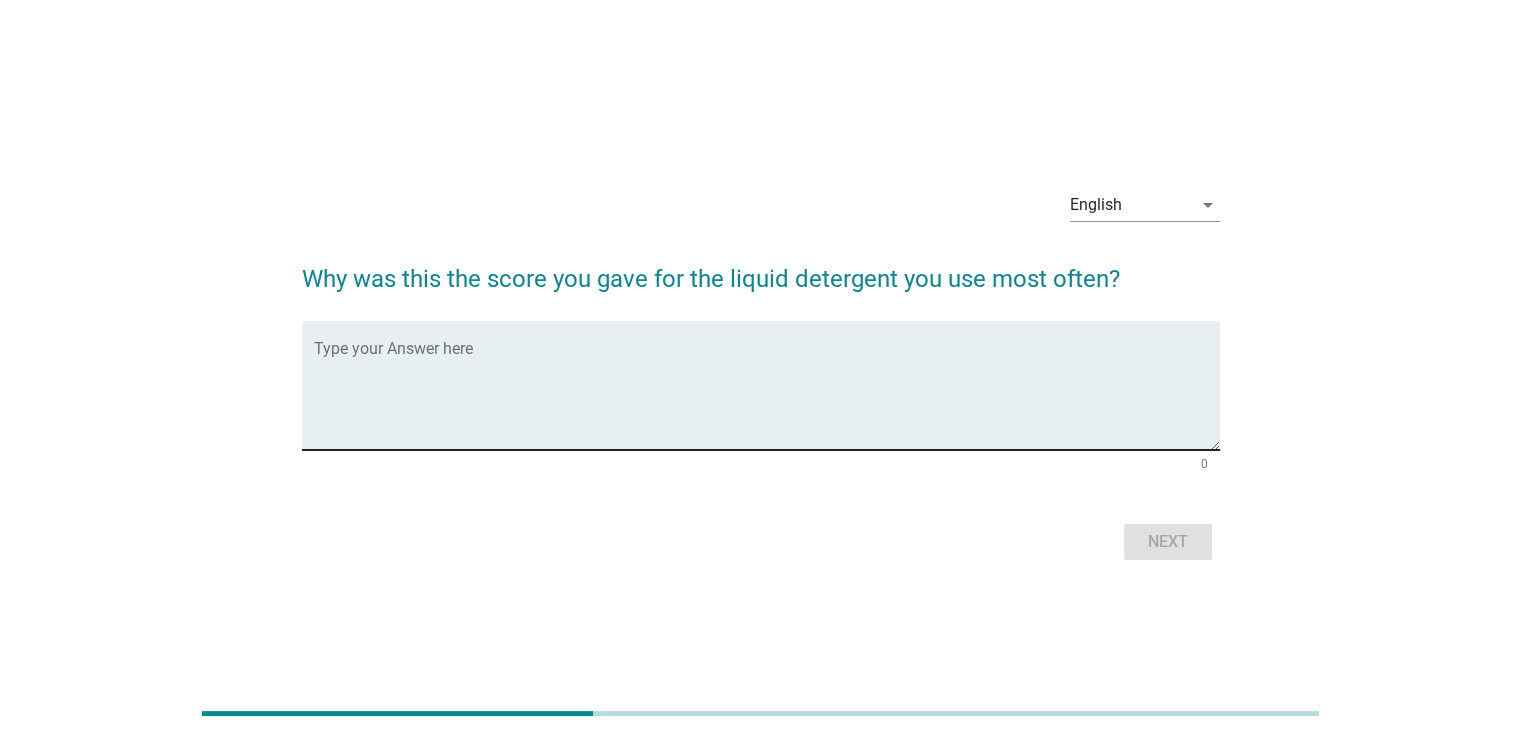 click at bounding box center [767, 397] 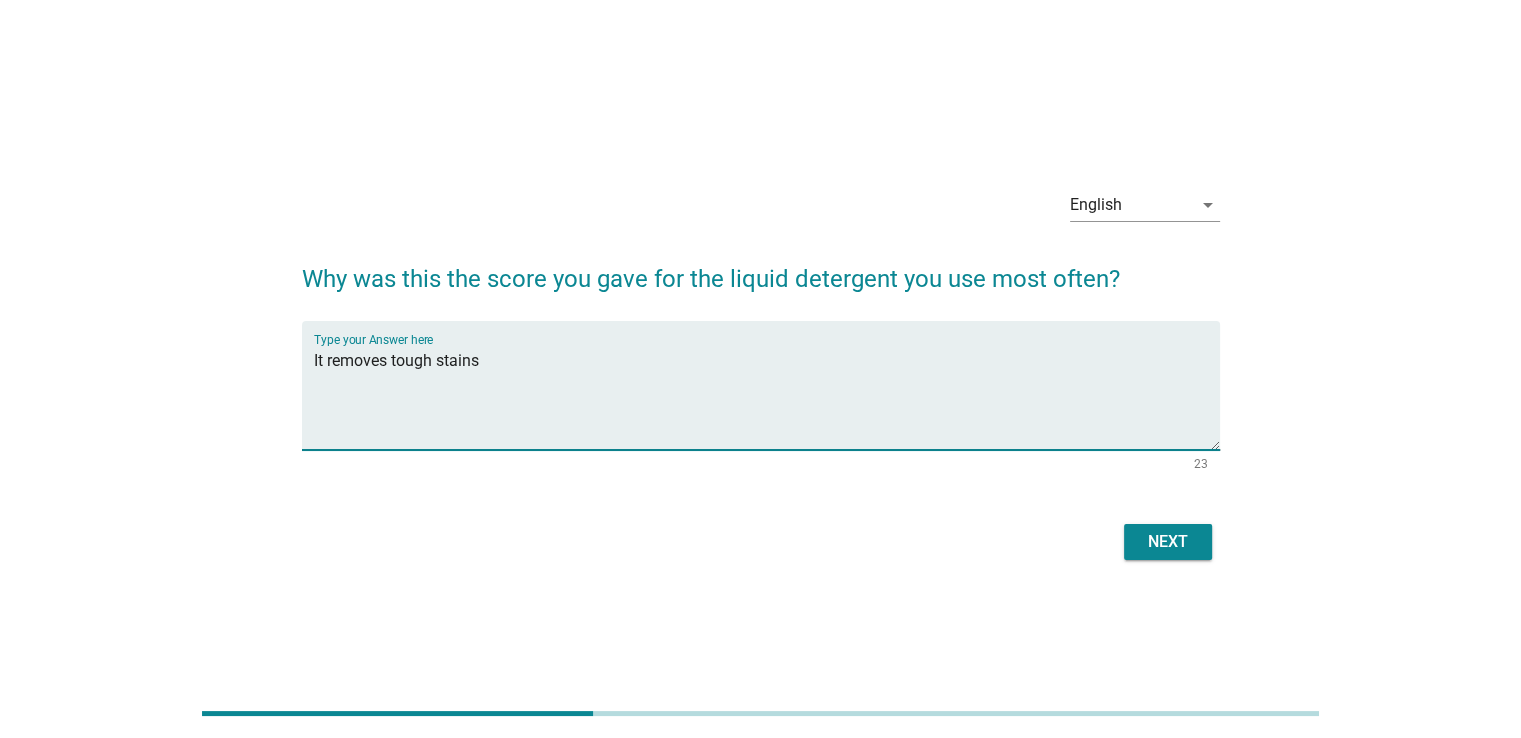 click on "Type your Answer here It removes tough stains" at bounding box center [761, 385] 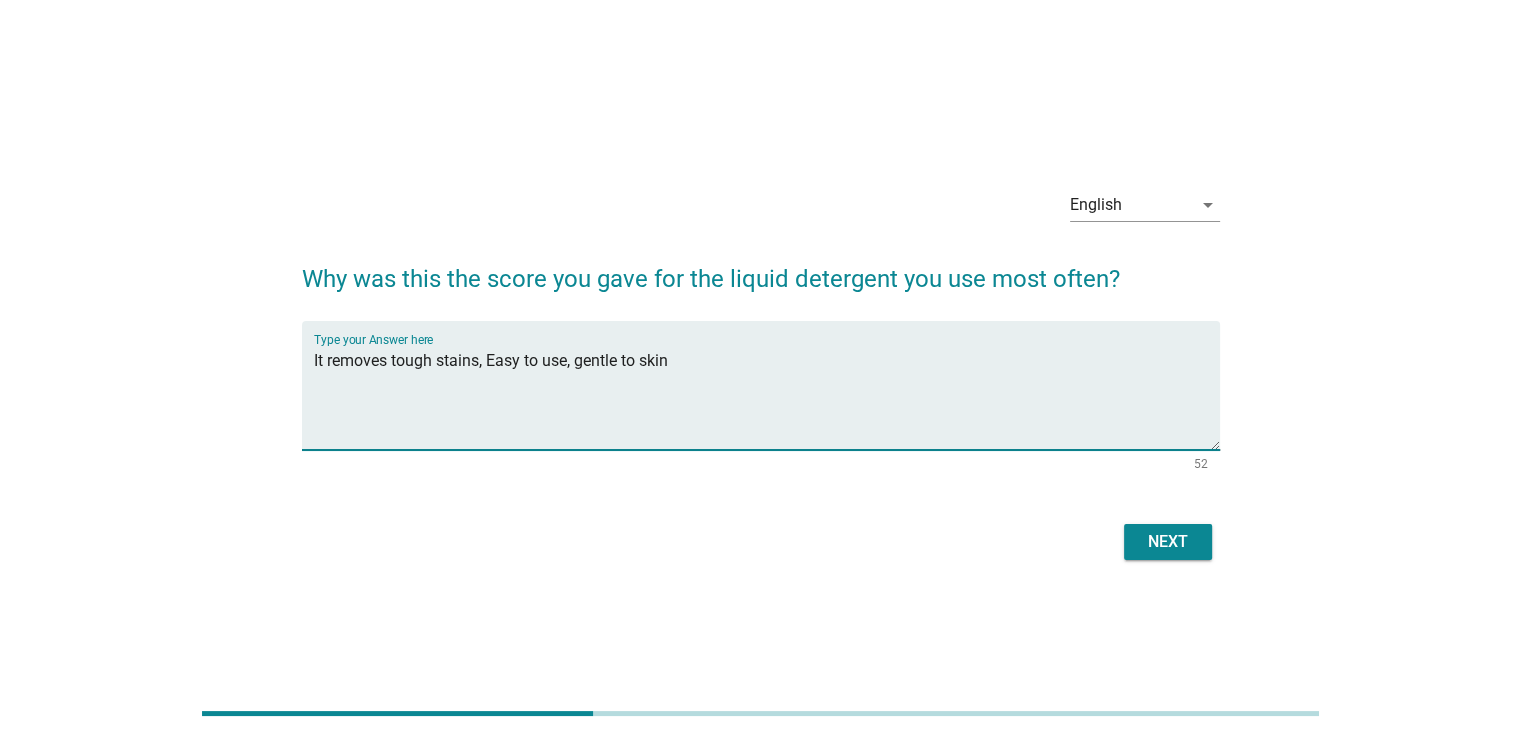 click on "It removes tough stains, Easy to use, gentle to skin" at bounding box center [767, 397] 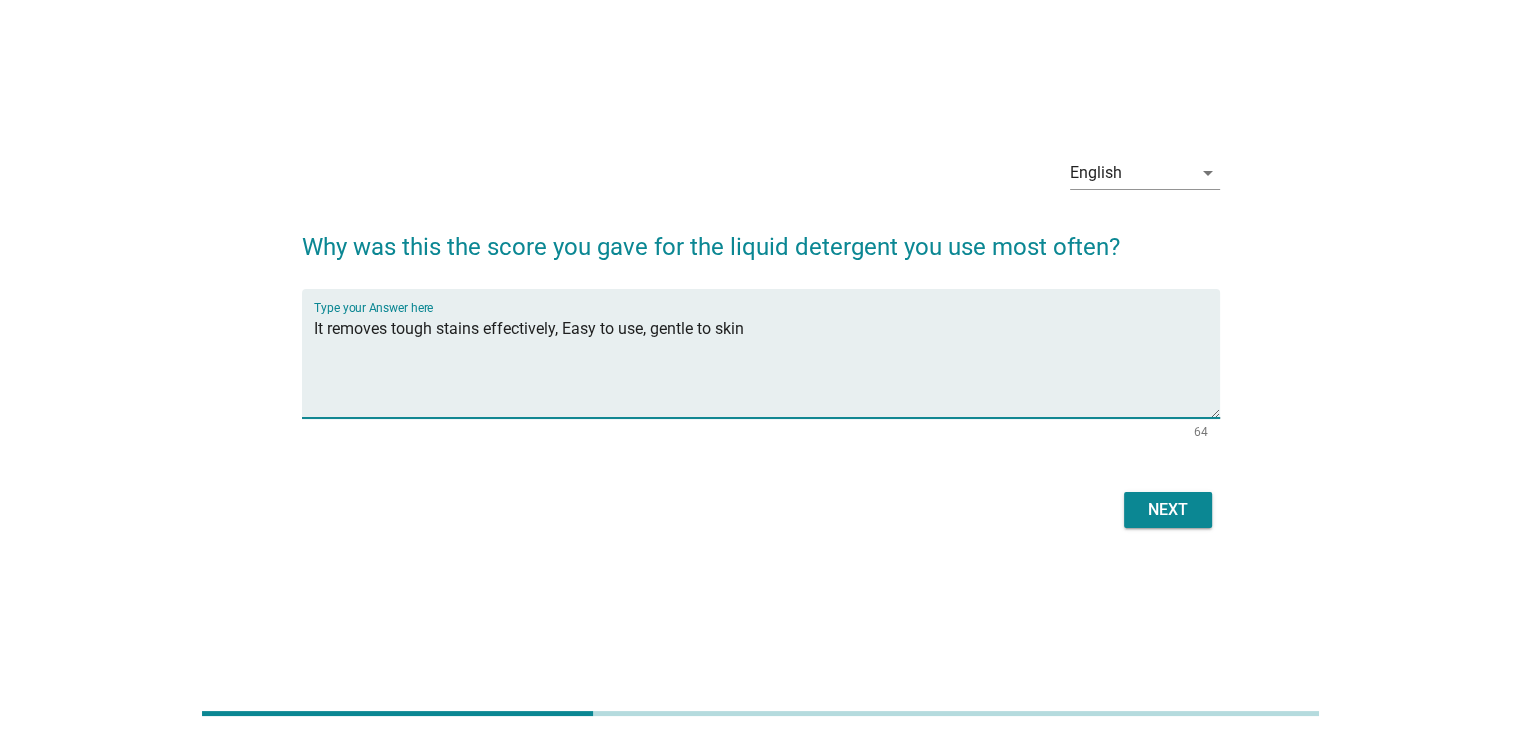 scroll, scrollTop: 48, scrollLeft: 0, axis: vertical 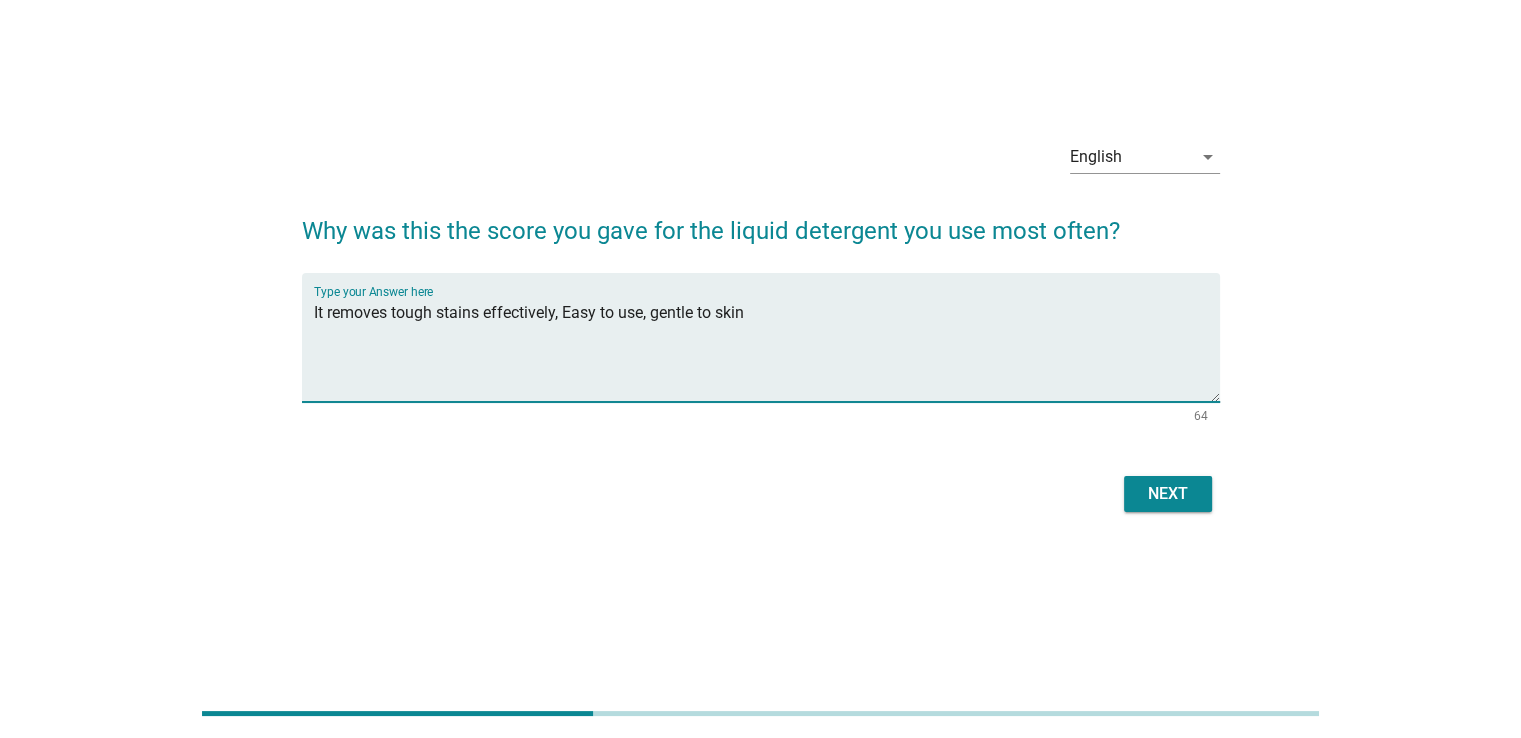 type on "It removes tough stains effectively, Easy to use, gentle to skin" 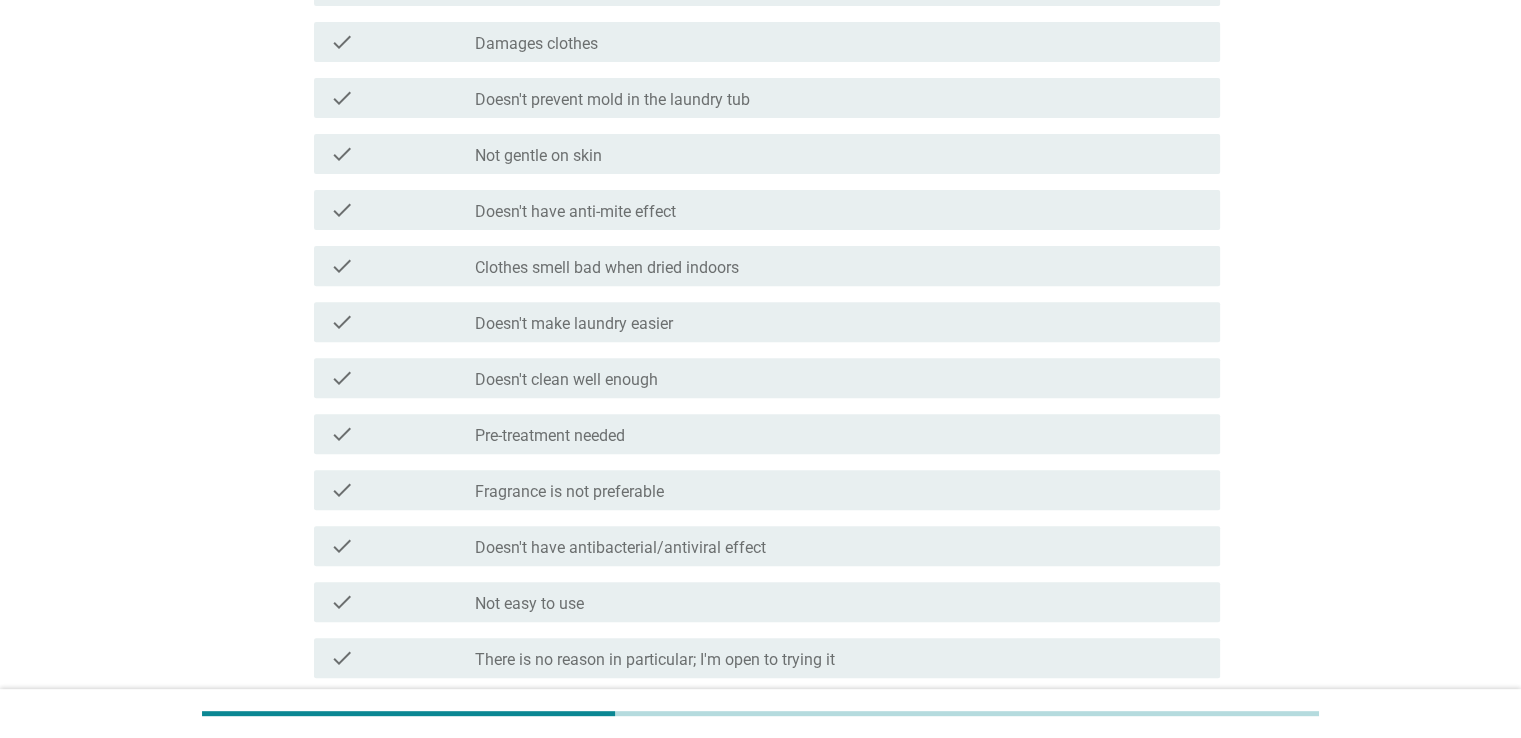scroll, scrollTop: 800, scrollLeft: 0, axis: vertical 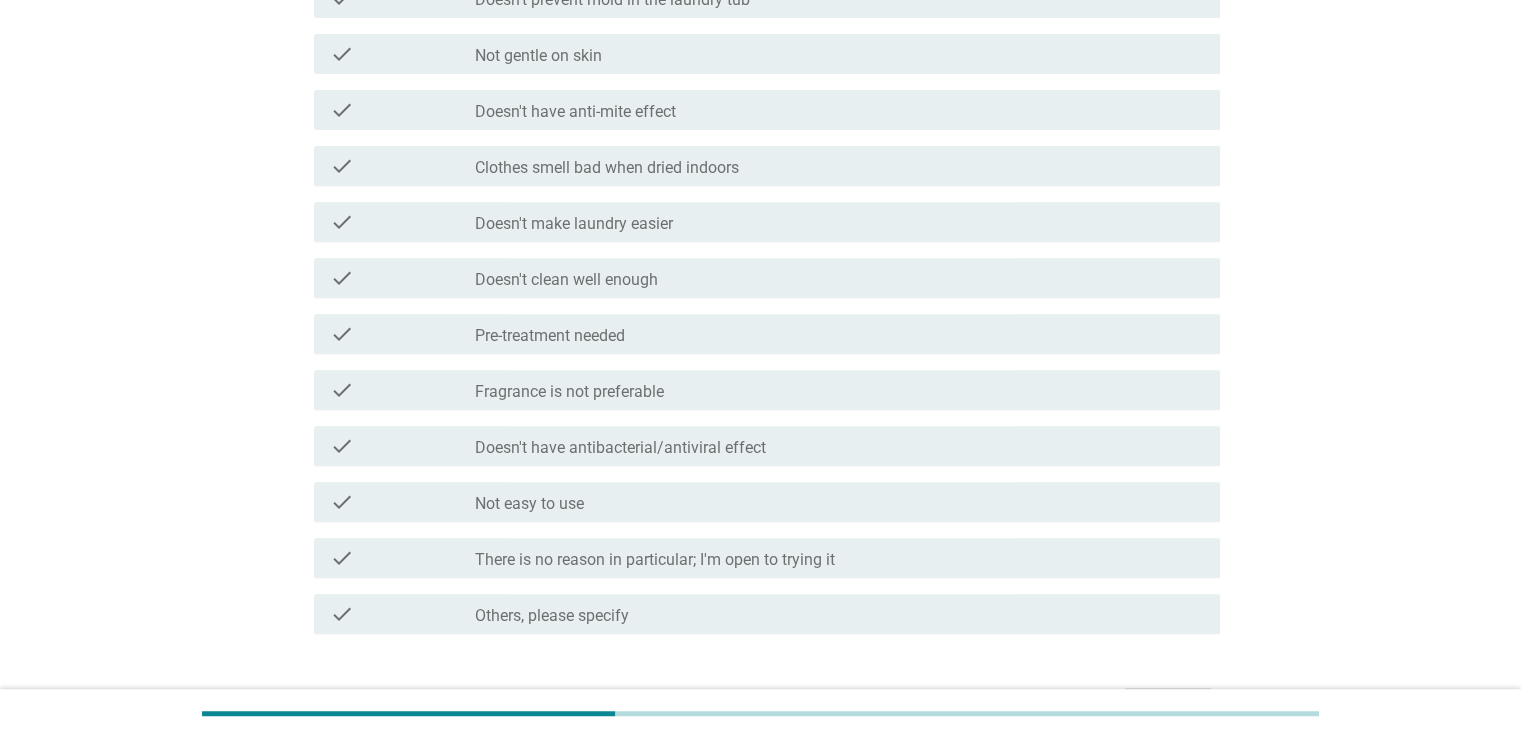 click on "There is no reason in particular; I'm open to trying it" at bounding box center (655, 560) 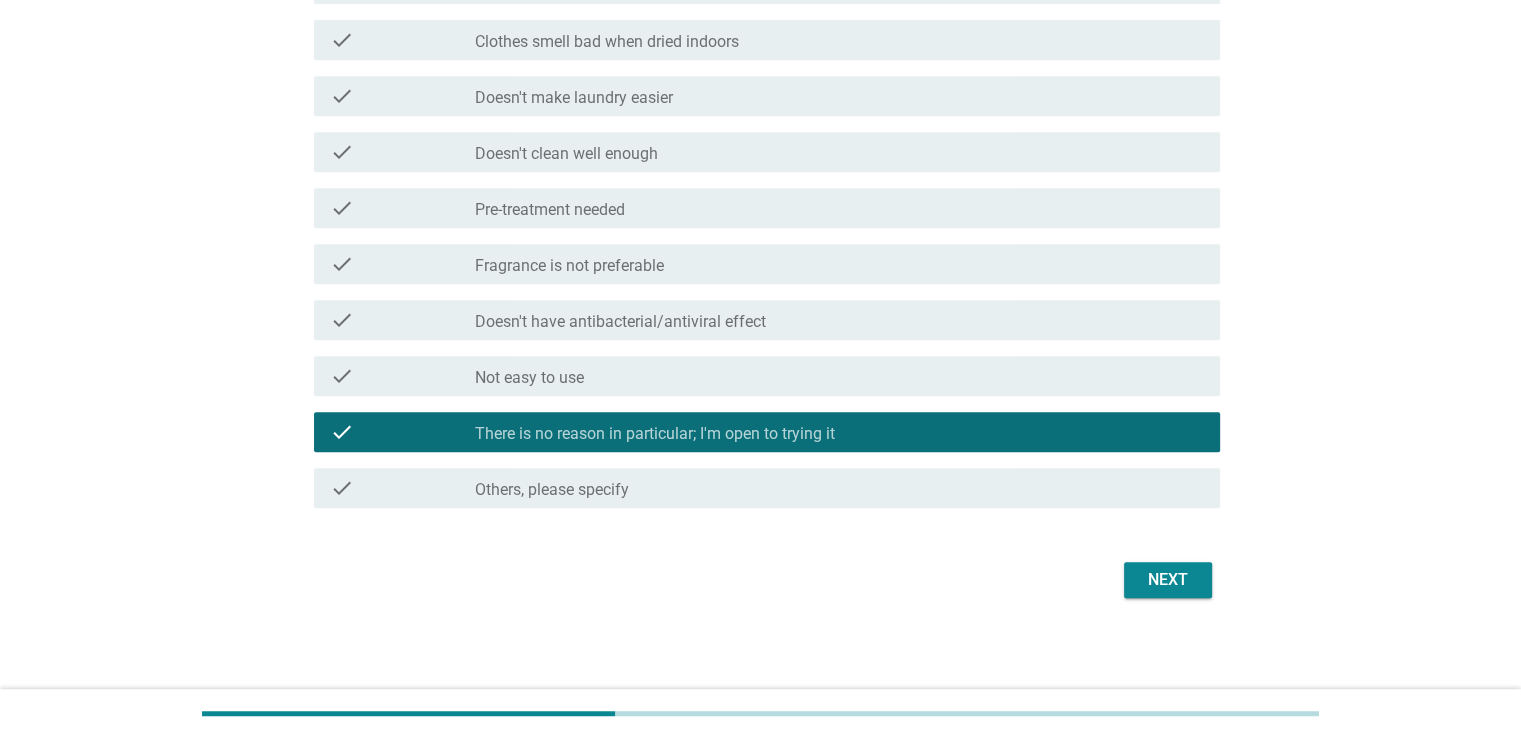 scroll, scrollTop: 929, scrollLeft: 0, axis: vertical 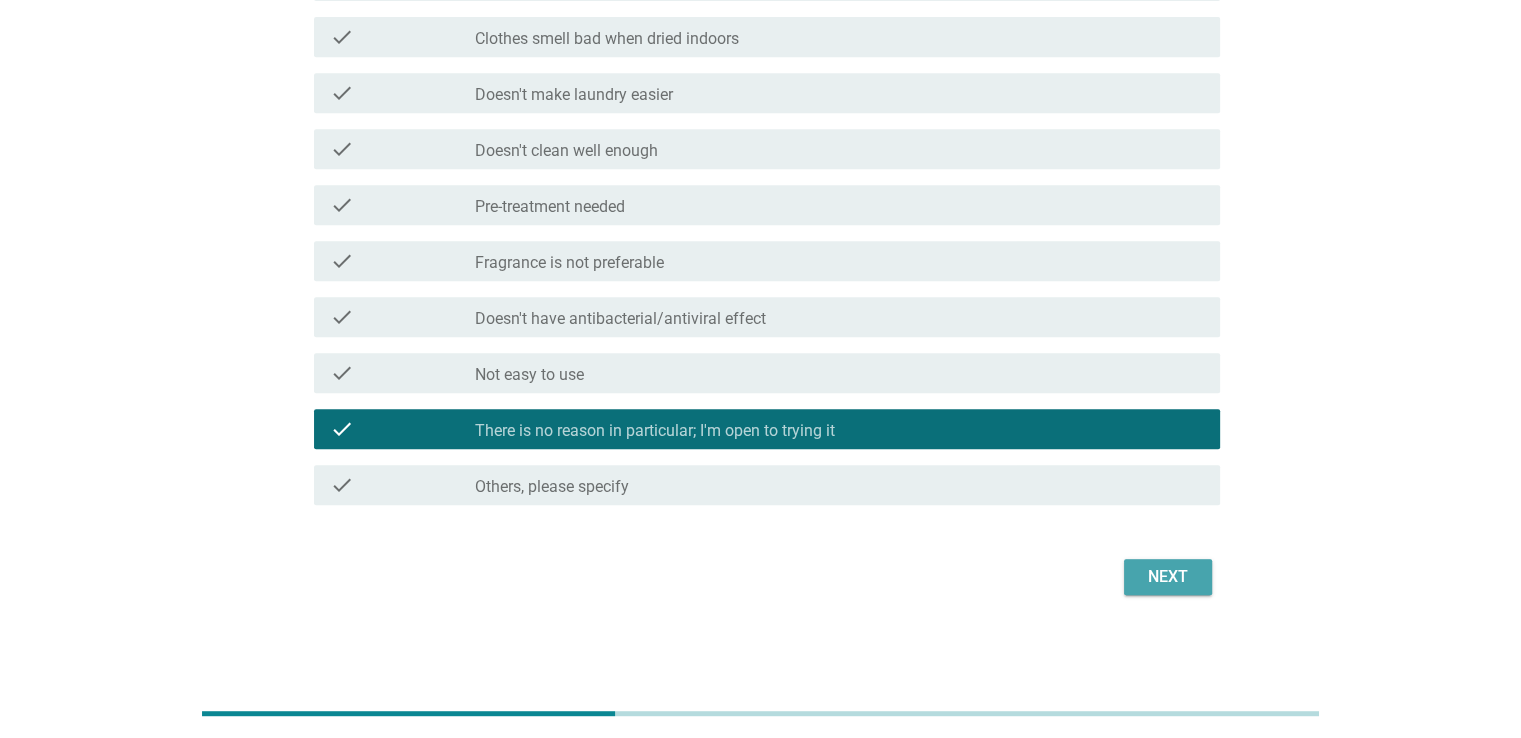 click on "Next" at bounding box center [1168, 577] 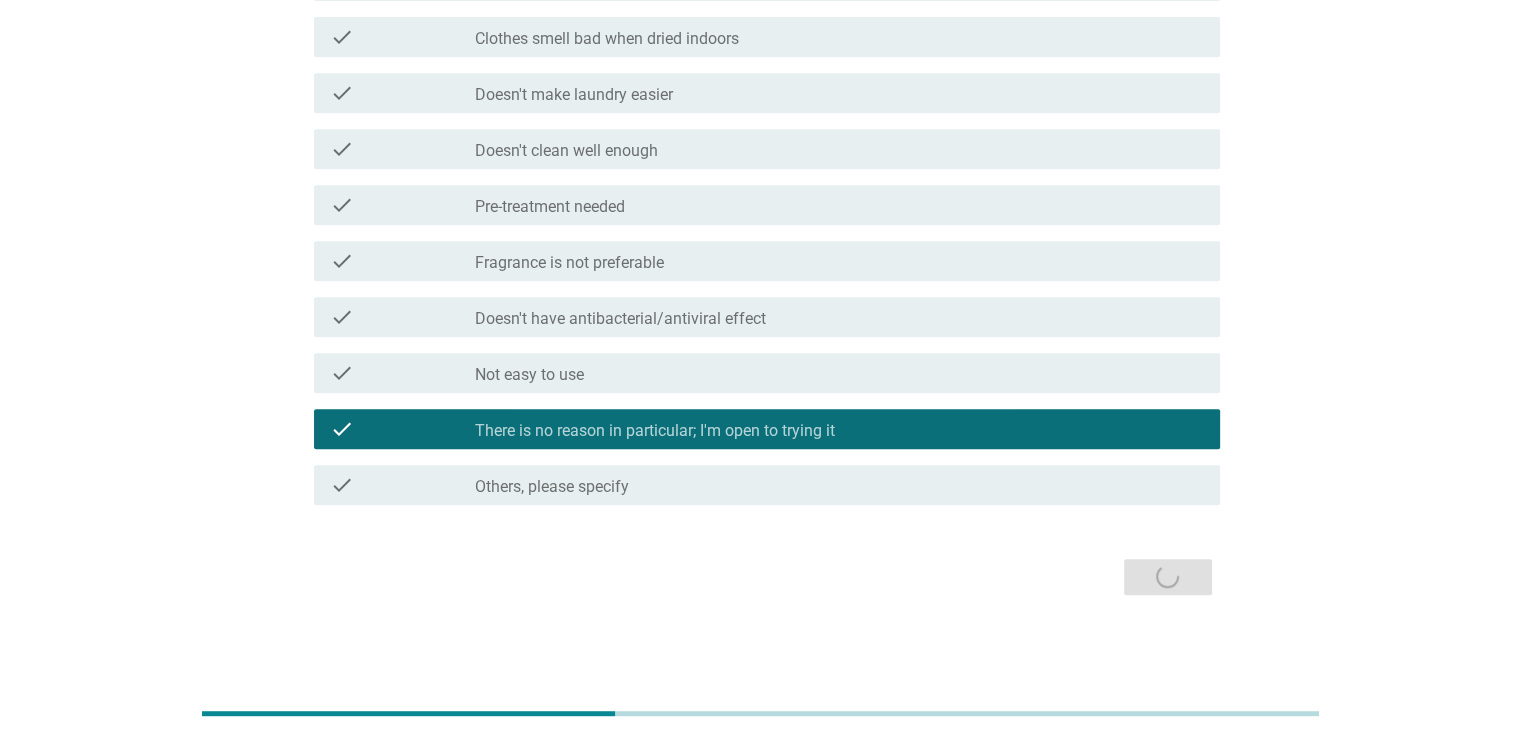 scroll, scrollTop: 0, scrollLeft: 0, axis: both 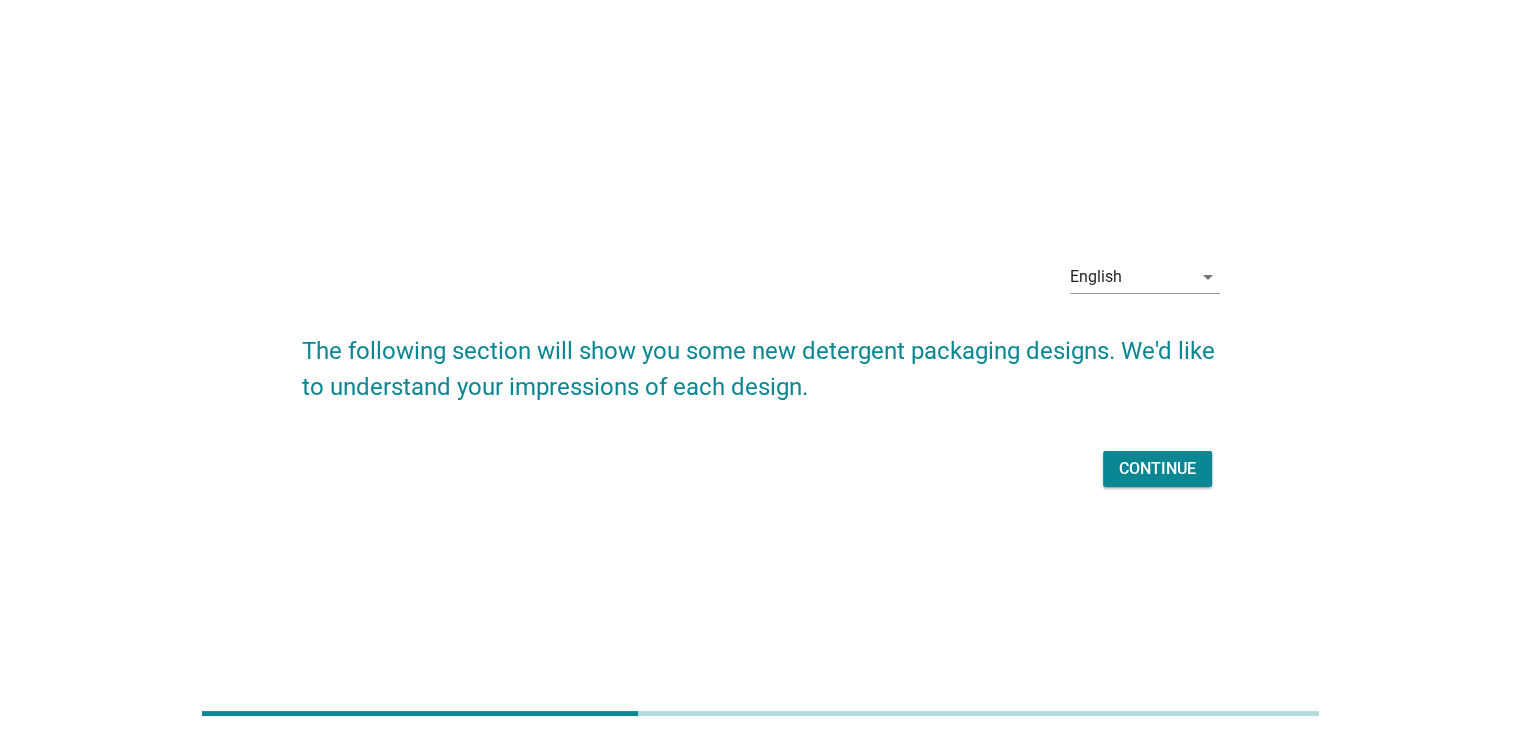 click on "Continue" at bounding box center [1157, 469] 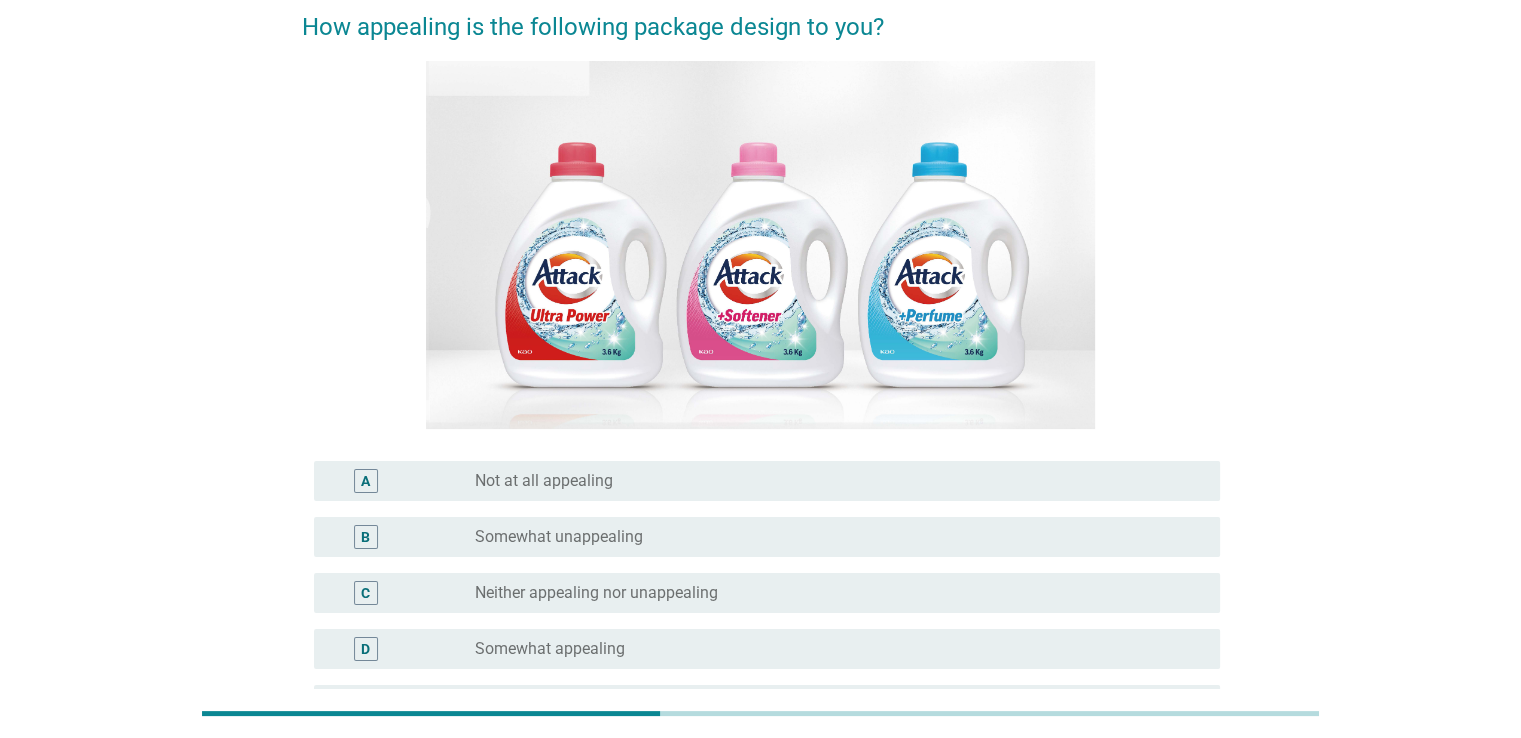 scroll, scrollTop: 200, scrollLeft: 0, axis: vertical 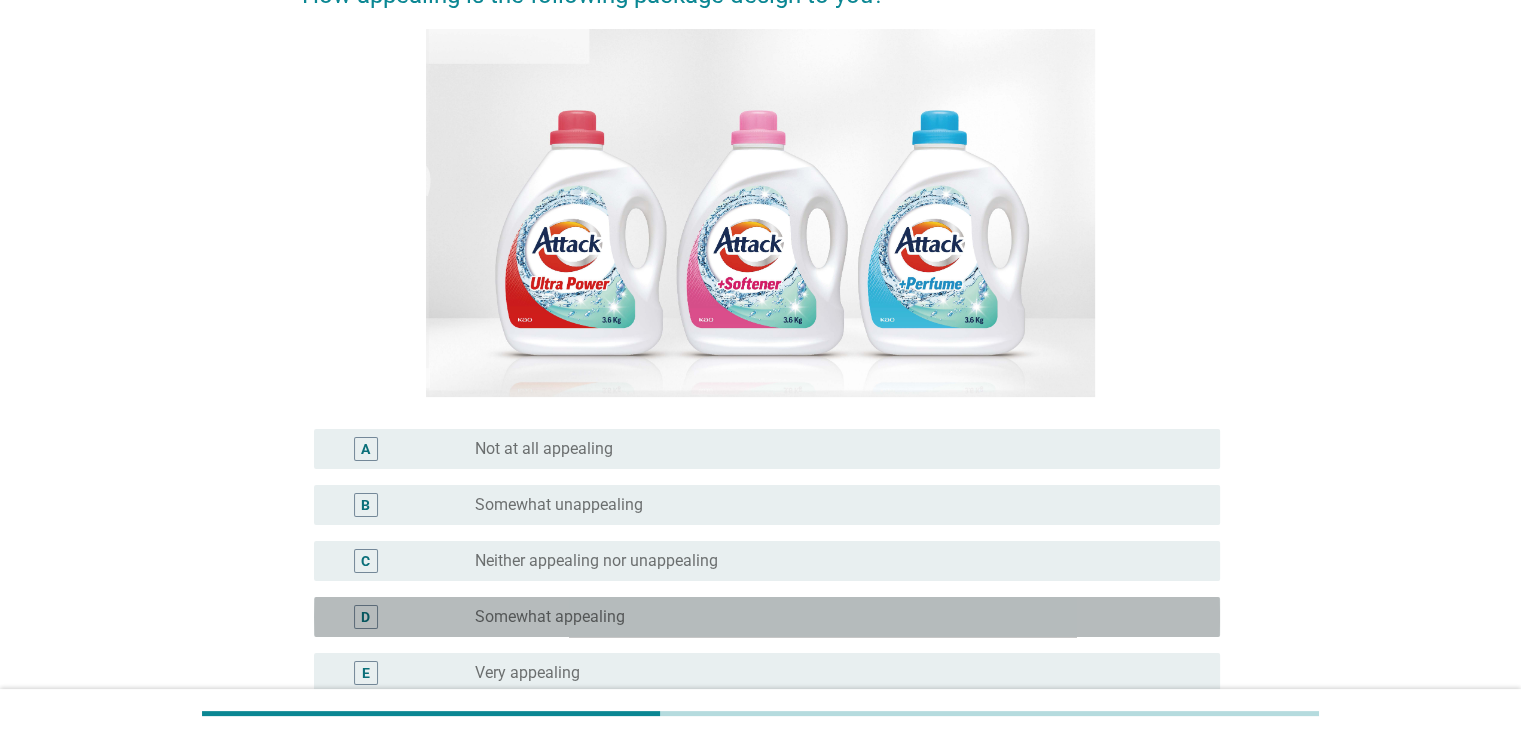 click on "radio_button_unchecked Somewhat appealing" at bounding box center (831, 617) 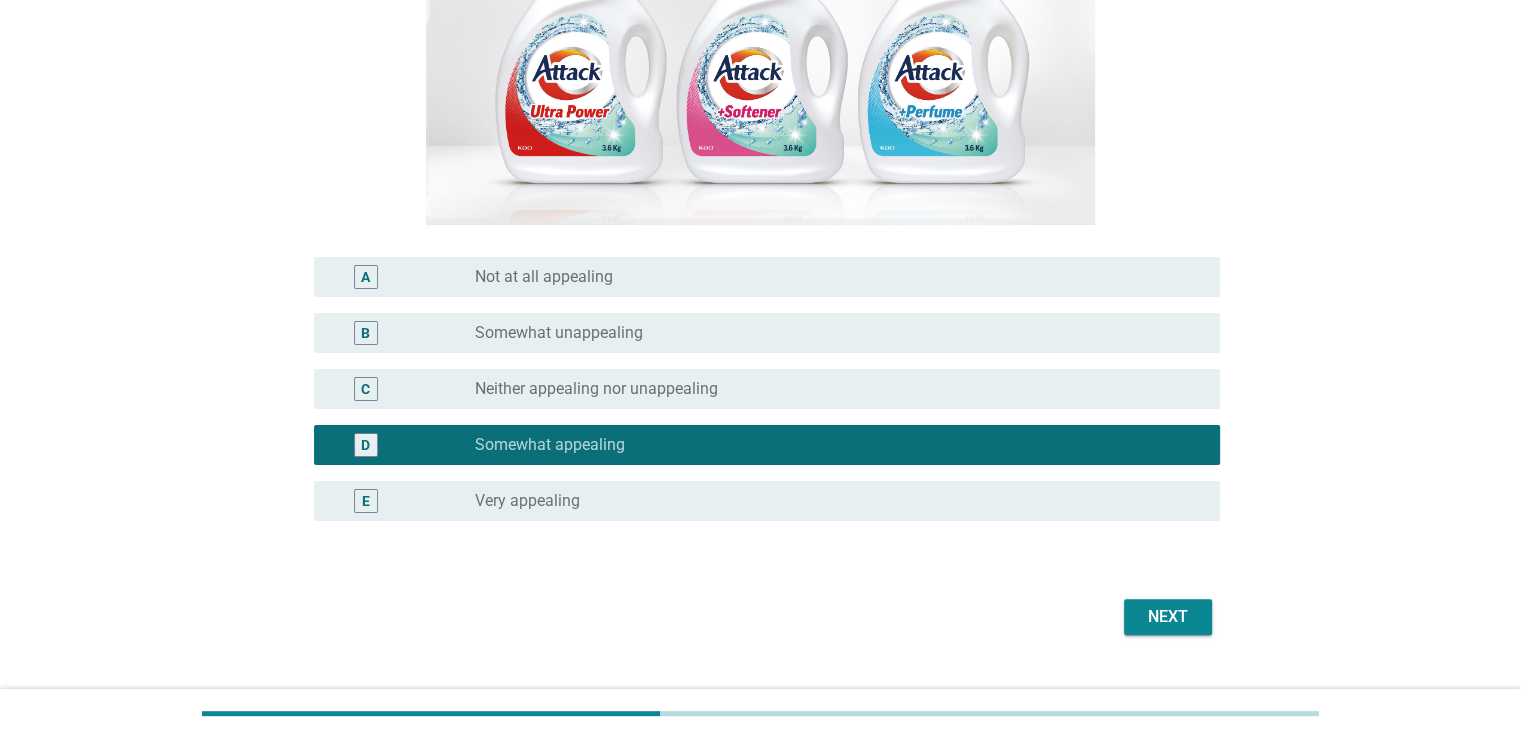 scroll, scrollTop: 412, scrollLeft: 0, axis: vertical 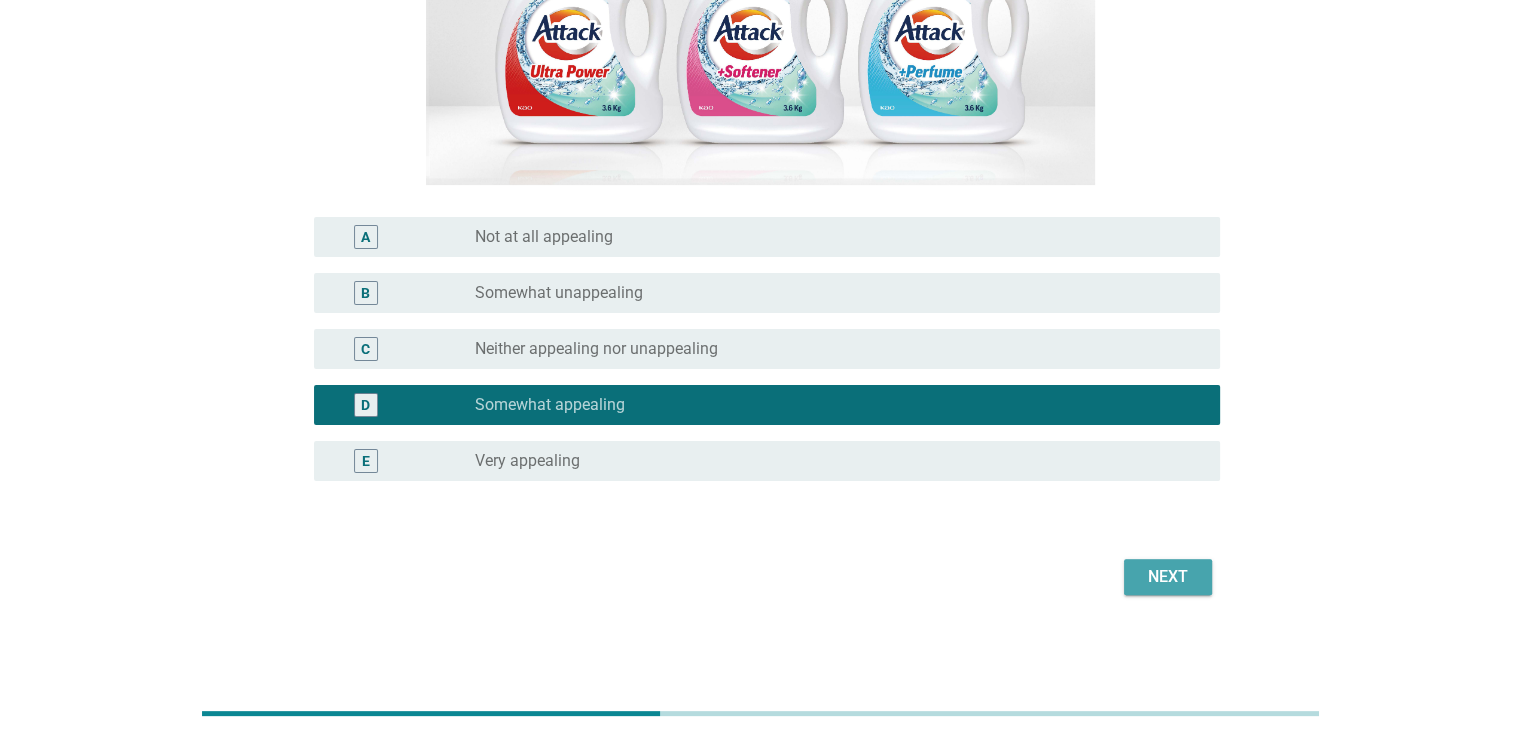 click on "Next" at bounding box center [1168, 577] 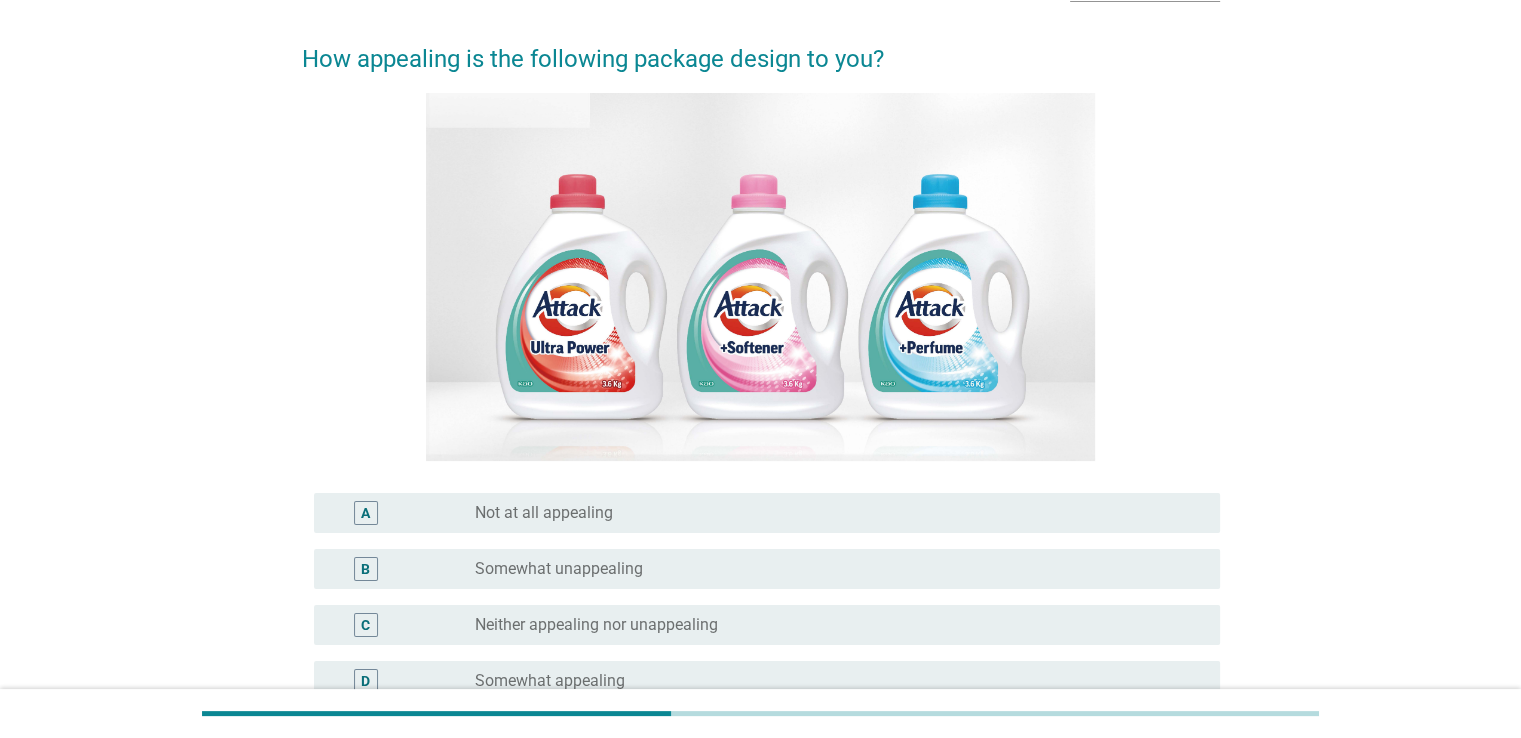 scroll, scrollTop: 200, scrollLeft: 0, axis: vertical 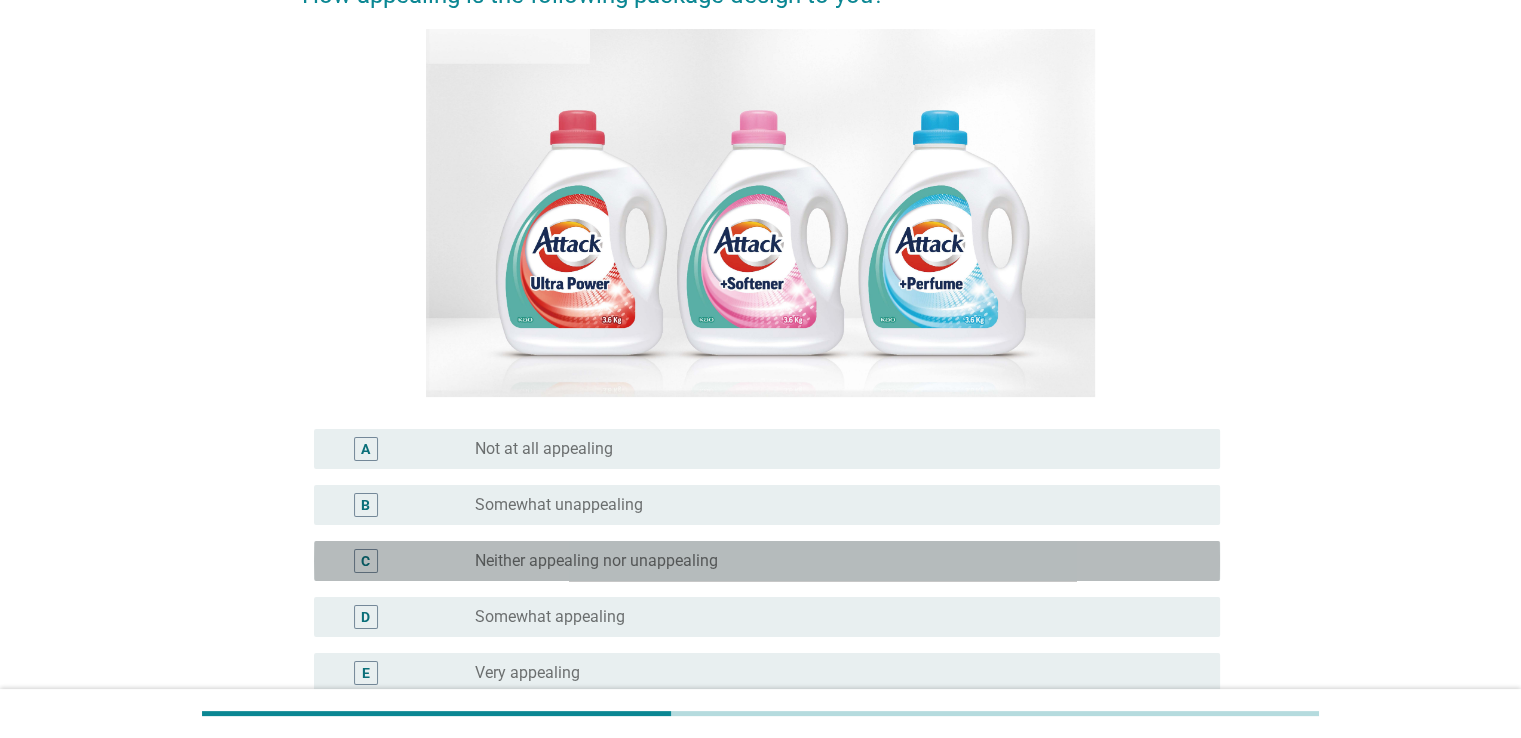 click on "radio_button_unchecked Neither appealing nor unappealing" at bounding box center (831, 561) 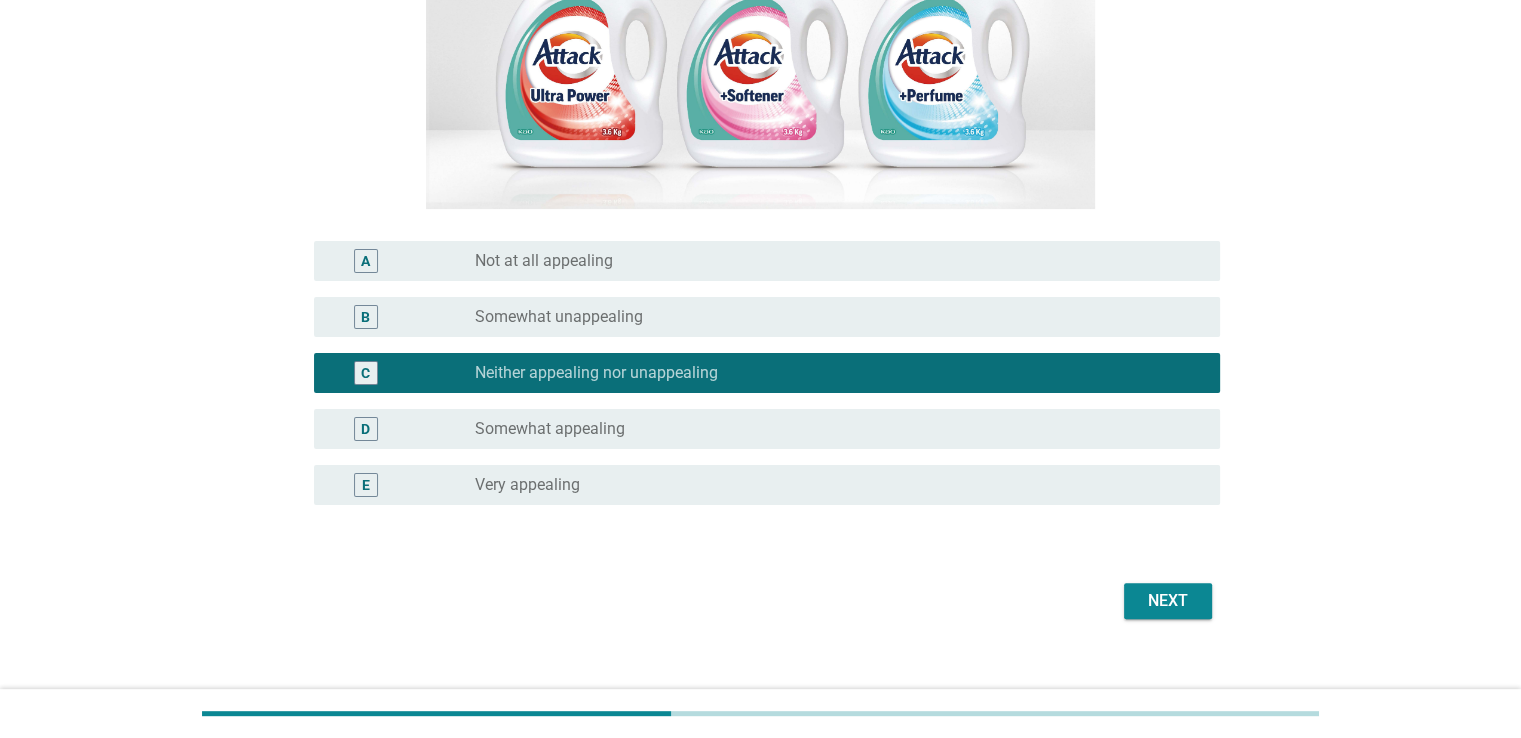 scroll, scrollTop: 412, scrollLeft: 0, axis: vertical 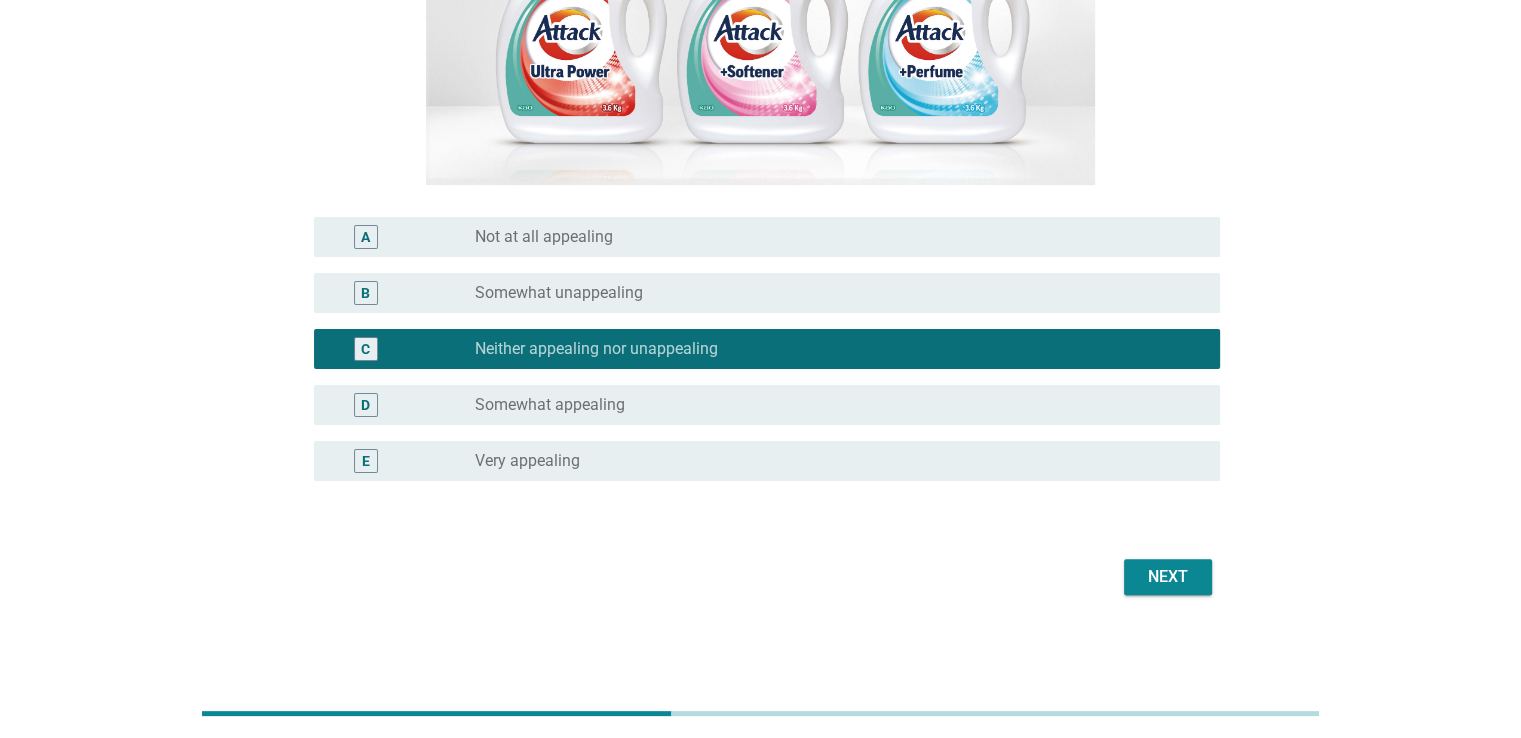 click on "Next" at bounding box center [1168, 577] 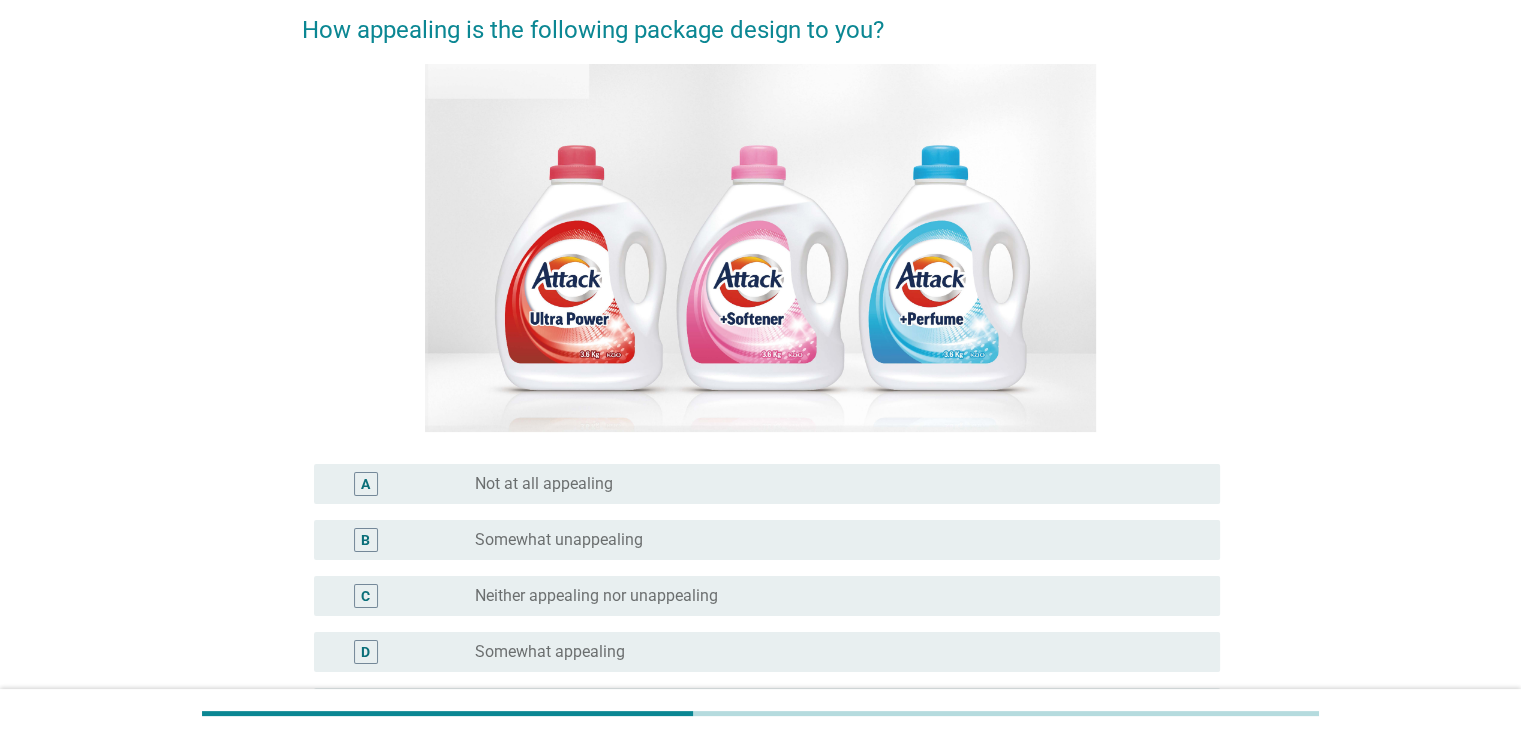 scroll, scrollTop: 200, scrollLeft: 0, axis: vertical 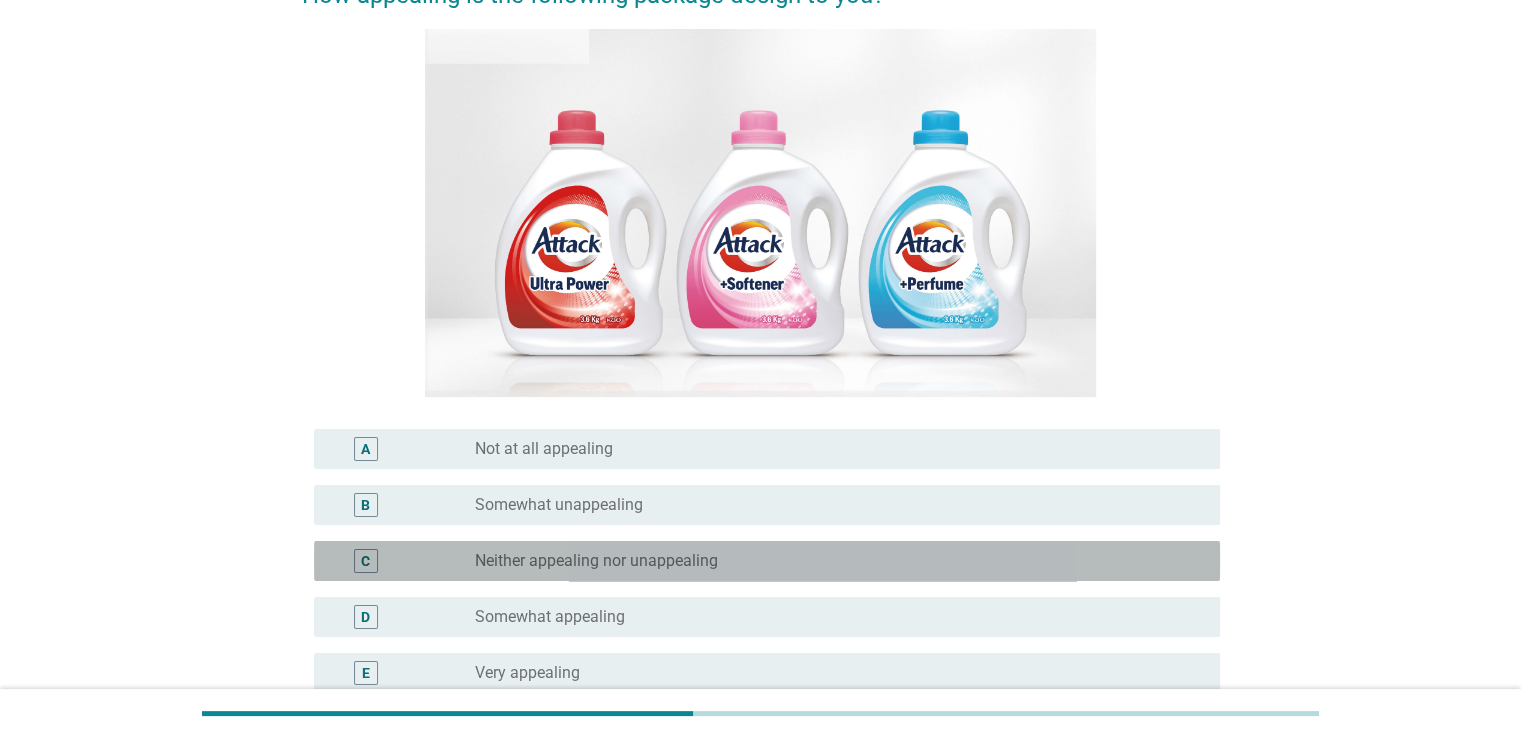 click on "radio_button_unchecked Neither appealing nor unappealing" at bounding box center [831, 561] 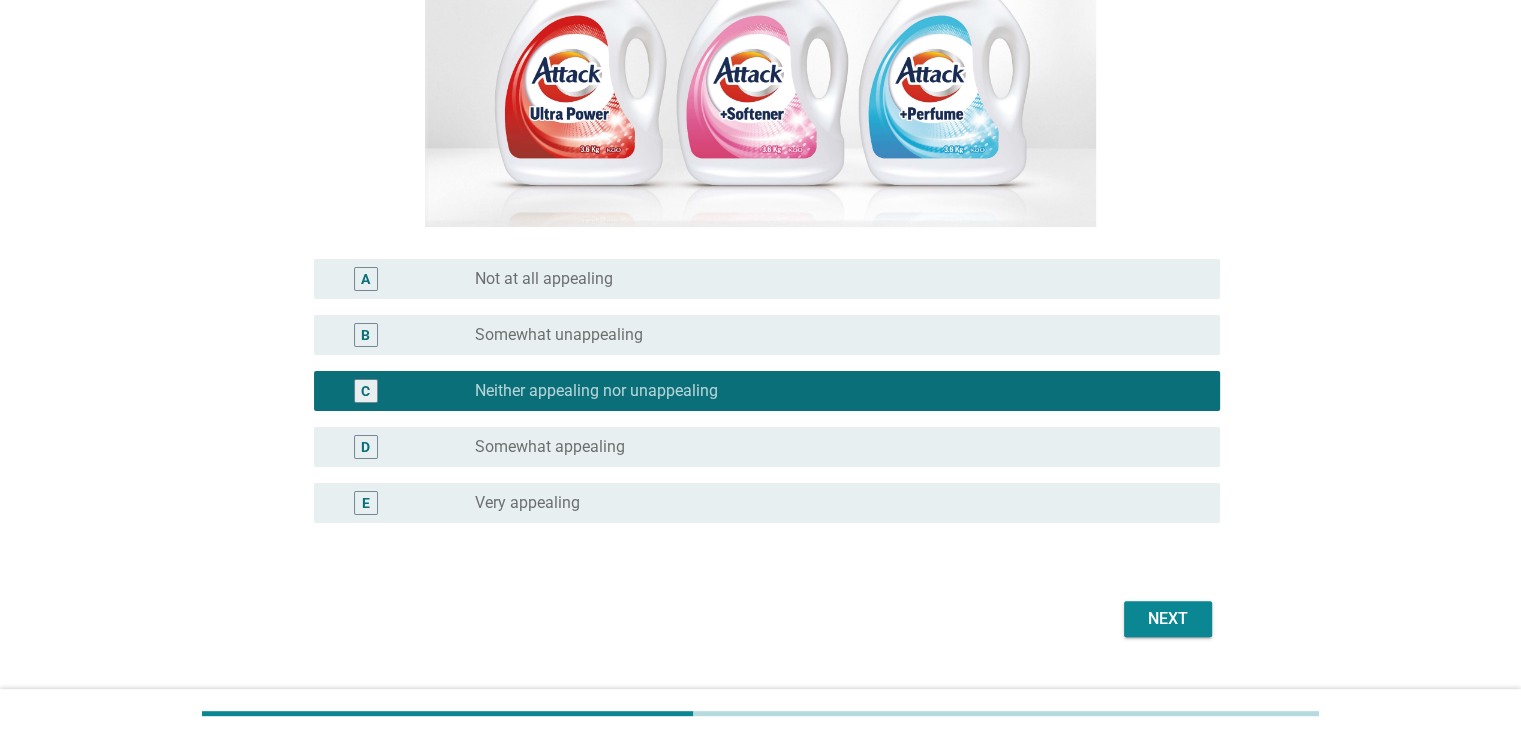 scroll, scrollTop: 412, scrollLeft: 0, axis: vertical 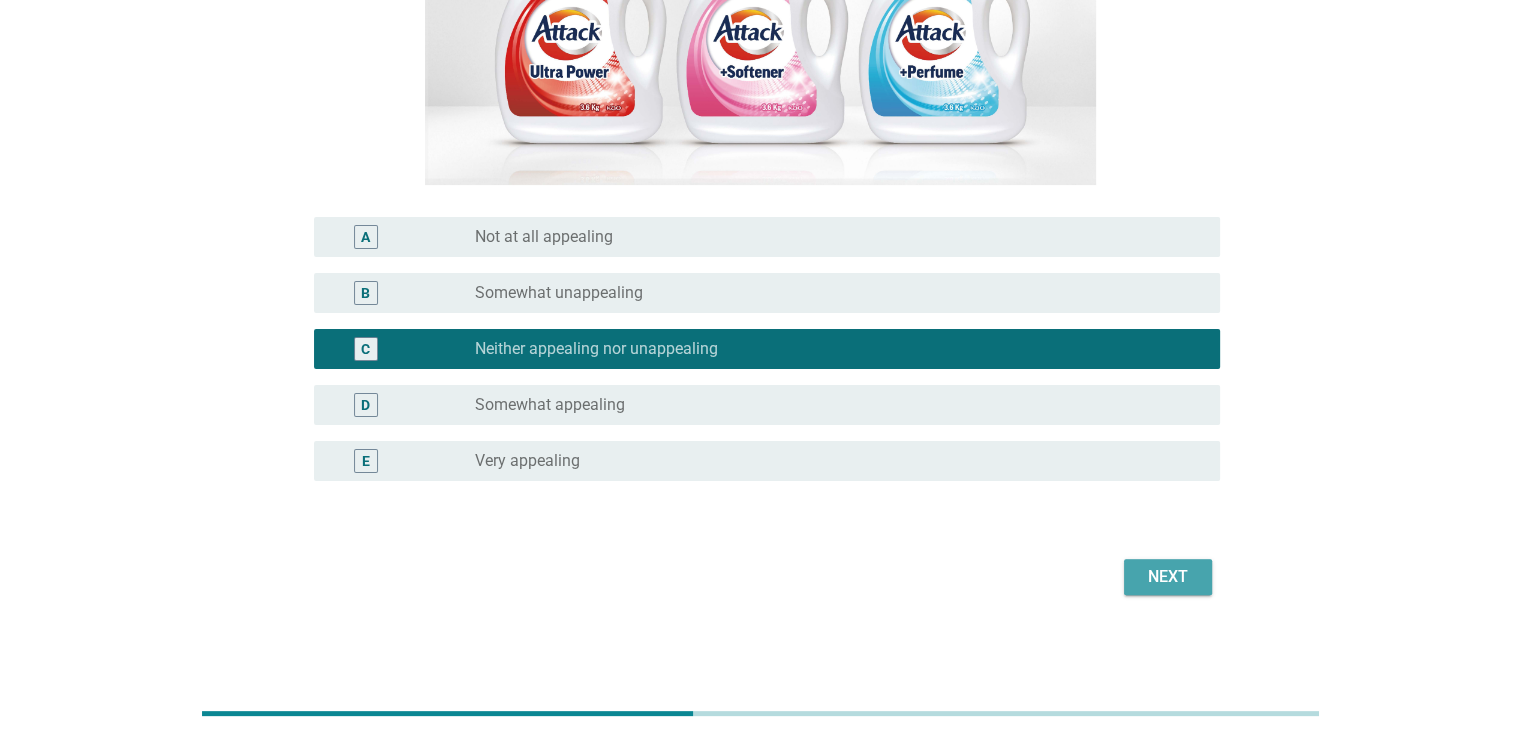 click on "Next" at bounding box center [1168, 577] 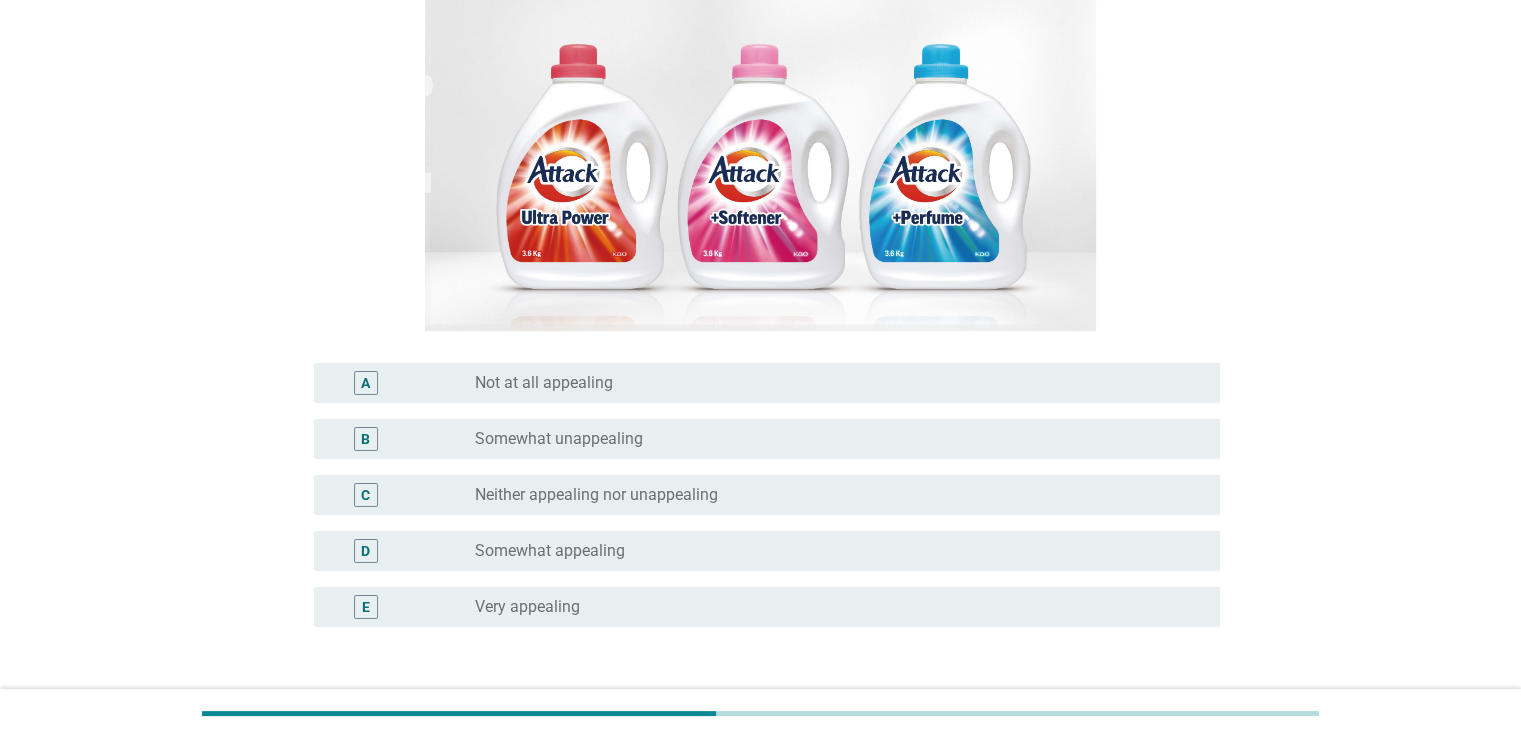 scroll, scrollTop: 300, scrollLeft: 0, axis: vertical 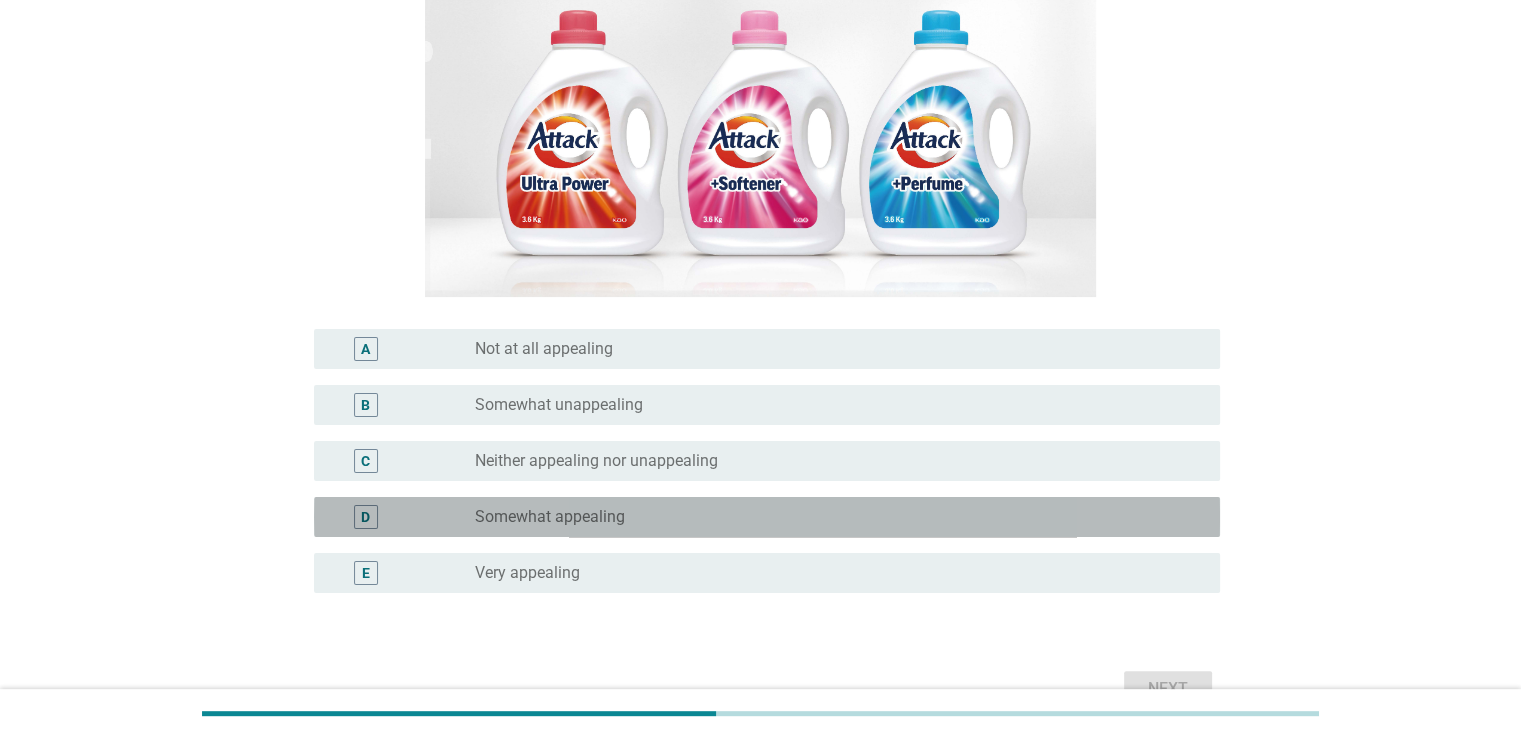 click on "radio_button_unchecked Somewhat appealing" at bounding box center (831, 517) 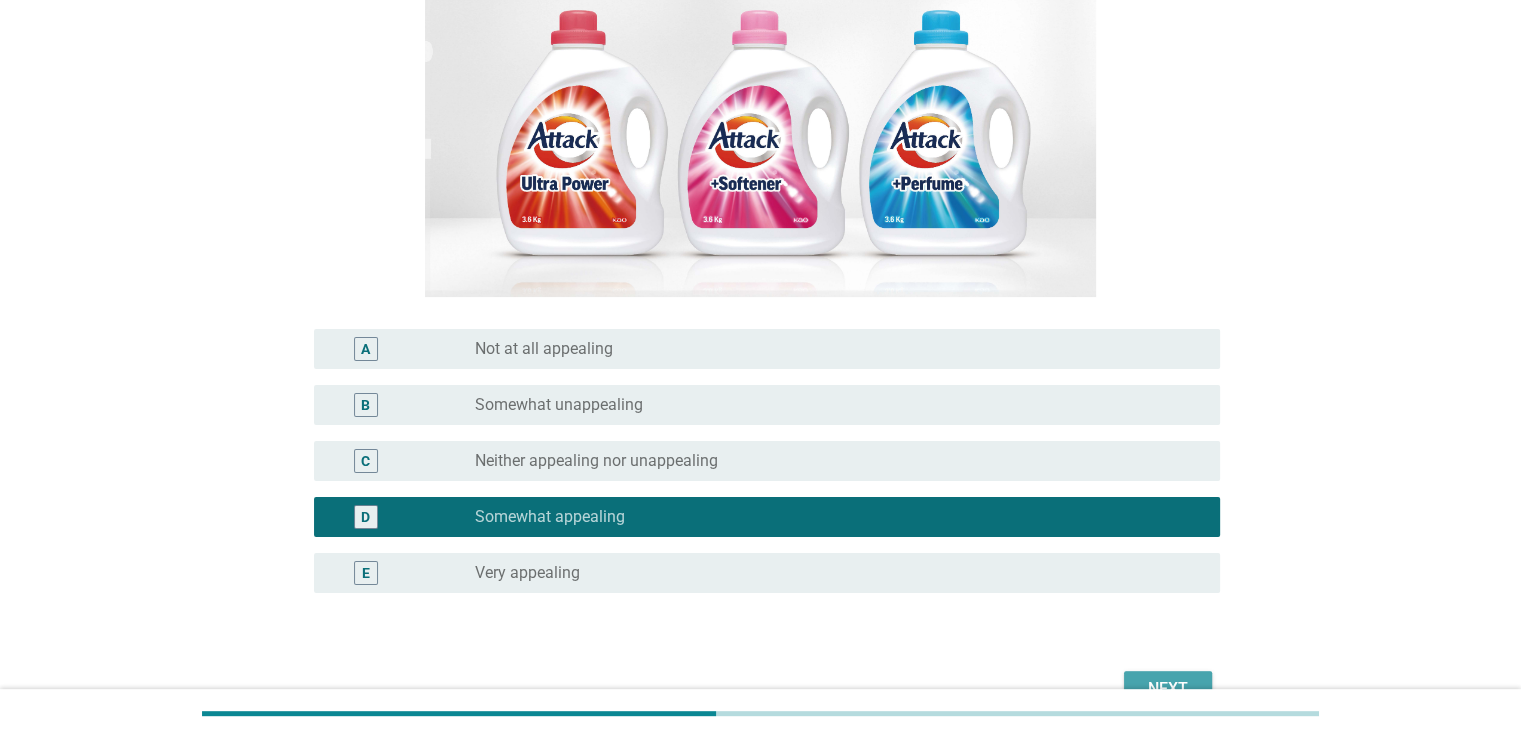 click on "Next" at bounding box center [1168, 689] 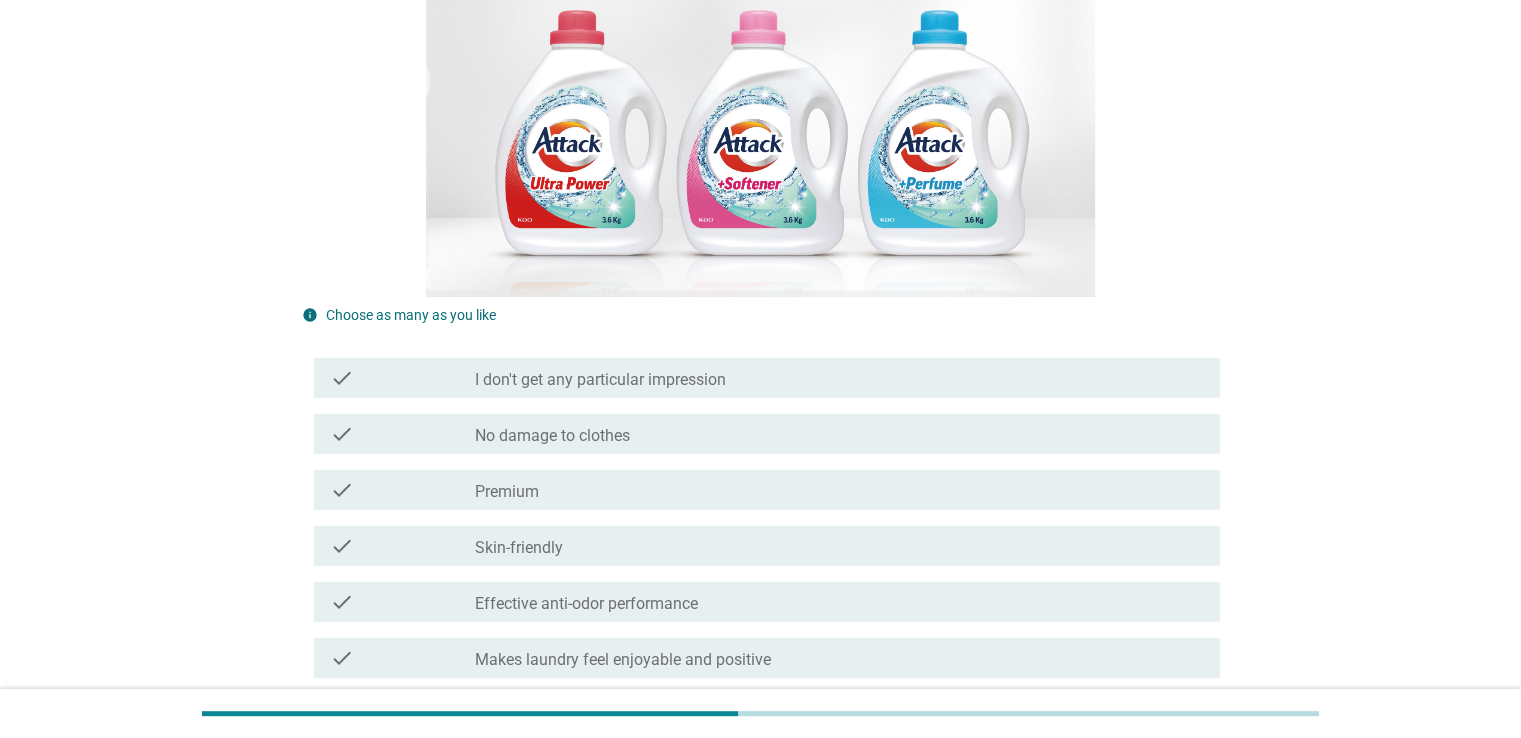 scroll, scrollTop: 500, scrollLeft: 0, axis: vertical 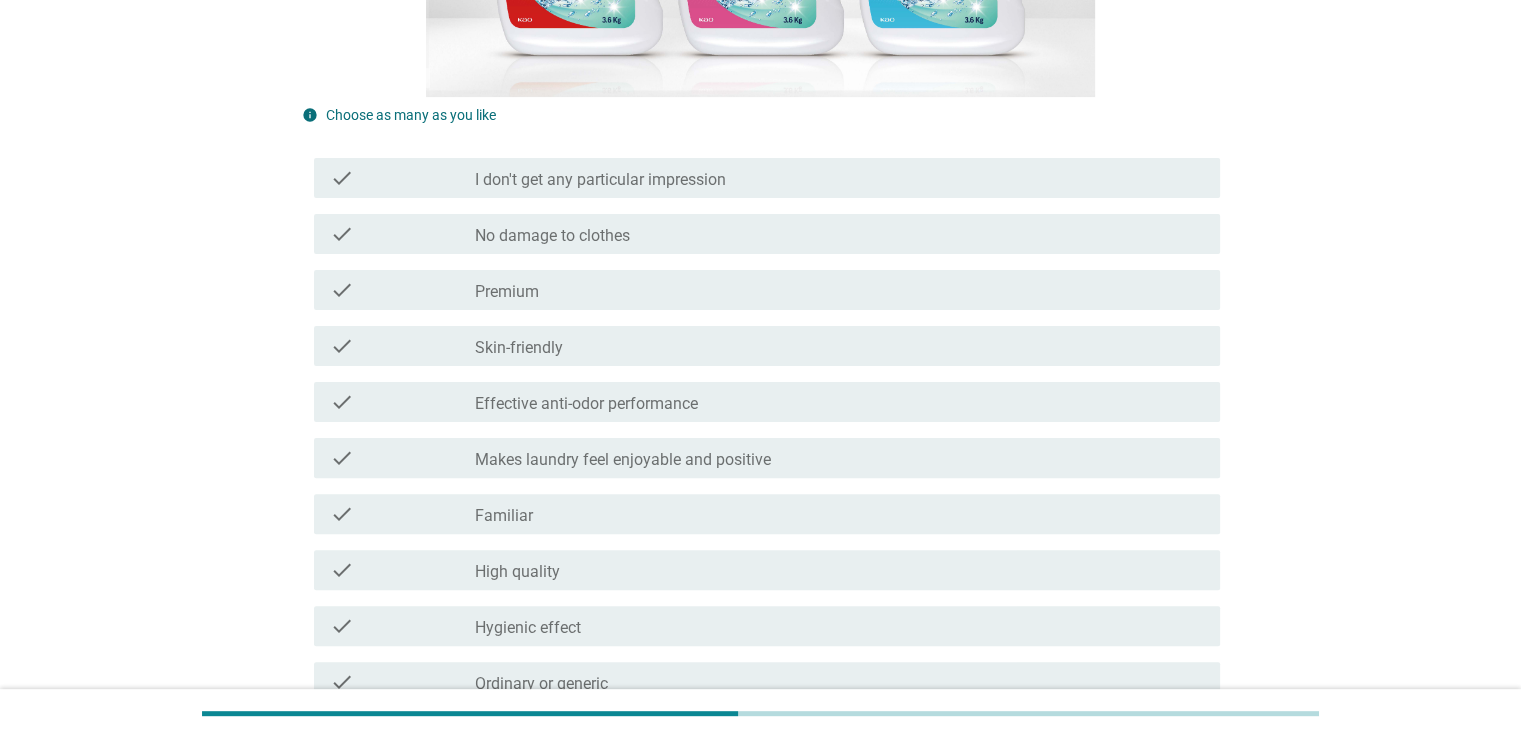 click on "check_box_outline_blank Hygienic effect" at bounding box center [839, 626] 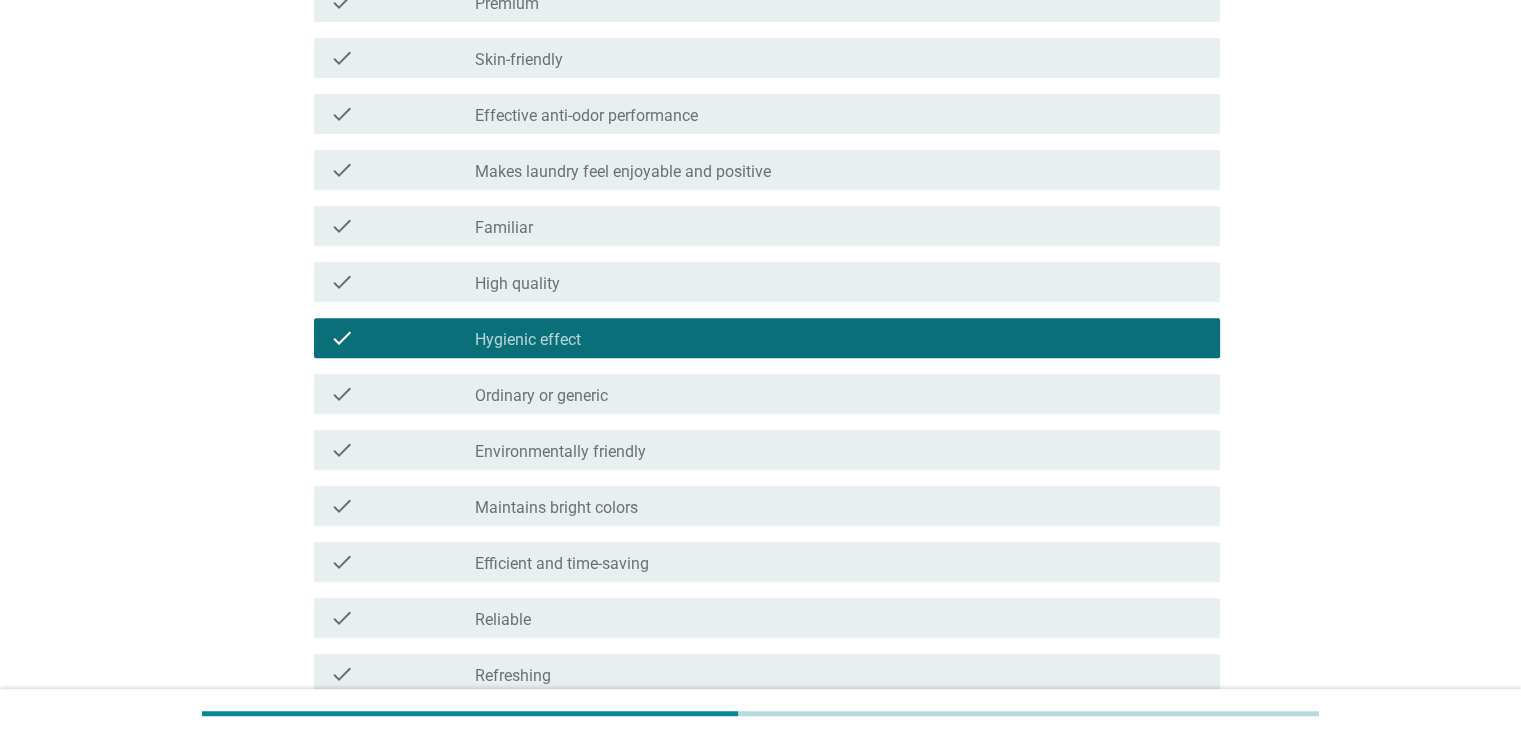 scroll, scrollTop: 800, scrollLeft: 0, axis: vertical 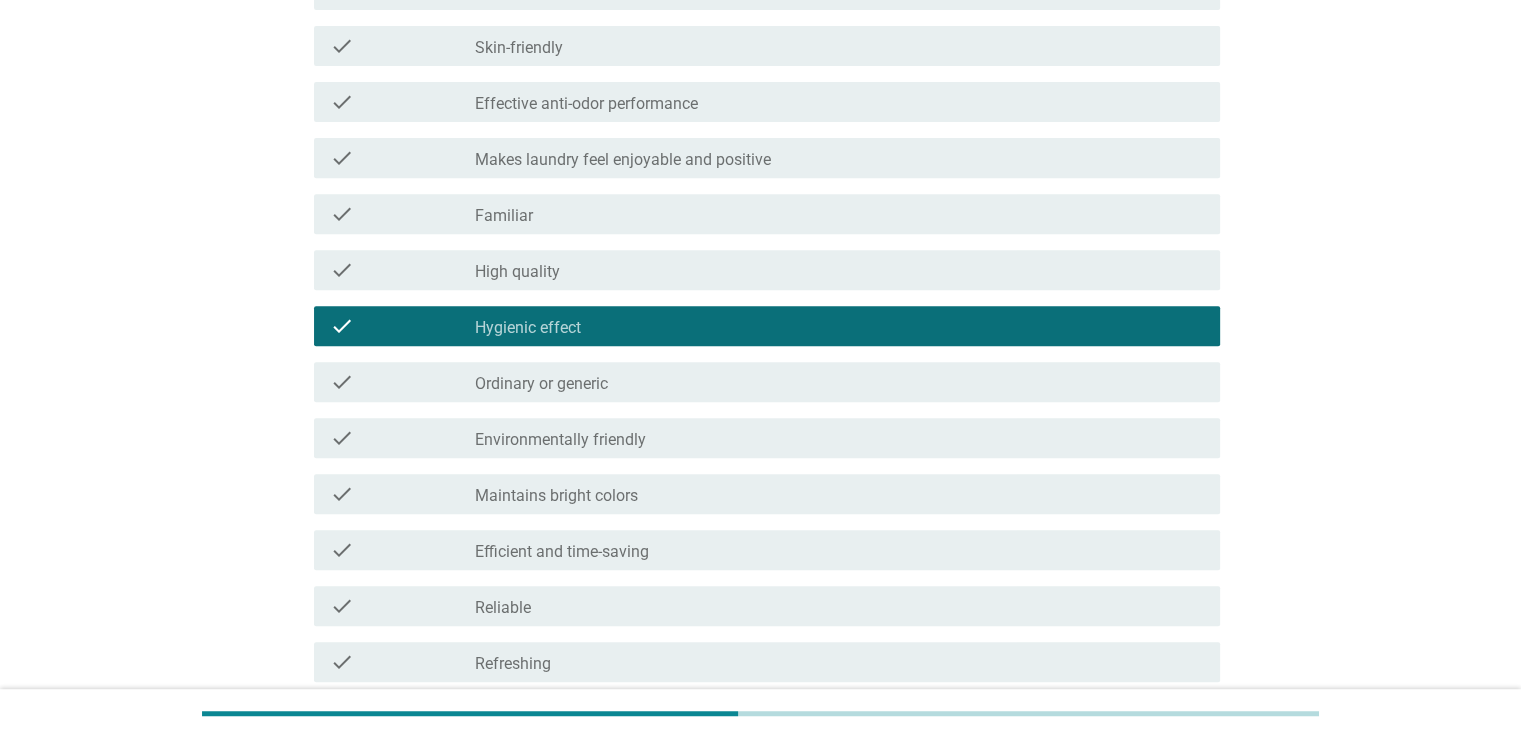 click on "check_box_outline_blank Environmentally friendly" at bounding box center [839, 438] 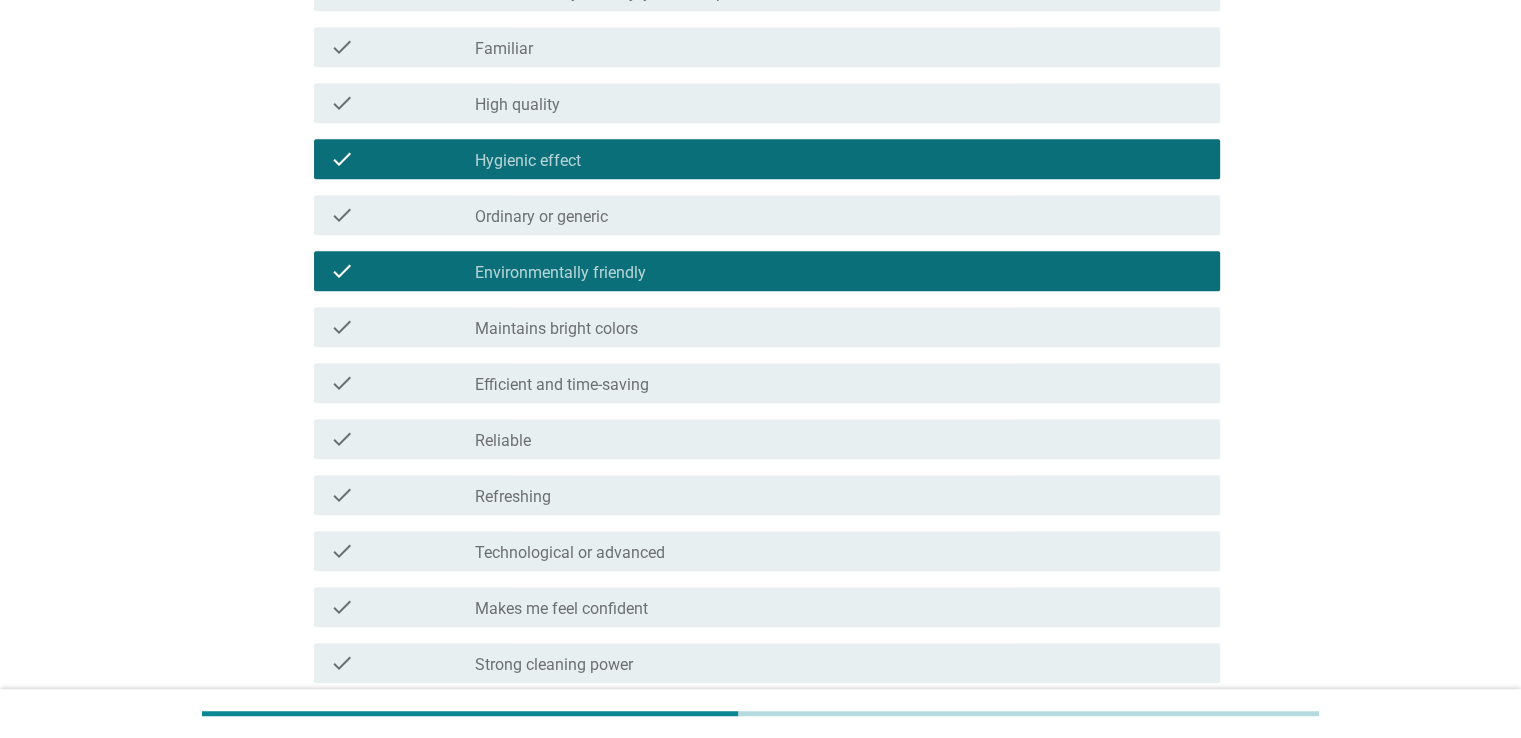 scroll, scrollTop: 1000, scrollLeft: 0, axis: vertical 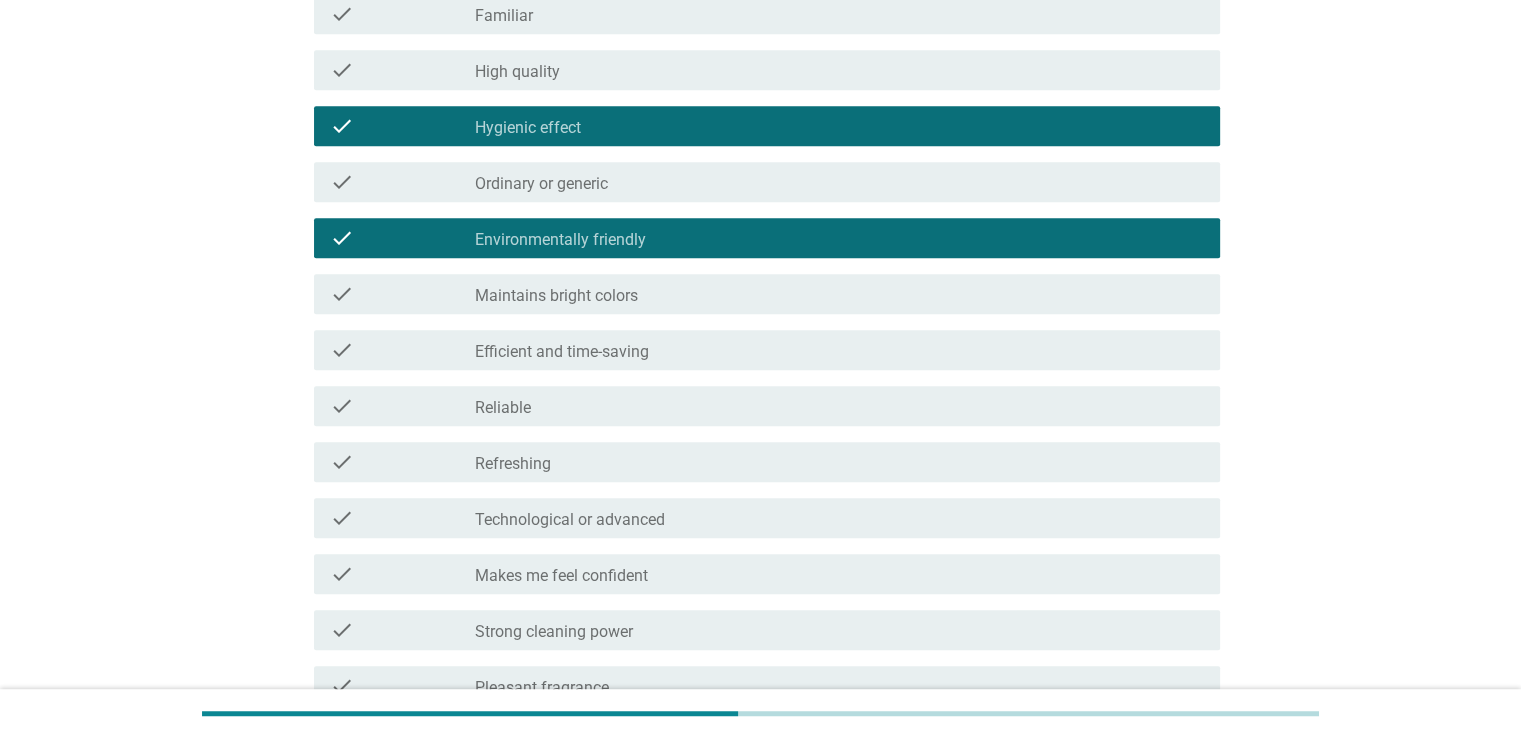 click on "check_box_outline_blank Technological or advanced" at bounding box center [839, 518] 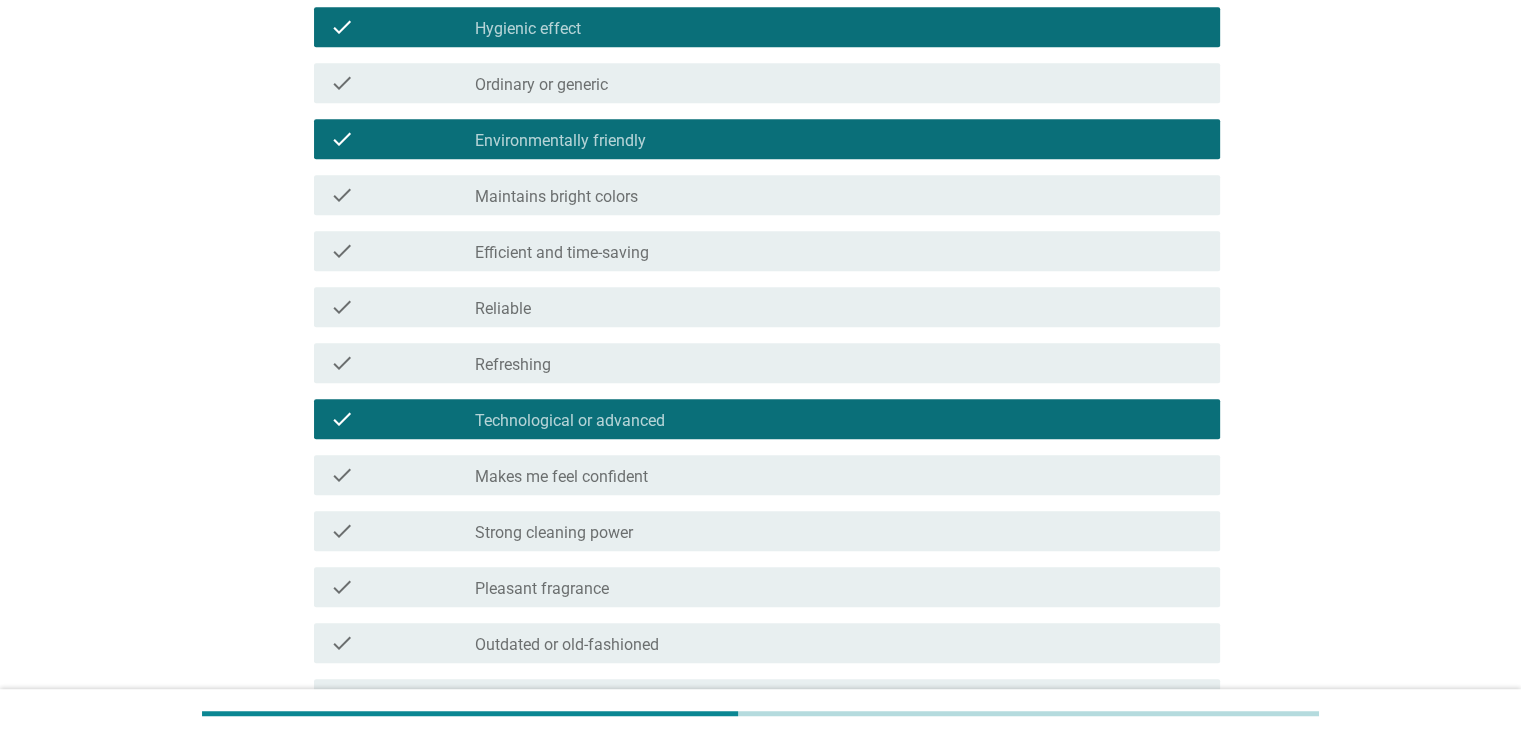 scroll, scrollTop: 1200, scrollLeft: 0, axis: vertical 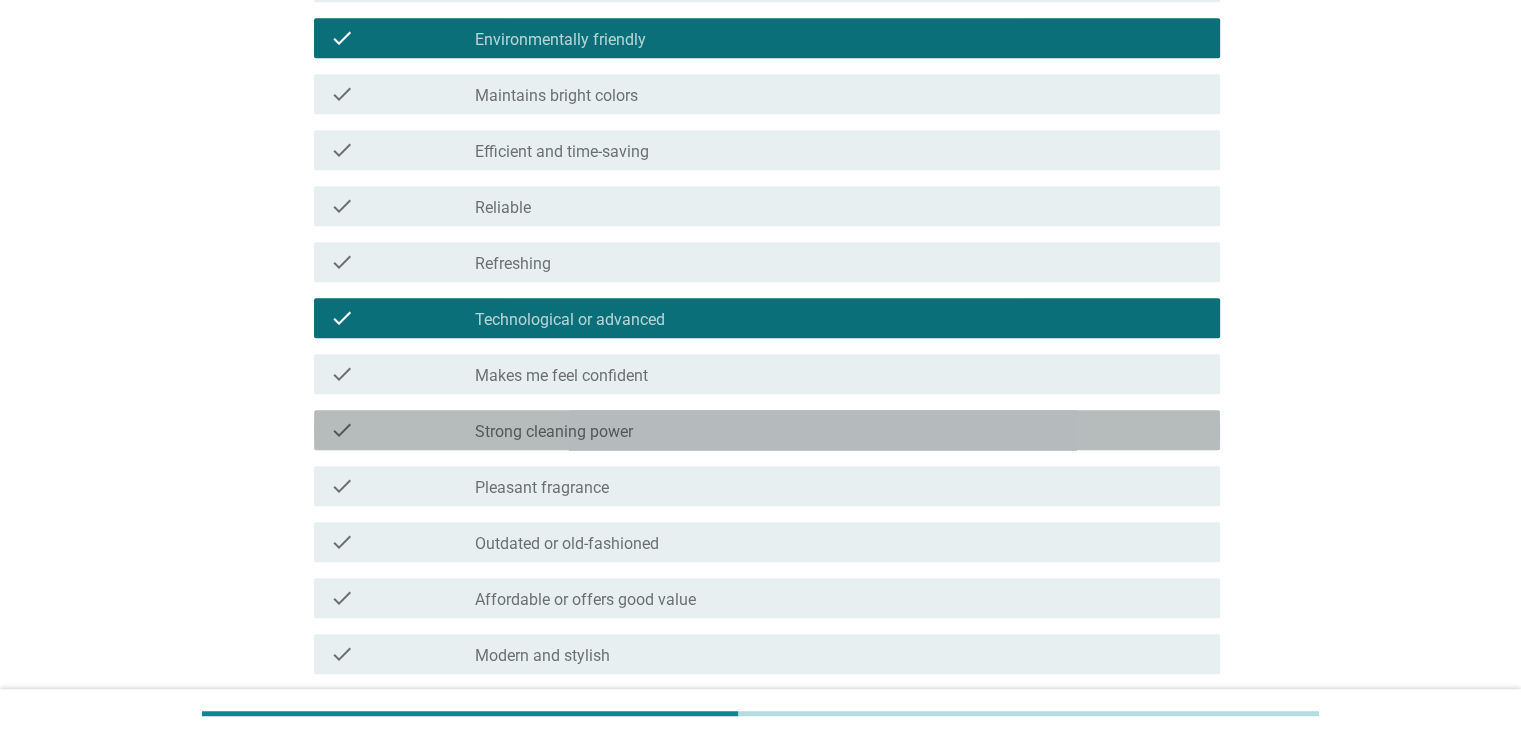 click on "check_box_outline_blank Strong cleaning power" at bounding box center (839, 430) 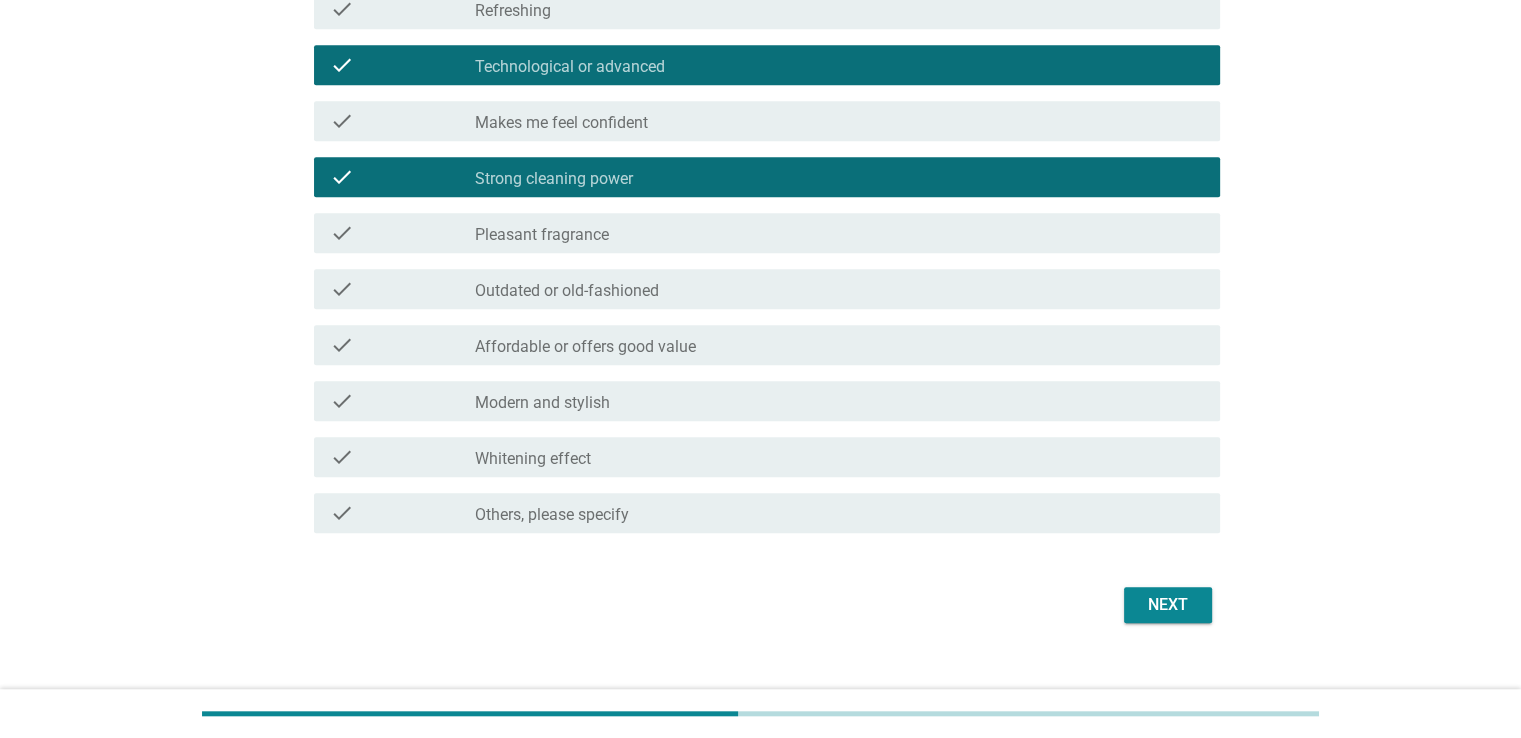 scroll, scrollTop: 1482, scrollLeft: 0, axis: vertical 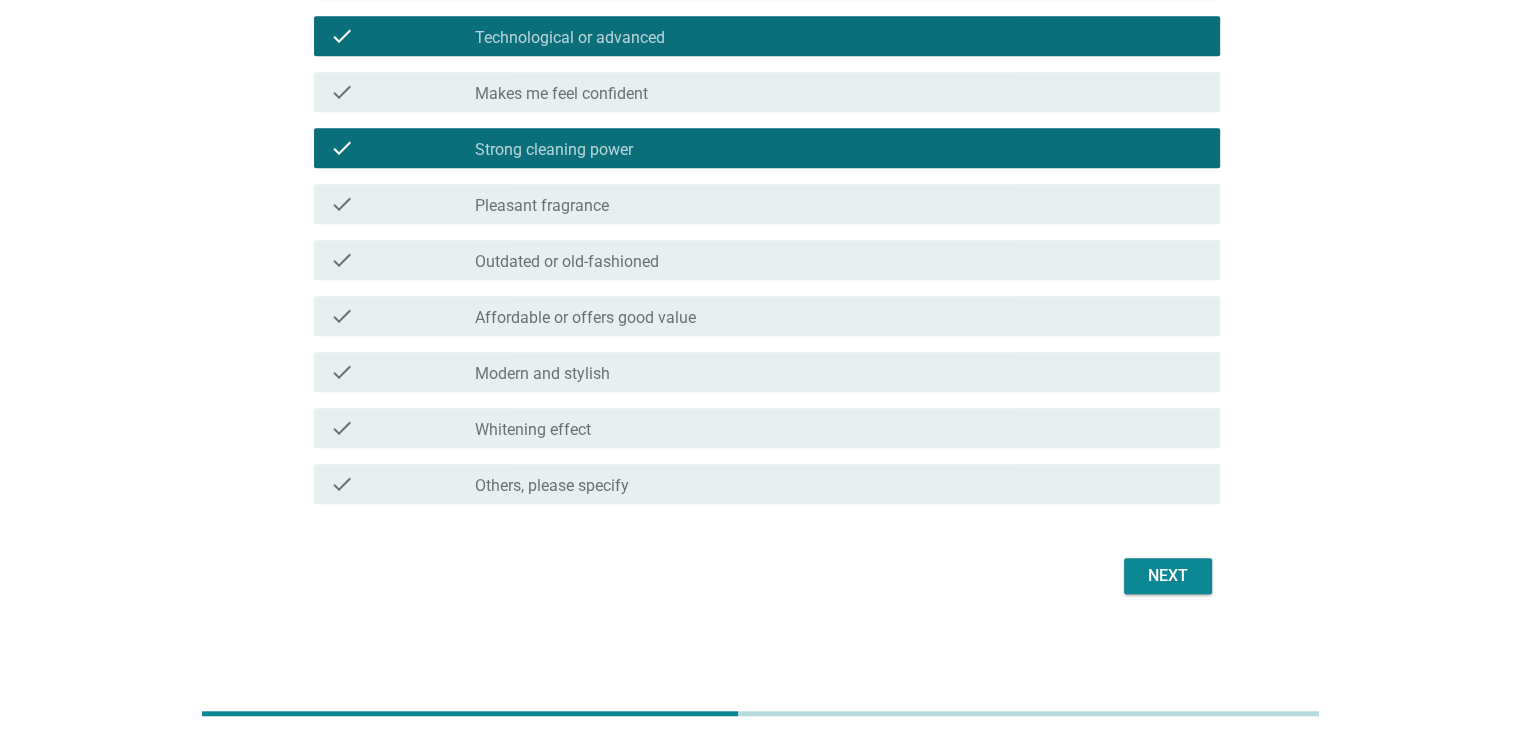 click on "Next" at bounding box center [1168, 576] 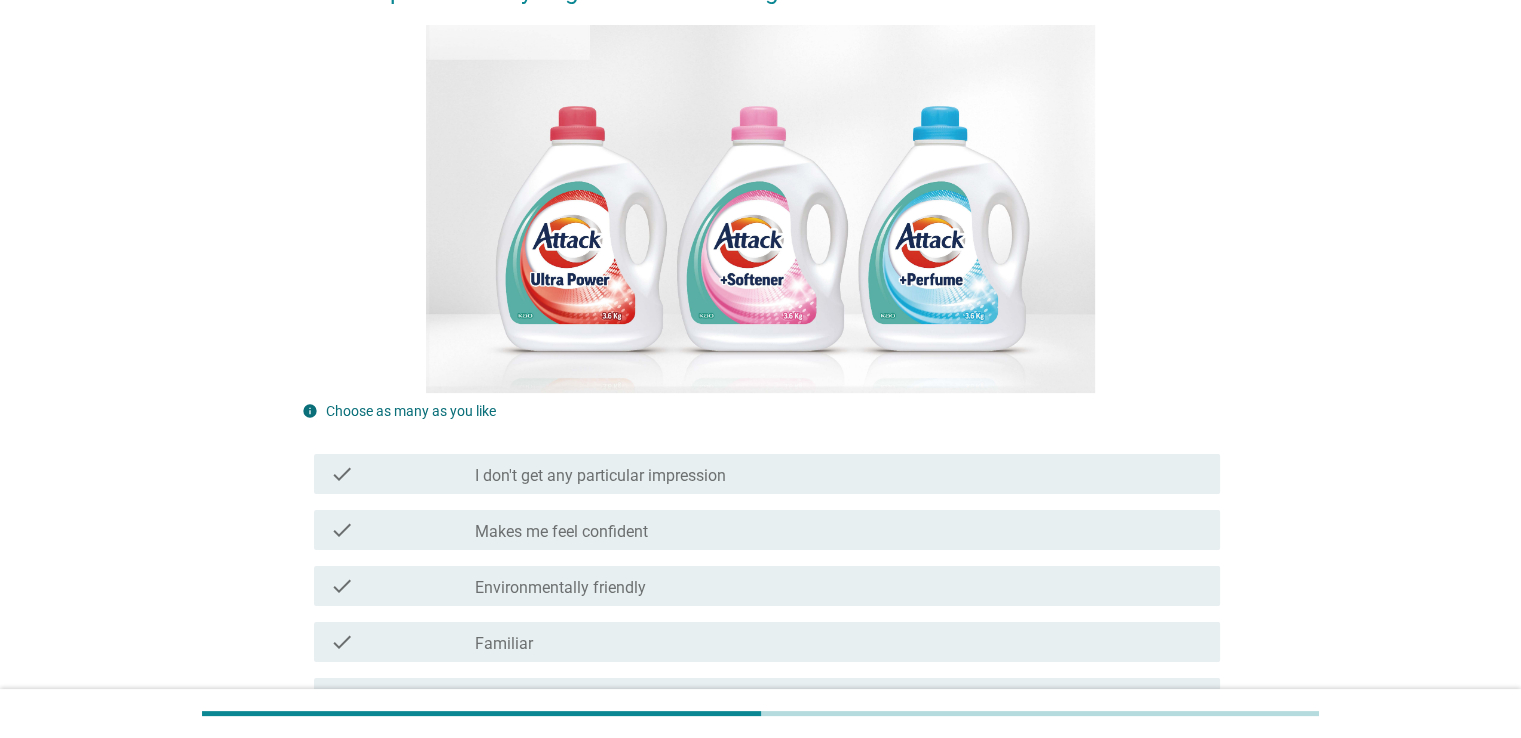 scroll, scrollTop: 300, scrollLeft: 0, axis: vertical 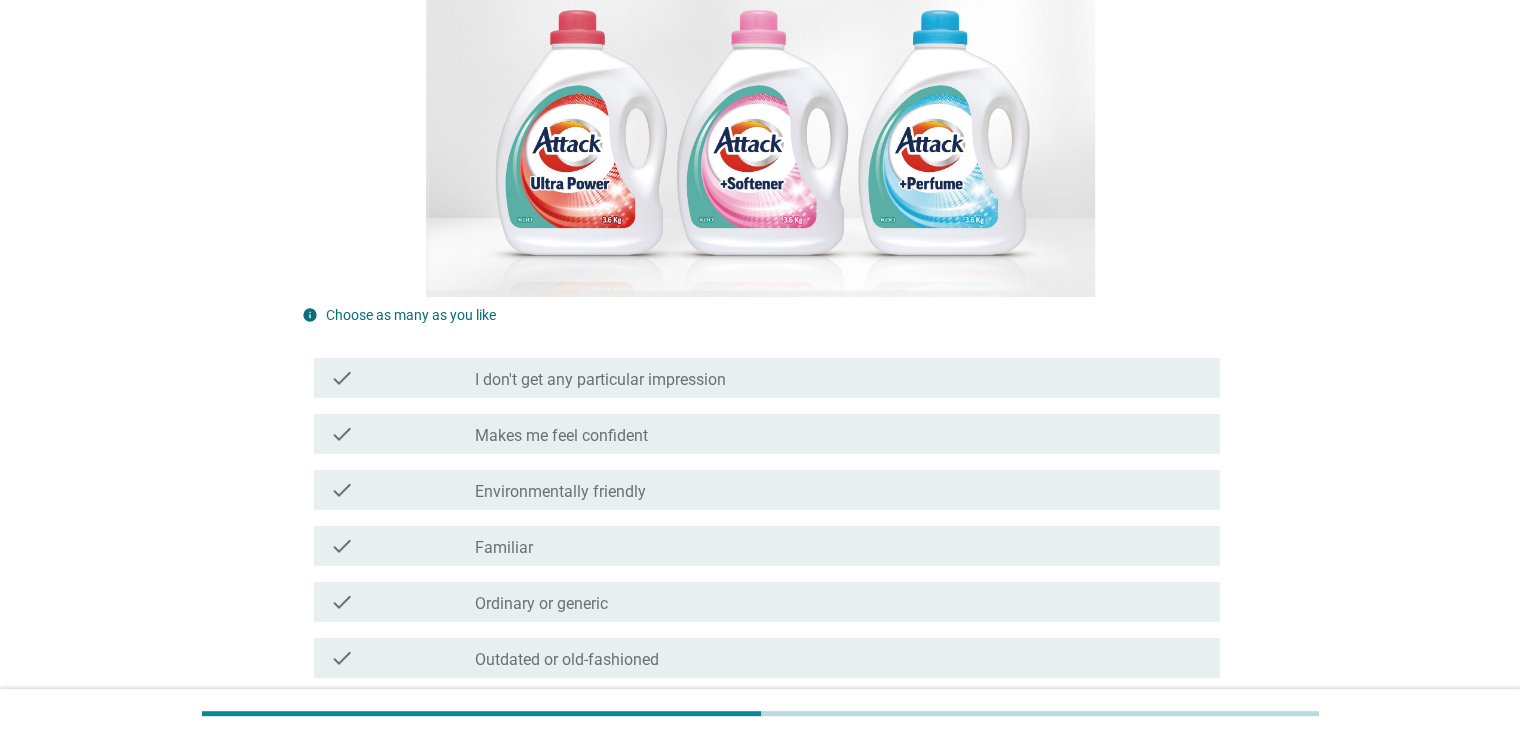 click on "check_box_outline_blank Environmentally friendly" at bounding box center [839, 490] 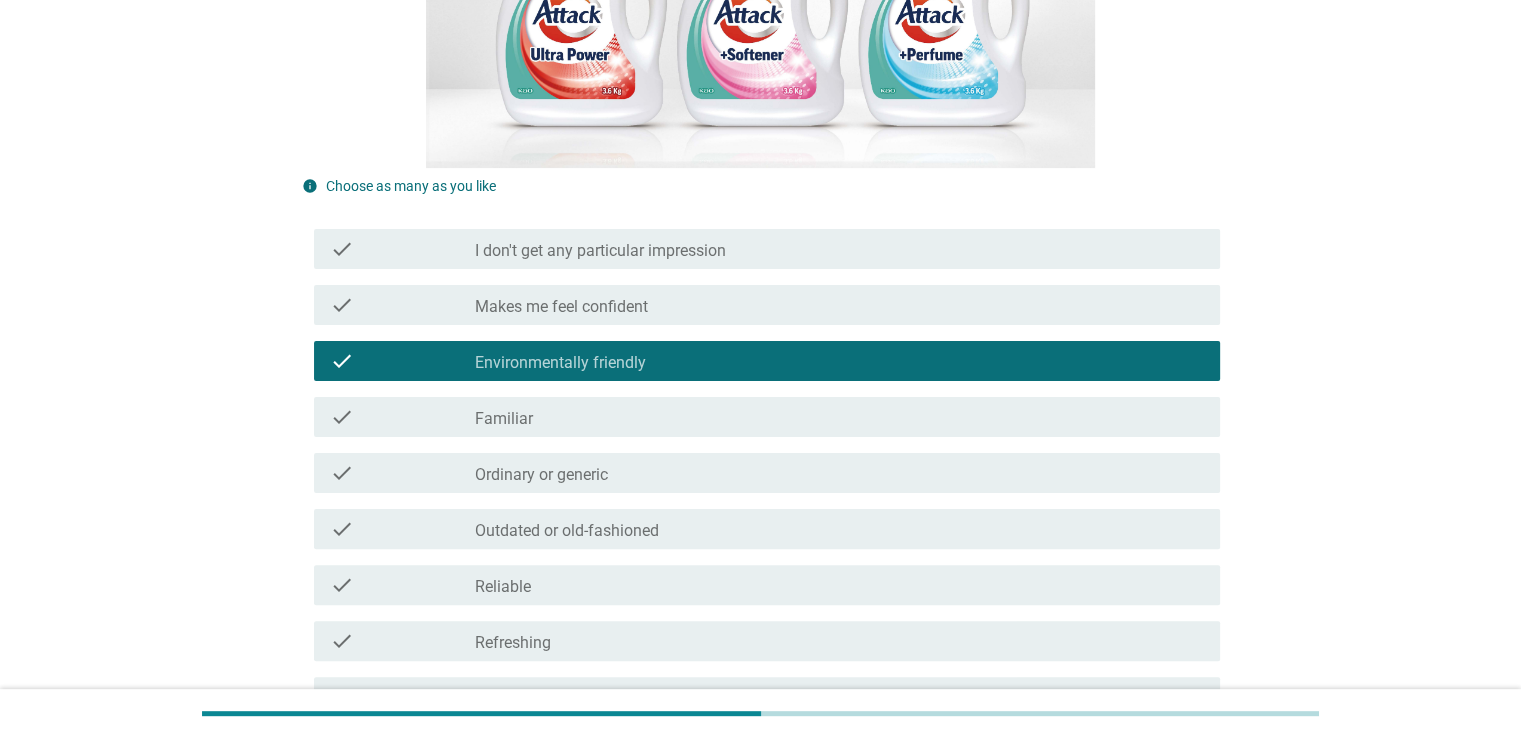scroll, scrollTop: 500, scrollLeft: 0, axis: vertical 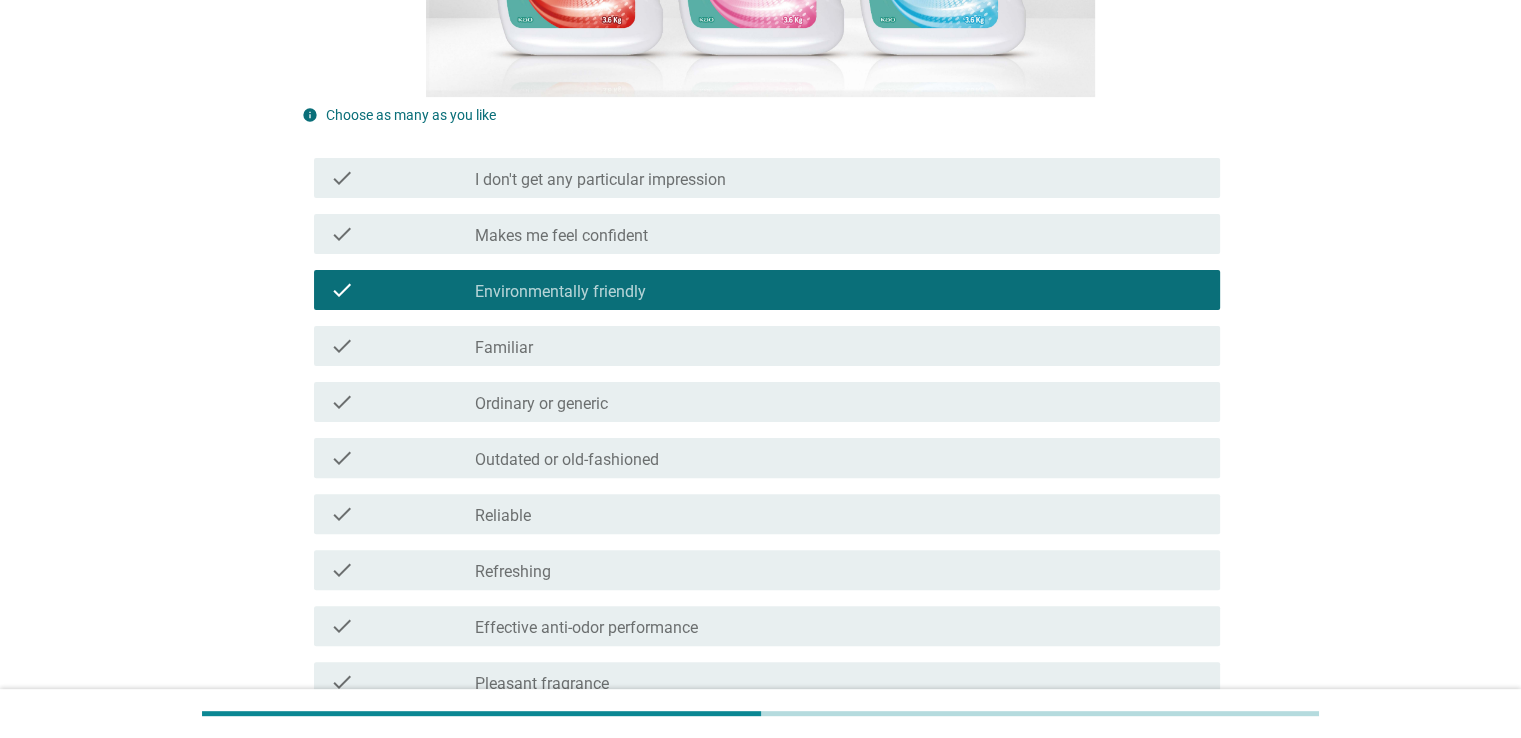 click on "check     check_box_outline_blank Ordinary or generic" at bounding box center [767, 402] 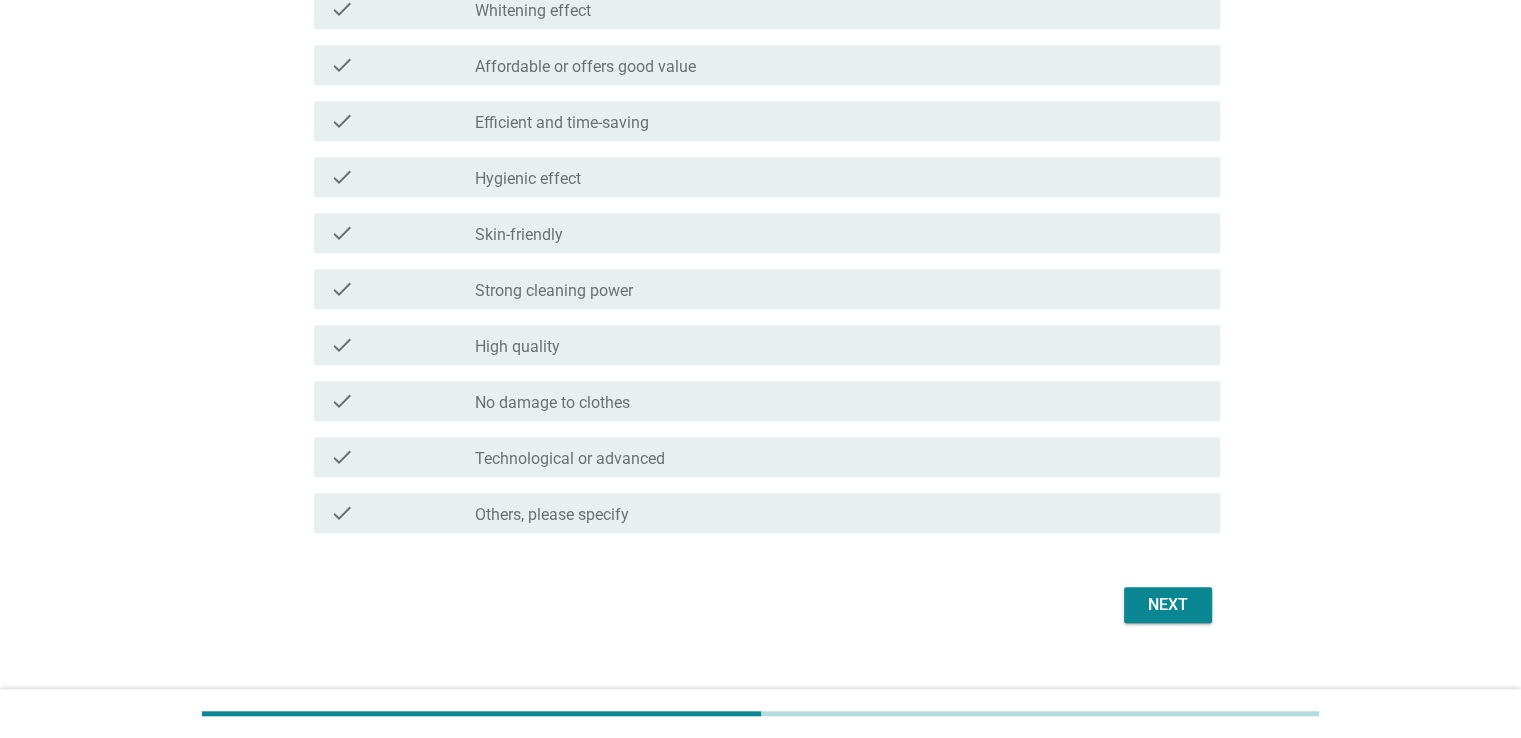 scroll, scrollTop: 1482, scrollLeft: 0, axis: vertical 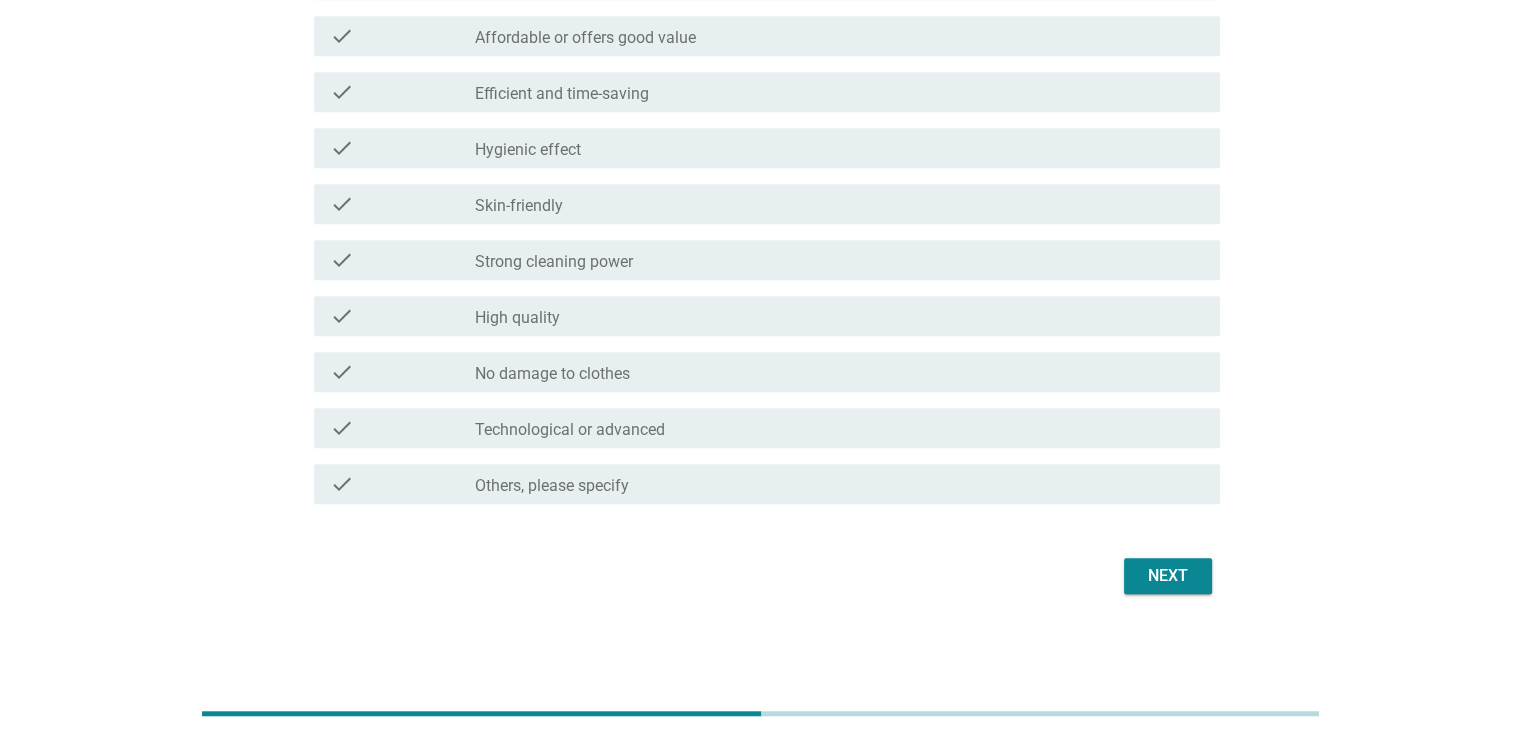 click on "Next" at bounding box center (1168, 576) 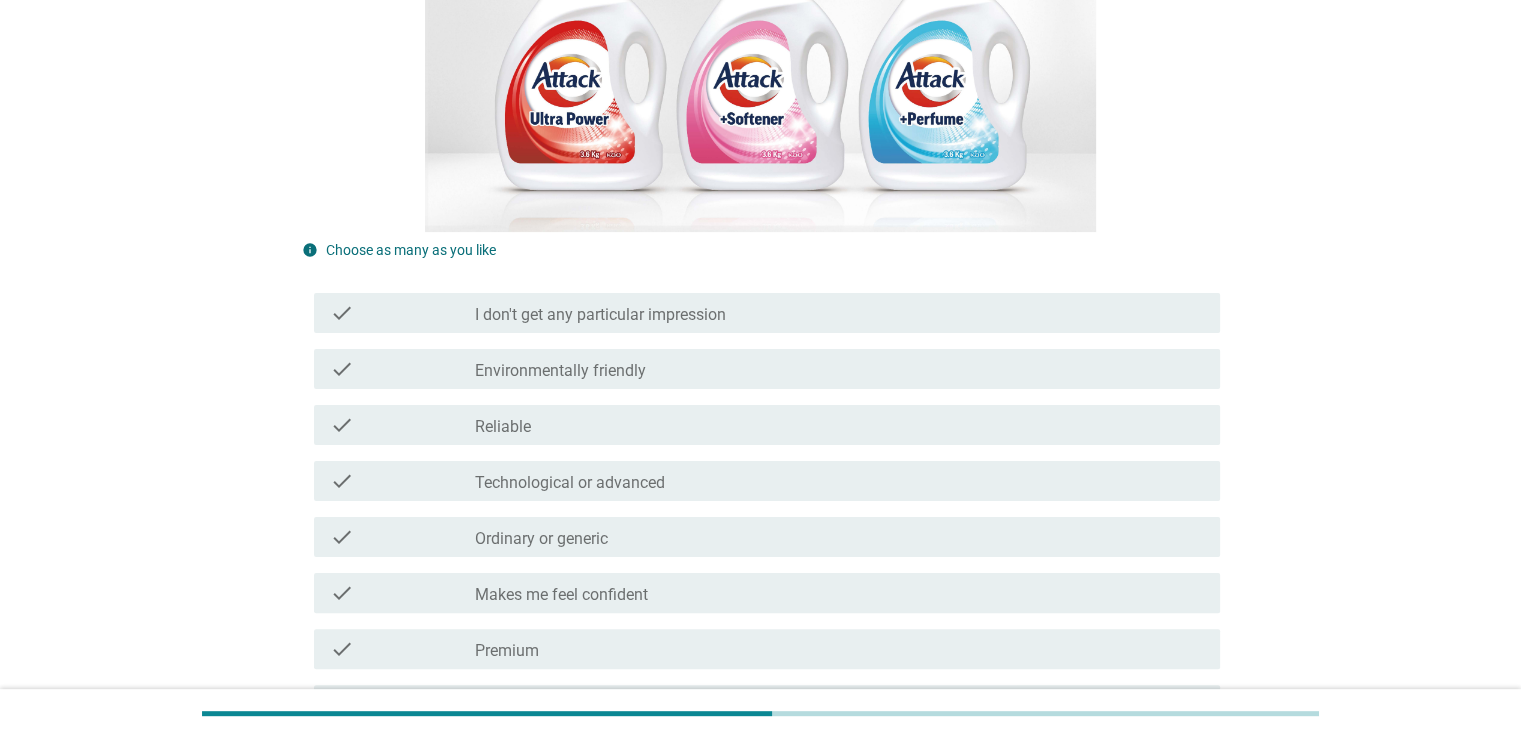scroll, scrollTop: 400, scrollLeft: 0, axis: vertical 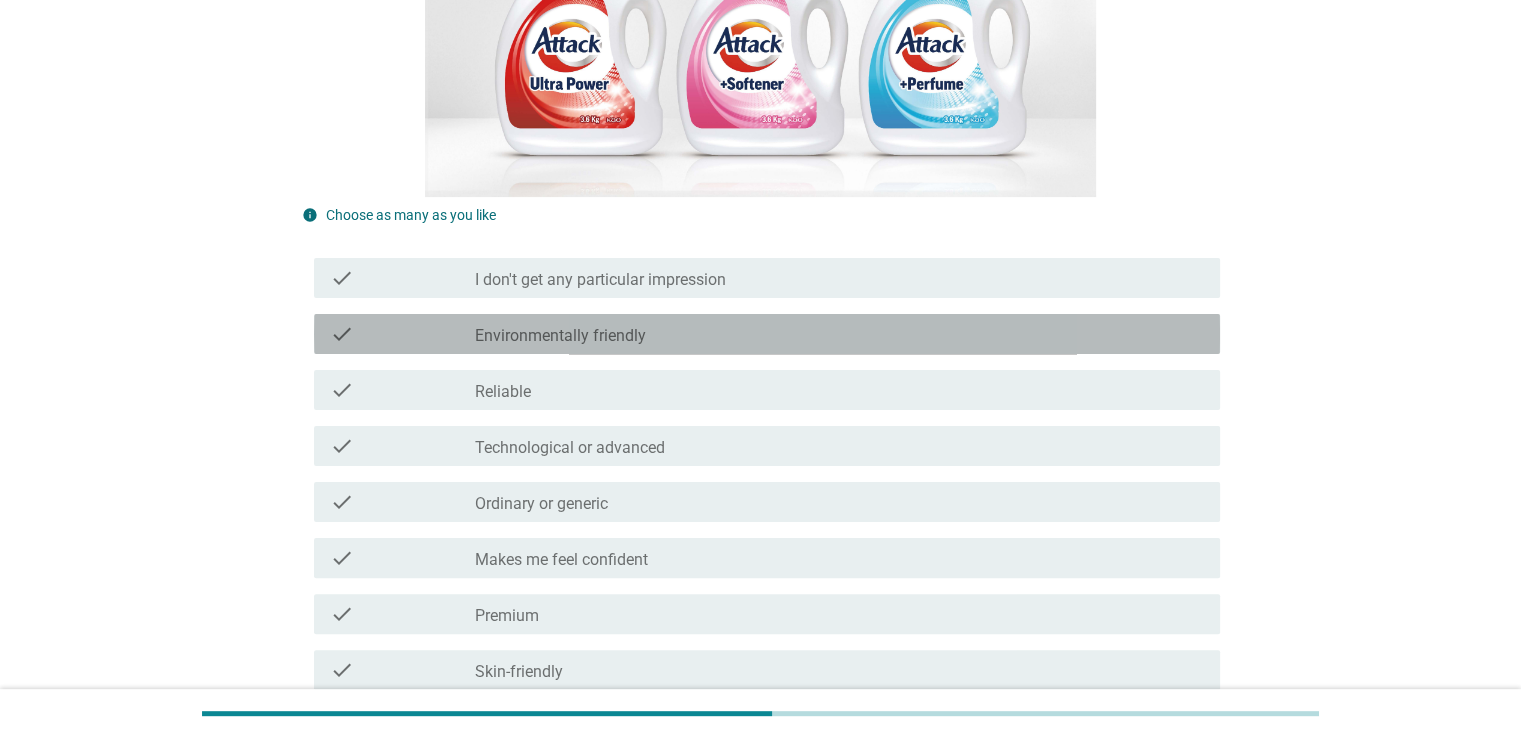 click on "check_box_outline_blank Environmentally friendly" at bounding box center [839, 334] 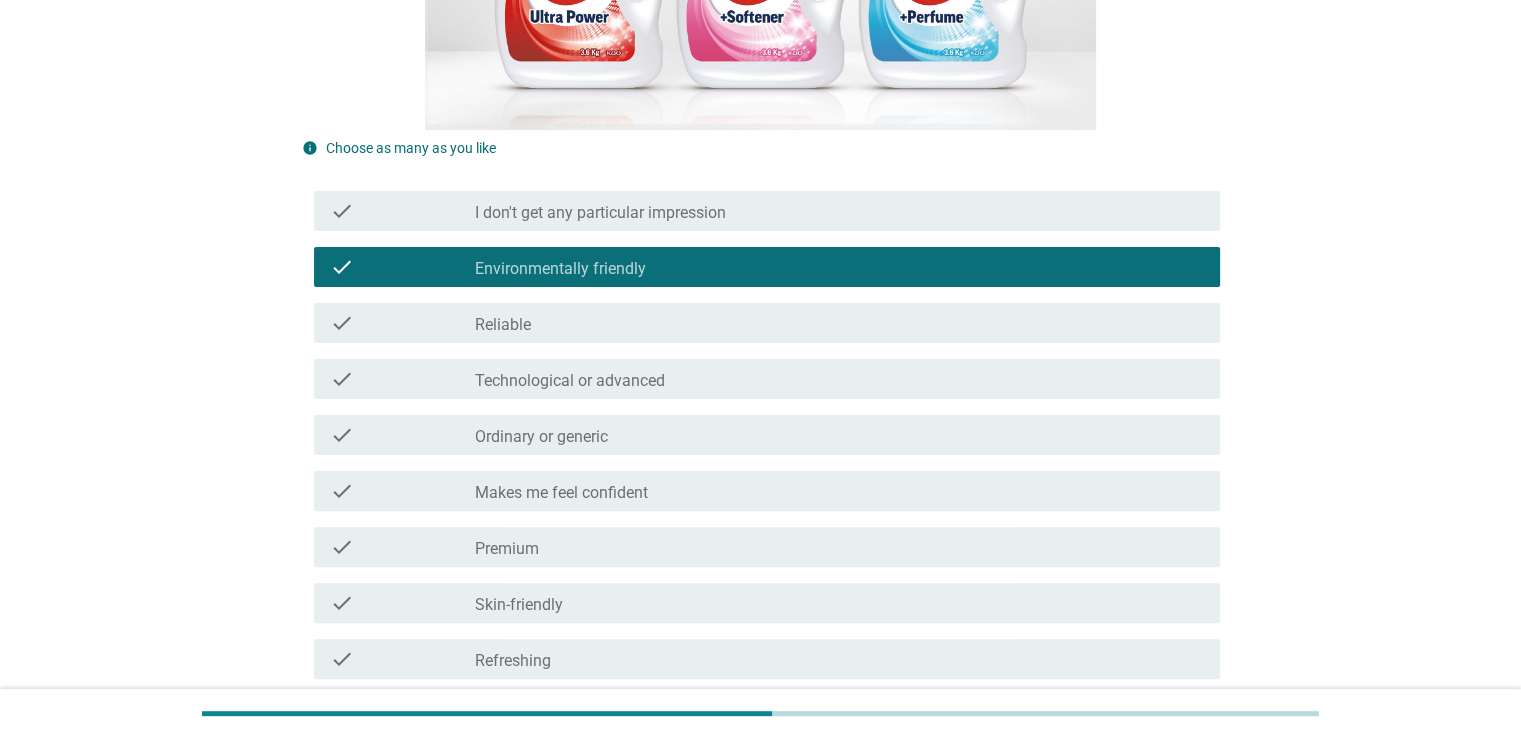 scroll, scrollTop: 500, scrollLeft: 0, axis: vertical 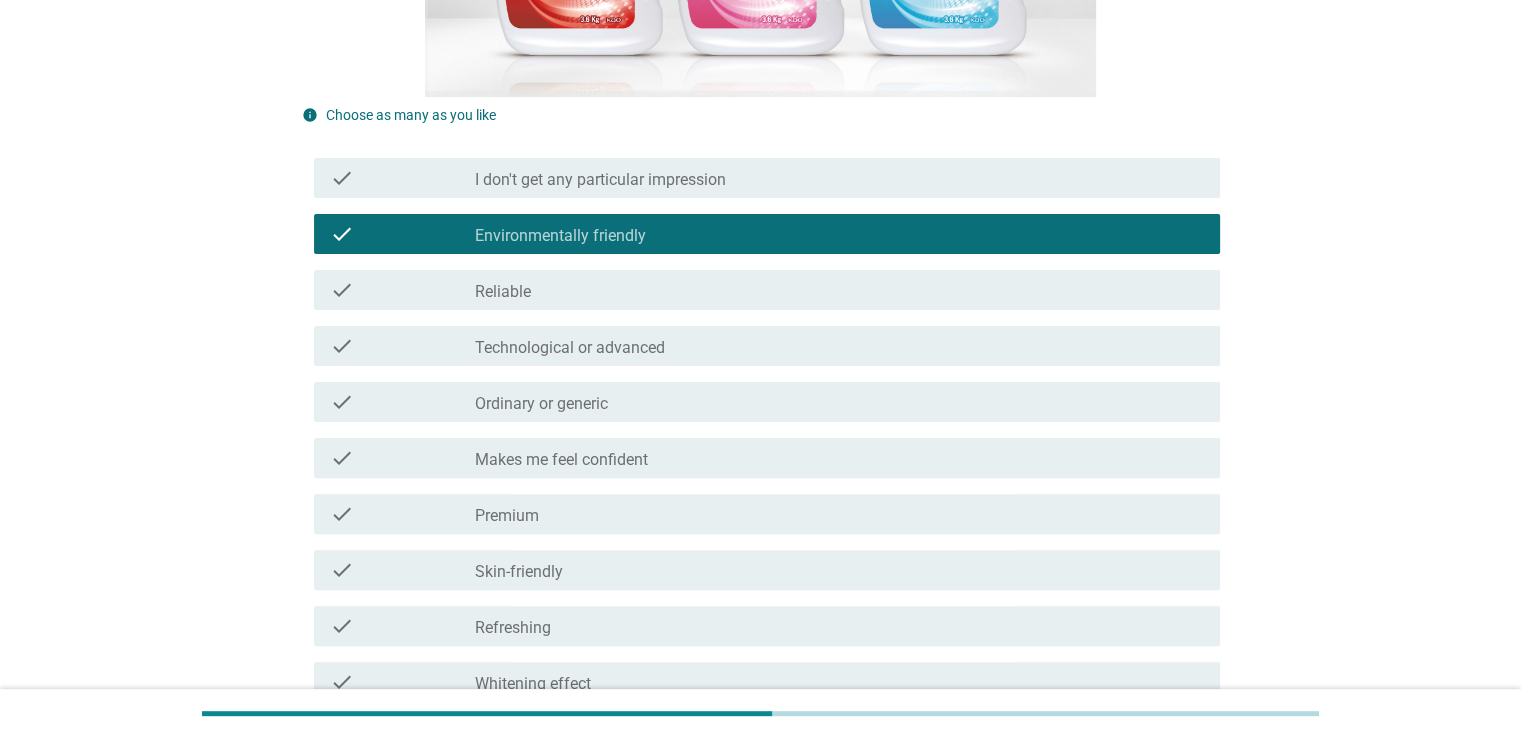 click on "check_box_outline_blank Ordinary or generic" at bounding box center (839, 402) 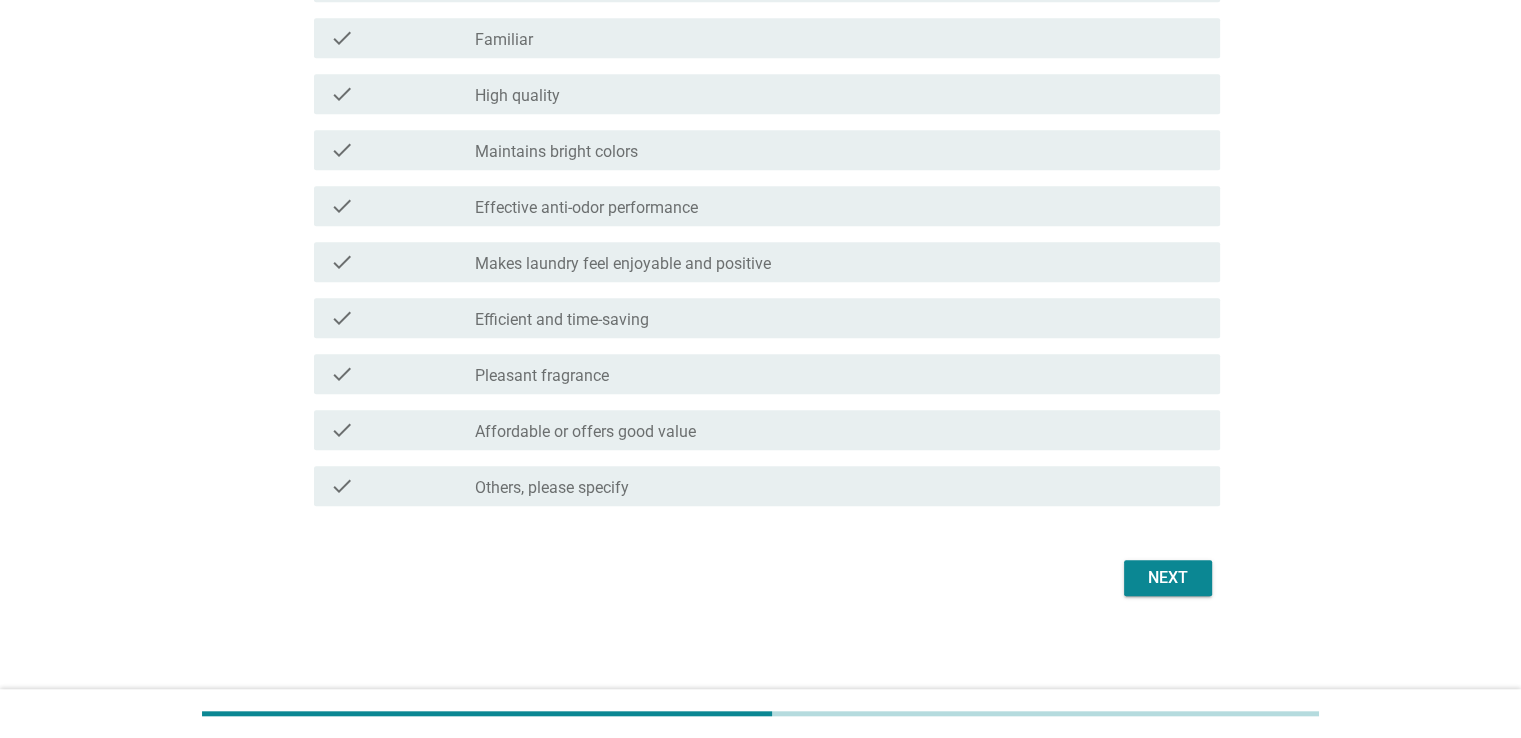 scroll, scrollTop: 1482, scrollLeft: 0, axis: vertical 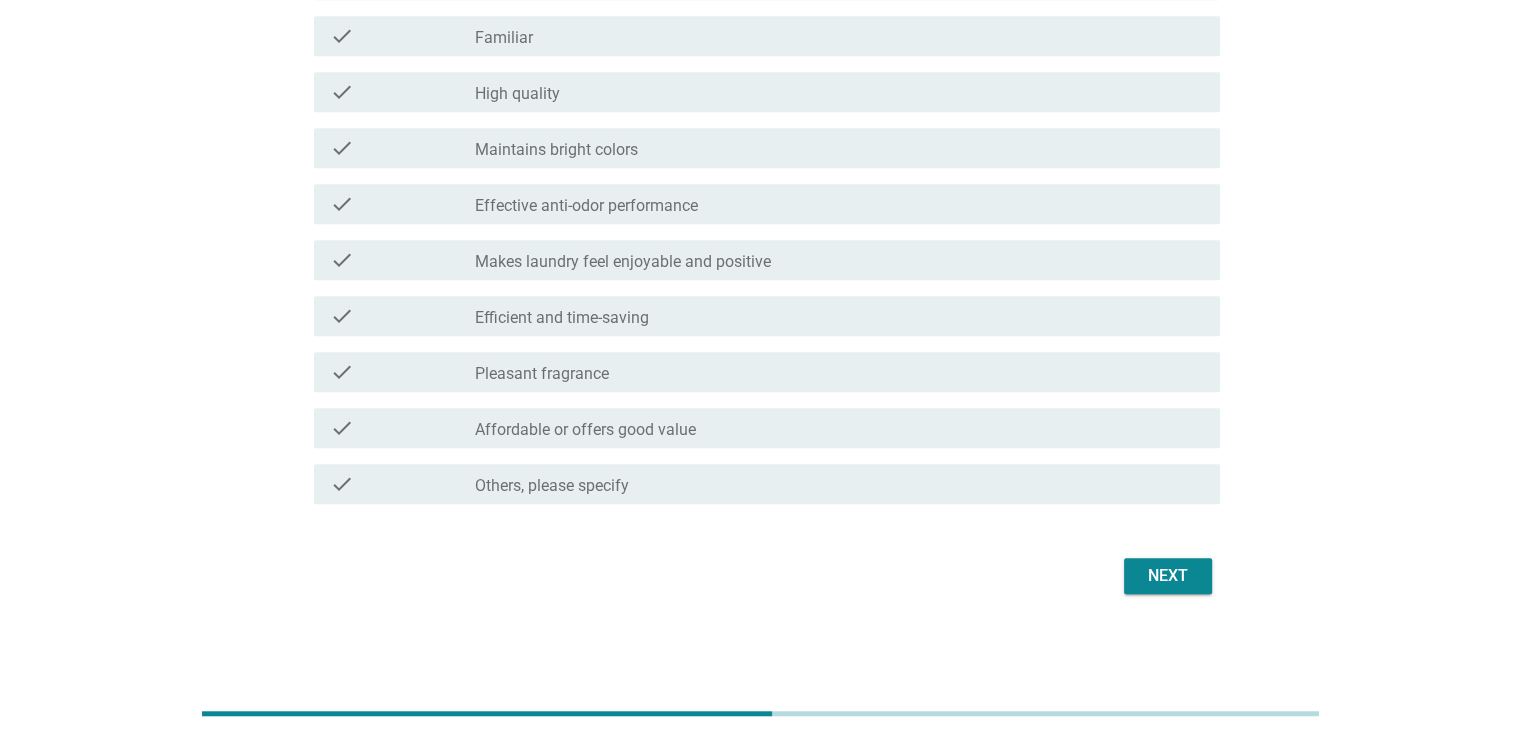 click on "Next" at bounding box center [1168, 576] 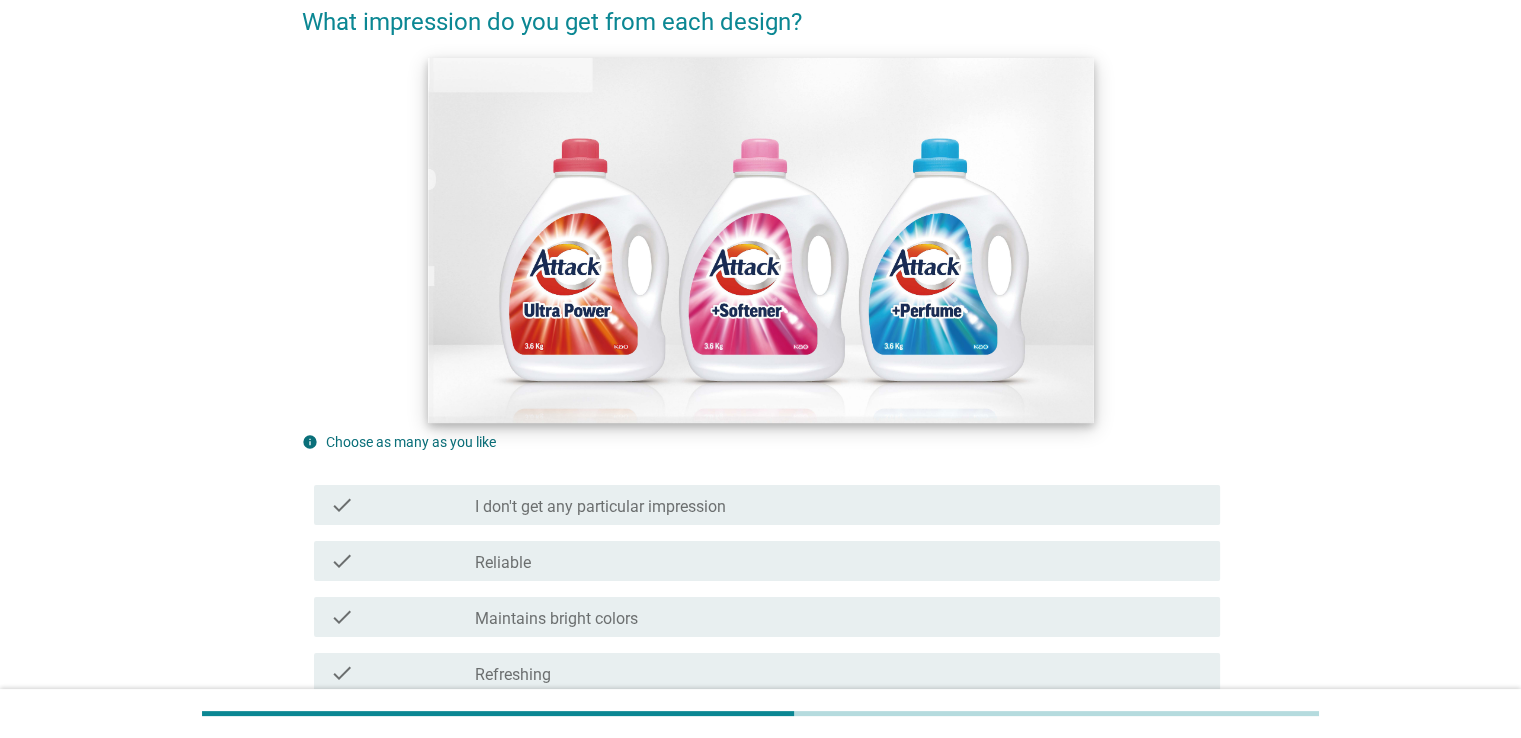 scroll, scrollTop: 200, scrollLeft: 0, axis: vertical 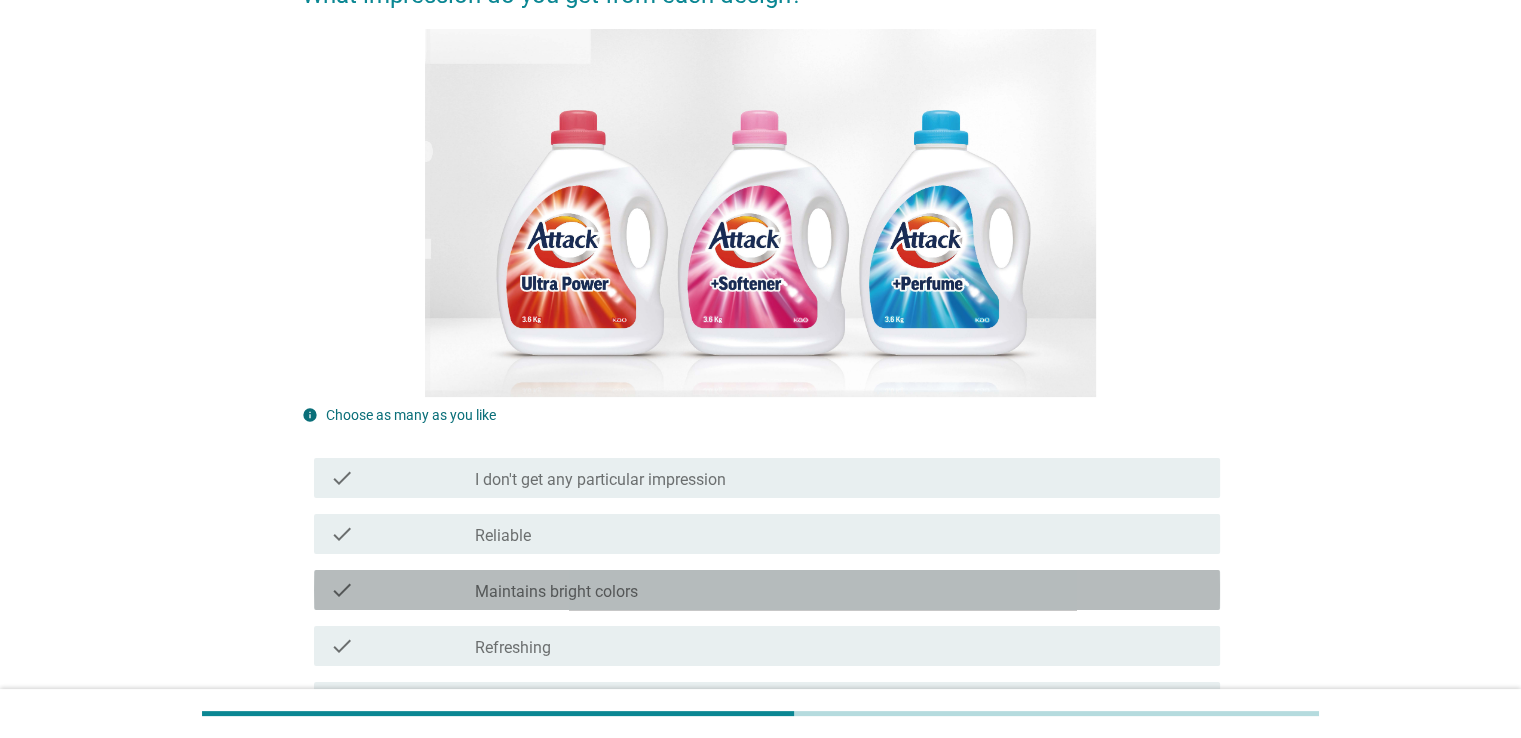 click on "check_box_outline_blank Maintains bright colors" at bounding box center (839, 590) 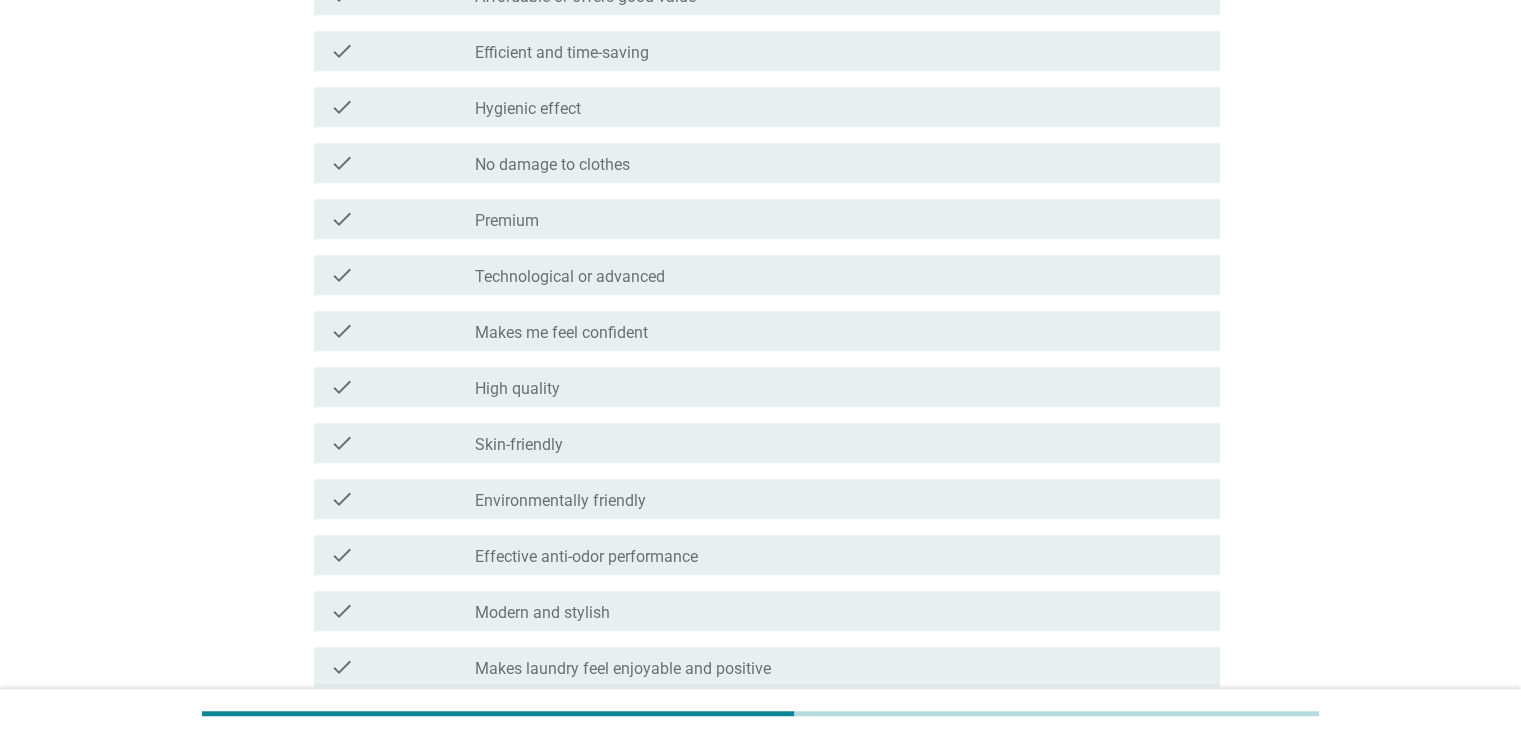 scroll, scrollTop: 1200, scrollLeft: 0, axis: vertical 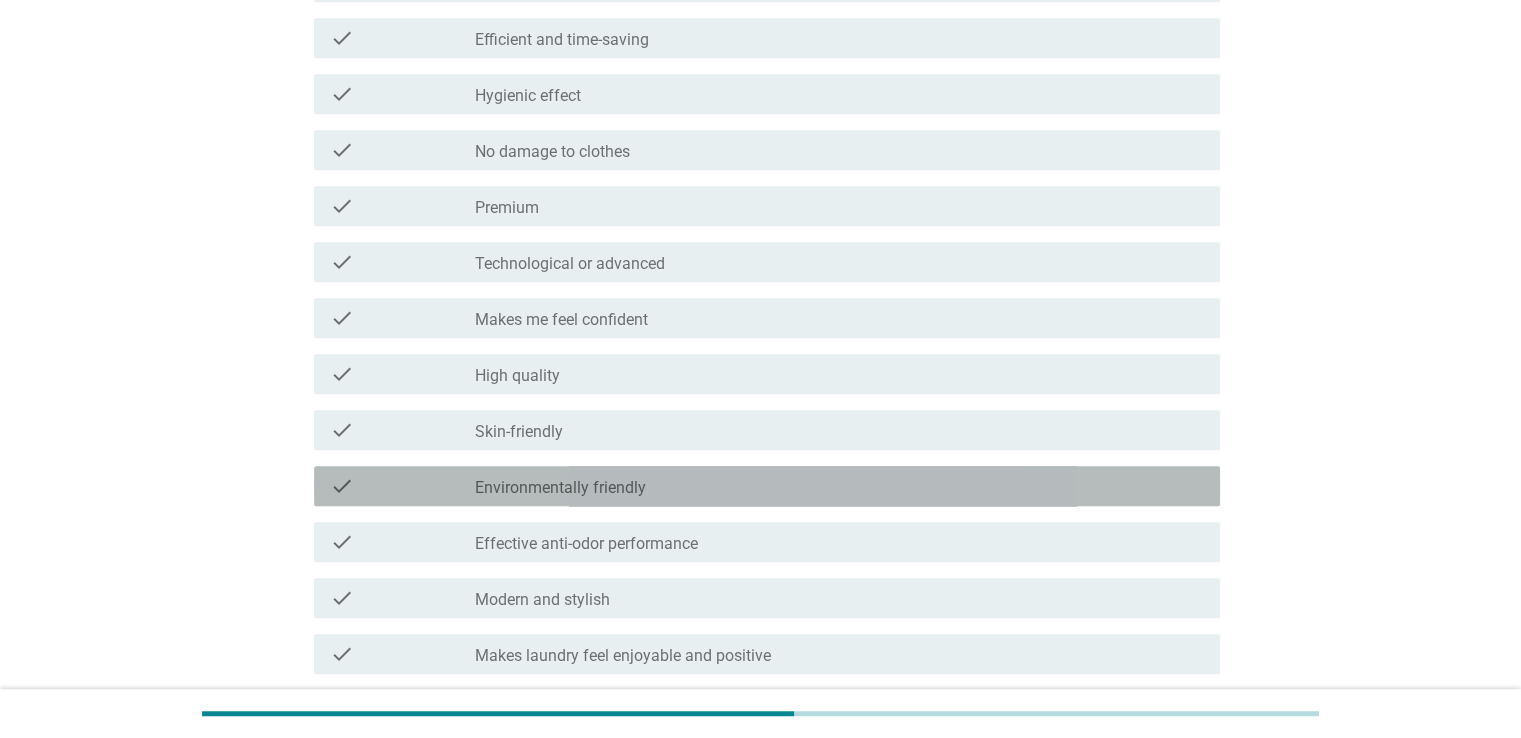 click on "check_box_outline_blank Environmentally friendly" at bounding box center (839, 486) 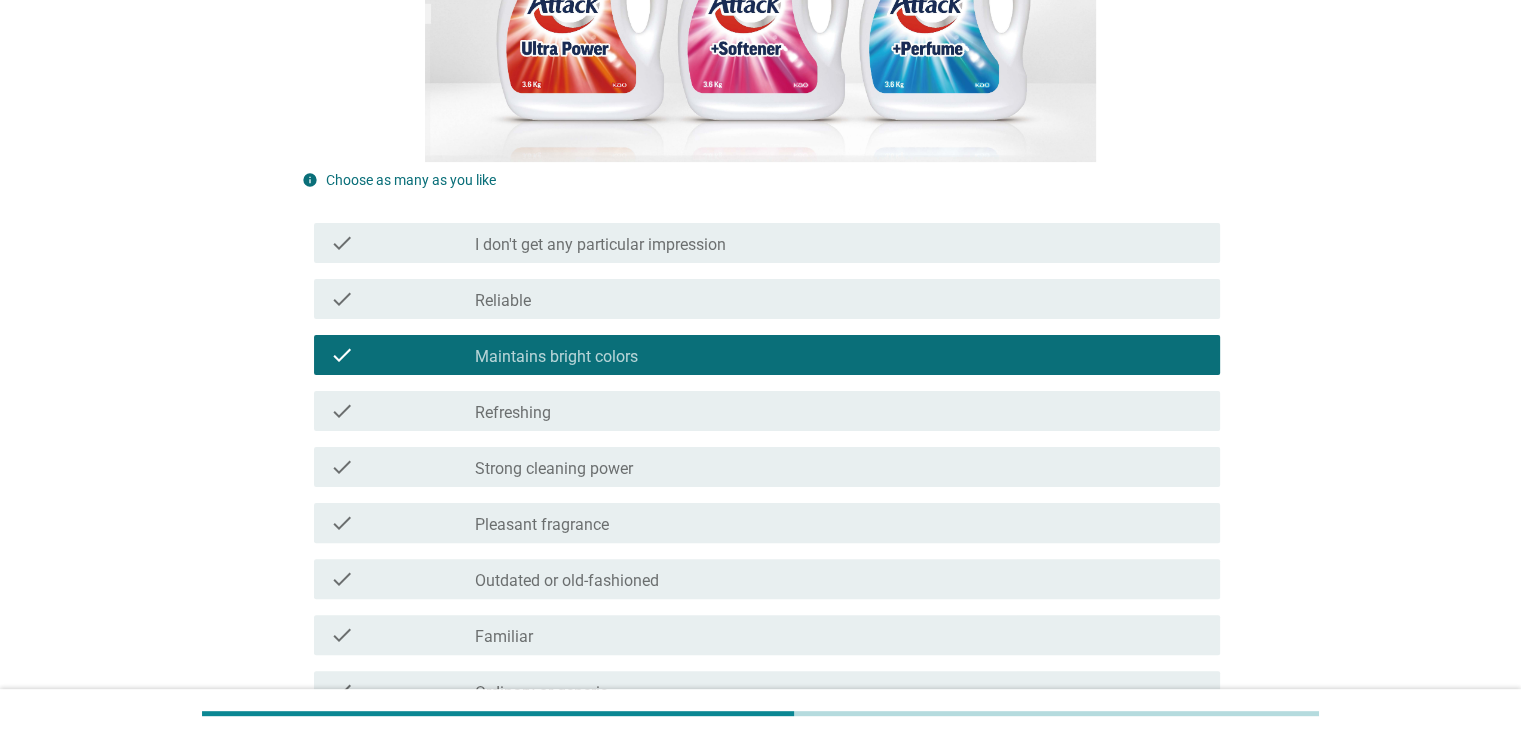 scroll, scrollTop: 400, scrollLeft: 0, axis: vertical 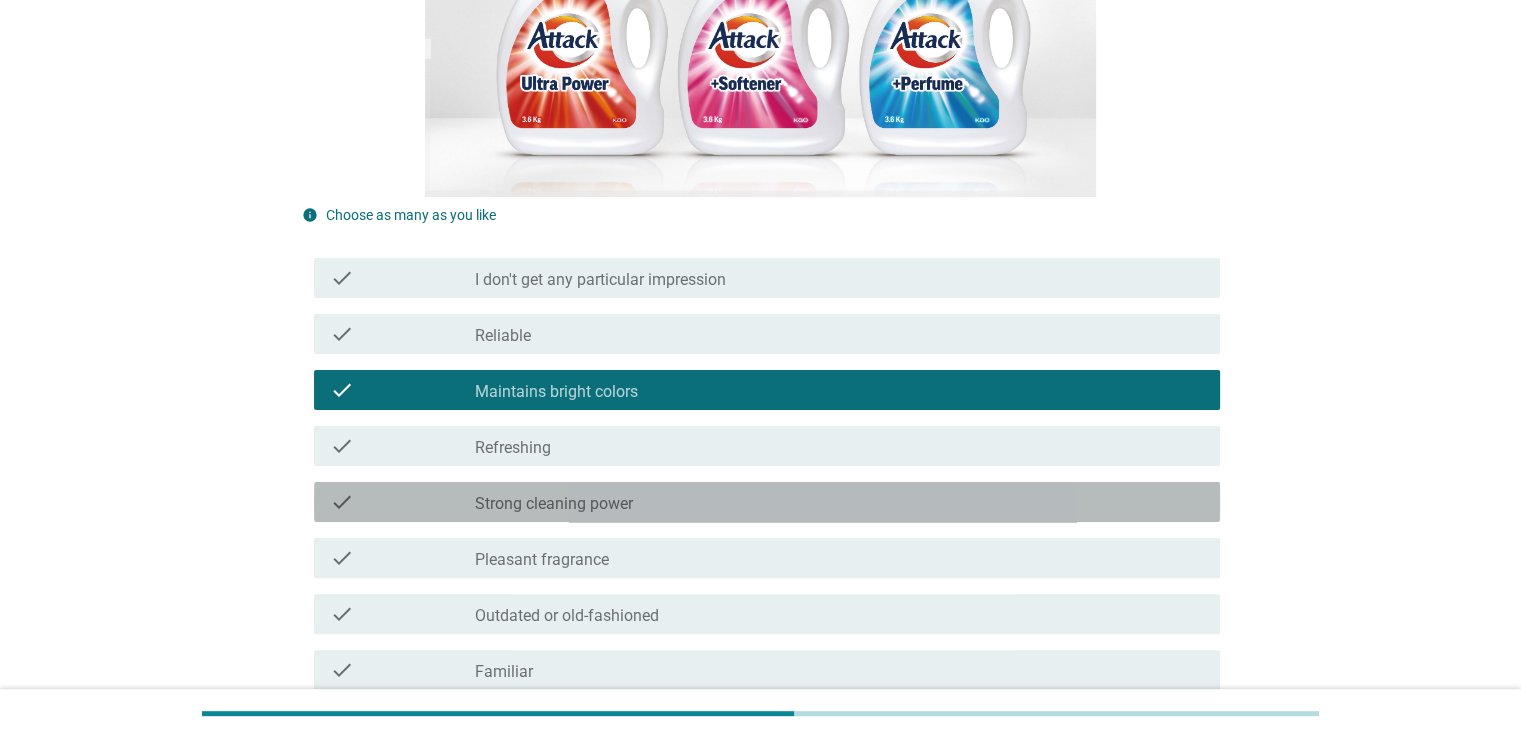click on "check_box_outline_blank Strong cleaning power" at bounding box center [839, 502] 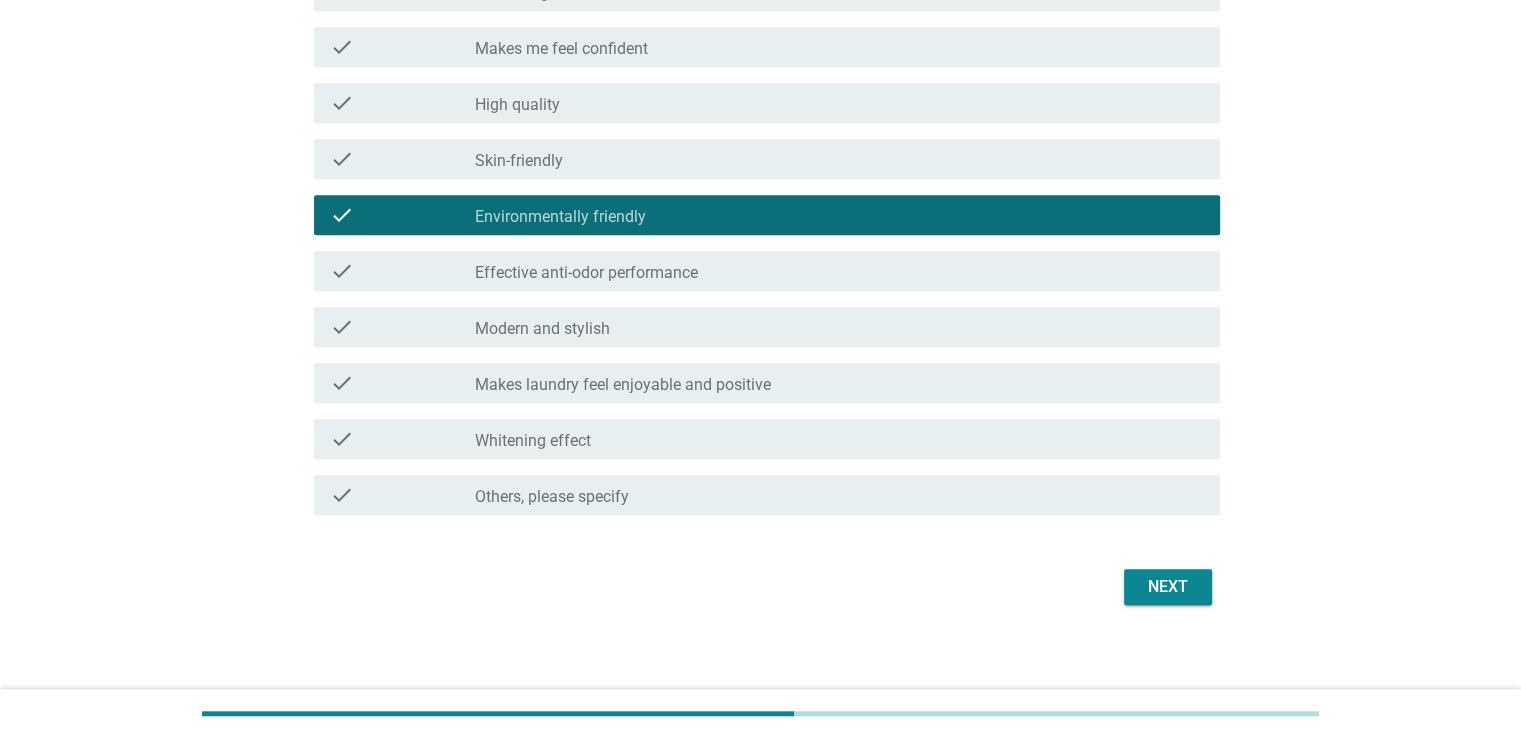 scroll, scrollTop: 1482, scrollLeft: 0, axis: vertical 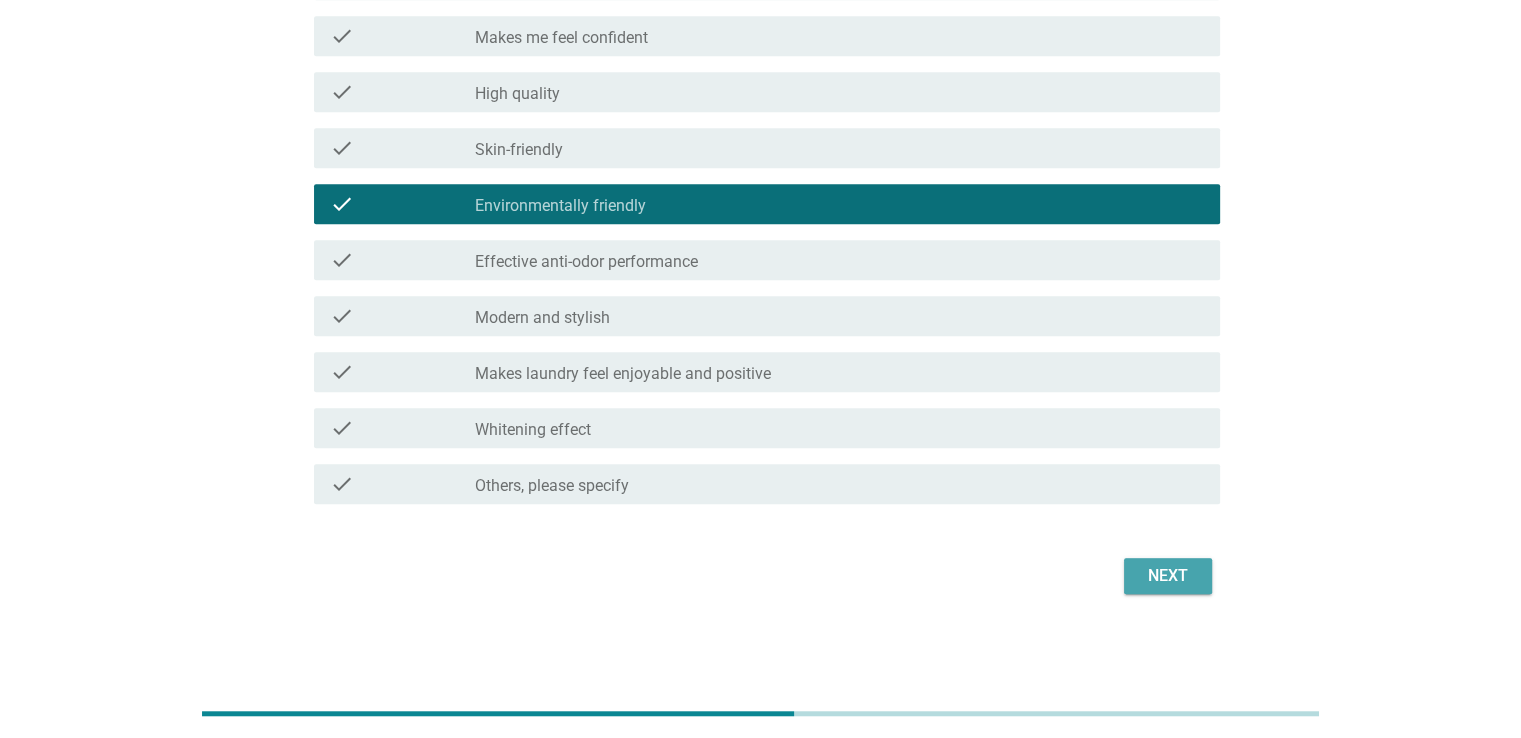 click on "Next" at bounding box center (1168, 576) 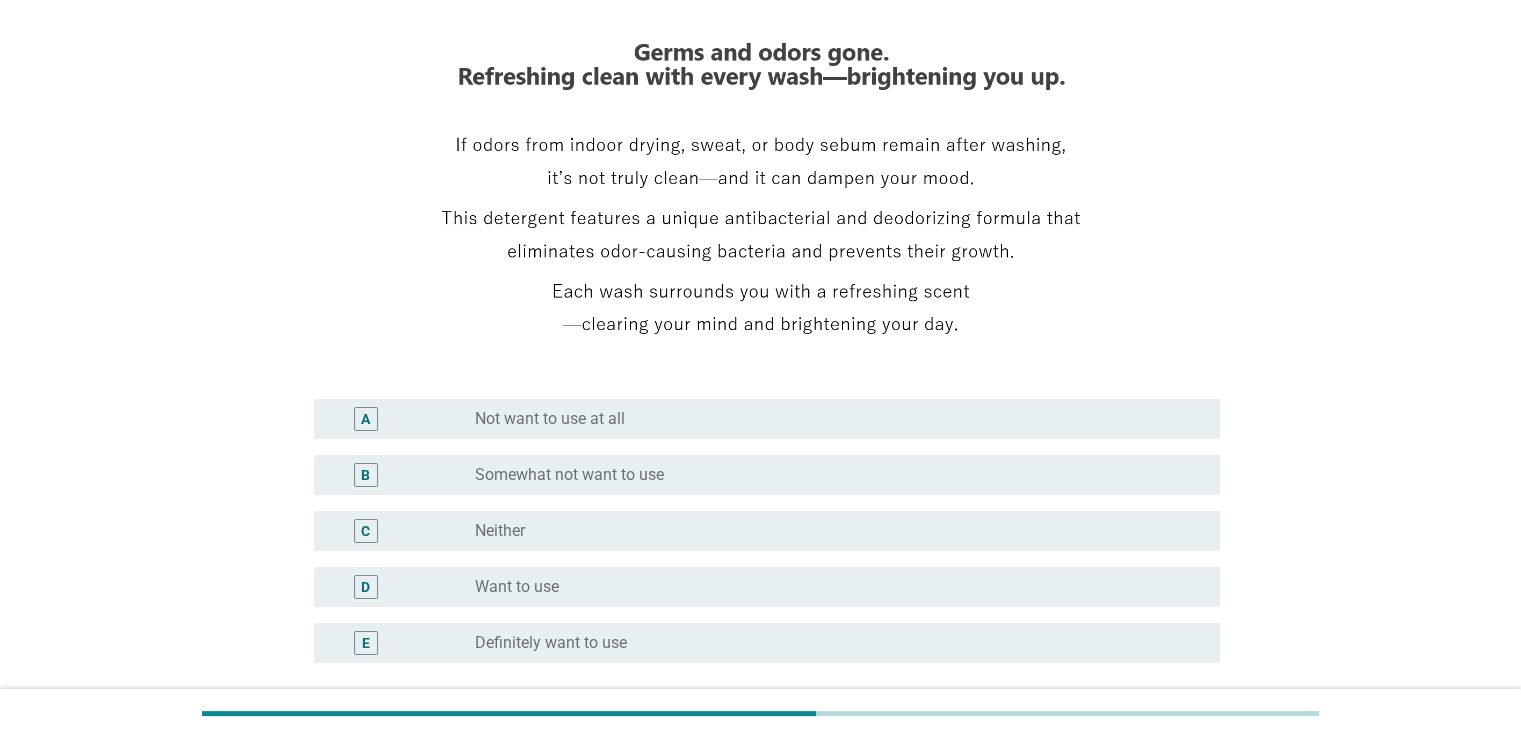 scroll, scrollTop: 300, scrollLeft: 0, axis: vertical 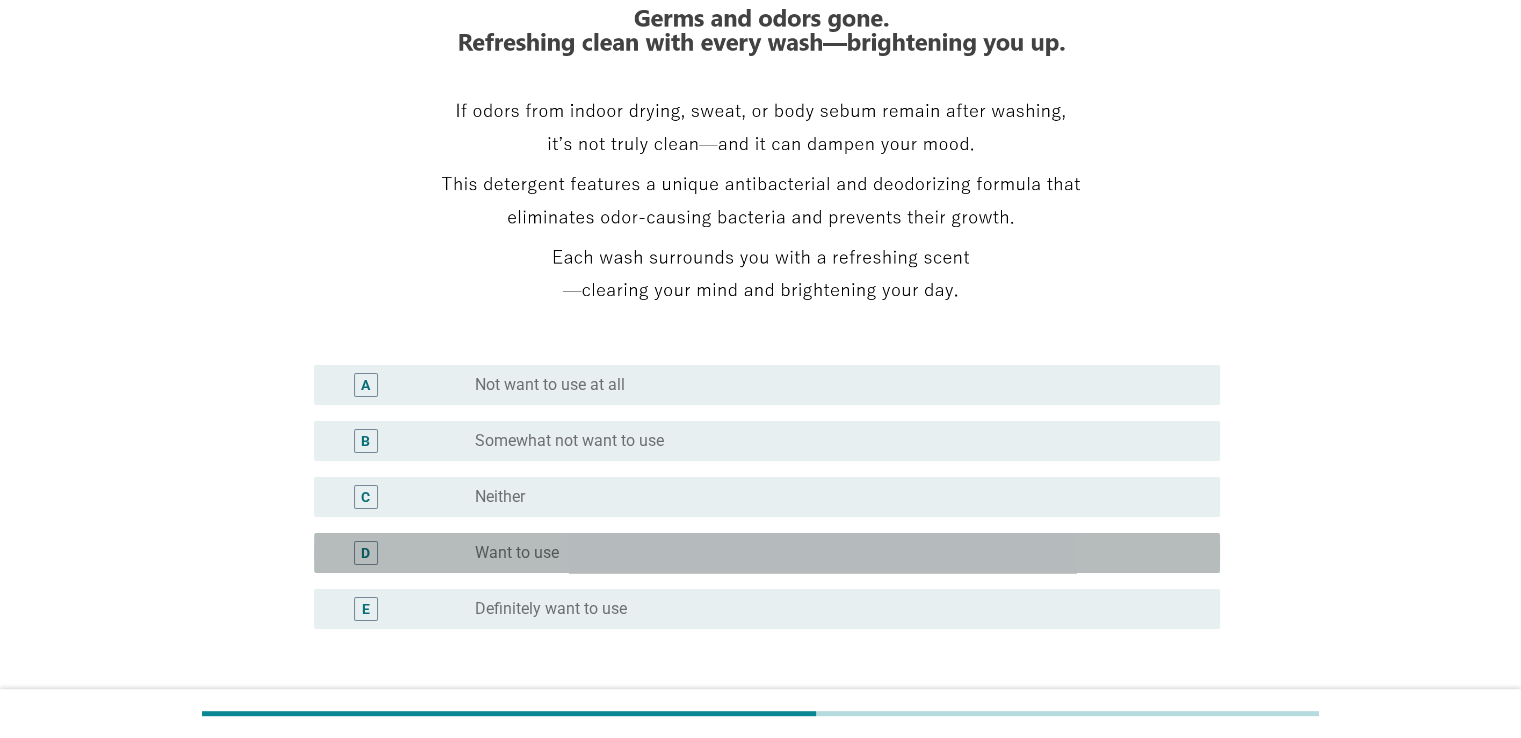 click on "radio_button_unchecked Want to use" at bounding box center (831, 553) 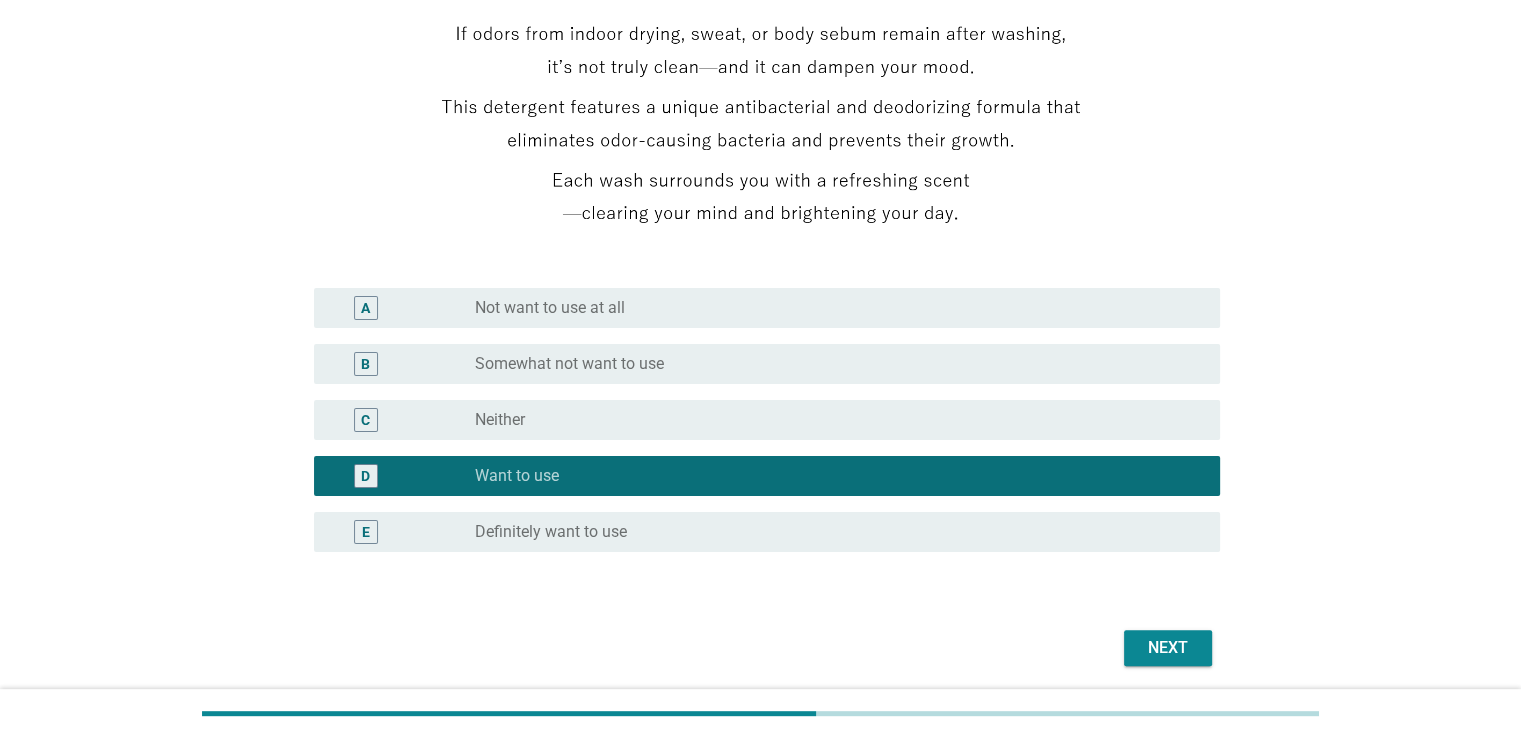 scroll, scrollTop: 448, scrollLeft: 0, axis: vertical 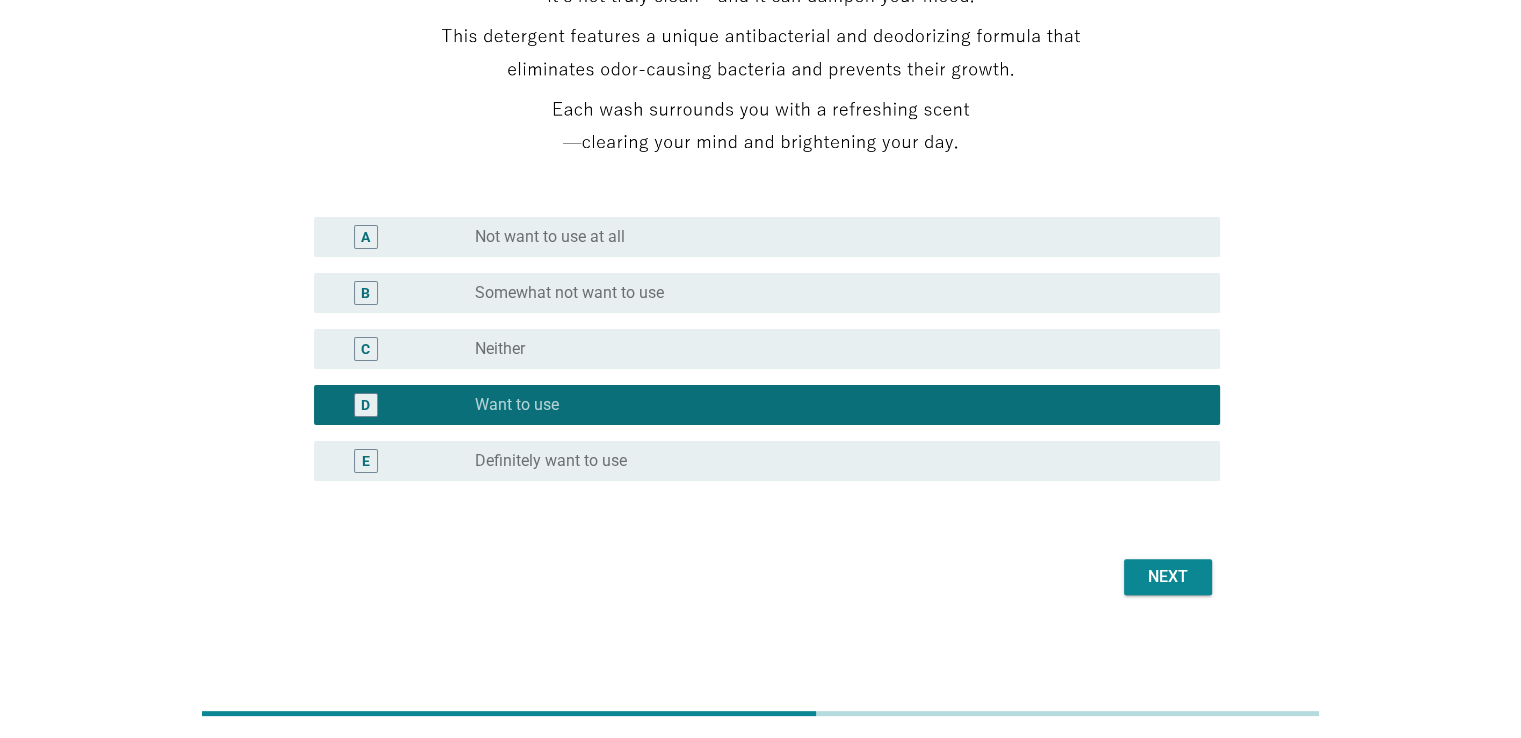 click on "Next" at bounding box center (1168, 577) 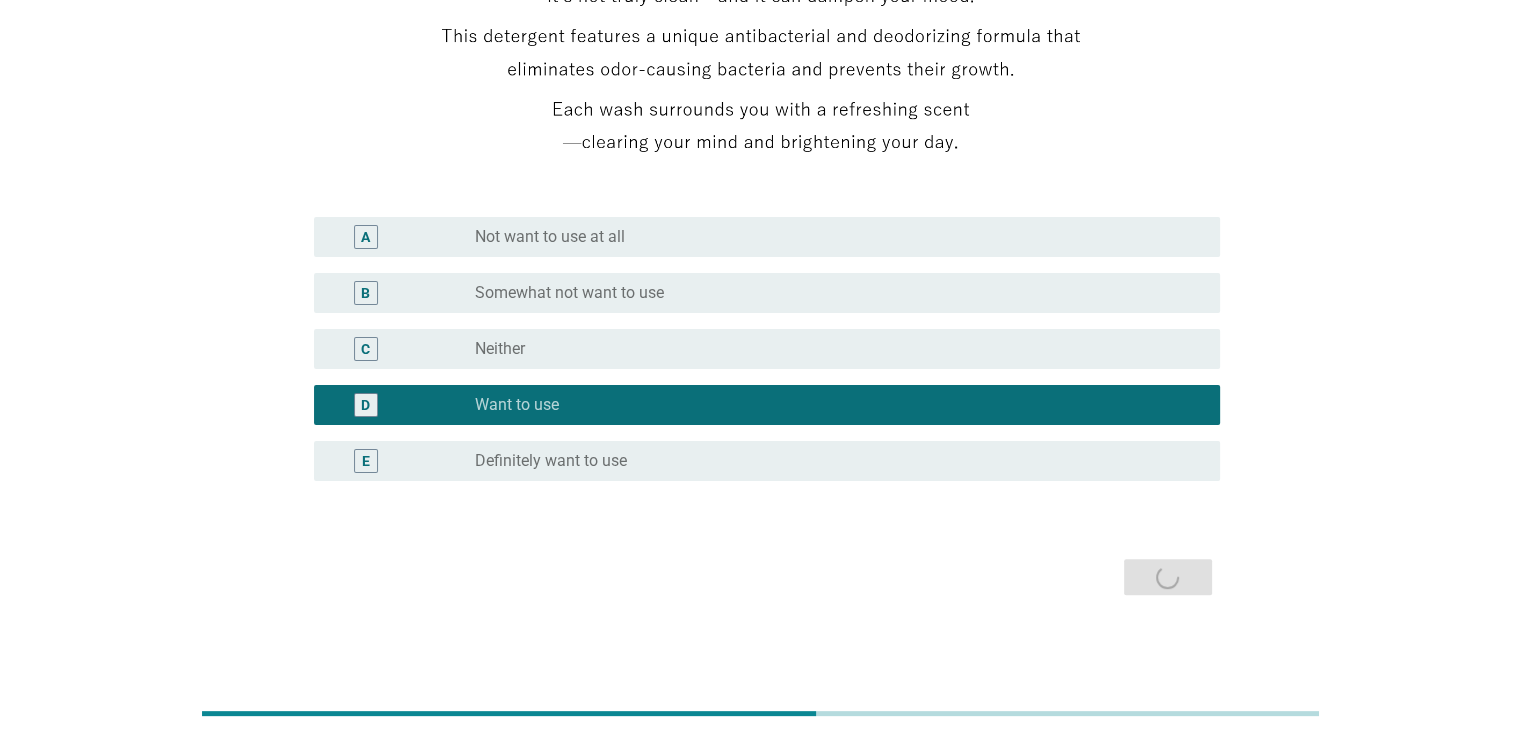 scroll, scrollTop: 0, scrollLeft: 0, axis: both 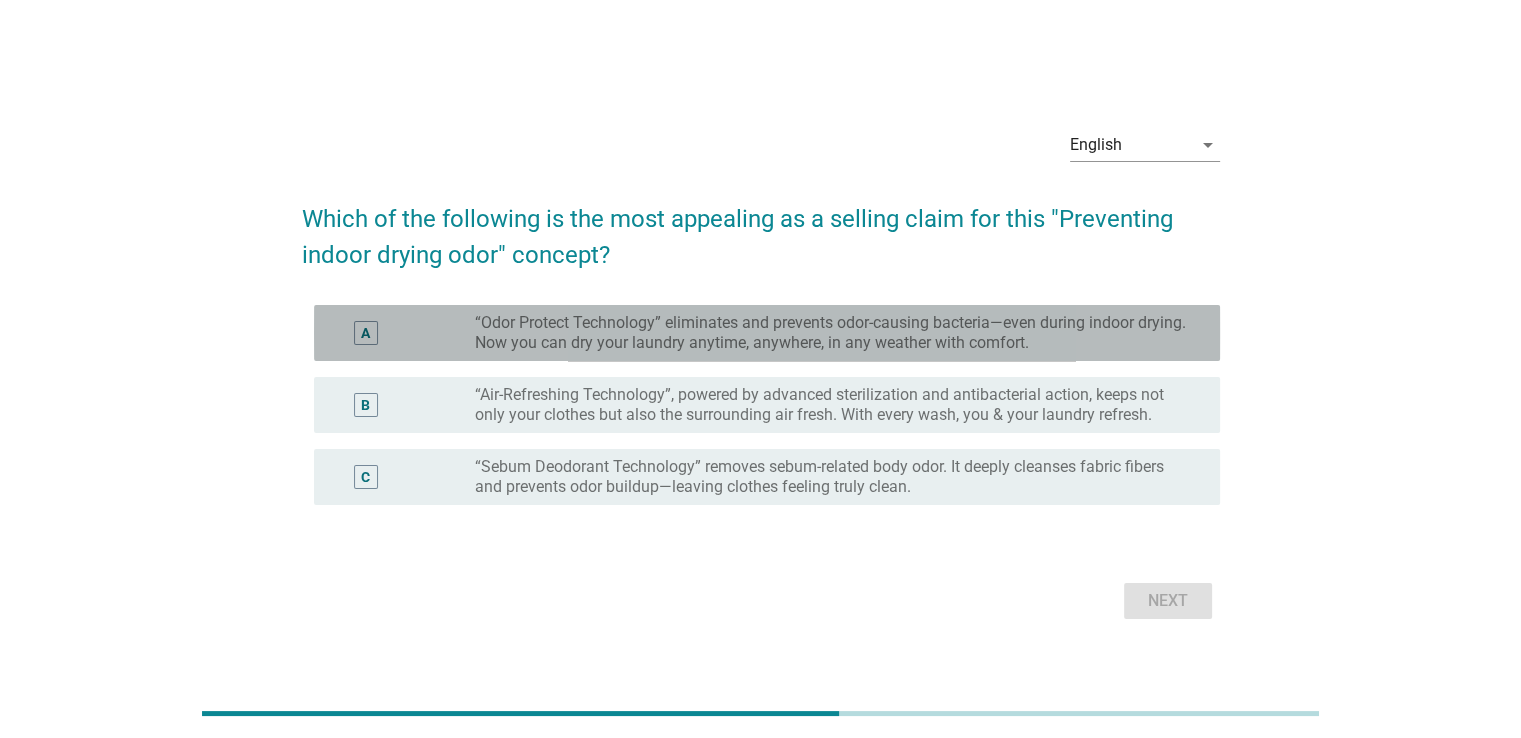click on "“Odor Protect Technology” eliminates and prevents odor-causing bacteria—even during indoor drying. Now you can dry your laundry anytime, anywhere, in any weather with comfort." at bounding box center (831, 333) 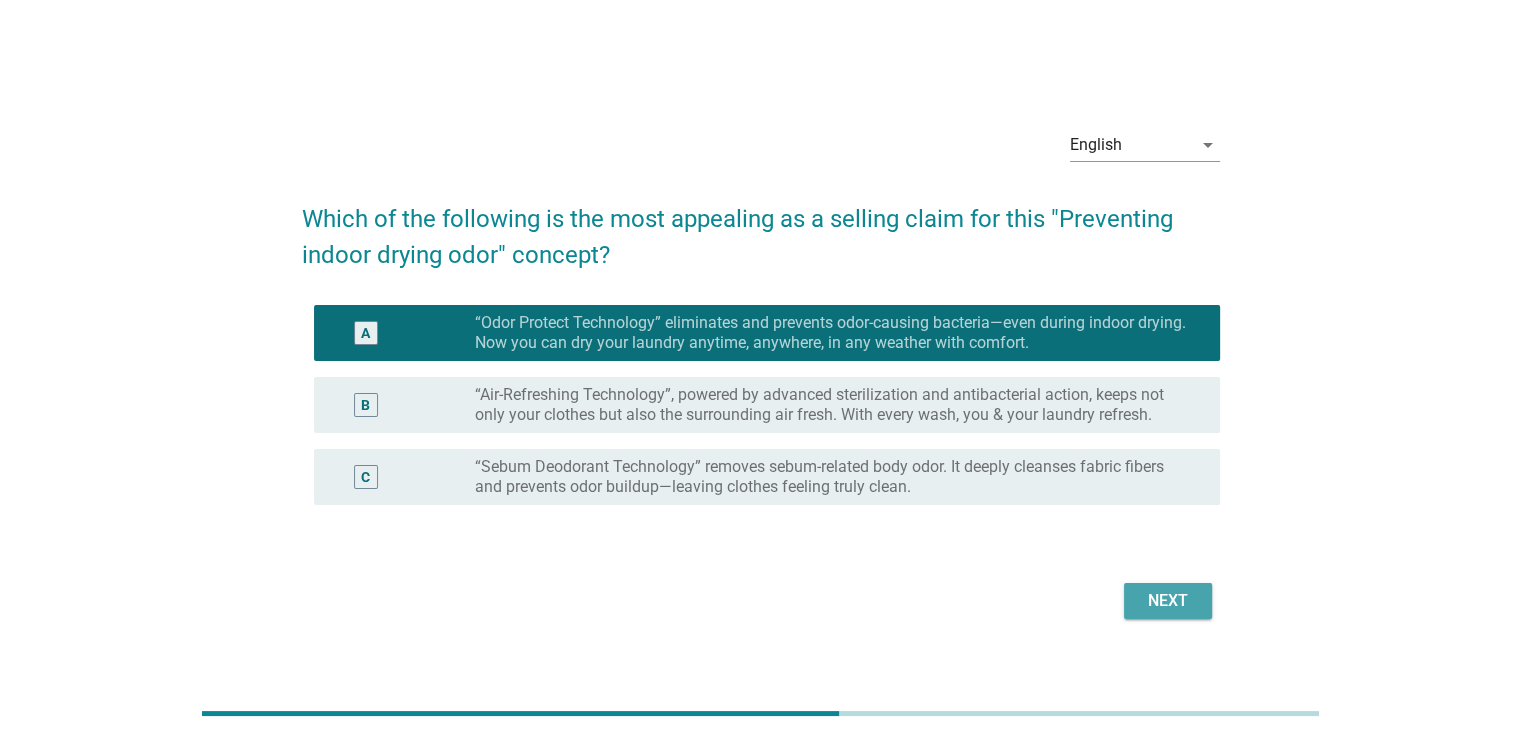 click on "Next" at bounding box center (1168, 601) 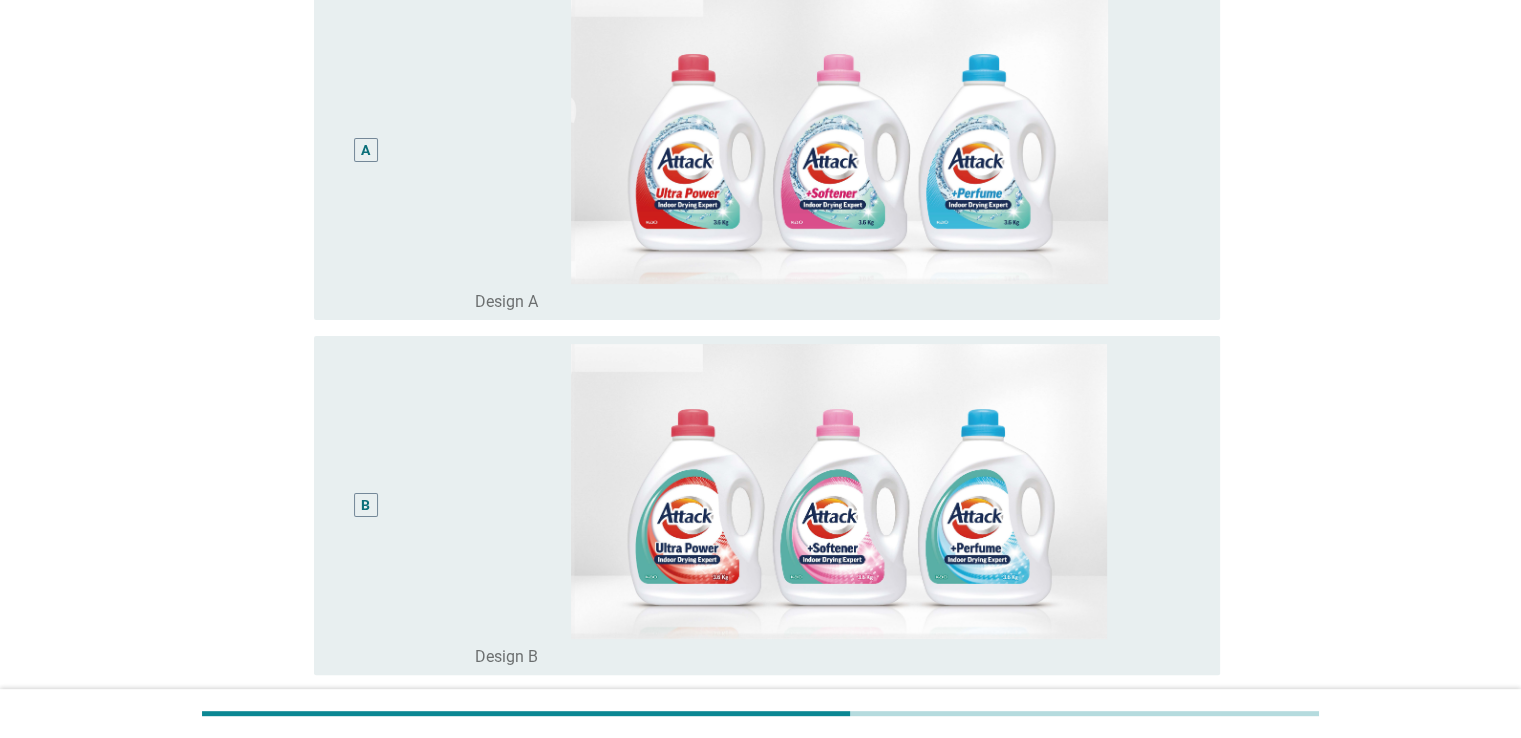 scroll, scrollTop: 100, scrollLeft: 0, axis: vertical 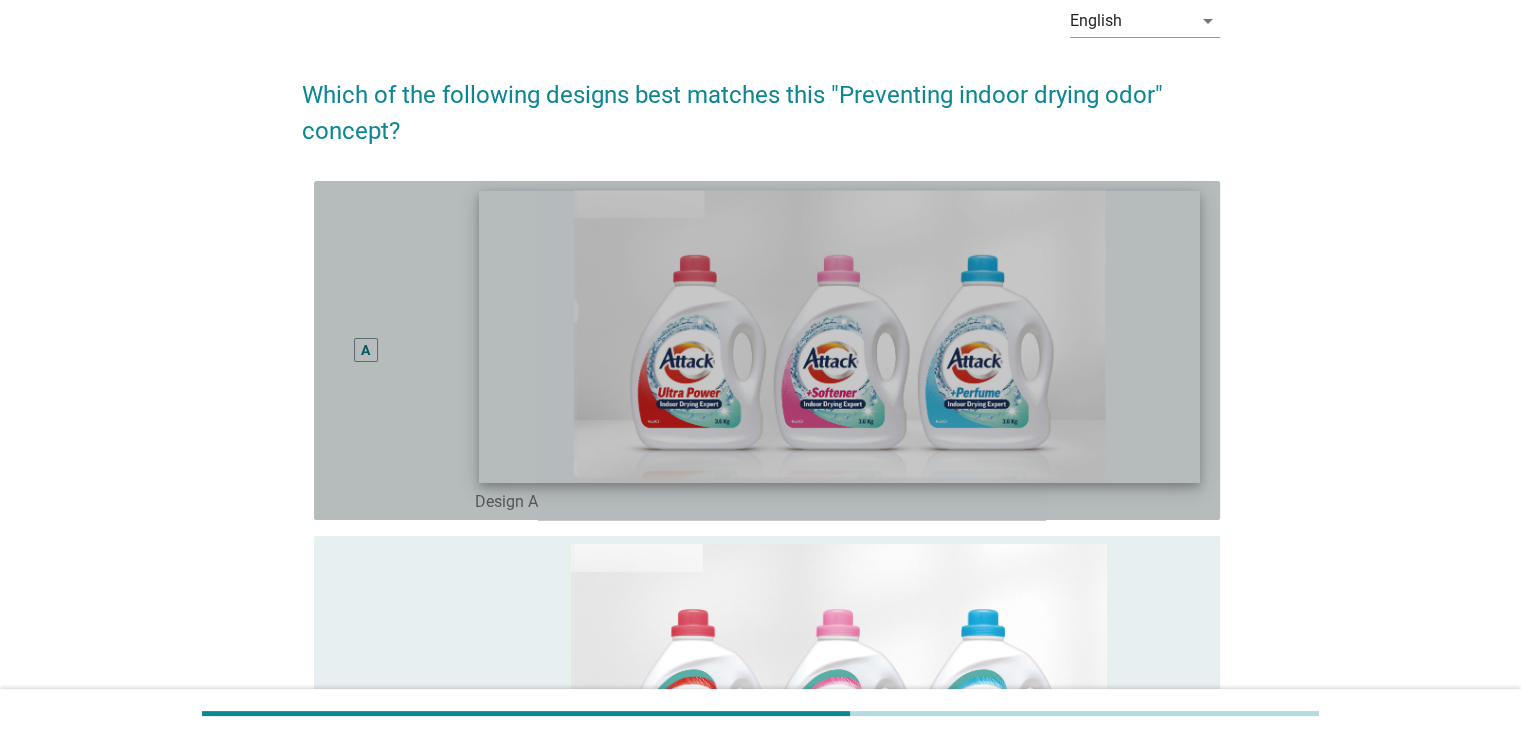 click at bounding box center [839, 336] 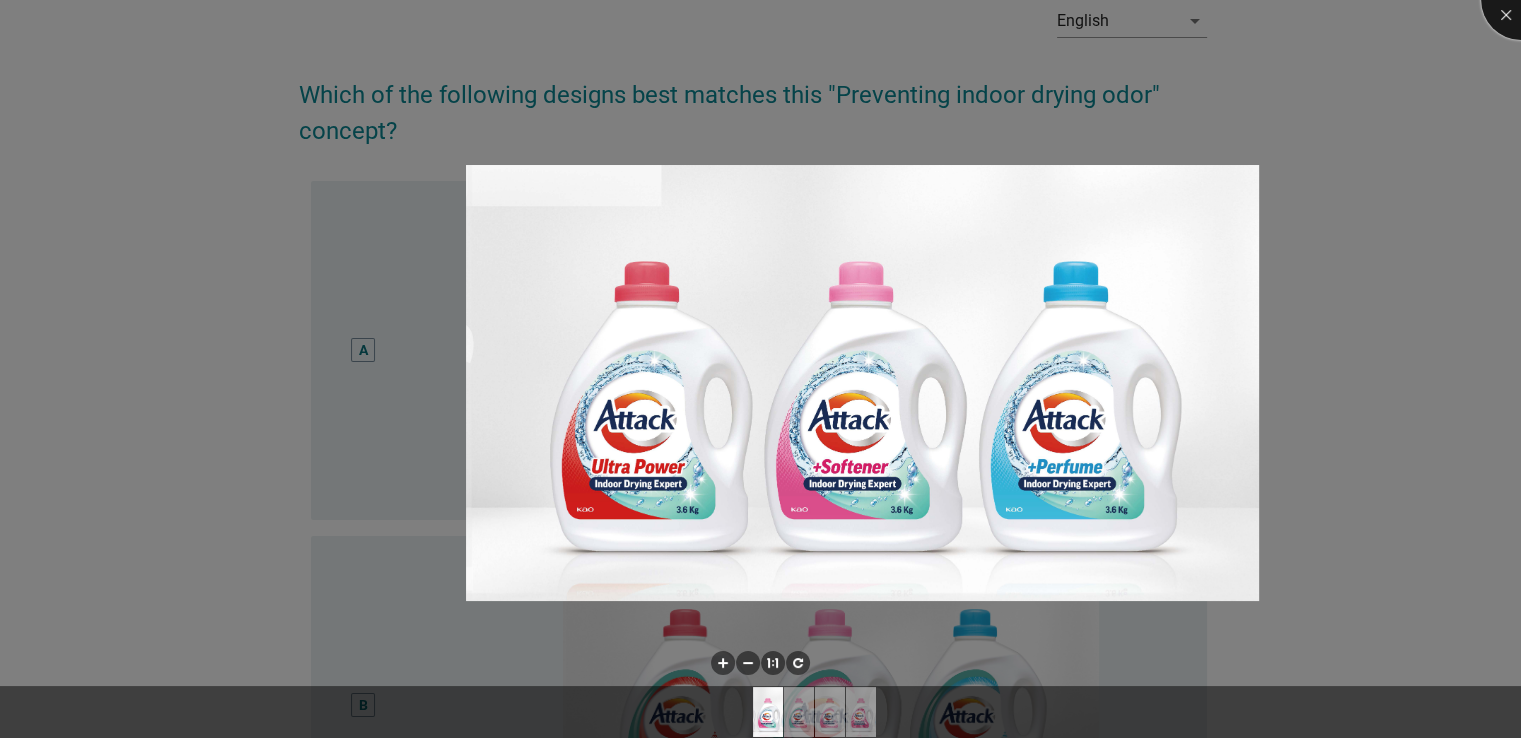 click at bounding box center (1521, 0) 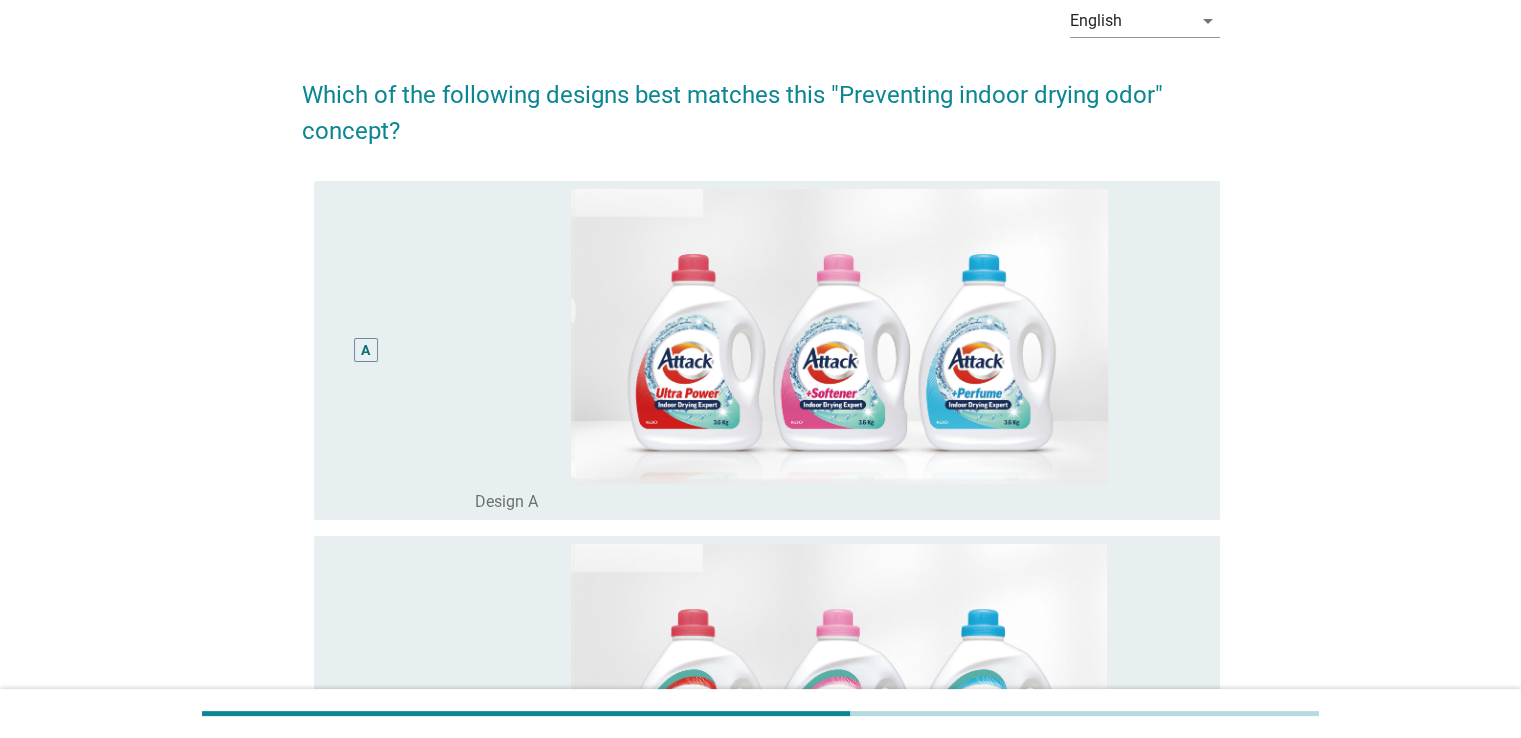 click on "A" at bounding box center [365, 350] 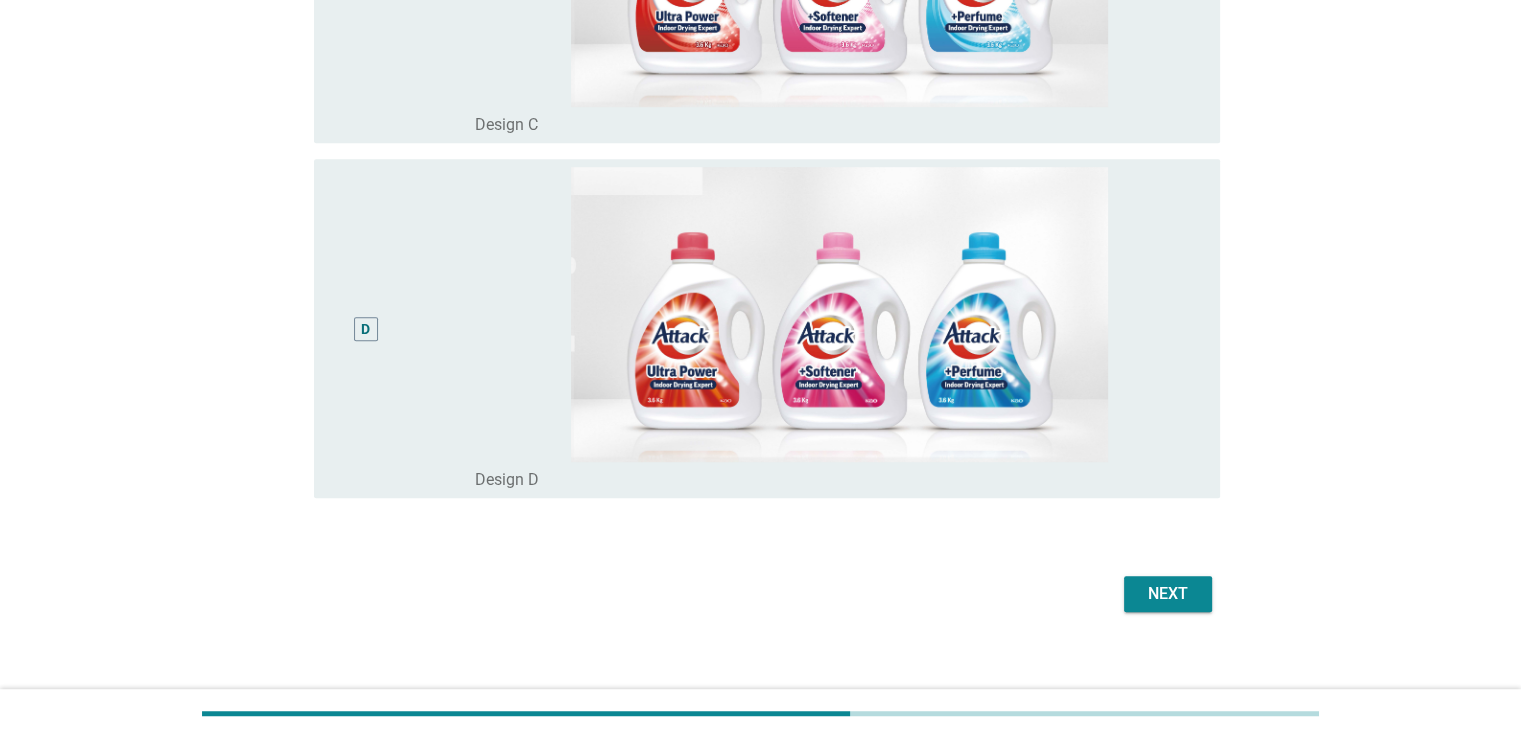 scroll, scrollTop: 1204, scrollLeft: 0, axis: vertical 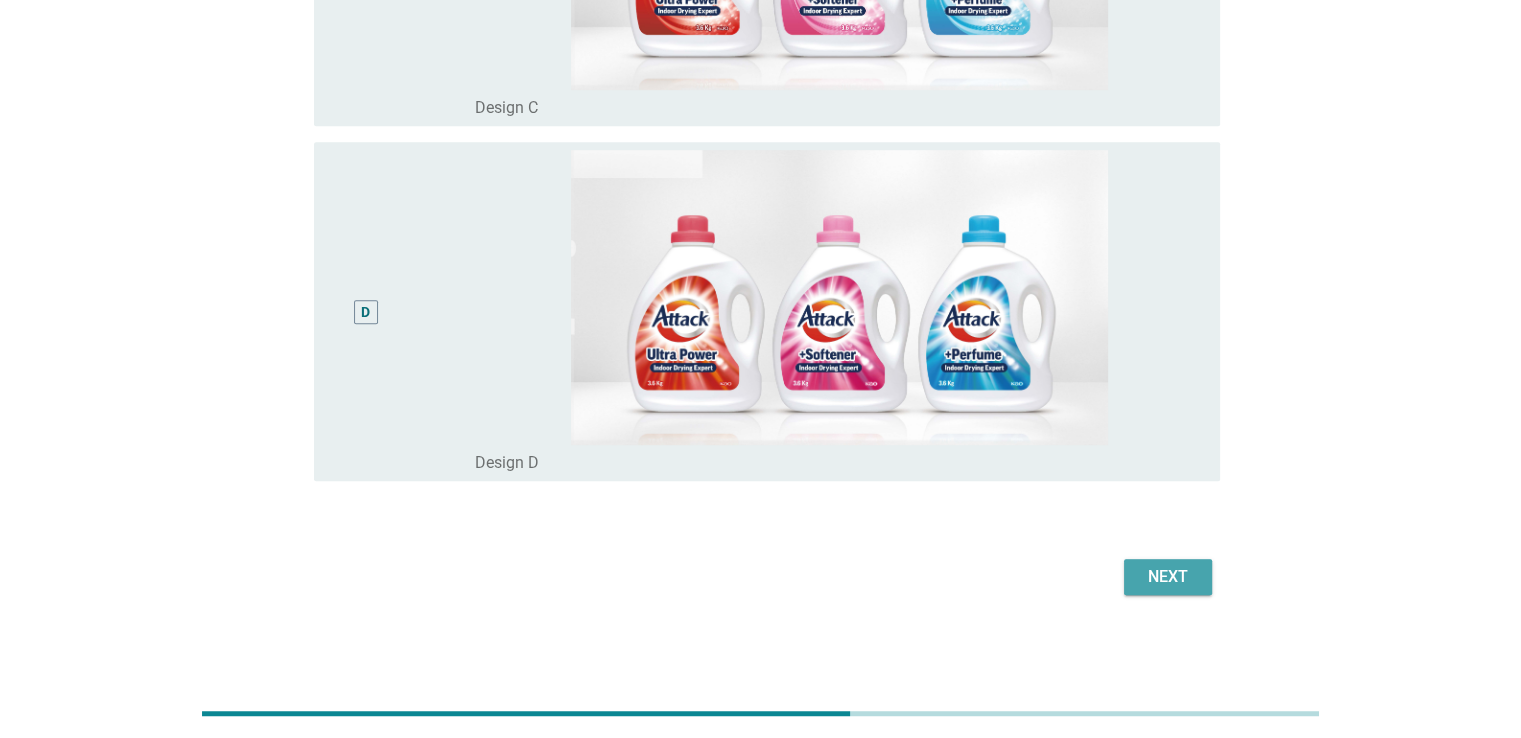 click on "Next" at bounding box center [1168, 577] 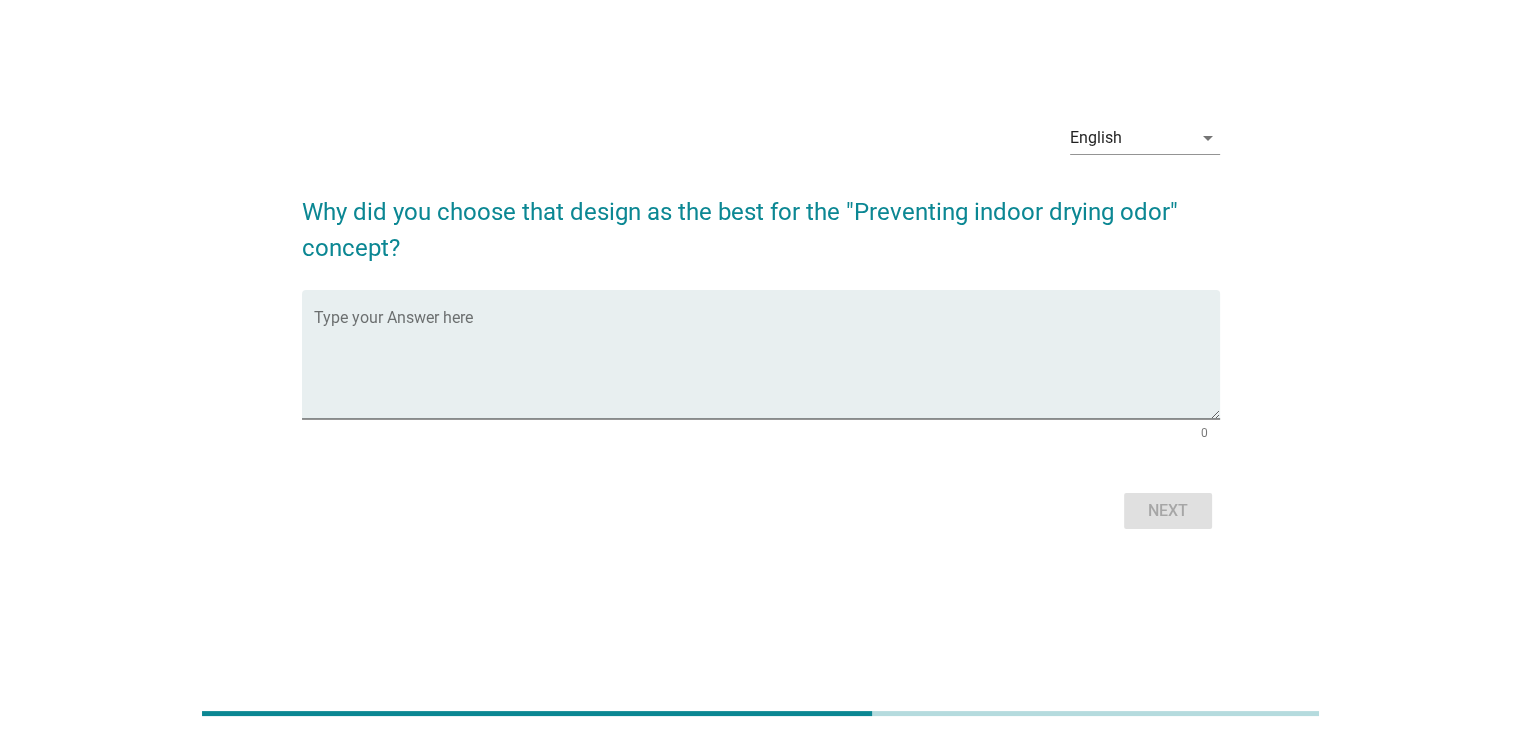 scroll, scrollTop: 0, scrollLeft: 0, axis: both 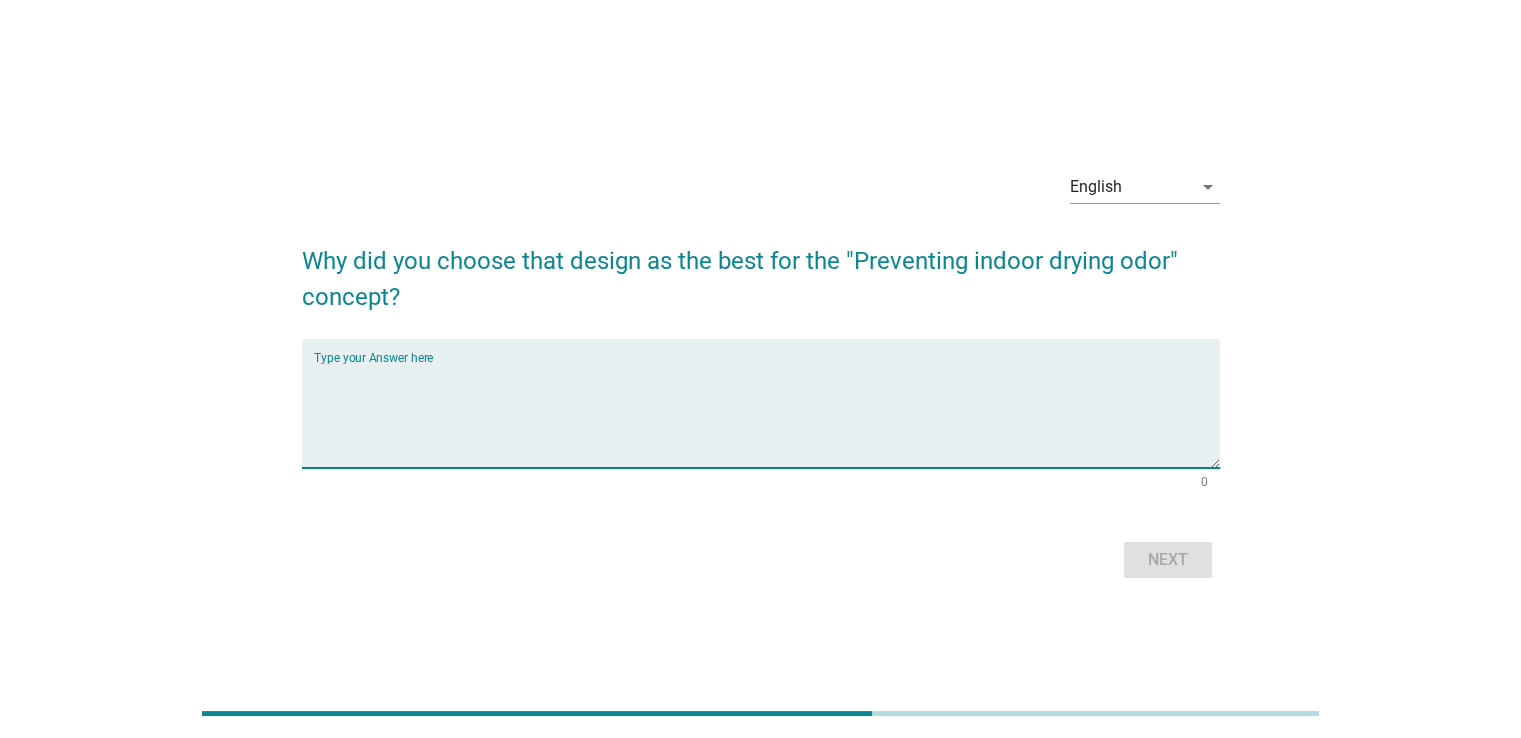 click at bounding box center (767, 415) 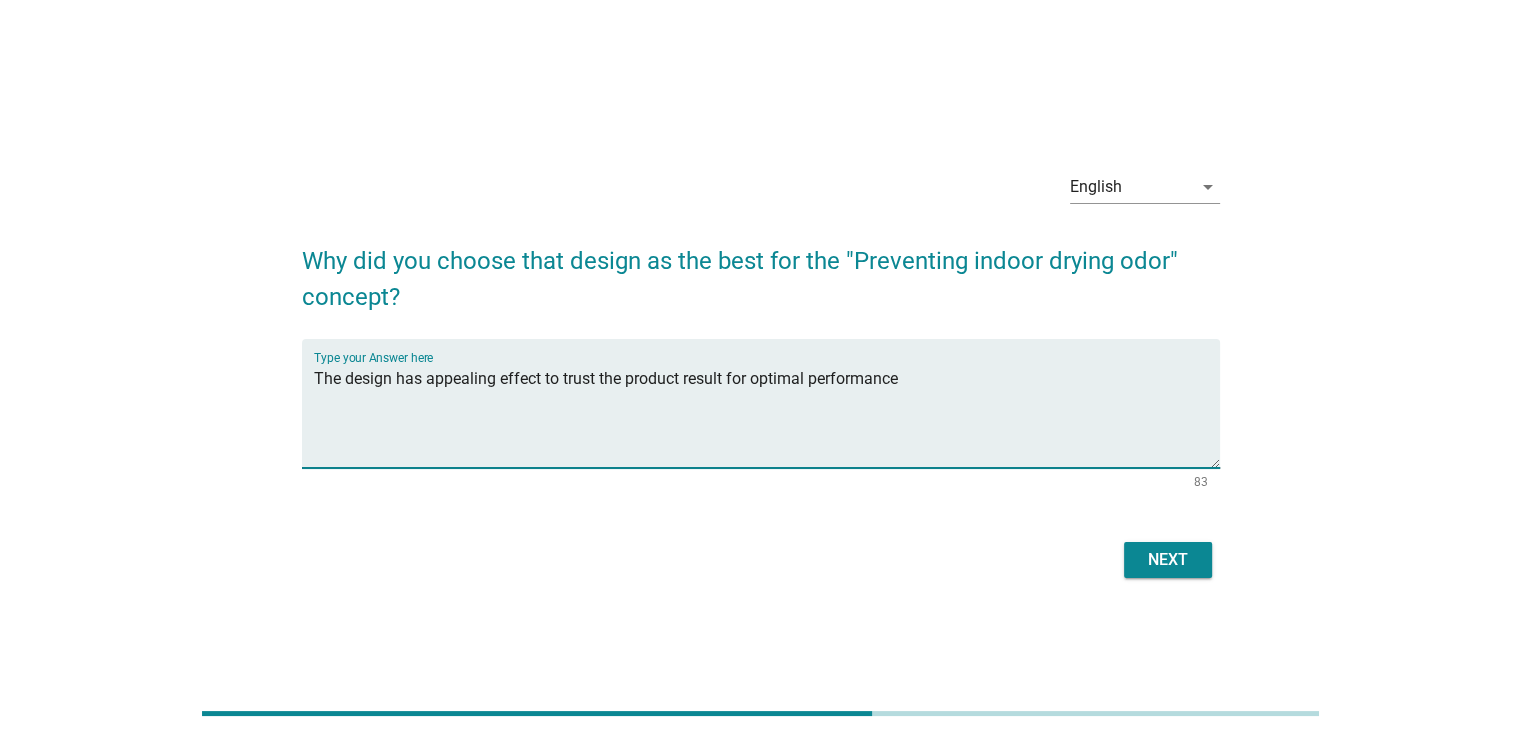 click on "The design has appealing effect to trust the product result for optimal performance" at bounding box center (767, 415) 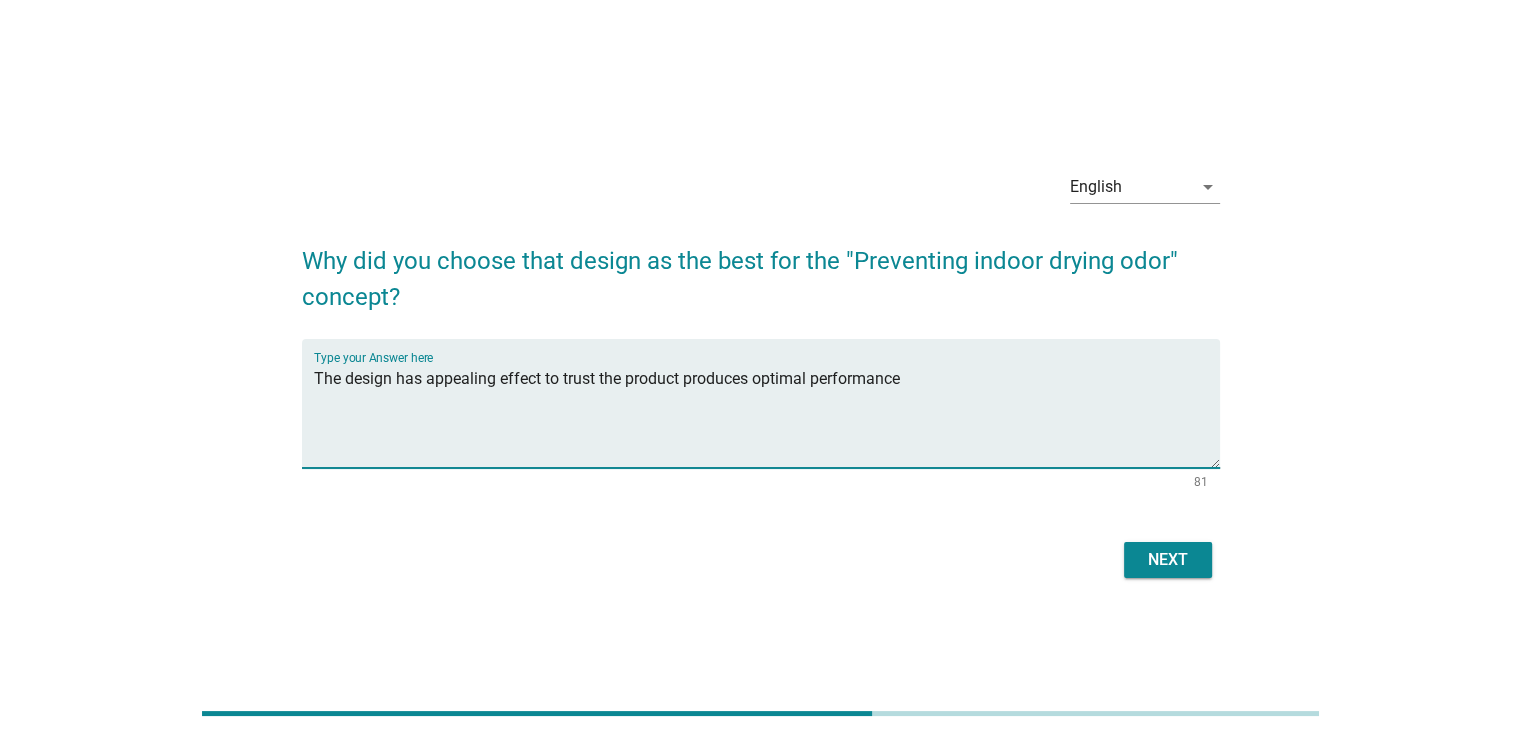 type on "The design has appealing effect to trust the product produces optimal performance" 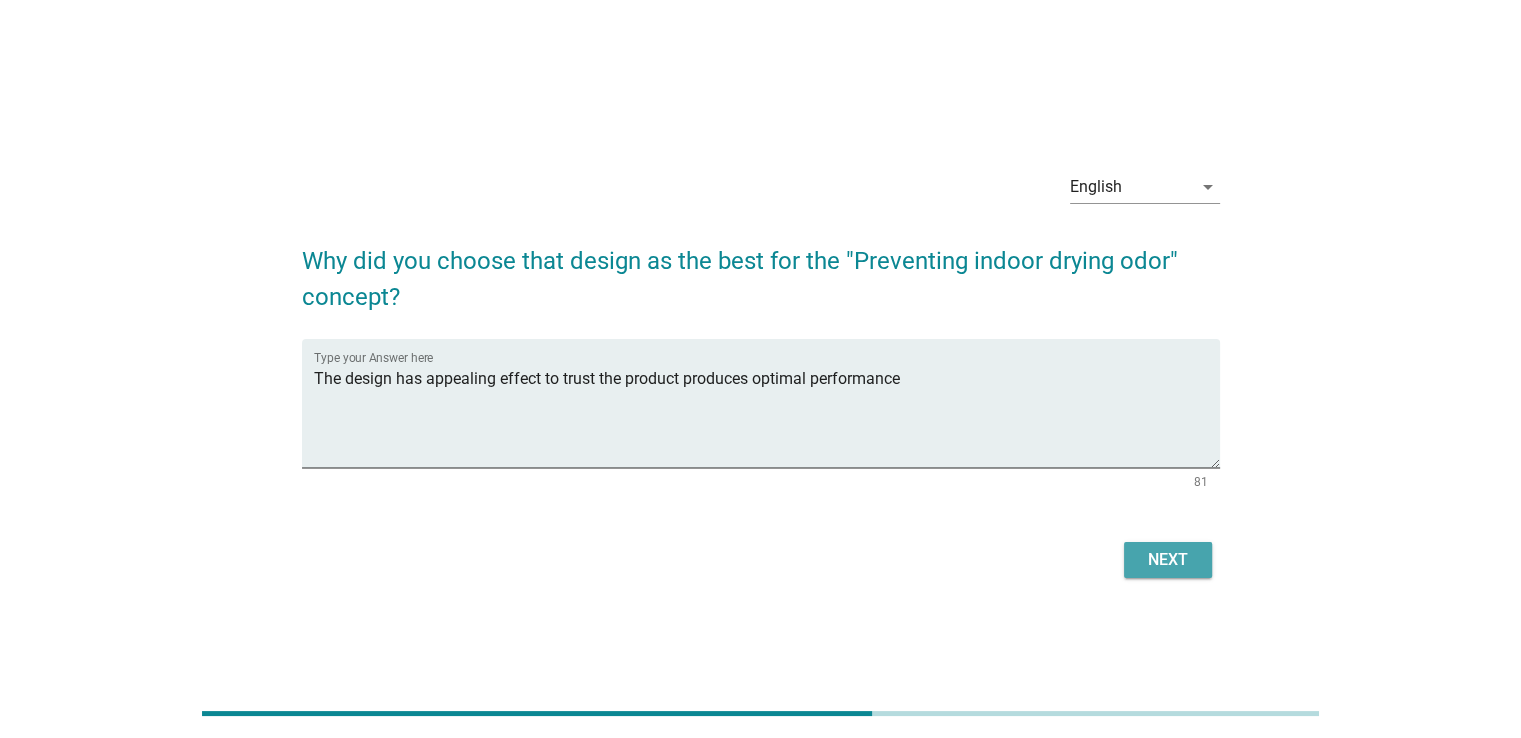 click on "Next" at bounding box center (1168, 560) 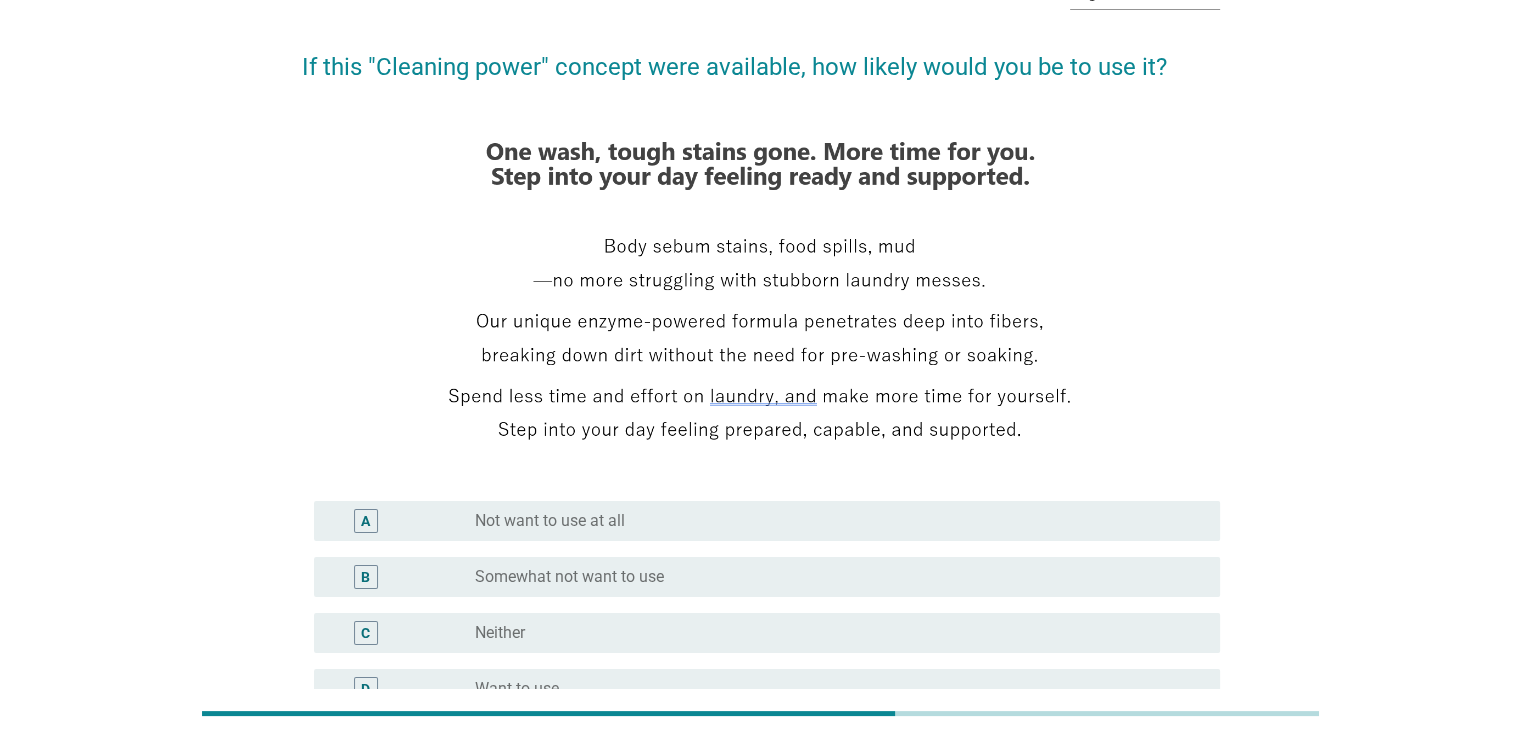 scroll, scrollTop: 200, scrollLeft: 0, axis: vertical 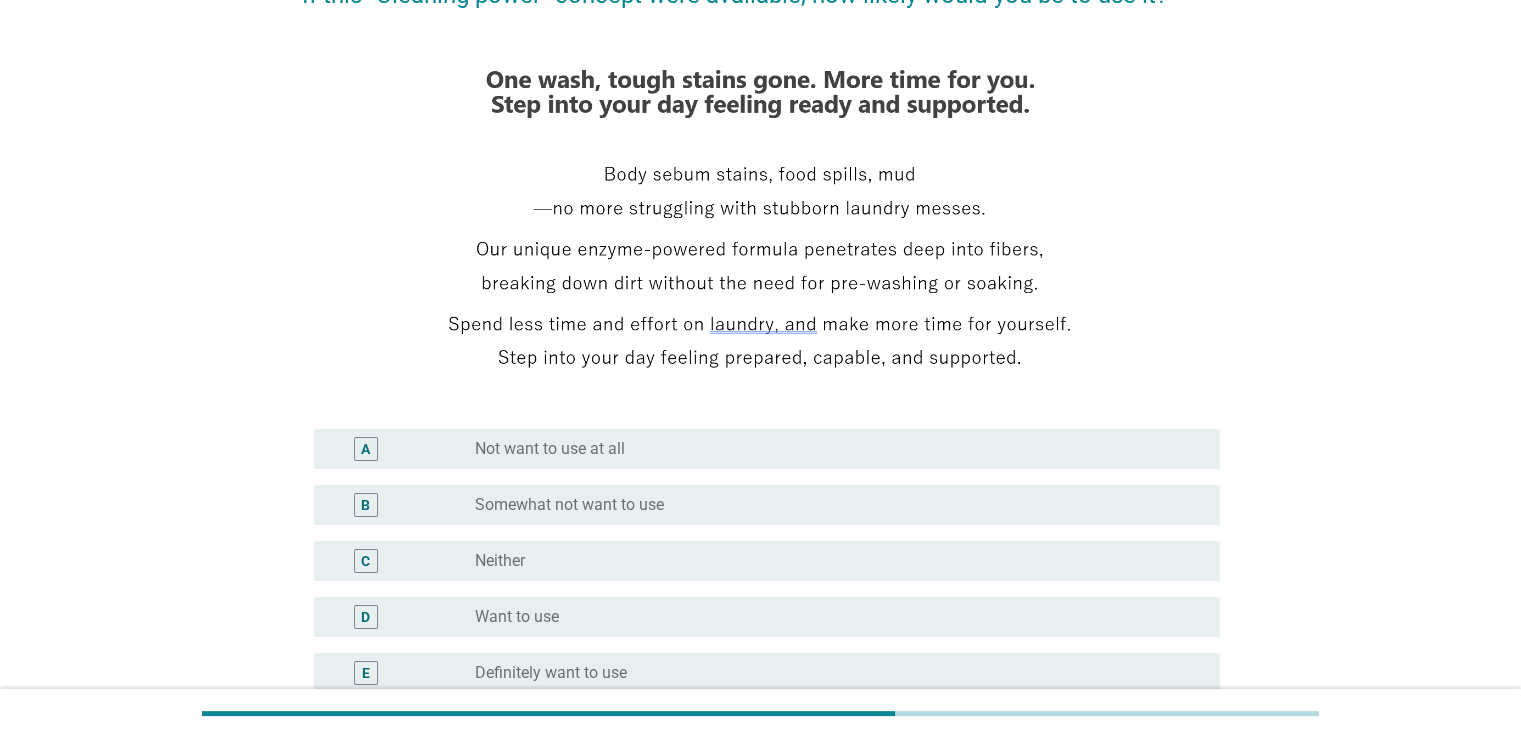 click on "radio_button_unchecked Want to use" at bounding box center [831, 617] 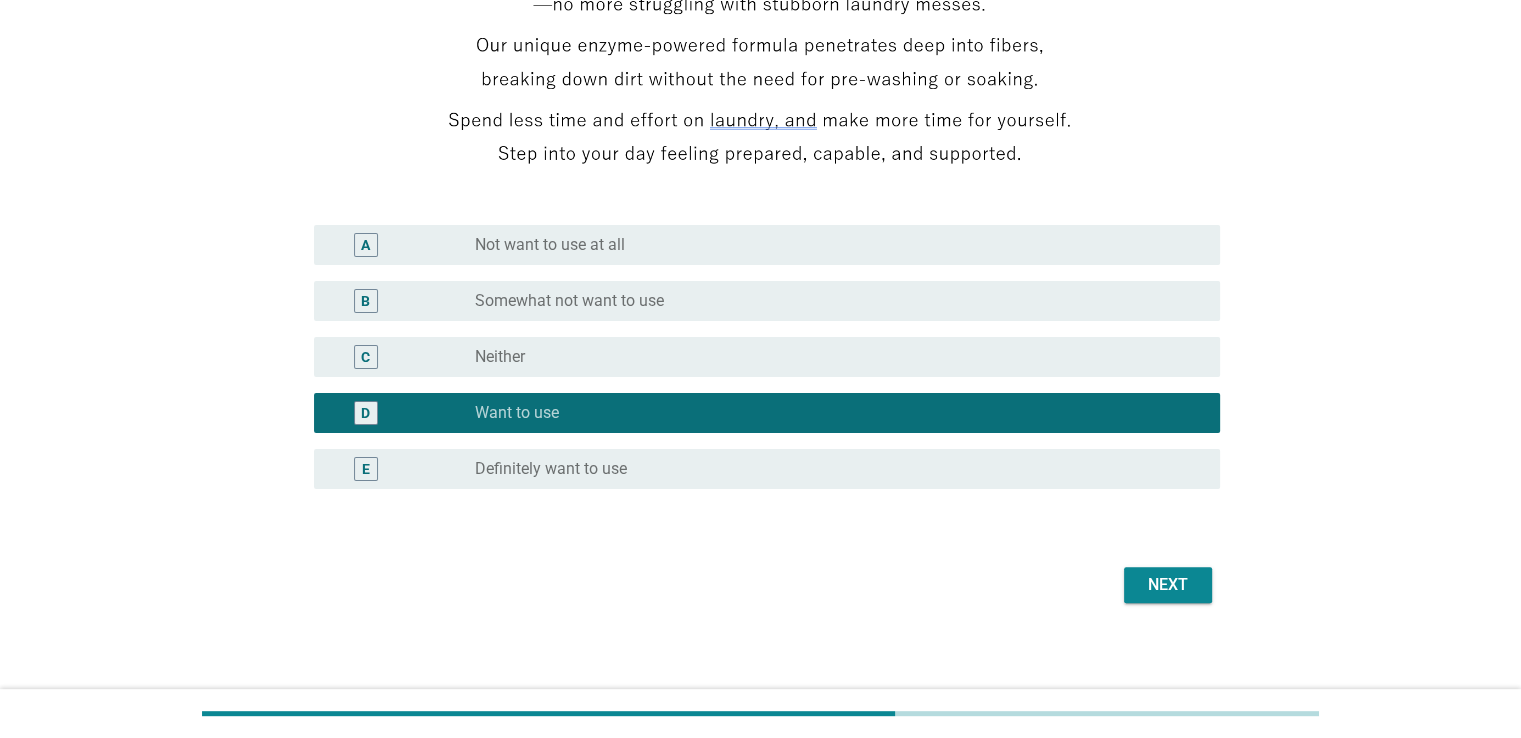 scroll, scrollTop: 412, scrollLeft: 0, axis: vertical 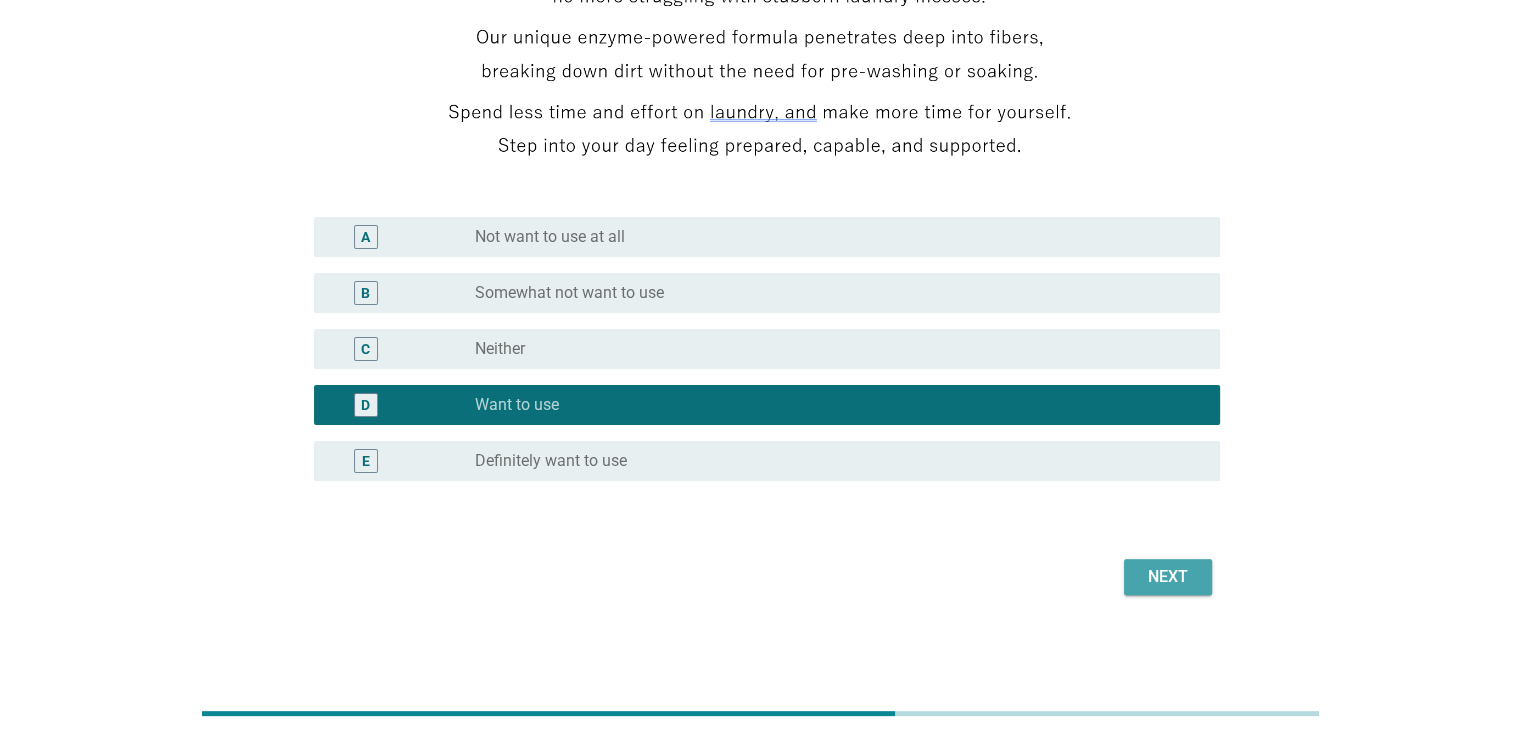 click on "Next" at bounding box center (1168, 577) 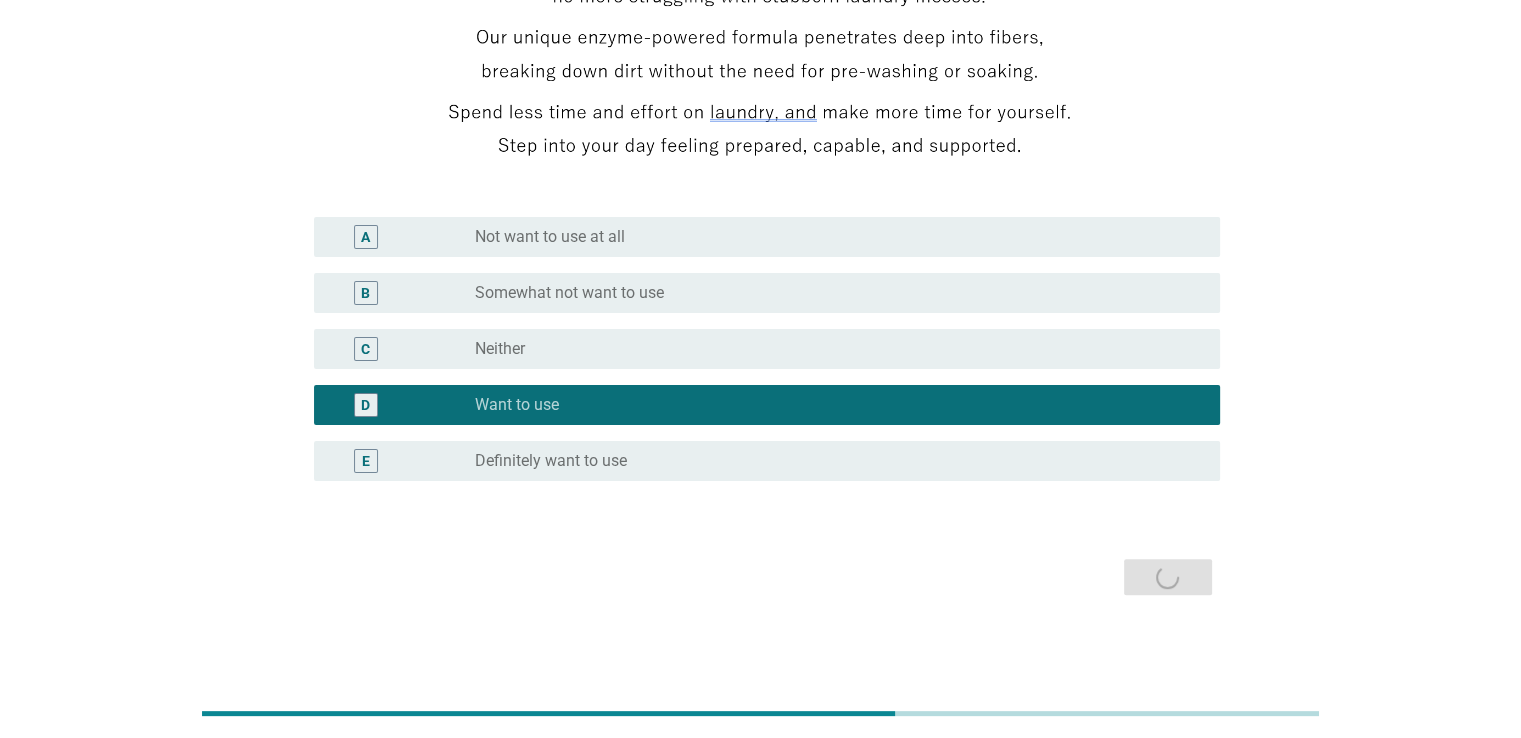 scroll, scrollTop: 0, scrollLeft: 0, axis: both 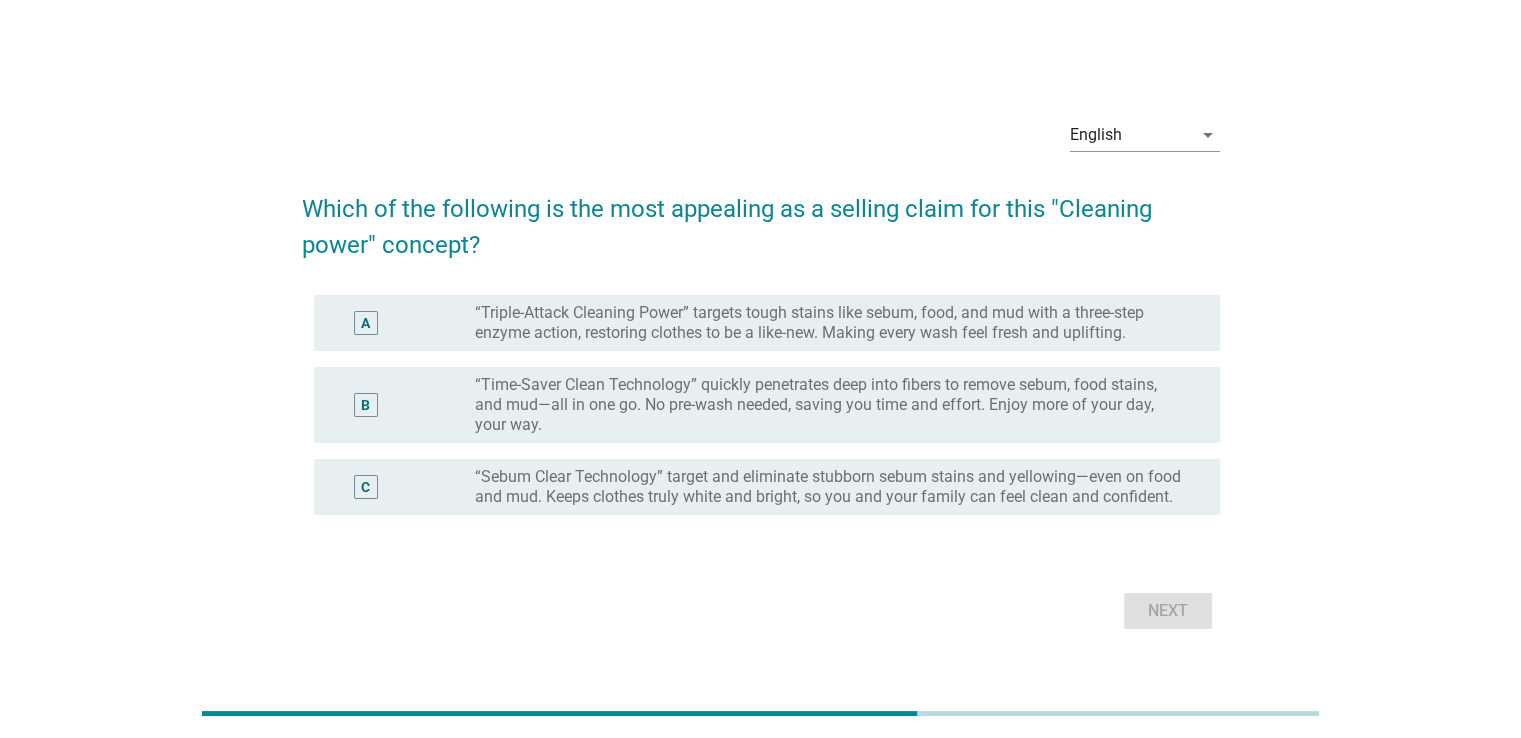 click on "“Triple-Attack Cleaning Power” targets tough stains like sebum, food, and mud with a three-step enzyme action, restoring clothes to be a like-new. Making every wash feel fresh and uplifting." at bounding box center (831, 323) 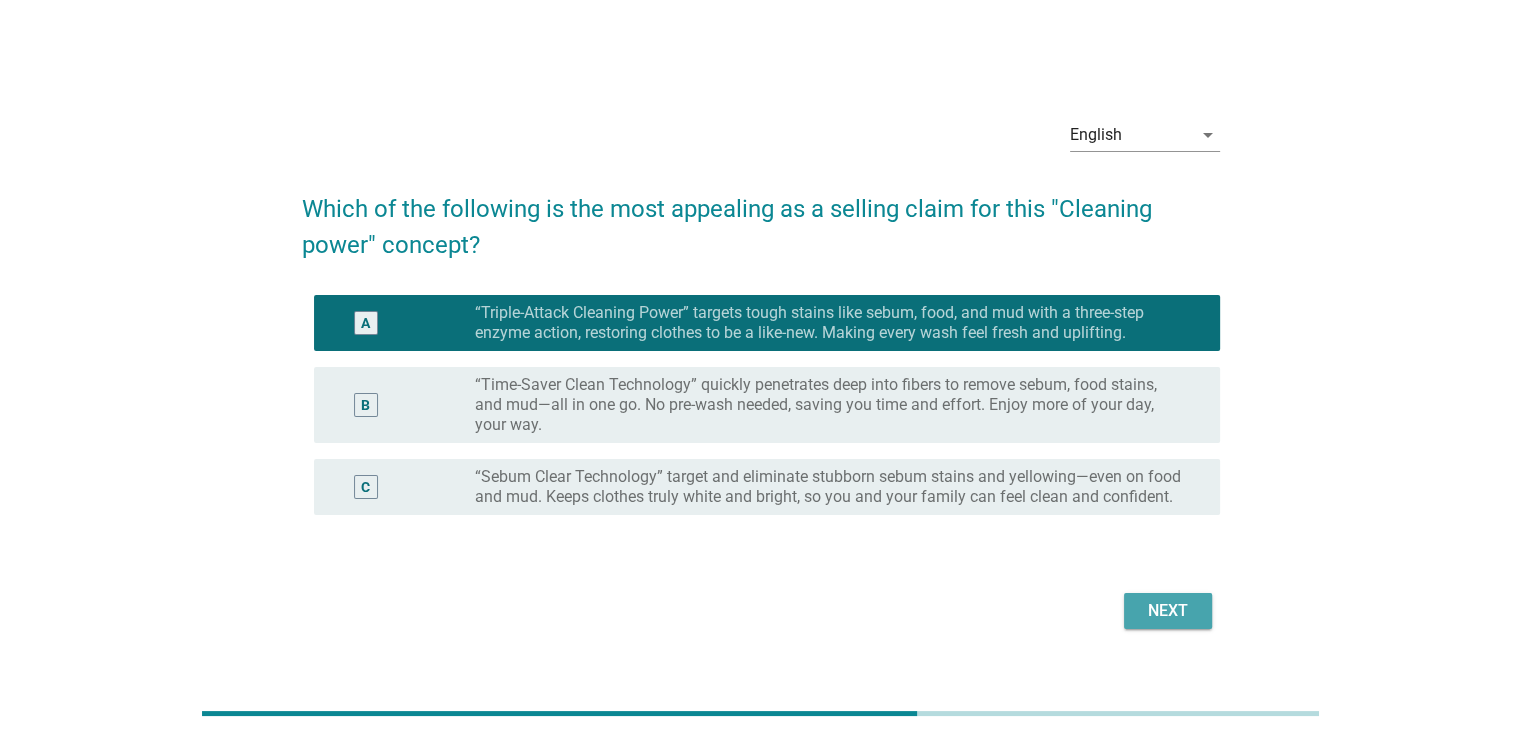 click on "Next" at bounding box center [1168, 611] 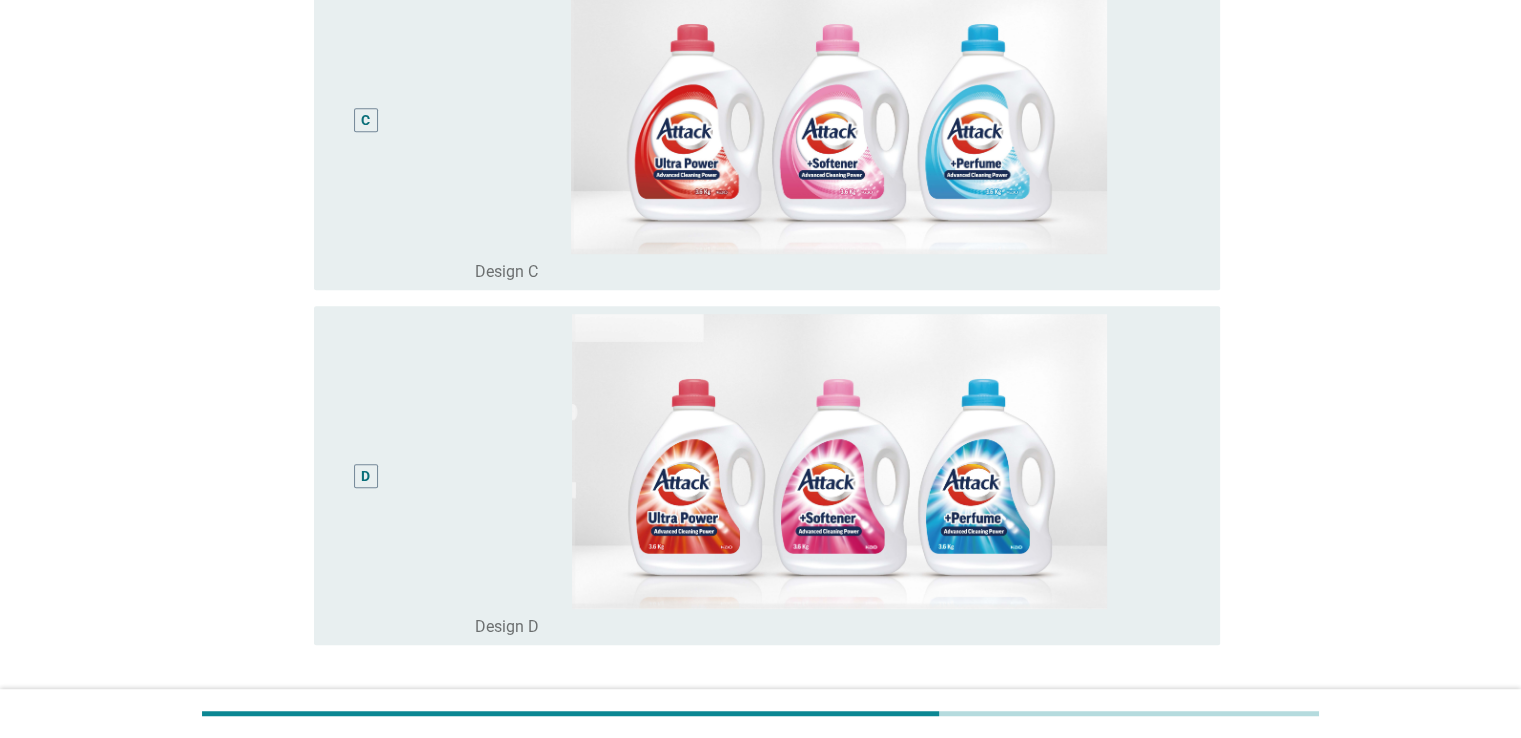 scroll, scrollTop: 1100, scrollLeft: 0, axis: vertical 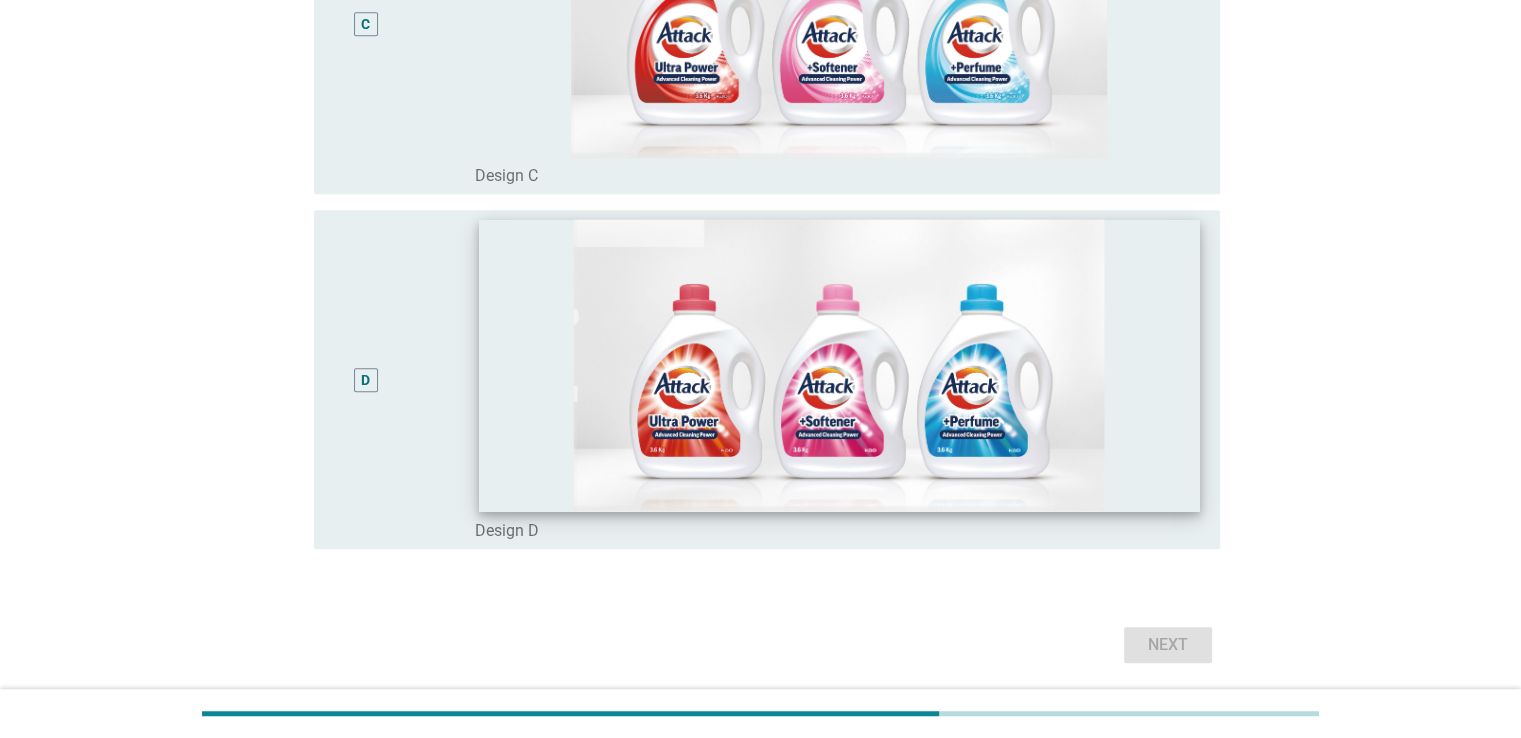 click at bounding box center [839, 366] 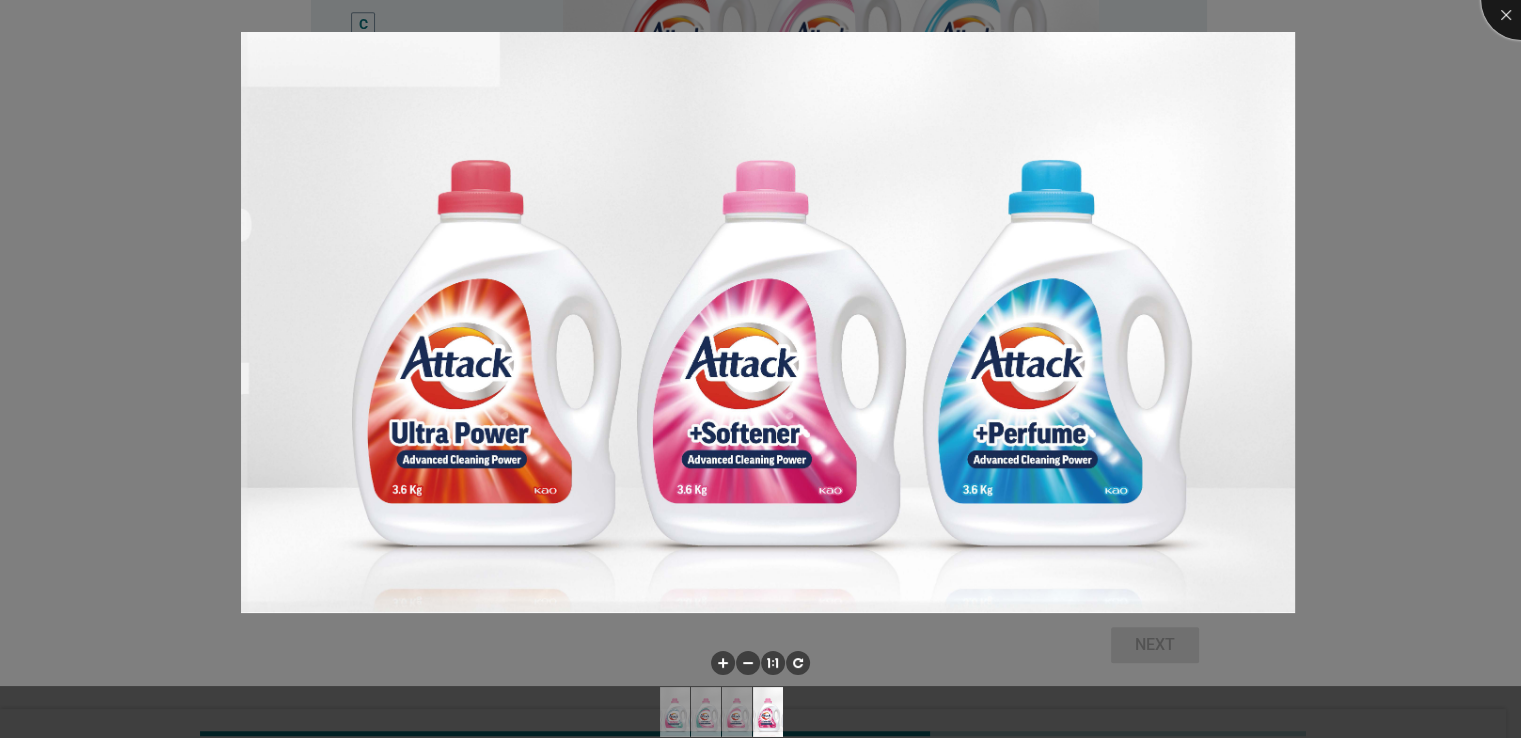 click at bounding box center [1521, 0] 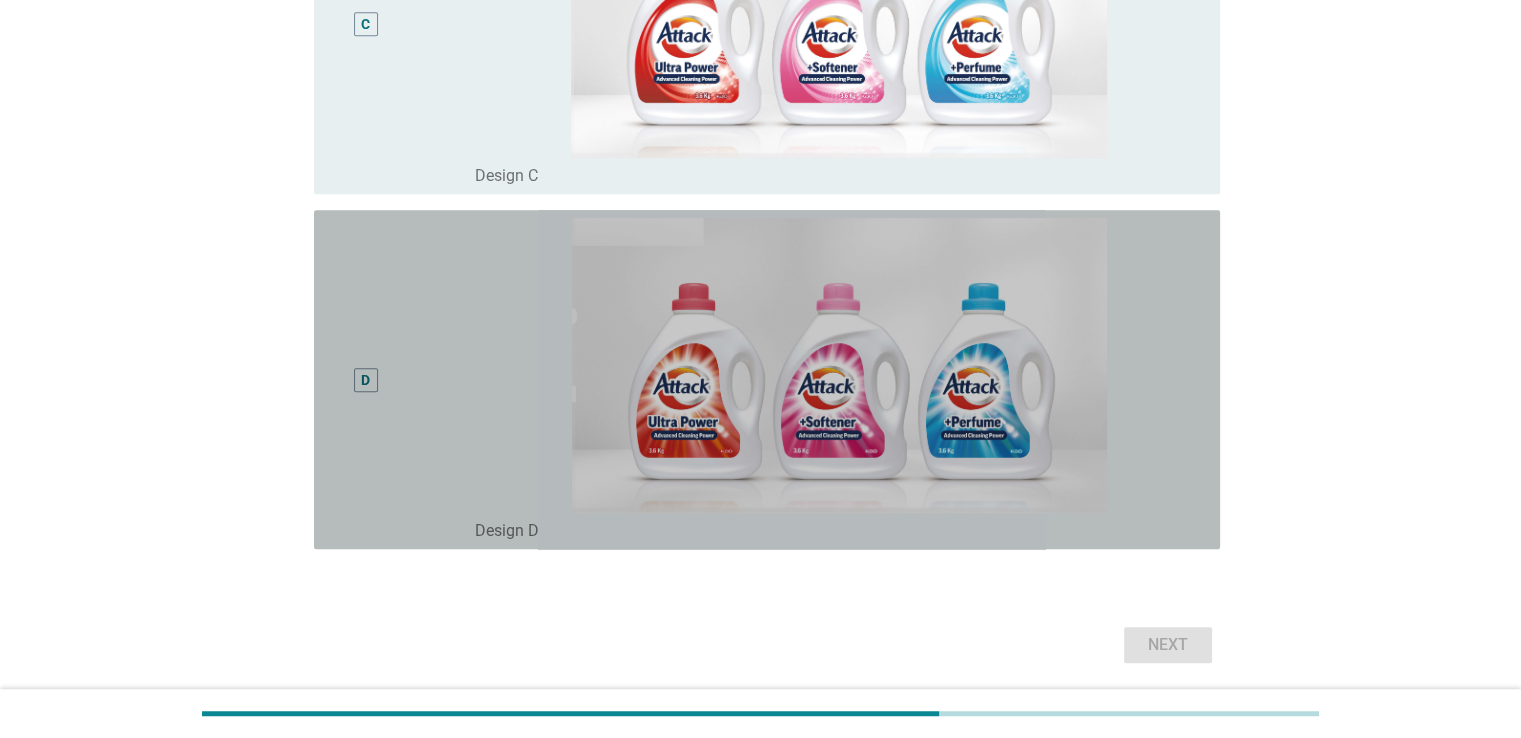 click on "D" at bounding box center [365, 379] 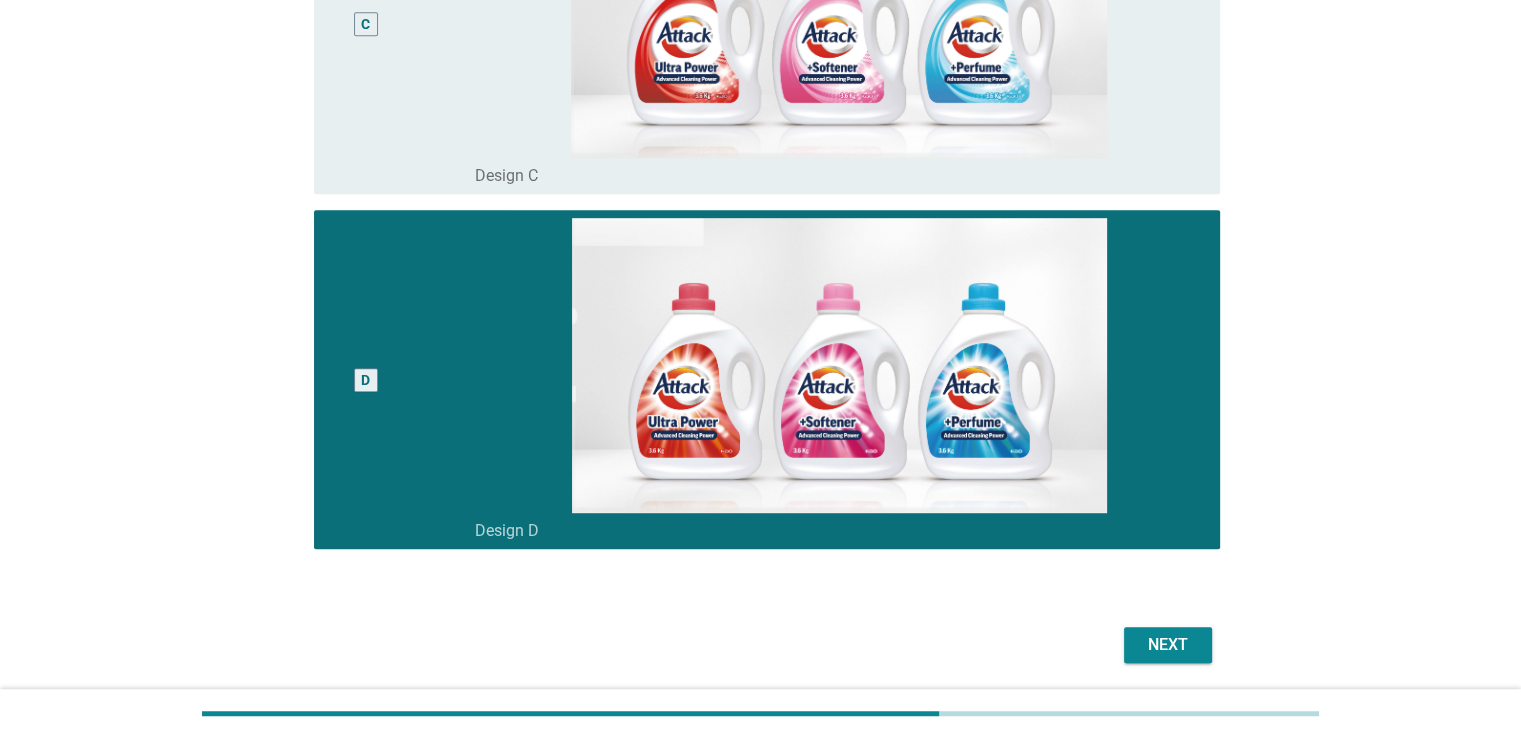 click on "Next" at bounding box center [1168, 645] 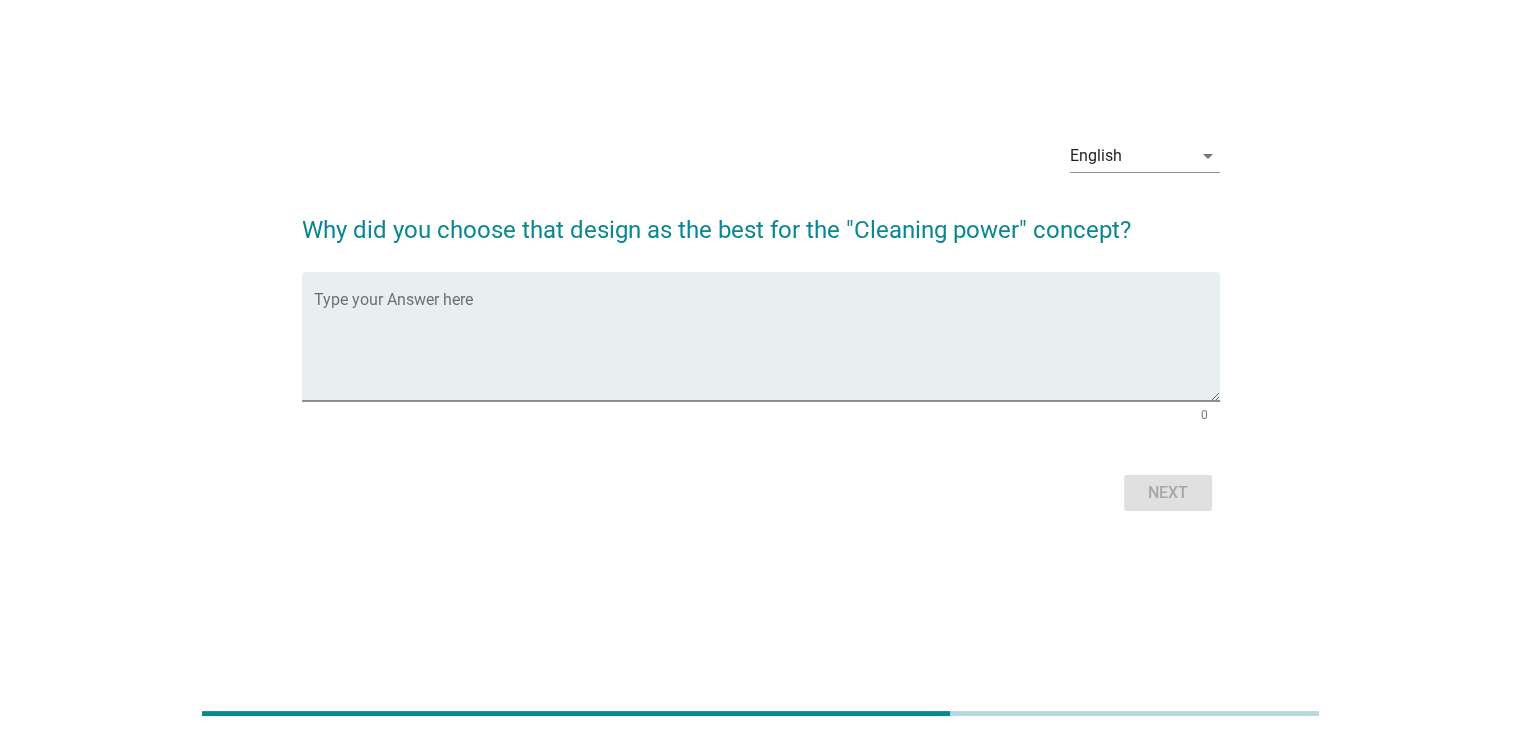 scroll, scrollTop: 0, scrollLeft: 0, axis: both 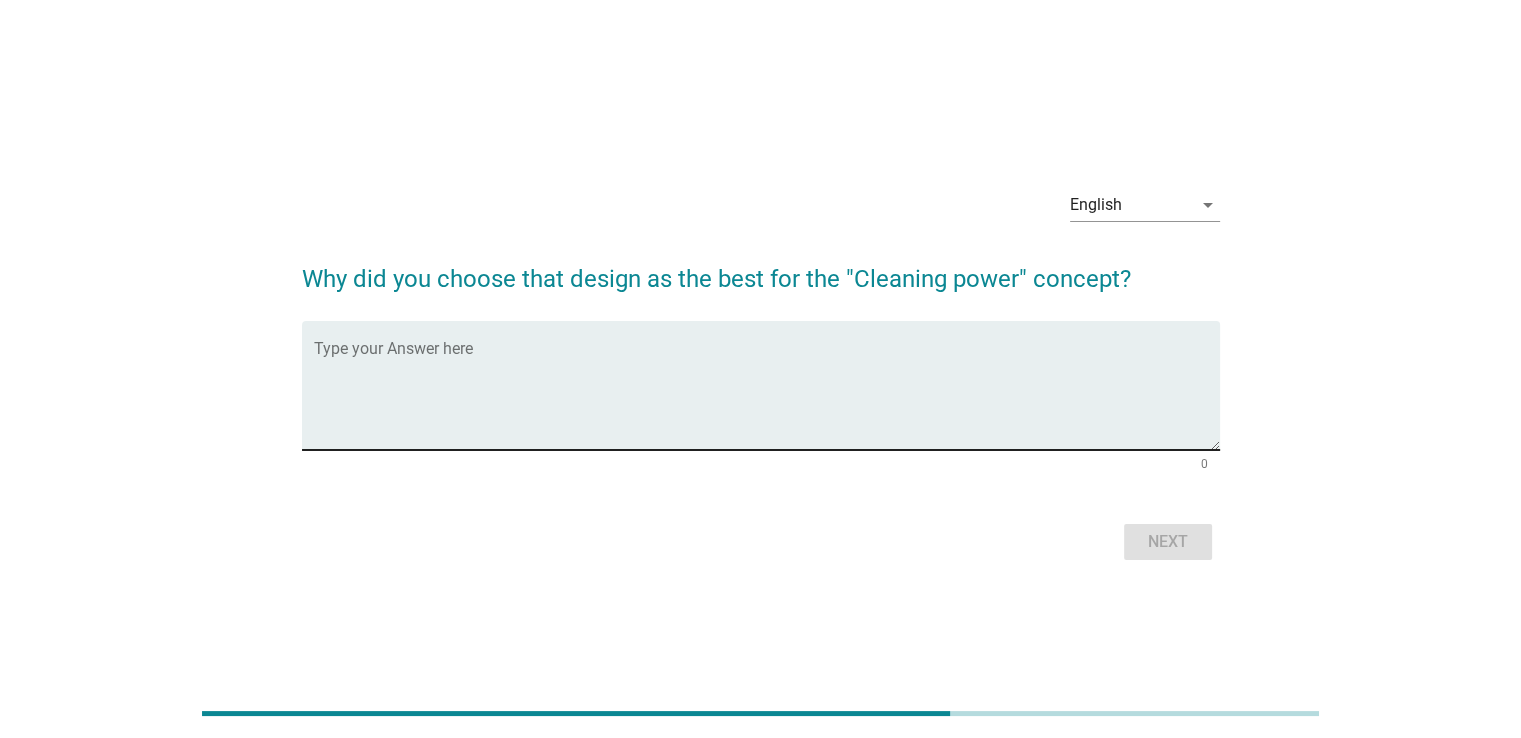 click at bounding box center (767, 397) 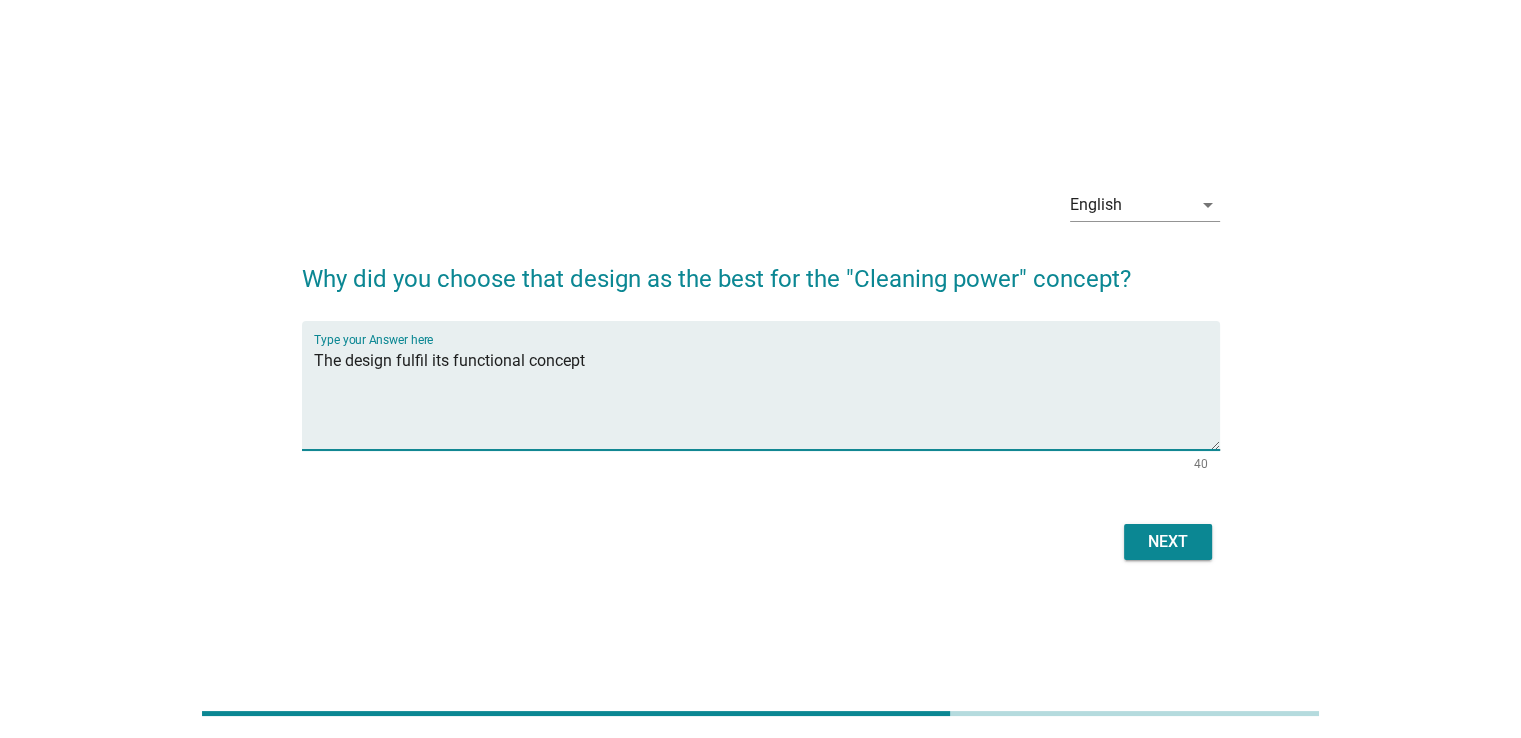 type on "The design fulfil its functional concept" 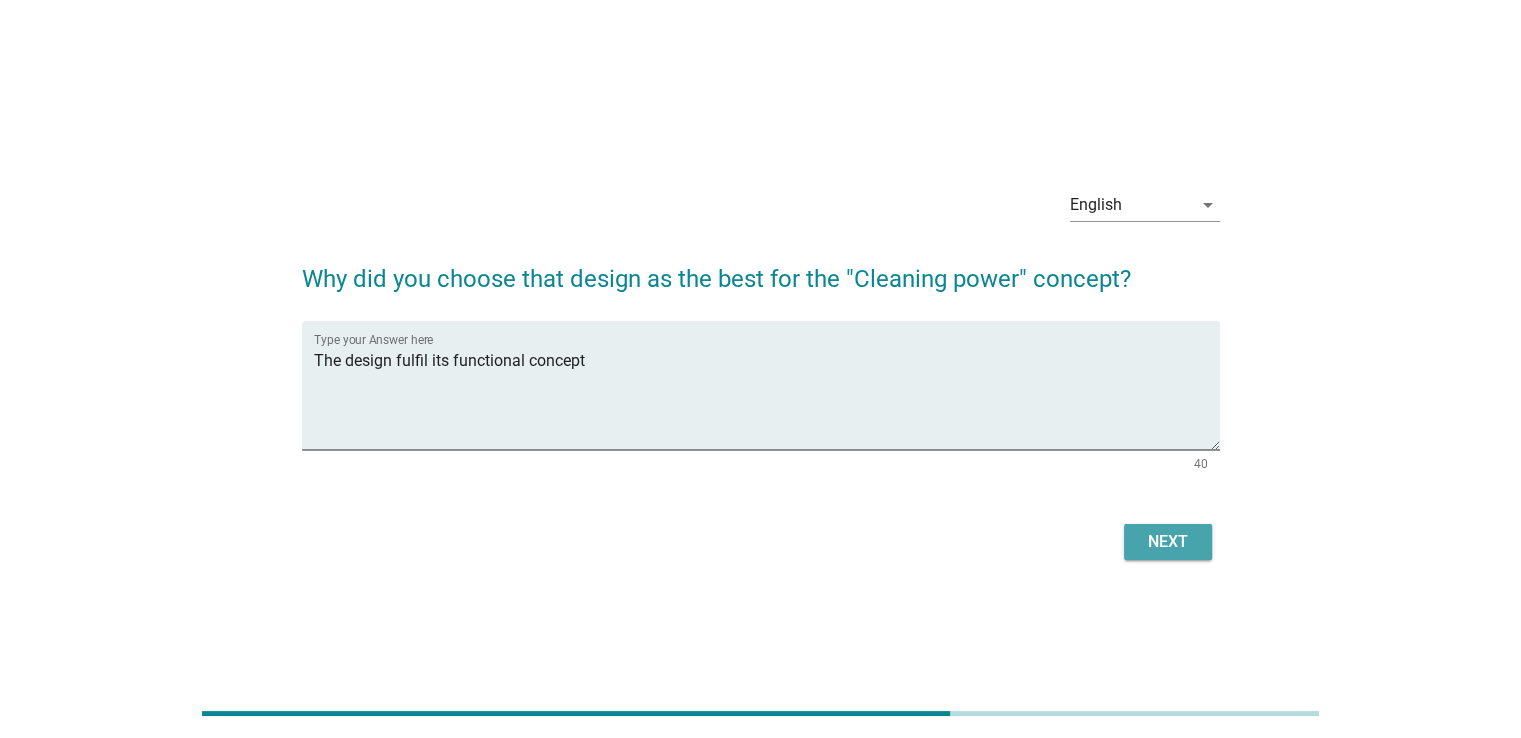 click on "Next" at bounding box center (1168, 542) 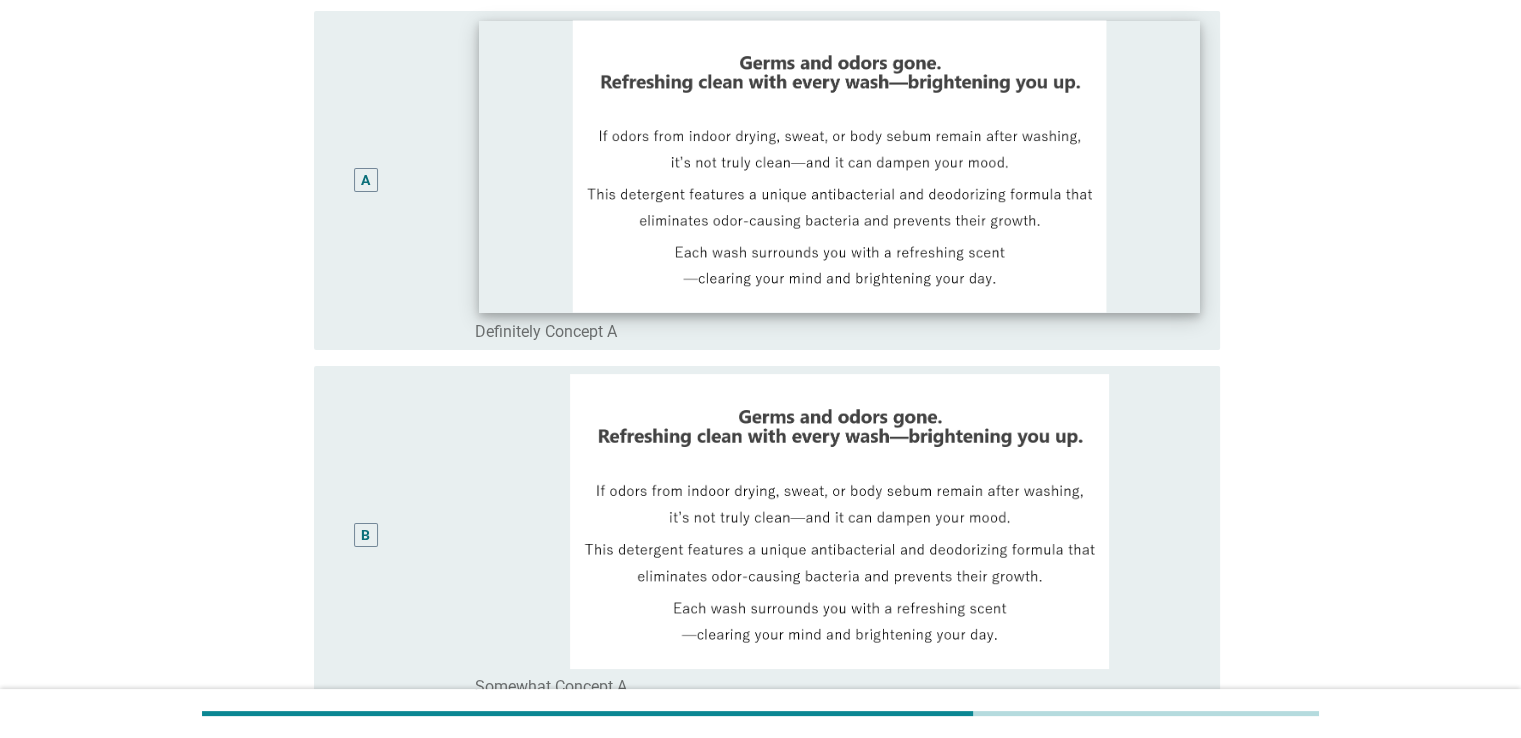 scroll, scrollTop: 200, scrollLeft: 0, axis: vertical 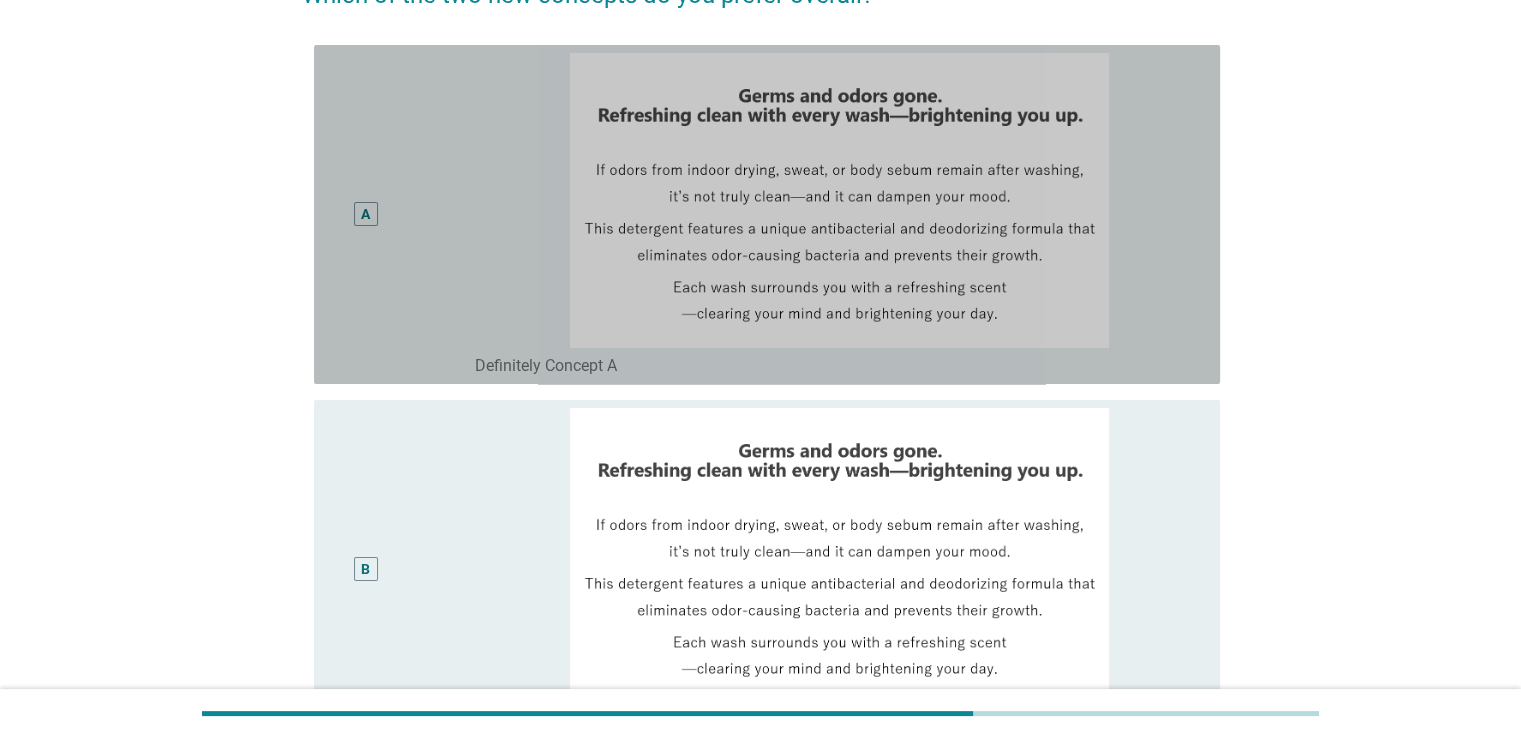 click on "A" at bounding box center [365, 214] 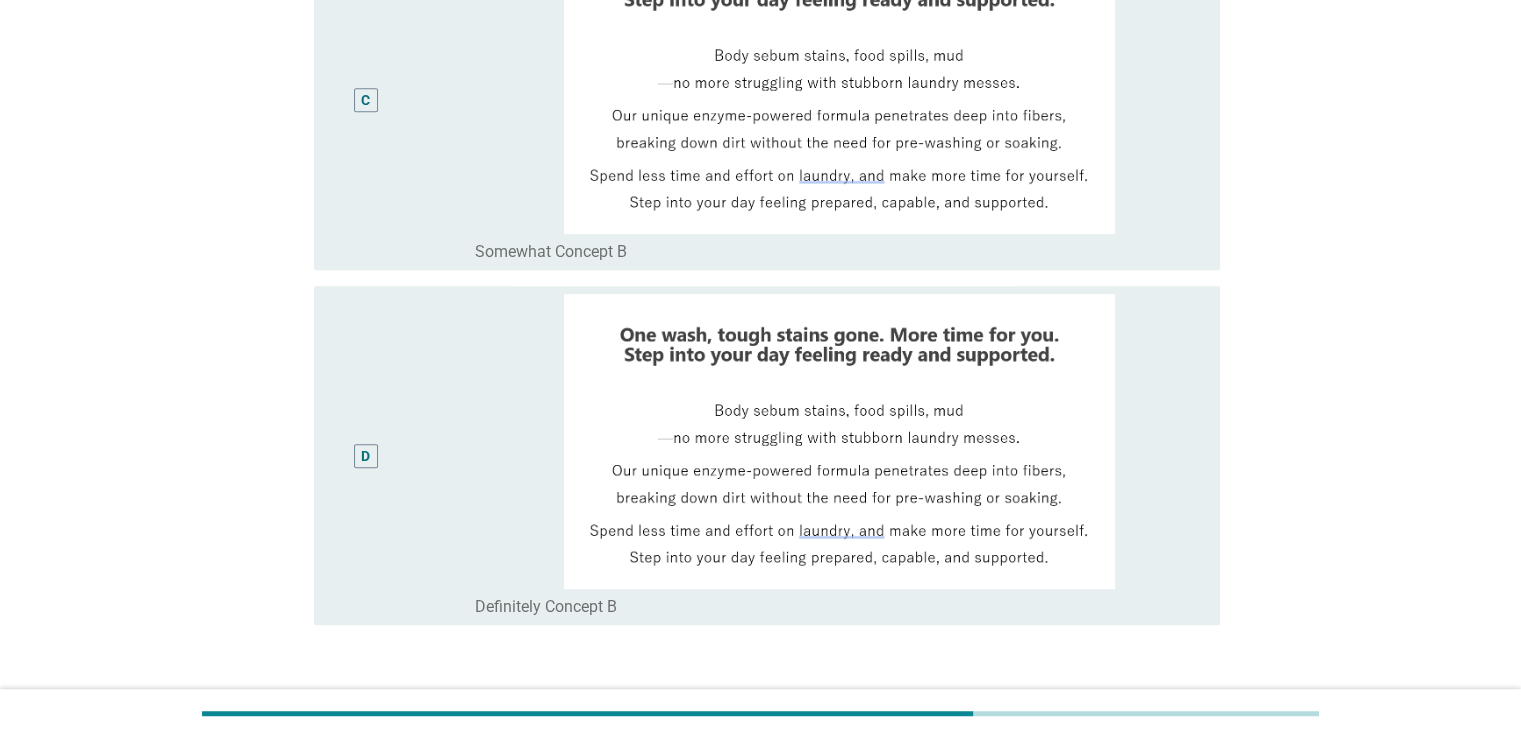 scroll, scrollTop: 1168, scrollLeft: 0, axis: vertical 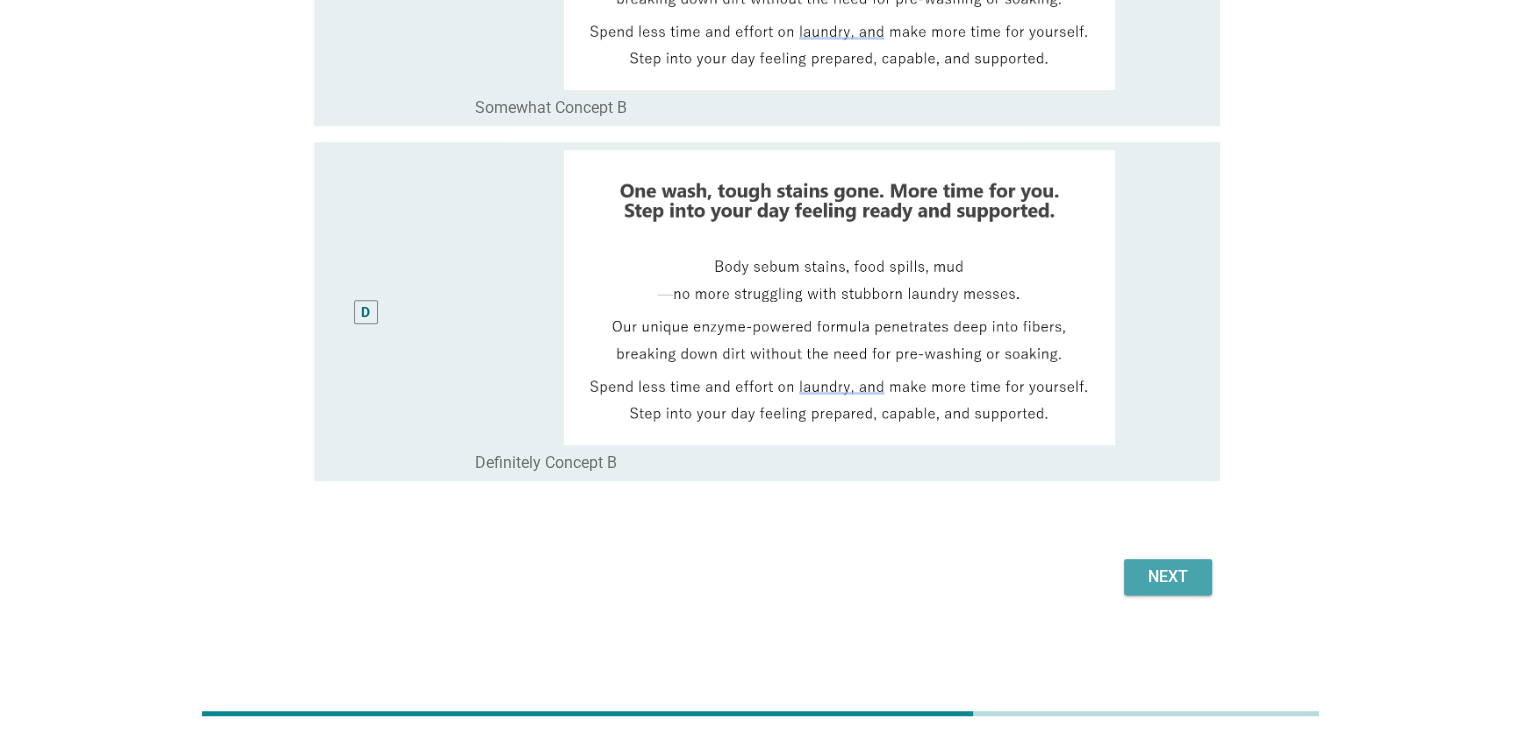 click on "Next" at bounding box center [1168, 577] 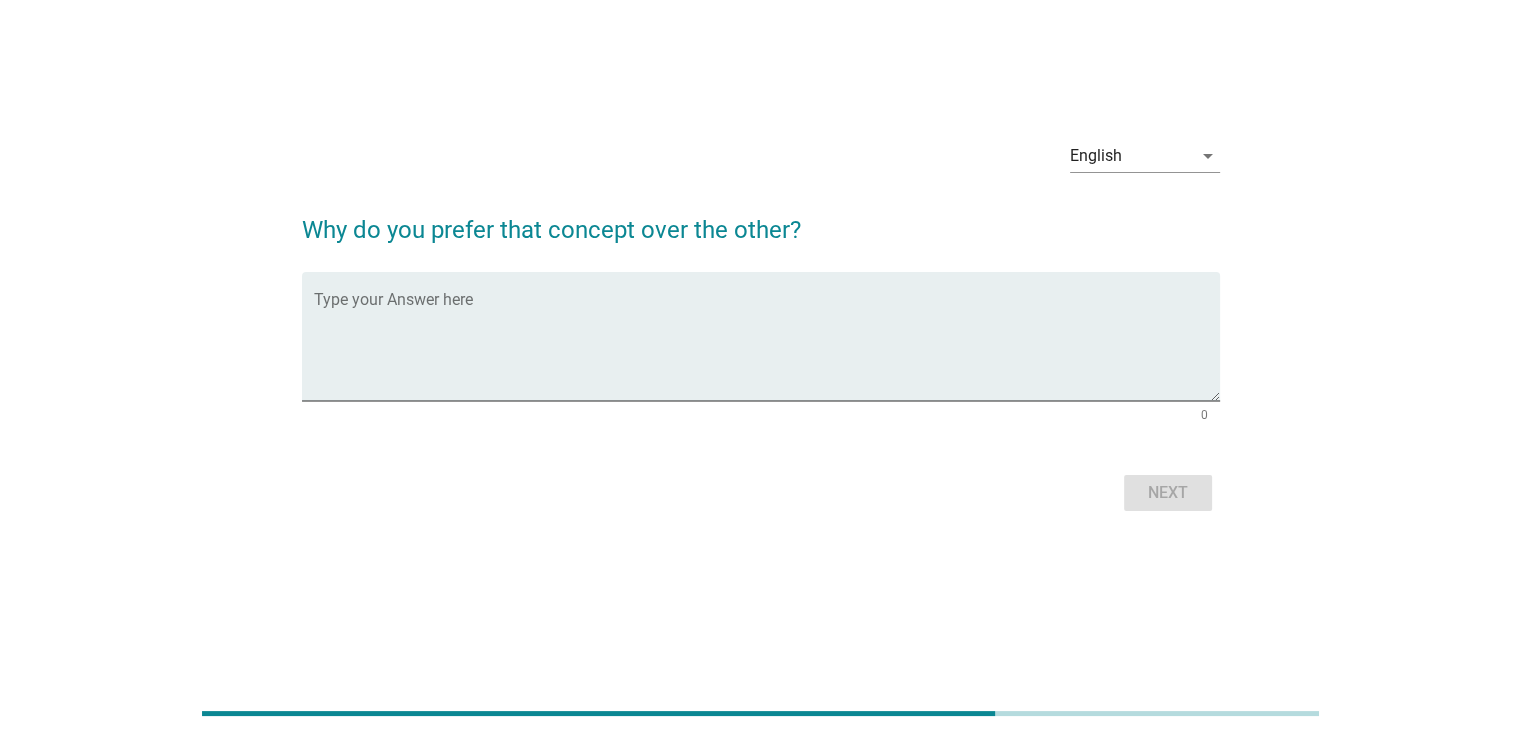 scroll, scrollTop: 0, scrollLeft: 0, axis: both 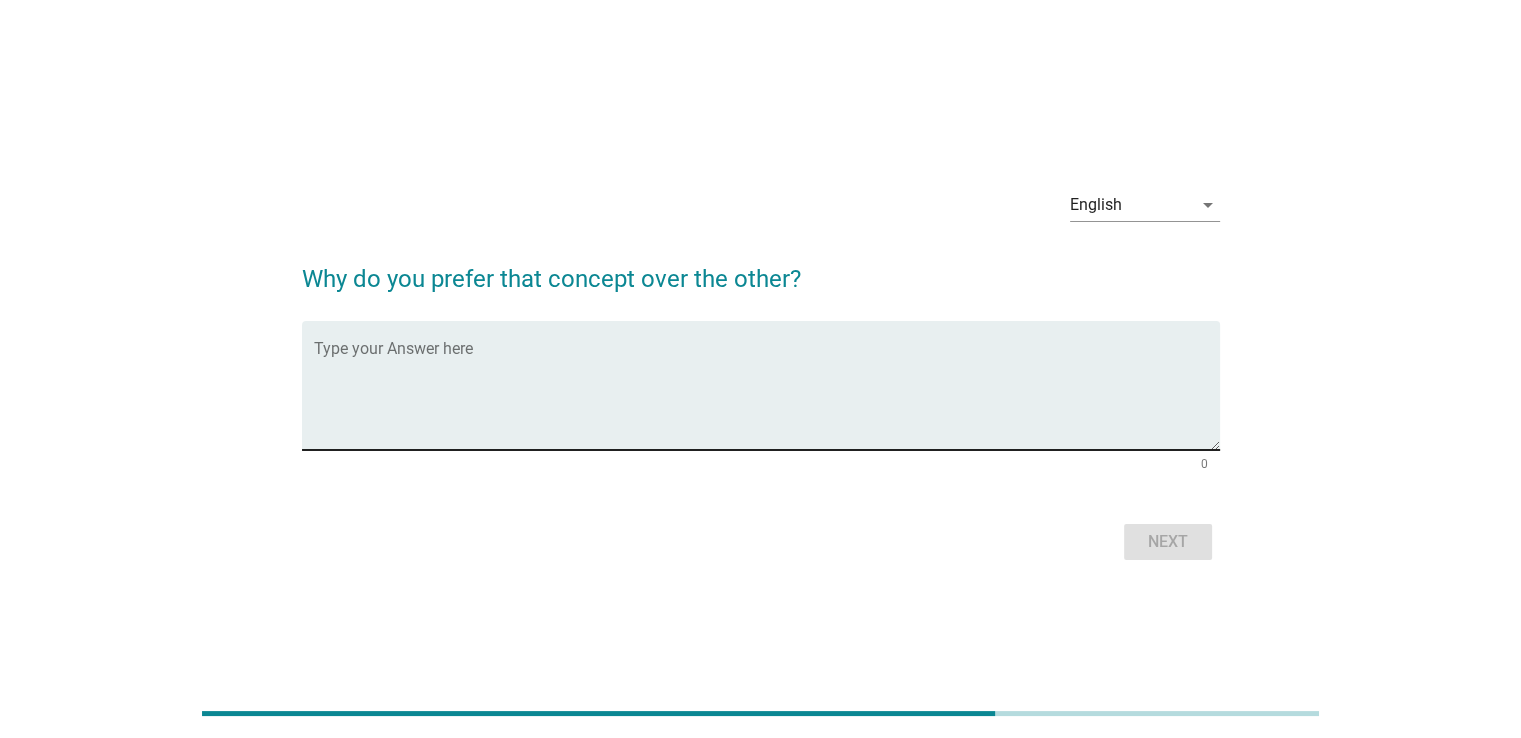 click at bounding box center (767, 397) 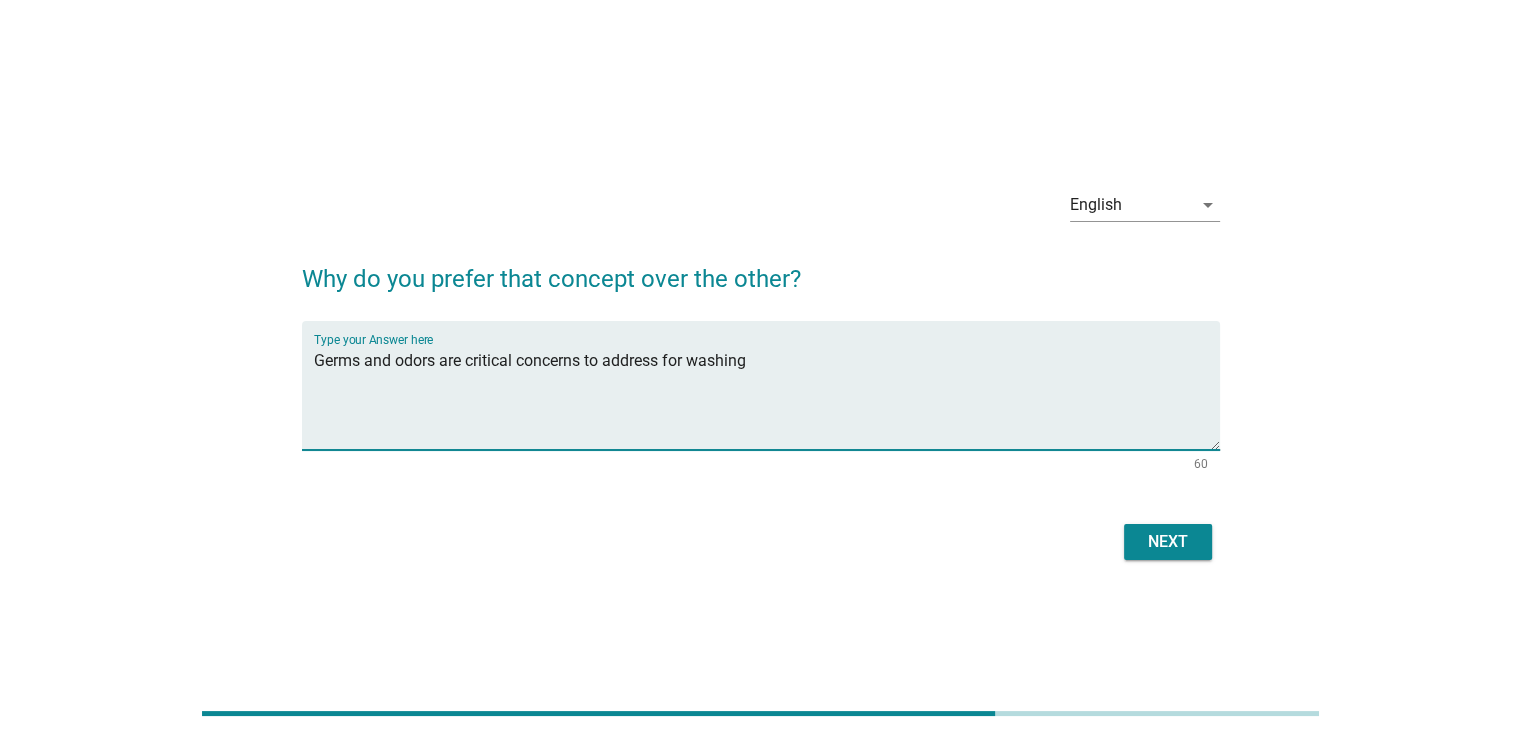 type on "Germs and odors are critical concerns to address for washing" 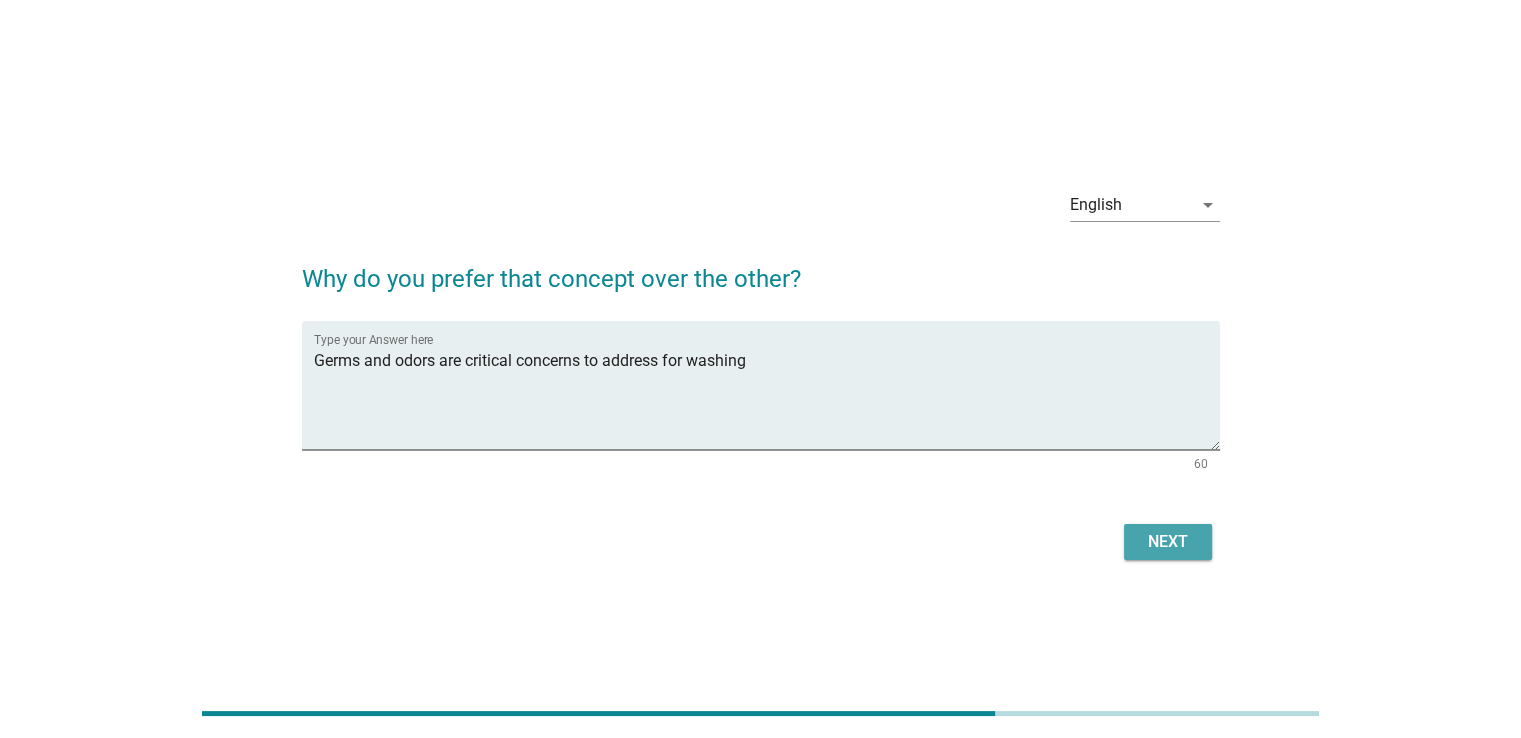 click on "Next" at bounding box center [1168, 542] 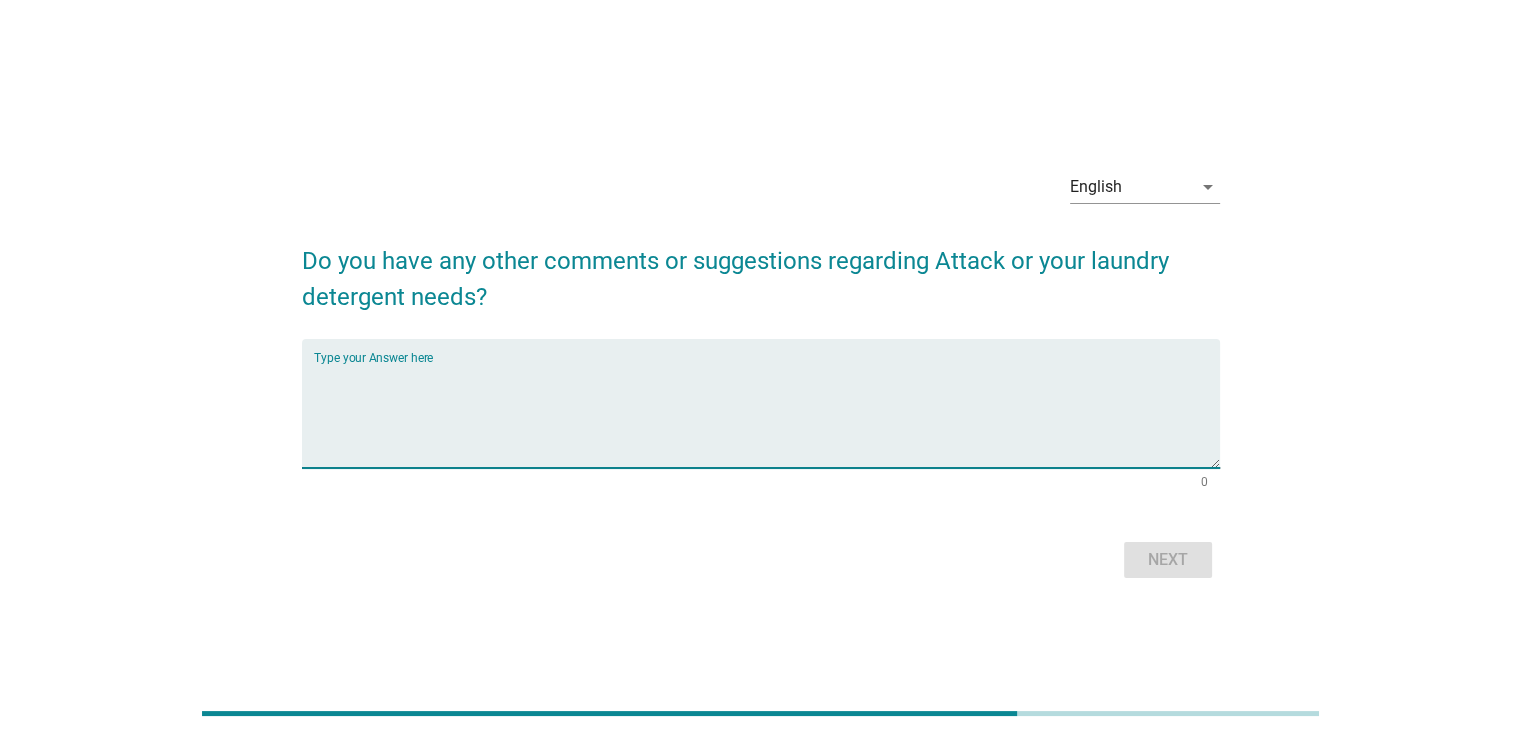 click at bounding box center [767, 415] 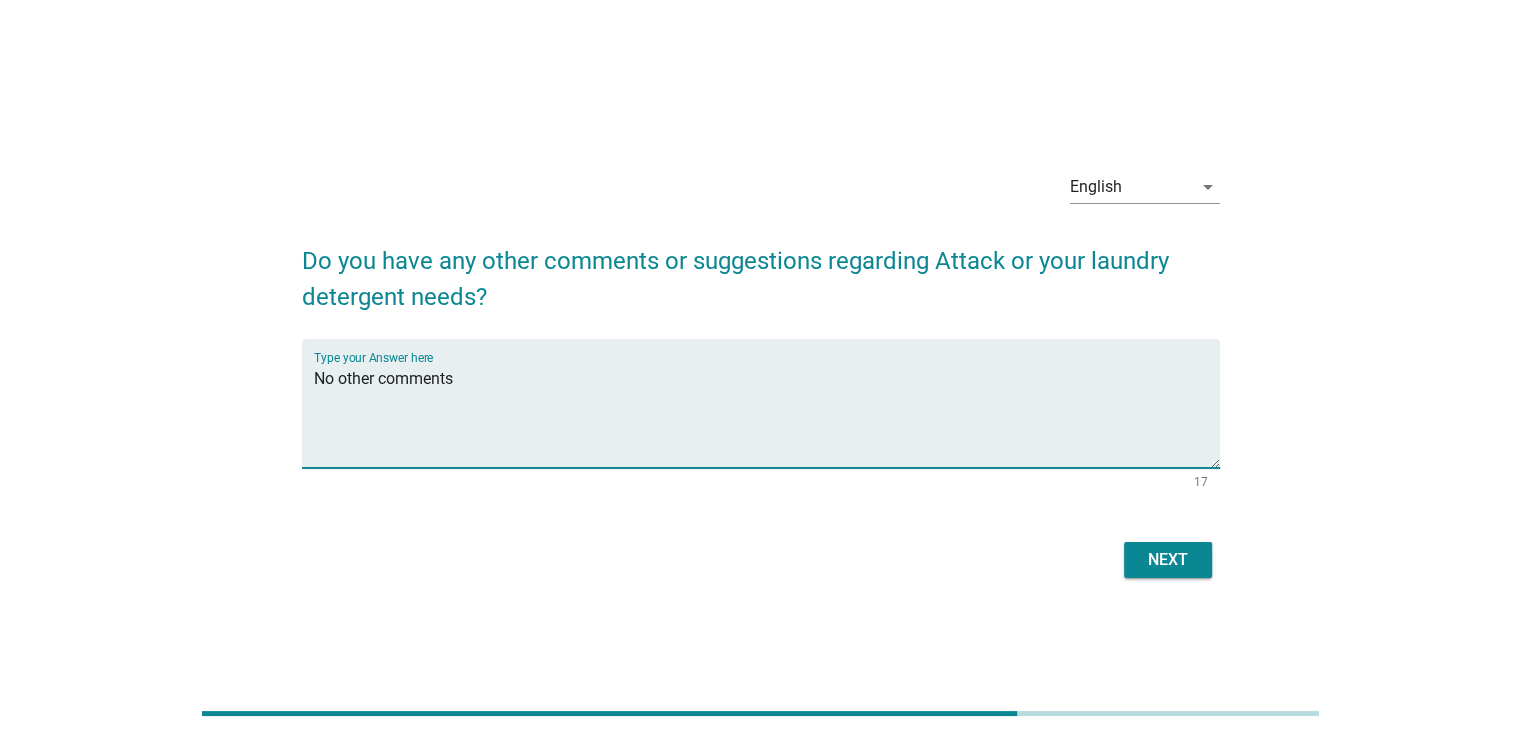 type on "No other comments" 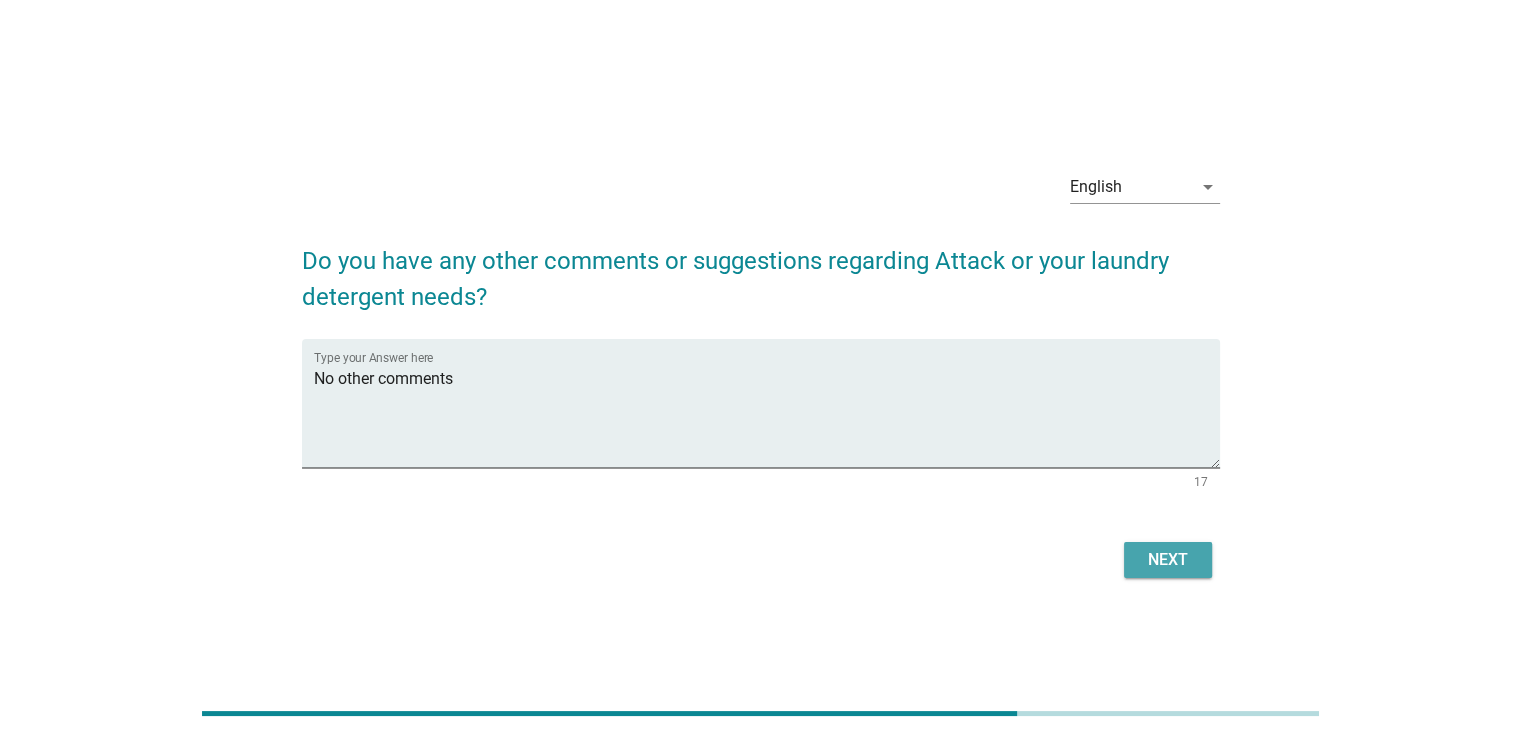 click on "Next" at bounding box center (1168, 560) 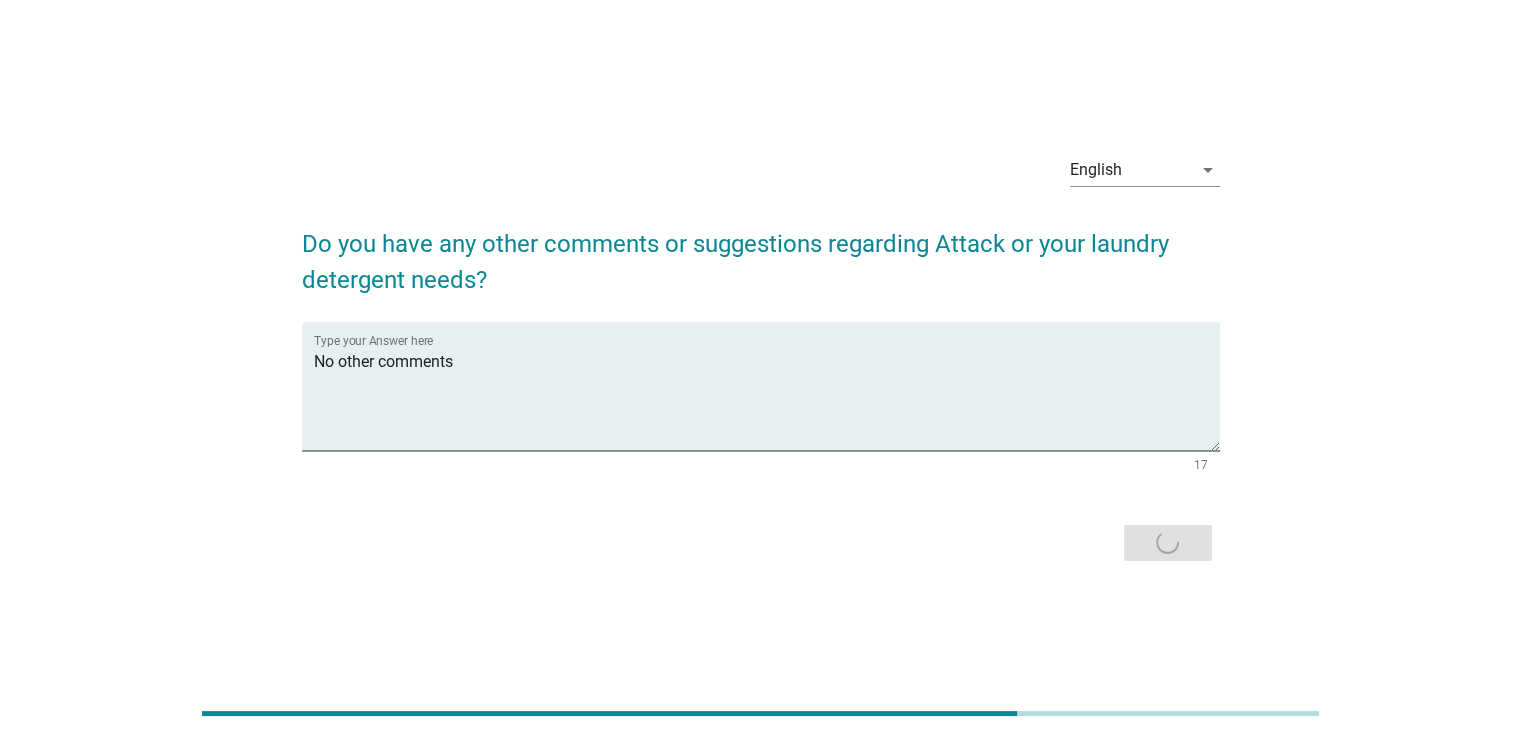 scroll, scrollTop: 0, scrollLeft: 0, axis: both 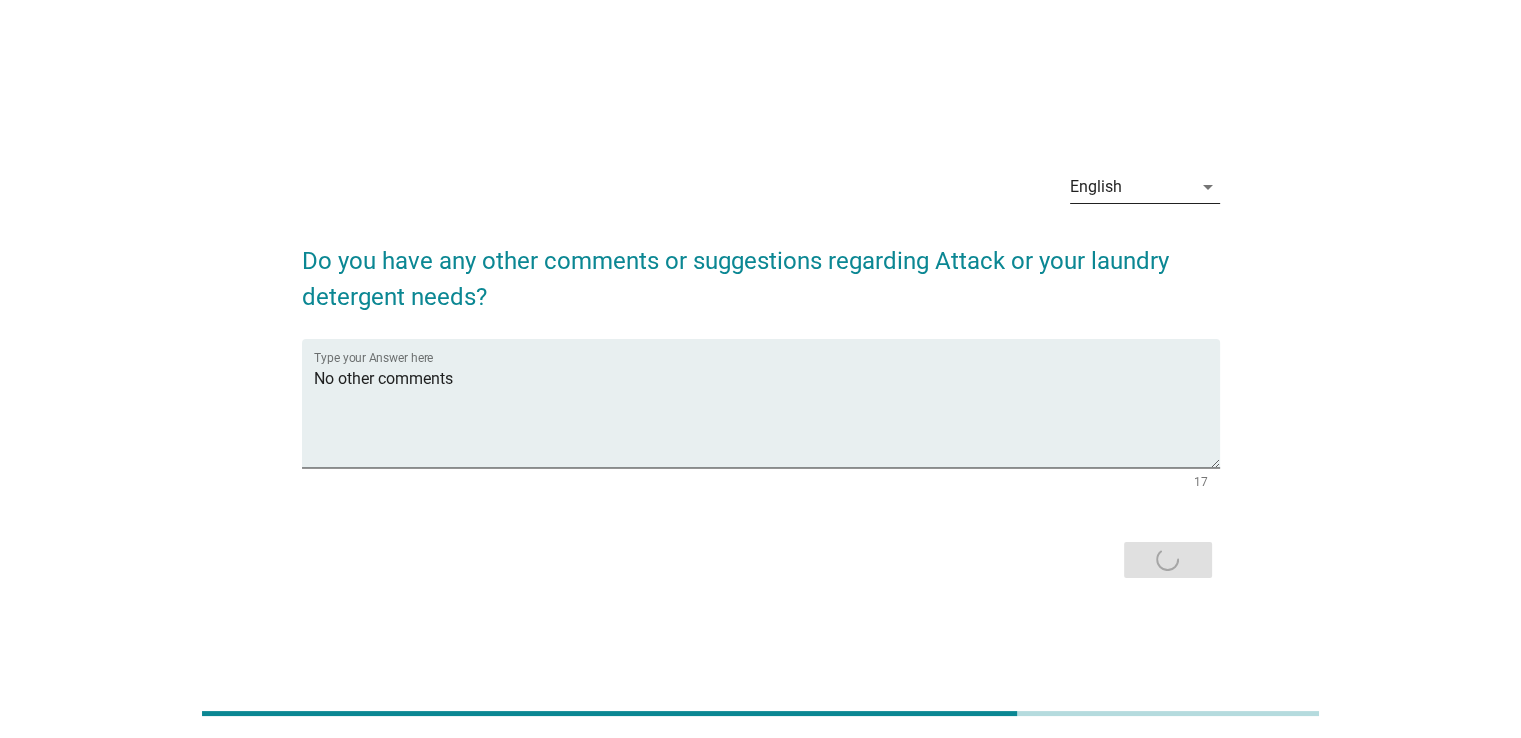 click on "arrow_drop_down" at bounding box center (1208, 187) 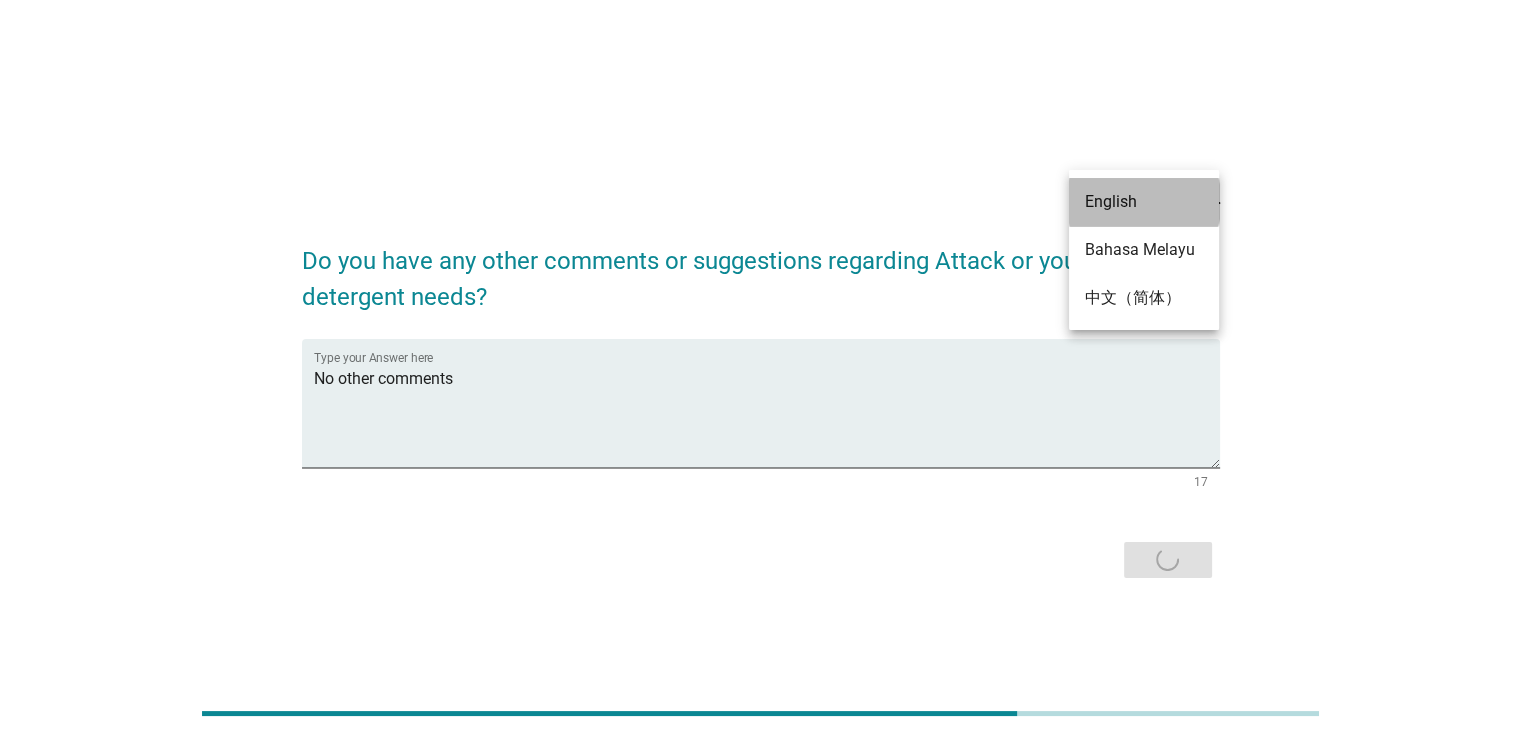 click on "English" at bounding box center (1144, 202) 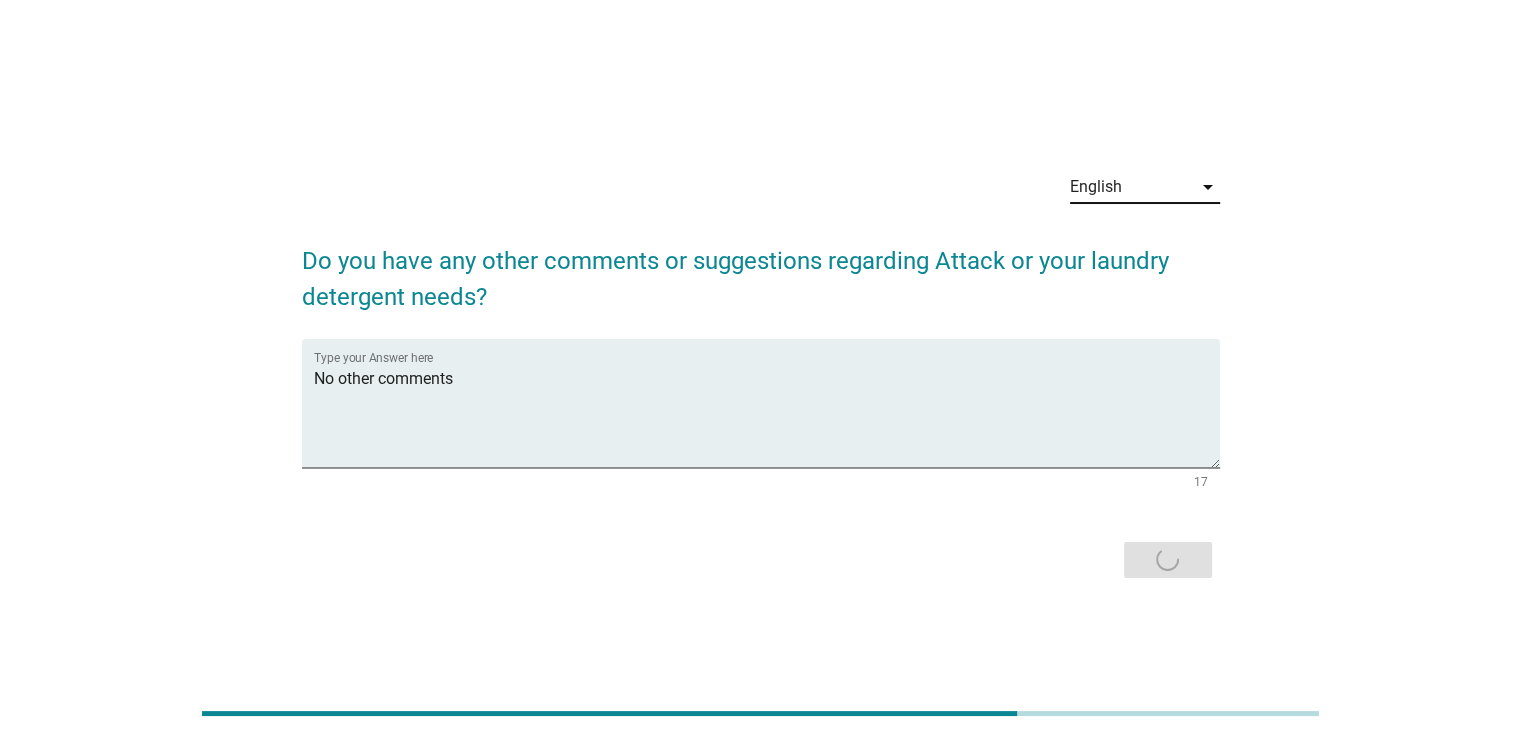 click on "Next" at bounding box center [761, 560] 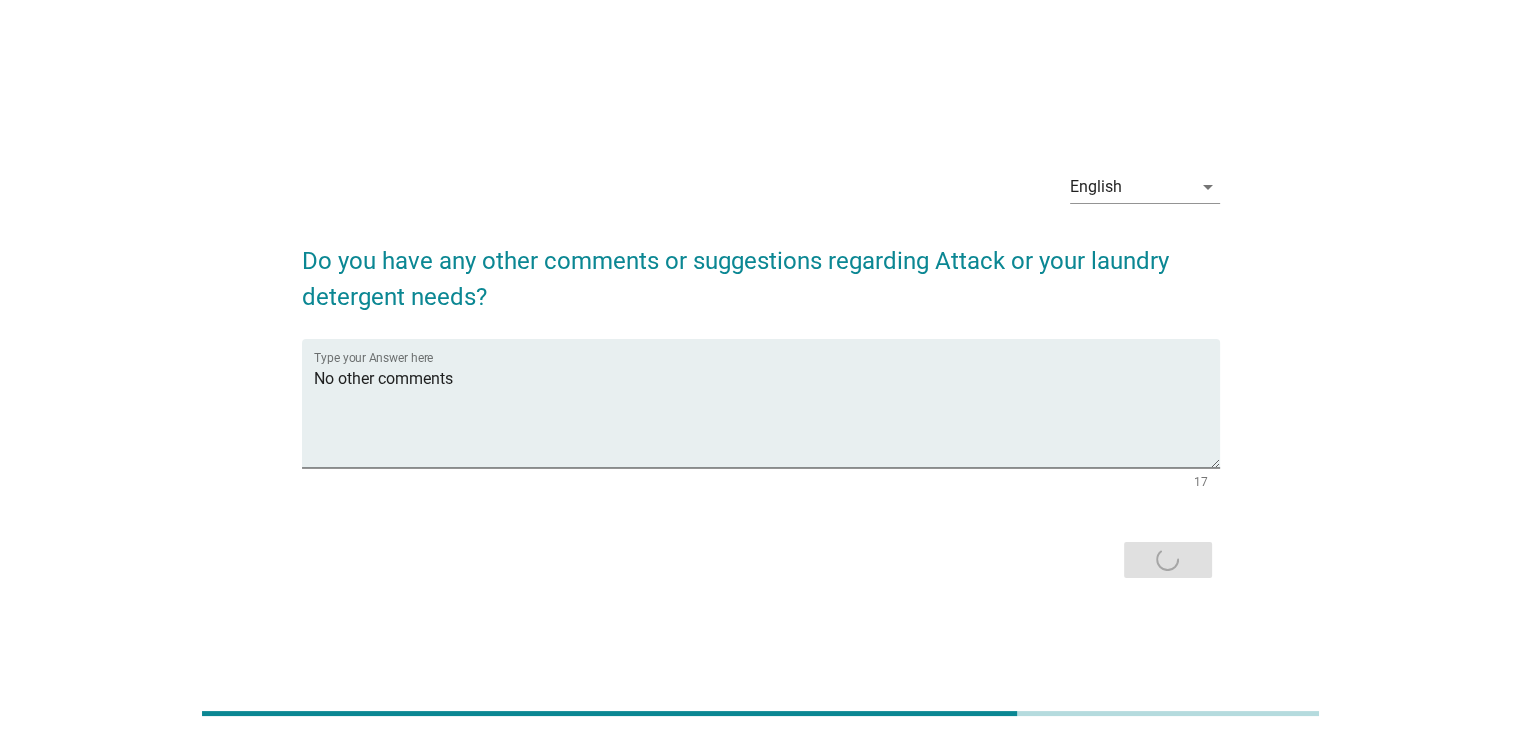 click on "Next" at bounding box center [761, 560] 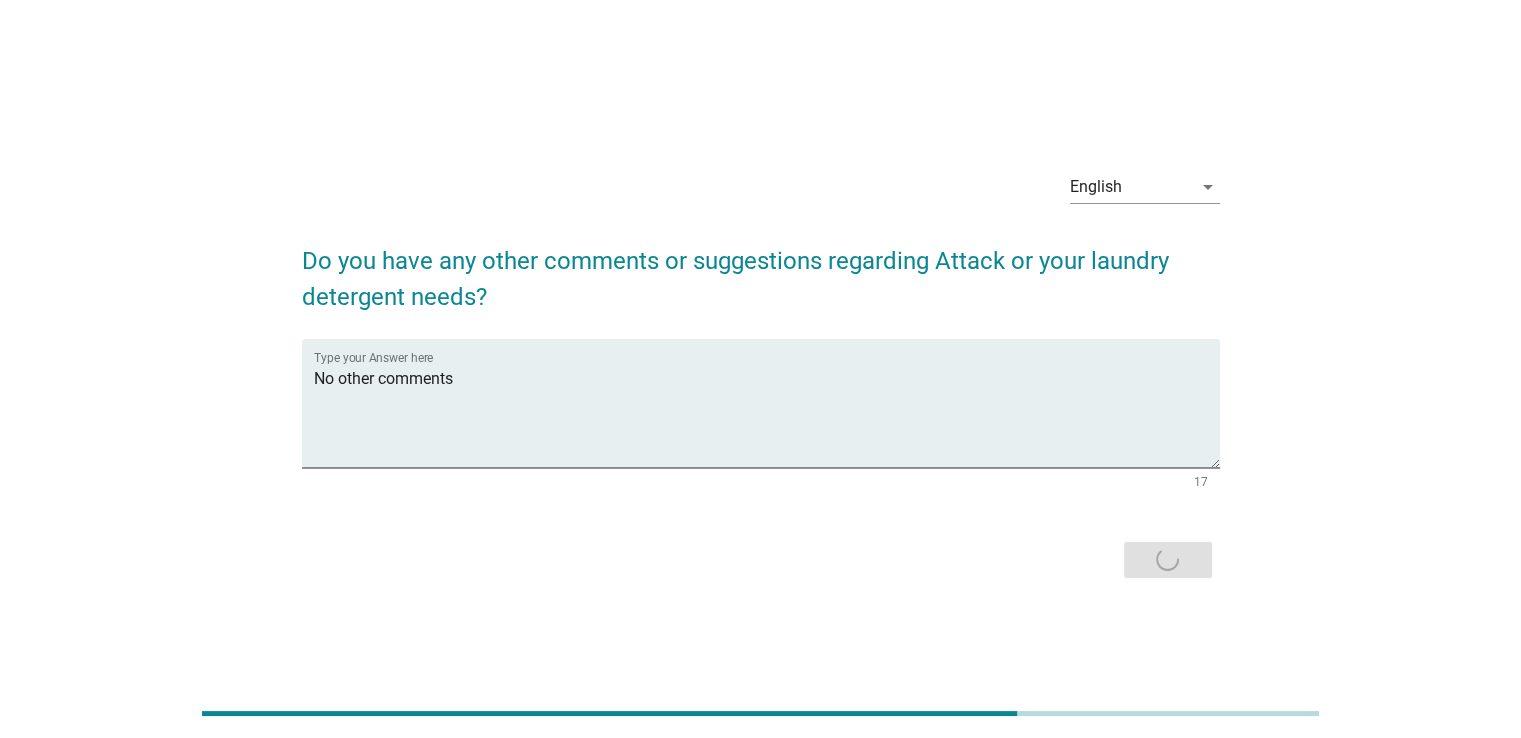 click on "Next" at bounding box center [761, 560] 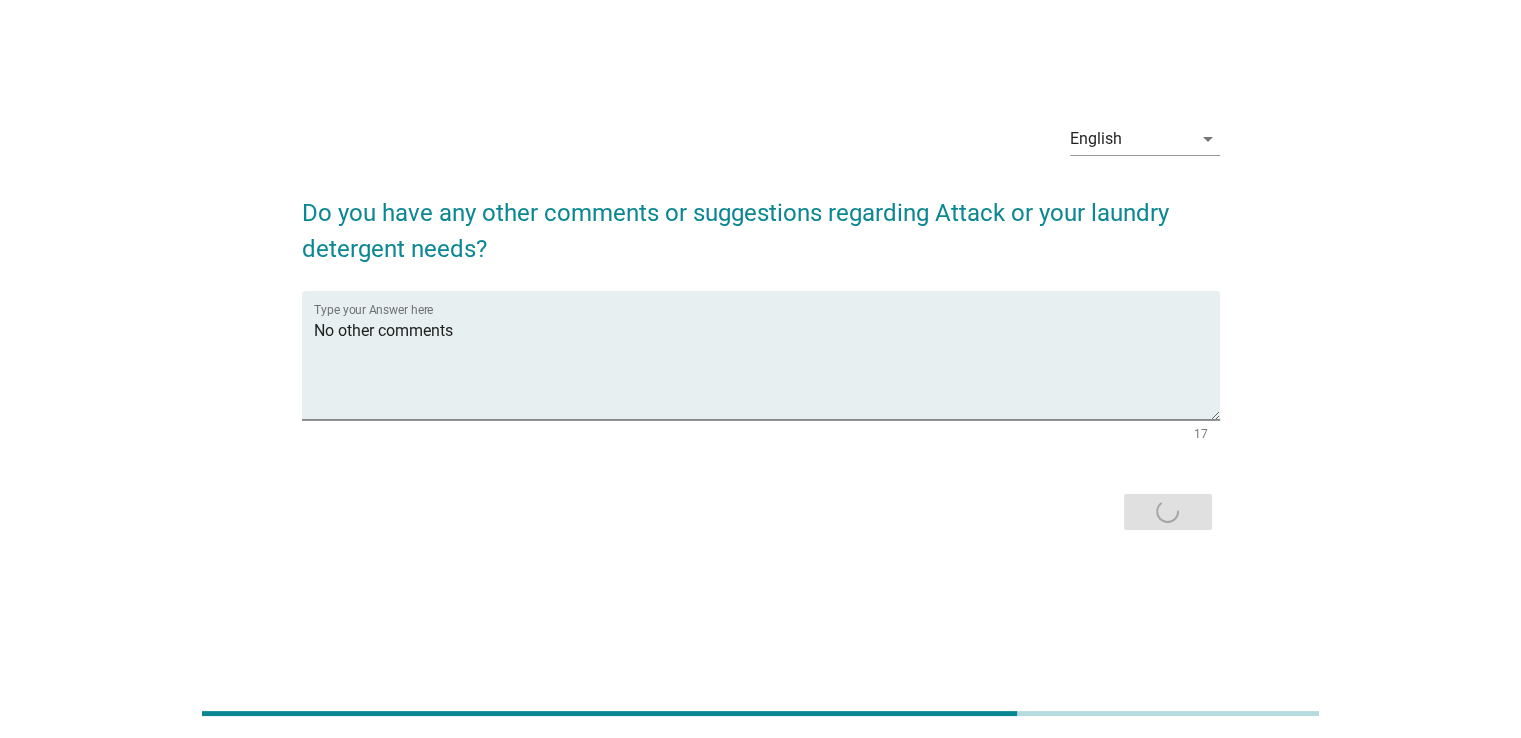 click on "Next" at bounding box center [761, 512] 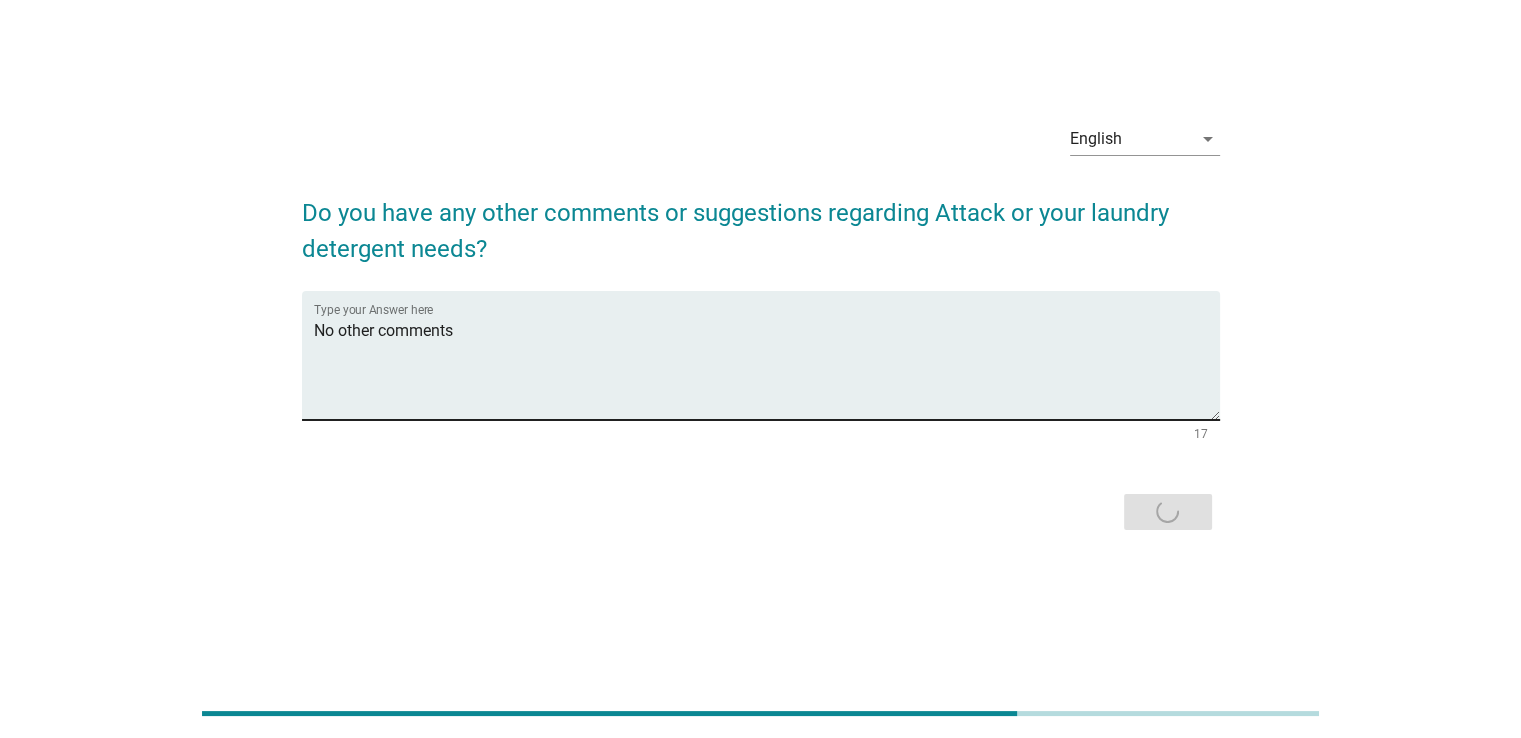 click on "No other comments" at bounding box center [767, 367] 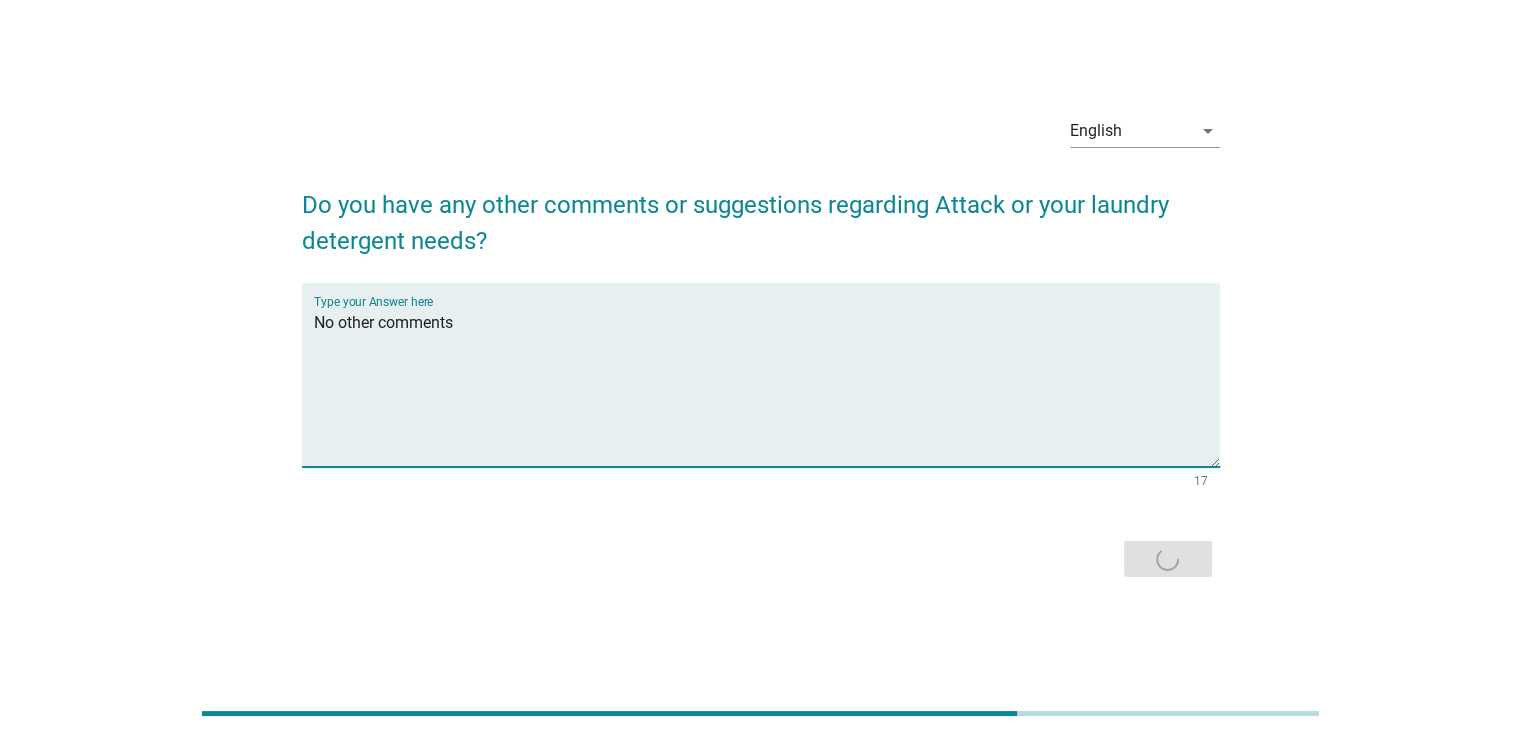 scroll, scrollTop: 48, scrollLeft: 0, axis: vertical 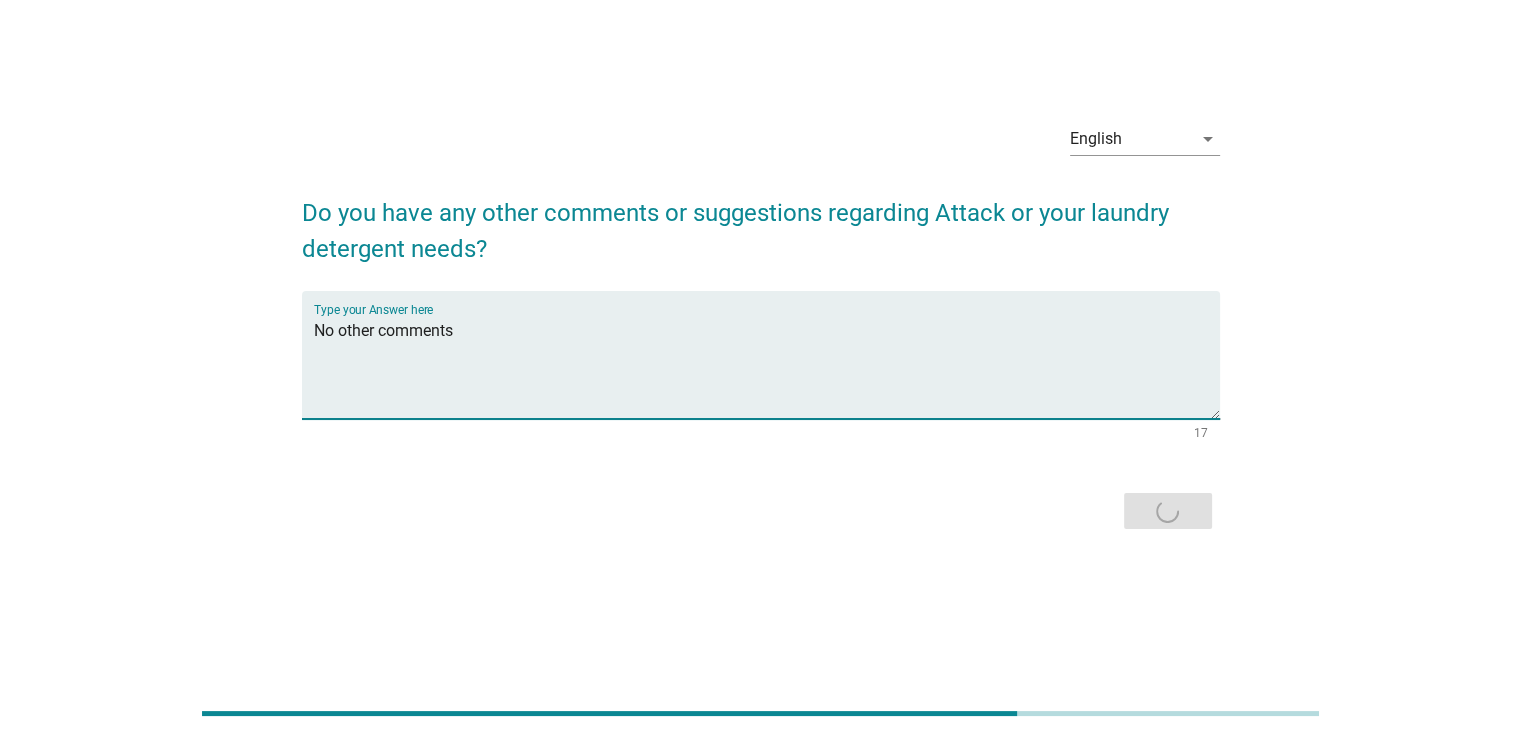 click on "No other comments" at bounding box center (767, 367) 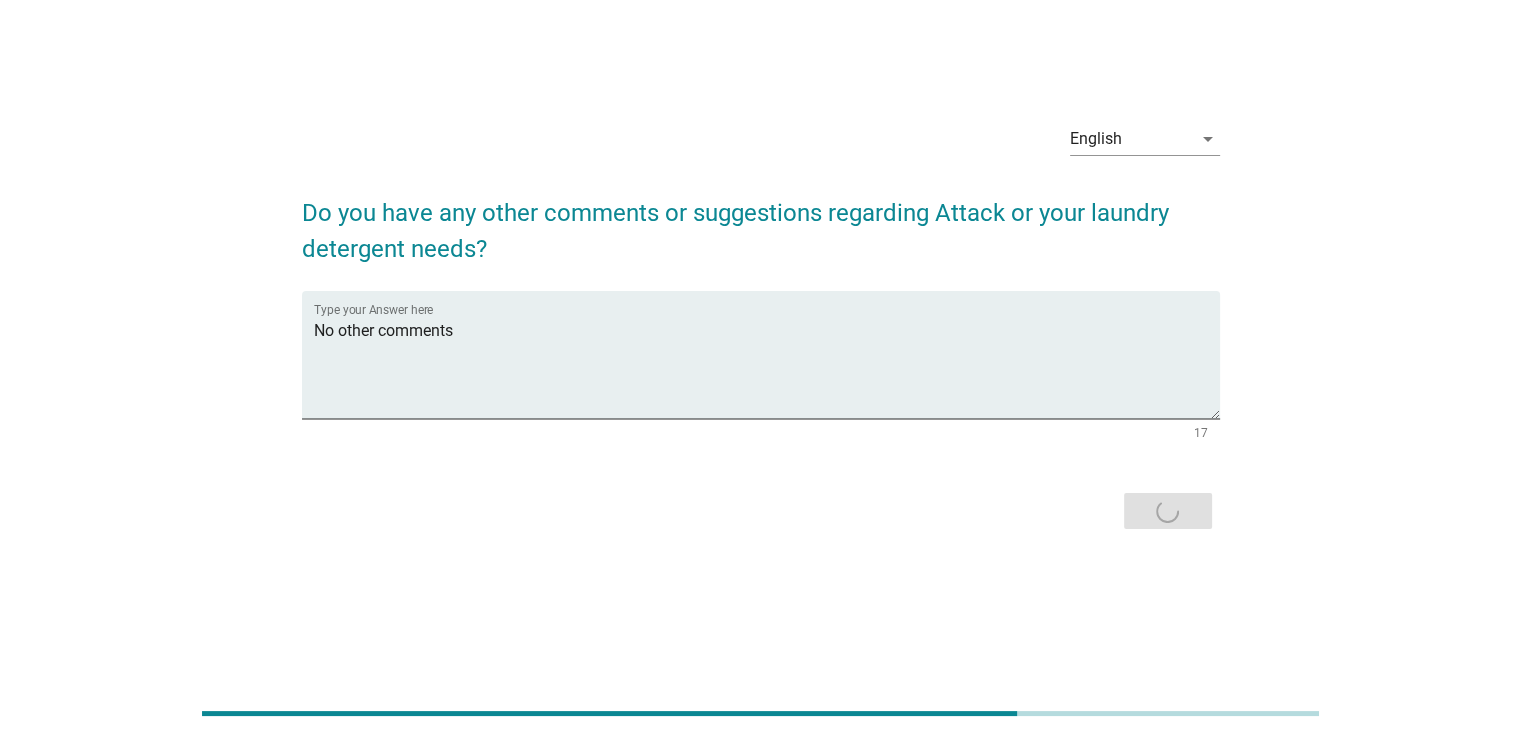 click on "Next" at bounding box center [761, 511] 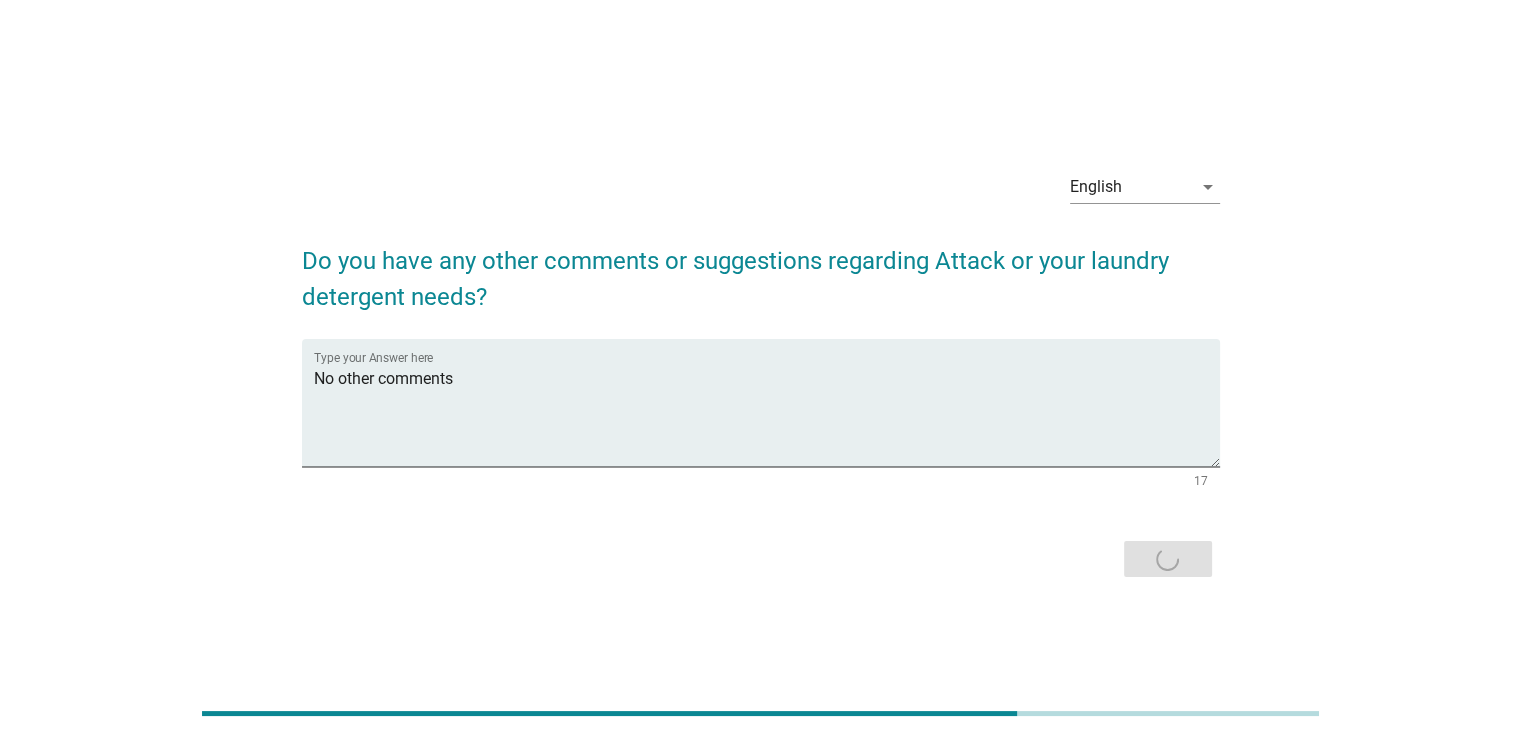 drag, startPoint x: 1011, startPoint y: 715, endPoint x: 1176, endPoint y: 667, distance: 171.84004 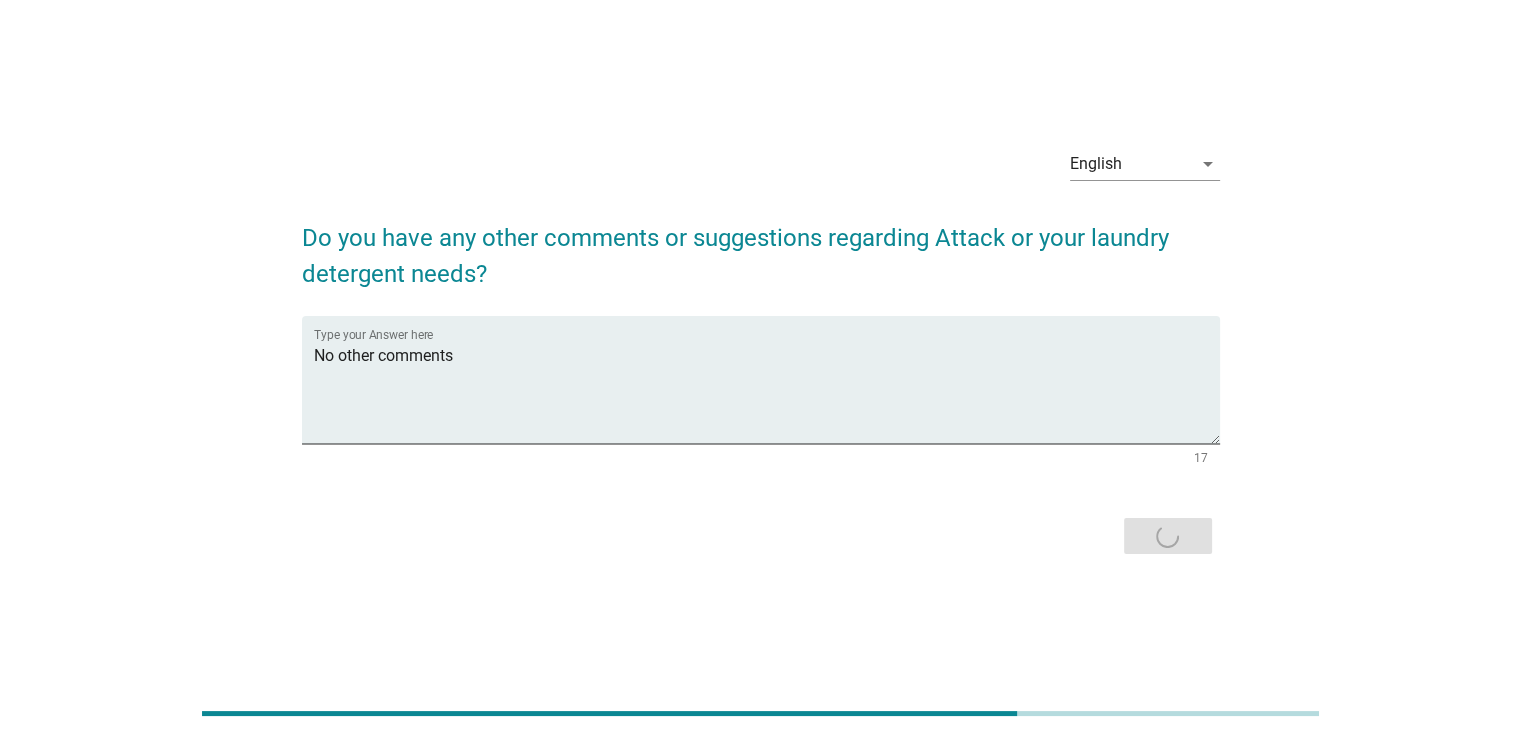 scroll, scrollTop: 18, scrollLeft: 0, axis: vertical 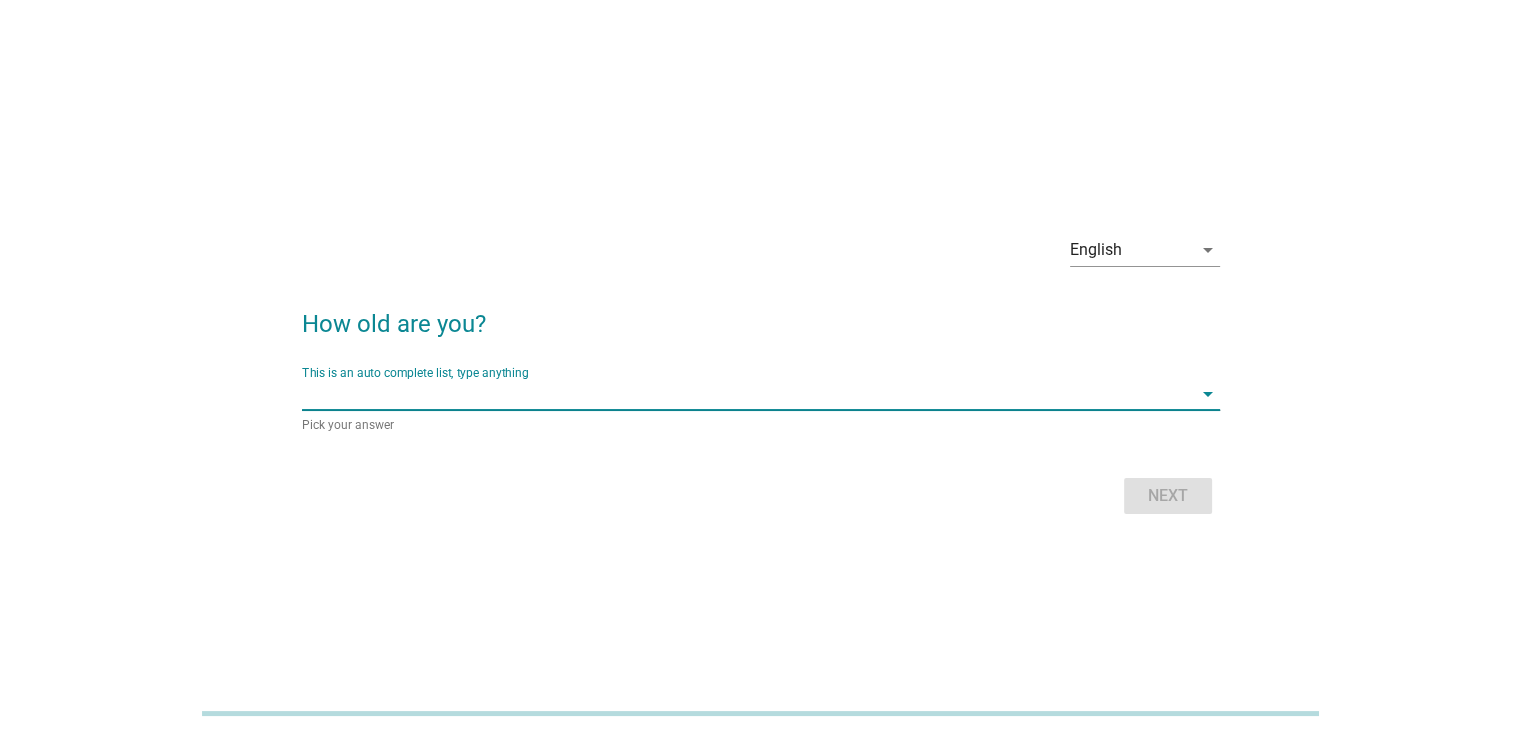 click at bounding box center [747, 394] 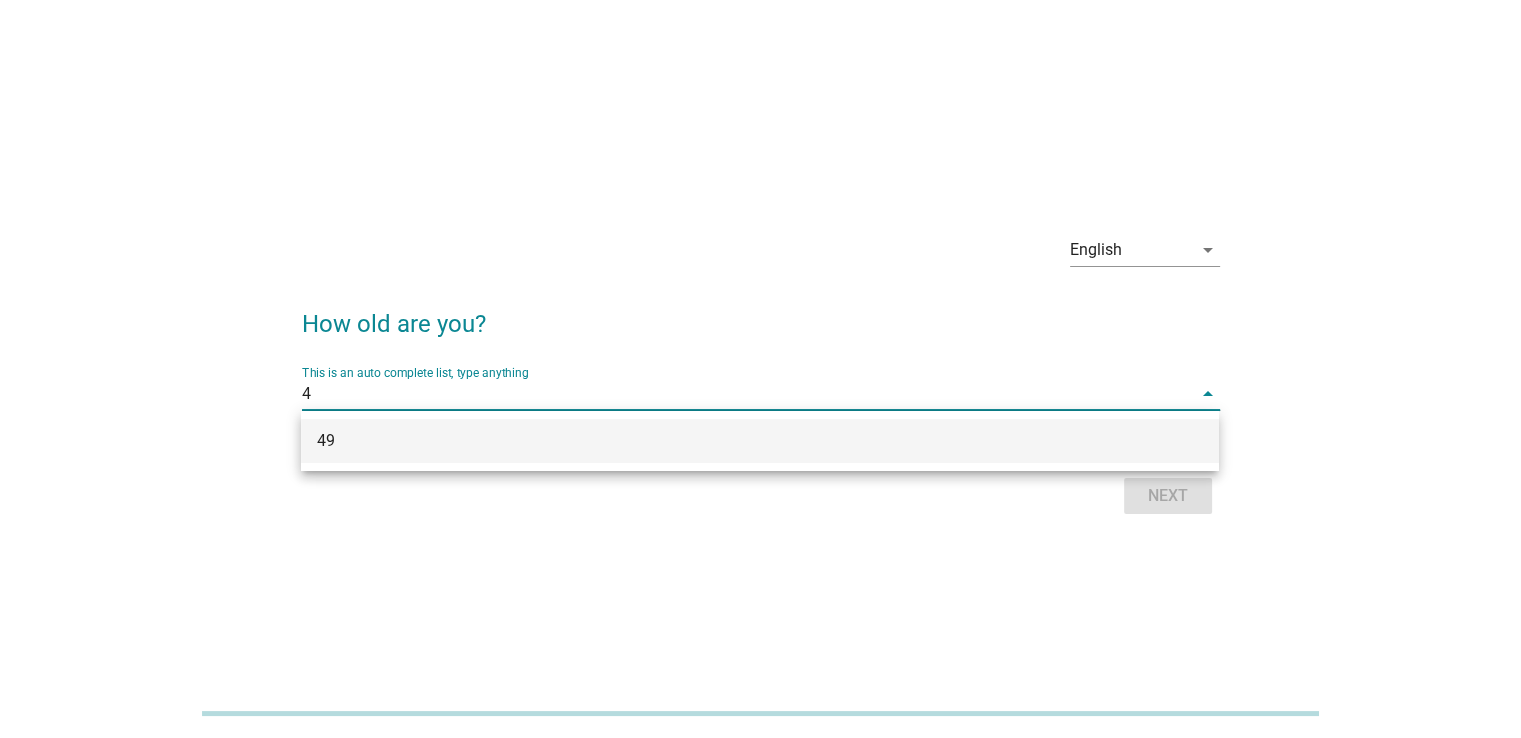 type on "49" 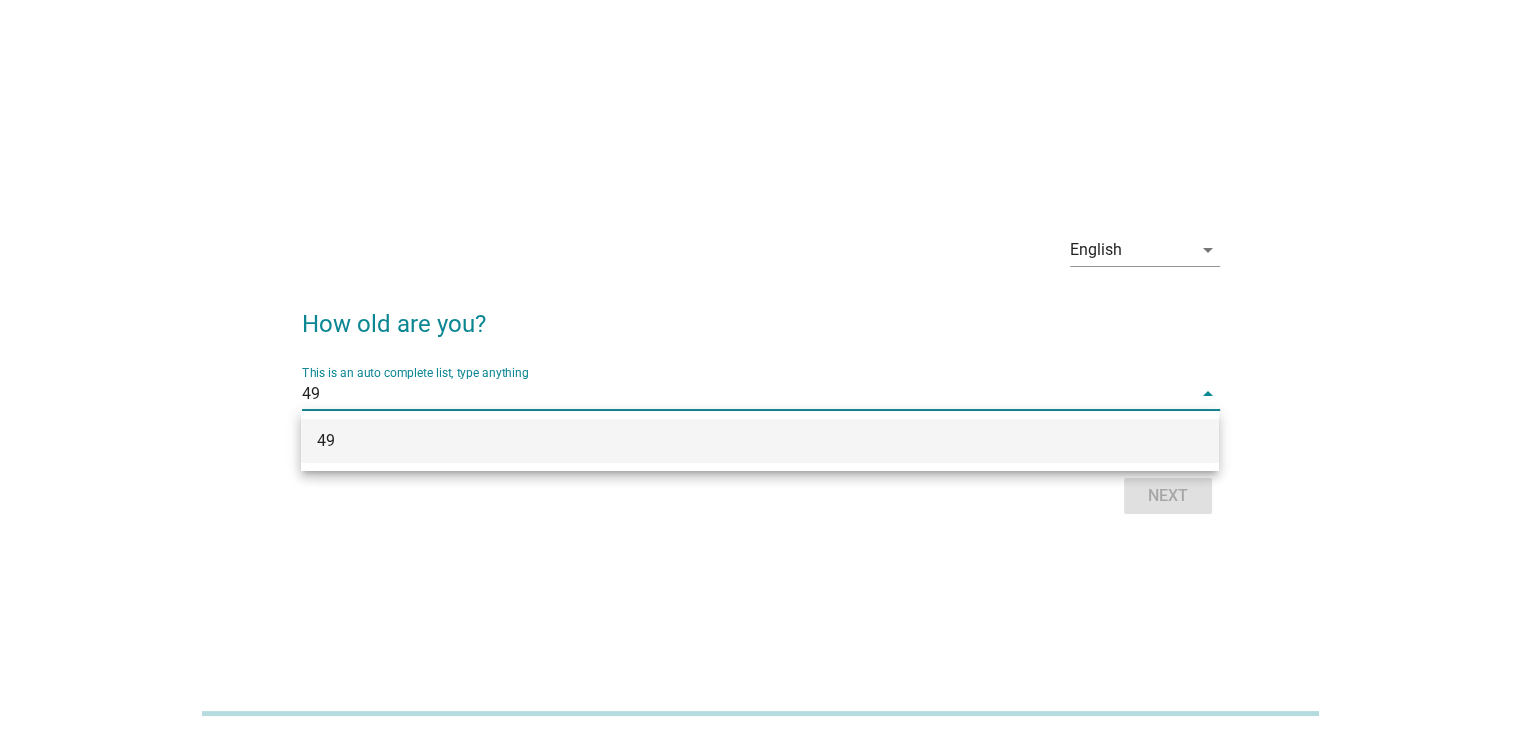 click on "49" at bounding box center [723, 441] 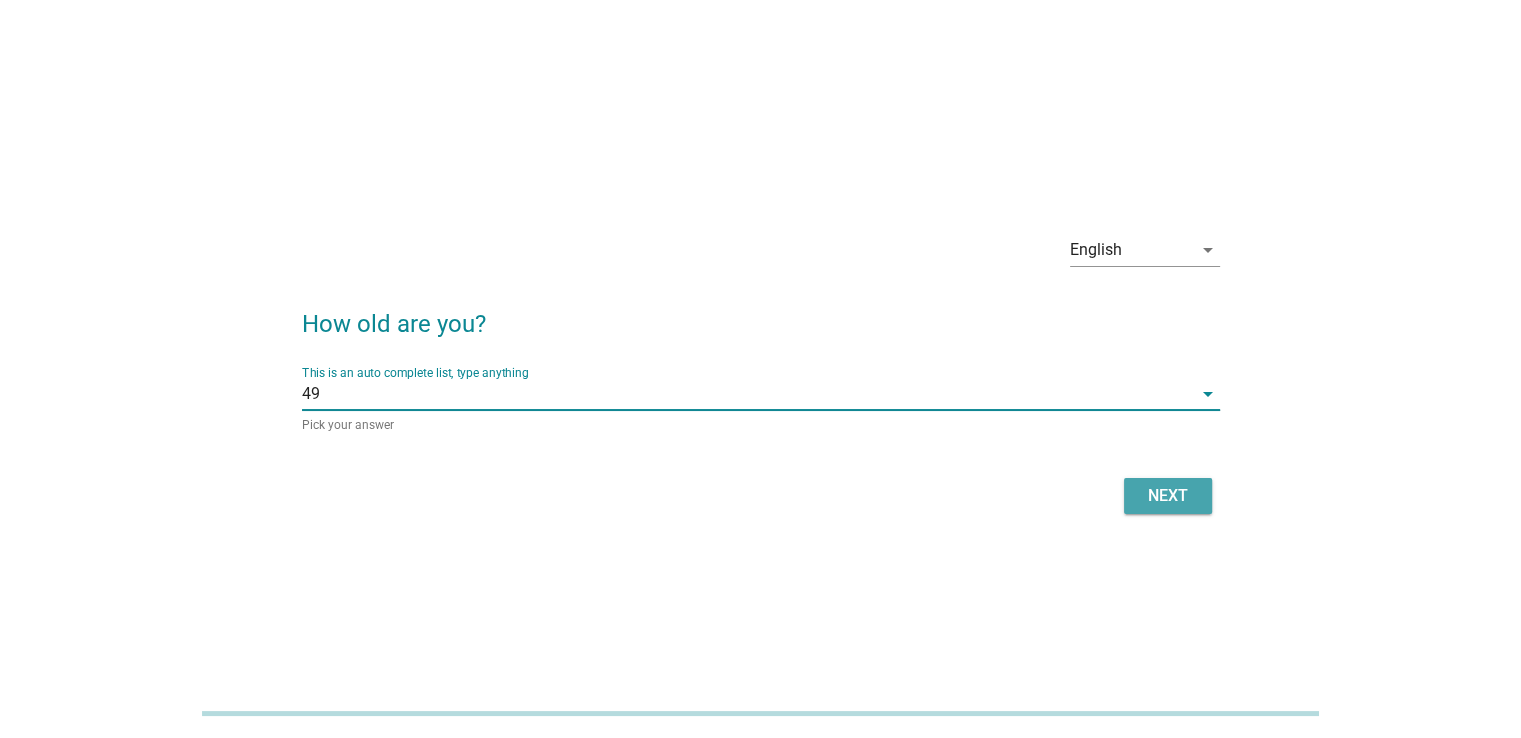 click on "Next" at bounding box center (1168, 496) 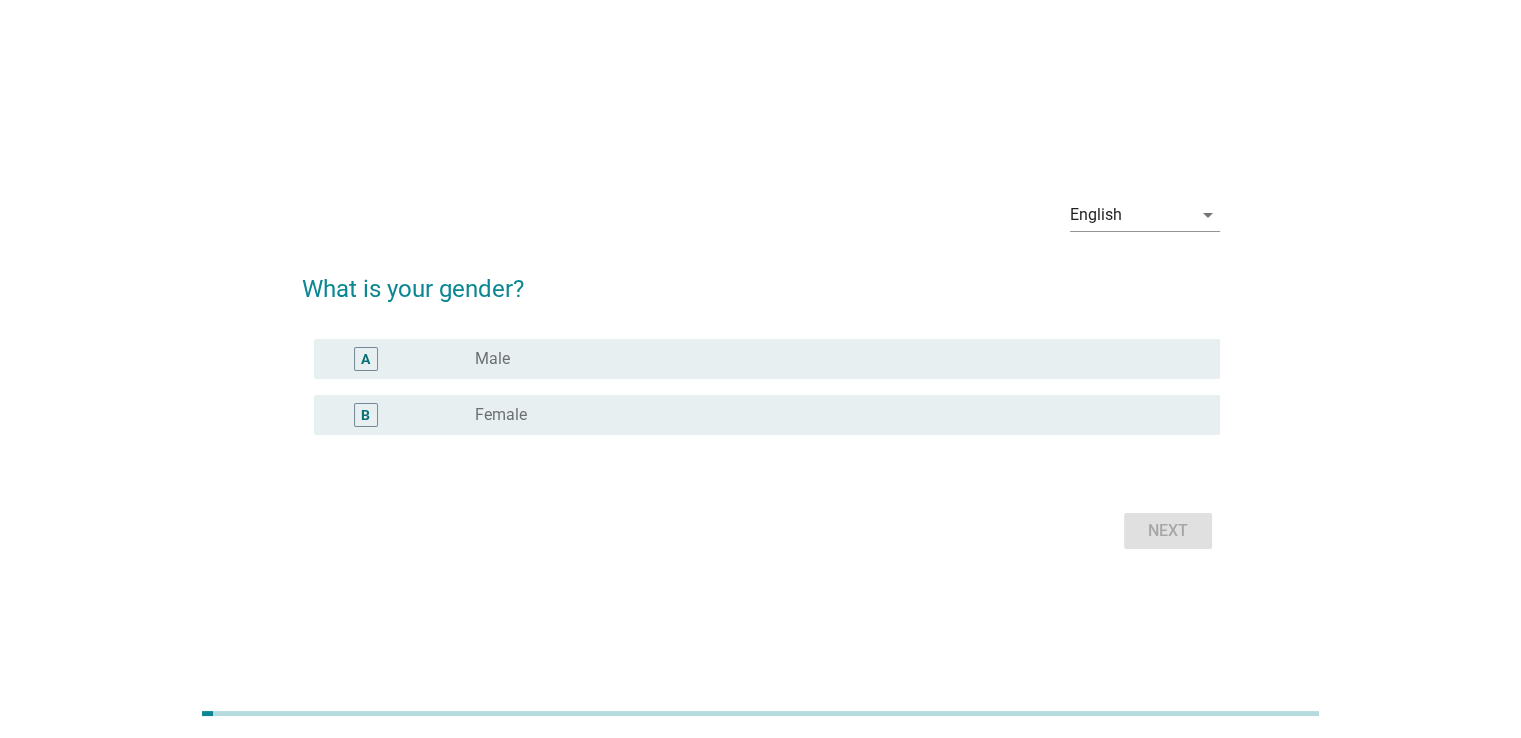 click on "radio_button_unchecked Female" at bounding box center (839, 415) 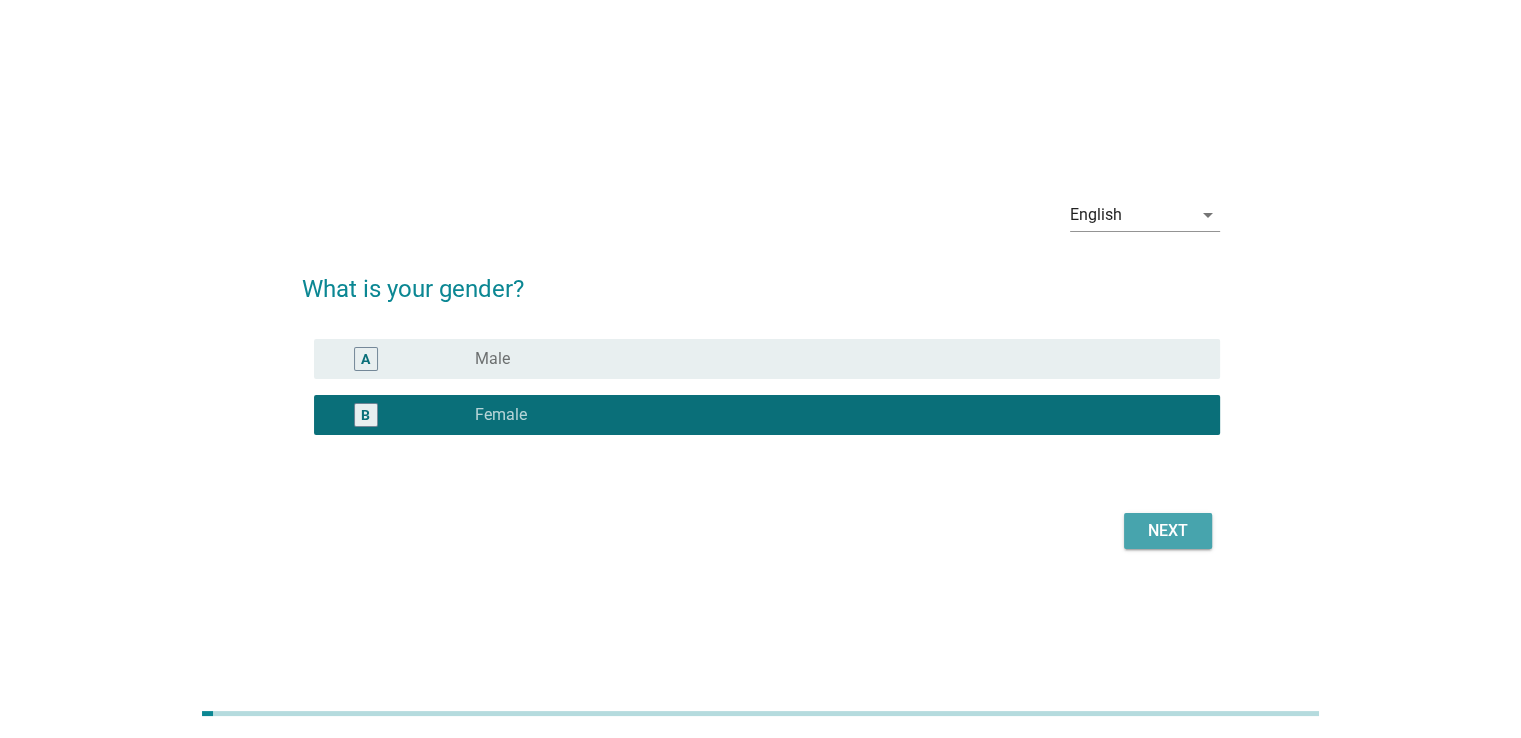 click on "Next" at bounding box center [1168, 531] 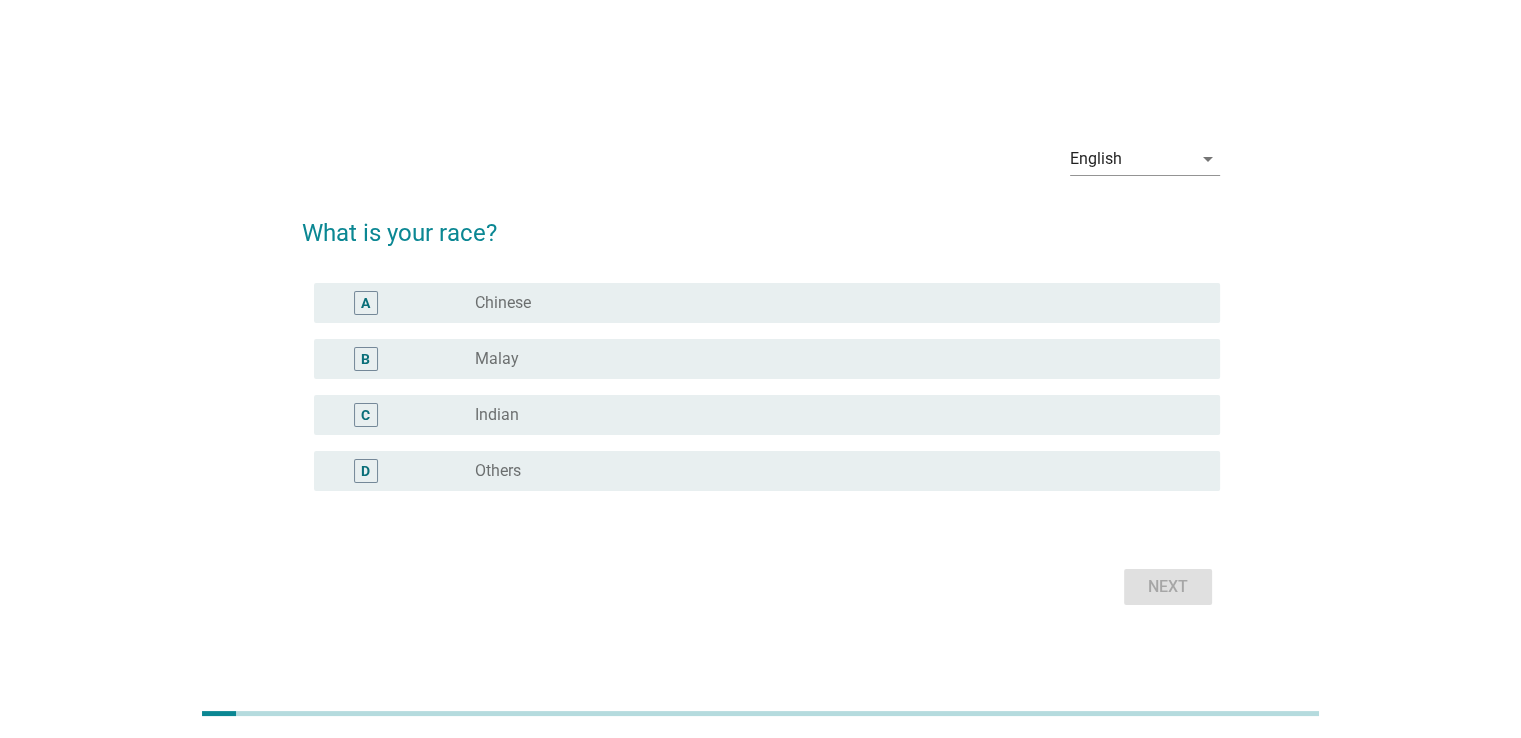 click on "radio_button_unchecked Chinese" at bounding box center [831, 303] 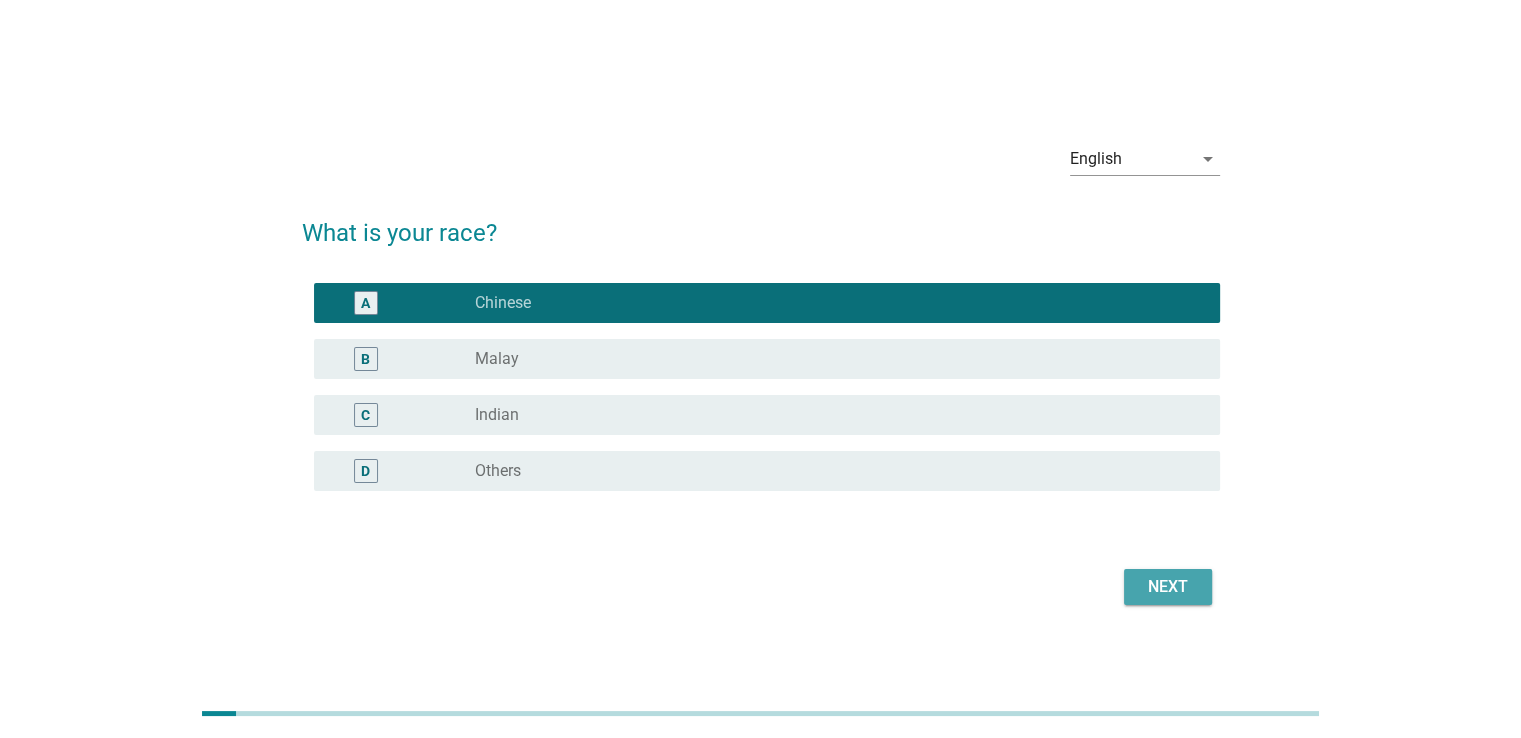 click on "Next" at bounding box center [1168, 587] 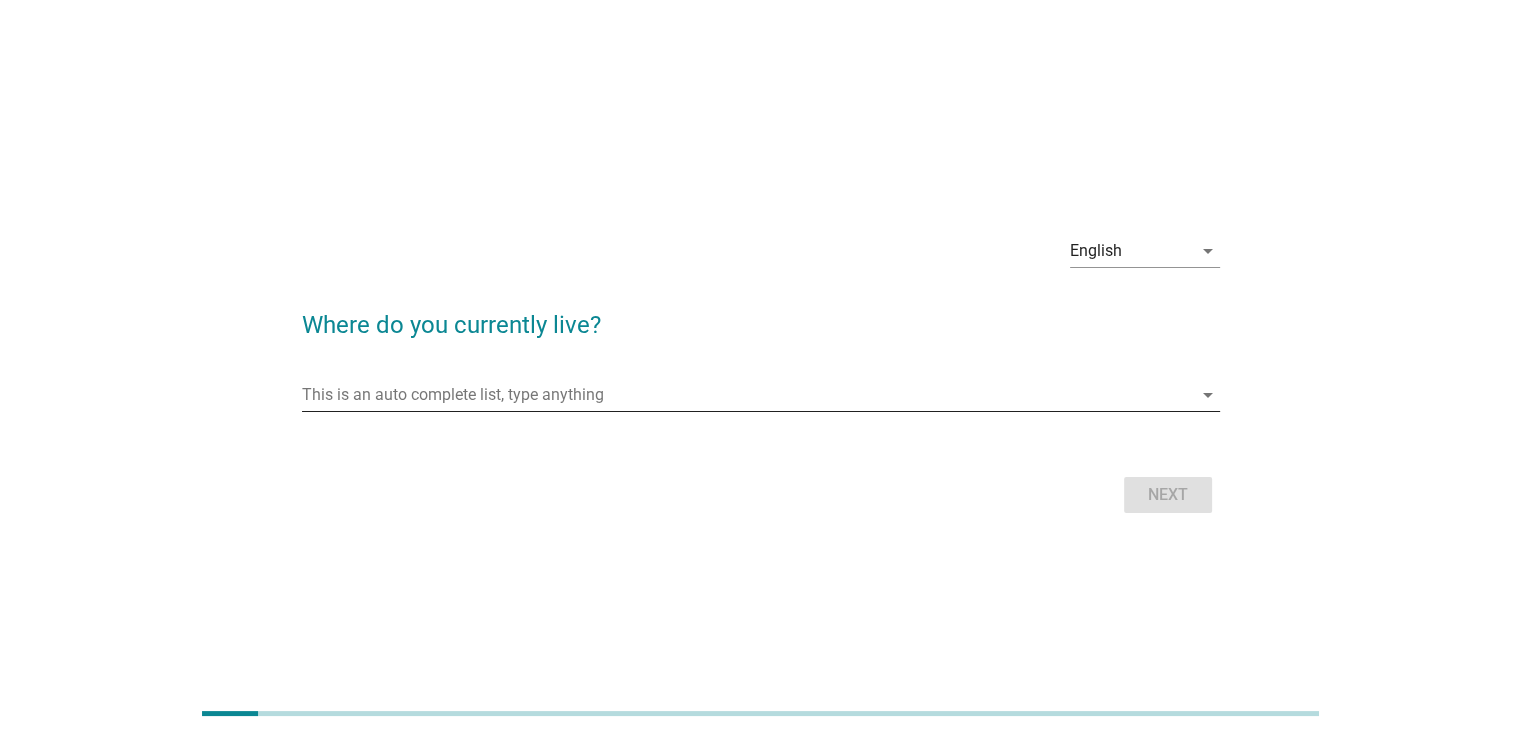 click at bounding box center (747, 395) 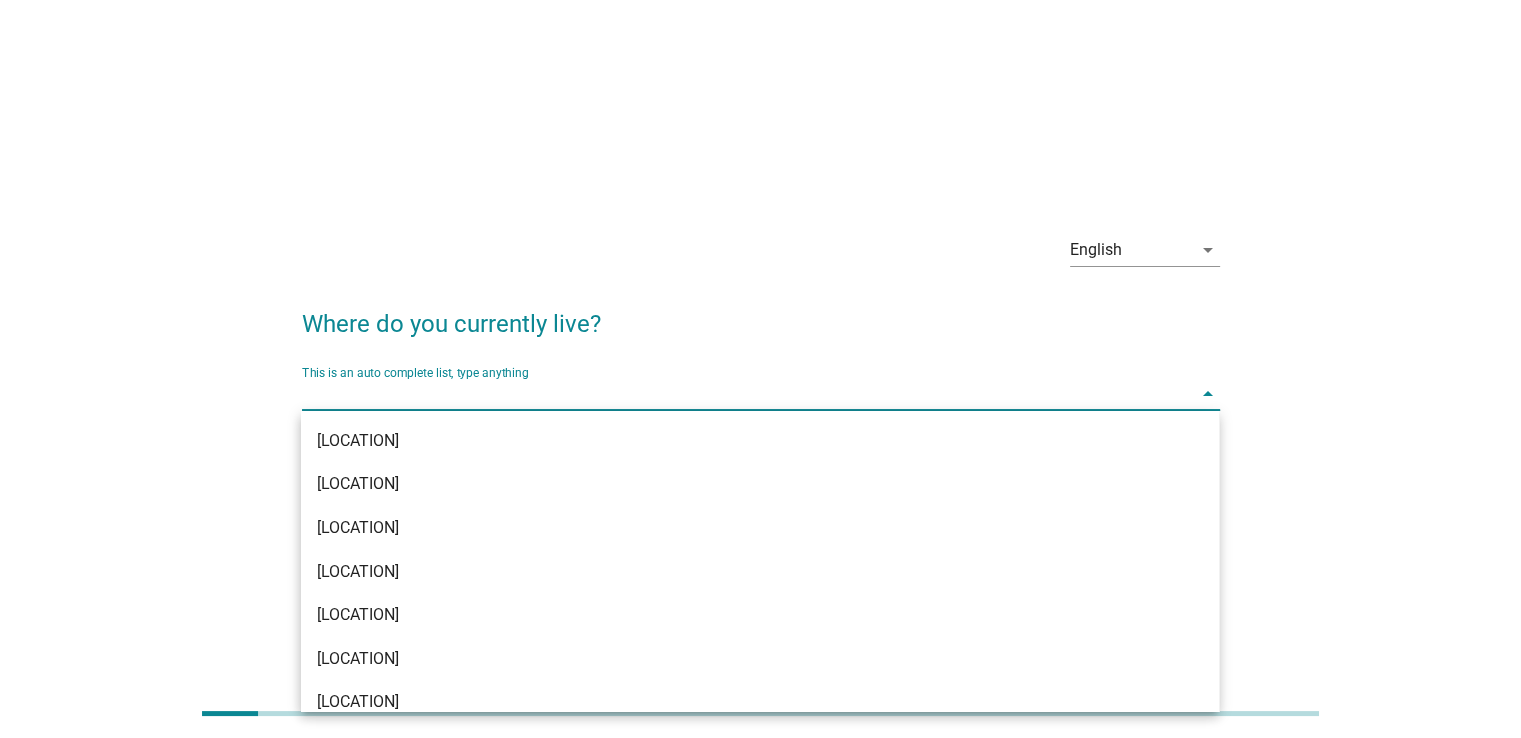 click on "[LOCATION]" at bounding box center [723, 572] 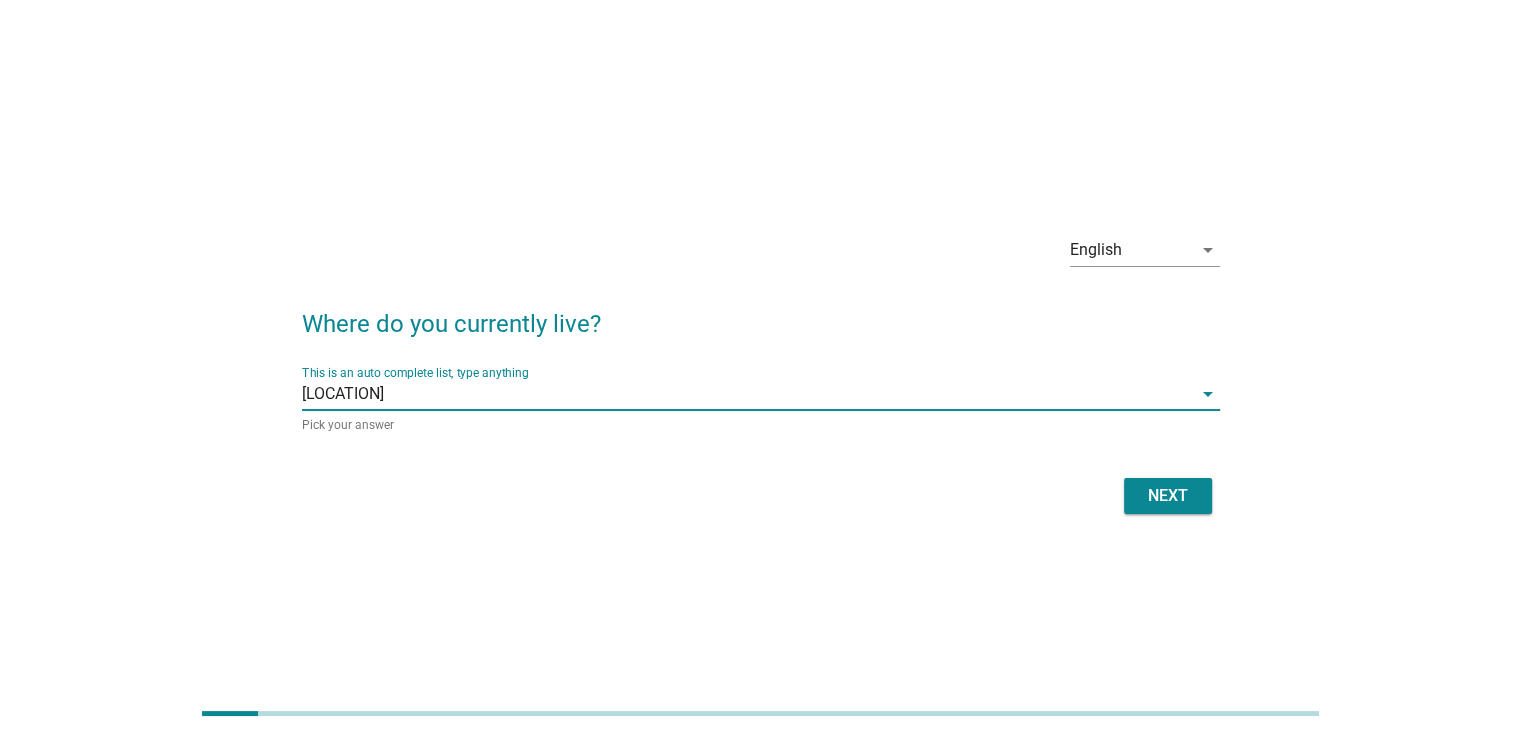 click on "Next" at bounding box center (1168, 496) 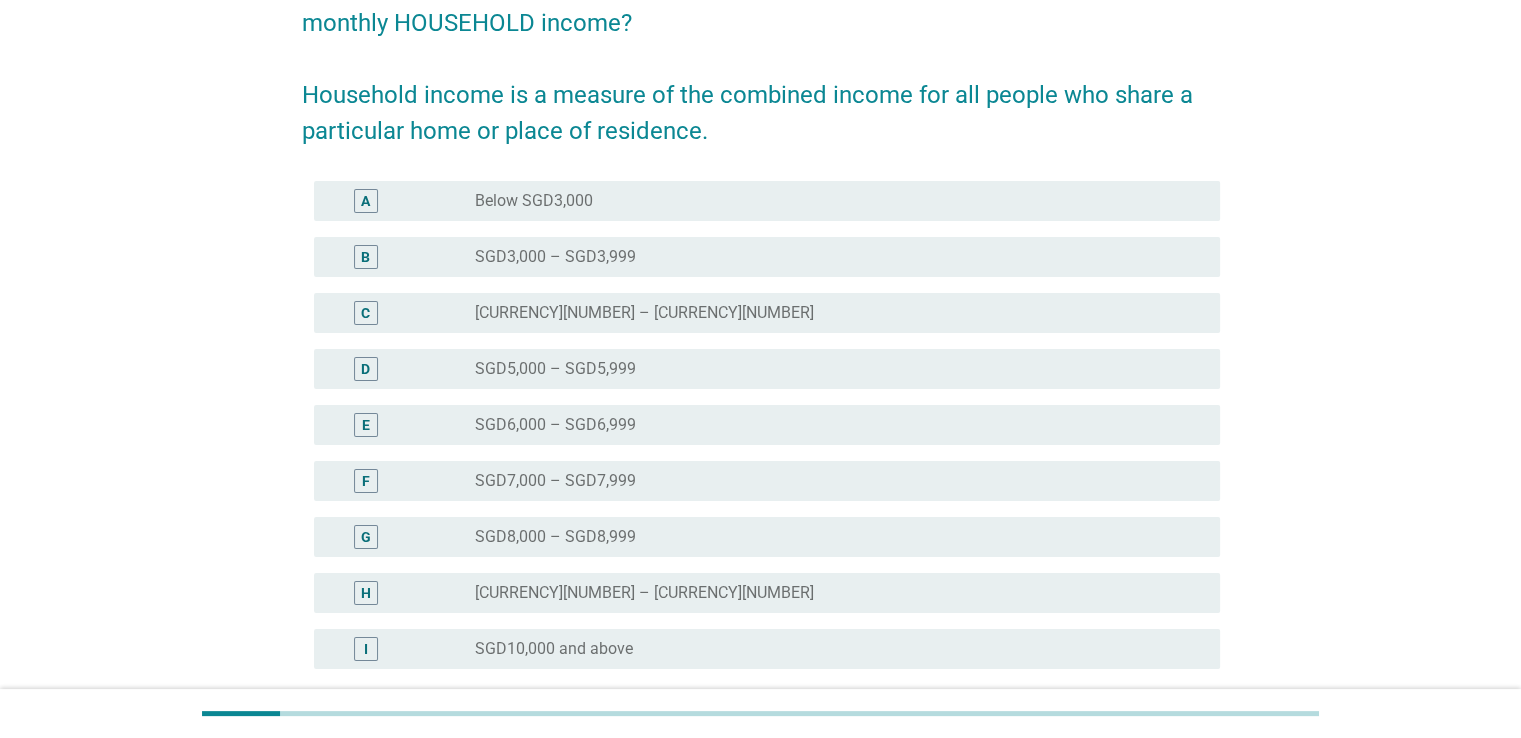 scroll, scrollTop: 396, scrollLeft: 0, axis: vertical 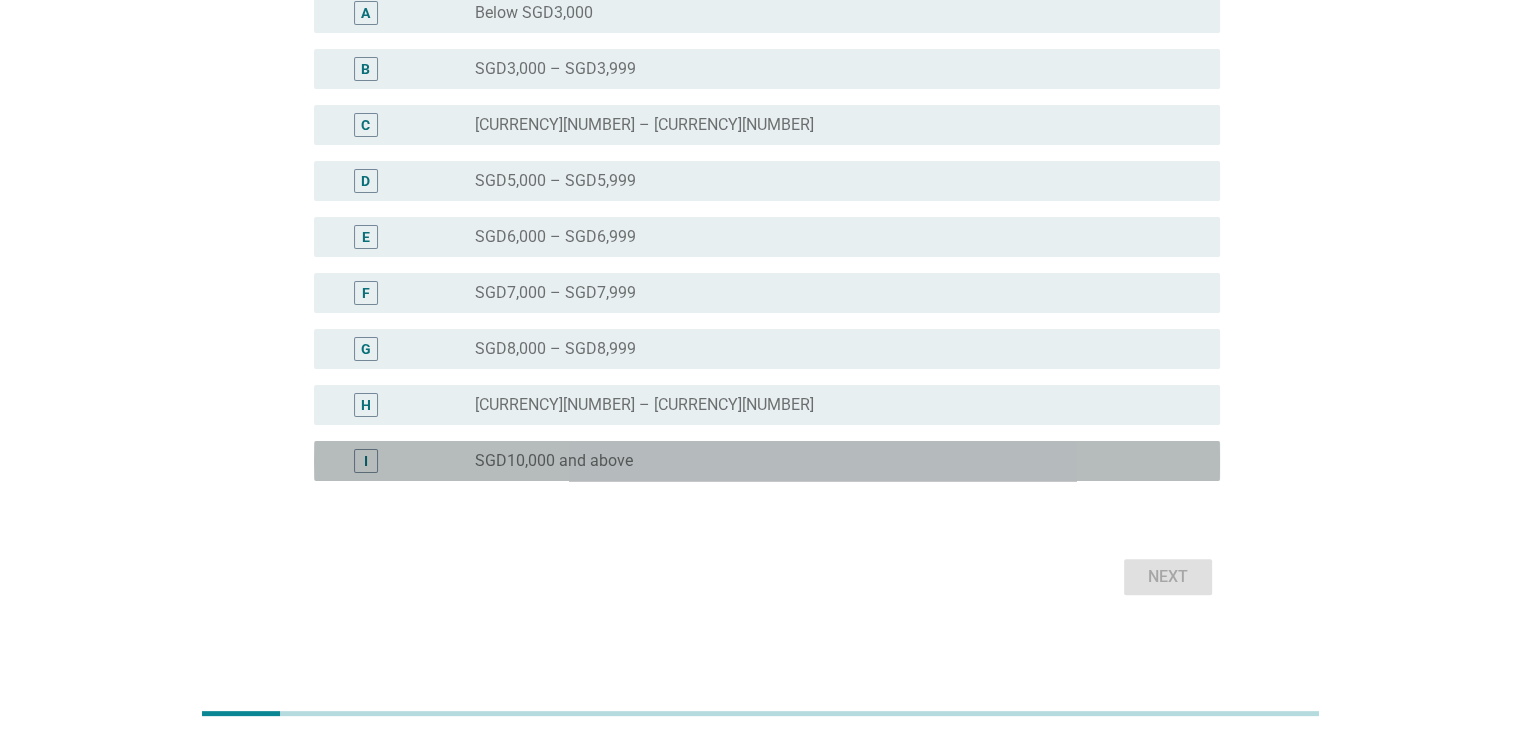 click on "radio_button_unchecked [CURRENCY][NUMBER] and above" at bounding box center (831, 461) 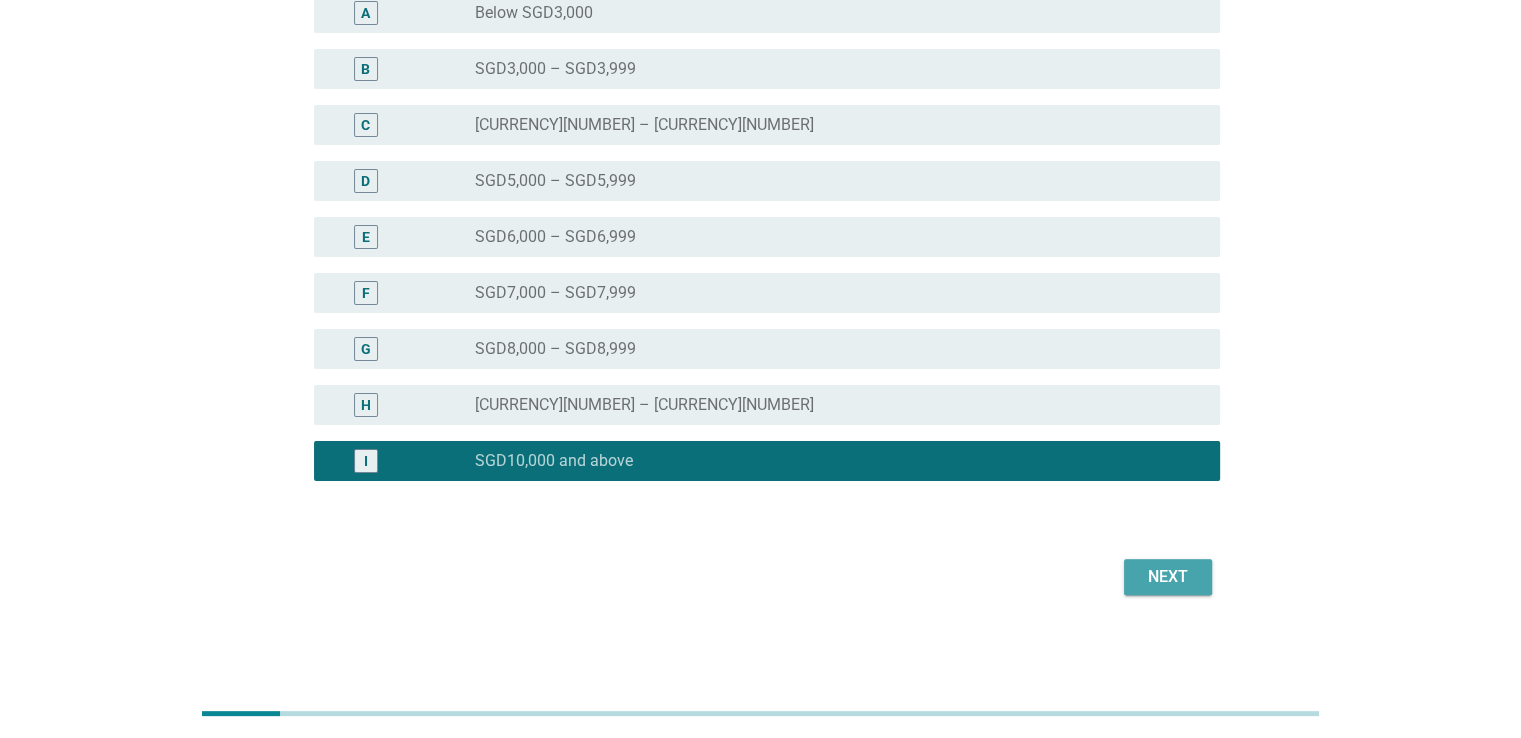 click on "Next" at bounding box center (1168, 577) 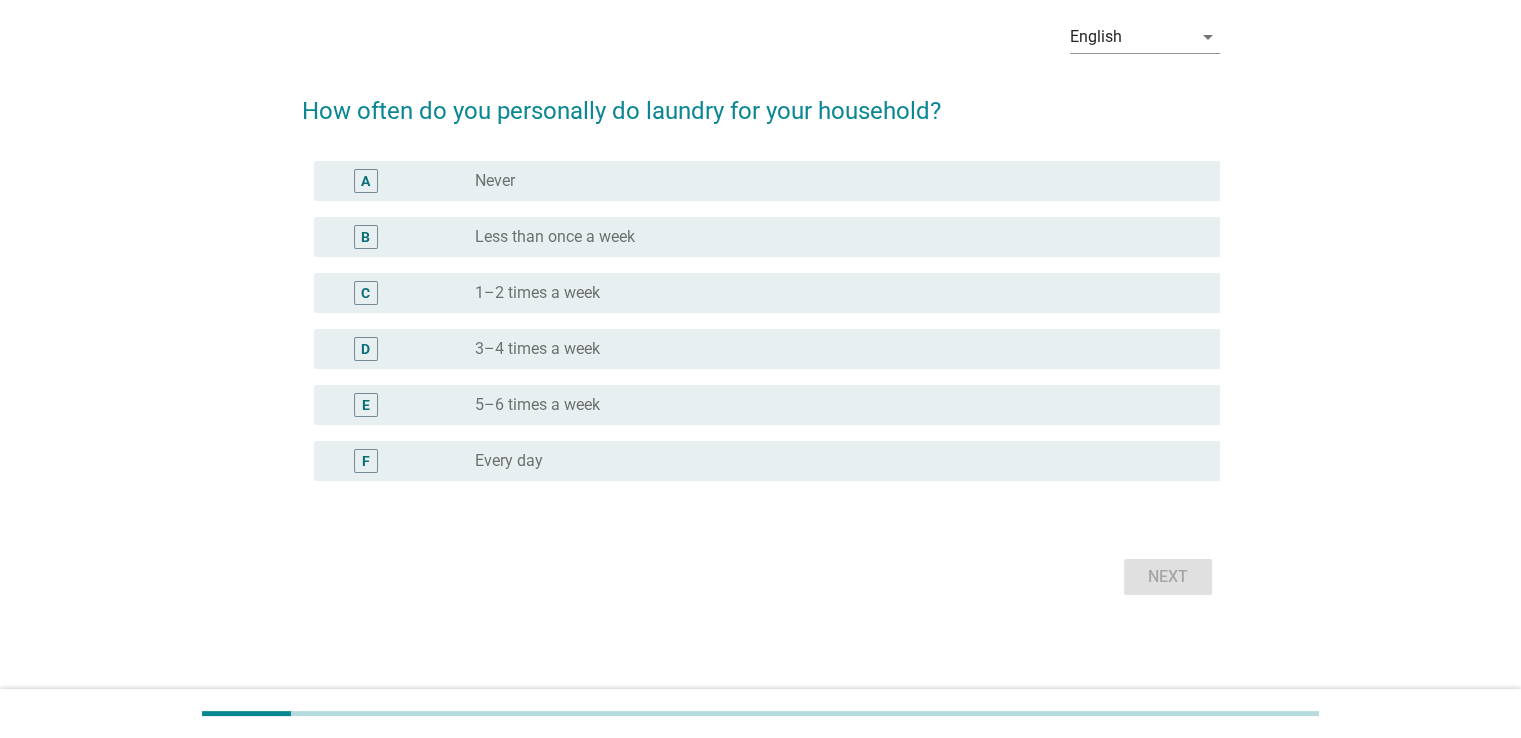 scroll, scrollTop: 0, scrollLeft: 0, axis: both 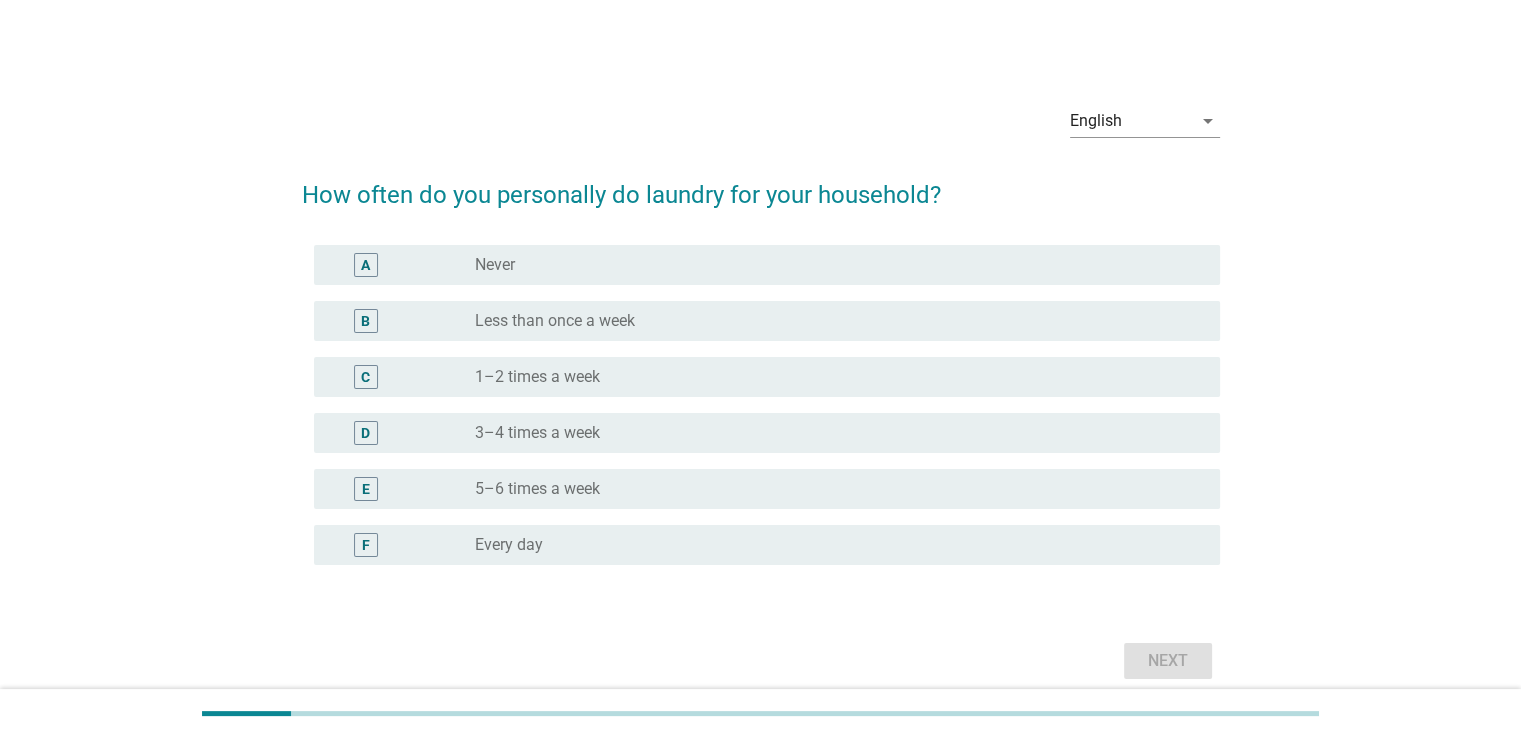 click on "3–4 times a week" at bounding box center (537, 433) 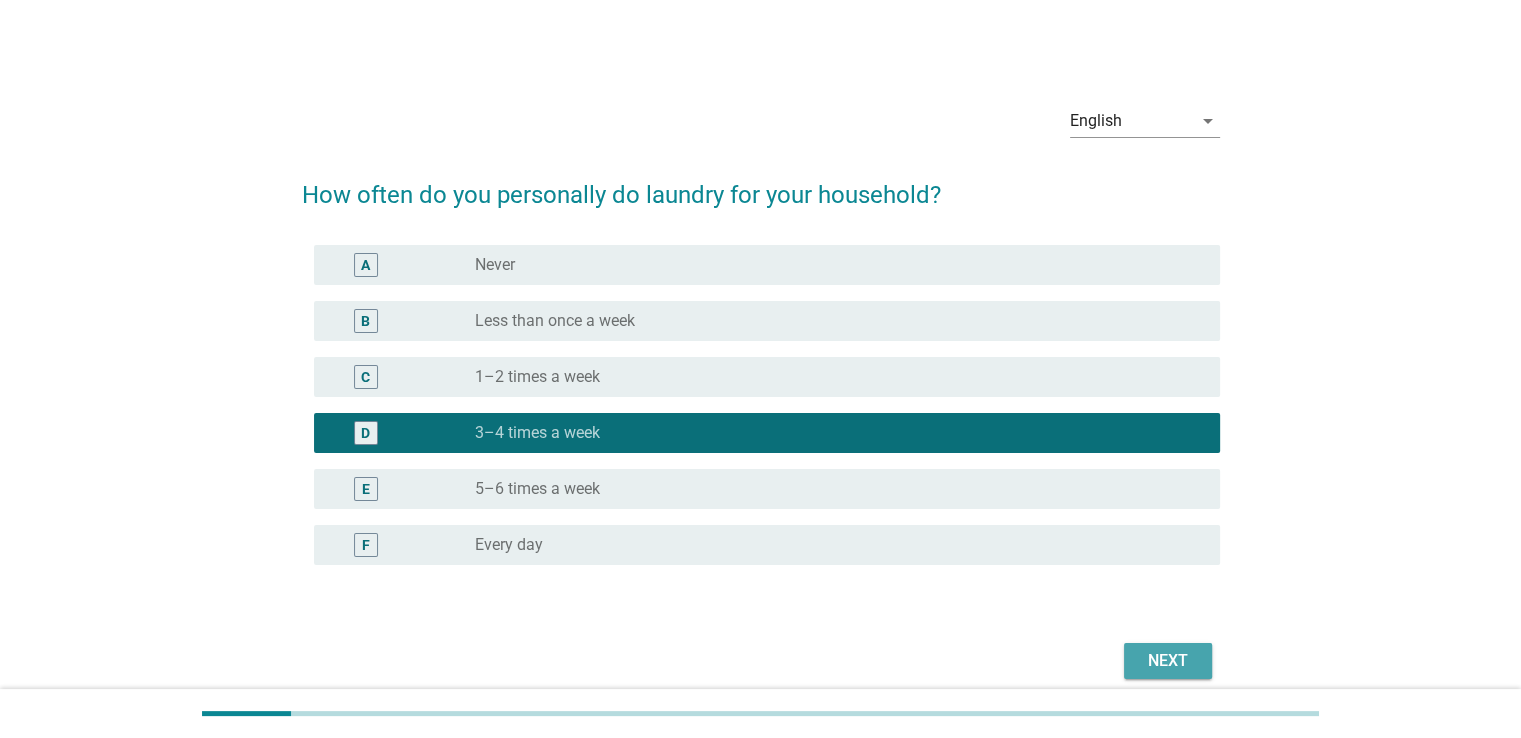 click on "Next" at bounding box center [1168, 661] 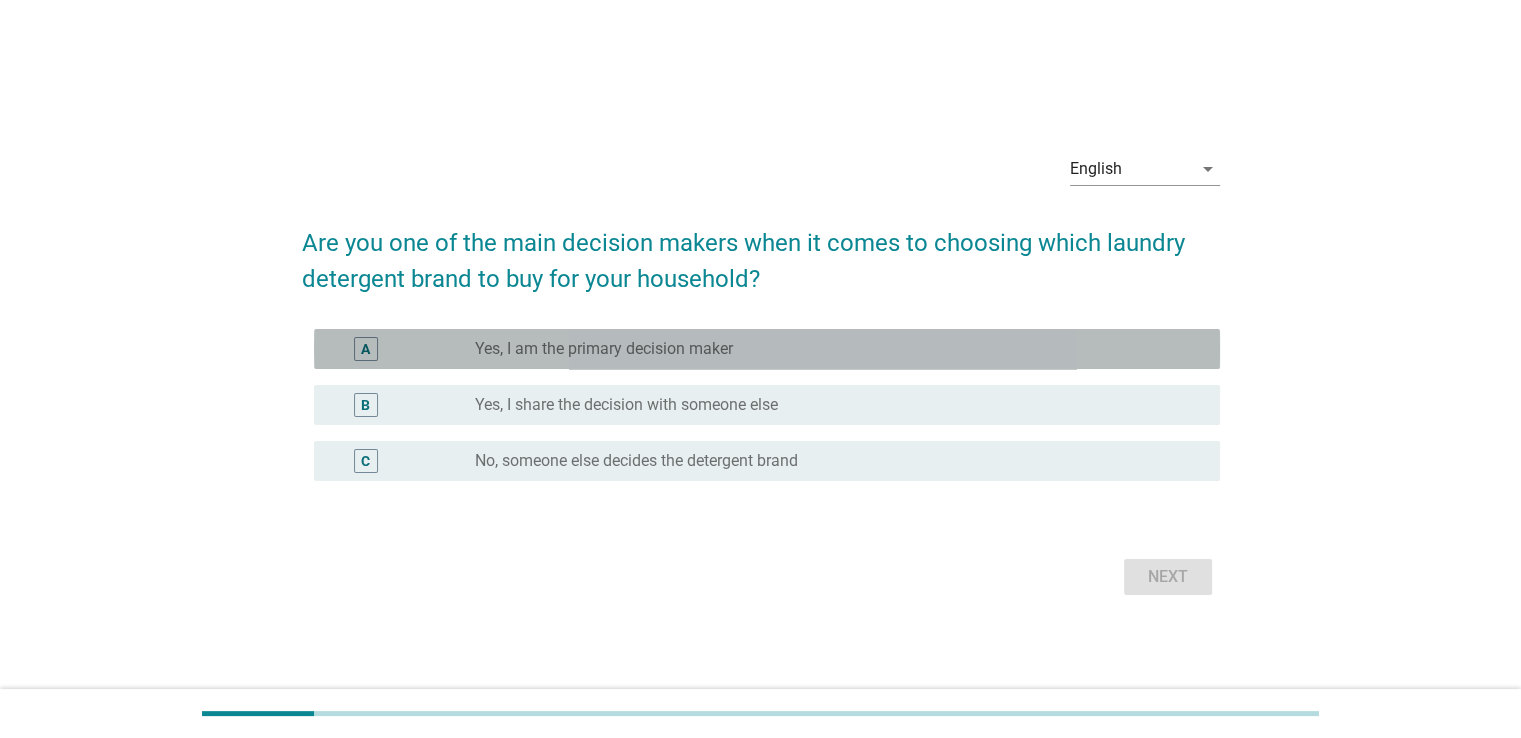 click on "radio_button_unchecked Yes, I am the primary decision maker" at bounding box center (839, 349) 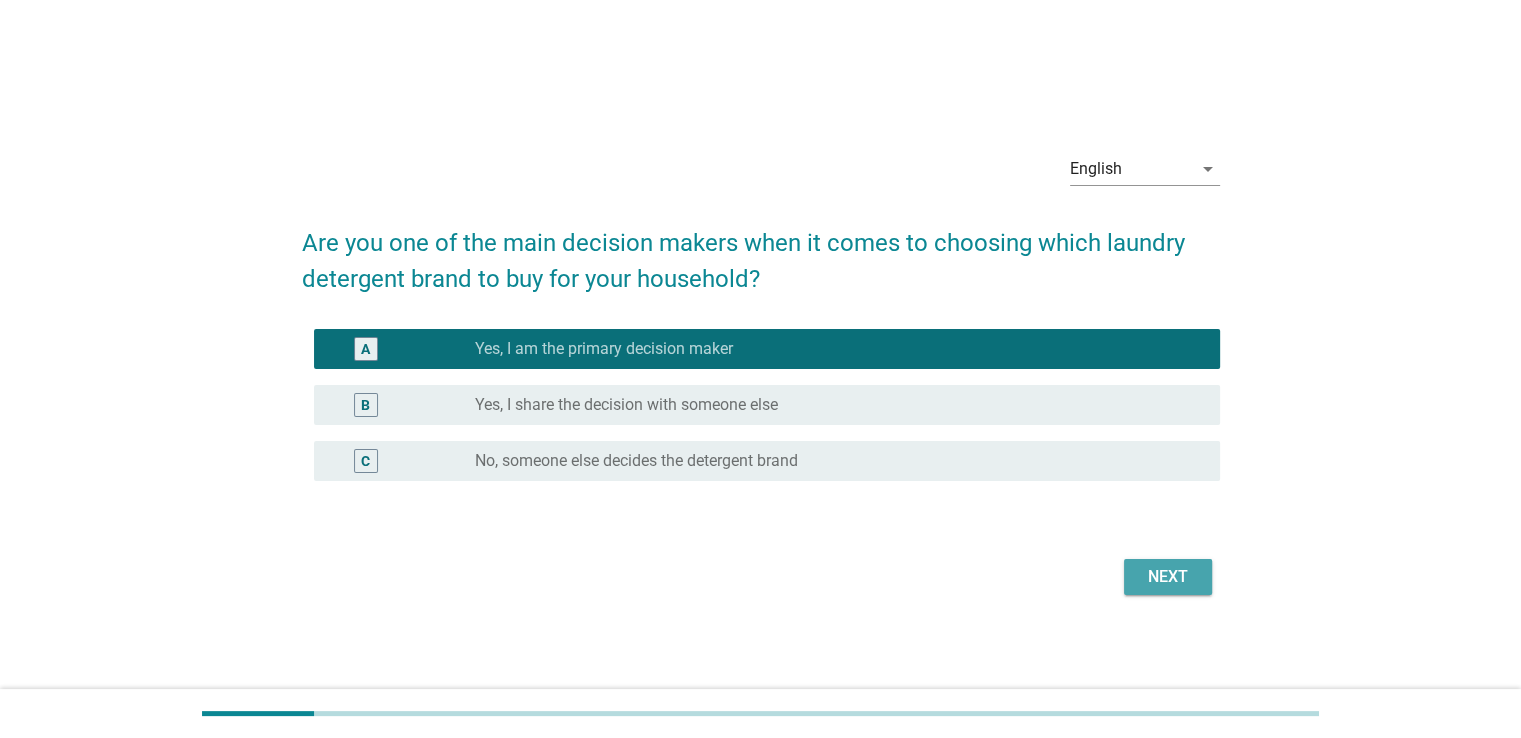 click on "Next" at bounding box center (1168, 577) 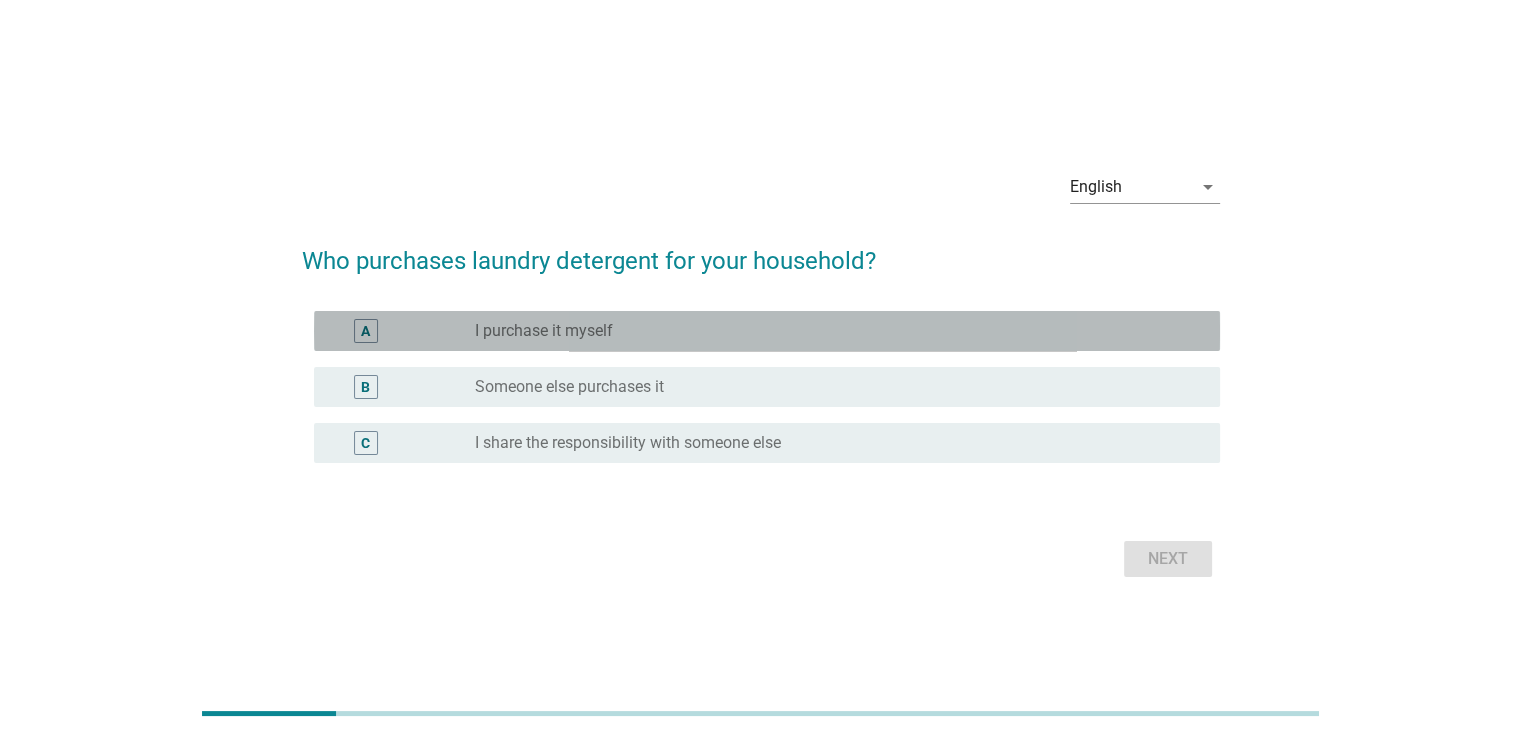 click on "radio_button_unchecked I purchase it myself" at bounding box center [831, 331] 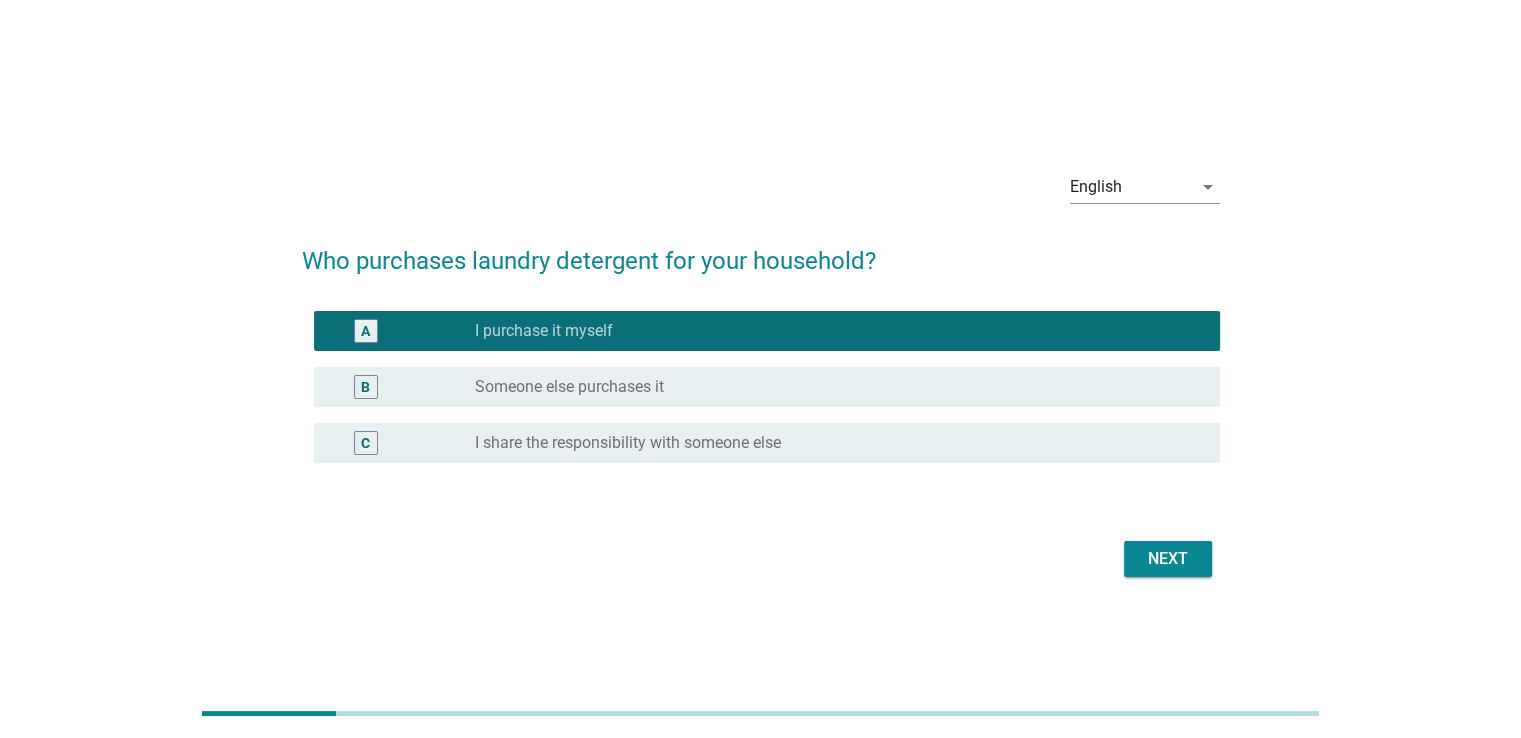 click on "Next" at bounding box center [1168, 559] 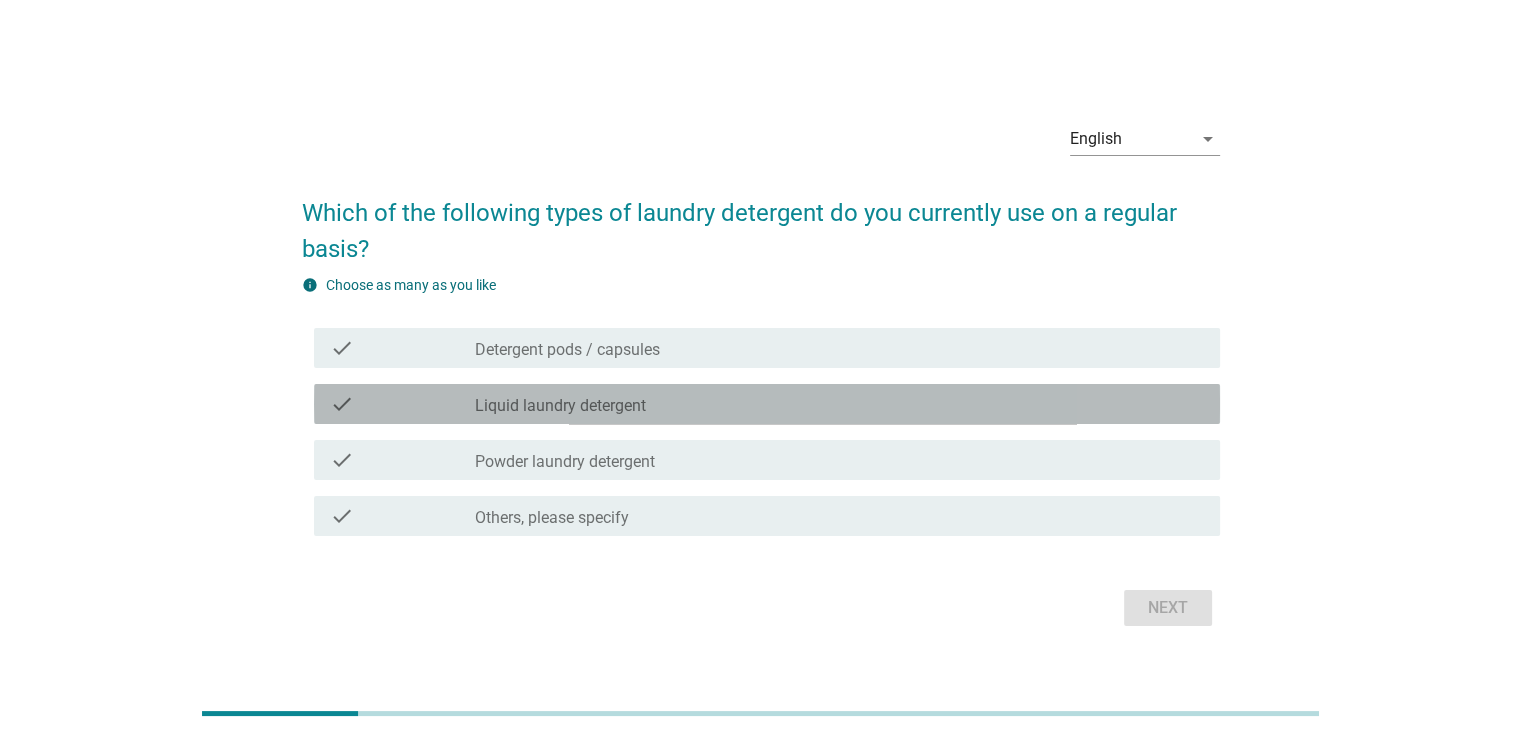 click on "Liquid laundry detergent" at bounding box center [560, 406] 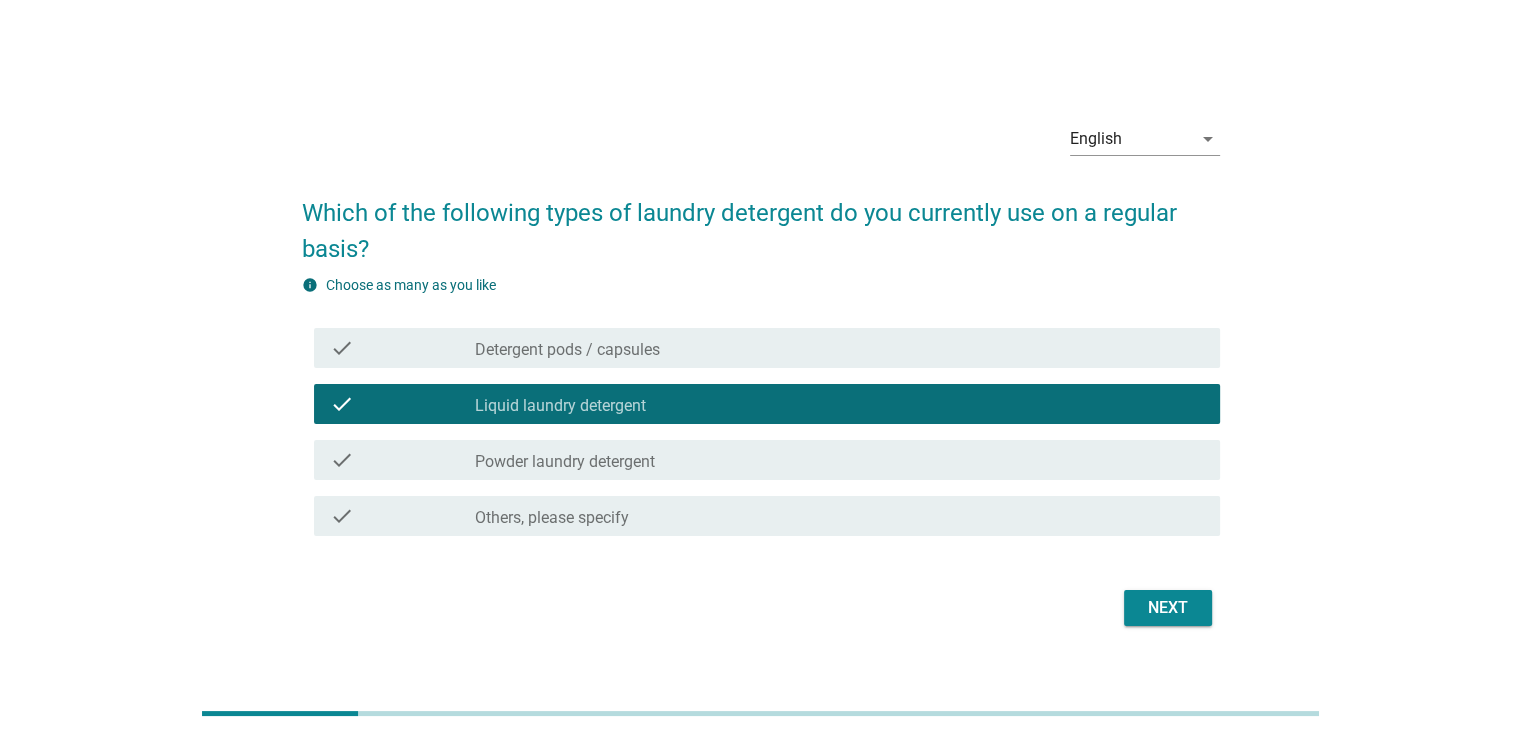 click on "Powder laundry detergent" at bounding box center (565, 462) 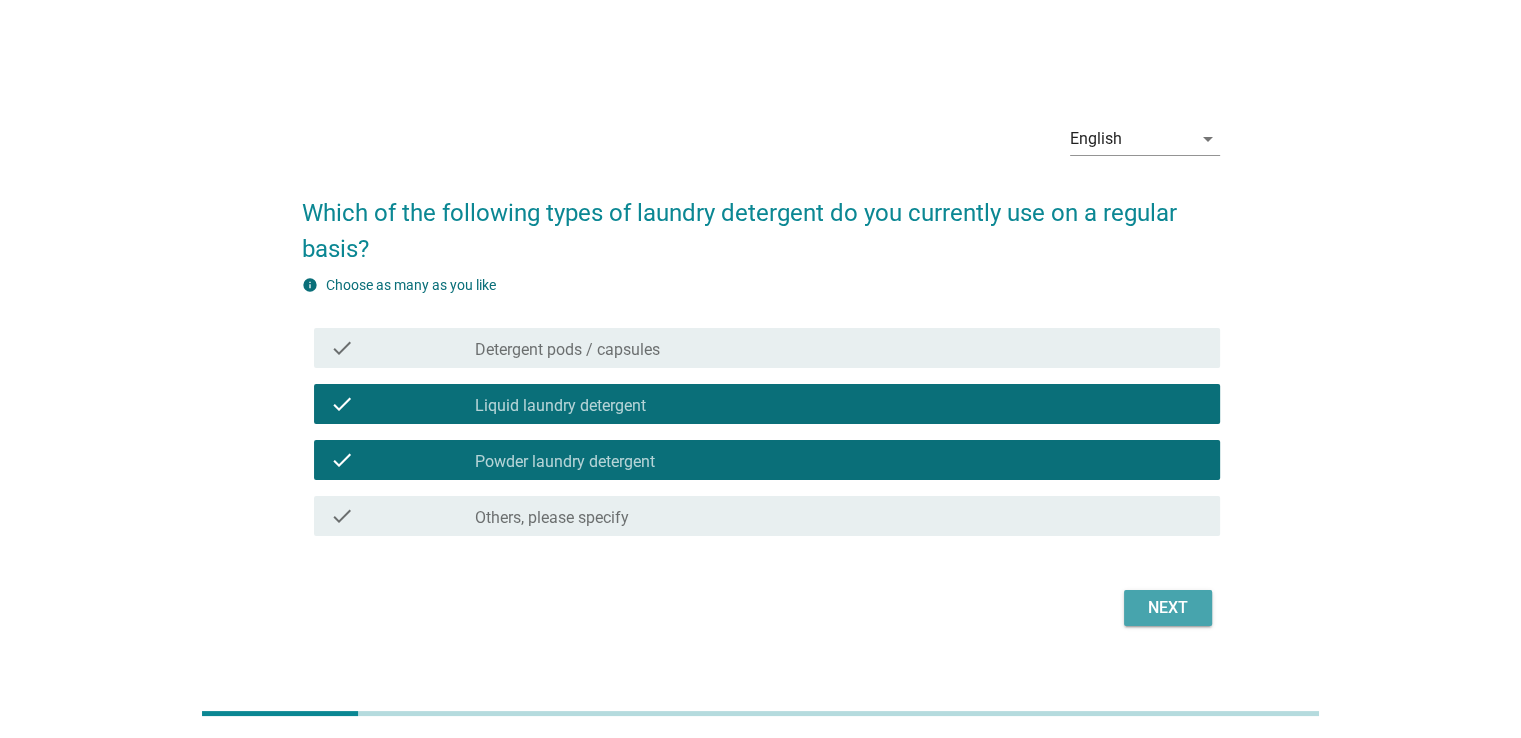 click on "Next" at bounding box center [1168, 608] 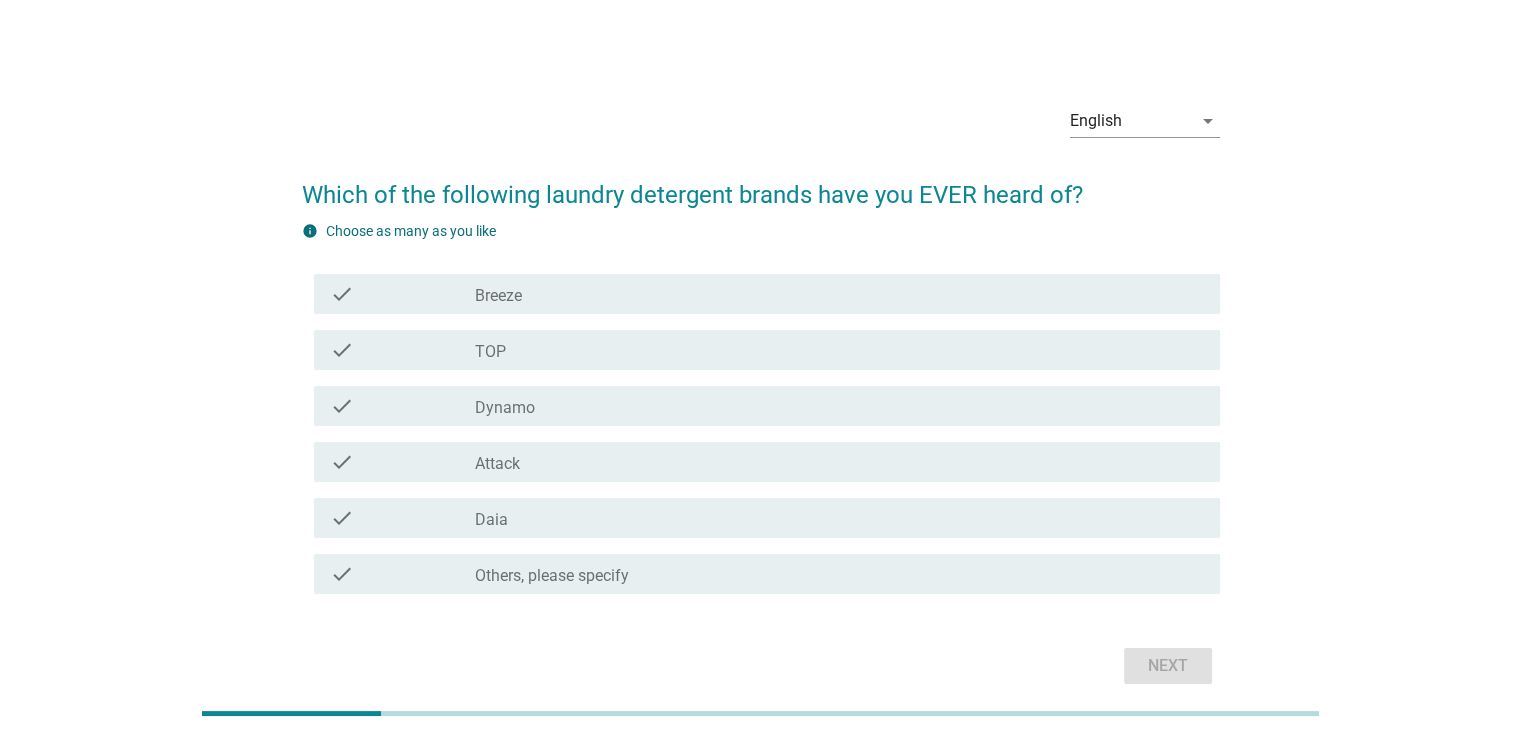 click on "check_box_outline_blank Breeze" at bounding box center [839, 294] 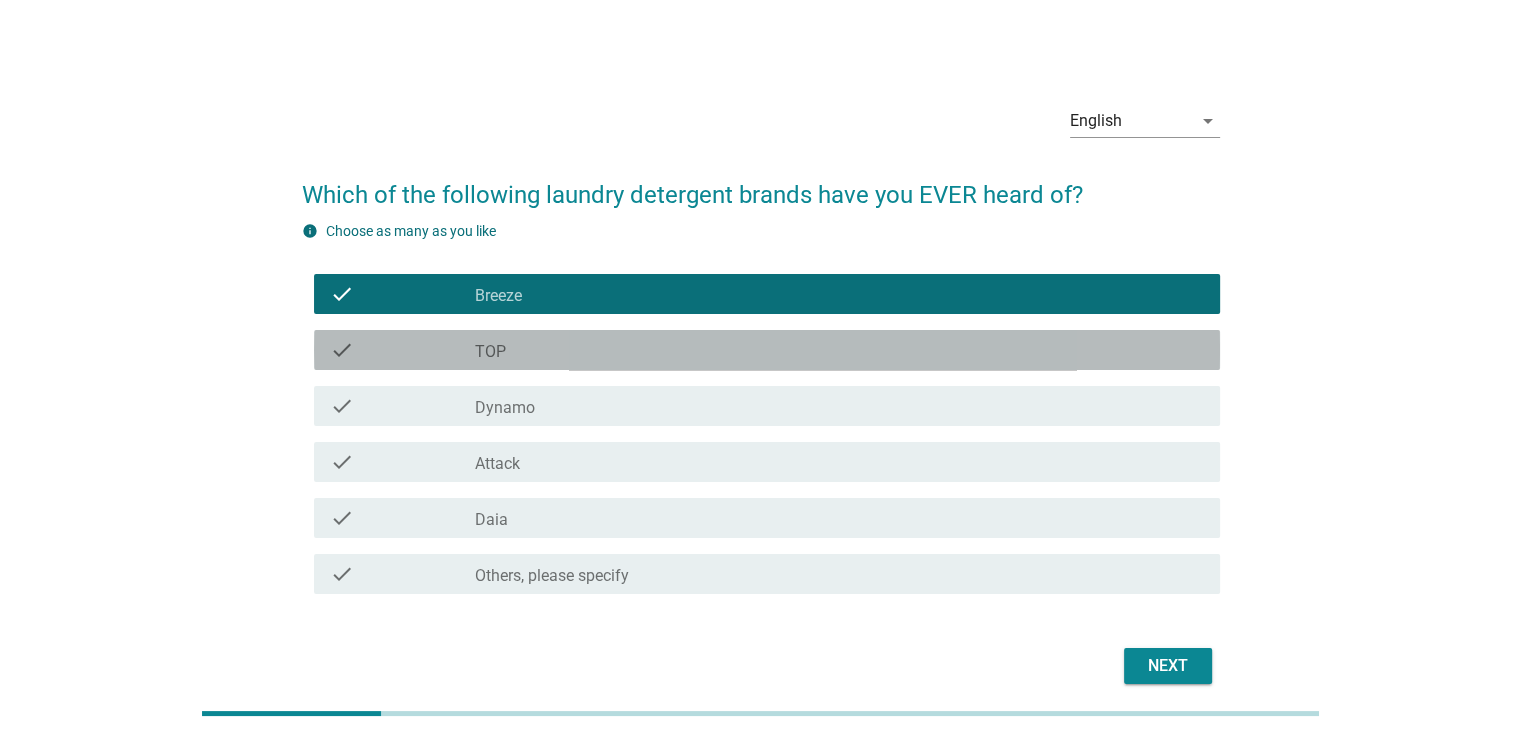 click on "TOP" at bounding box center [490, 352] 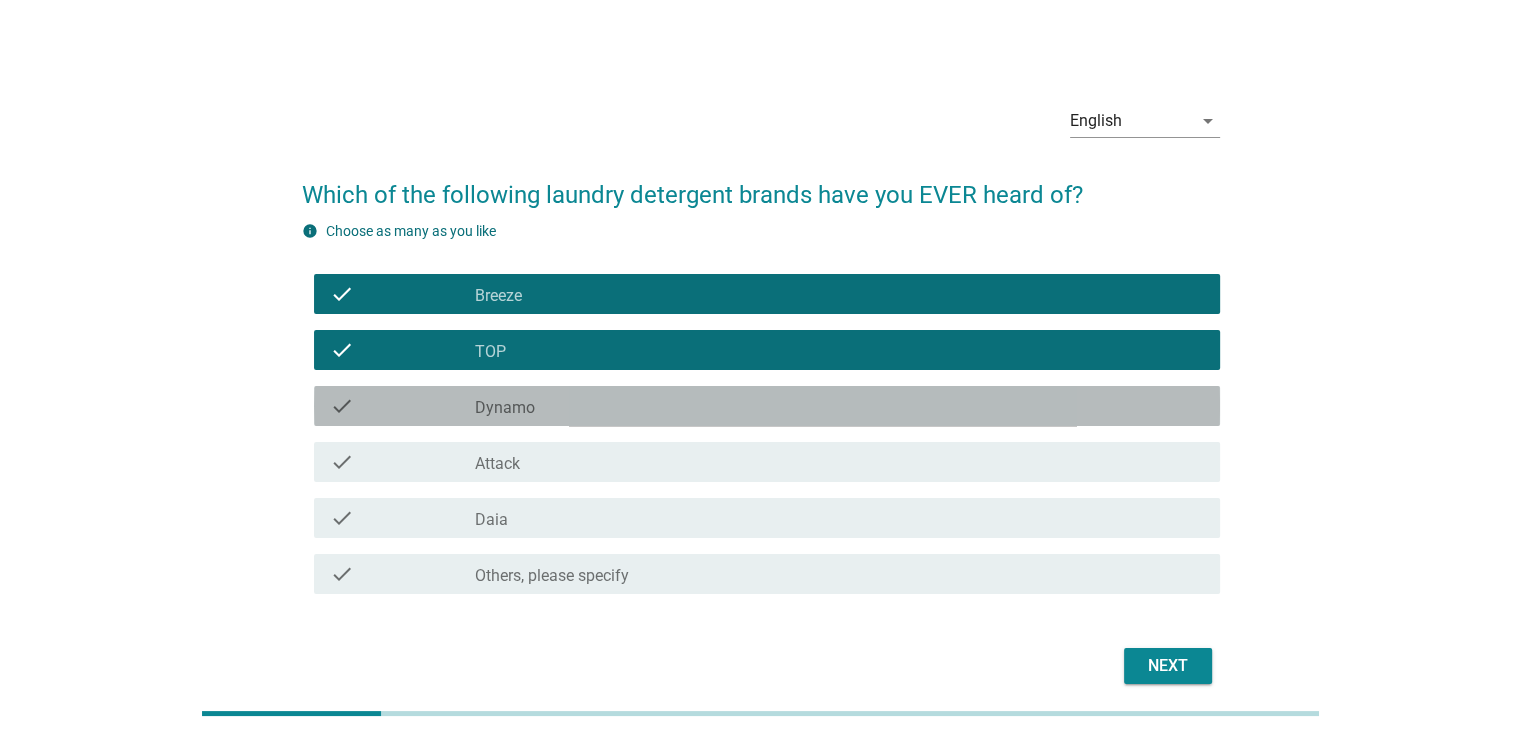 click on "Dynamo" at bounding box center (505, 408) 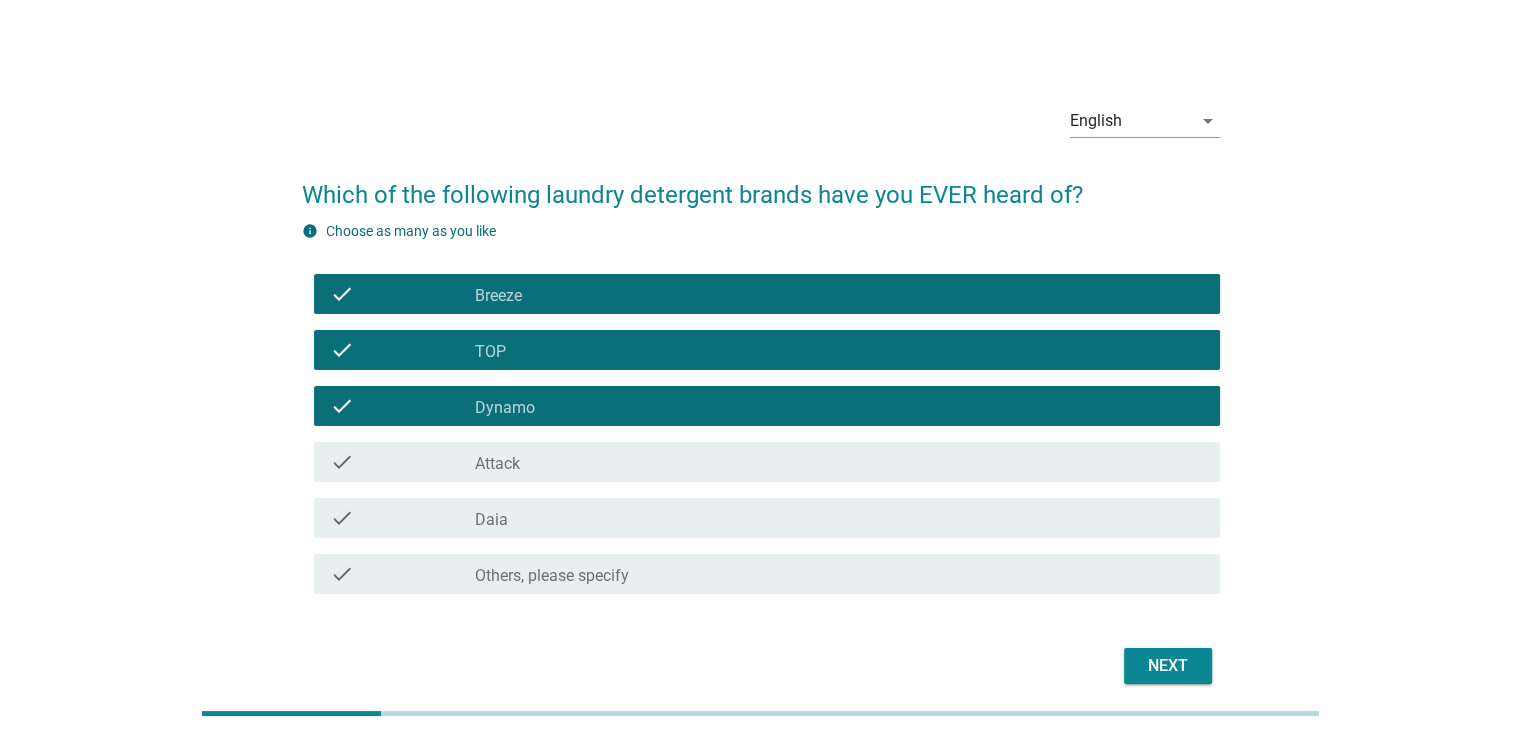 click on "Attack" at bounding box center [497, 464] 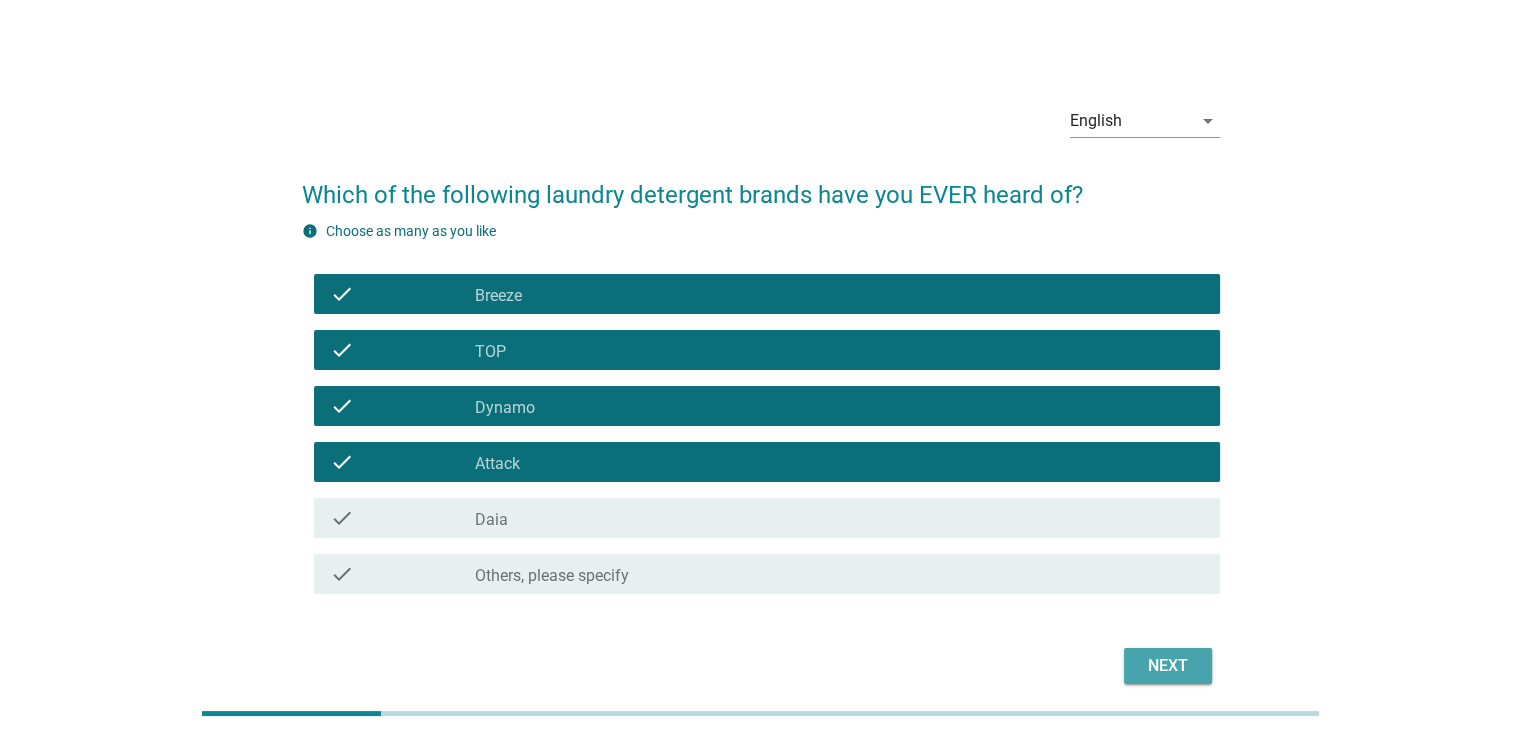 click on "Next" at bounding box center (1168, 666) 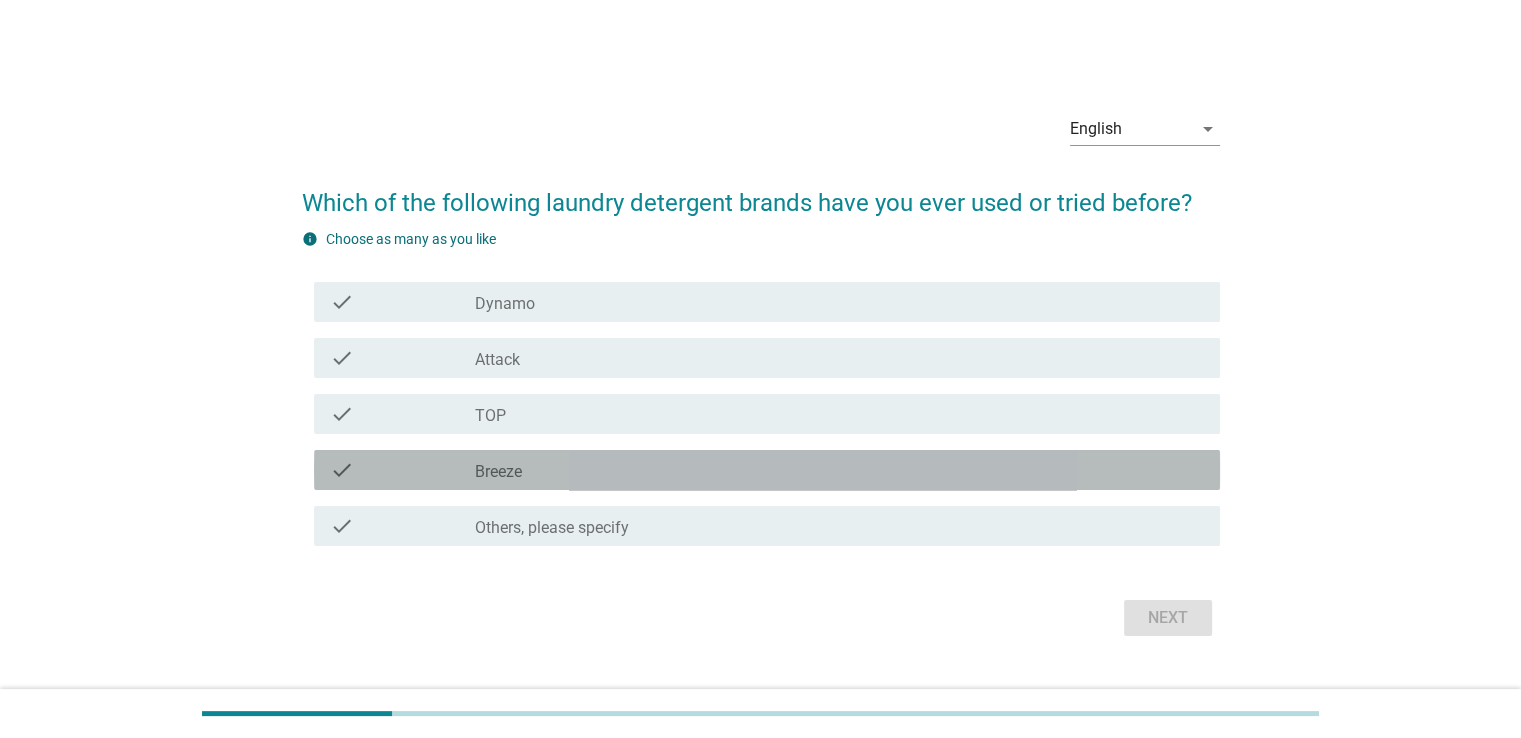 click on "Breeze" at bounding box center [498, 472] 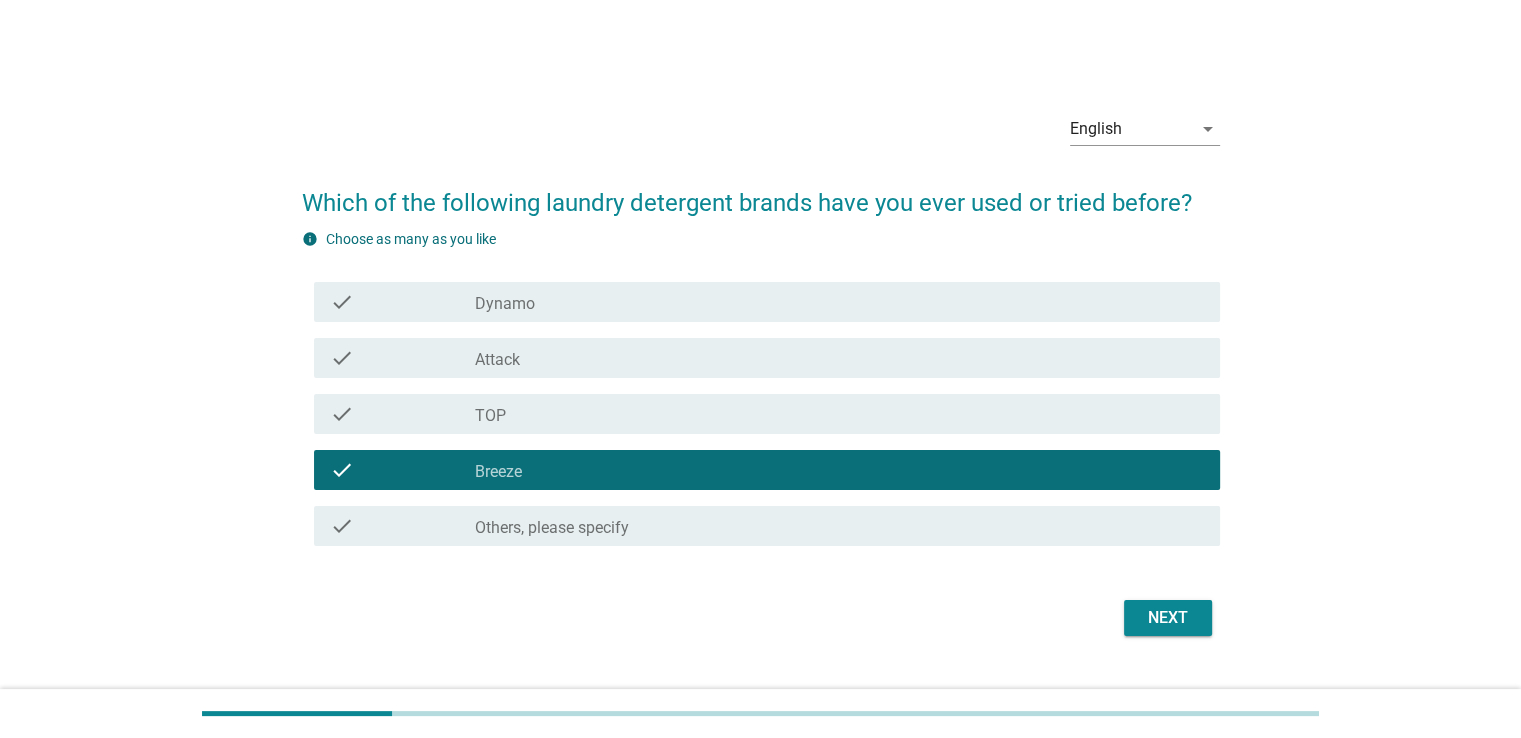click on "check_box_outline_blank Attack" at bounding box center [839, 358] 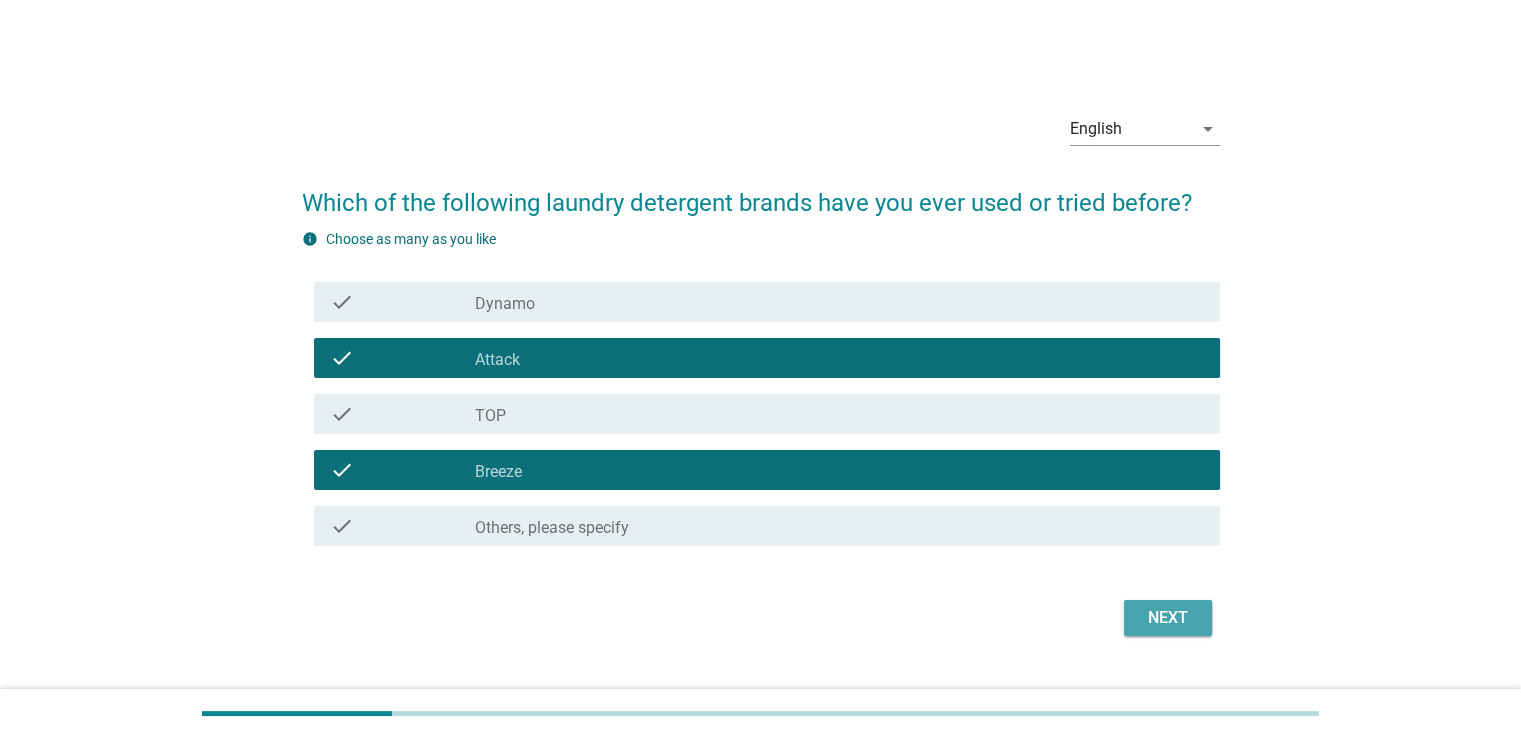 click on "Next" at bounding box center [1168, 618] 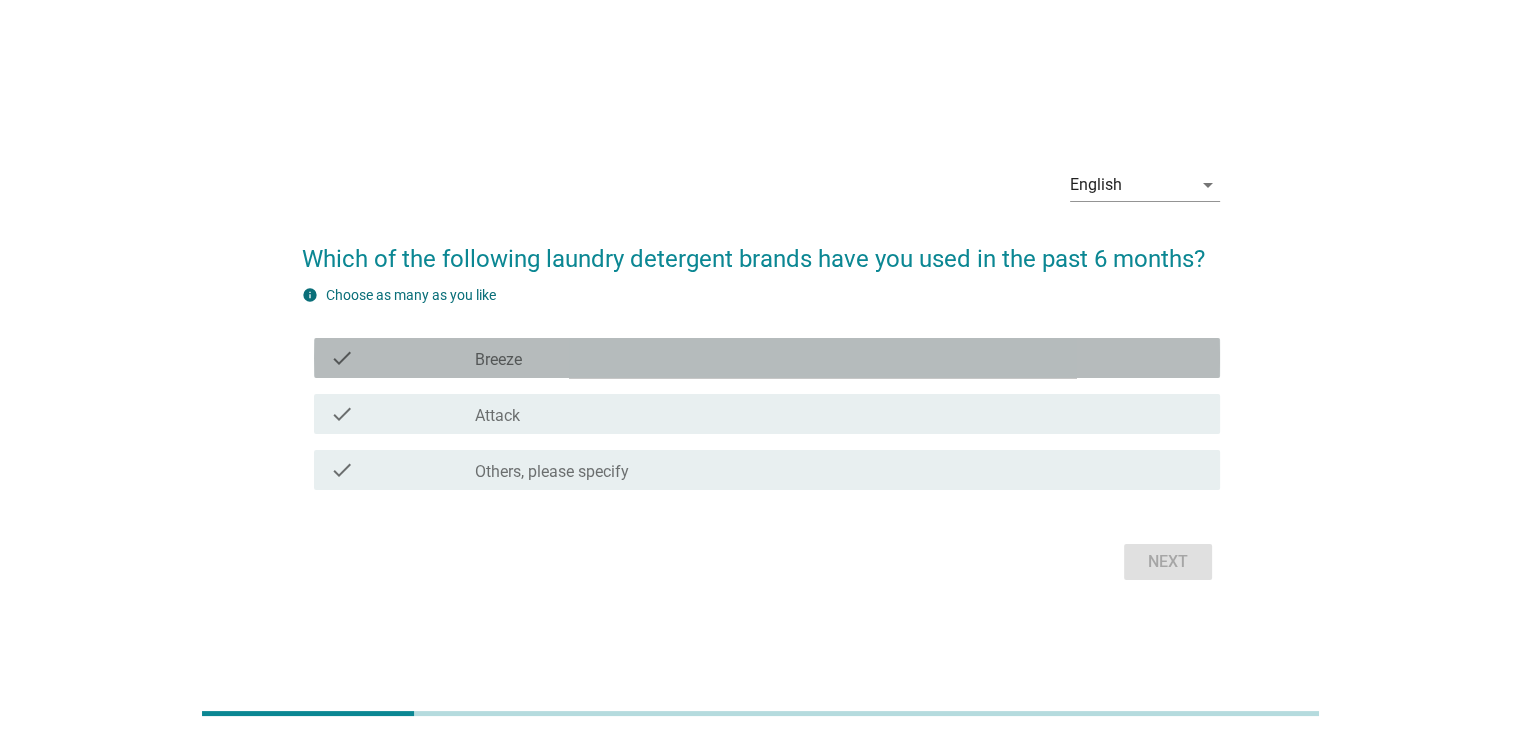 click on "check_box Breeze" at bounding box center (839, 358) 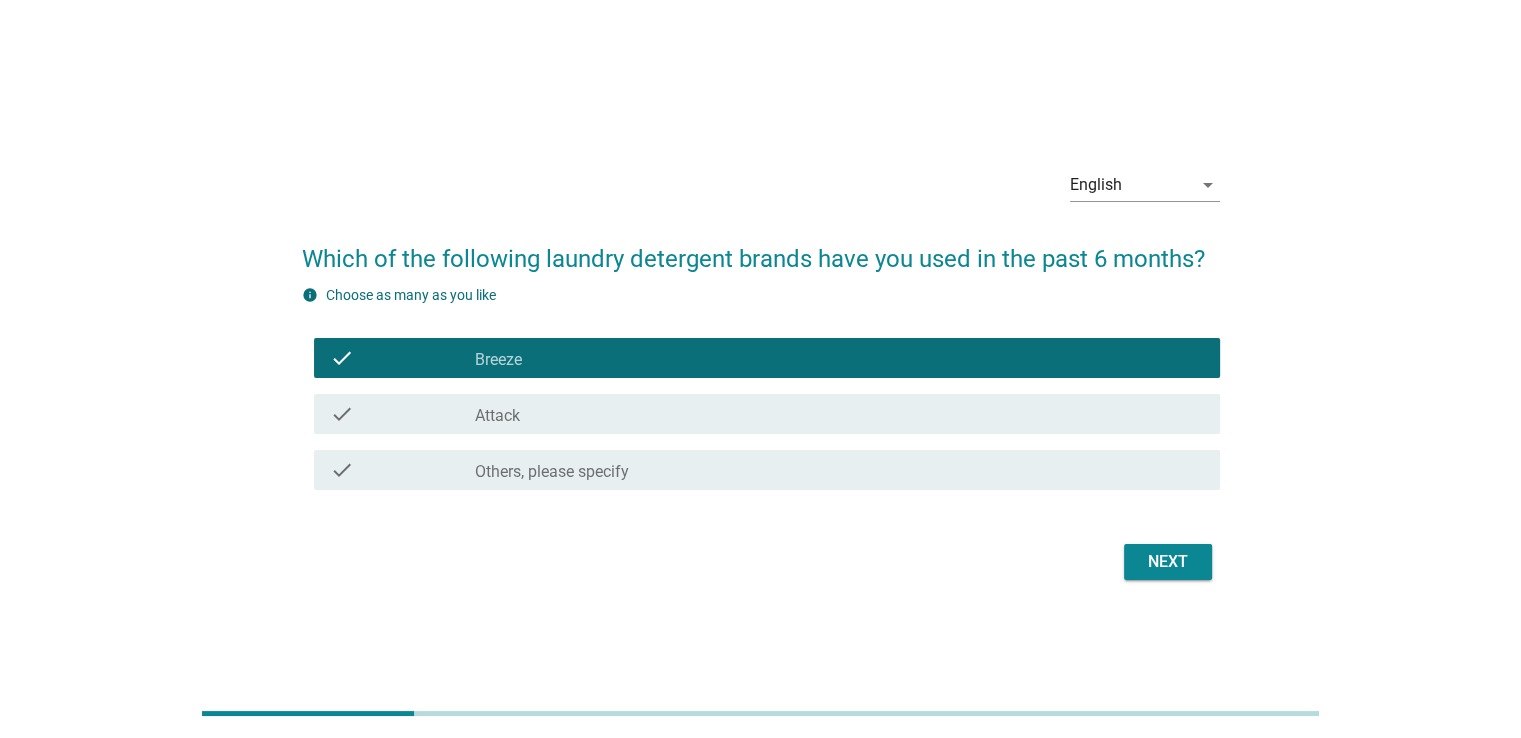 click on "check_box_outline_blank Attack" at bounding box center (839, 414) 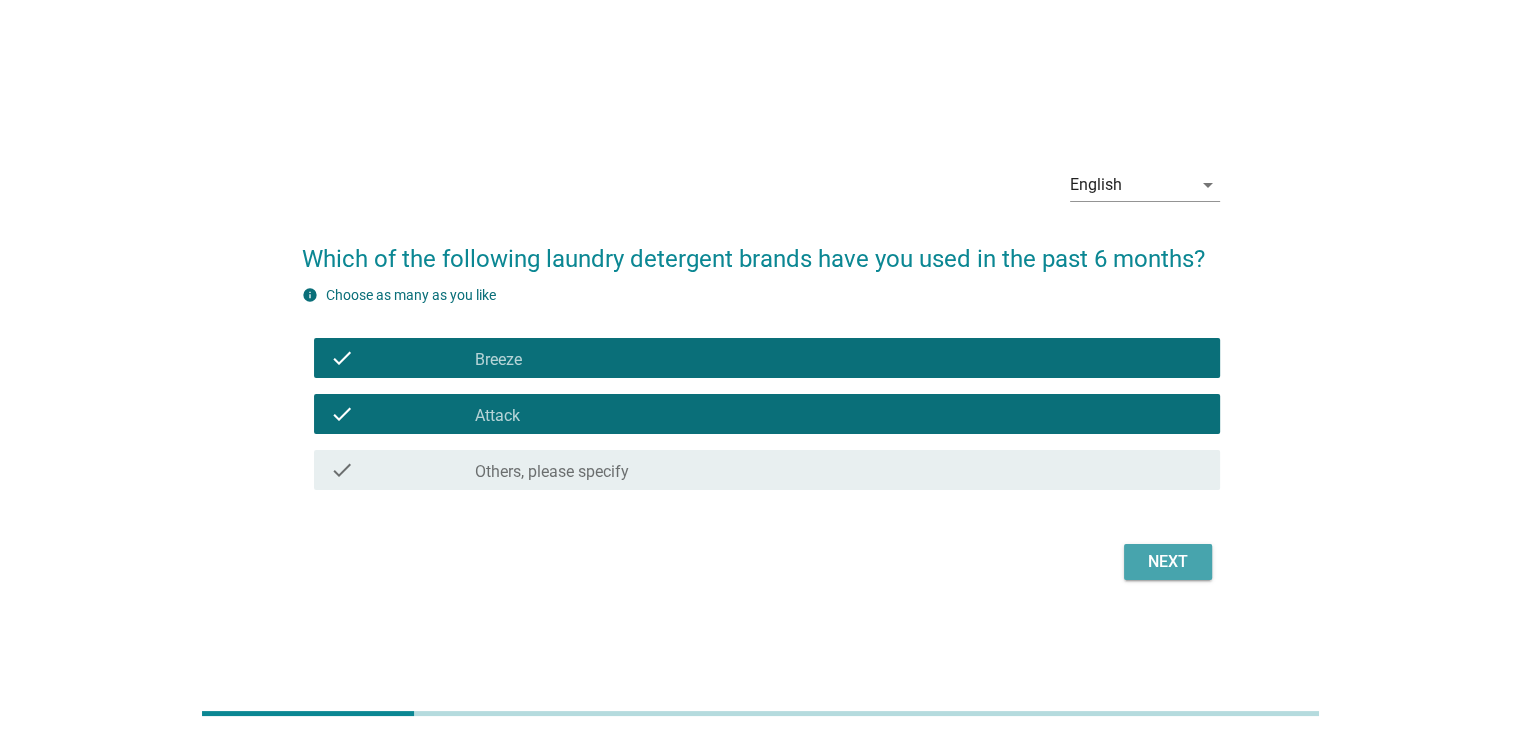 click on "Next" at bounding box center (1168, 562) 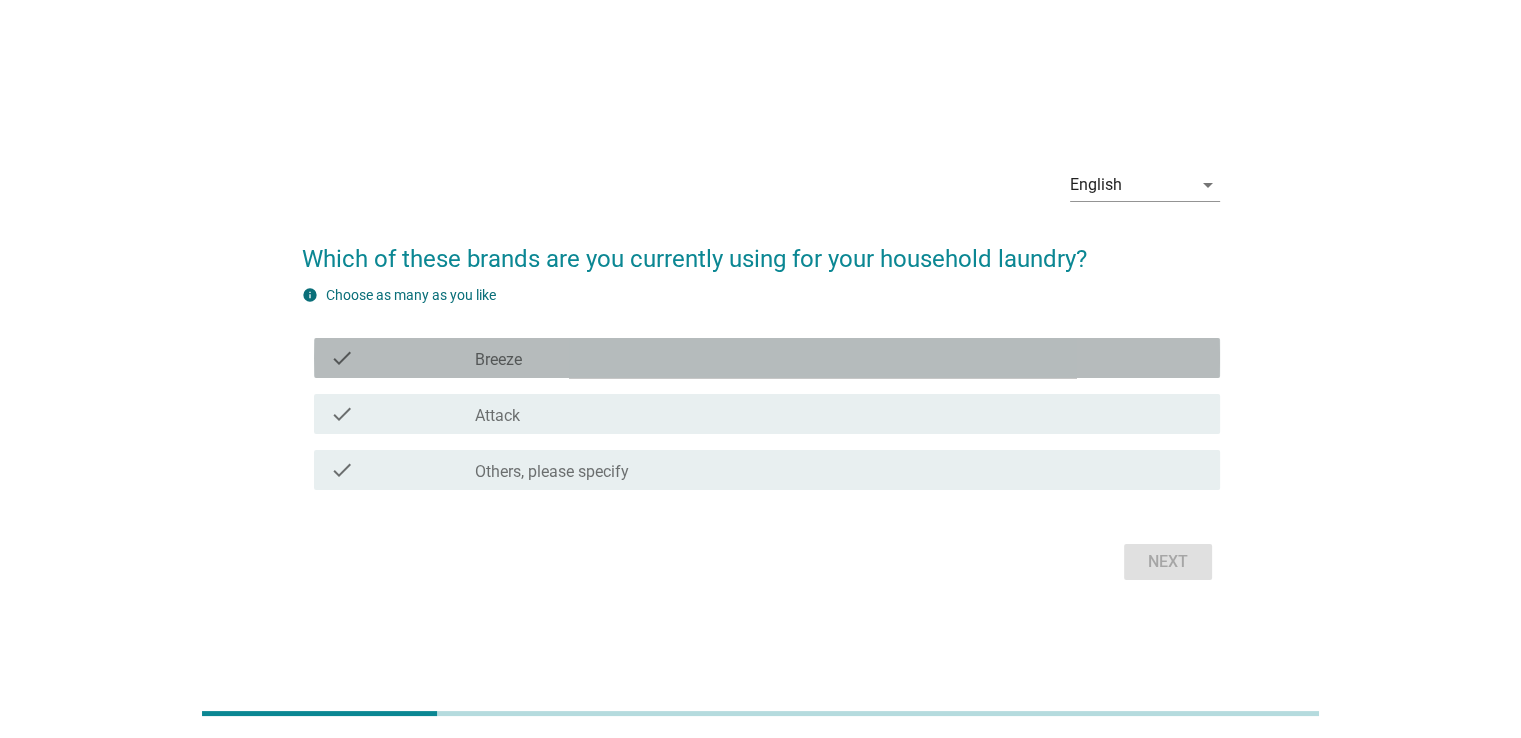 click on "check_box Breeze" at bounding box center [839, 358] 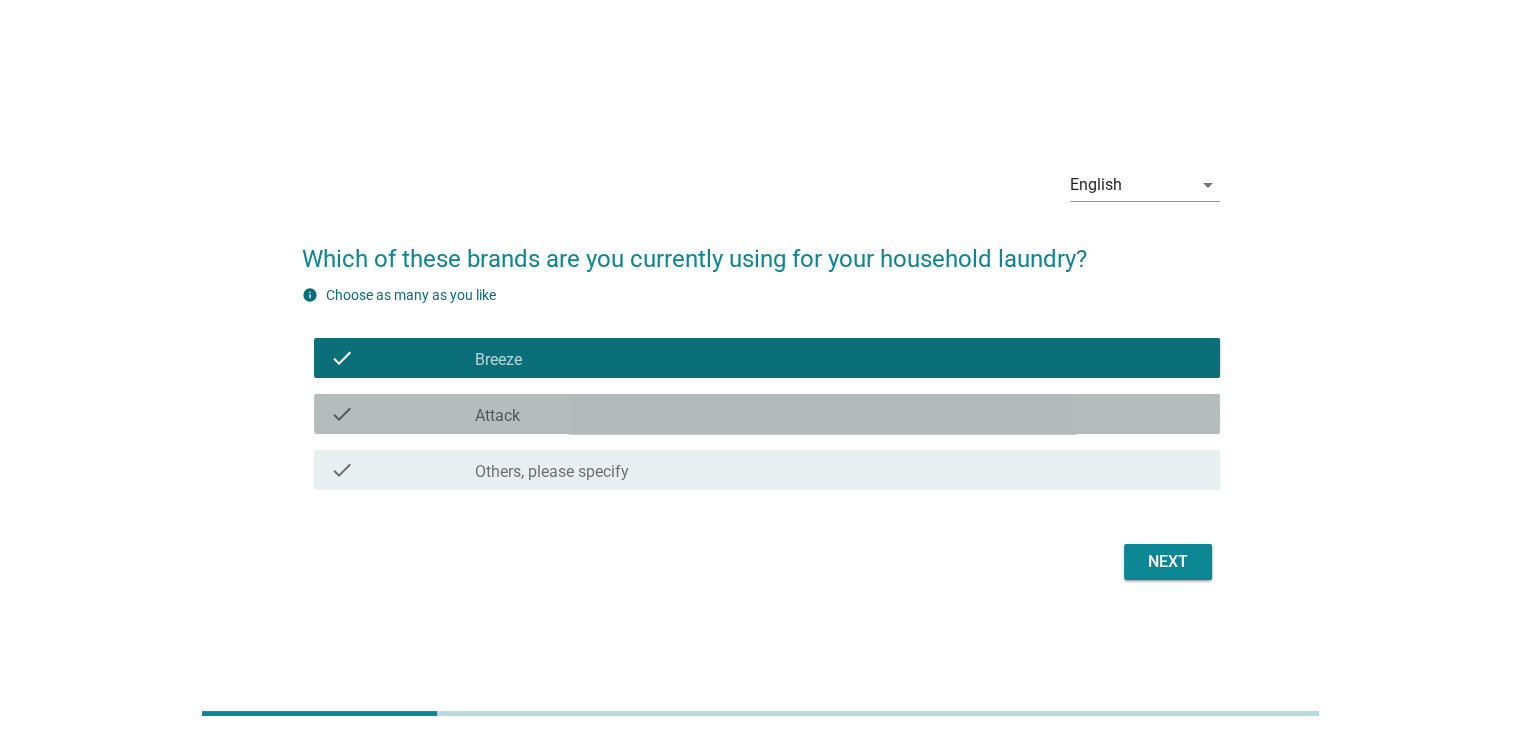 click on "check_box_outline_blank Attack" at bounding box center (839, 414) 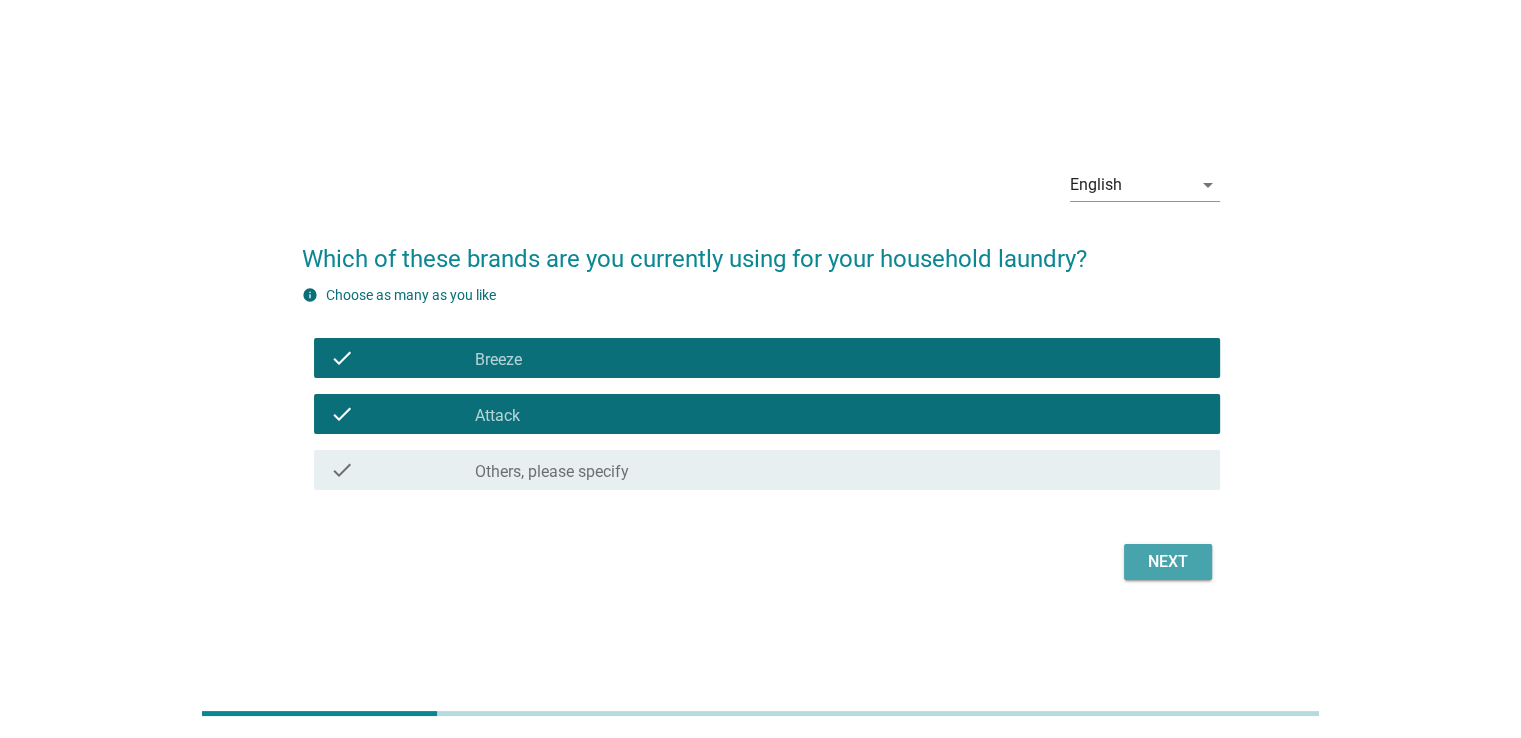 click on "Next" at bounding box center [1168, 562] 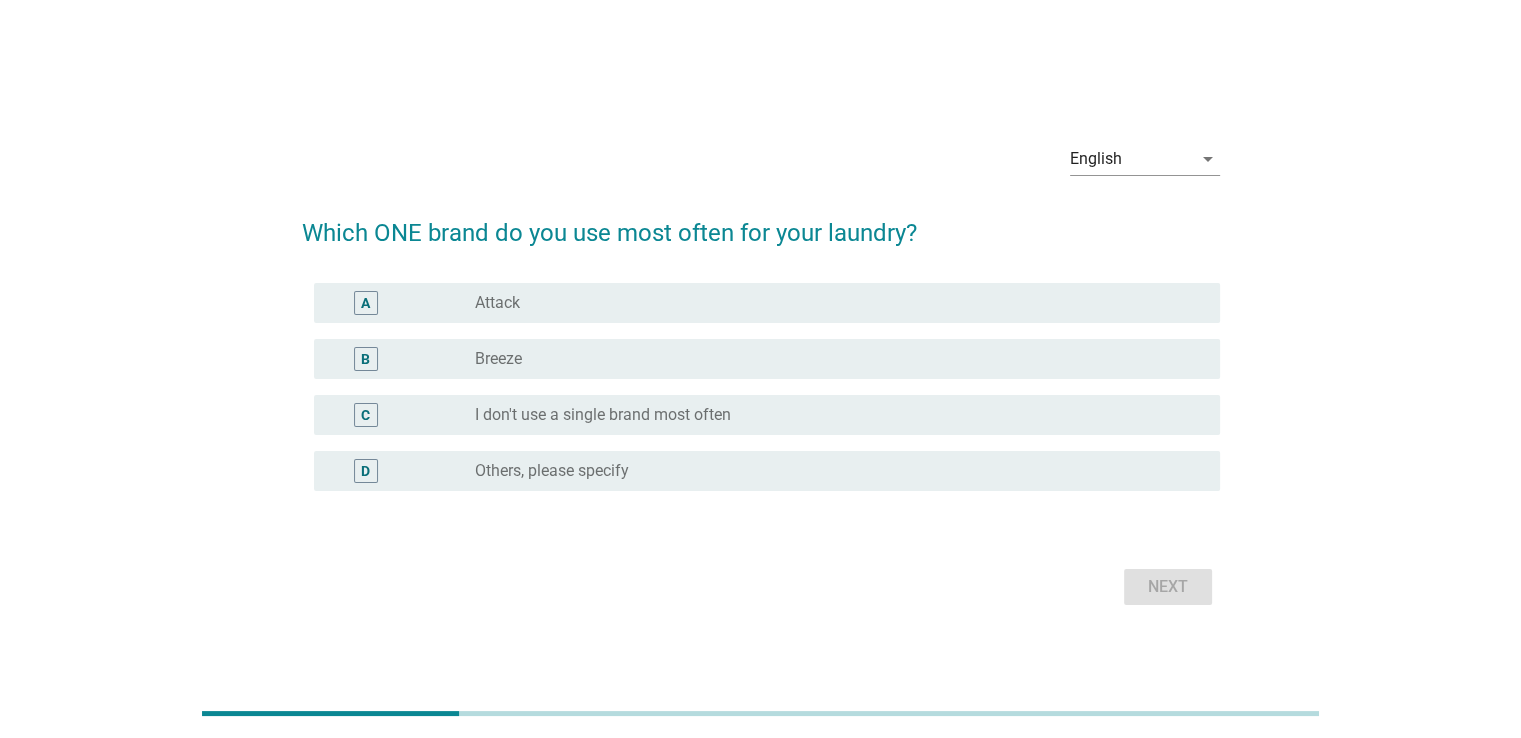 click on "Breeze" at bounding box center [498, 359] 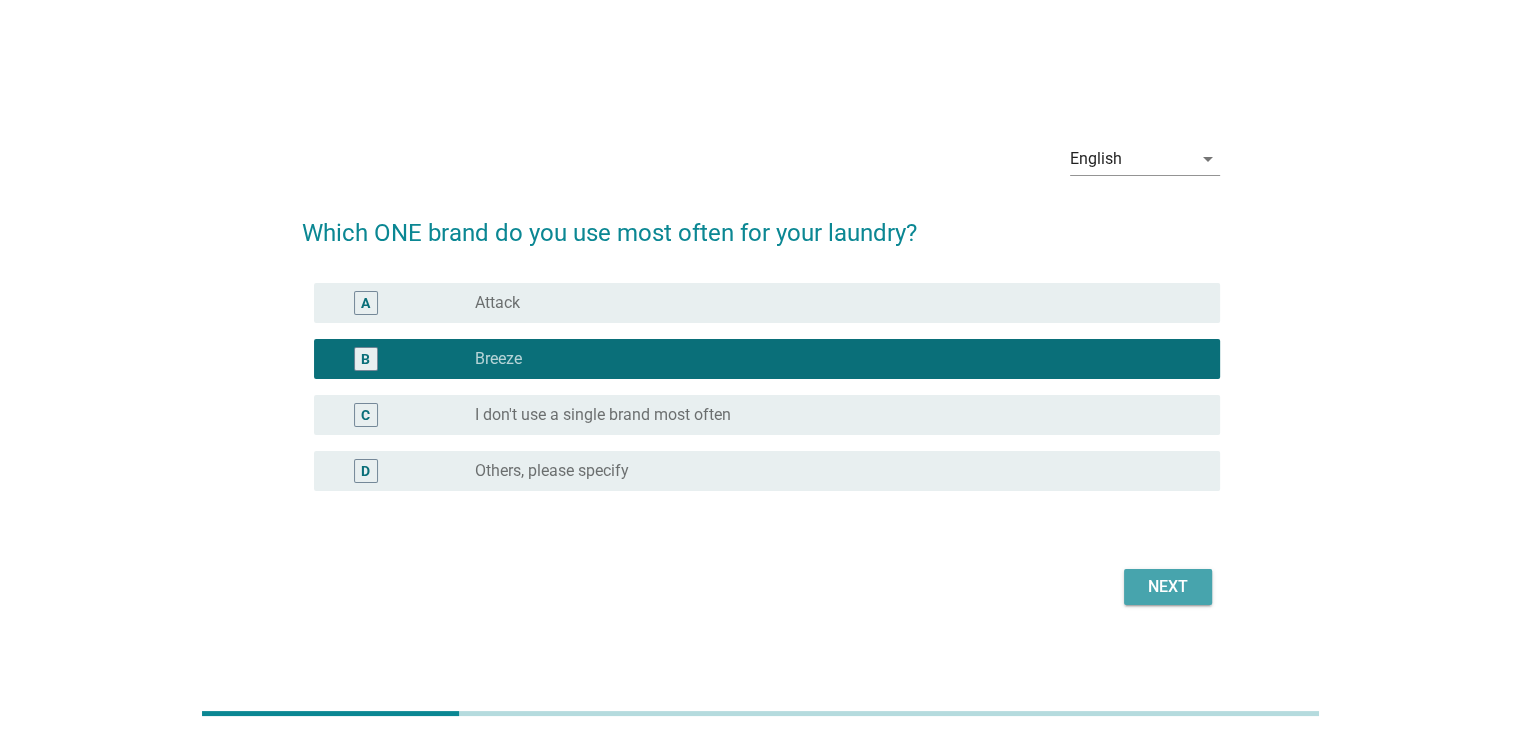 click on "Next" at bounding box center (1168, 587) 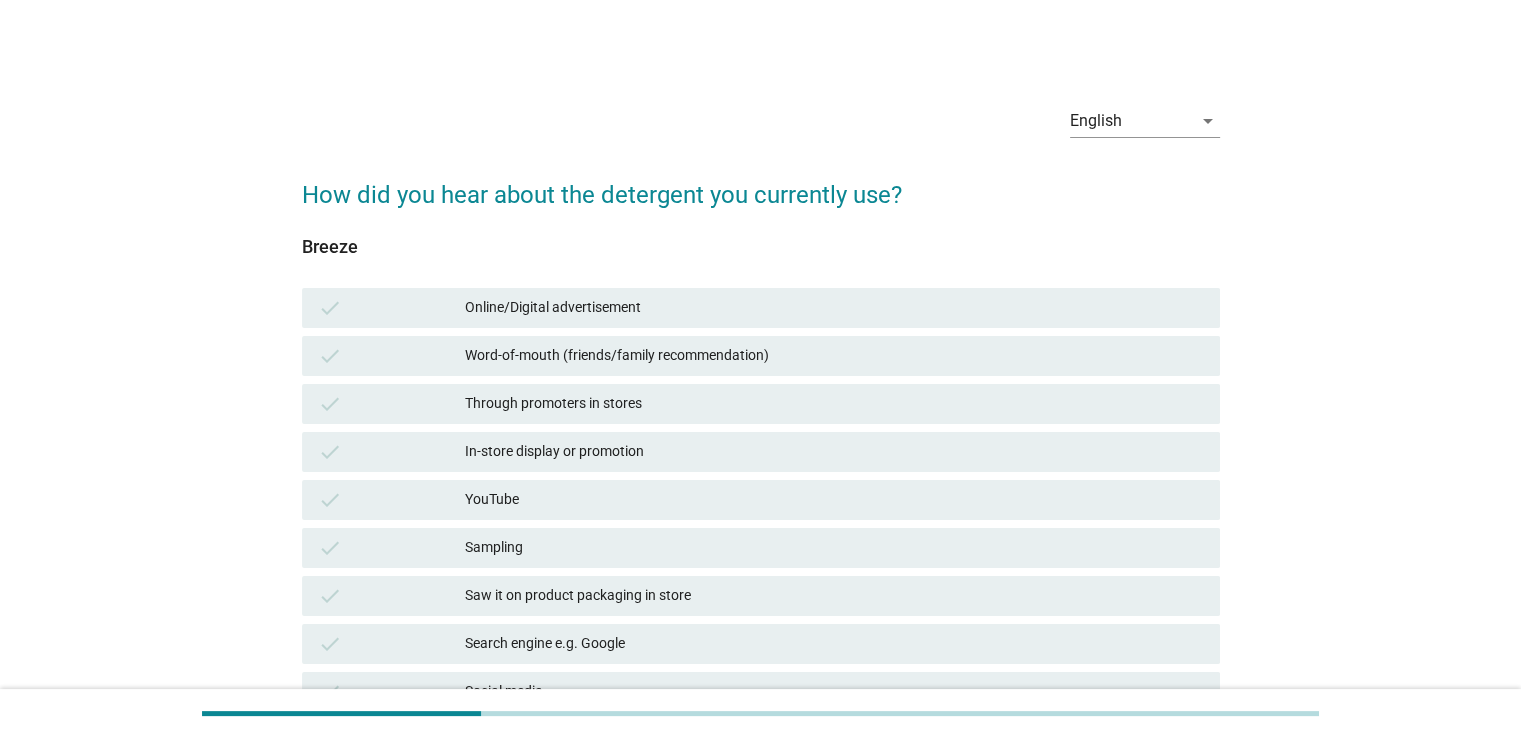 click on "In-store display or promotion" at bounding box center [834, 452] 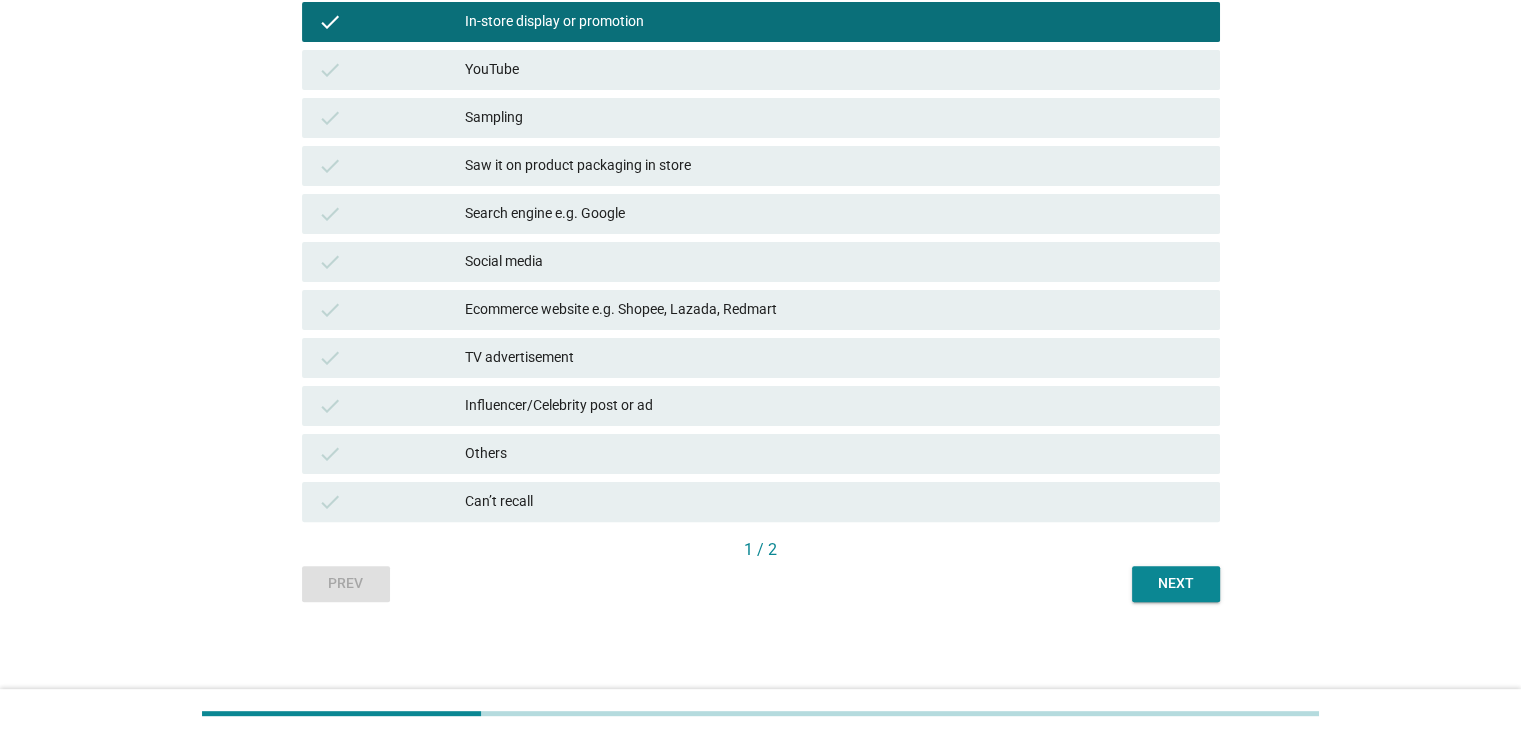 scroll, scrollTop: 431, scrollLeft: 0, axis: vertical 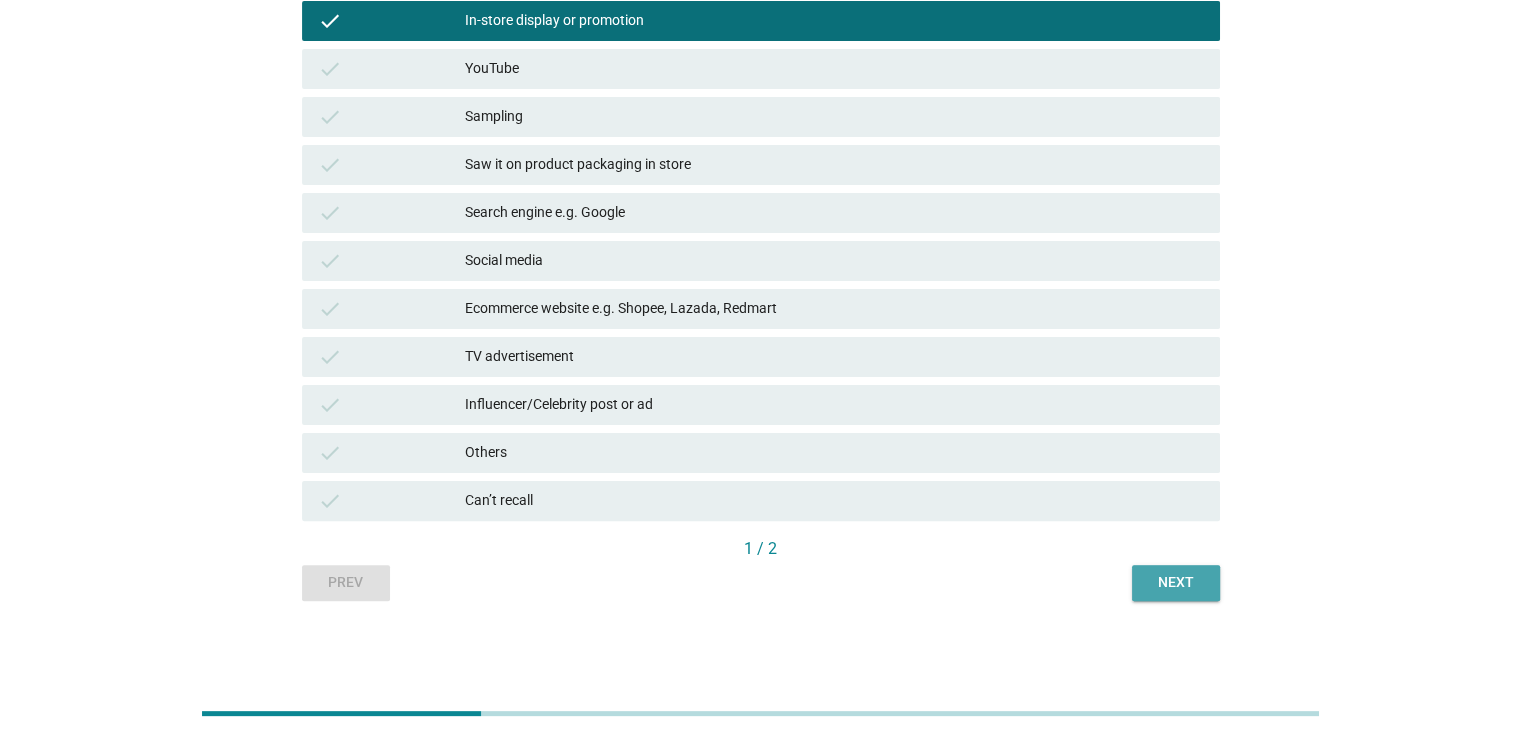 click on "Next" at bounding box center [1176, 582] 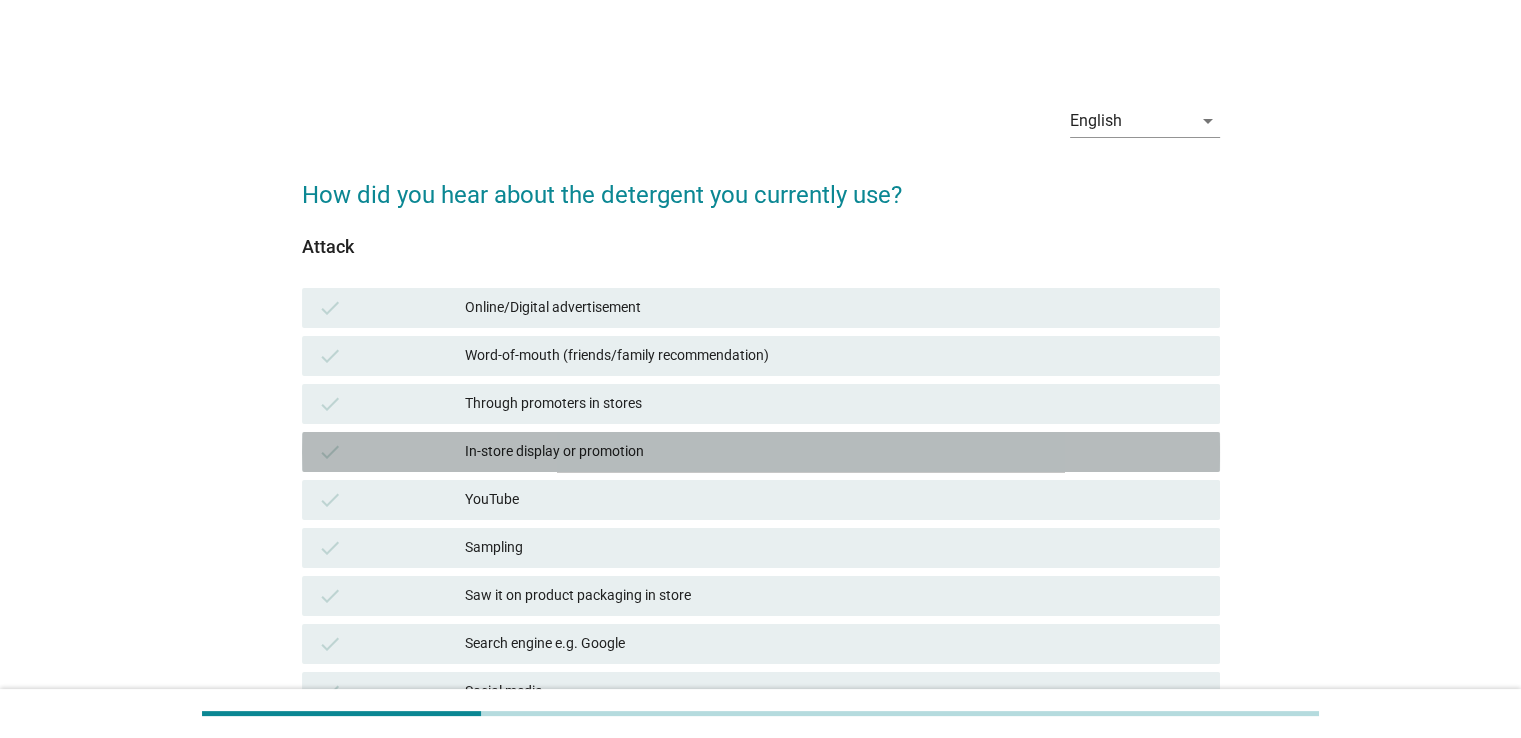 click on "In-store display or promotion" at bounding box center (834, 452) 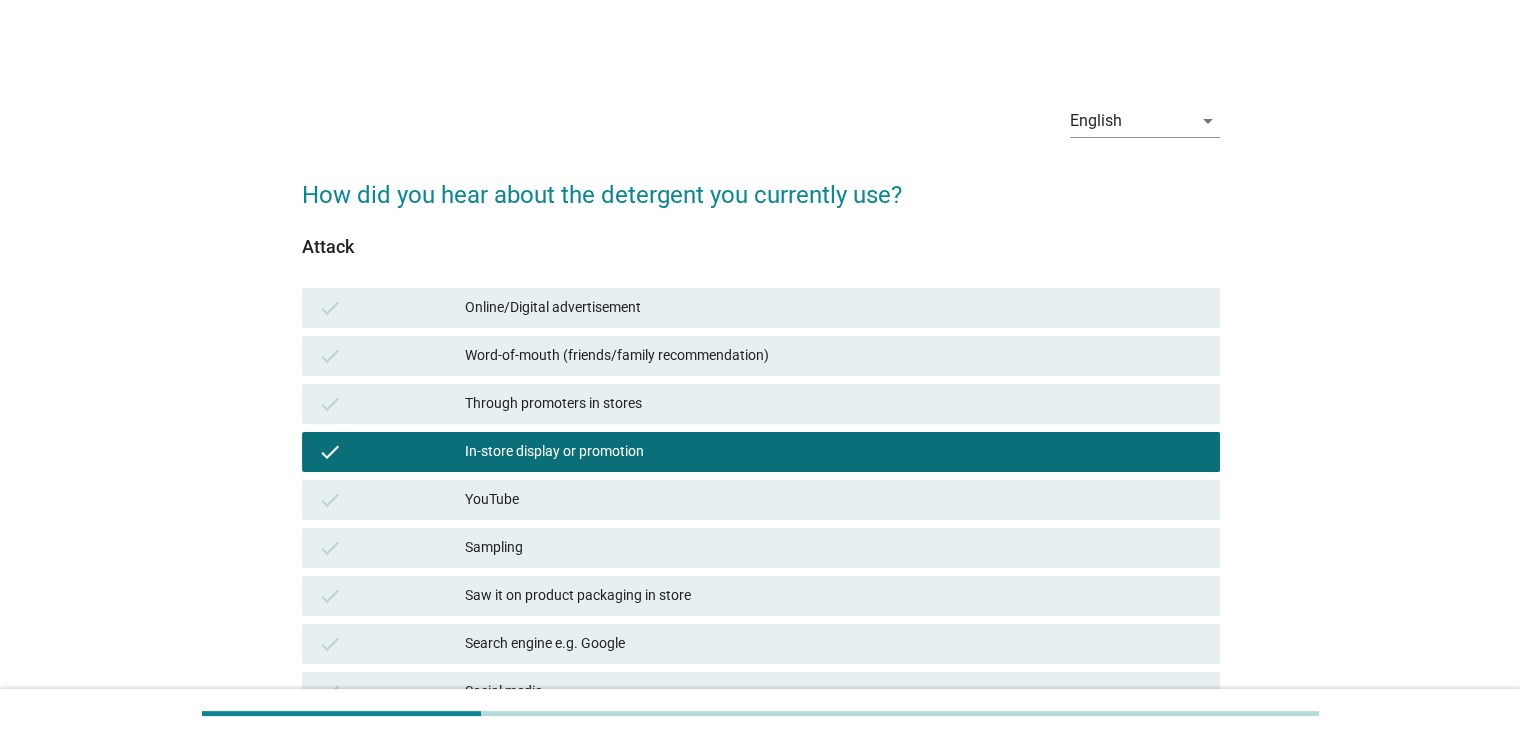 scroll, scrollTop: 400, scrollLeft: 0, axis: vertical 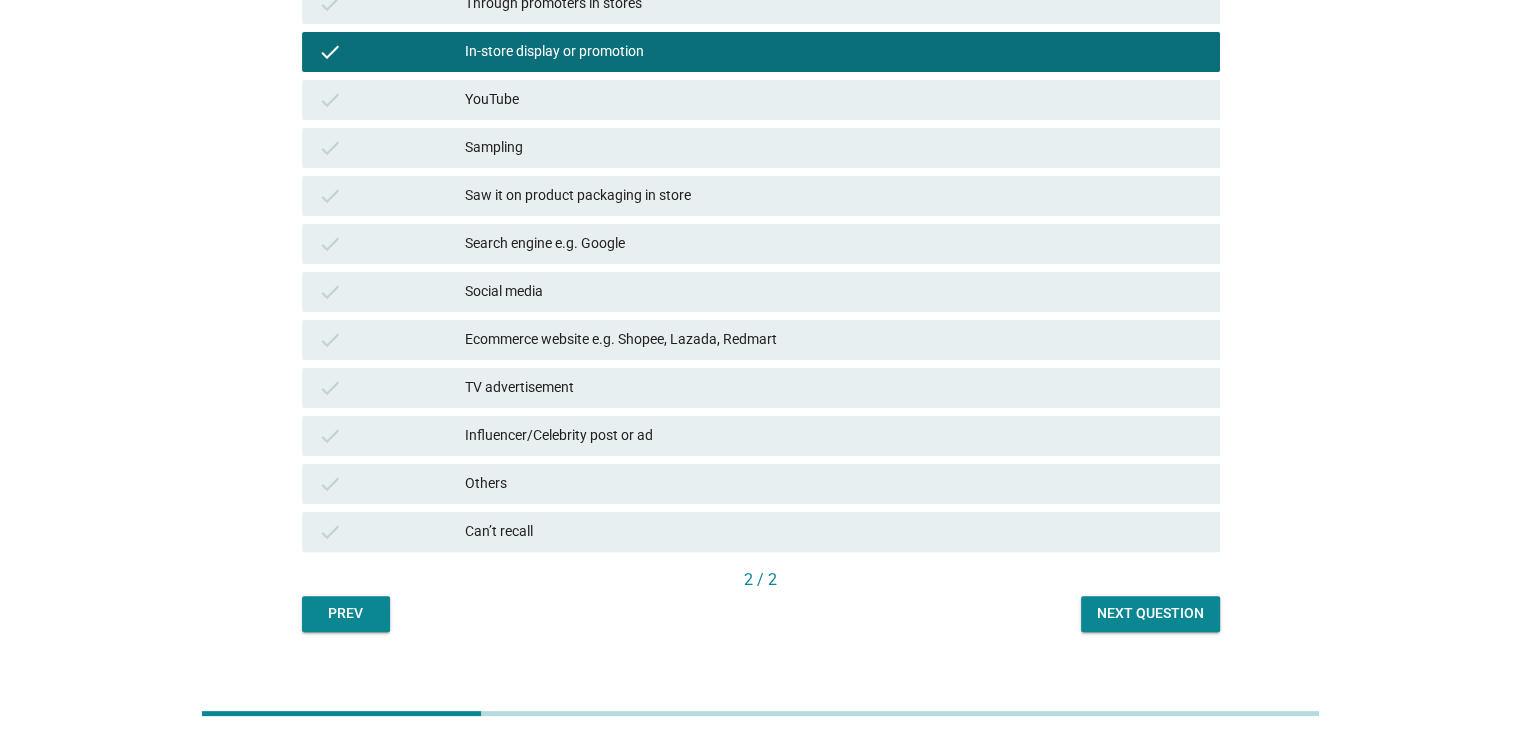 click on "Next question" at bounding box center (1150, 613) 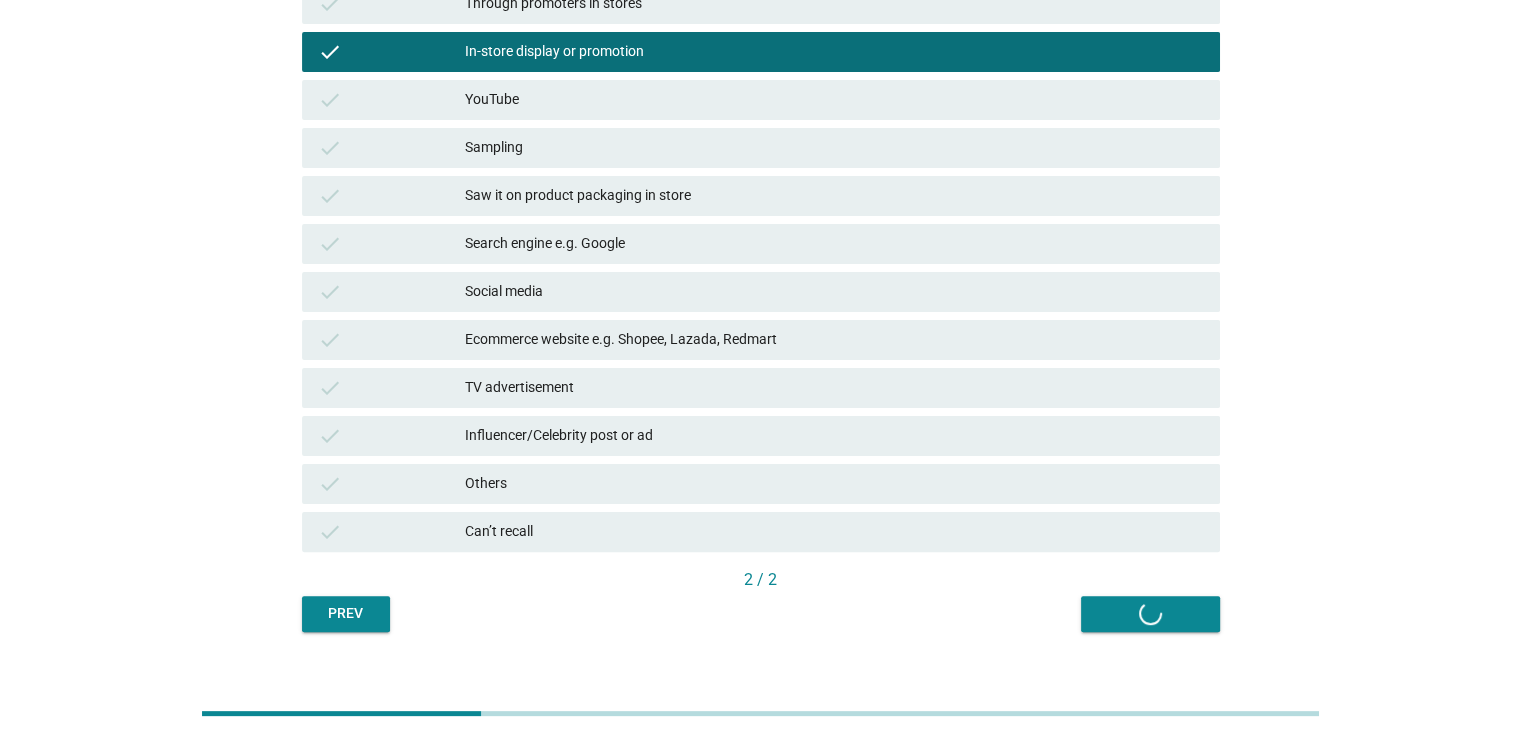 scroll, scrollTop: 0, scrollLeft: 0, axis: both 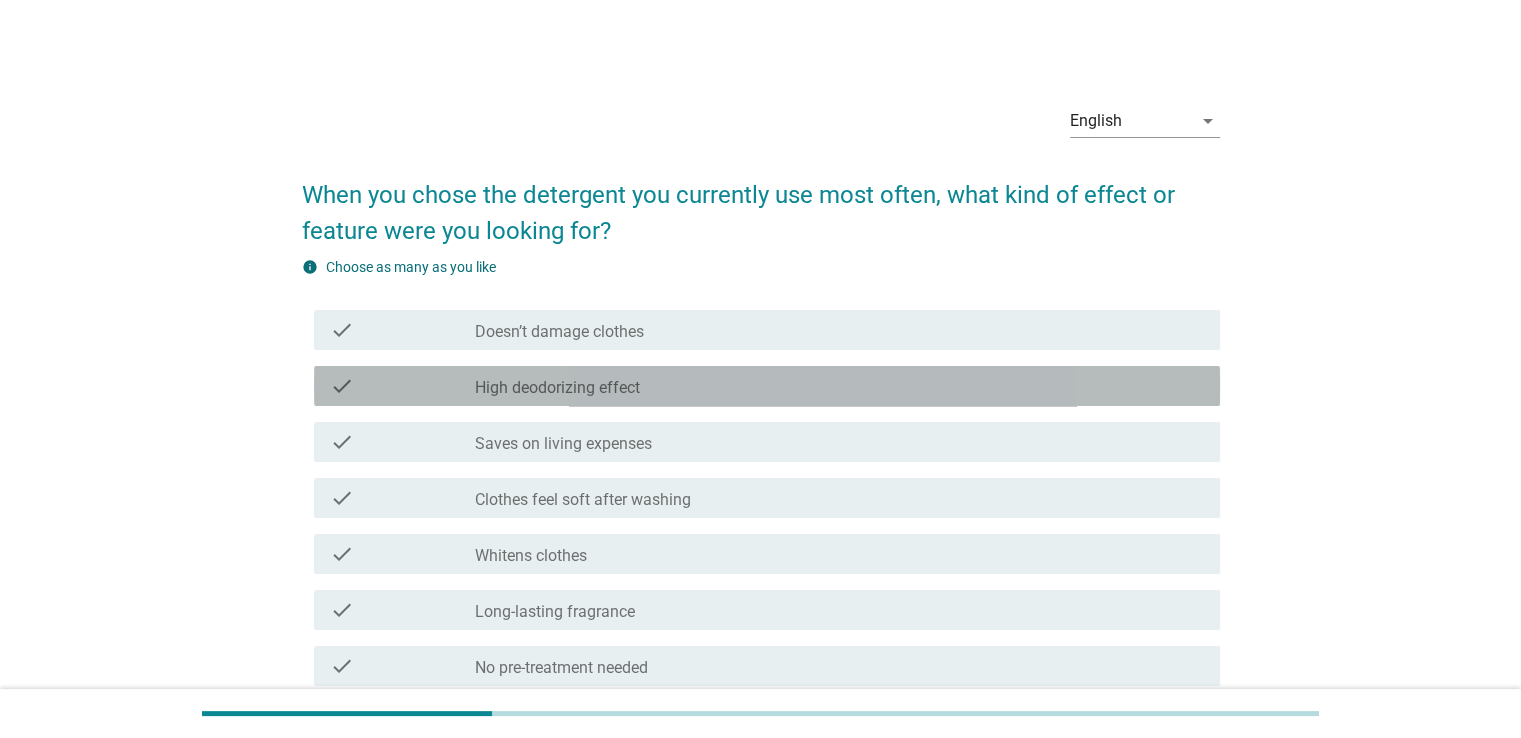 click on "check_box_outline_blank High deodorizing effect" at bounding box center [839, 386] 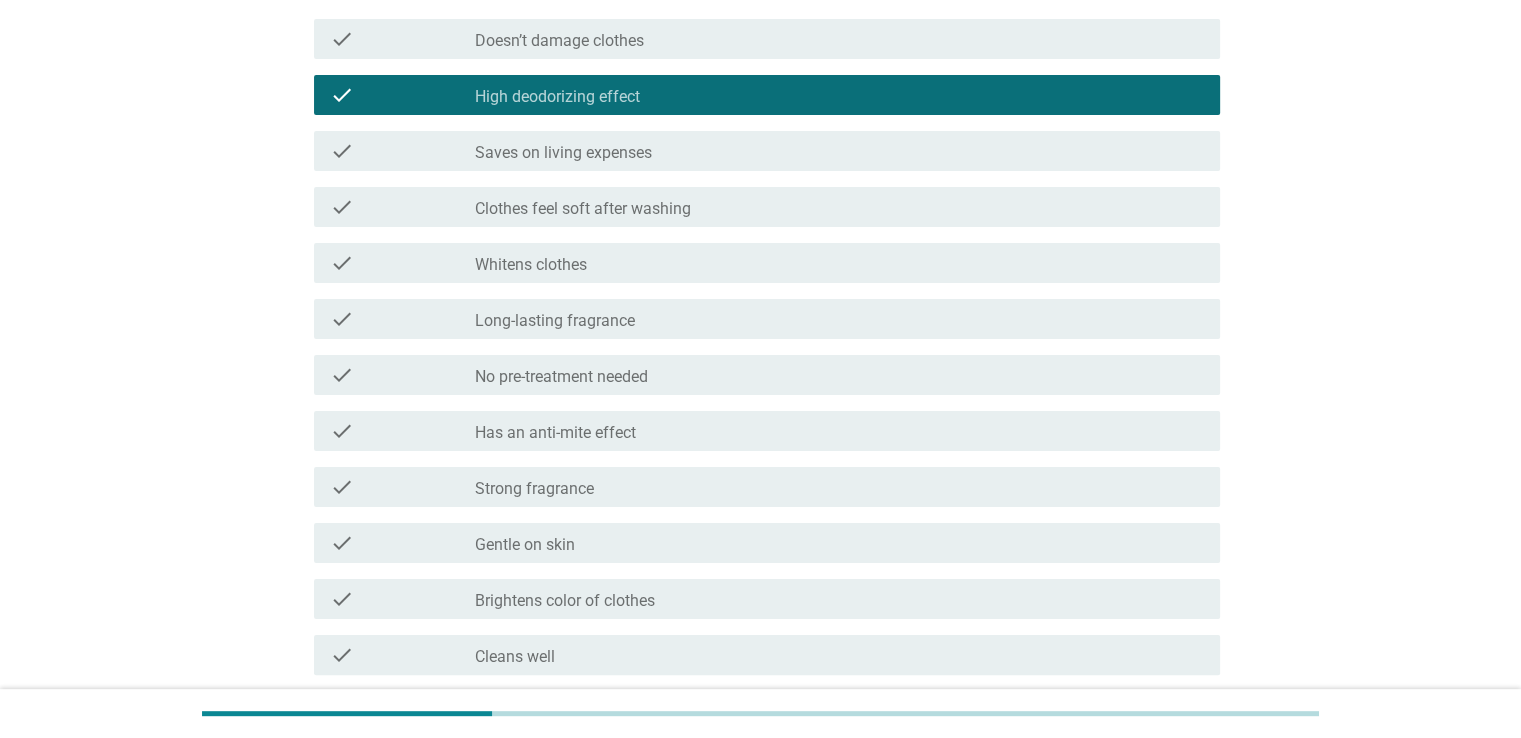 scroll, scrollTop: 400, scrollLeft: 0, axis: vertical 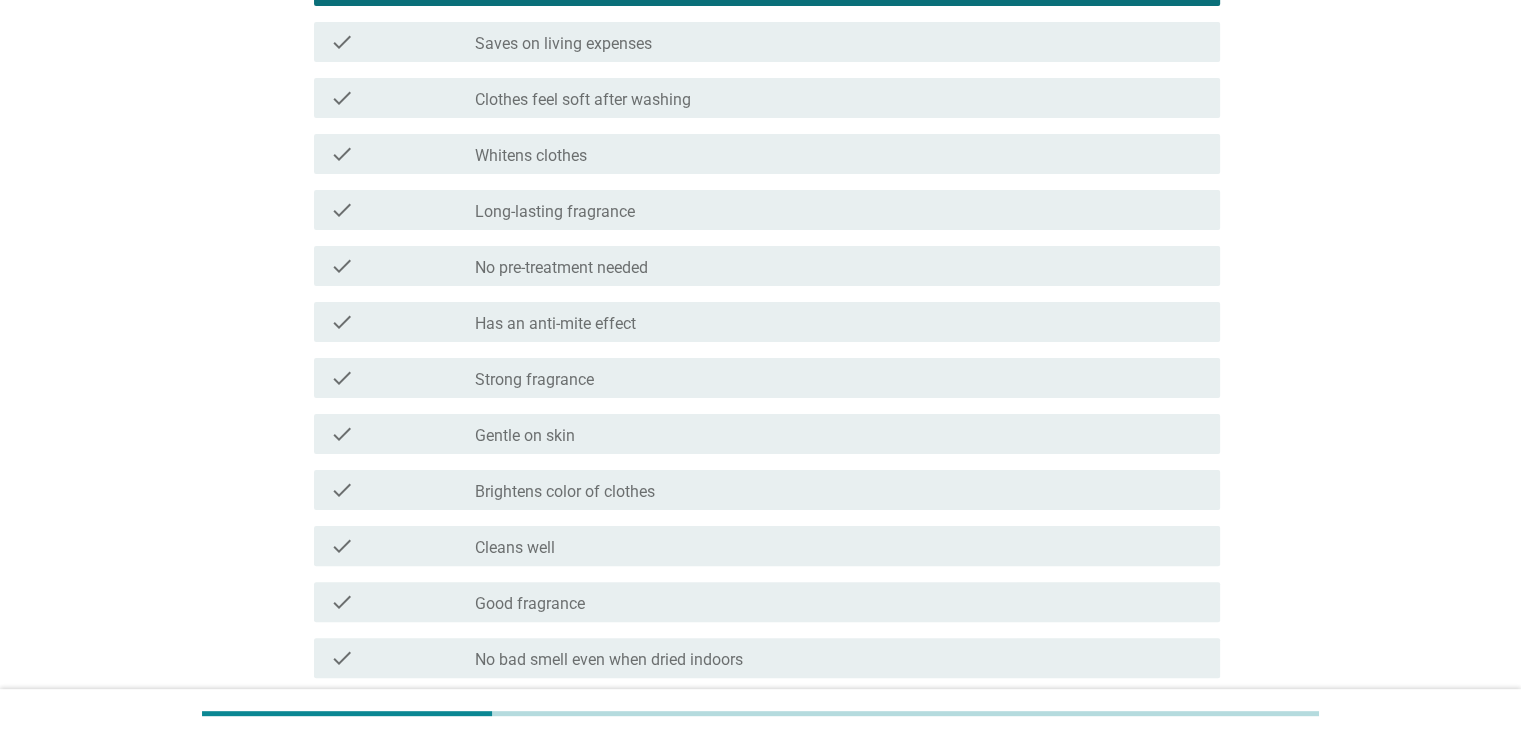 click on "check_box_outline_blank Gentle on skin" at bounding box center (839, 434) 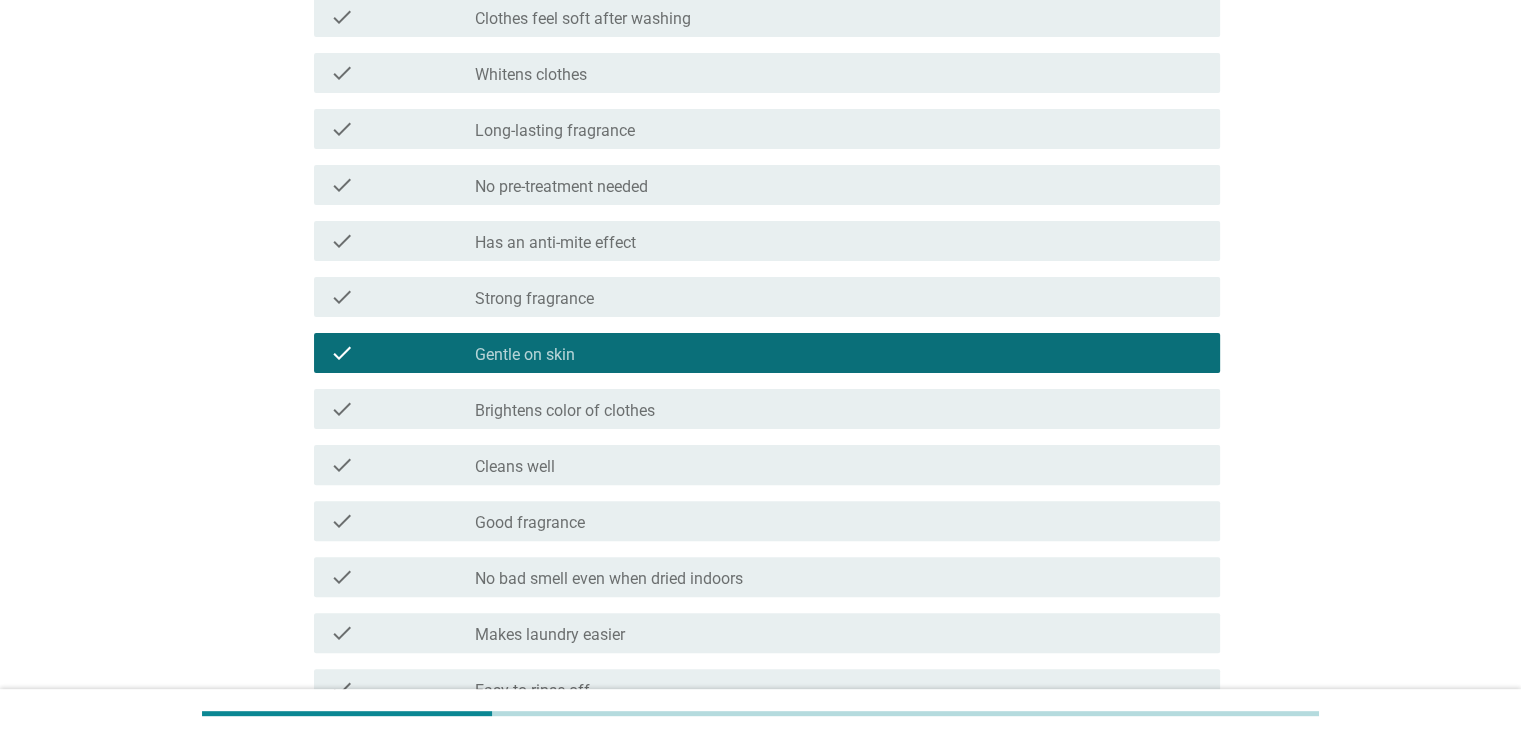 scroll, scrollTop: 600, scrollLeft: 0, axis: vertical 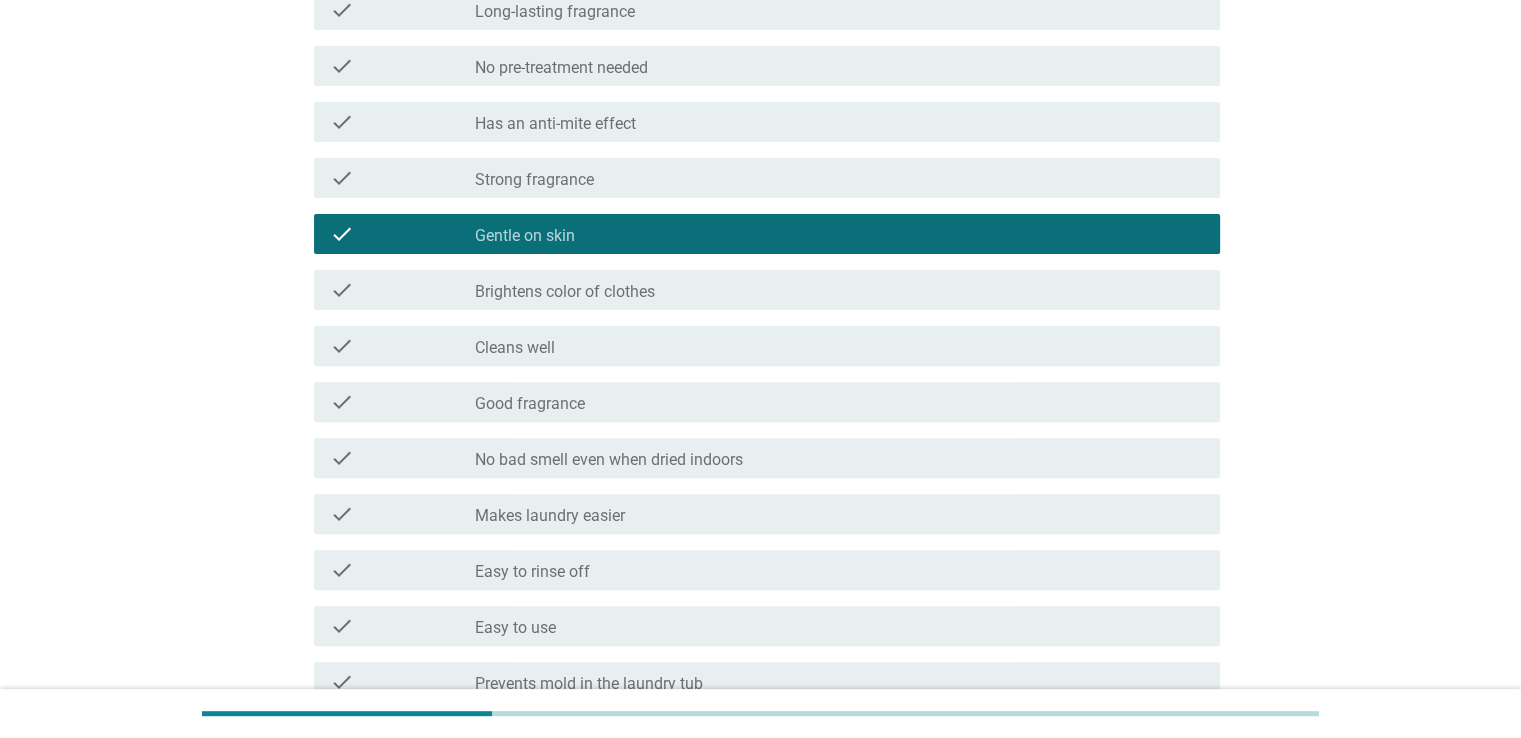 click on "check_box_outline_blank Cleans well" at bounding box center (839, 346) 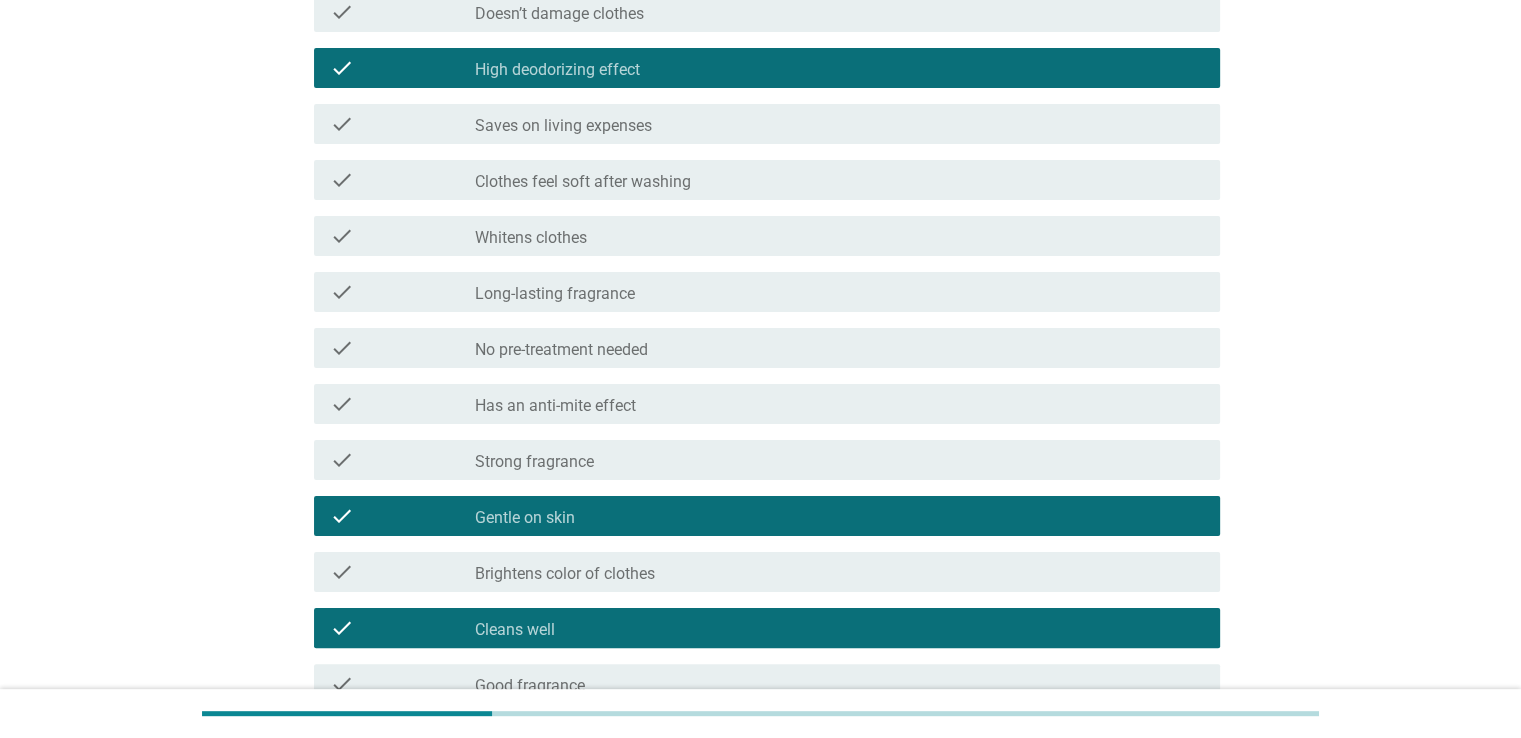 scroll, scrollTop: 100, scrollLeft: 0, axis: vertical 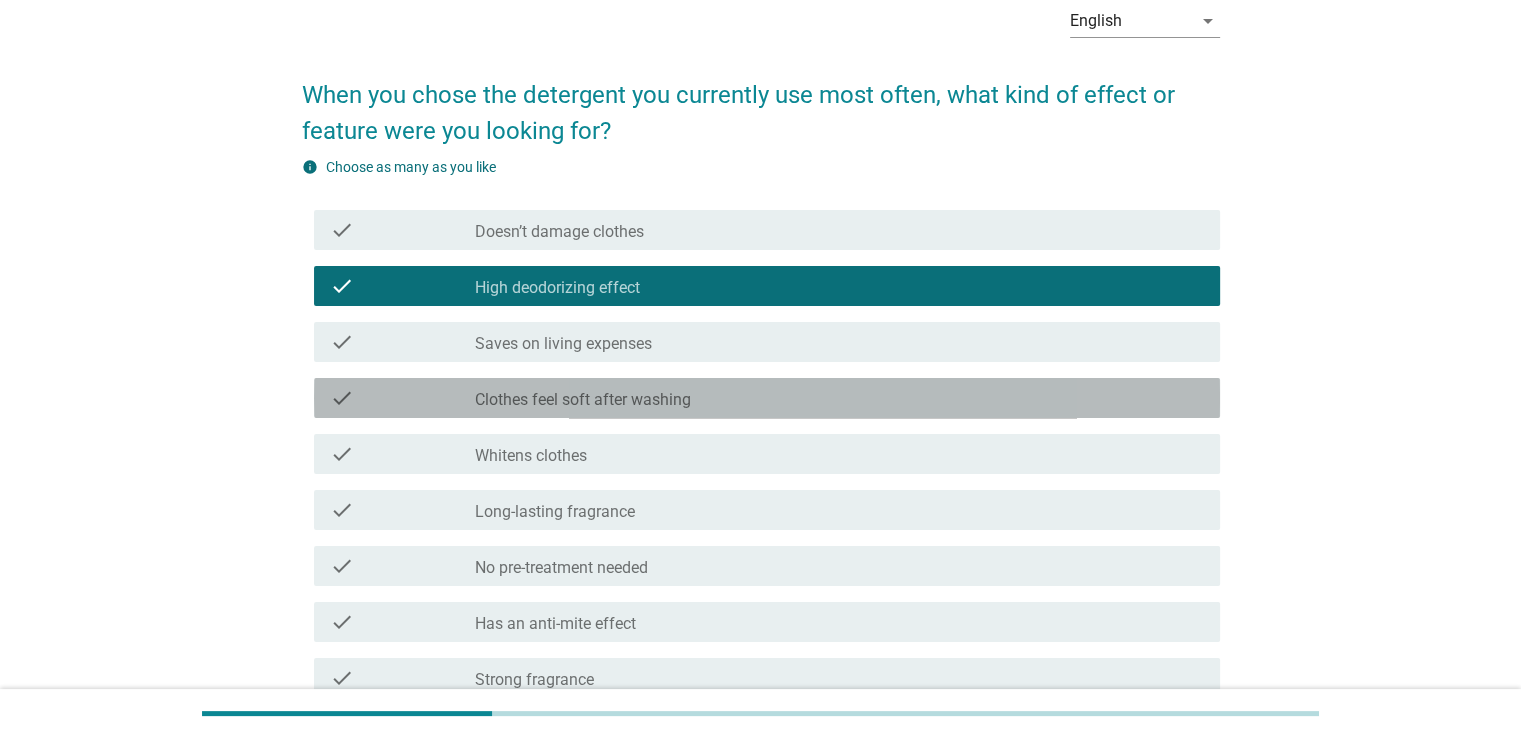 click on "check_box_outline_blank Clothes feel soft after washing" at bounding box center (839, 398) 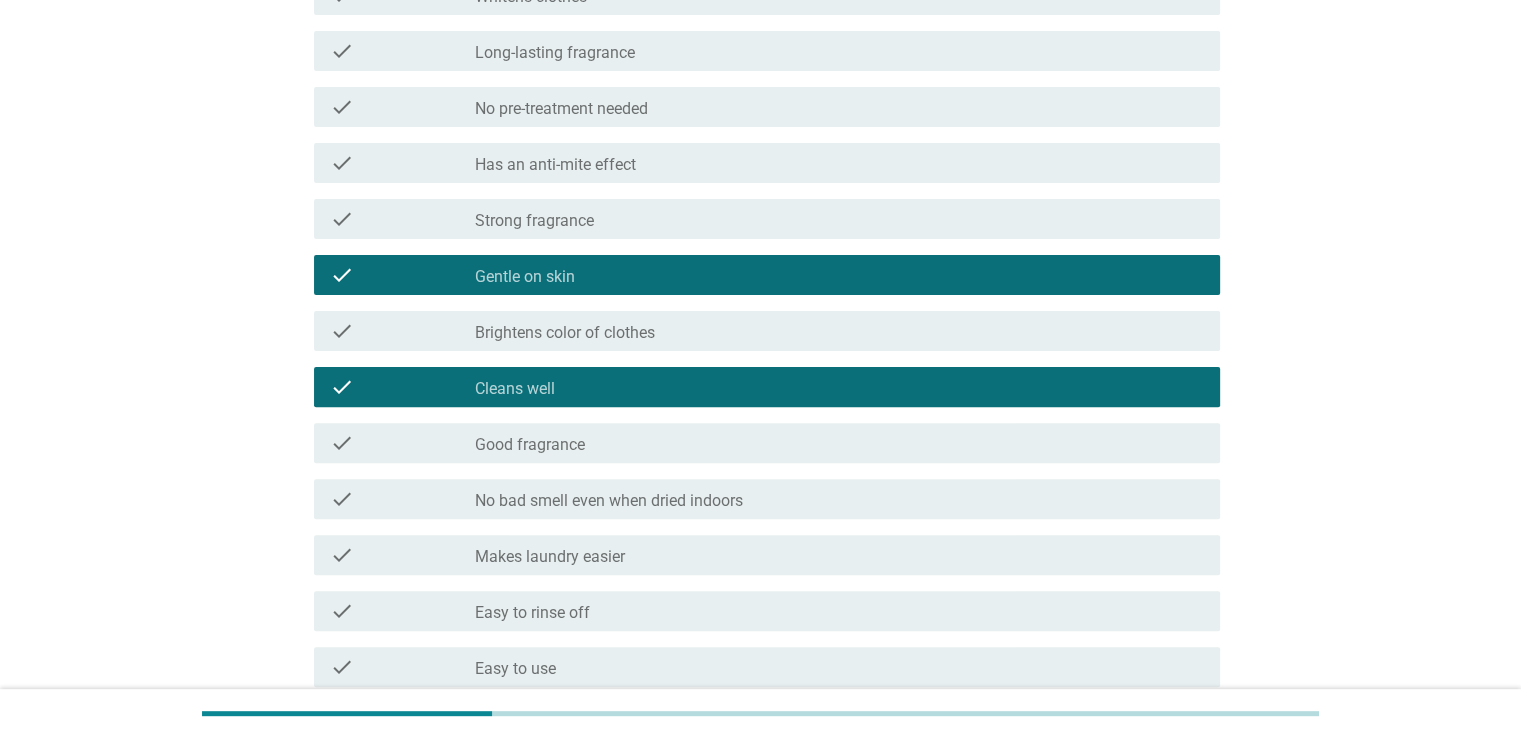 scroll, scrollTop: 800, scrollLeft: 0, axis: vertical 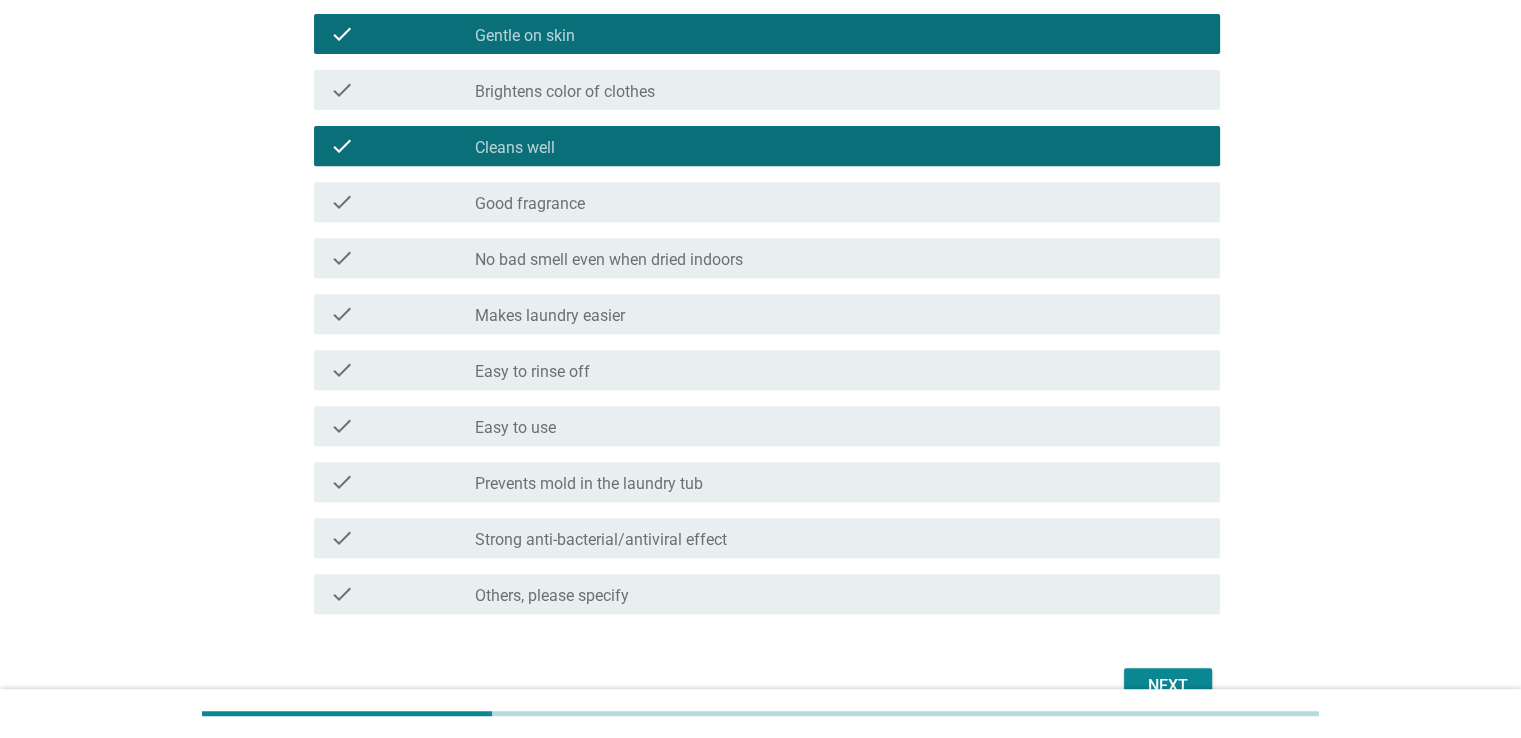 click on "Next" at bounding box center (1168, 686) 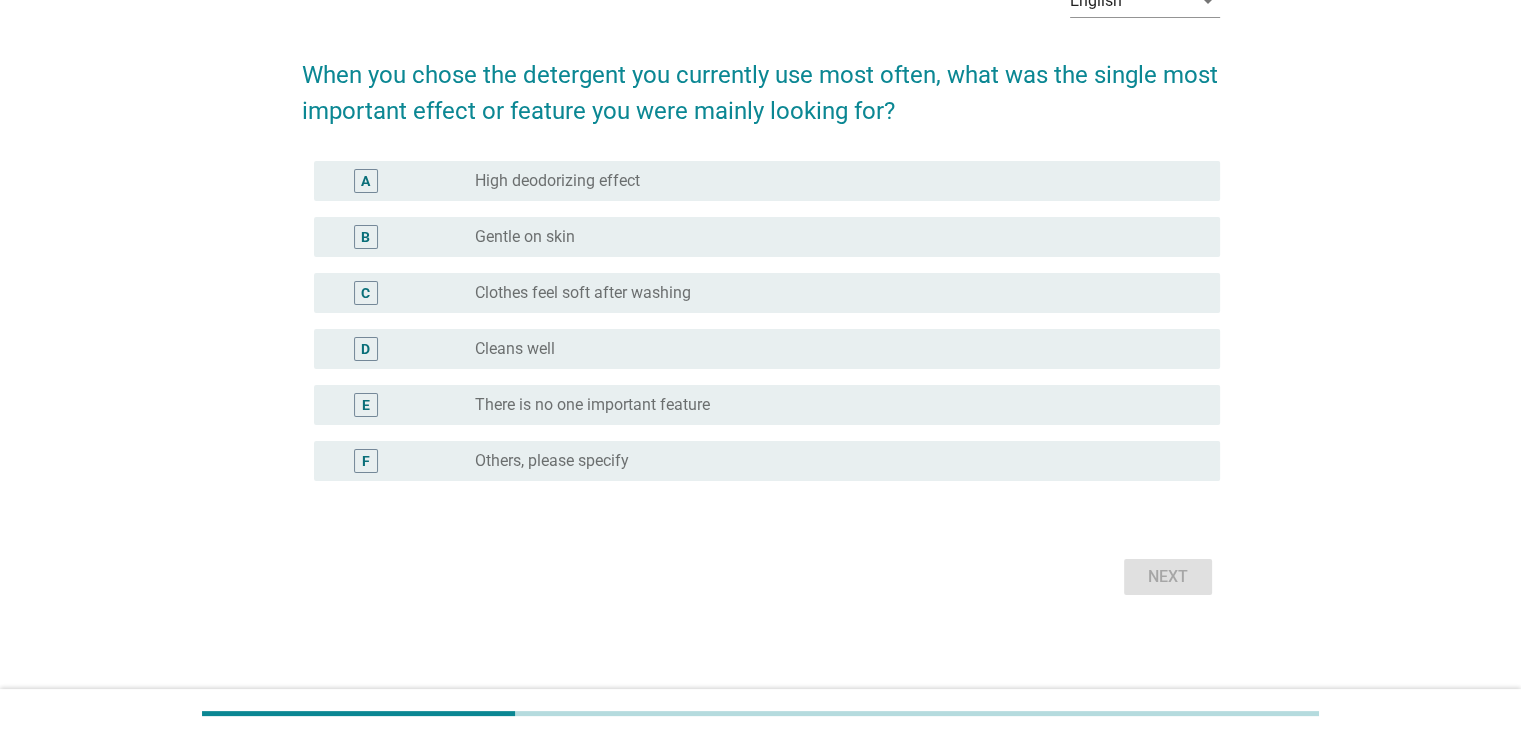 scroll, scrollTop: 0, scrollLeft: 0, axis: both 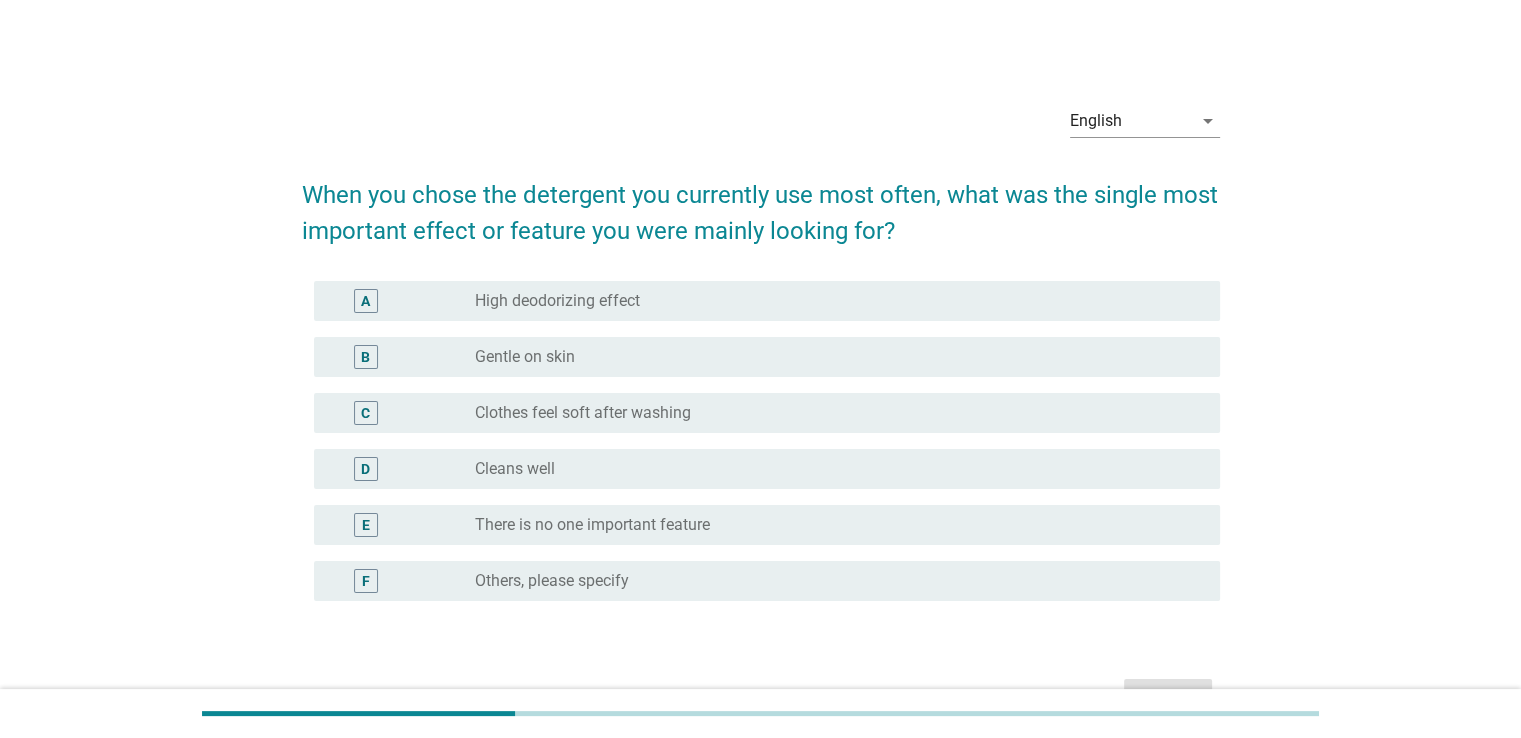 click on "A     radio_button_unchecked High deodorizing effect" at bounding box center (767, 301) 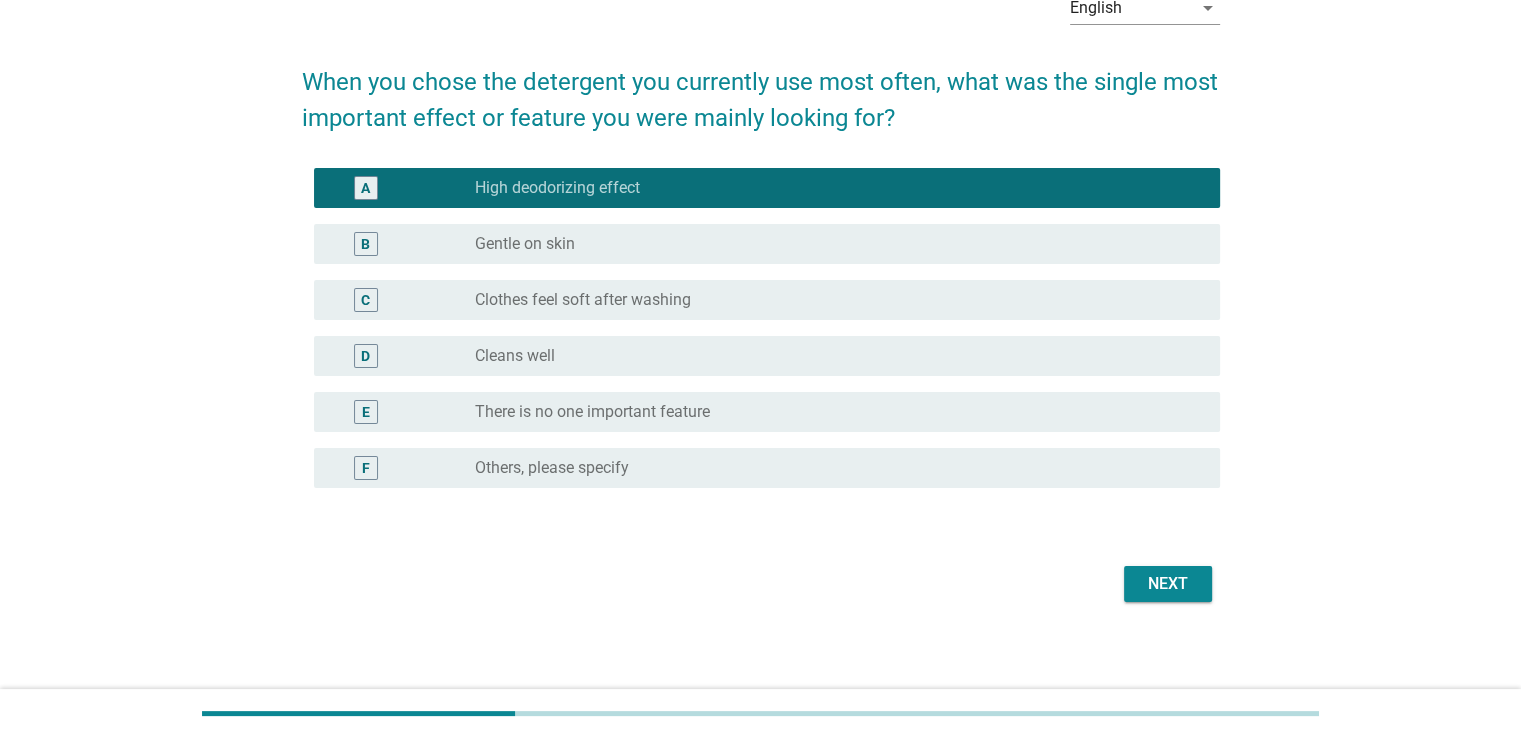 scroll, scrollTop: 120, scrollLeft: 0, axis: vertical 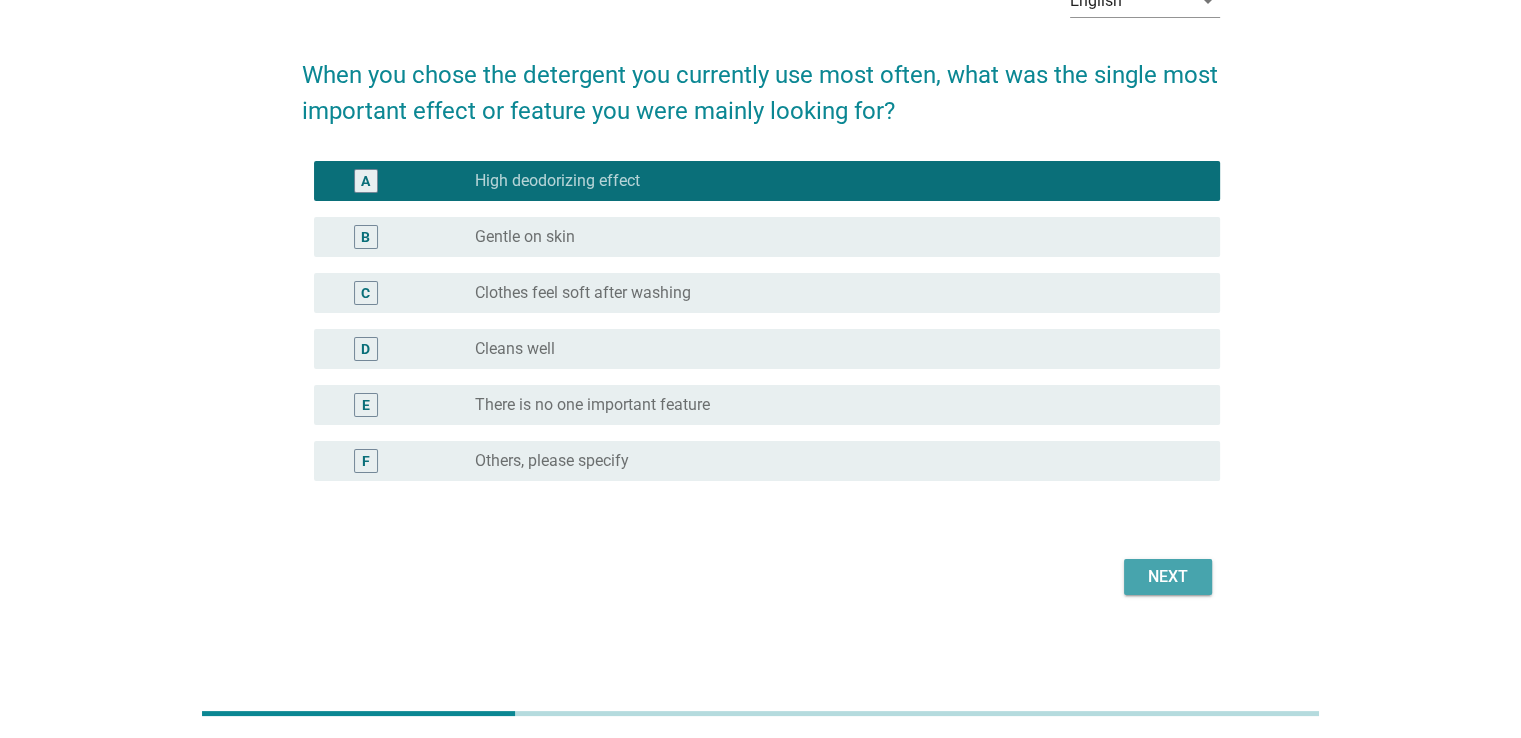 click on "Next" at bounding box center (1168, 577) 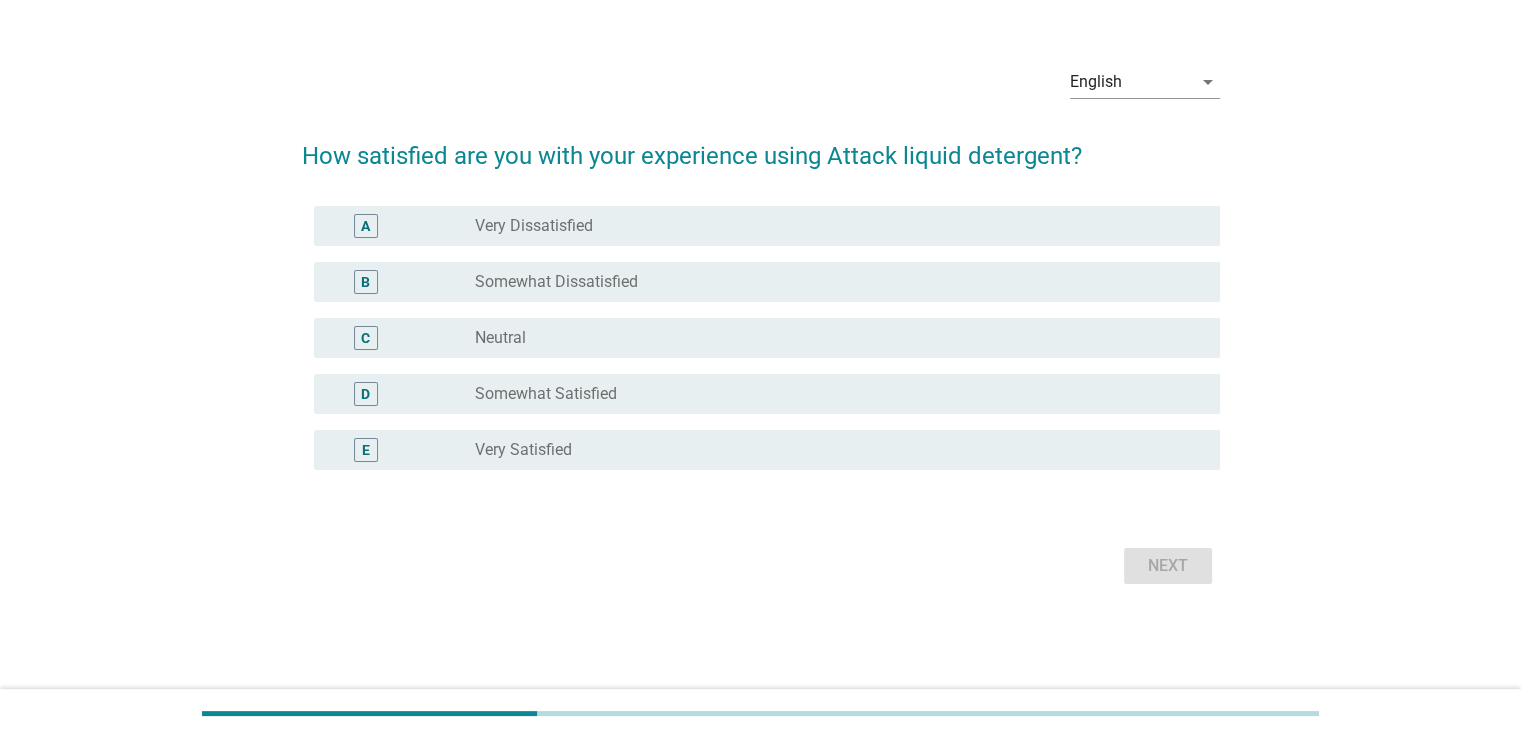 scroll, scrollTop: 0, scrollLeft: 0, axis: both 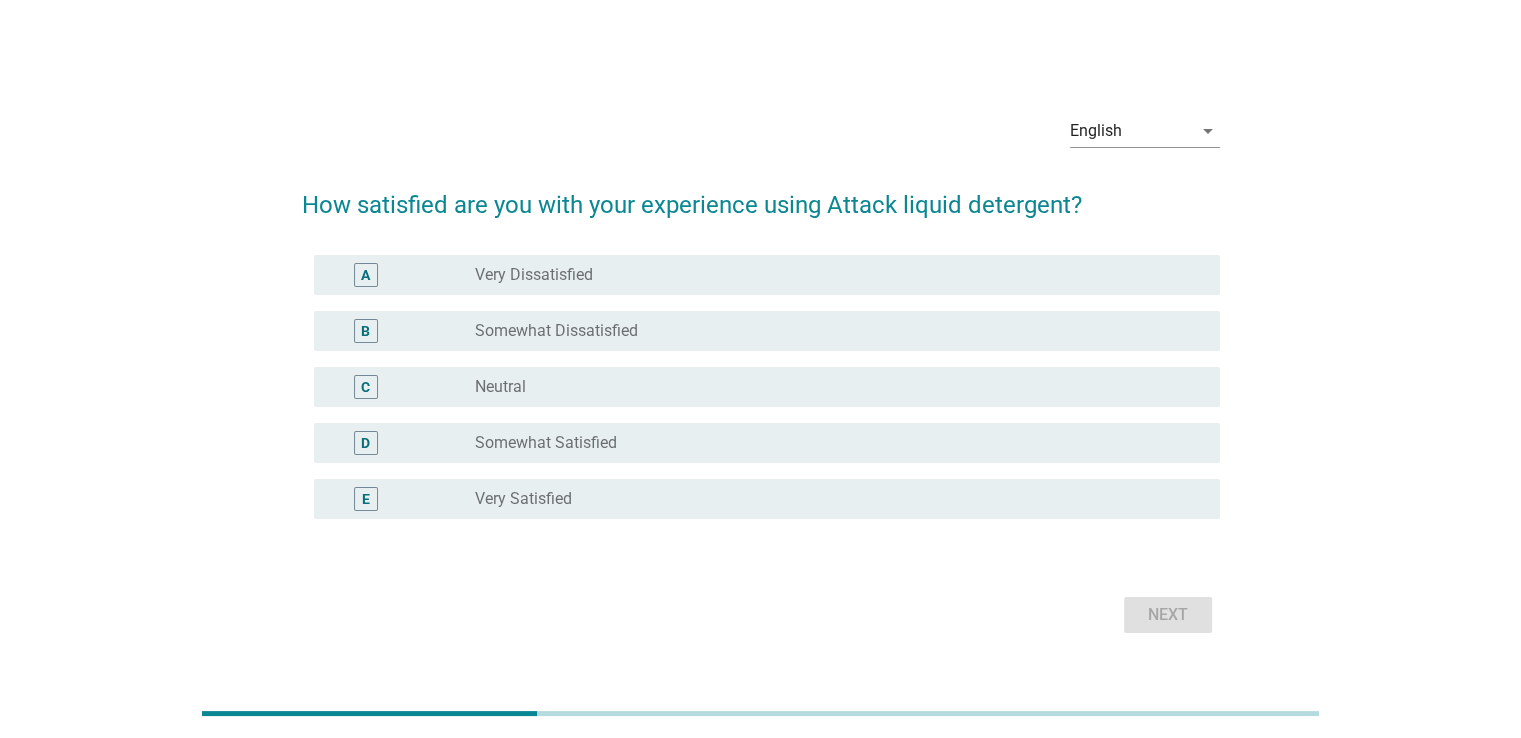 click on "Somewhat Satisfied" at bounding box center (546, 443) 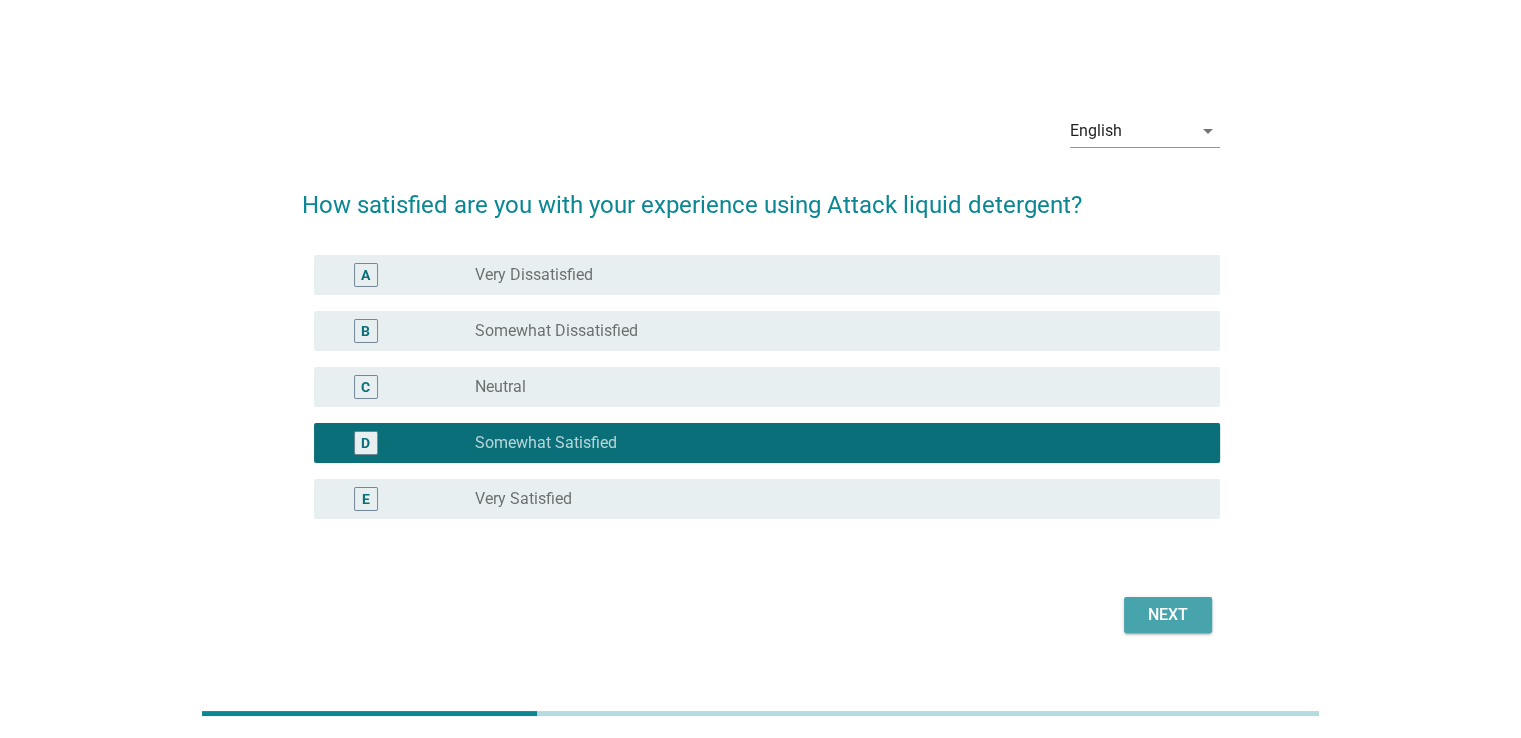 click on "Next" at bounding box center [1168, 615] 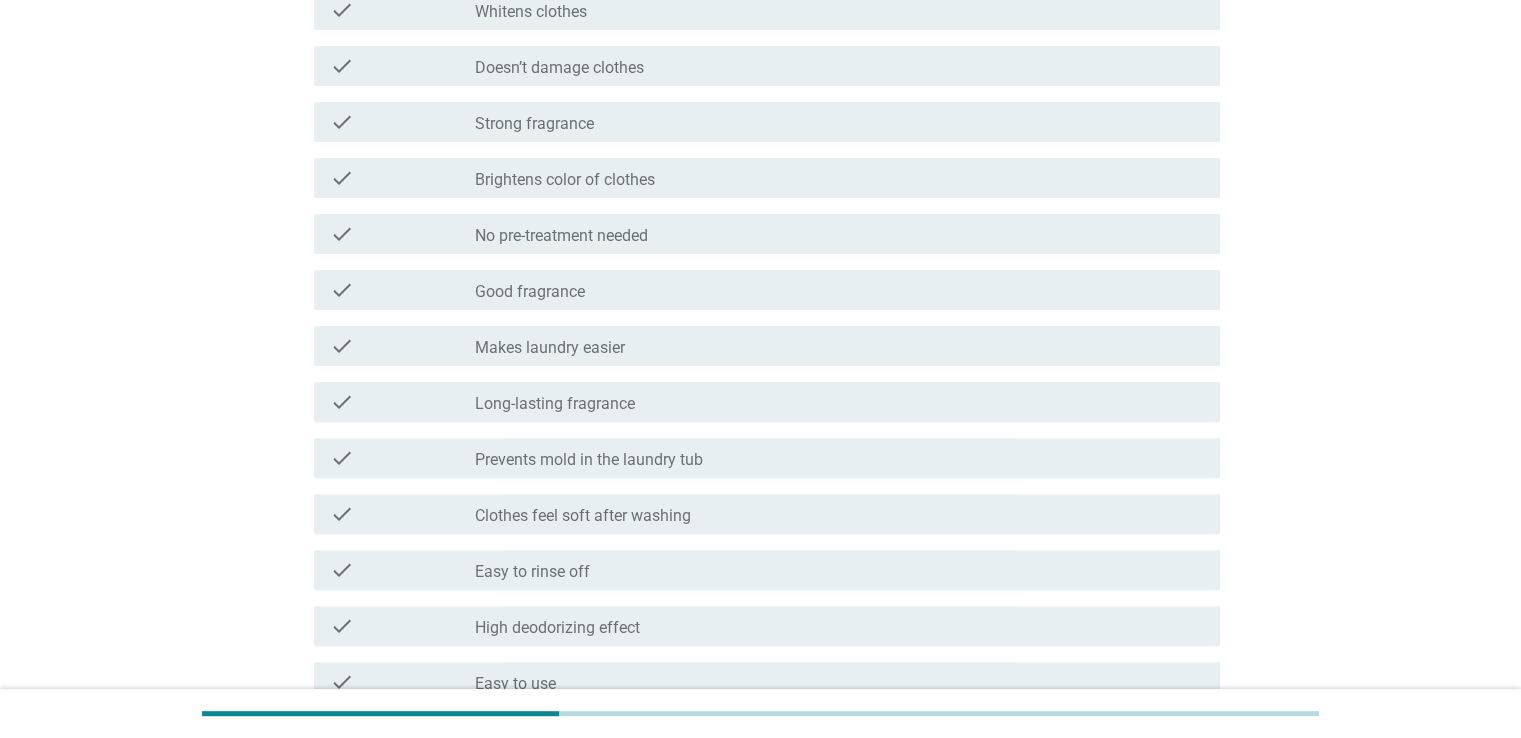 scroll, scrollTop: 600, scrollLeft: 0, axis: vertical 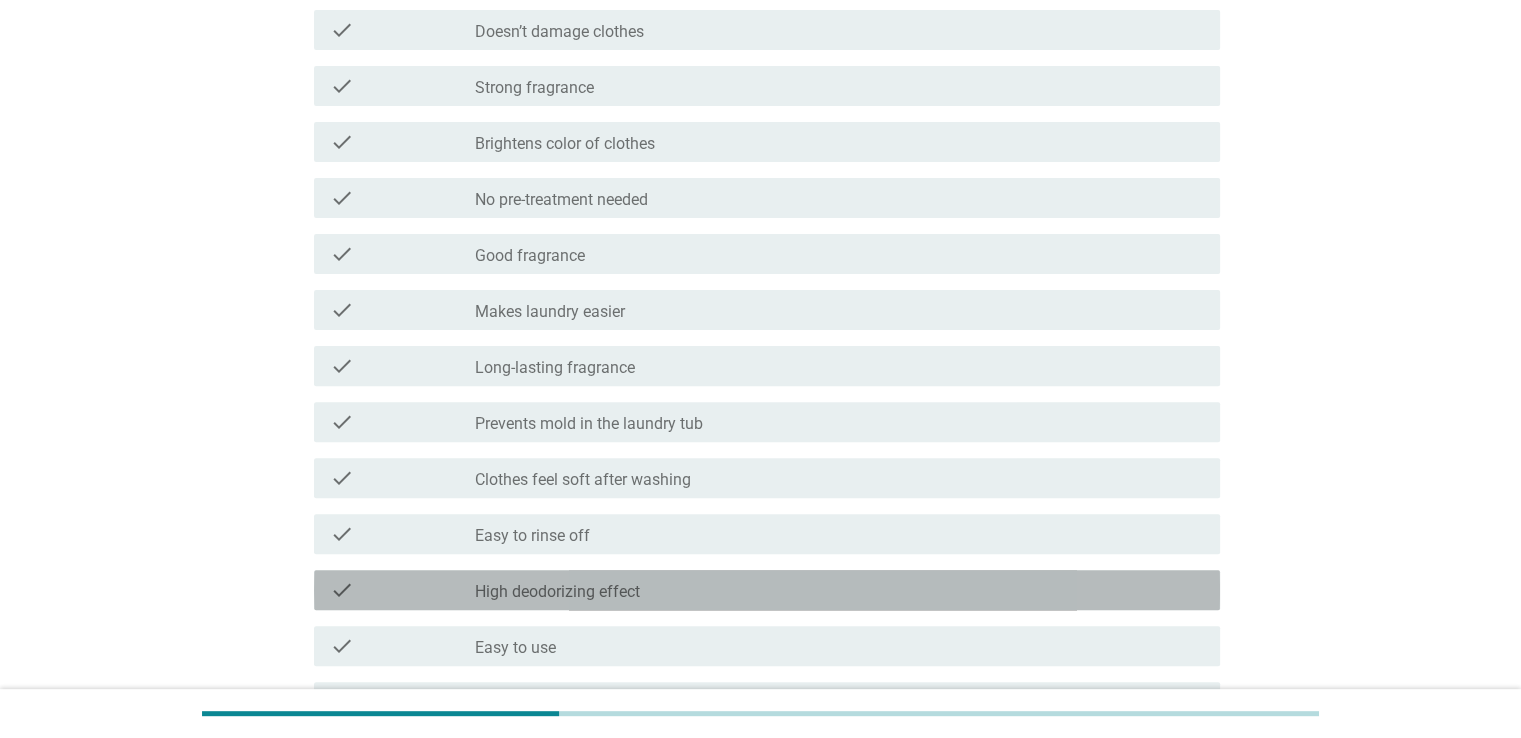 click on "High deodorizing effect" at bounding box center [557, 592] 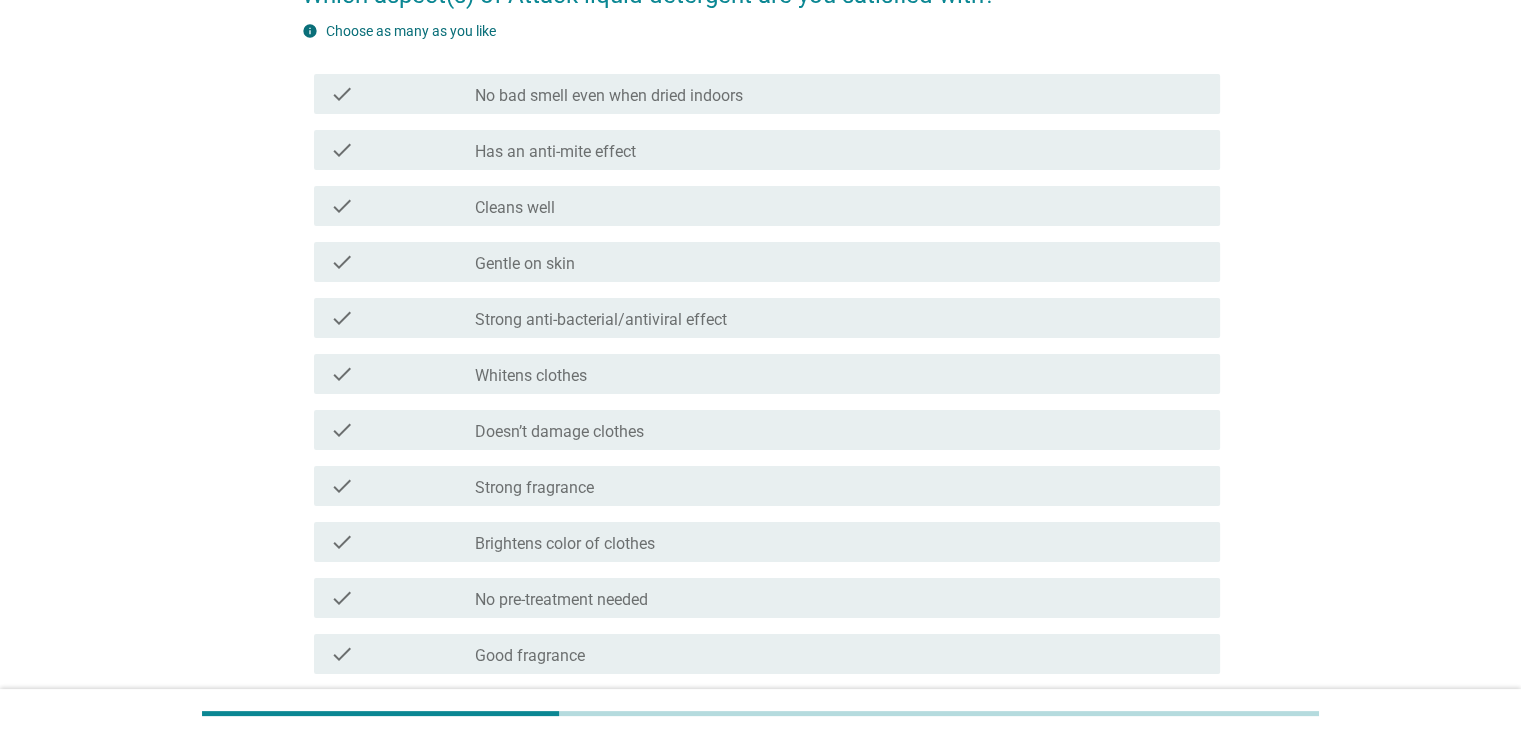 scroll, scrollTop: 100, scrollLeft: 0, axis: vertical 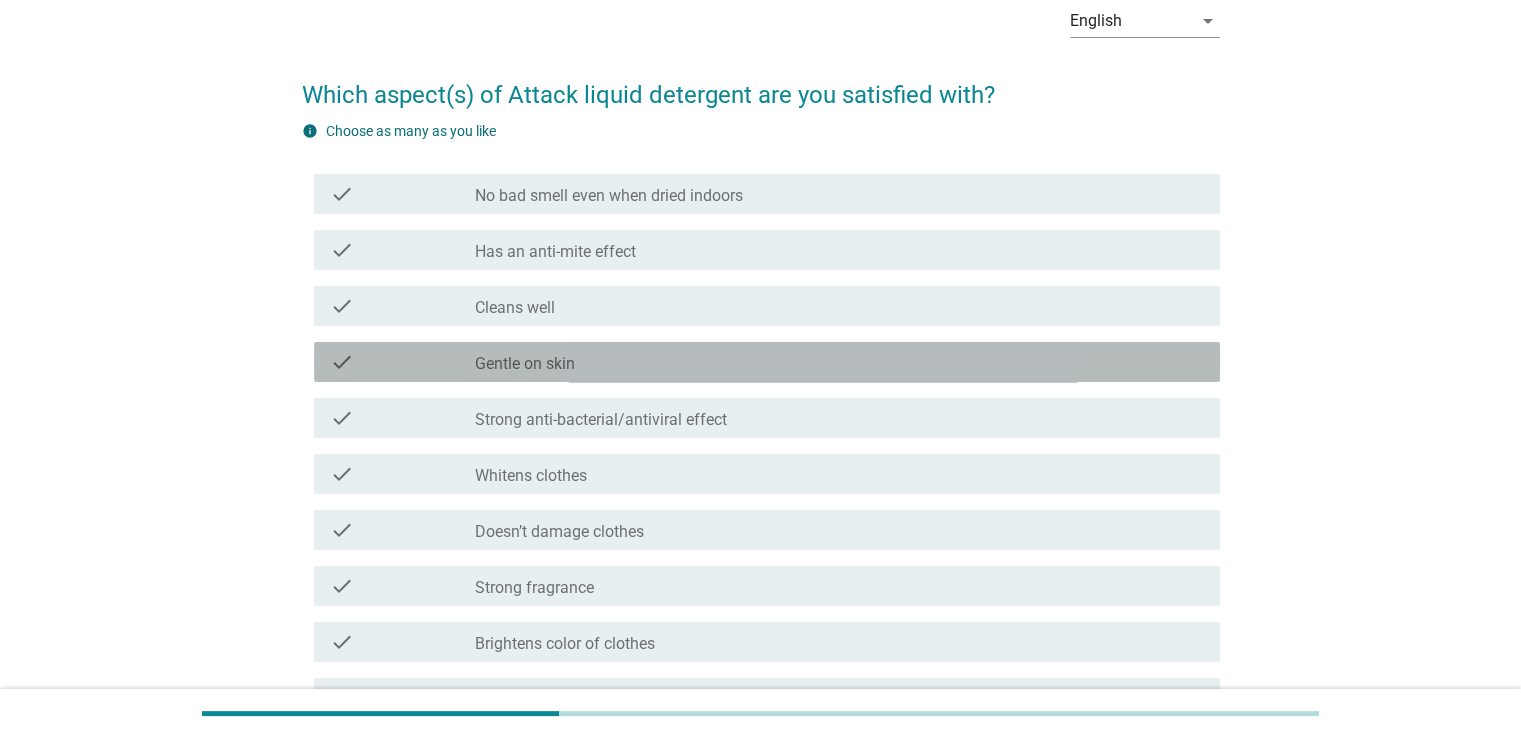 click on "check_box_outline_blank Gentle on skin" at bounding box center [839, 362] 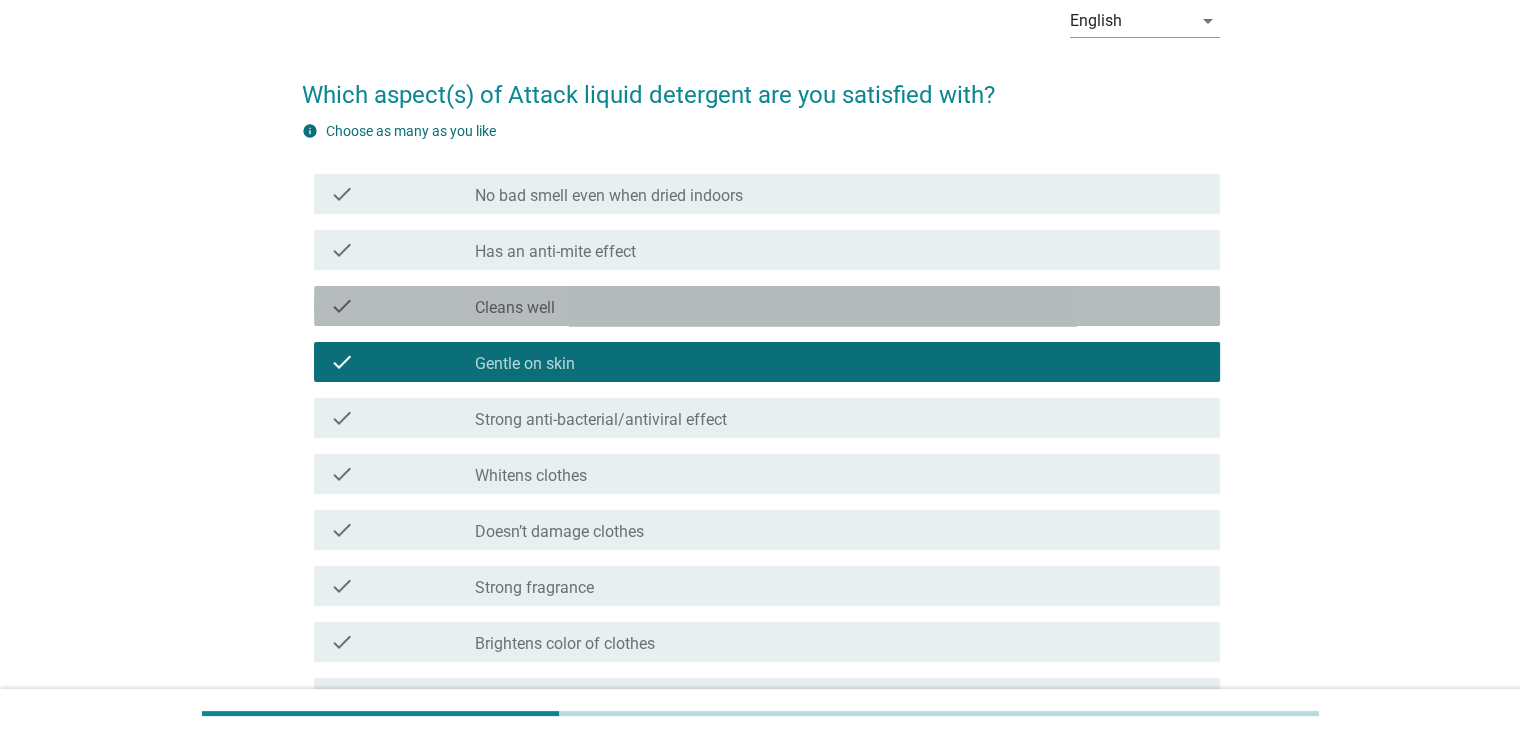 click on "check_box_outline_blank Cleans well" at bounding box center [839, 306] 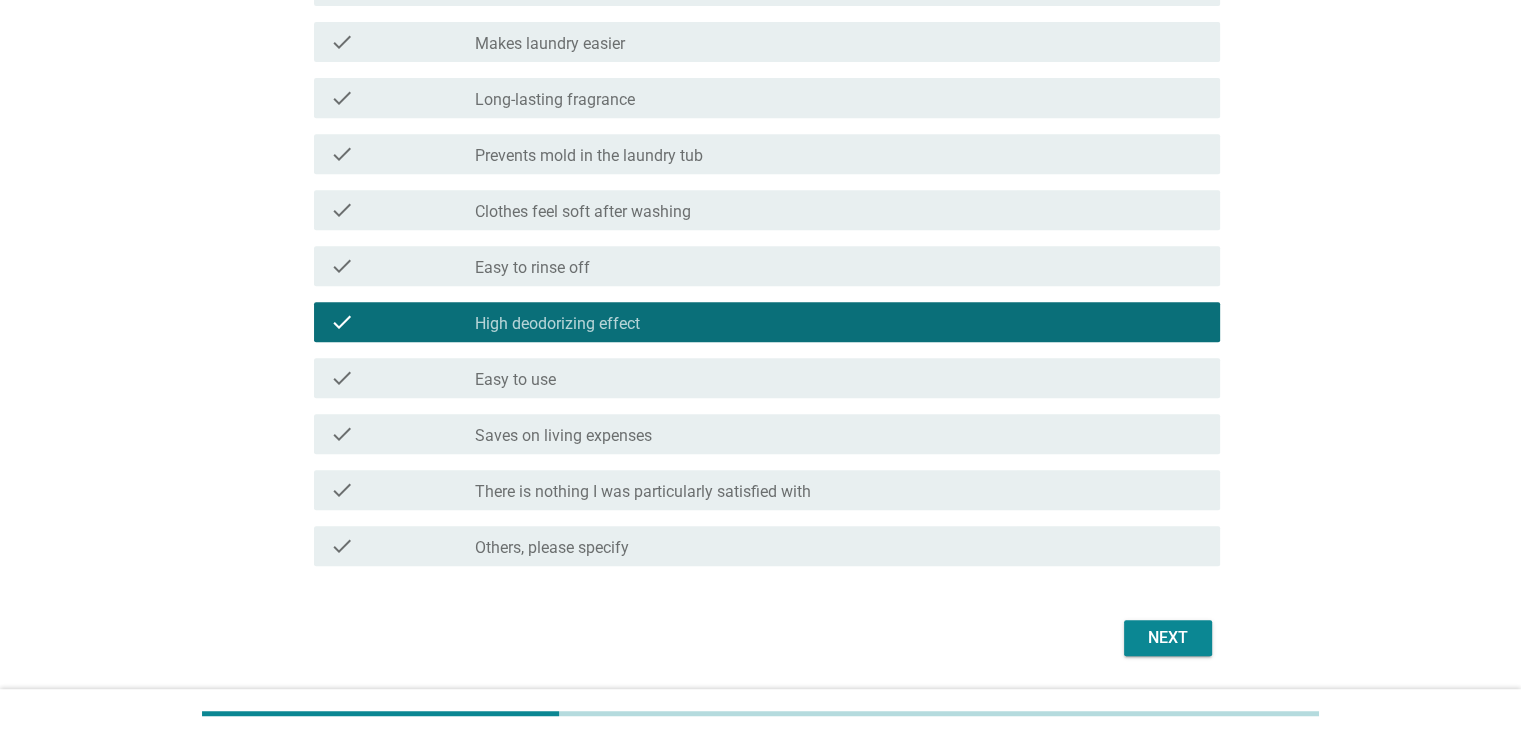 scroll, scrollTop: 929, scrollLeft: 0, axis: vertical 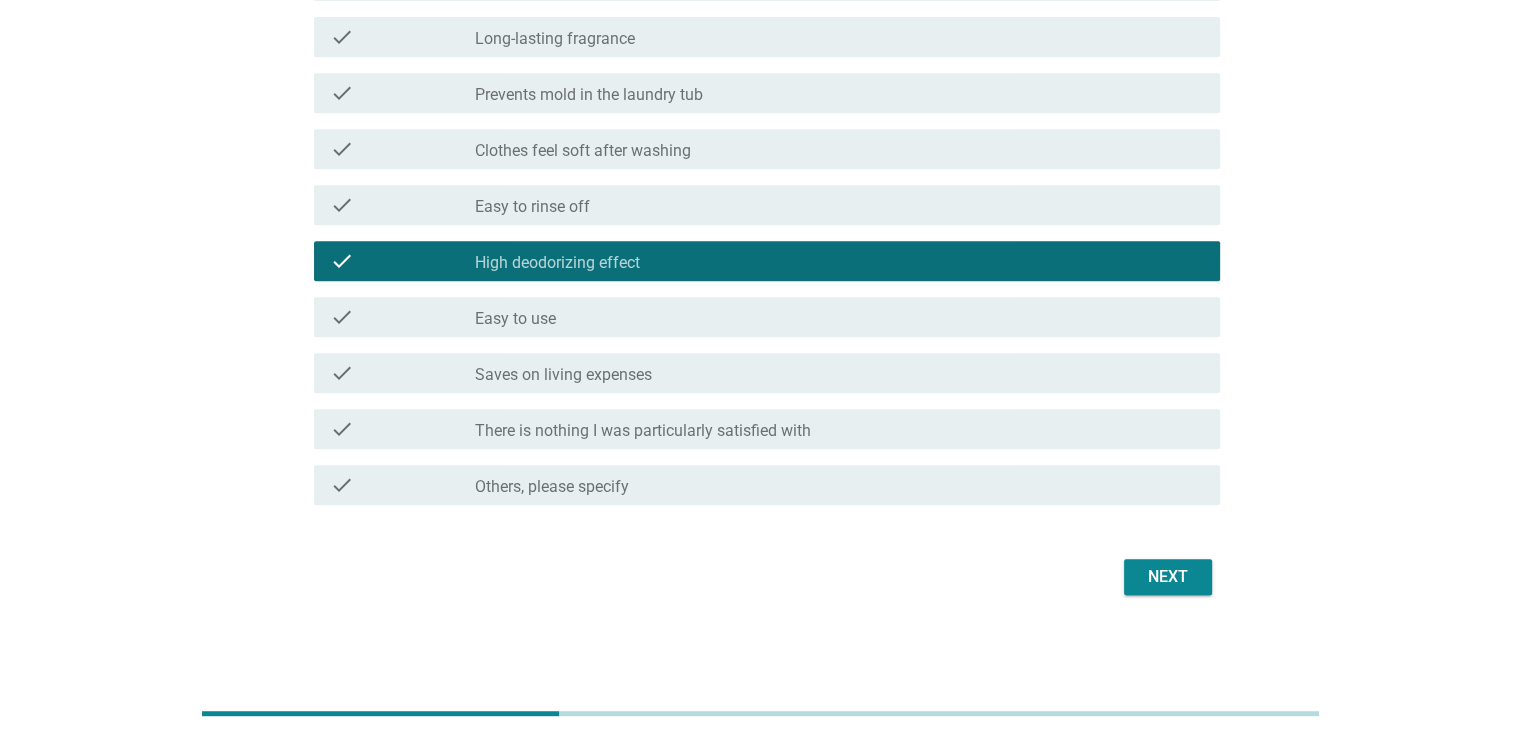 click on "Next" at bounding box center (1168, 577) 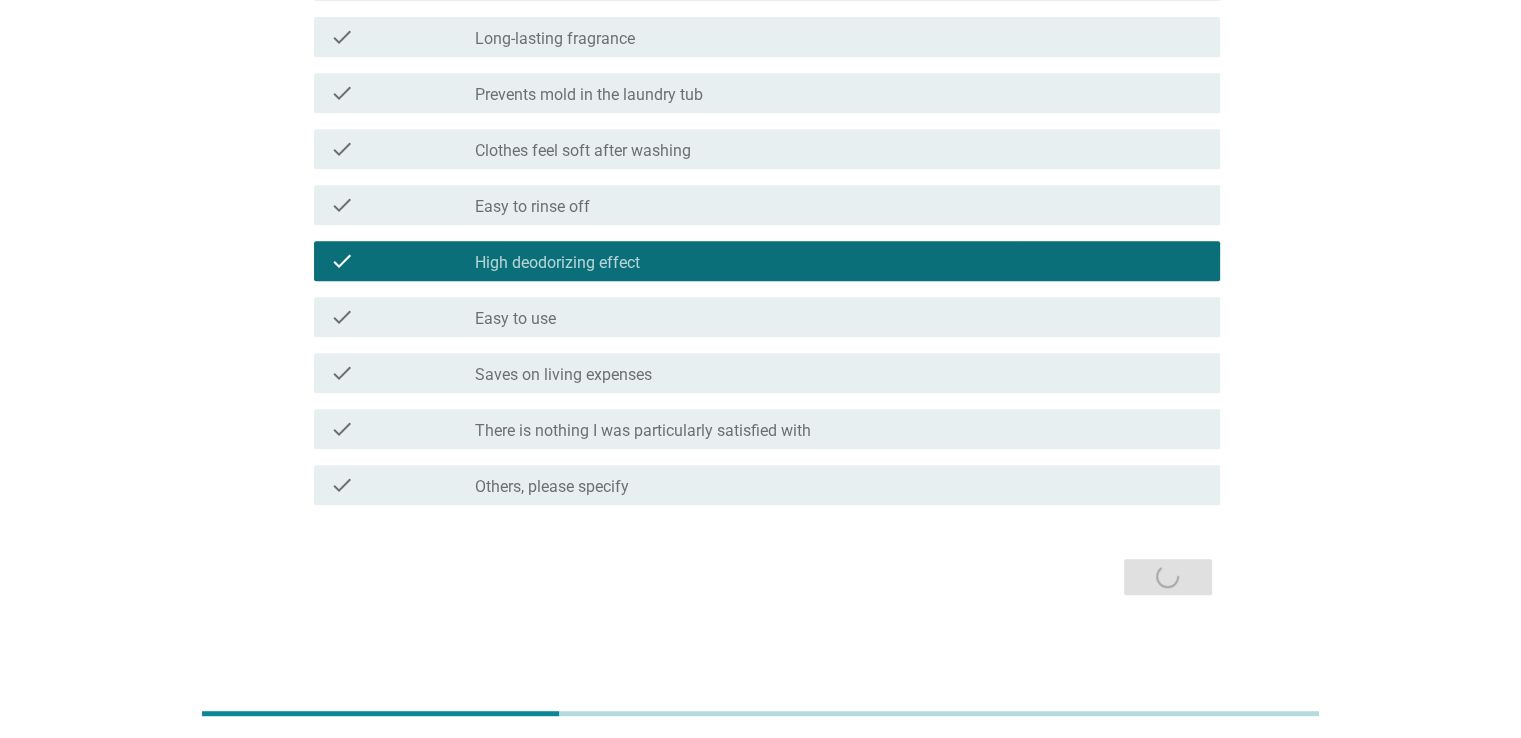 scroll, scrollTop: 0, scrollLeft: 0, axis: both 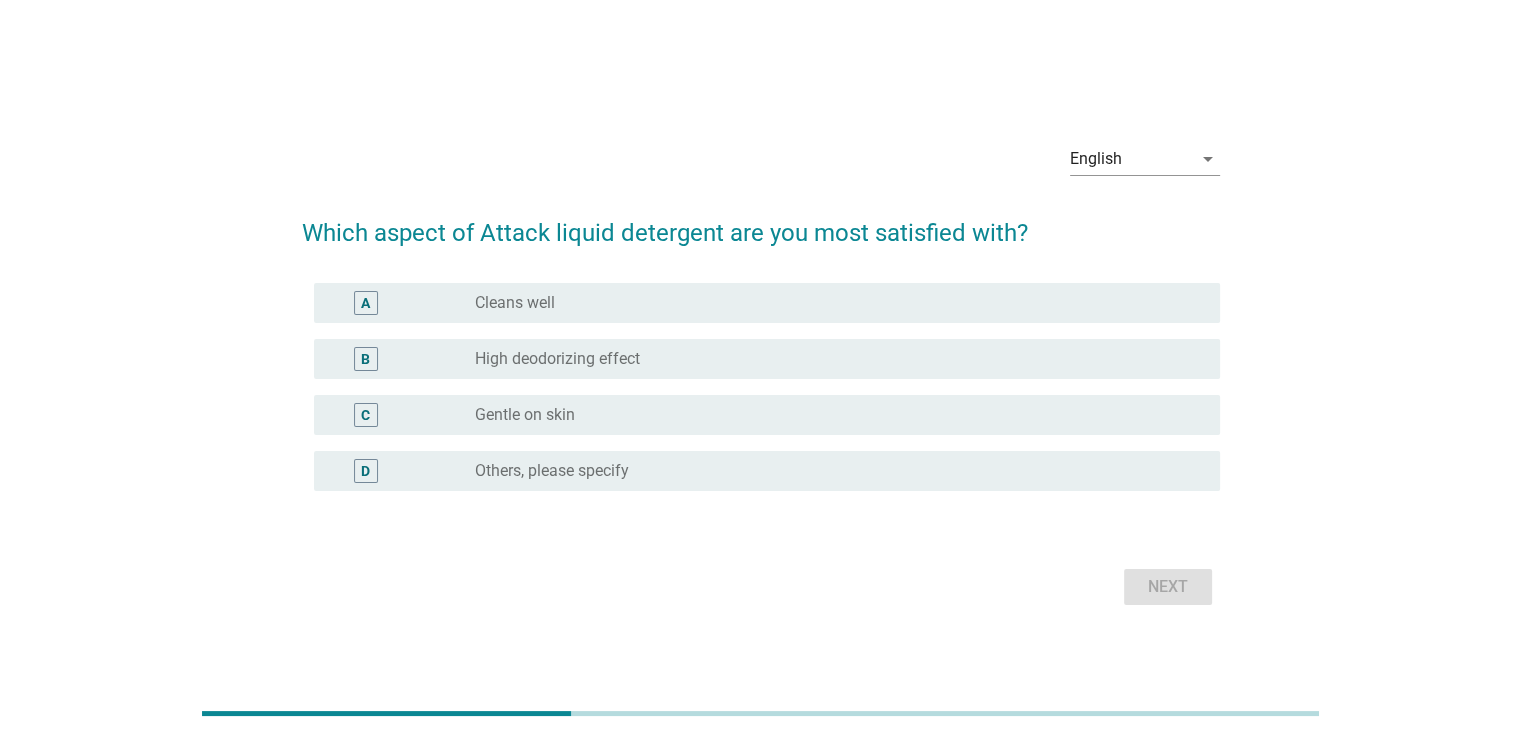 click on "High deodorizing effect" at bounding box center [557, 359] 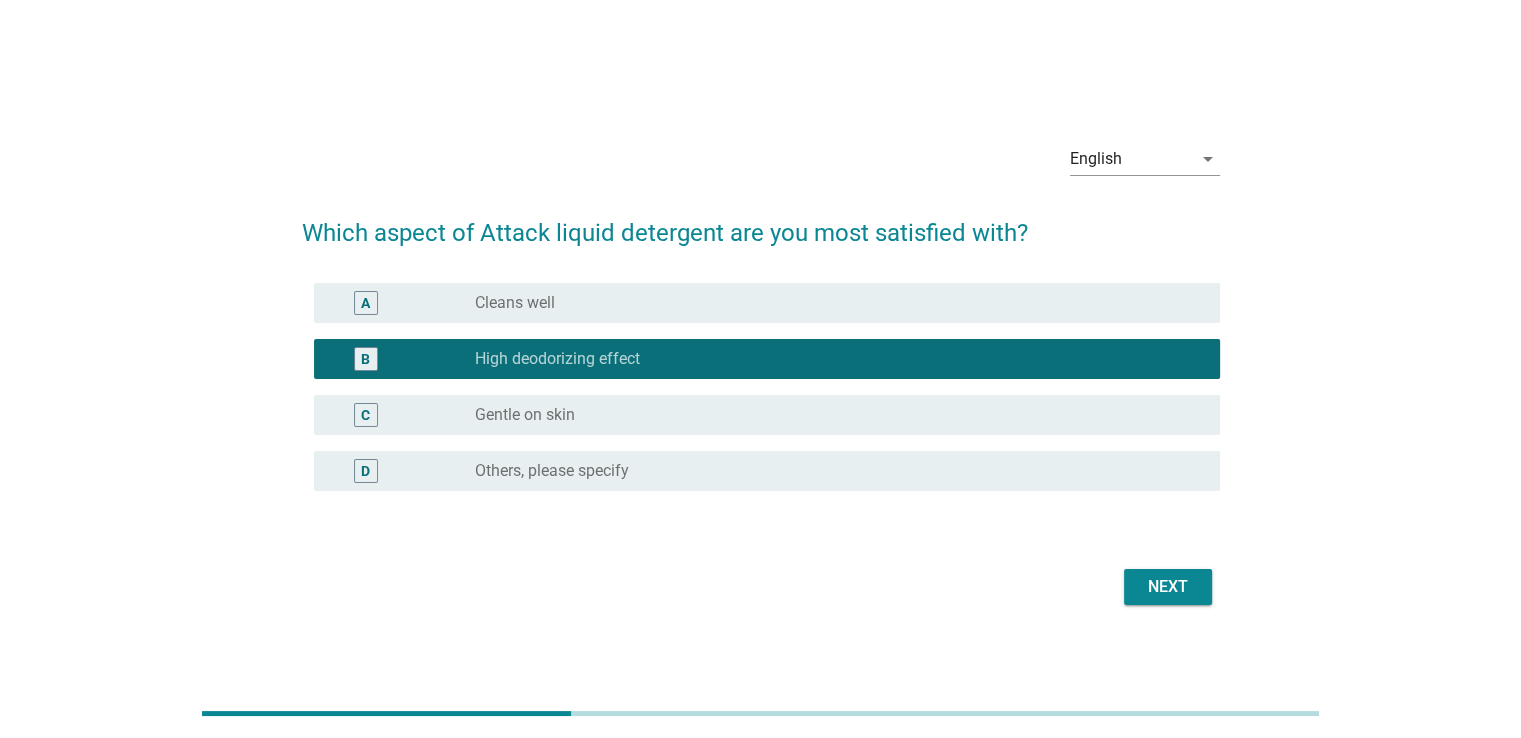 click on "Next" at bounding box center (1168, 587) 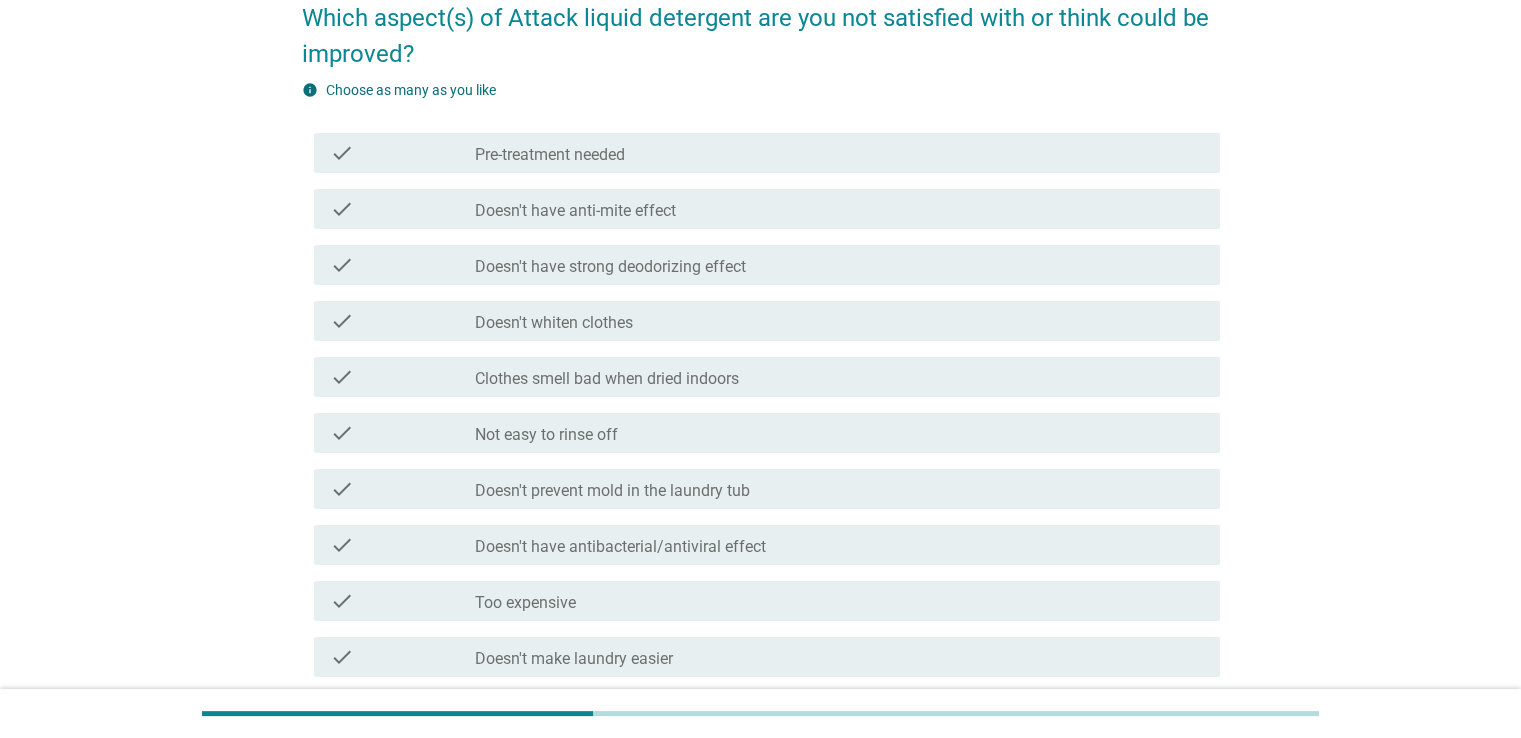 scroll, scrollTop: 300, scrollLeft: 0, axis: vertical 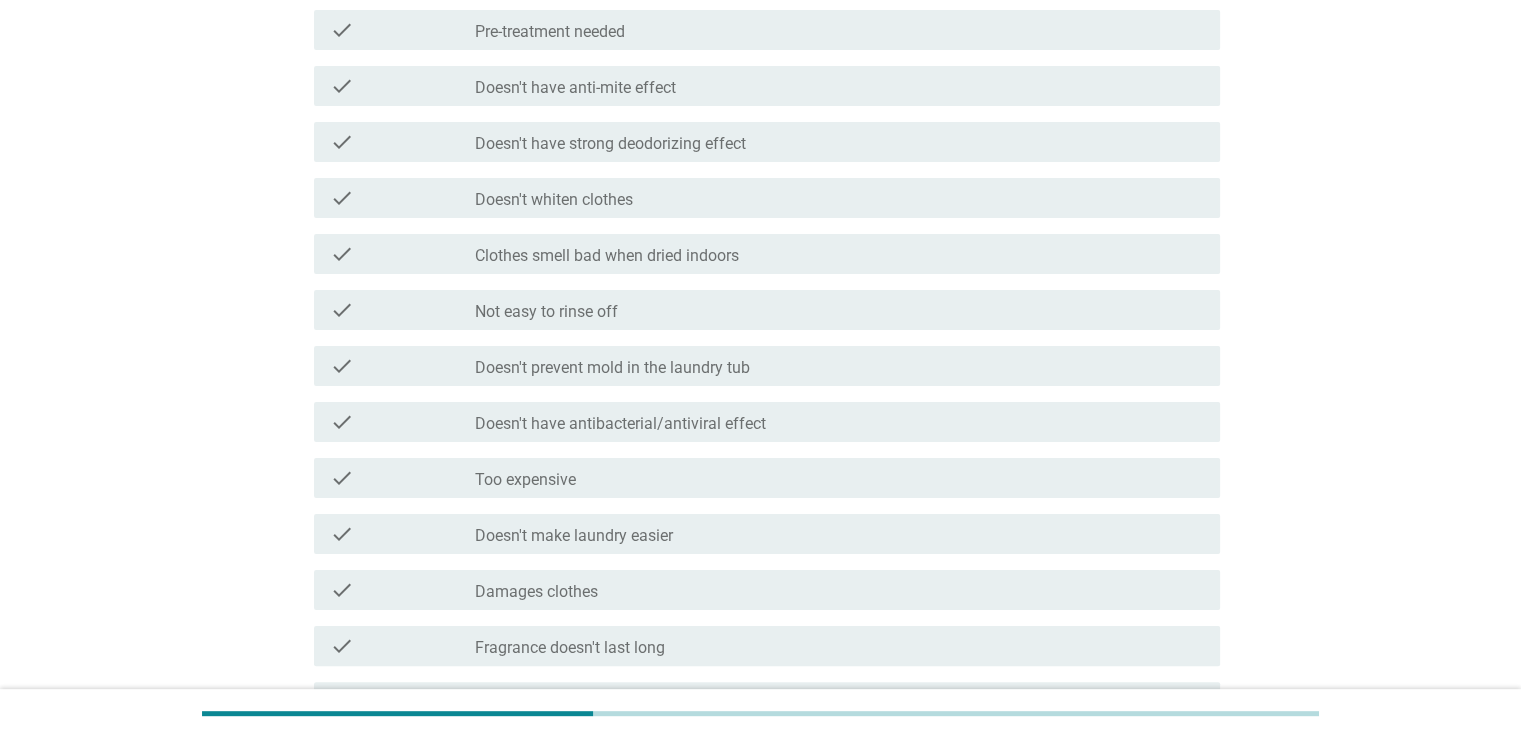 click on "check_box_outline_blank Too expensive" at bounding box center [839, 478] 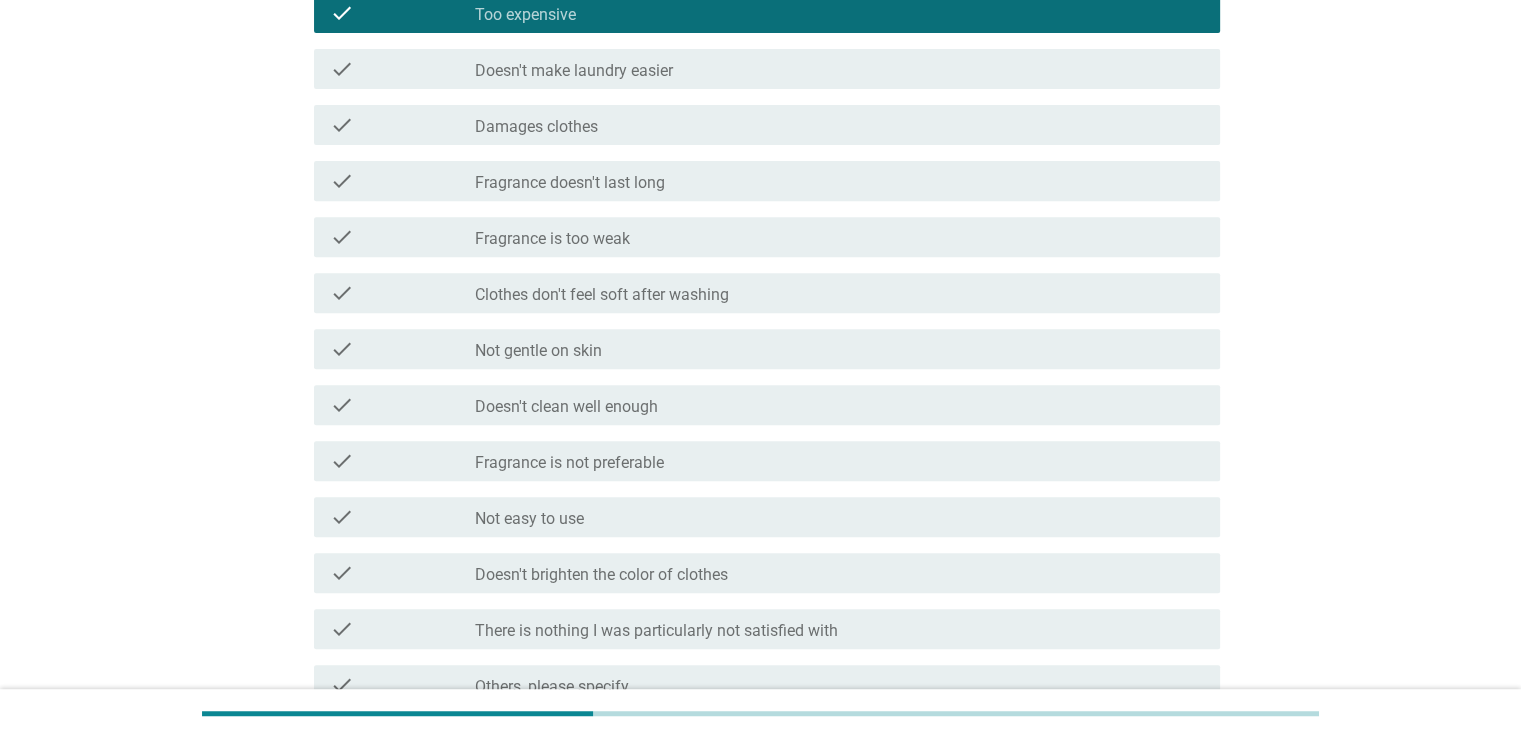 scroll, scrollTop: 900, scrollLeft: 0, axis: vertical 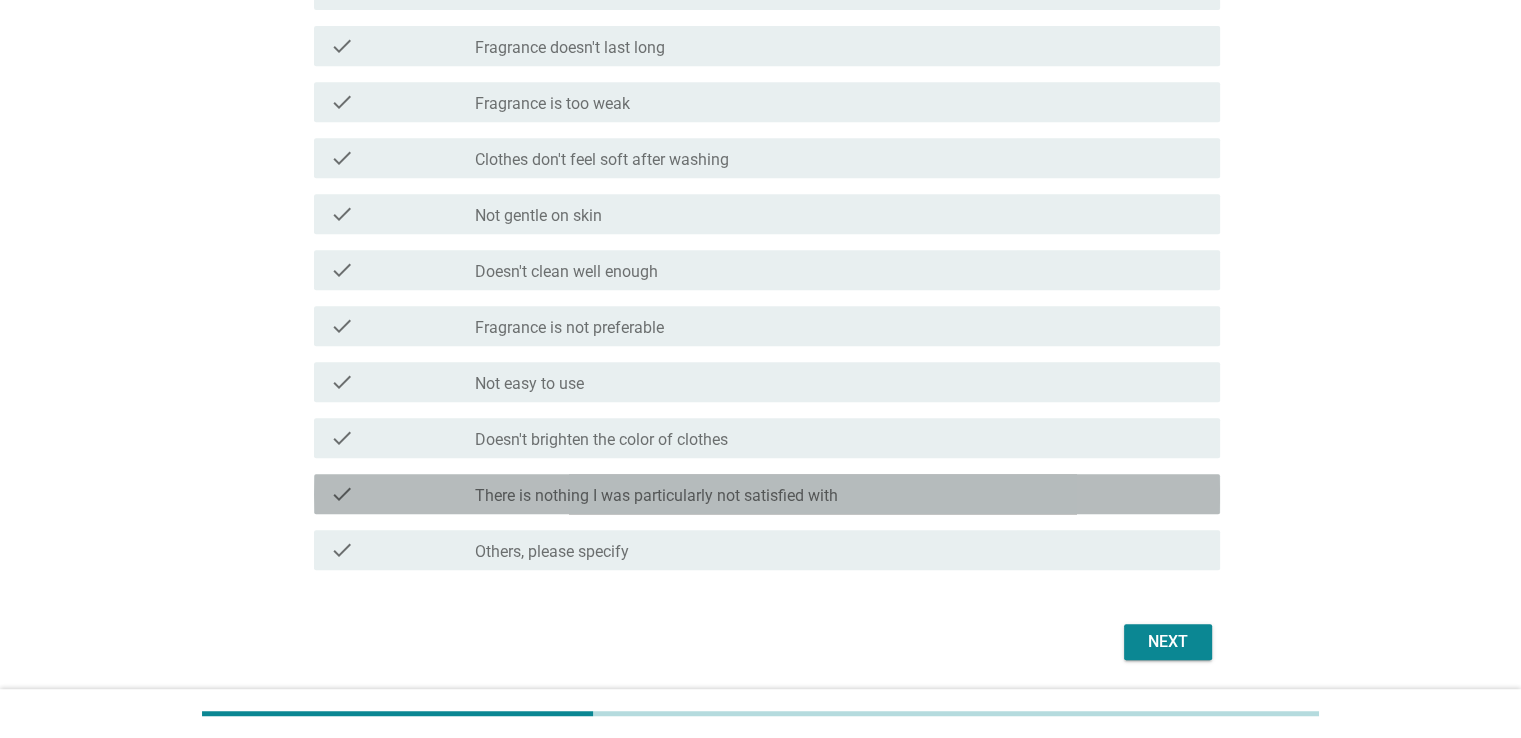 click on "There is nothing I was particularly not satisfied with" at bounding box center [656, 496] 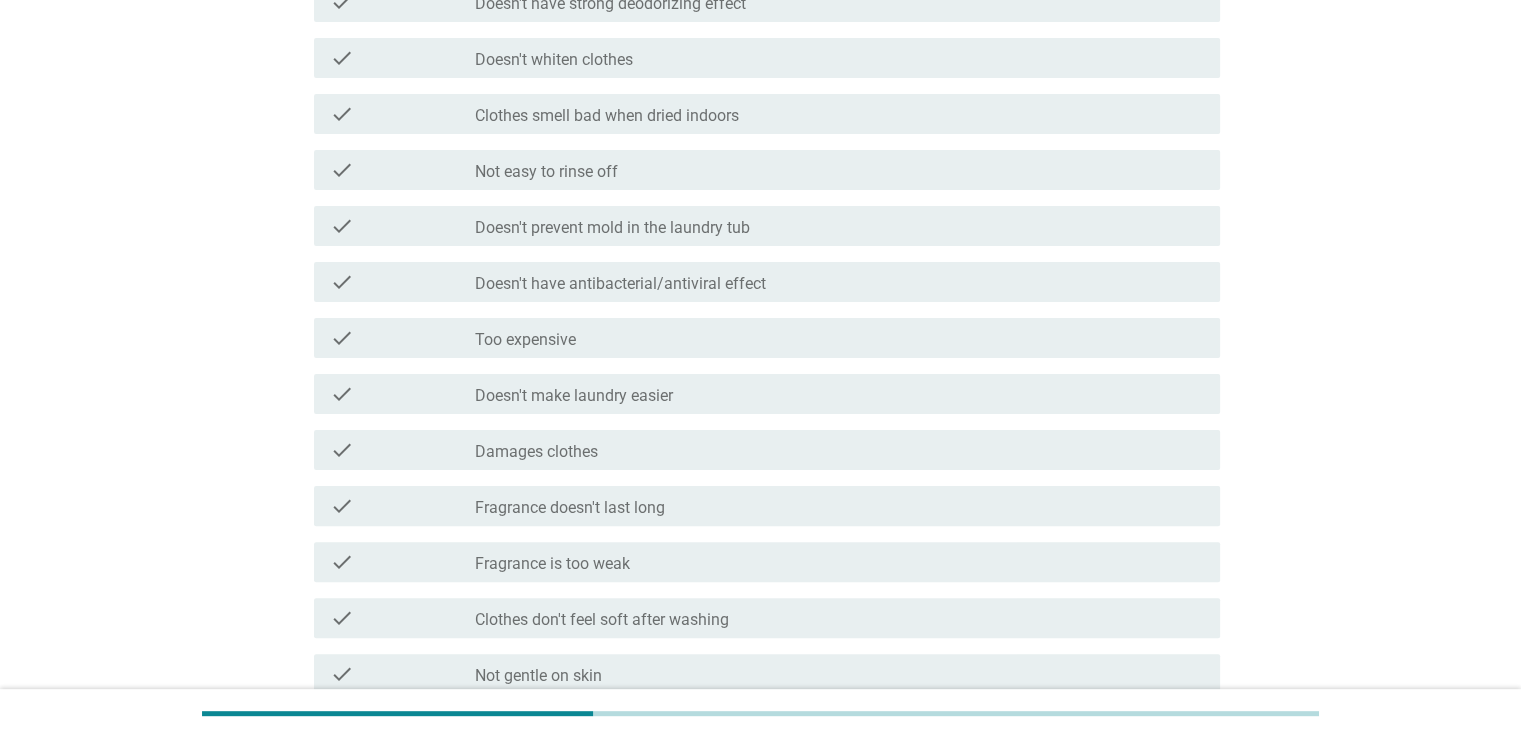 scroll, scrollTop: 400, scrollLeft: 0, axis: vertical 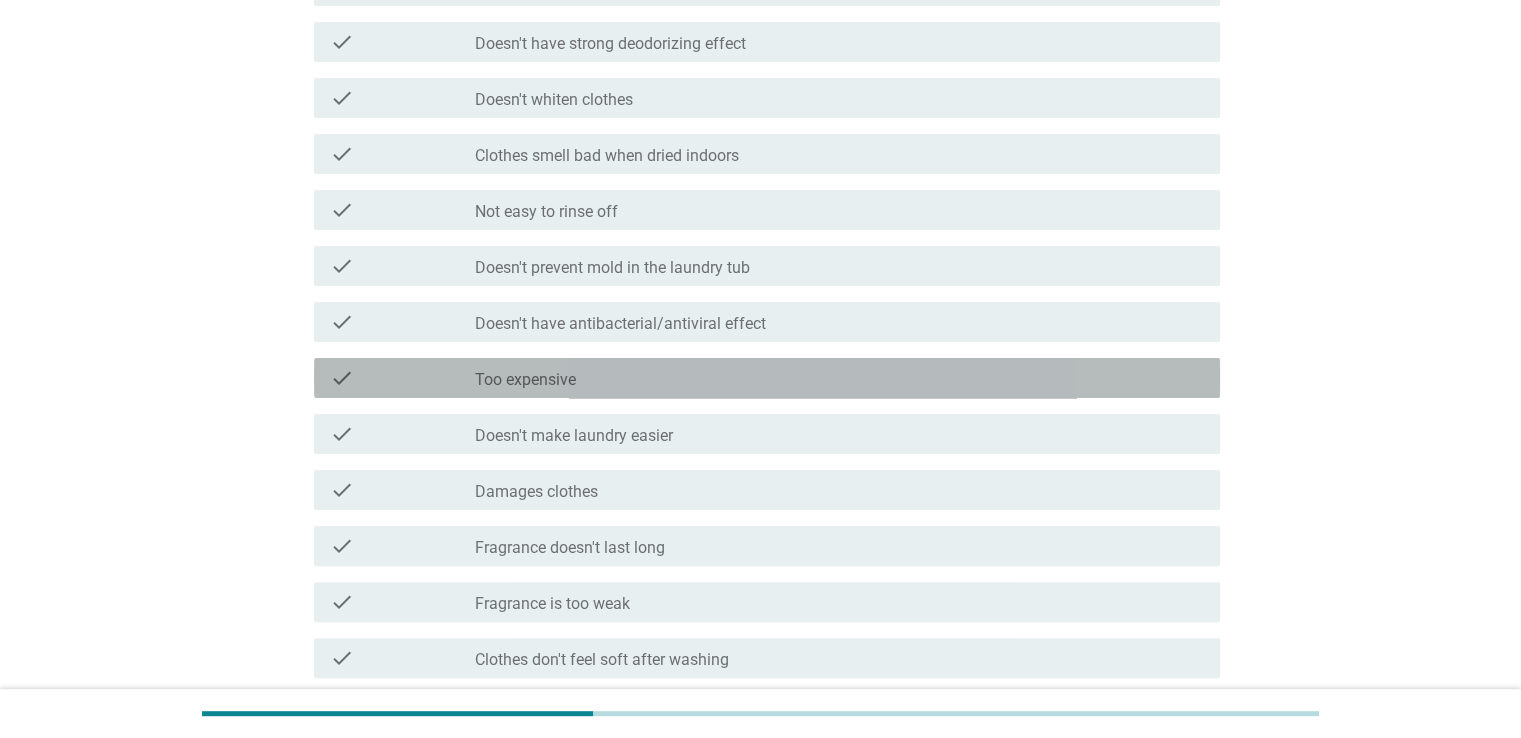 click on "check_box_outline_blank Too expensive" at bounding box center [839, 378] 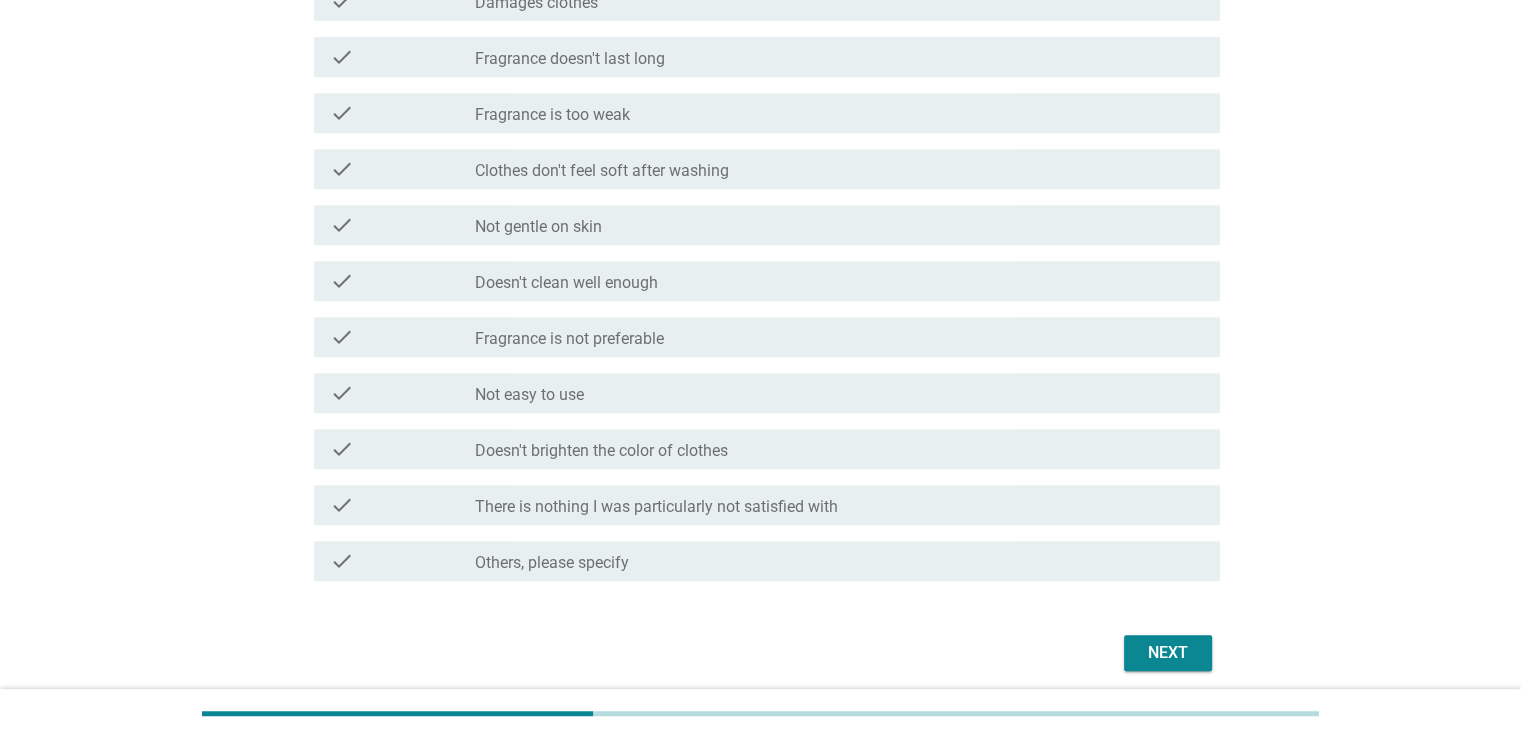 scroll, scrollTop: 965, scrollLeft: 0, axis: vertical 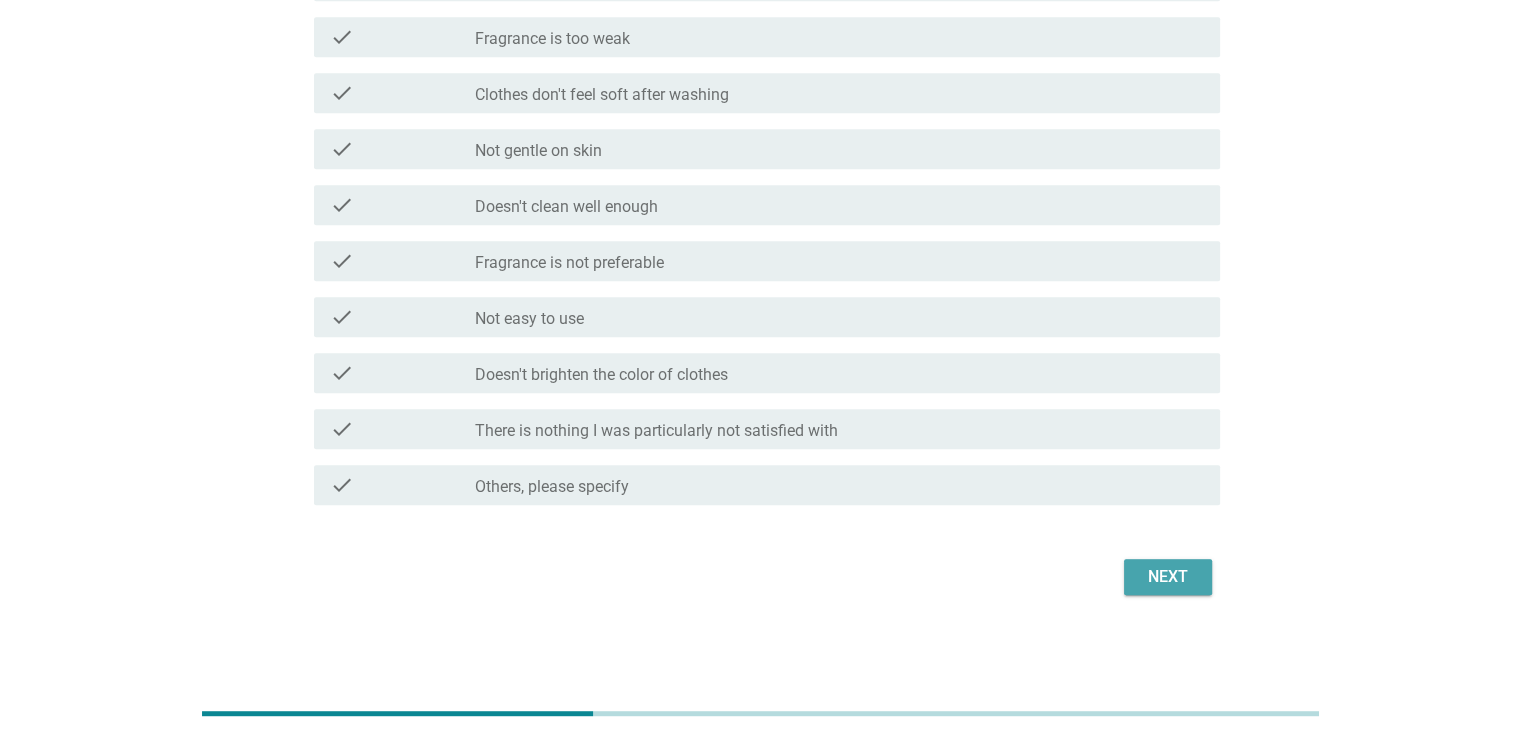 click on "Next" at bounding box center (1168, 577) 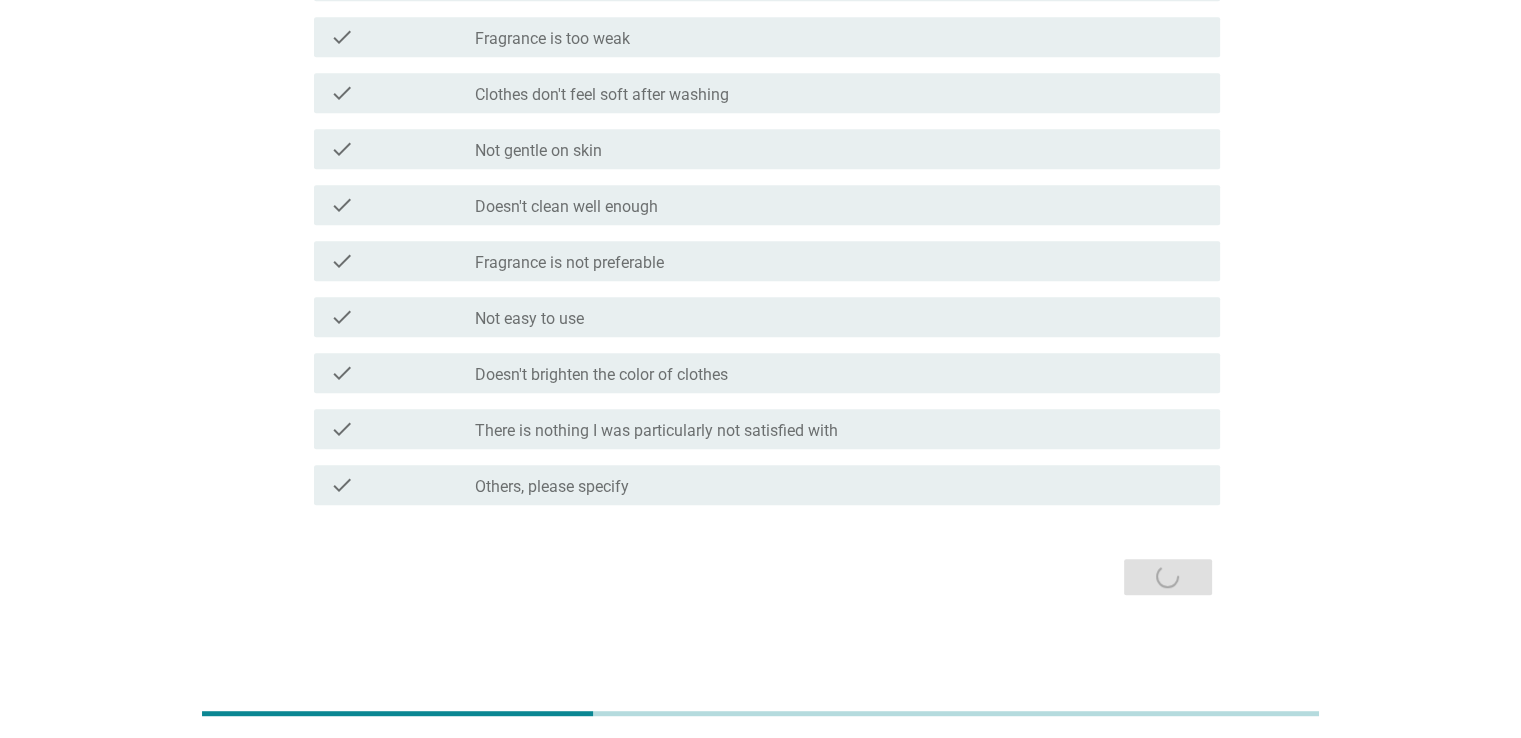 scroll, scrollTop: 0, scrollLeft: 0, axis: both 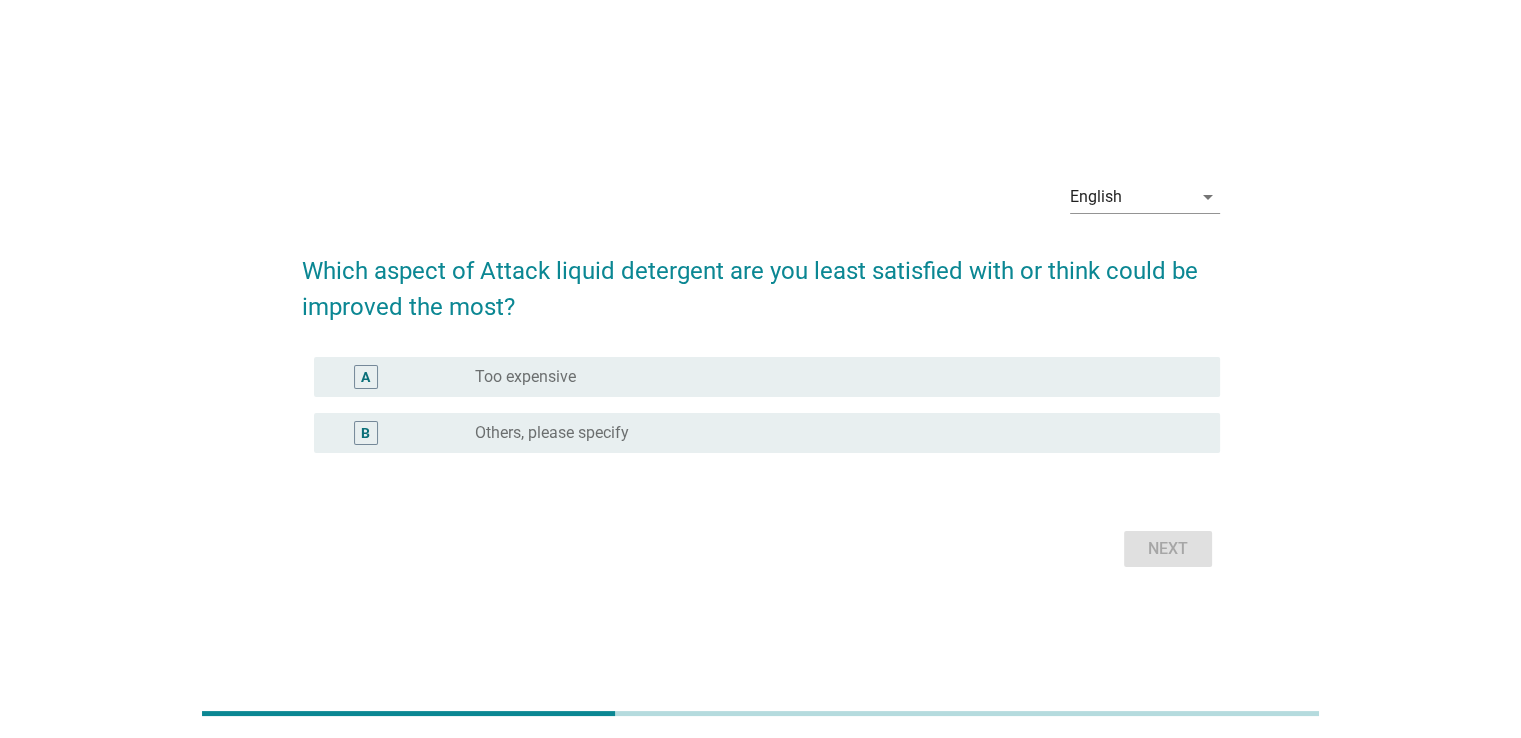 click on "radio_button_unchecked Too expensive" at bounding box center [831, 377] 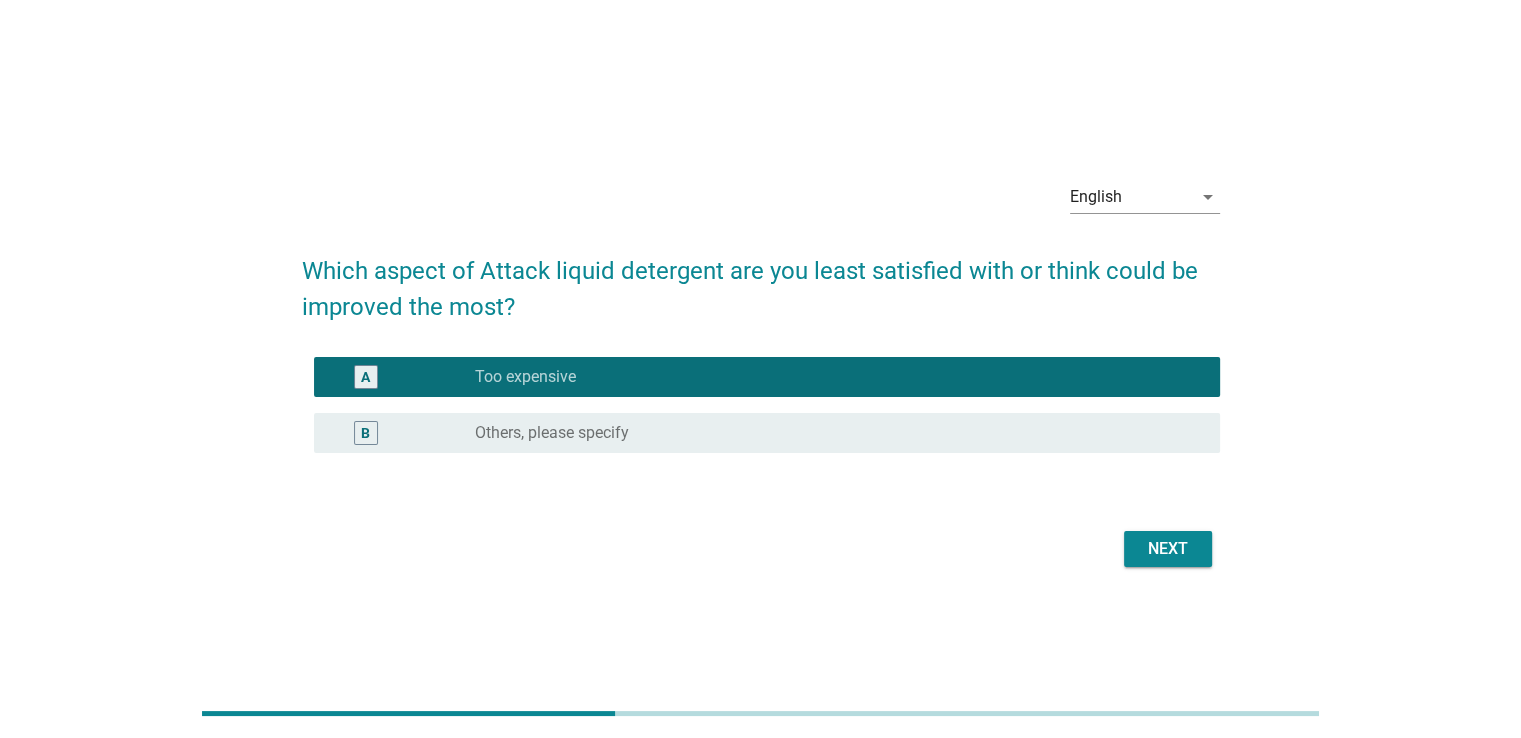 click on "Next" at bounding box center [1168, 549] 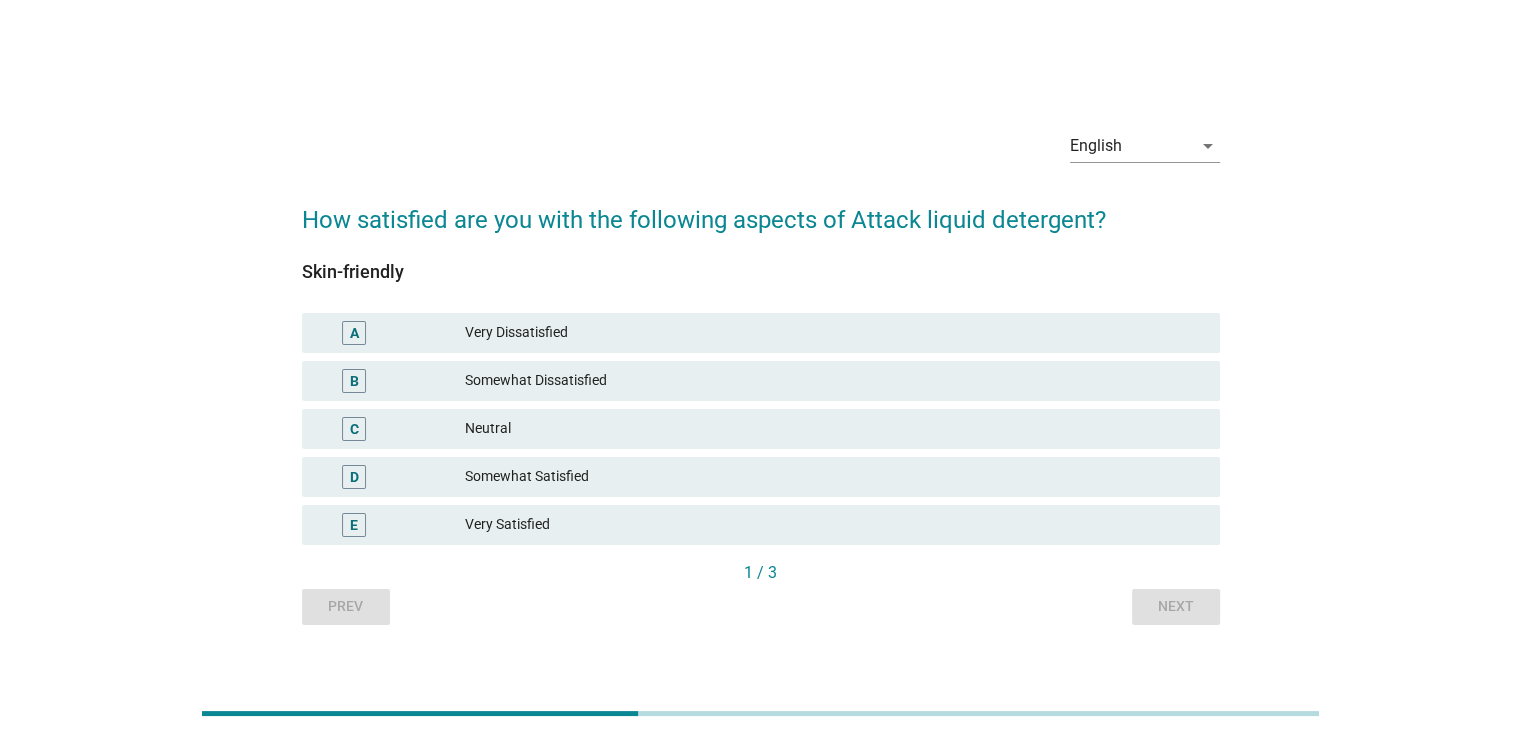 click on "Somewhat Satisfied" at bounding box center (834, 477) 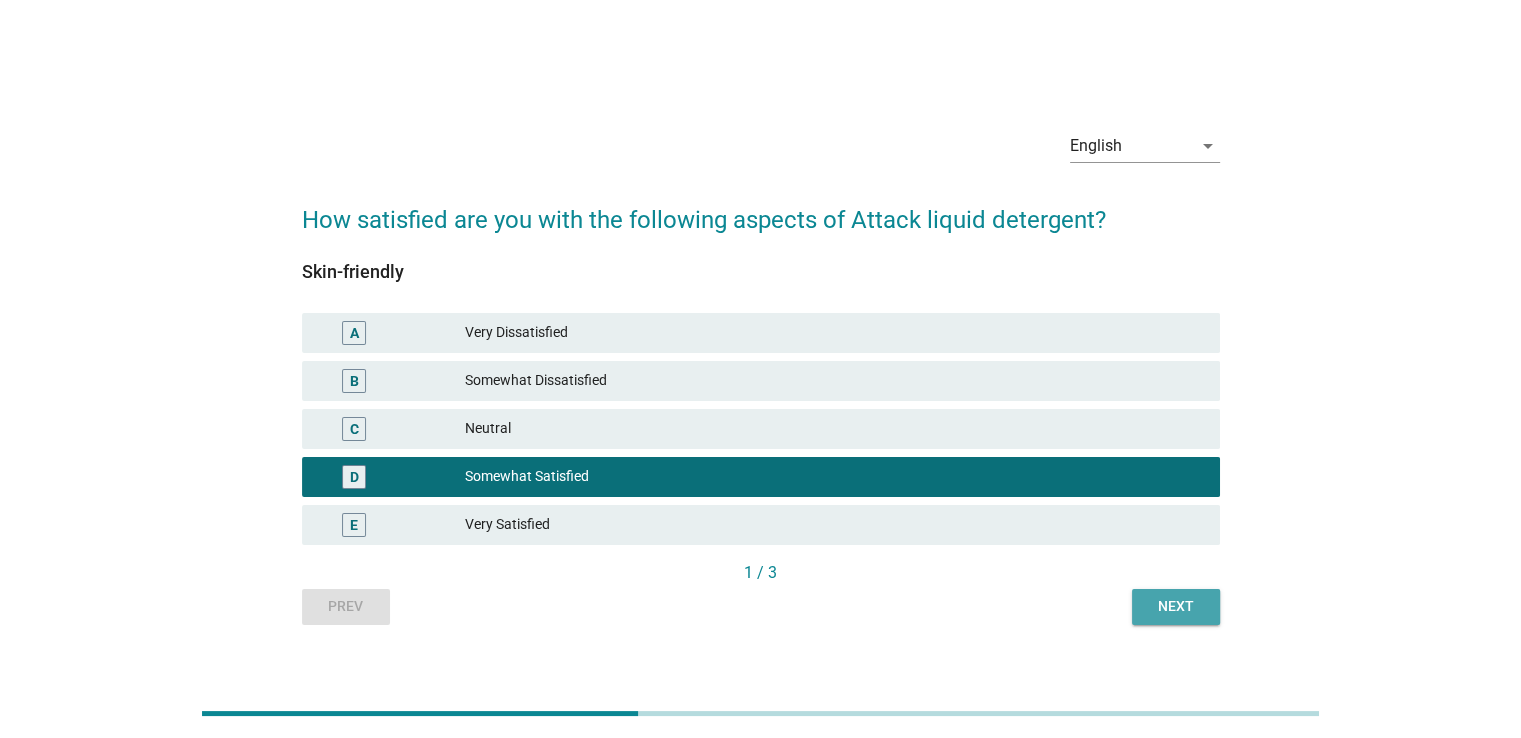 click on "Next" at bounding box center (1176, 606) 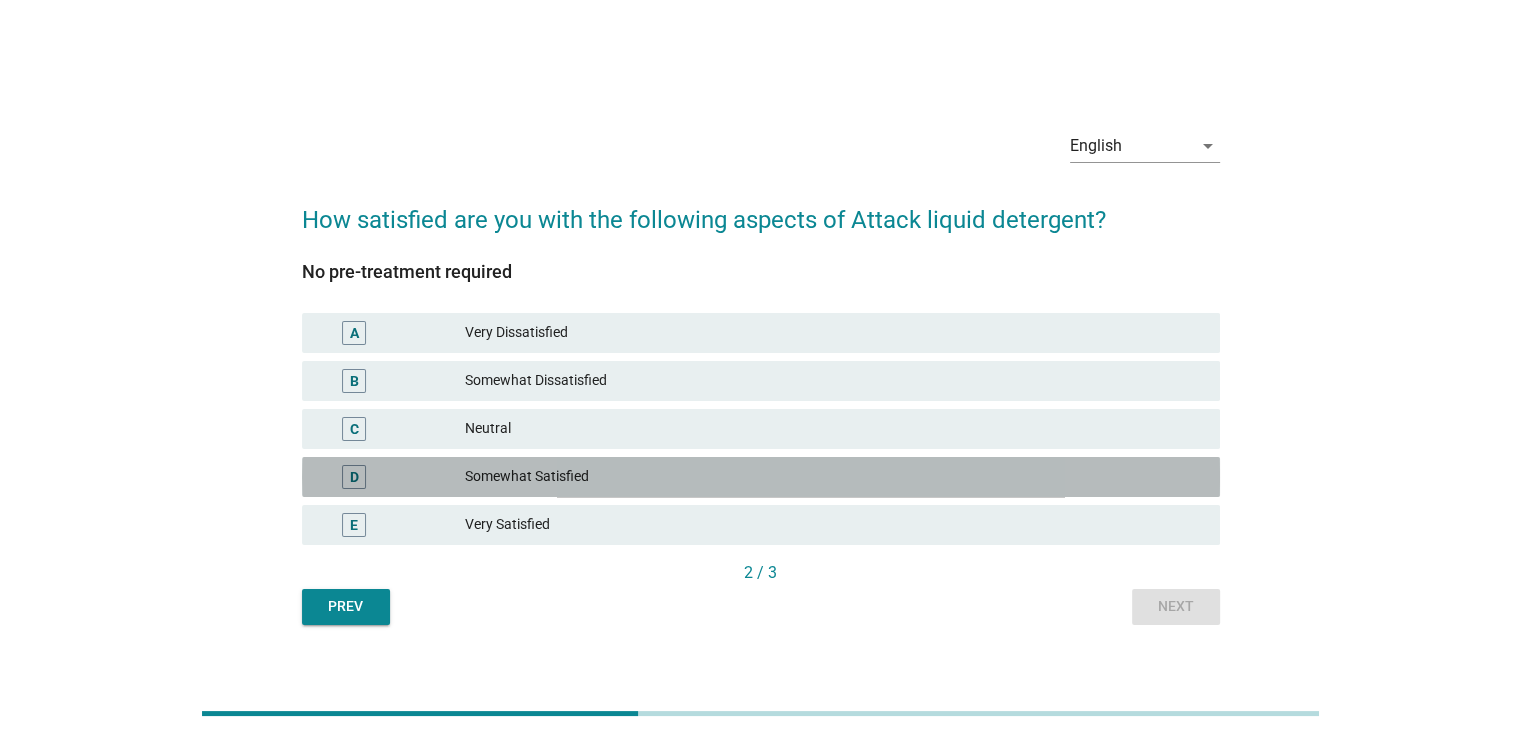 click on "Somewhat Satisfied" at bounding box center [834, 477] 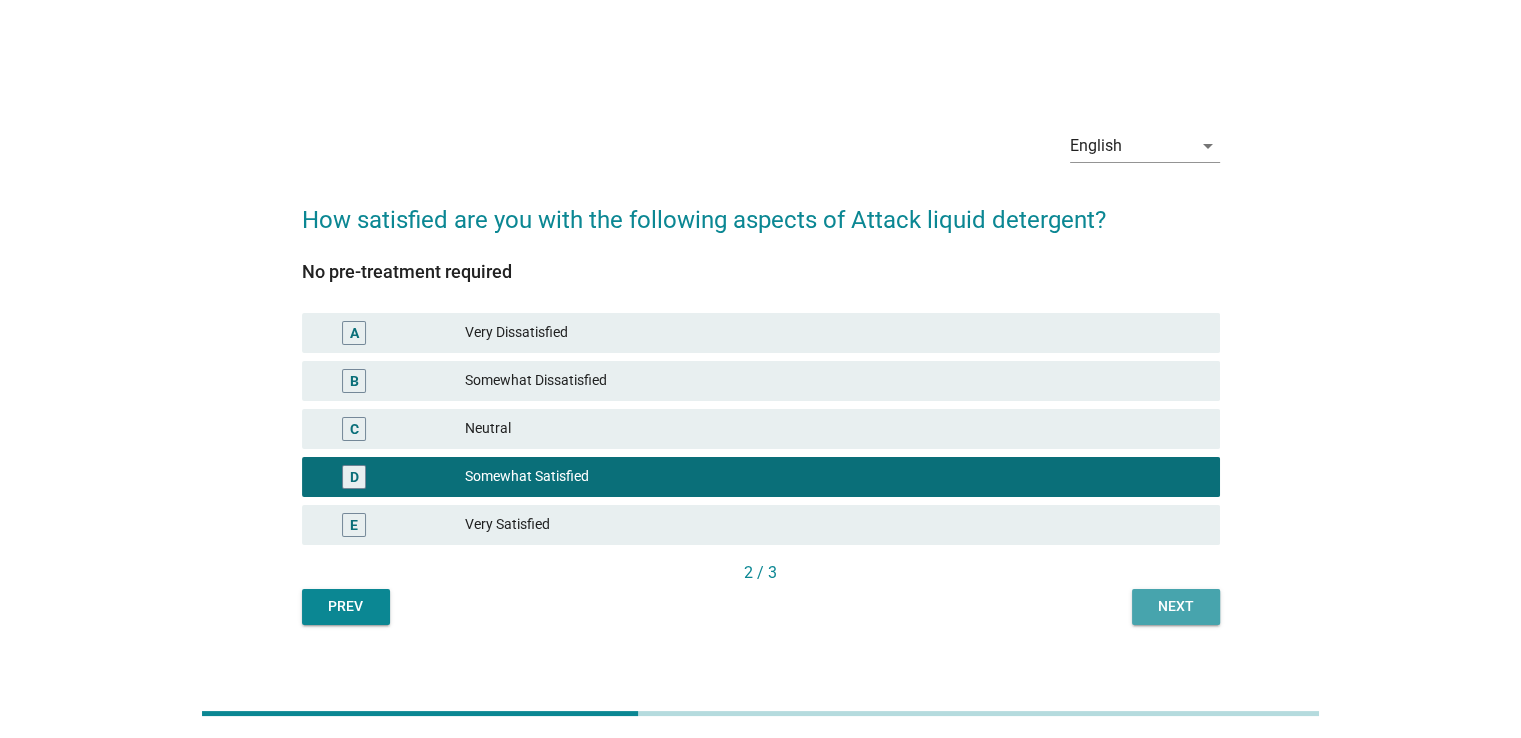 click on "Next" at bounding box center [1176, 606] 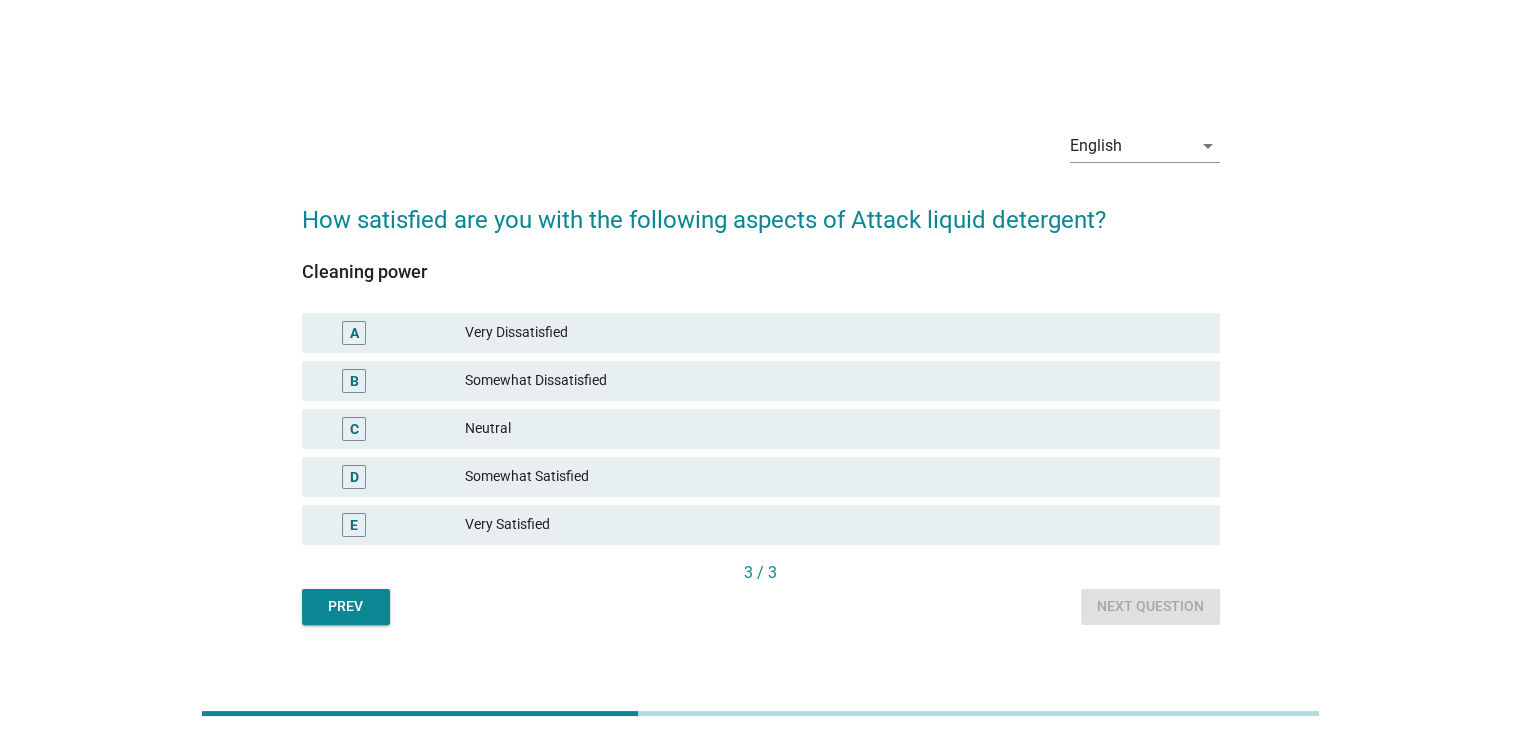 click on "Somewhat Satisfied" at bounding box center (834, 477) 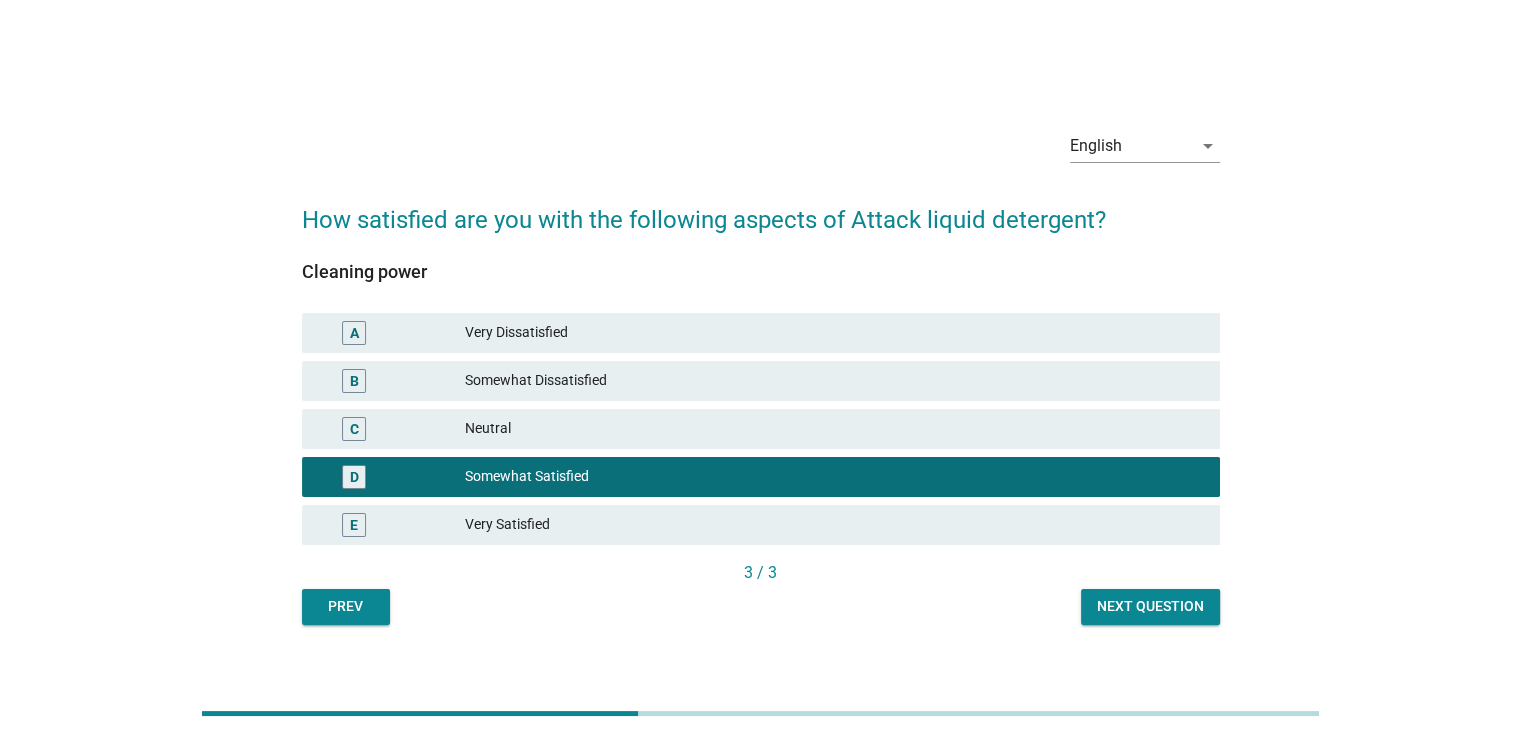 click on "Next question" at bounding box center [1150, 606] 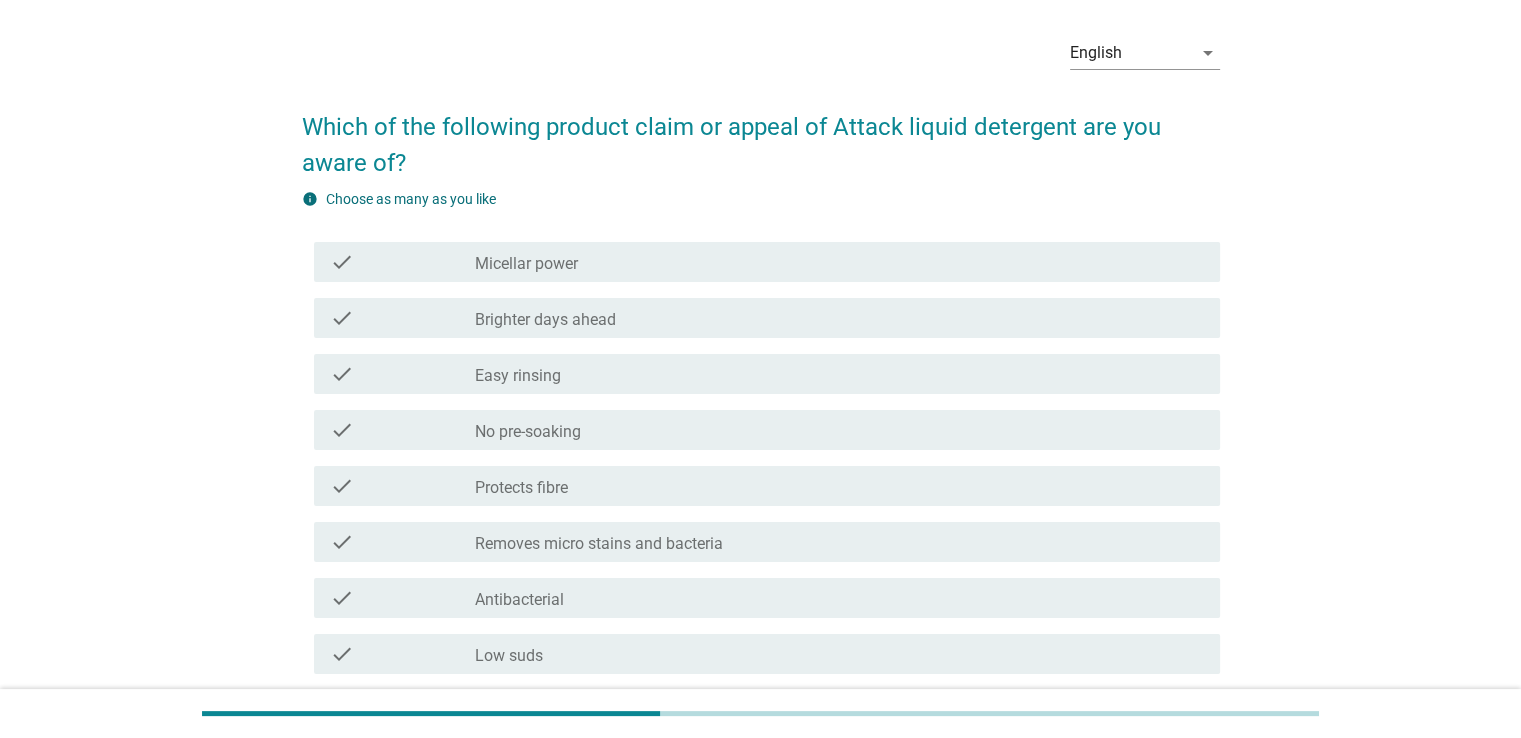 scroll, scrollTop: 0, scrollLeft: 0, axis: both 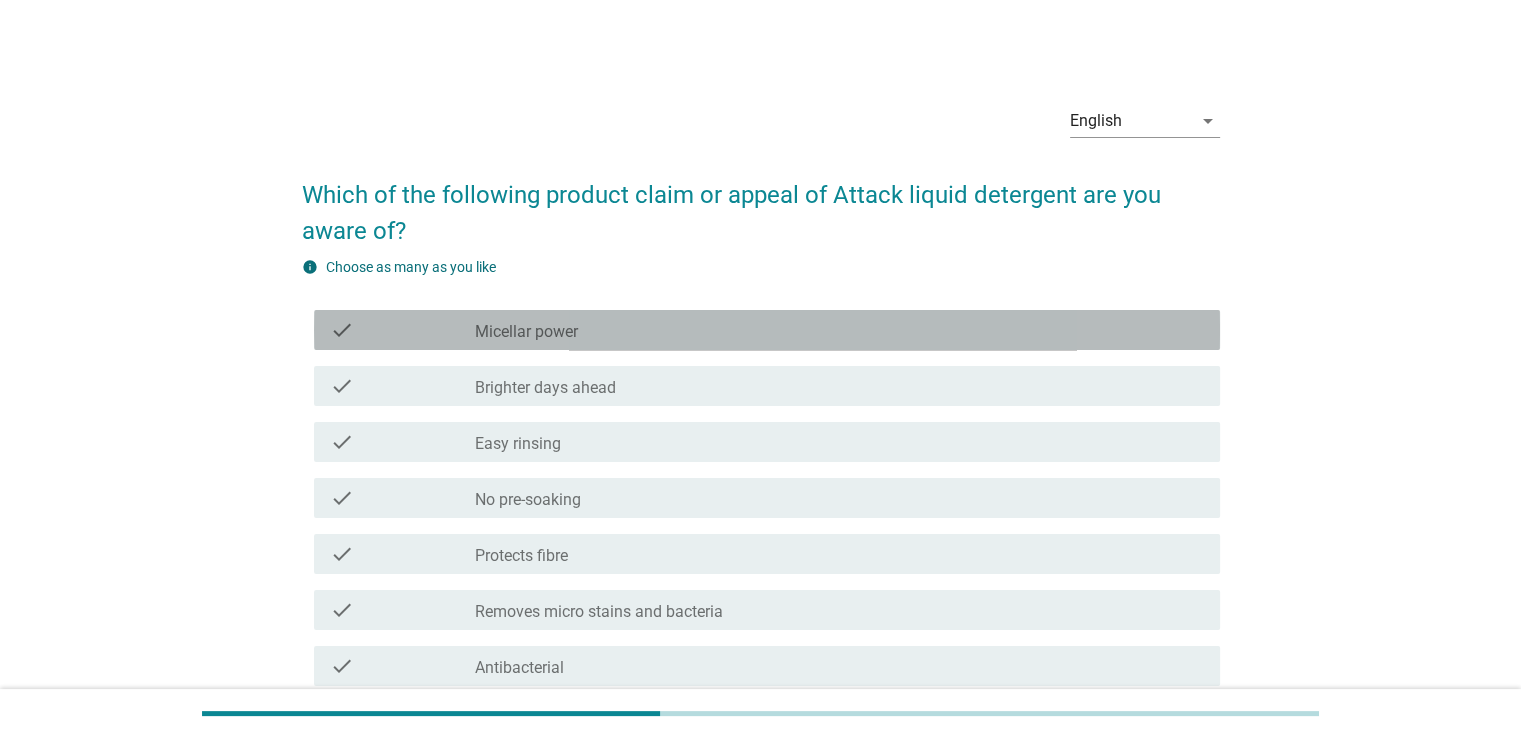 click on "check_box_outline_blank Micellar power" at bounding box center (839, 330) 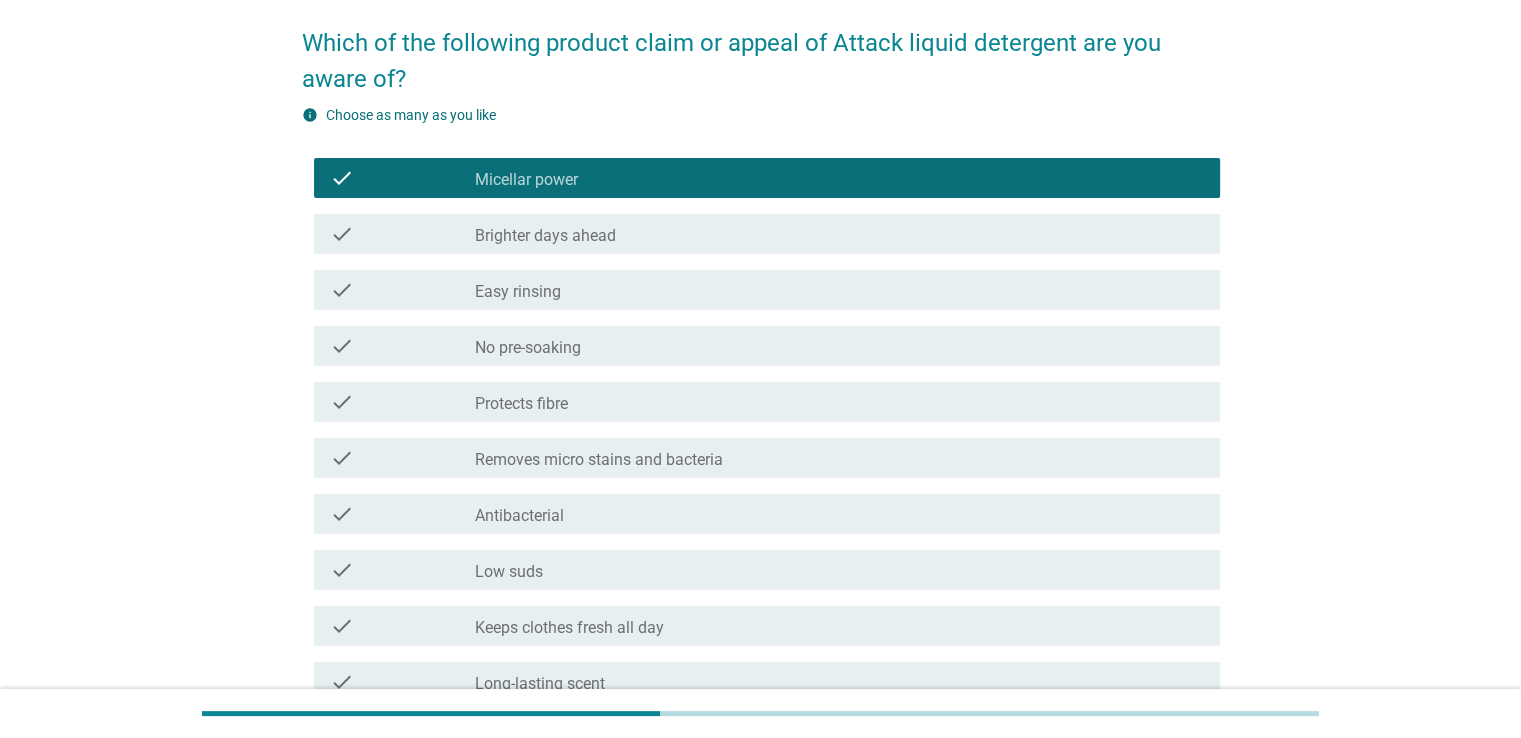 scroll, scrollTop: 200, scrollLeft: 0, axis: vertical 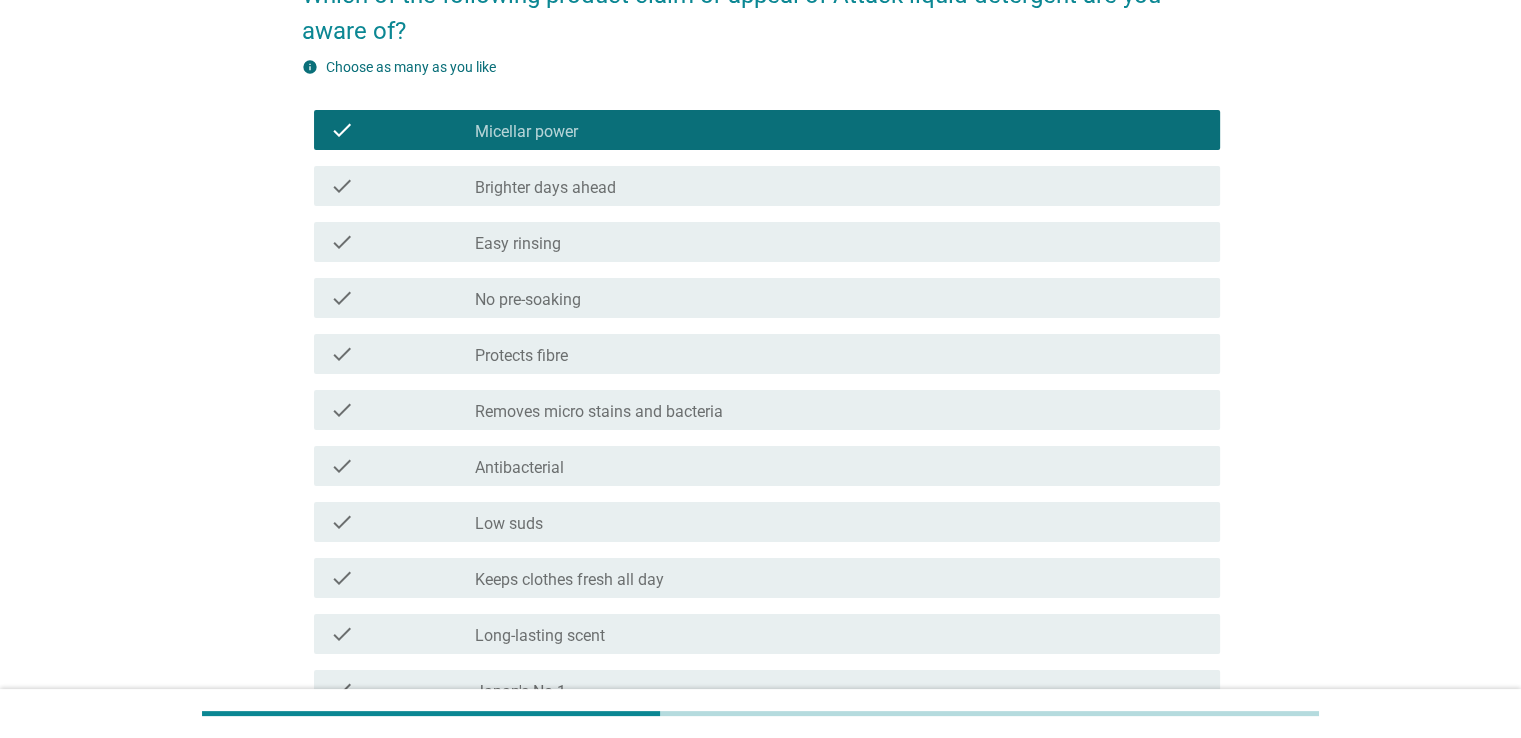click on "Removes micro stains and bacteria" at bounding box center (599, 412) 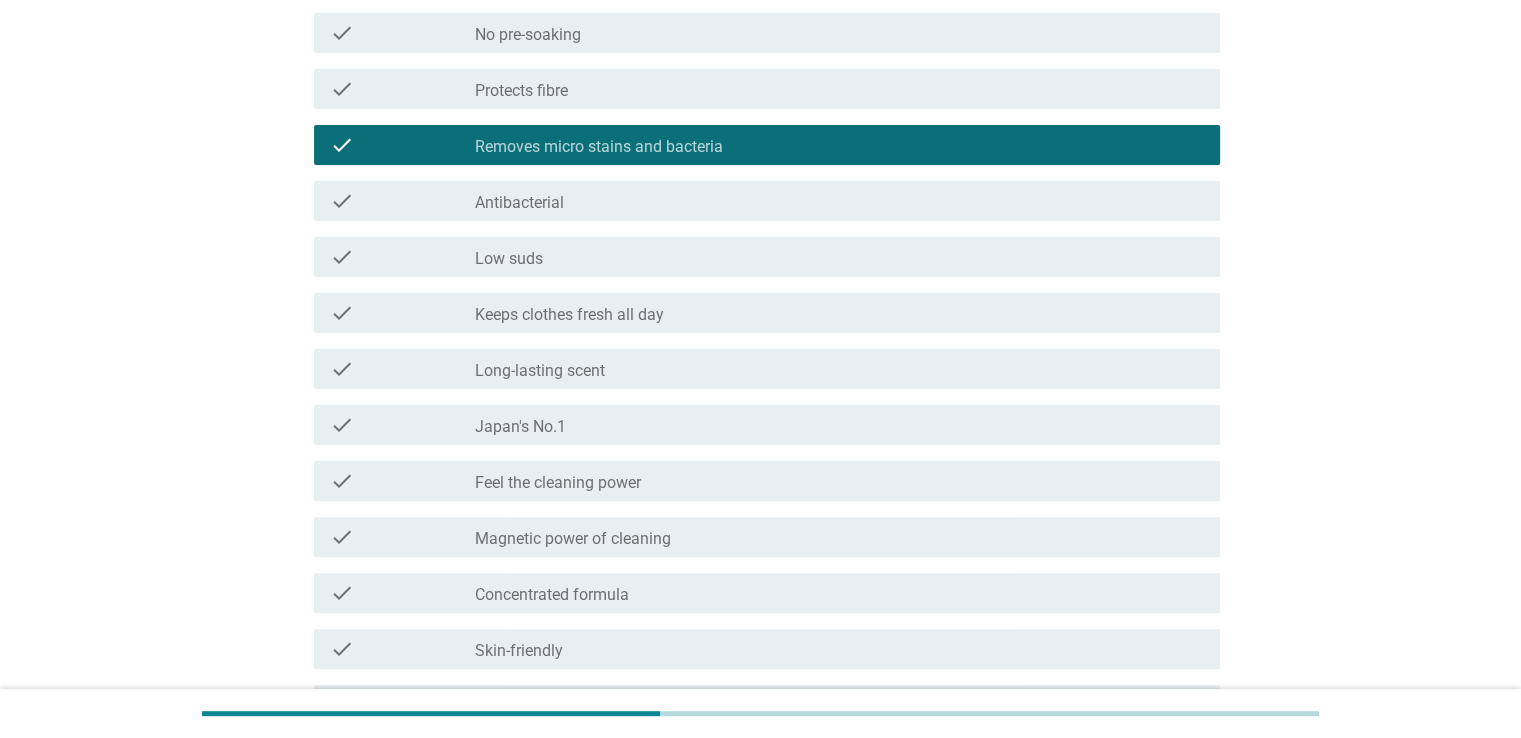 scroll, scrollTop: 500, scrollLeft: 0, axis: vertical 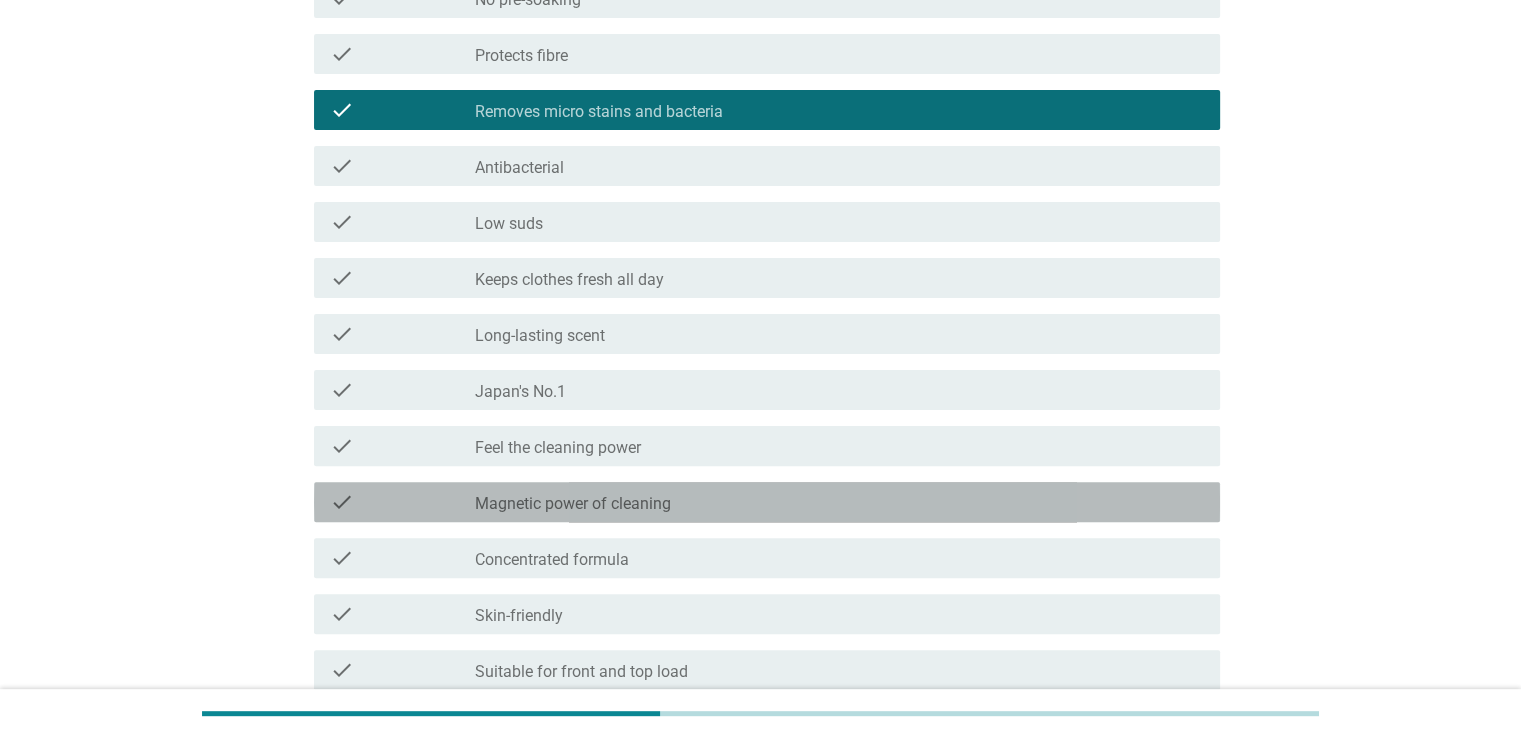 click on "check_box_outline_blank Magnetic power of cleaning" at bounding box center (839, 502) 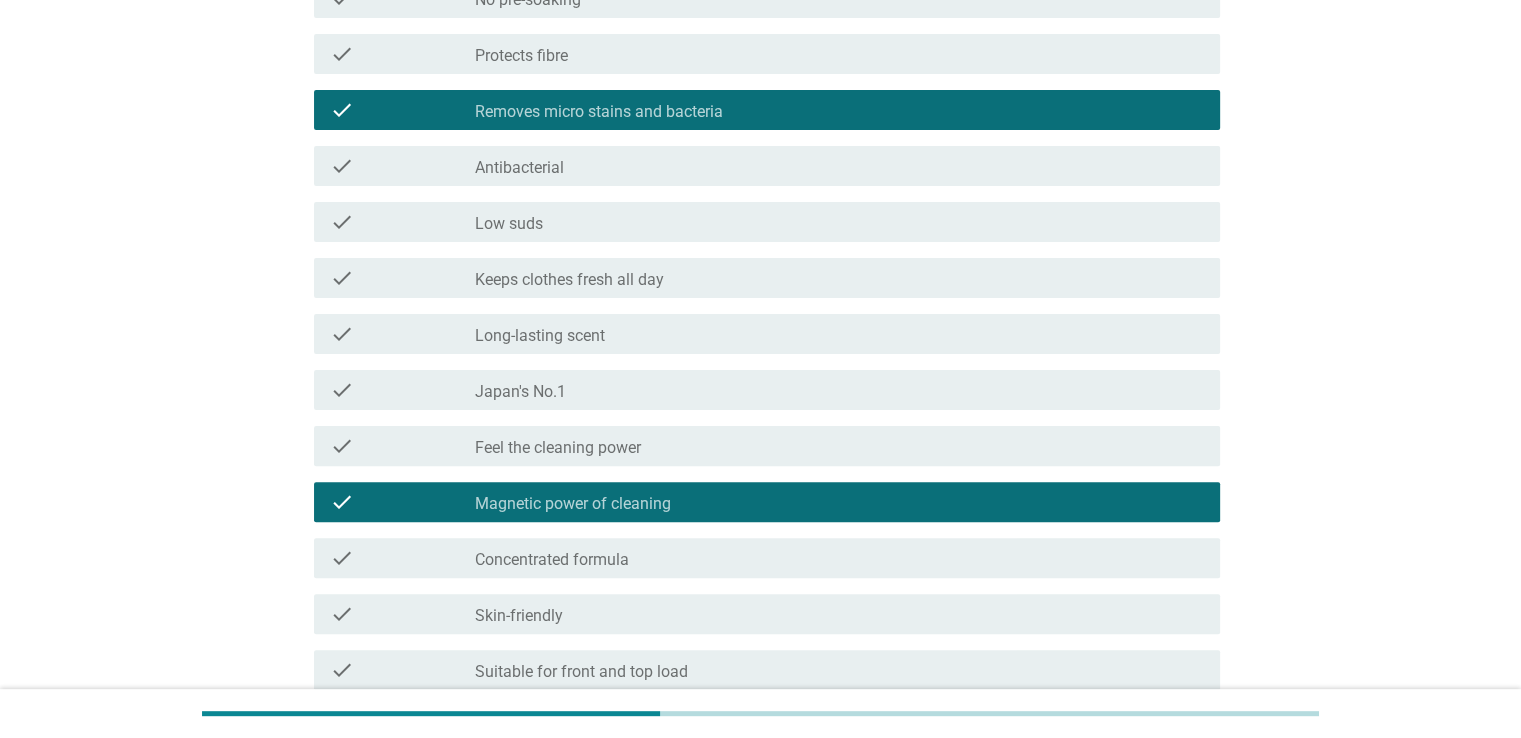 scroll, scrollTop: 800, scrollLeft: 0, axis: vertical 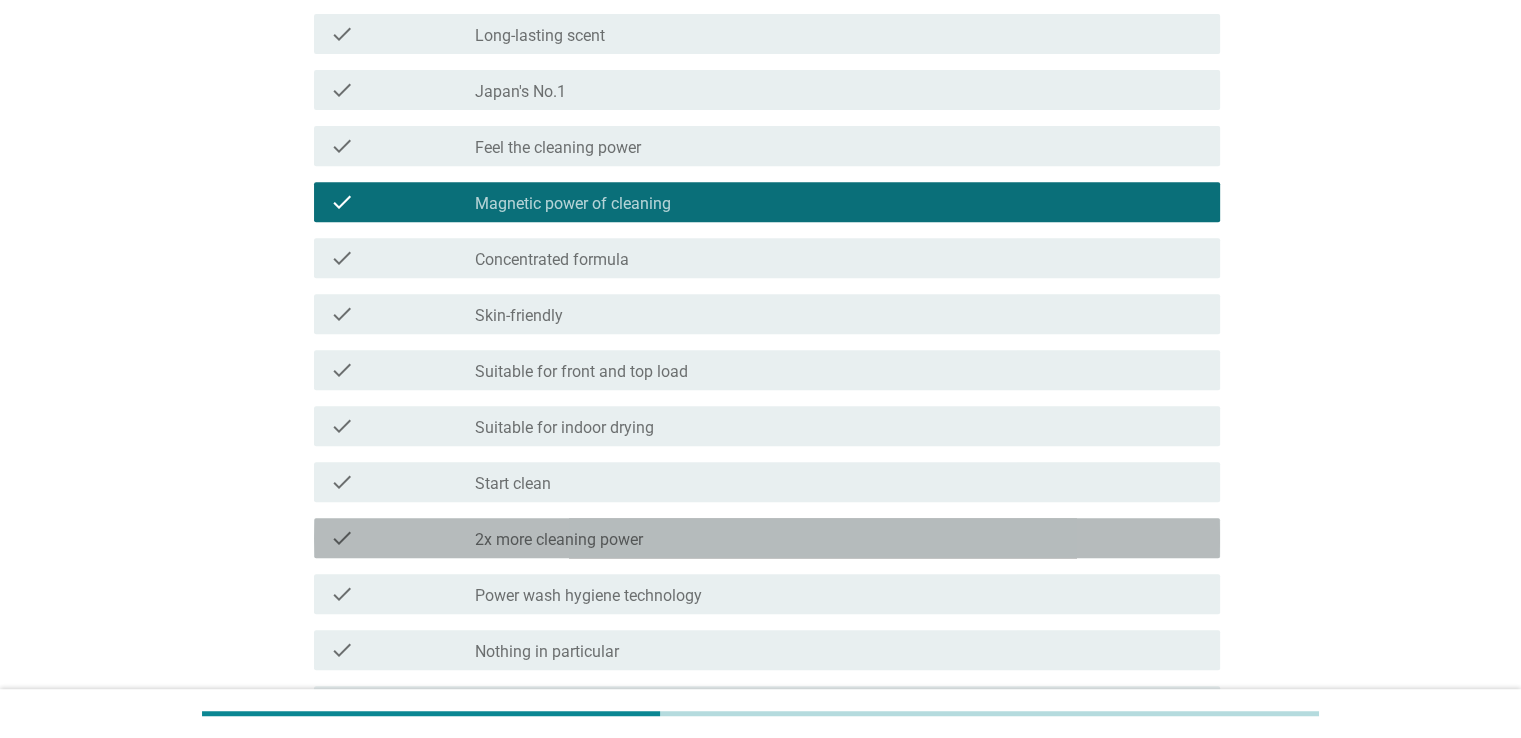 click on "check_box_outline_blank 2x more cleaning power" at bounding box center [839, 538] 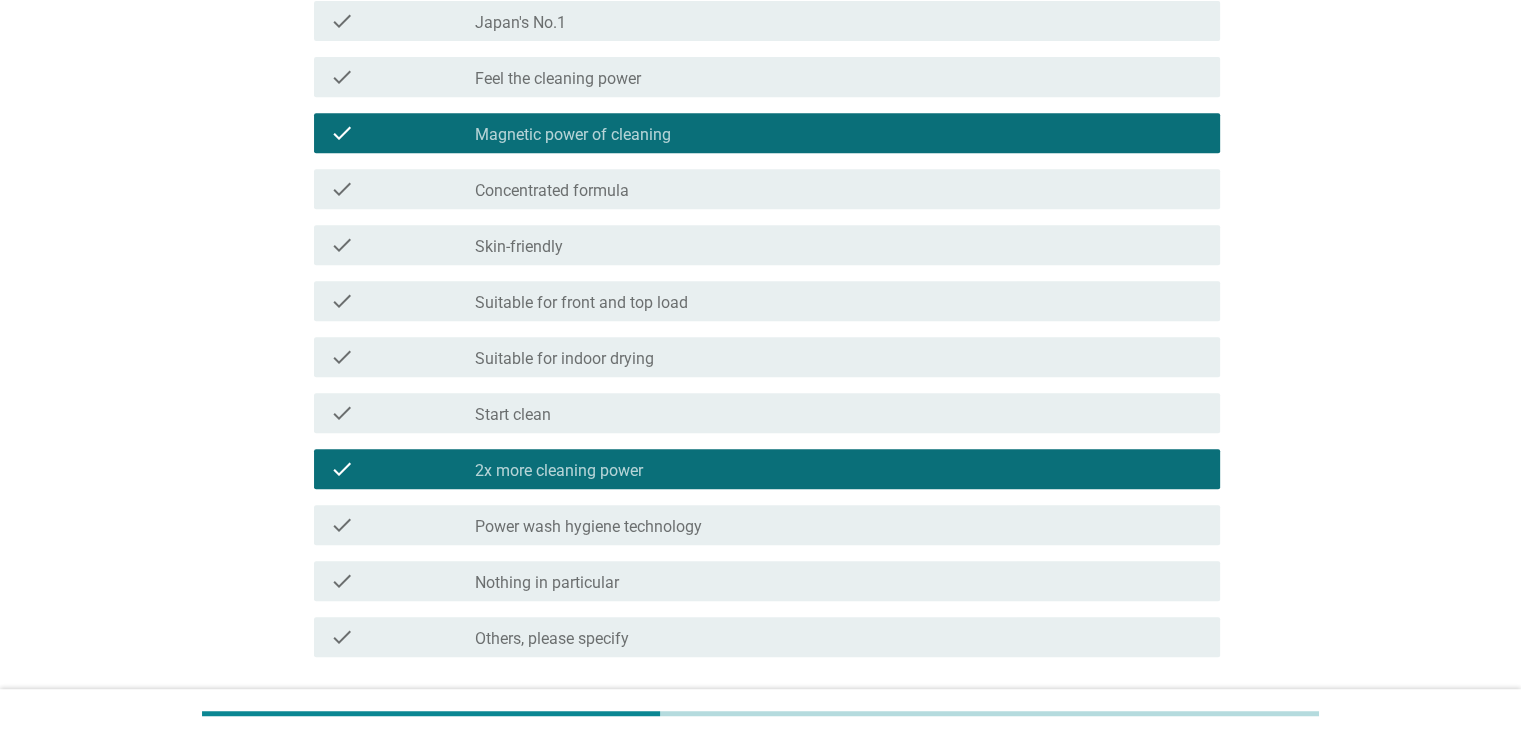 scroll, scrollTop: 1000, scrollLeft: 0, axis: vertical 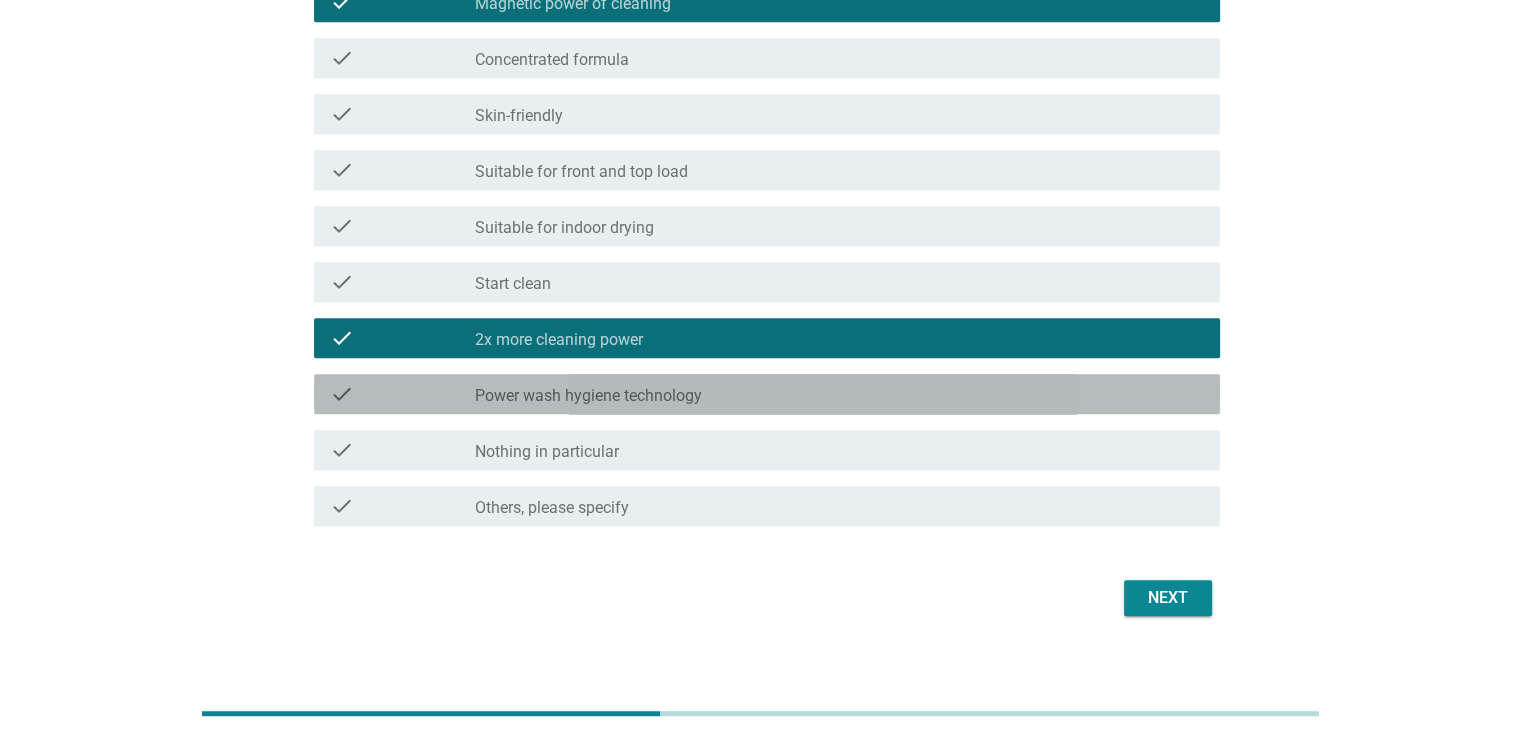 click on "check_box_outline_blank Power wash hygiene technology" at bounding box center [839, 394] 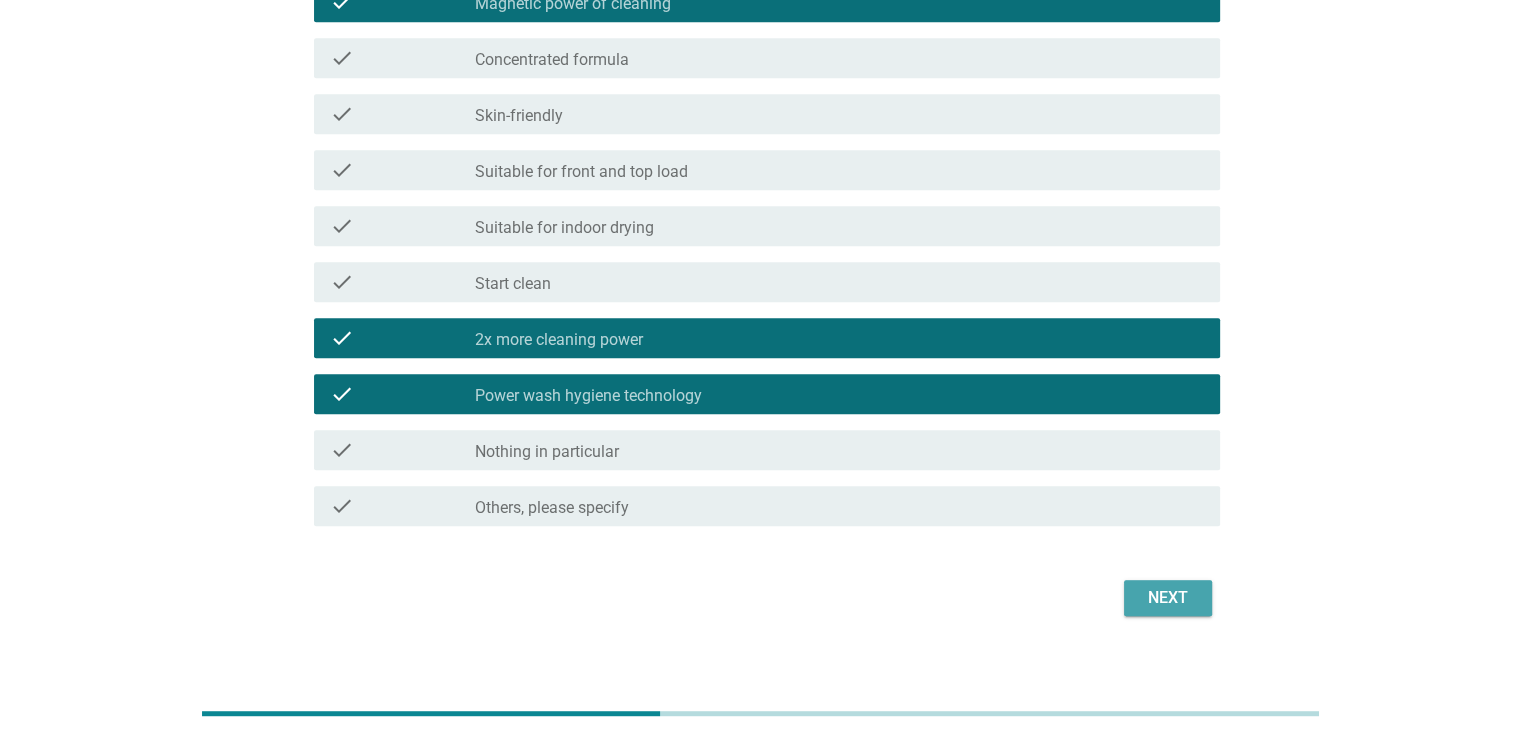 click on "Next" at bounding box center (1168, 598) 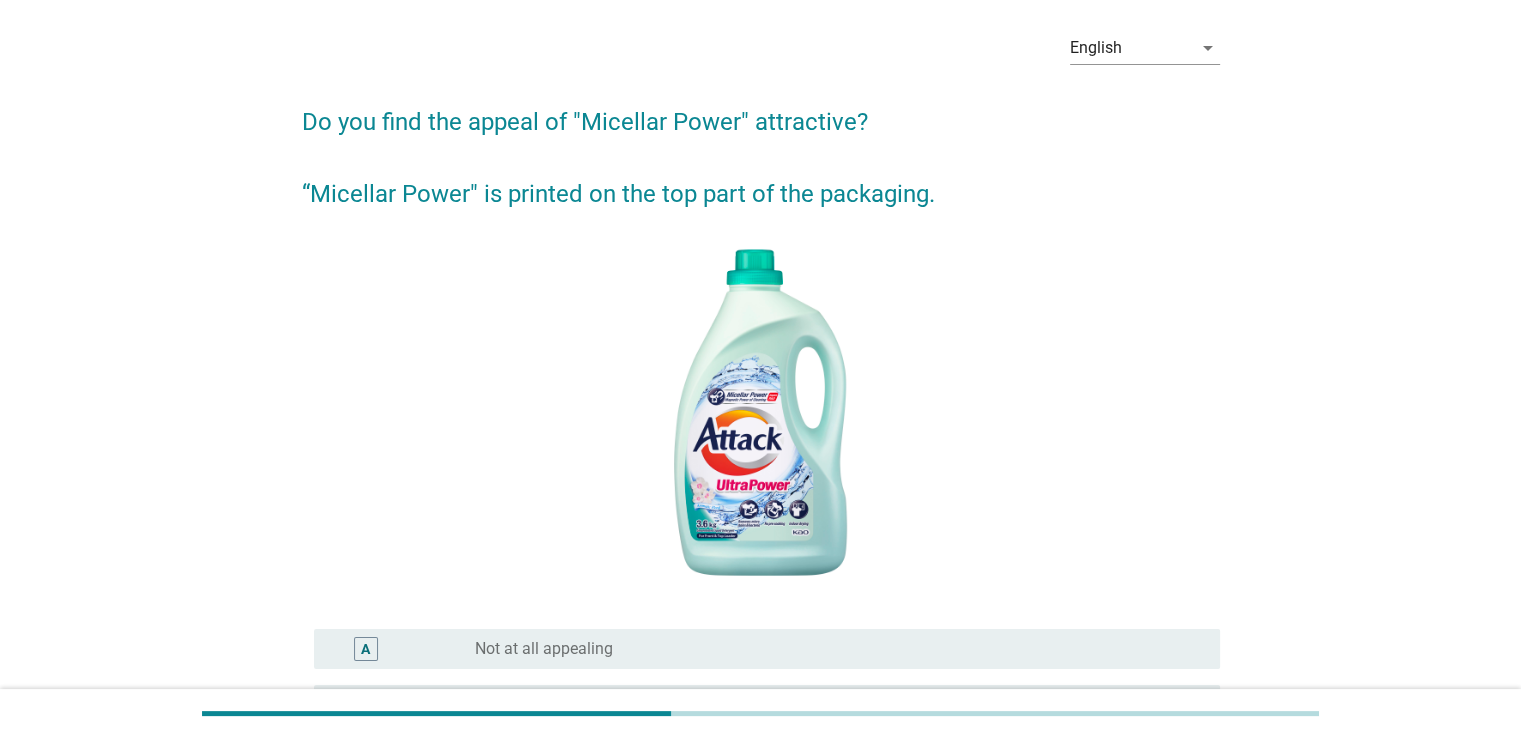 scroll, scrollTop: 300, scrollLeft: 0, axis: vertical 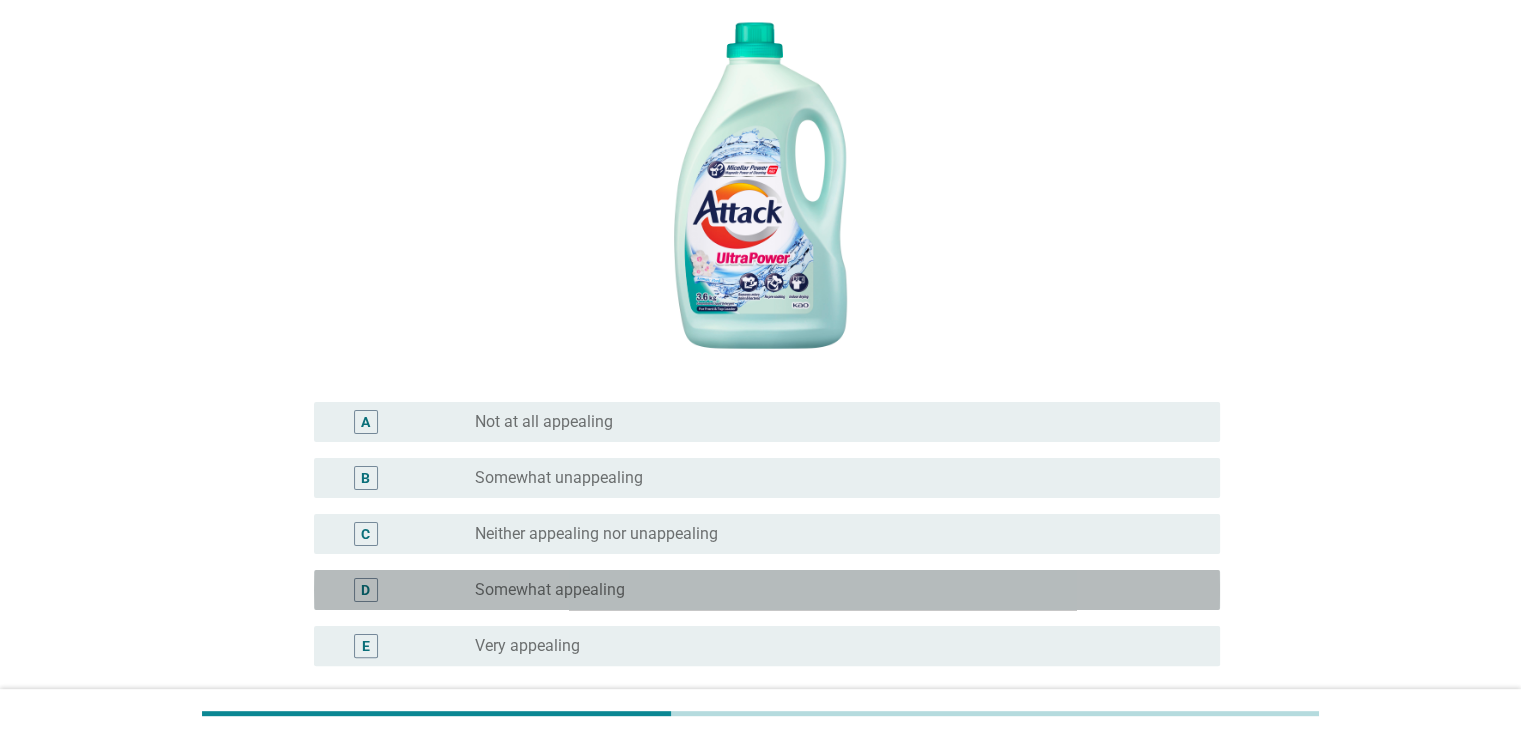 click on "radio_button_unchecked Somewhat appealing" at bounding box center (831, 590) 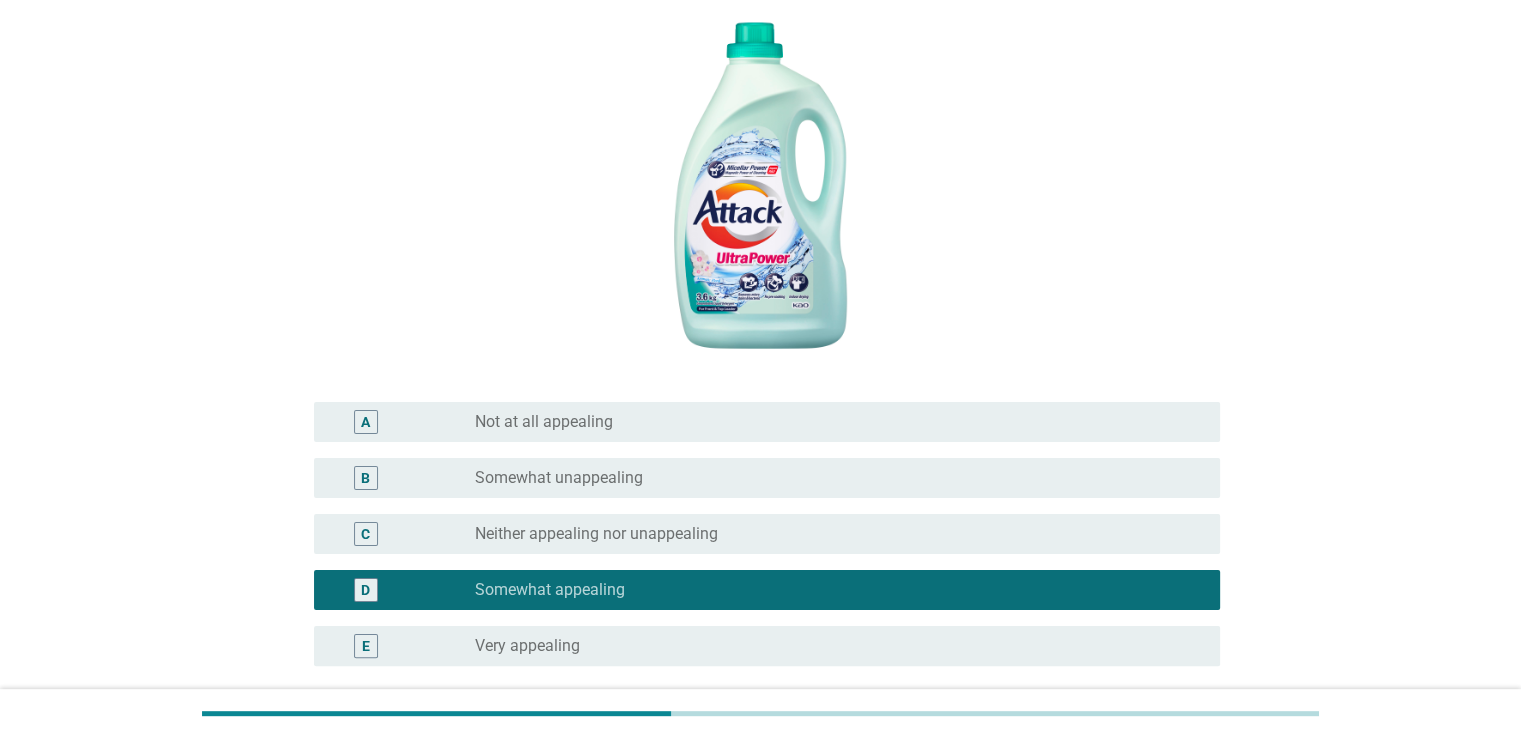 scroll, scrollTop: 485, scrollLeft: 0, axis: vertical 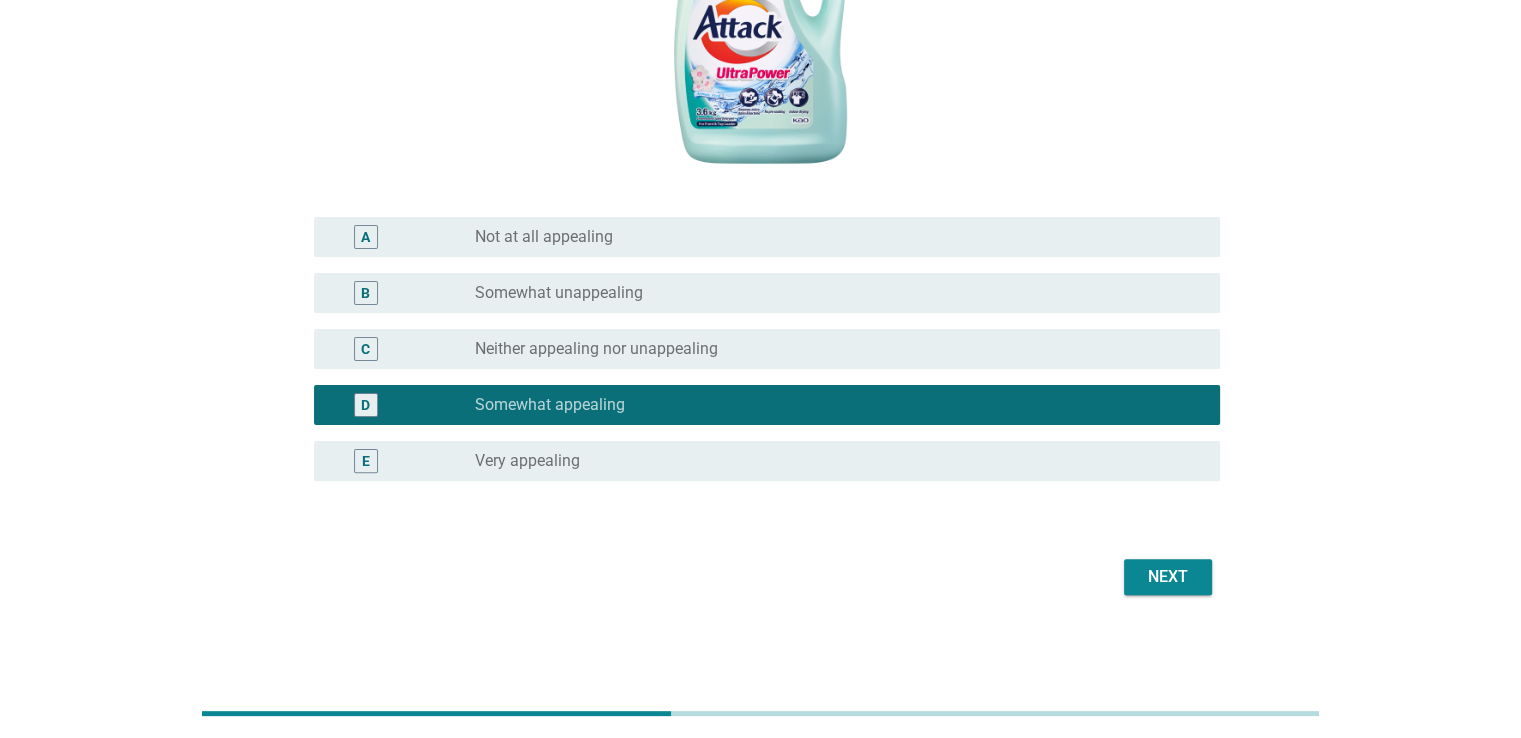 click on "Next" at bounding box center (1168, 577) 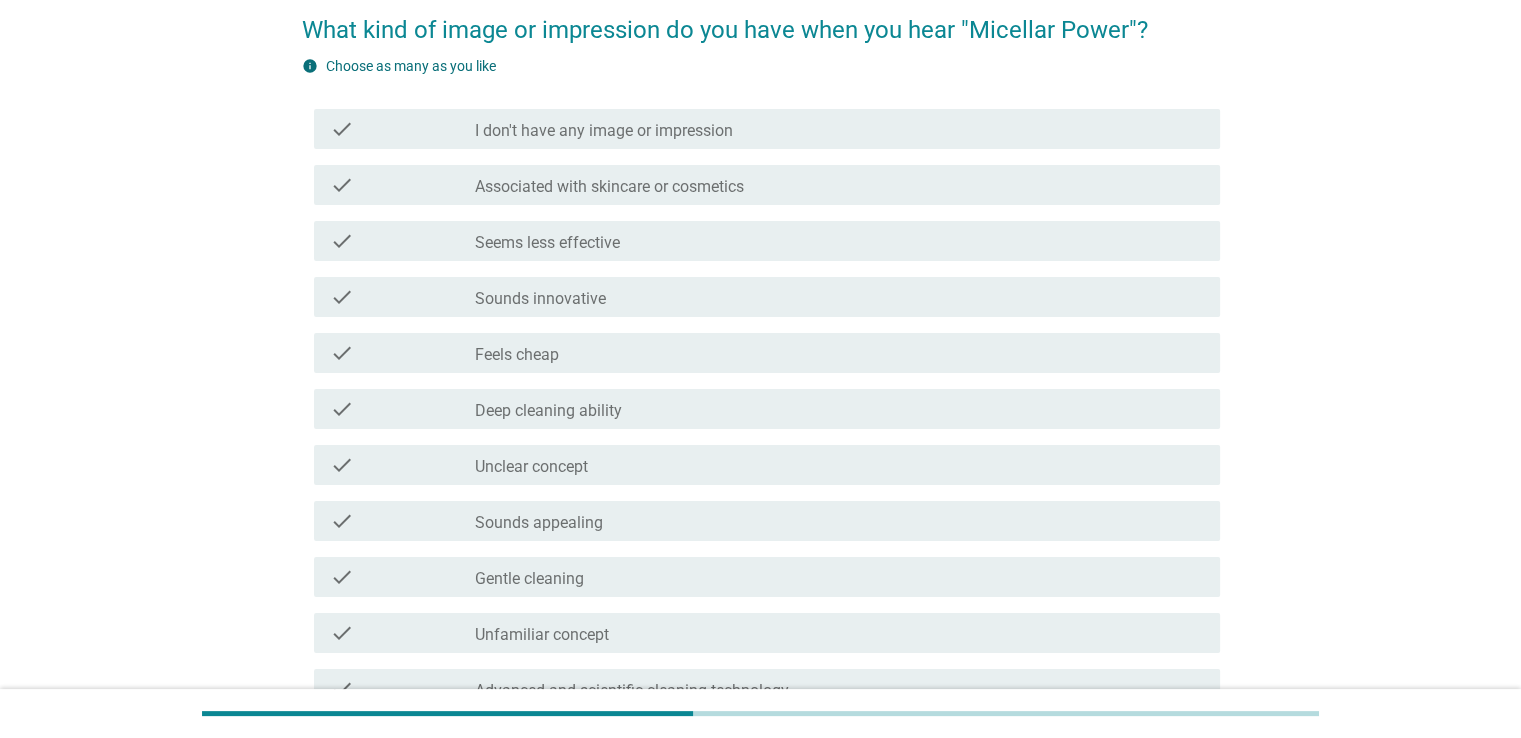 scroll, scrollTop: 200, scrollLeft: 0, axis: vertical 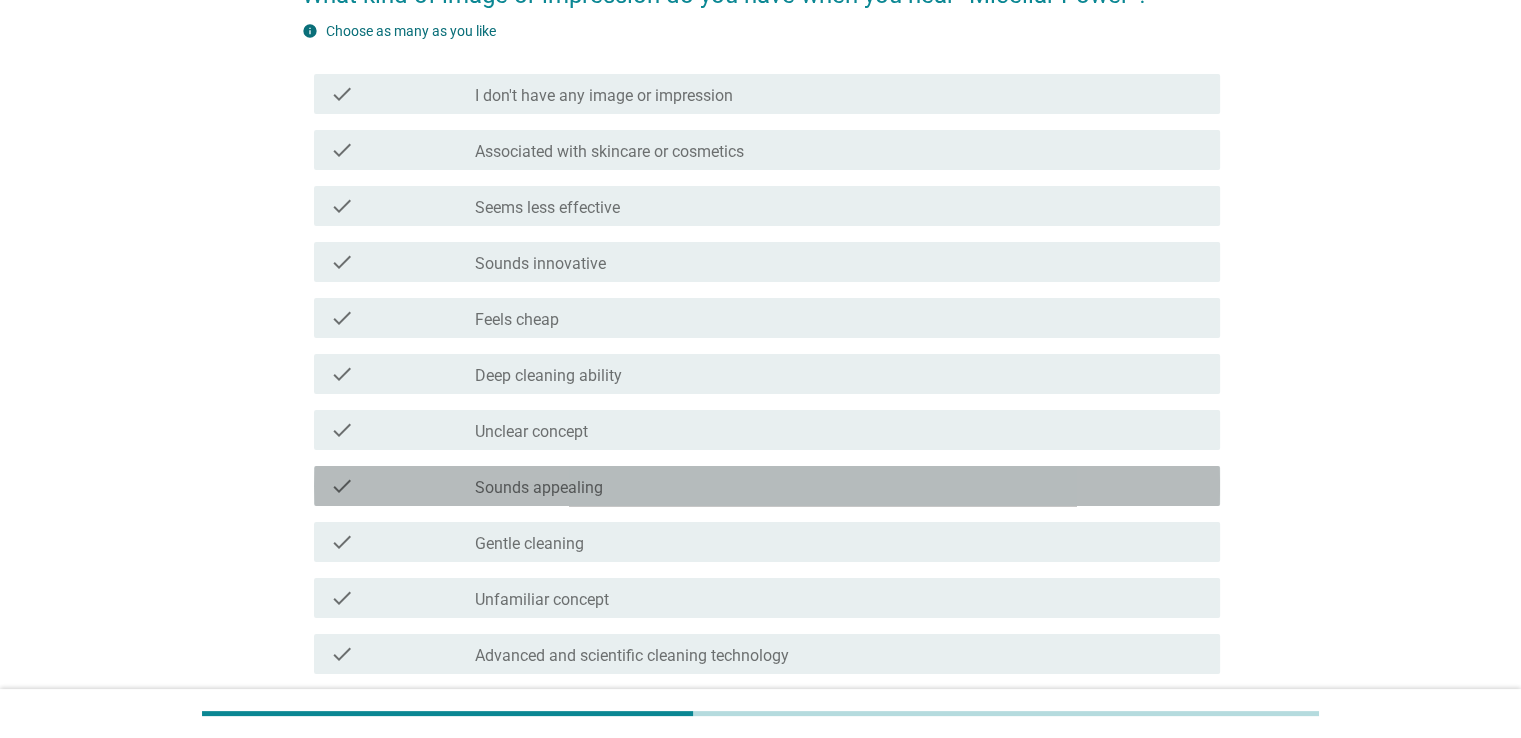 click on "check_box_outline_blank Sounds appealing" at bounding box center [839, 486] 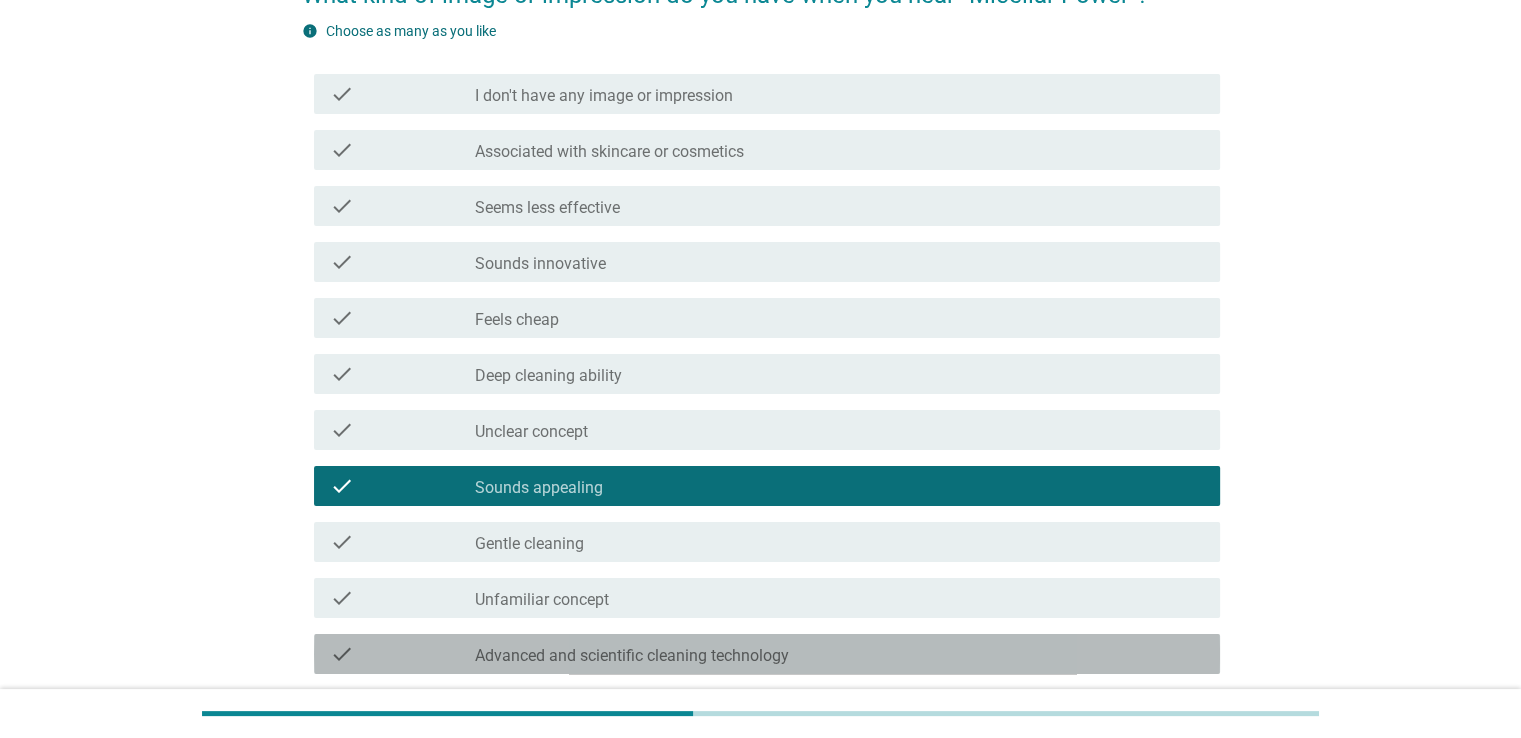 click on "Advanced and scientific cleaning technology" at bounding box center [632, 656] 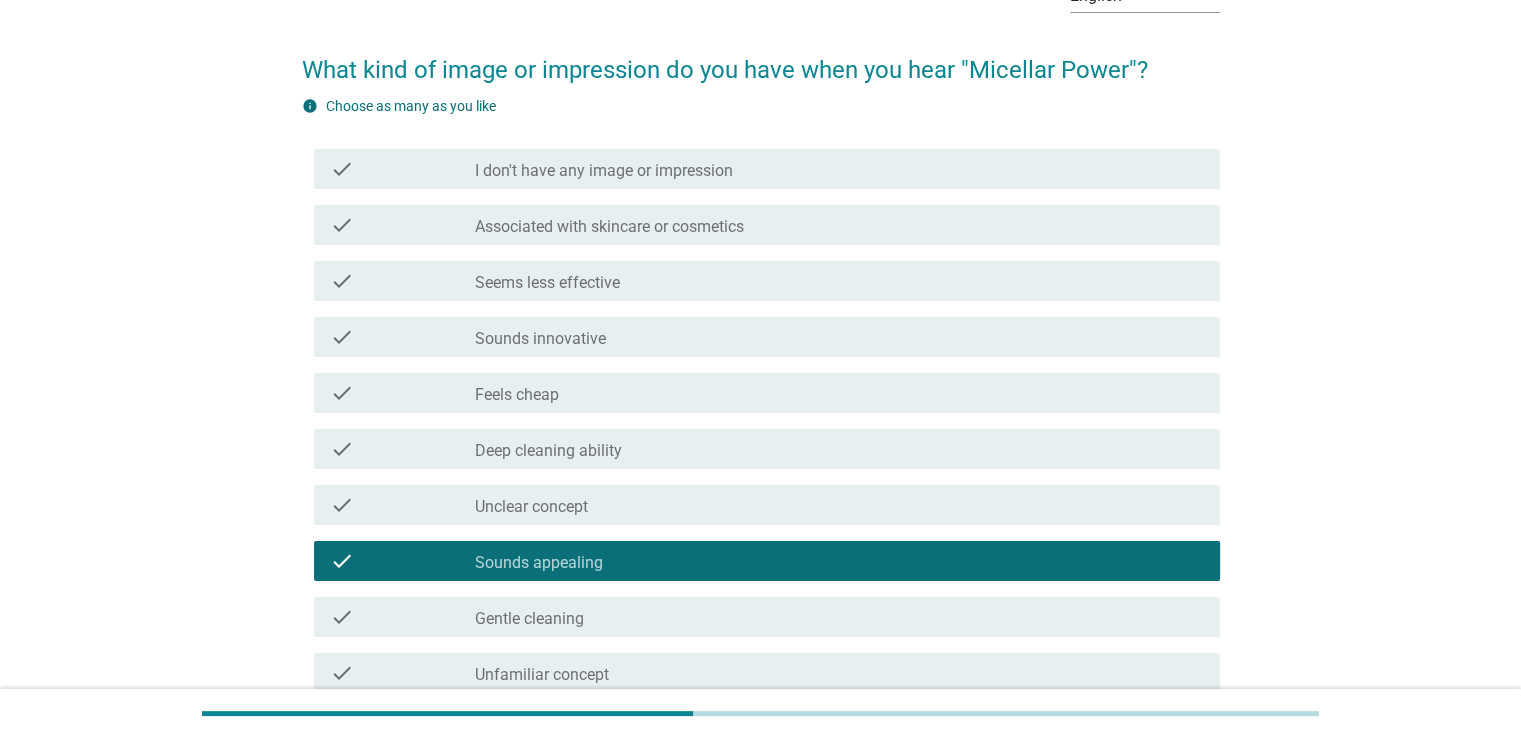 scroll, scrollTop: 100, scrollLeft: 0, axis: vertical 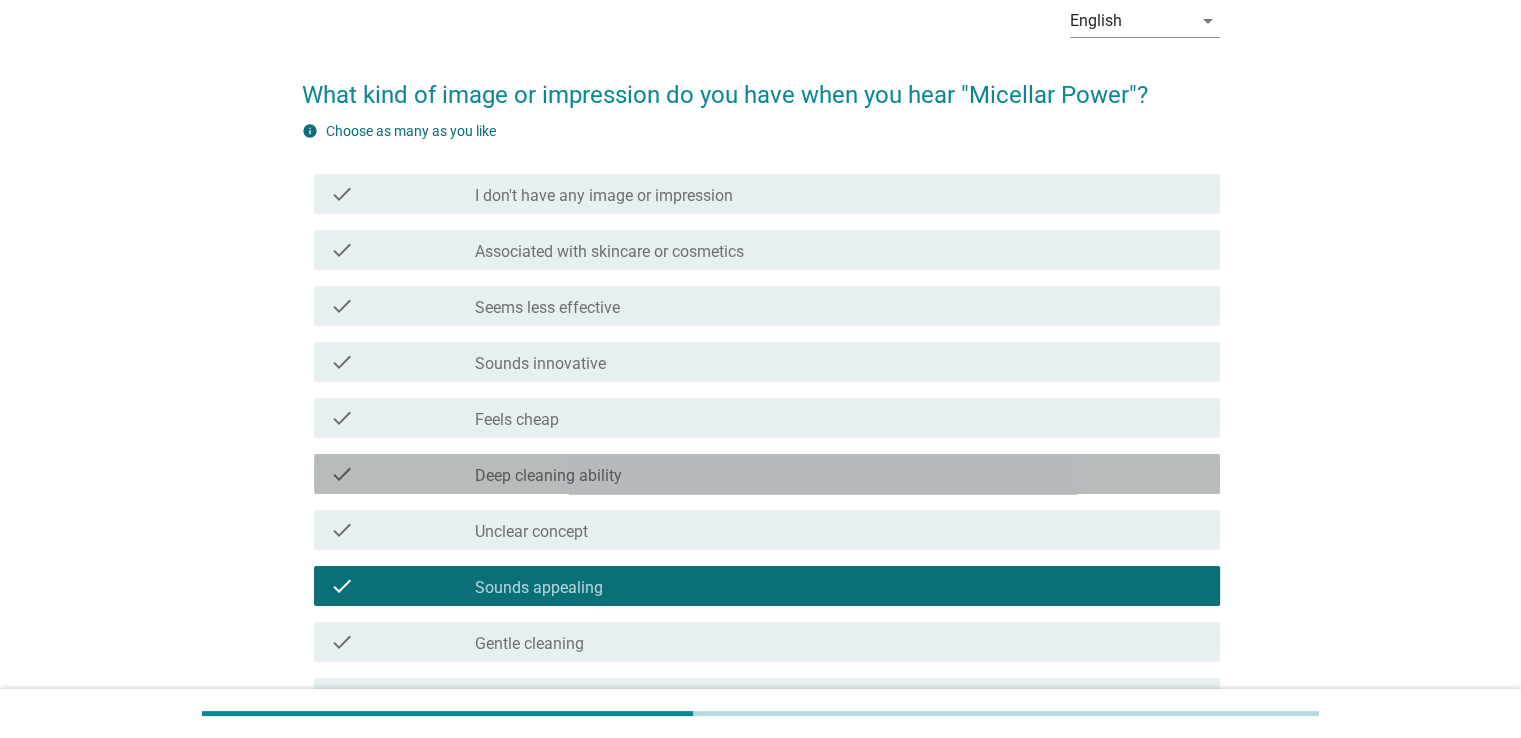 click on "check_box_outline_blank Deep cleaning ability" at bounding box center [839, 474] 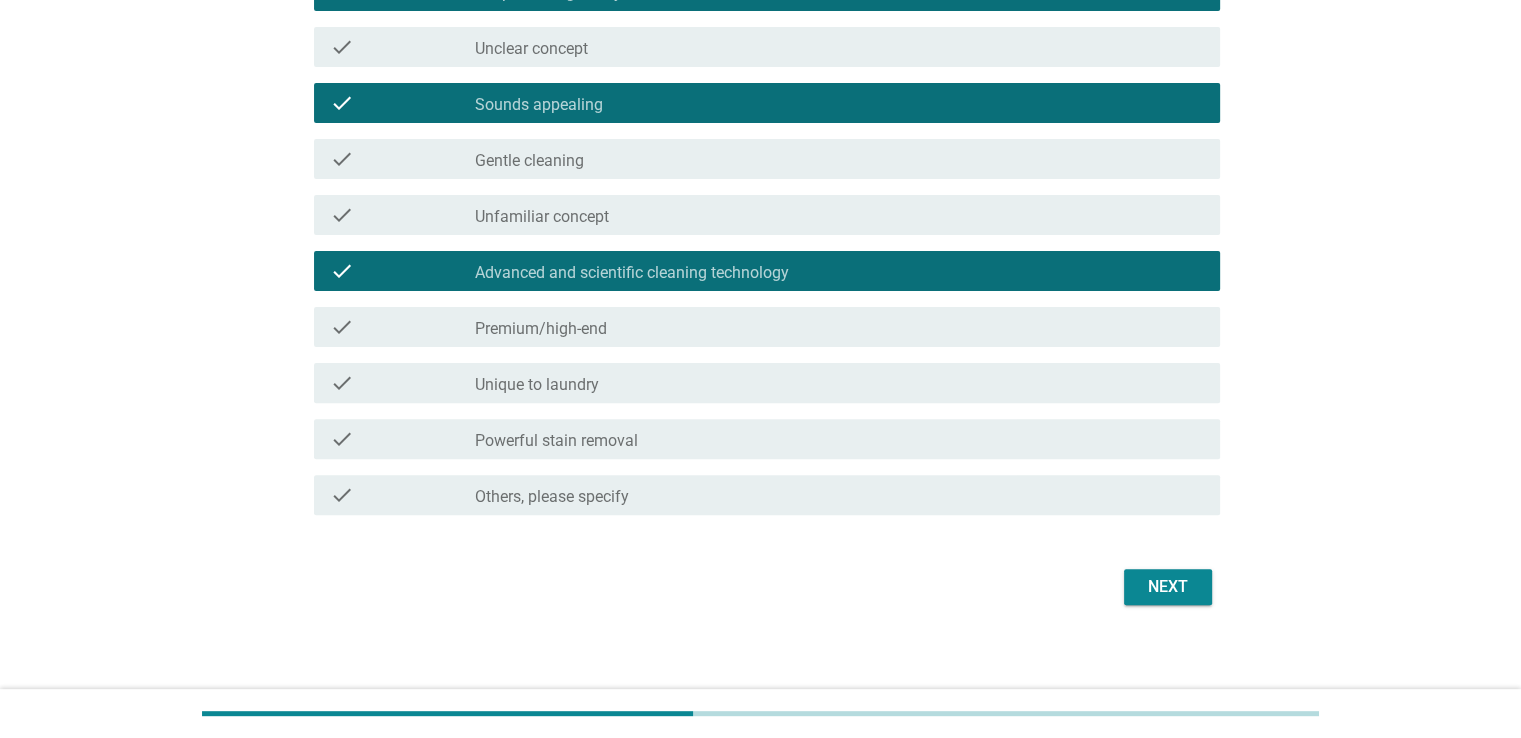 scroll, scrollTop: 593, scrollLeft: 0, axis: vertical 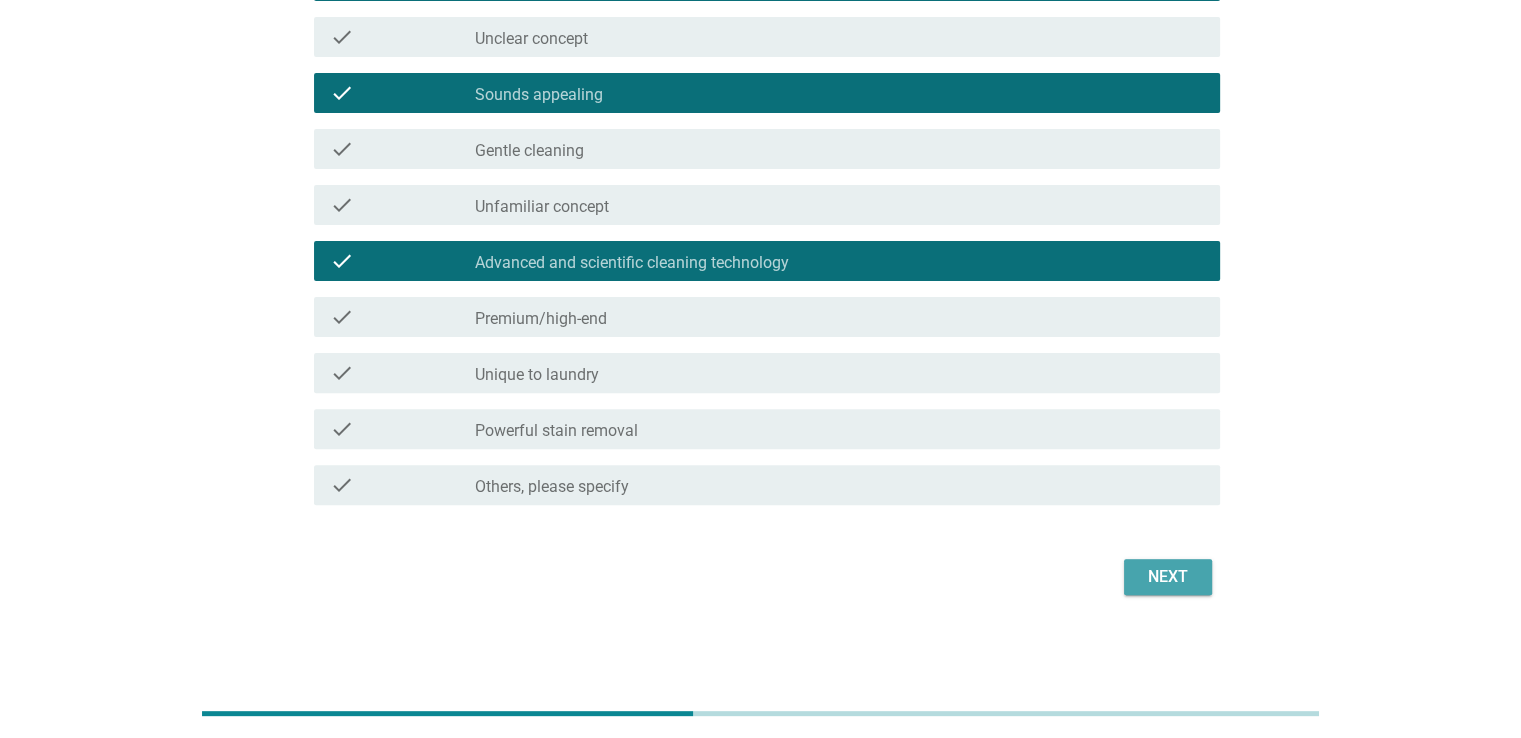 click on "Next" at bounding box center (1168, 577) 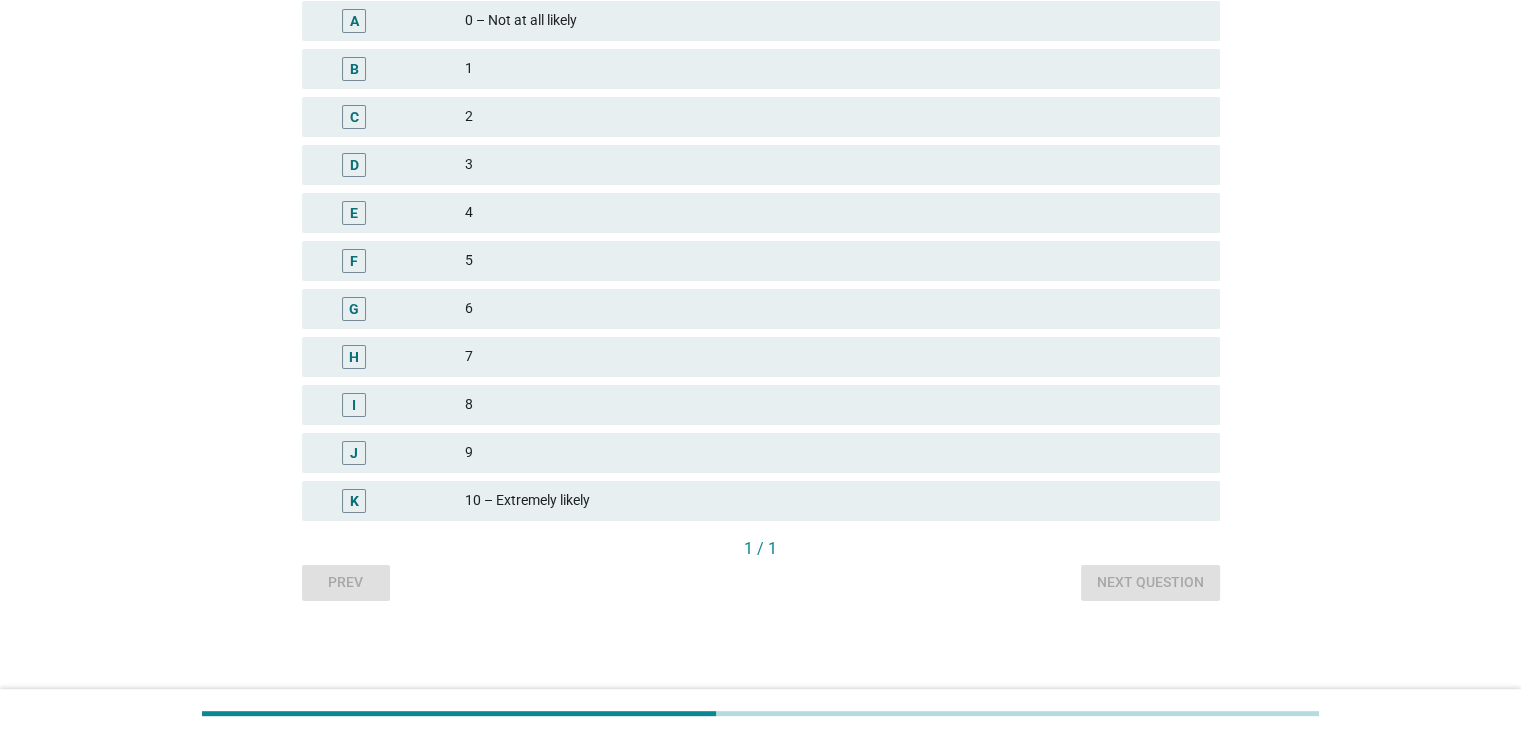 scroll, scrollTop: 0, scrollLeft: 0, axis: both 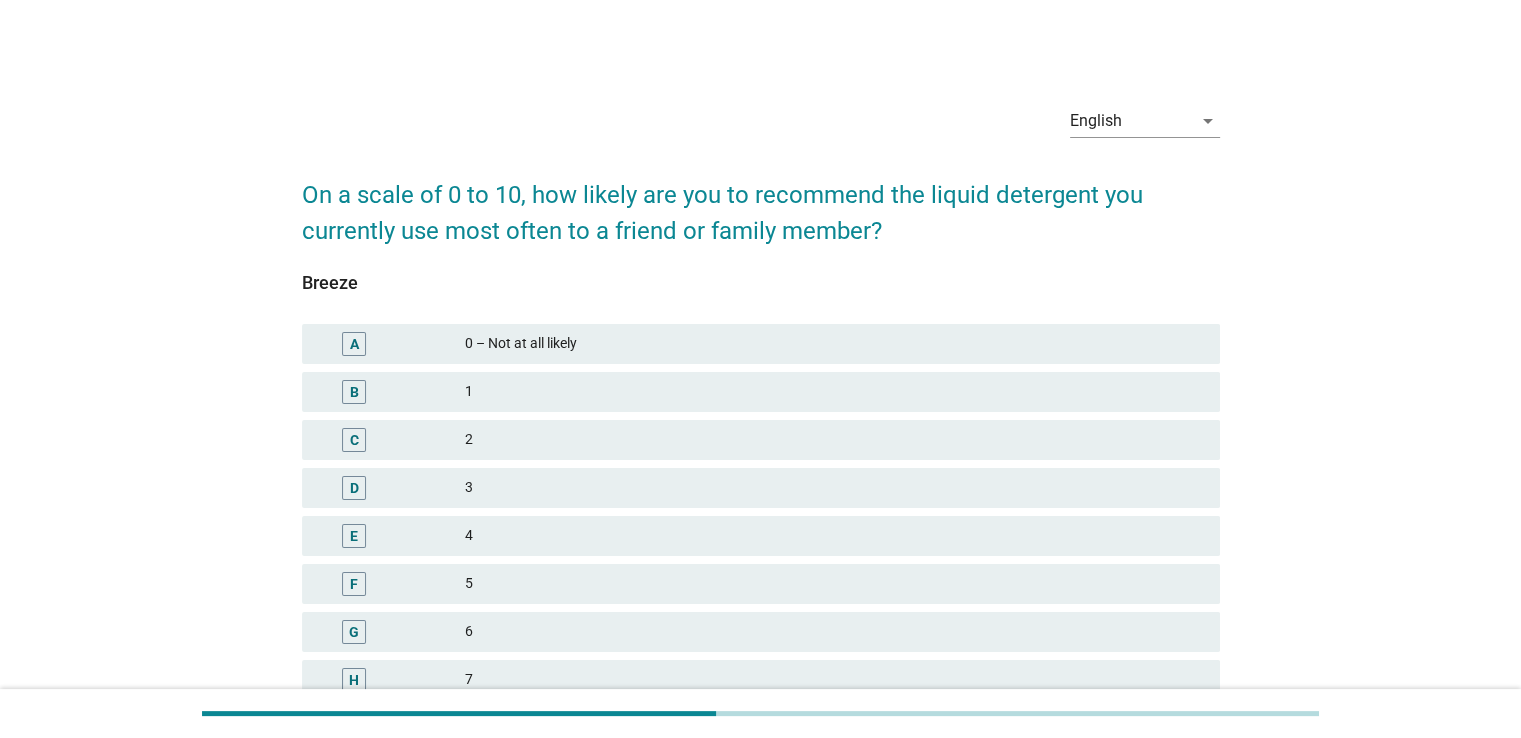 click on "7" at bounding box center (834, 680) 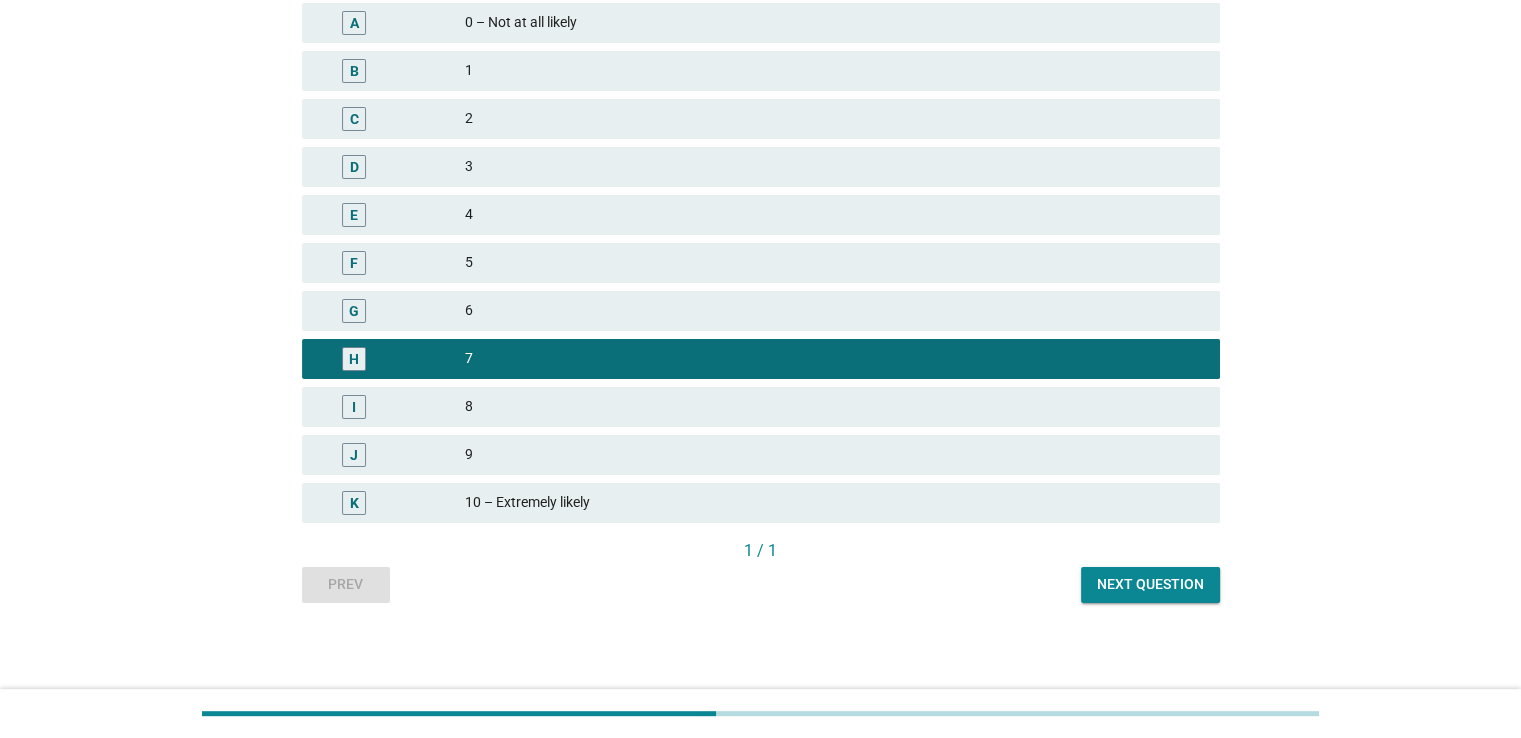 scroll, scrollTop: 323, scrollLeft: 0, axis: vertical 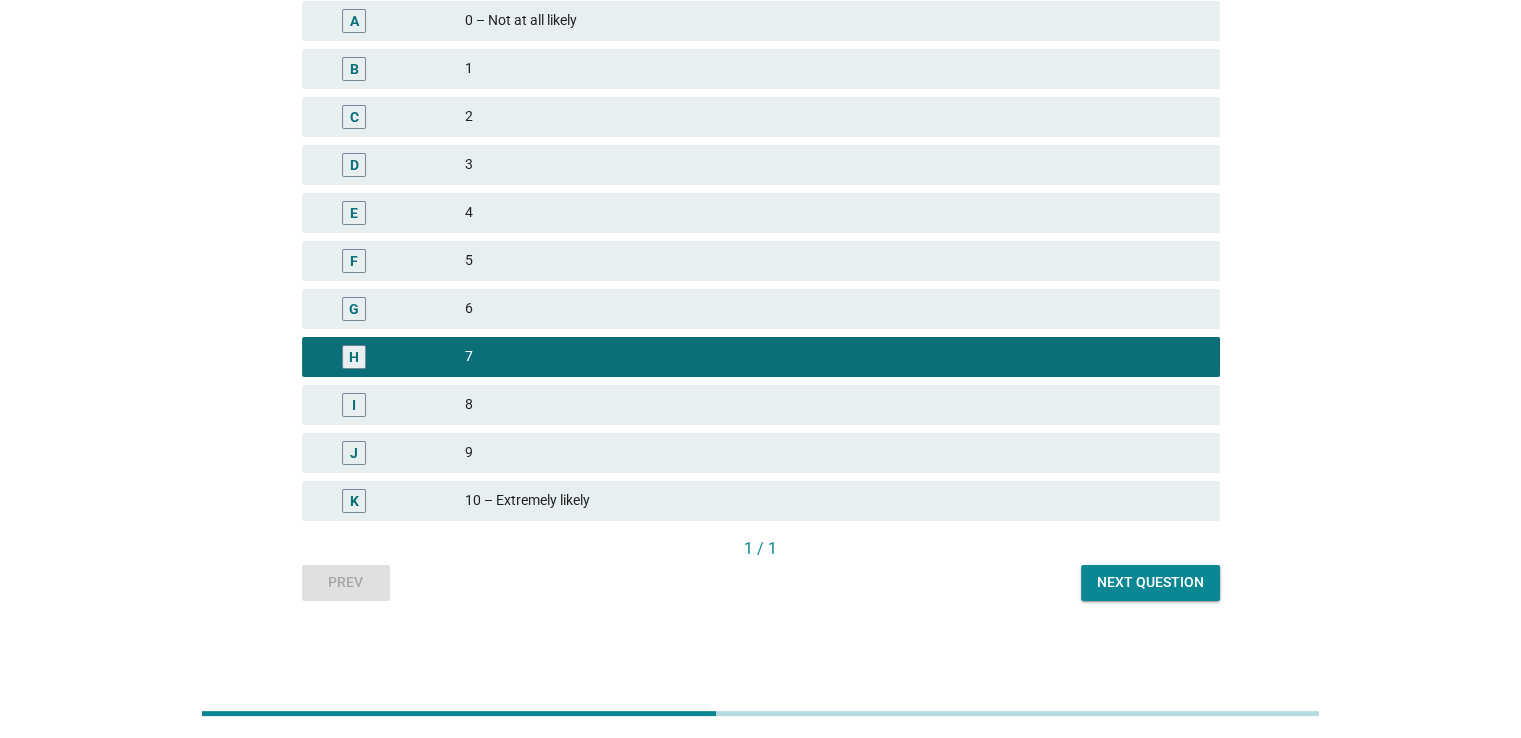 click on "Next question" at bounding box center (1150, 582) 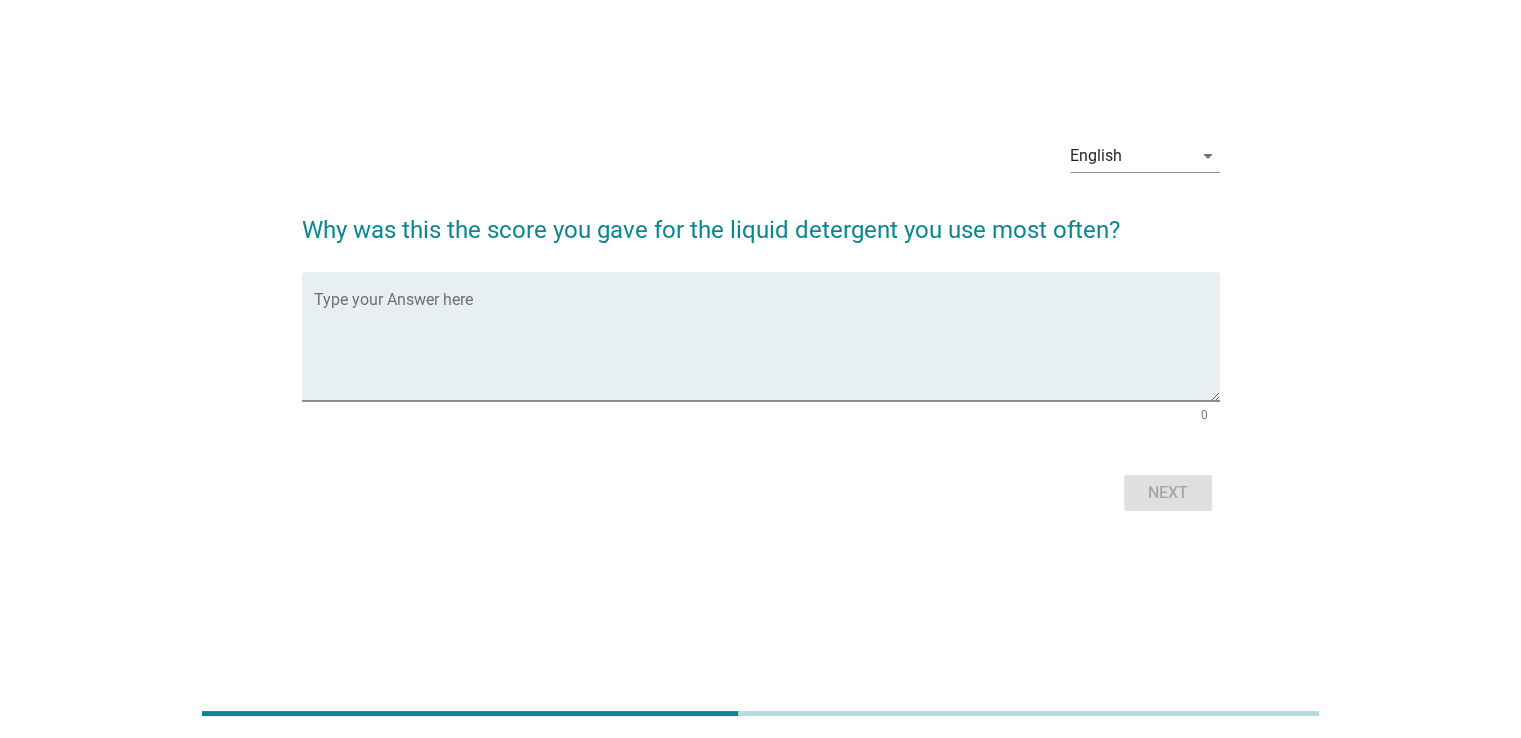 scroll, scrollTop: 0, scrollLeft: 0, axis: both 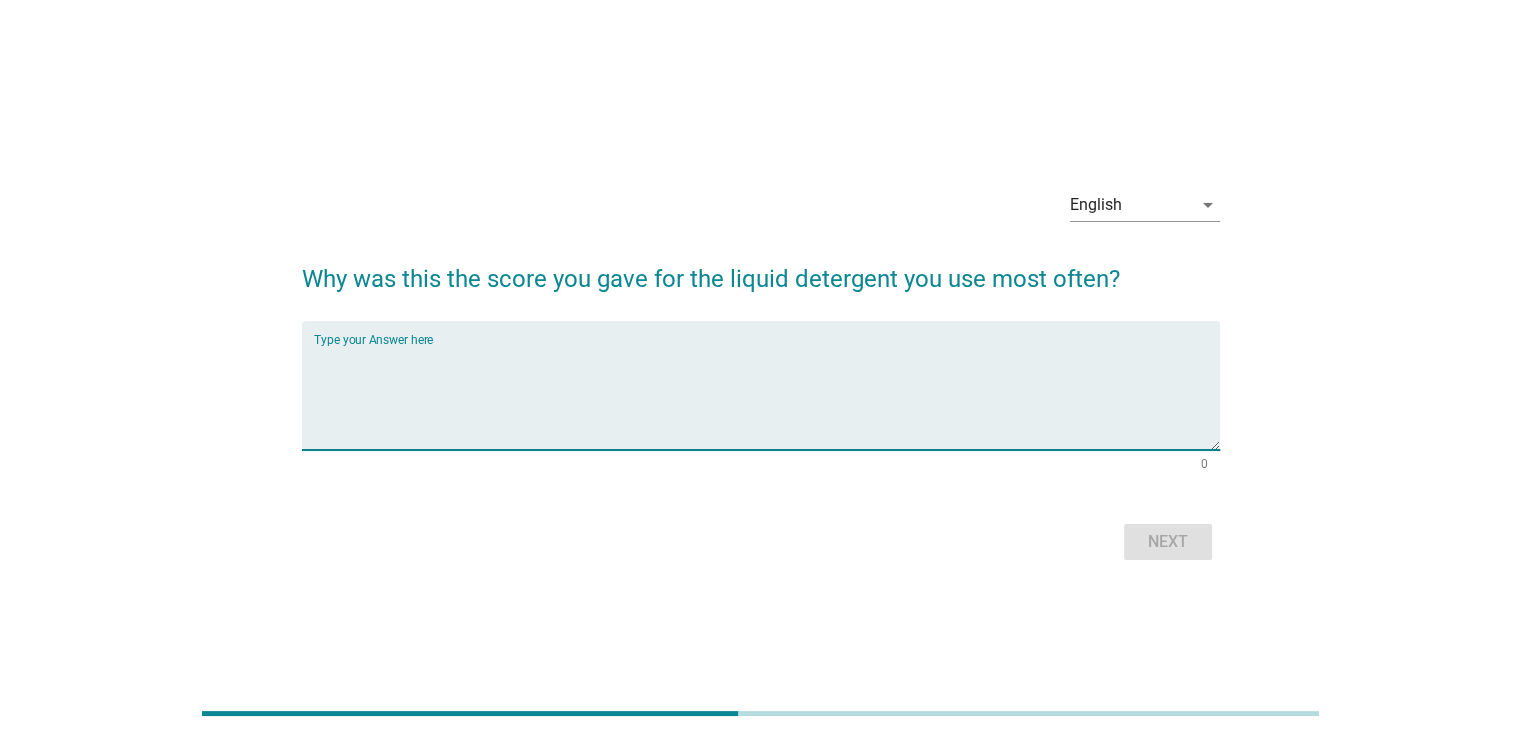 click at bounding box center [767, 397] 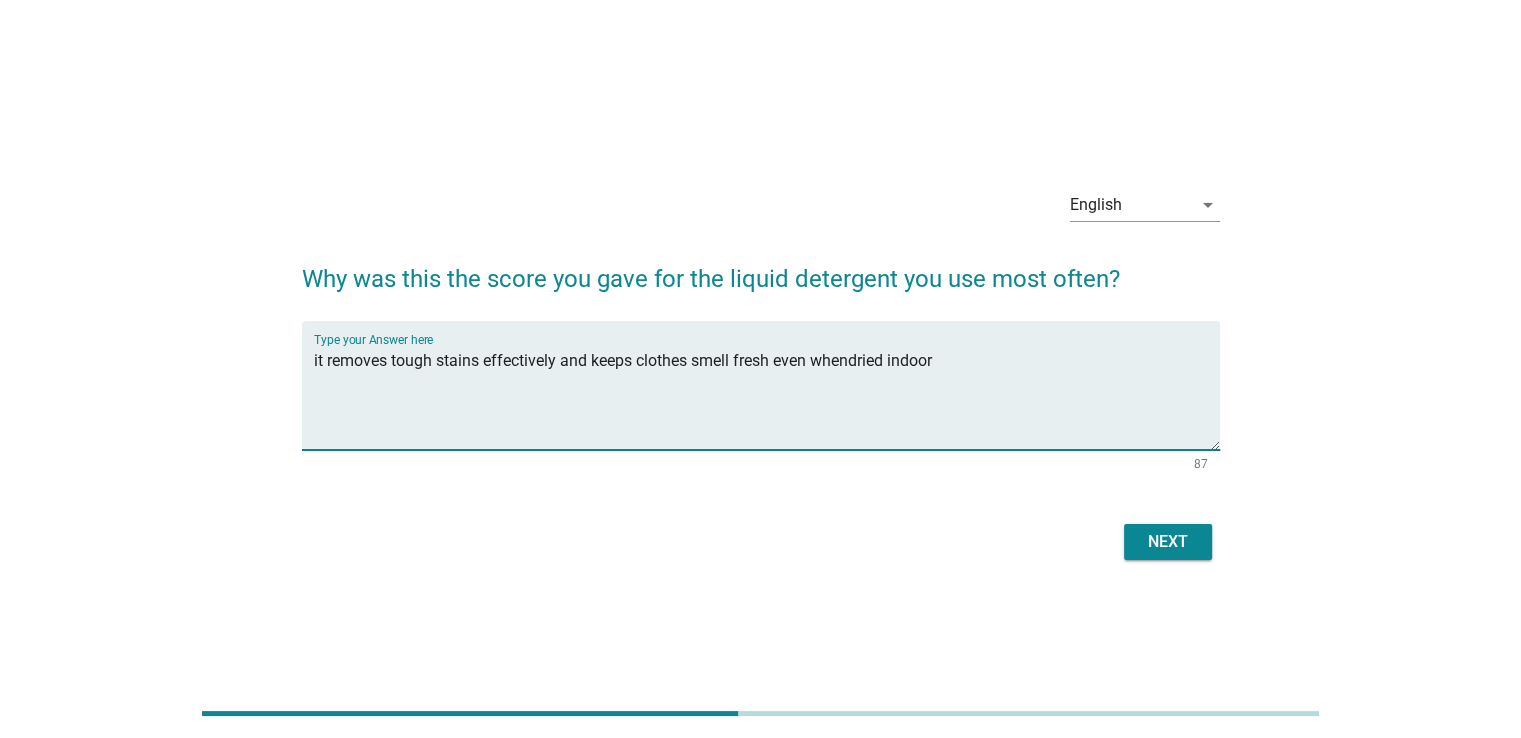click on "it removes tough stains effectively and keeps clothes smell fresh even whendried indoor" at bounding box center [767, 397] 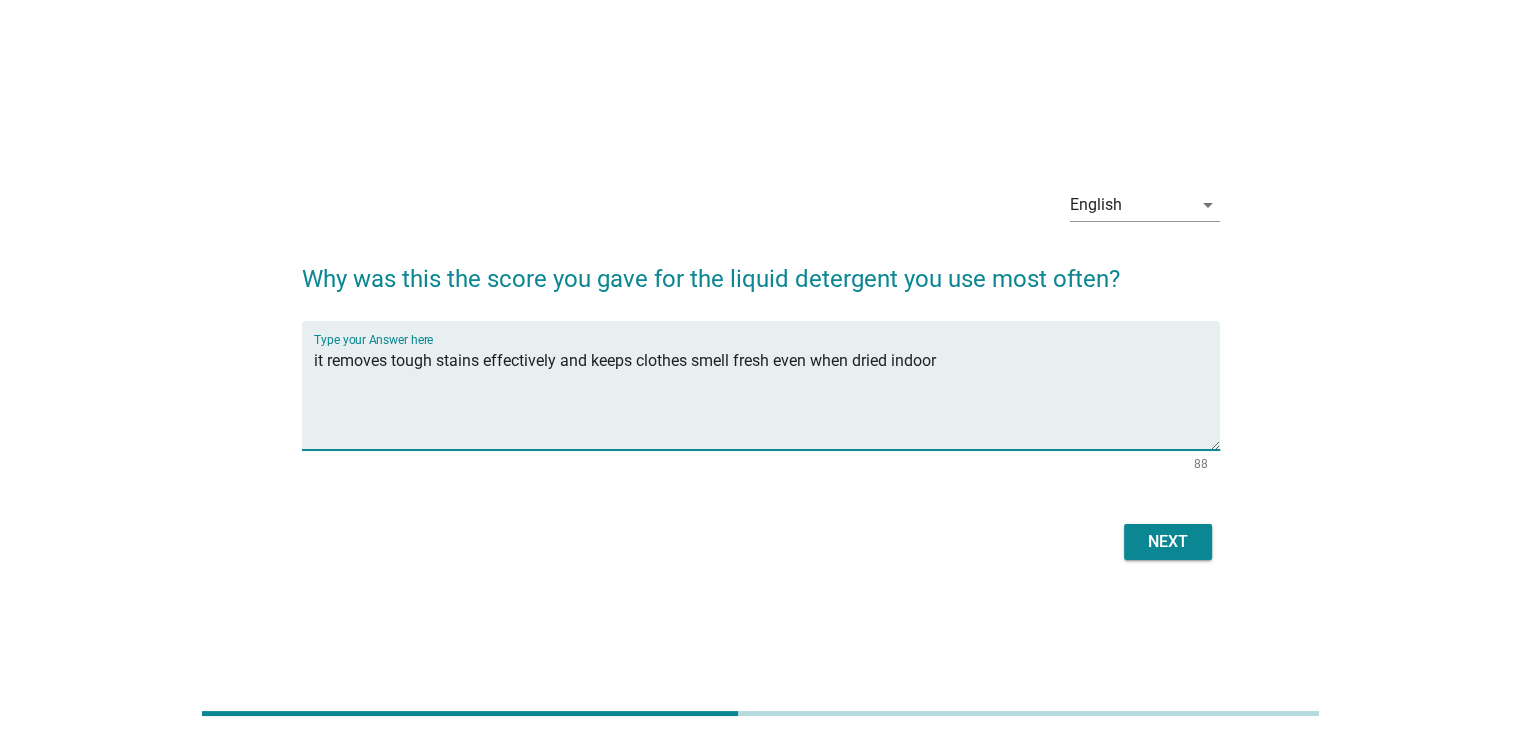 type on "it removes tough stains effectively and keeps clothes smell fresh even when dried indoor" 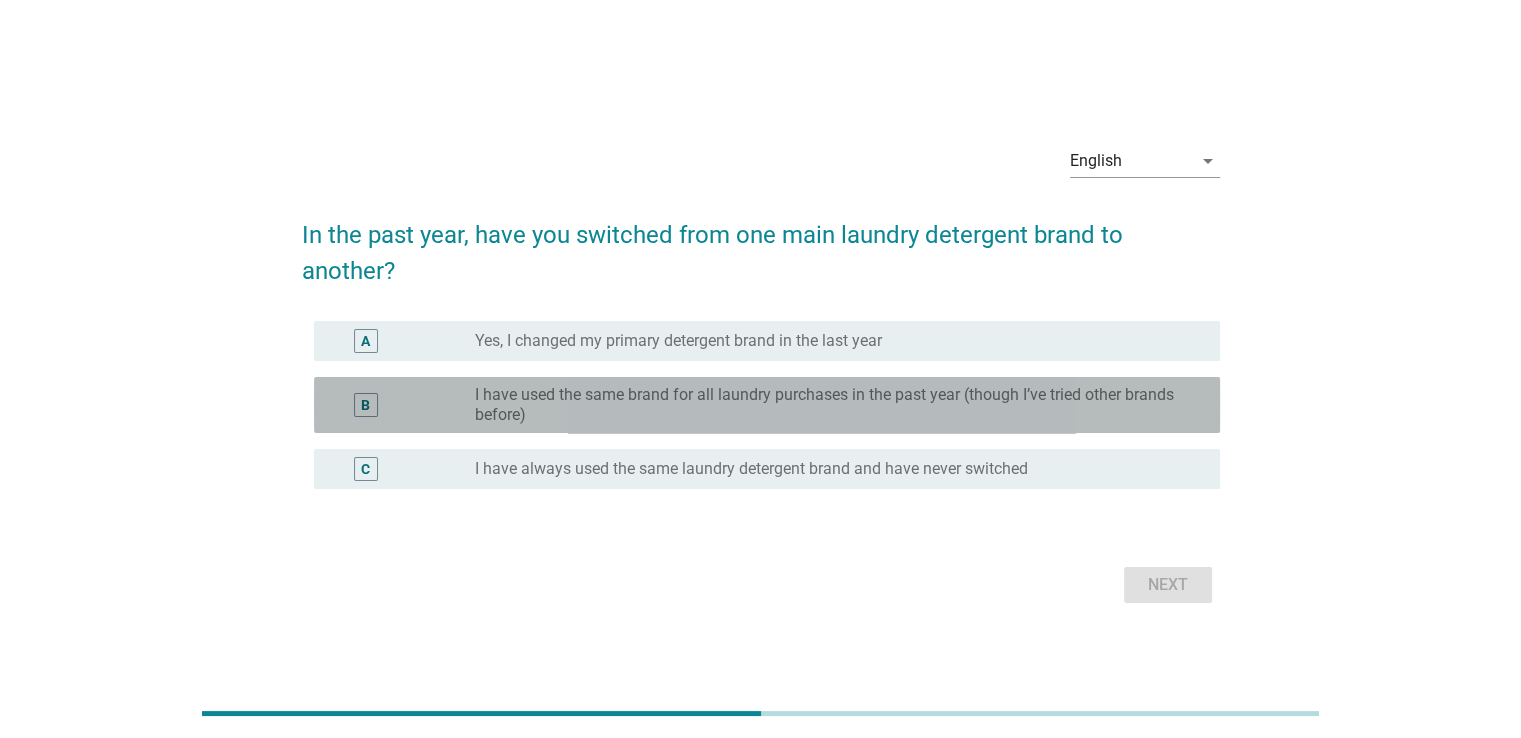 click on "I have used the same brand for all laundry purchases in the past year (though I’ve tried other brands before)" at bounding box center (831, 405) 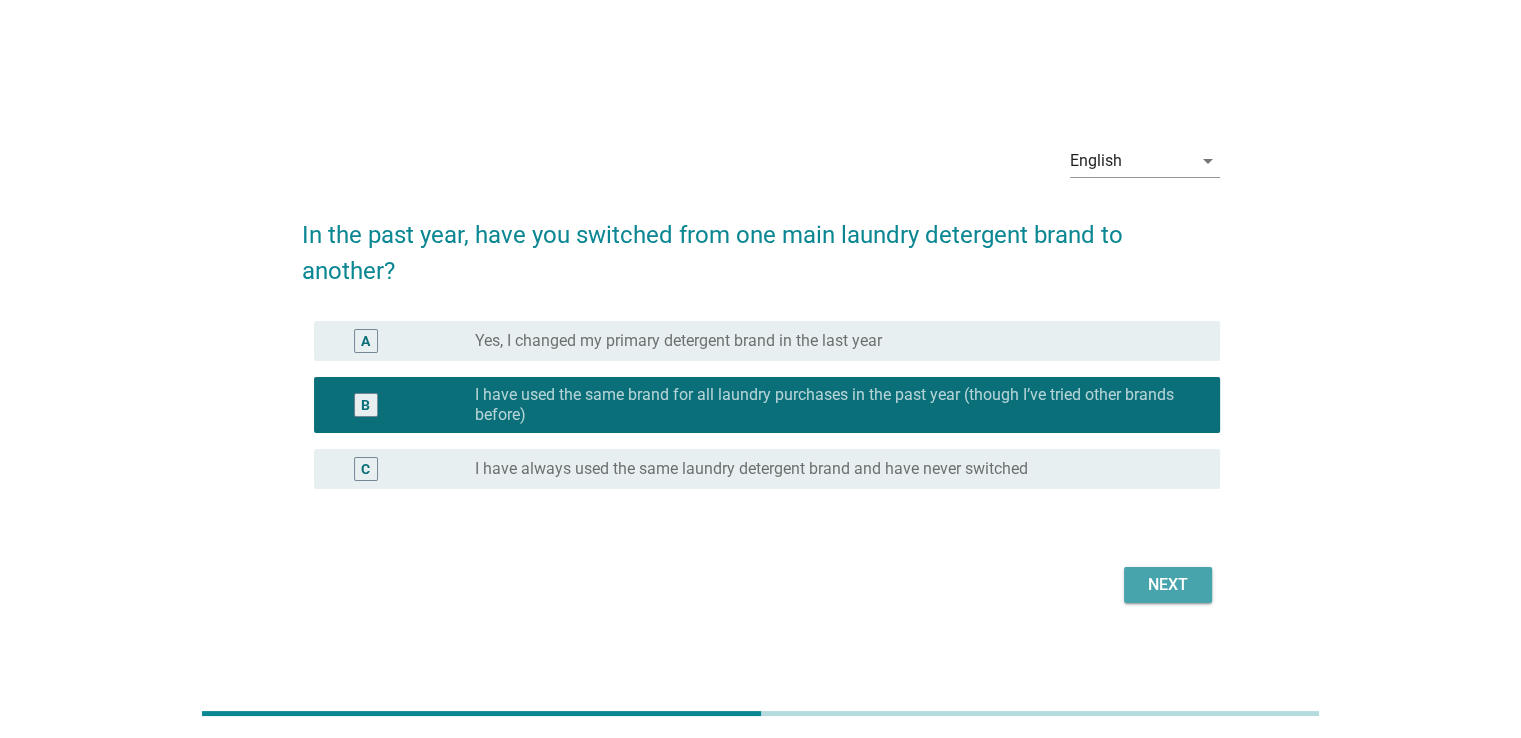 click on "Next" at bounding box center [1168, 585] 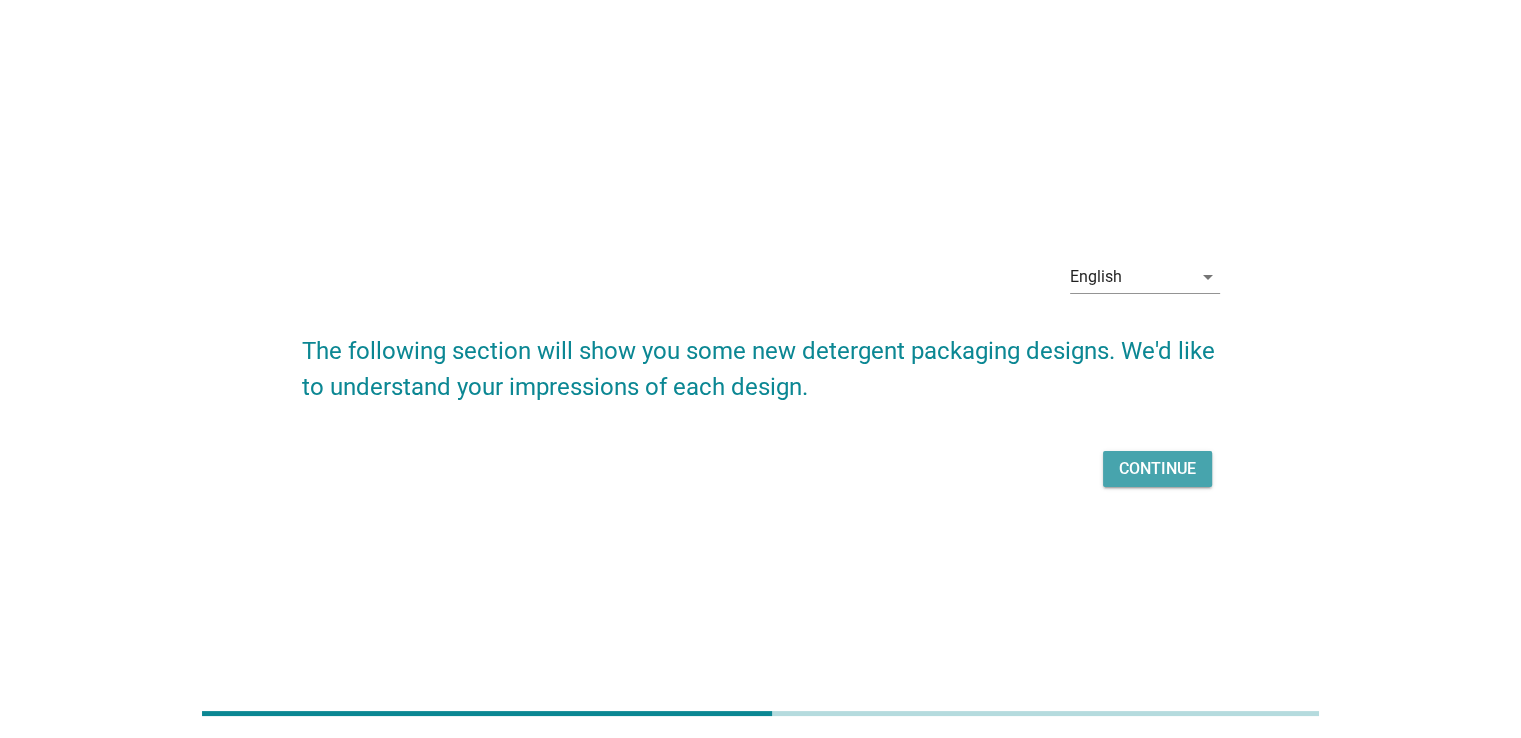 click on "Continue" at bounding box center [1157, 469] 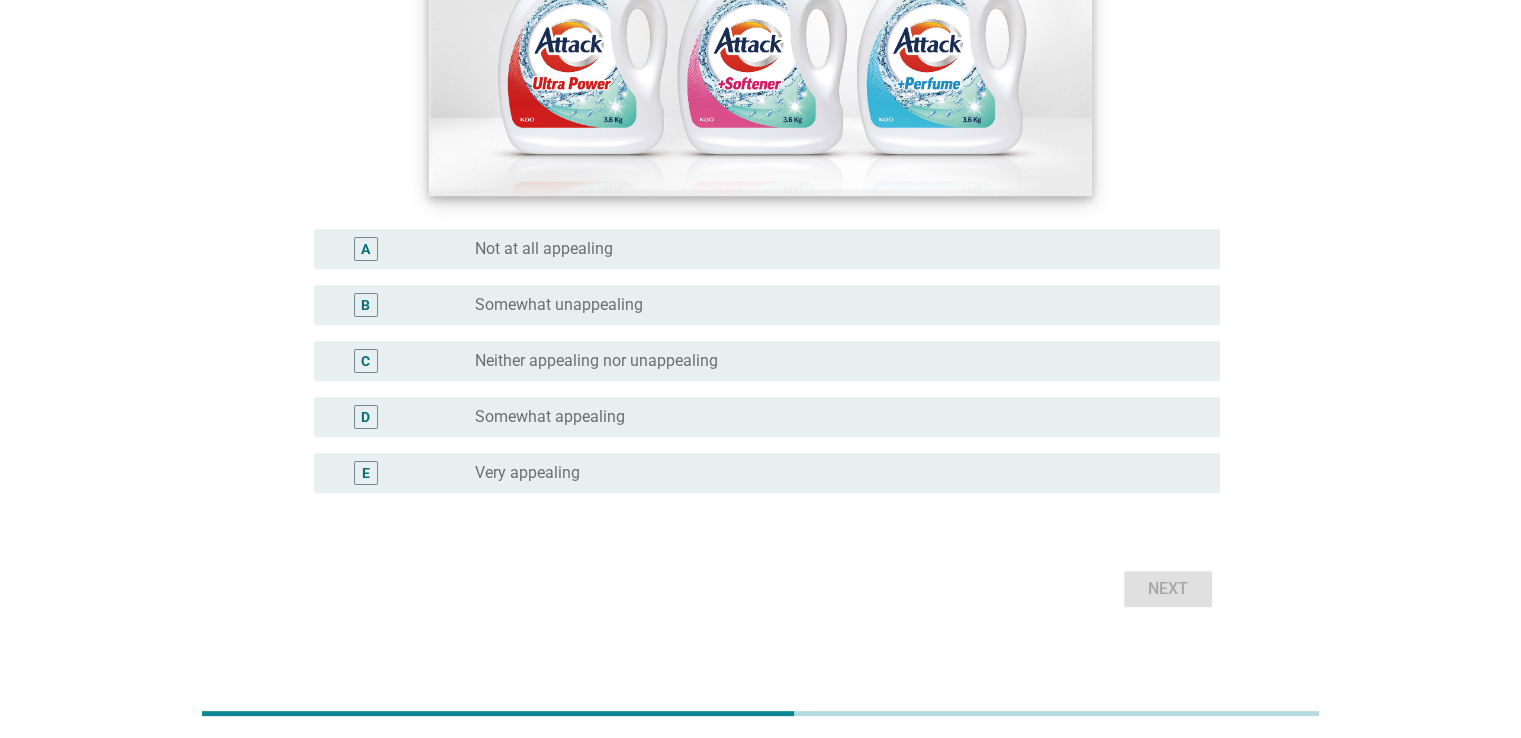 scroll, scrollTop: 300, scrollLeft: 0, axis: vertical 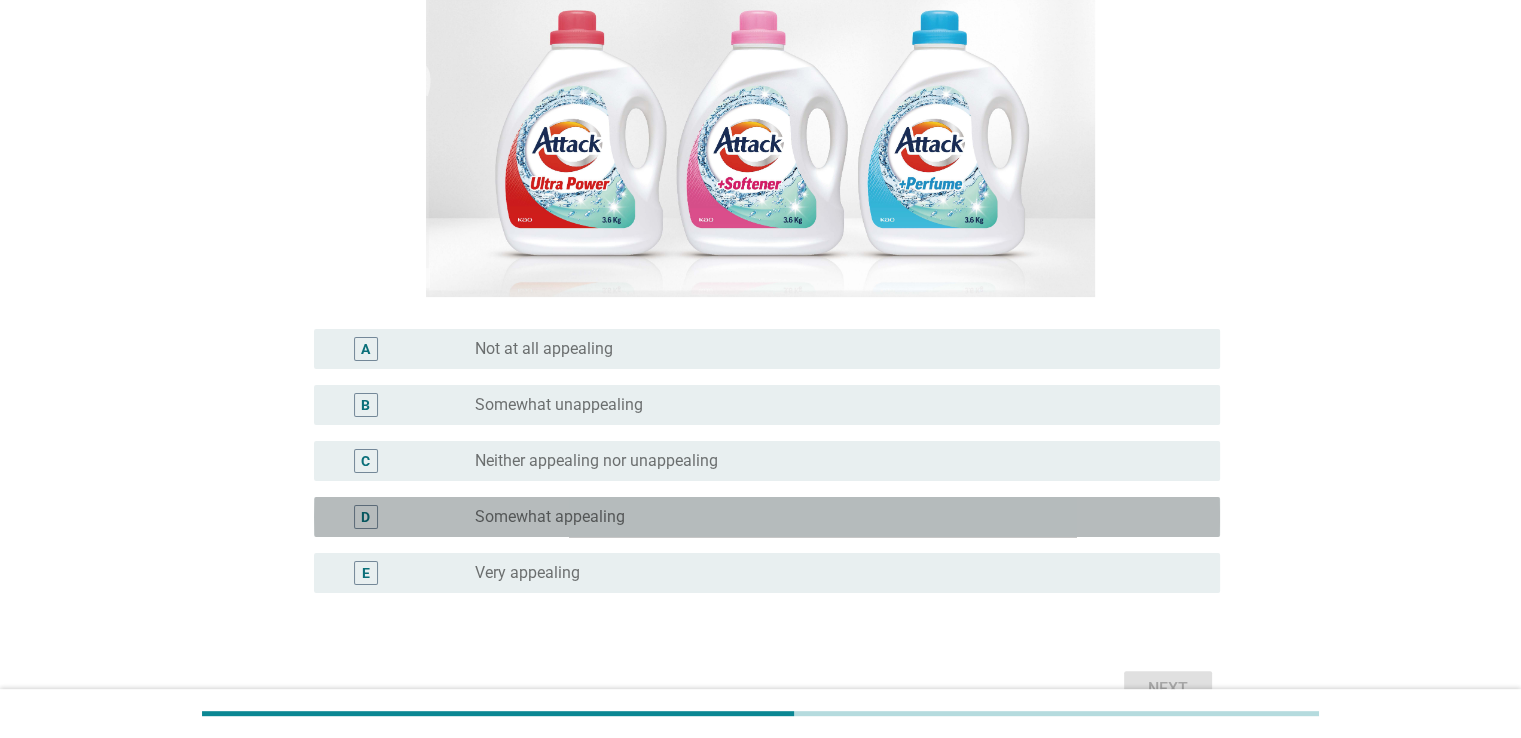 click on "radio_button_unchecked Somewhat appealing" at bounding box center [831, 517] 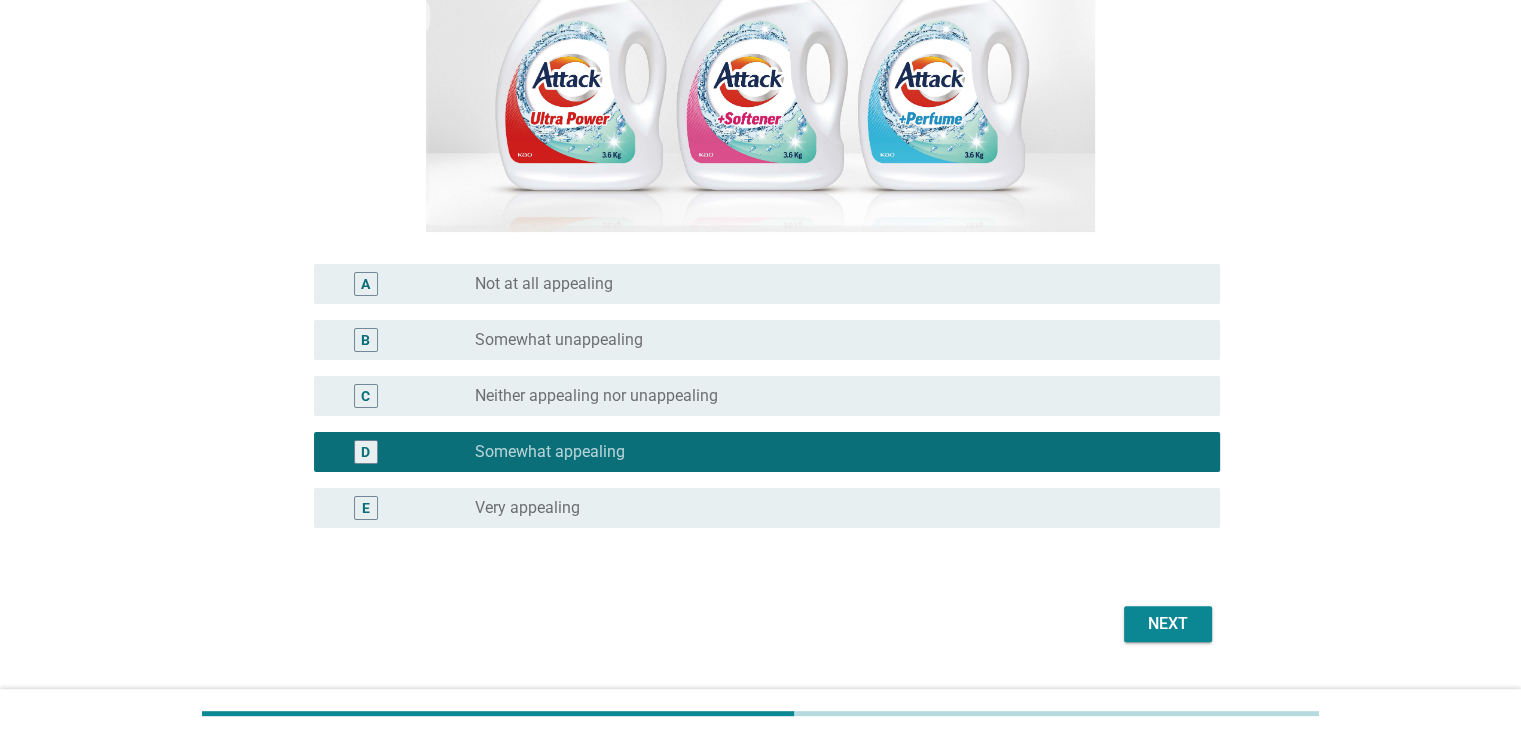 scroll, scrollTop: 400, scrollLeft: 0, axis: vertical 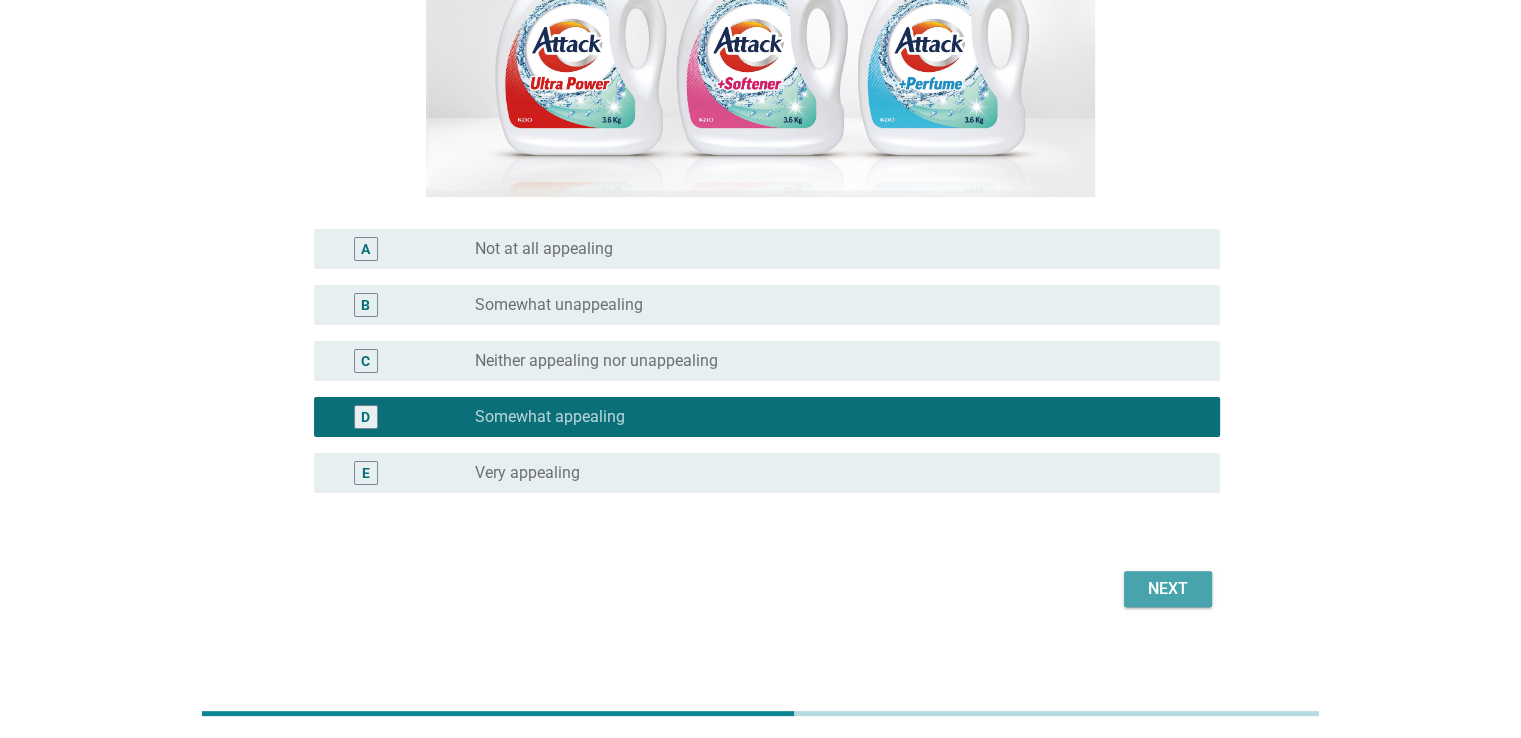 click on "Next" at bounding box center (1168, 589) 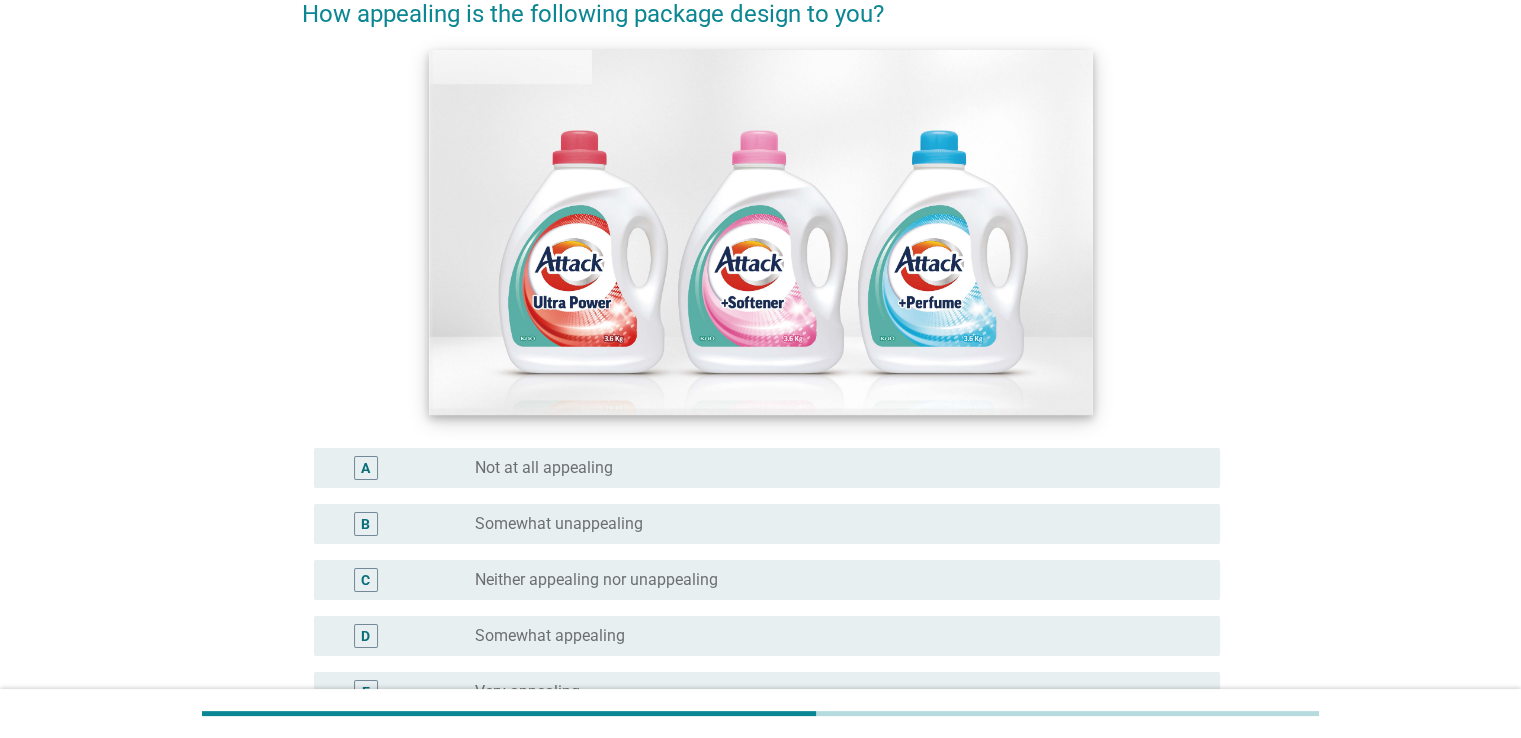 scroll, scrollTop: 200, scrollLeft: 0, axis: vertical 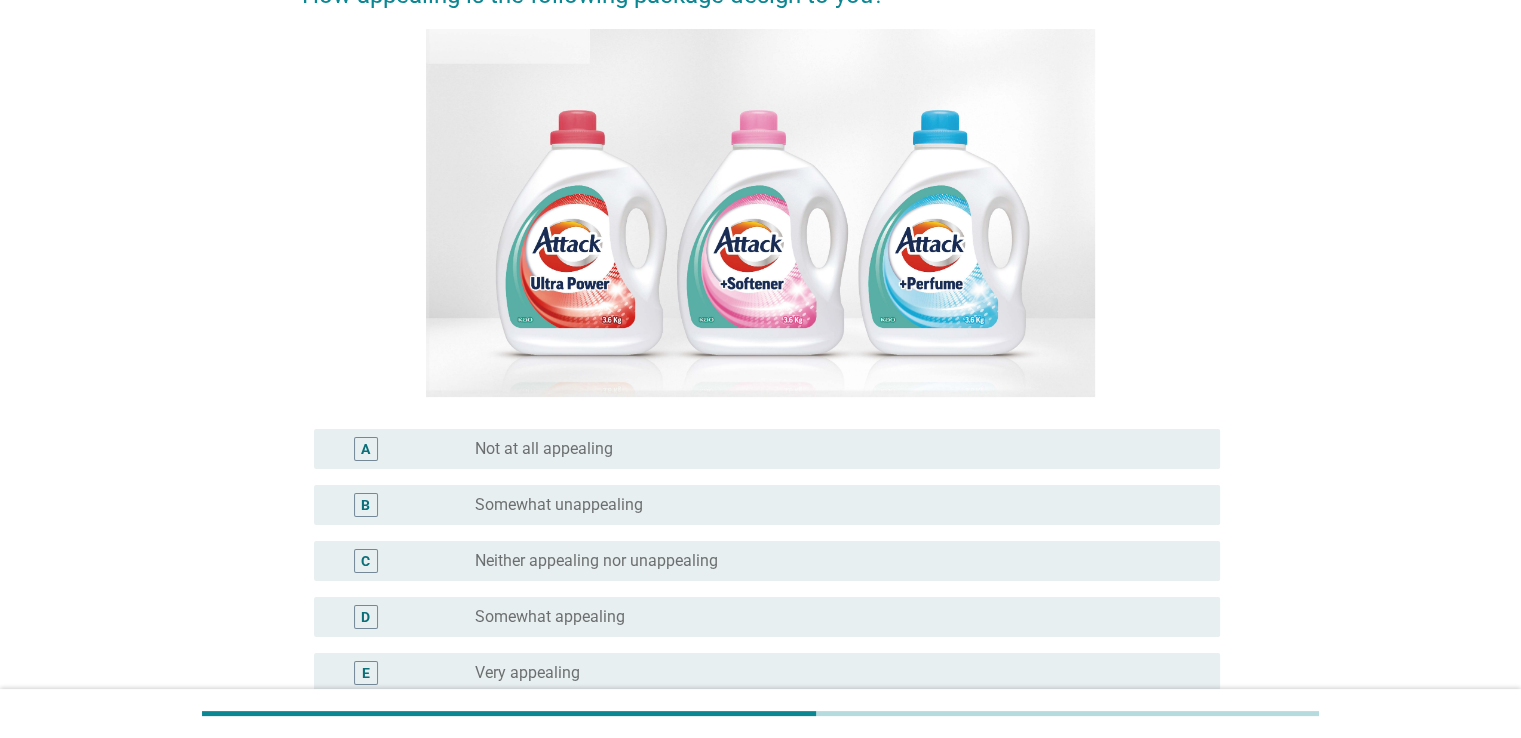 click on "radio_button_unchecked Neither appealing nor unappealing" at bounding box center (831, 561) 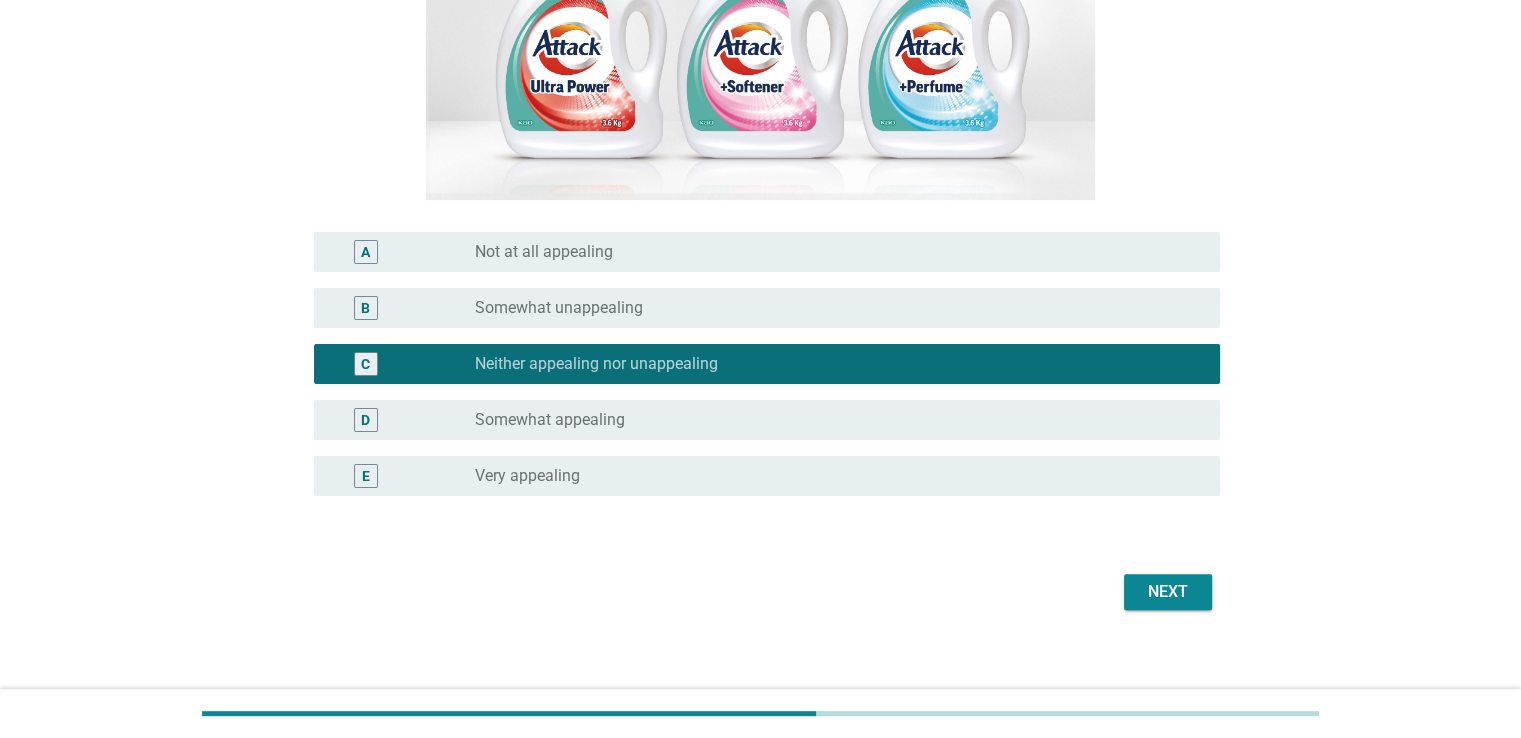 scroll, scrollTop: 412, scrollLeft: 0, axis: vertical 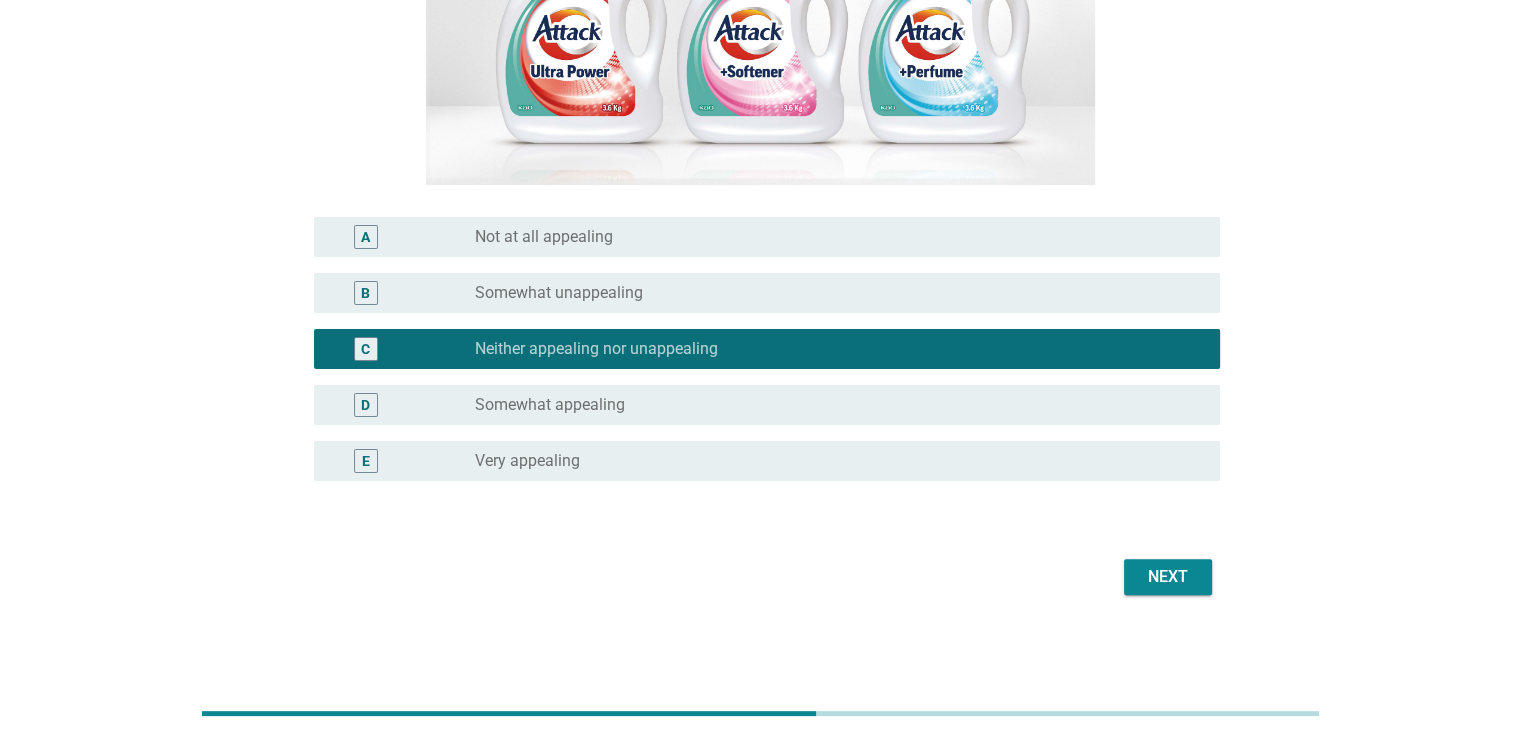 click on "Next" at bounding box center (1168, 577) 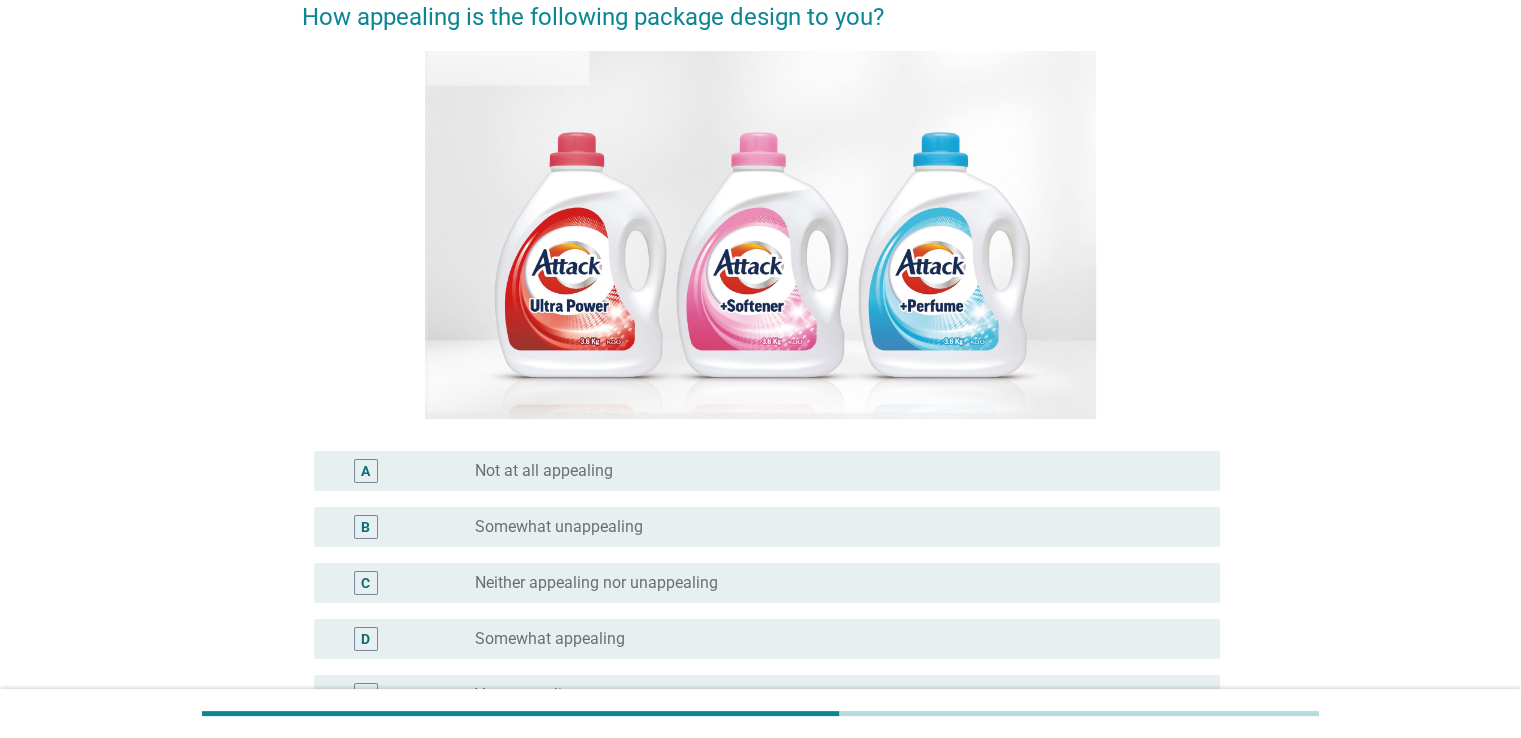 scroll, scrollTop: 200, scrollLeft: 0, axis: vertical 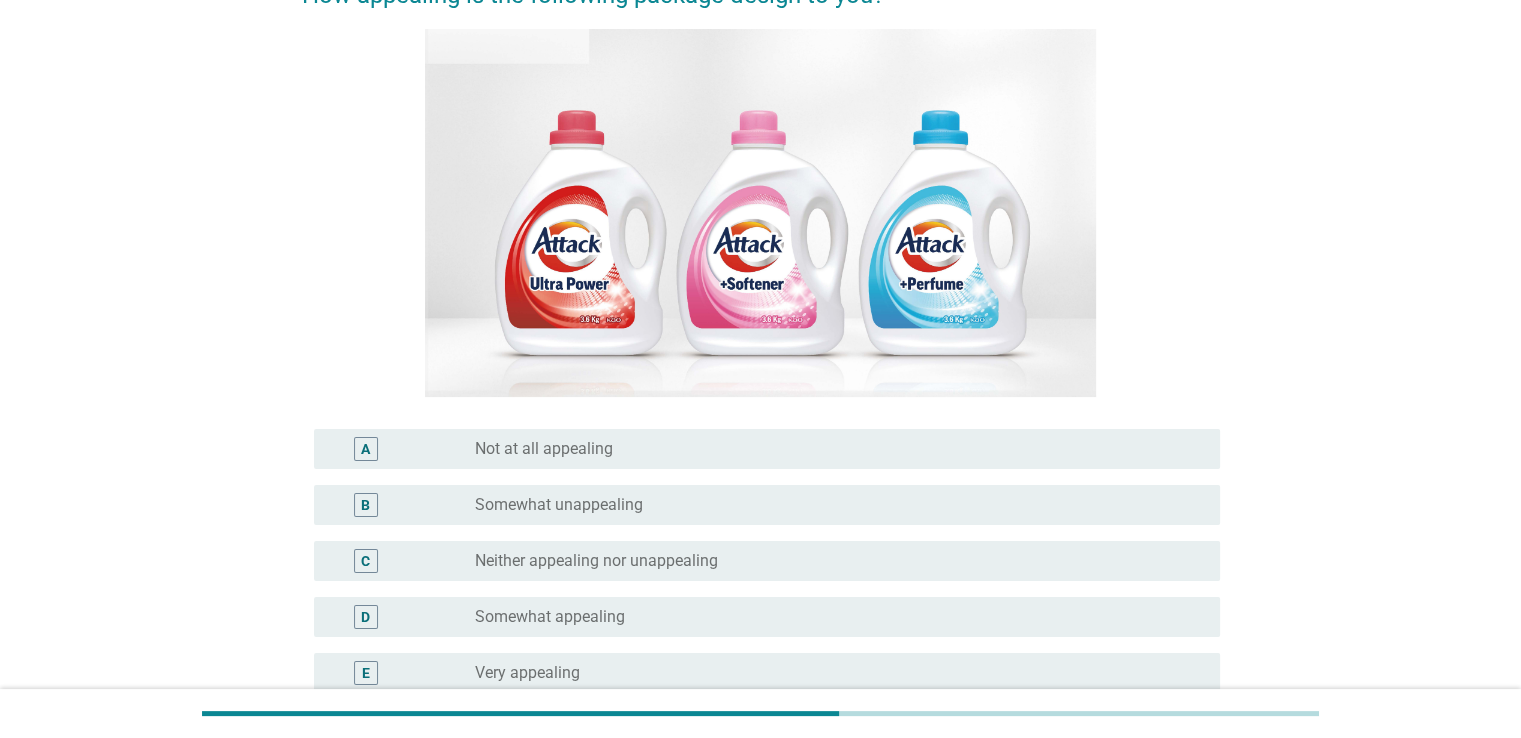 click on "radio_button_unchecked Somewhat appealing" at bounding box center [831, 617] 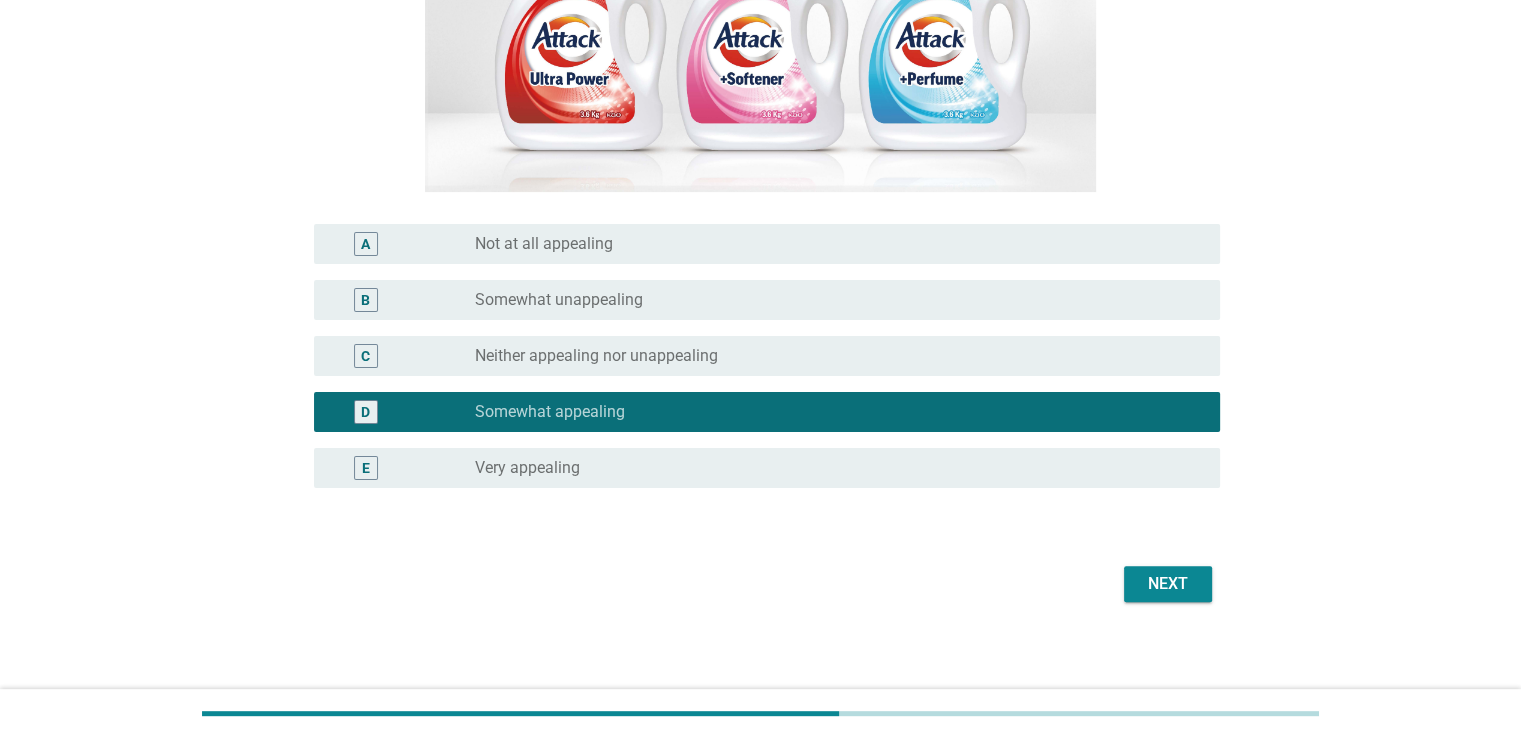 scroll, scrollTop: 412, scrollLeft: 0, axis: vertical 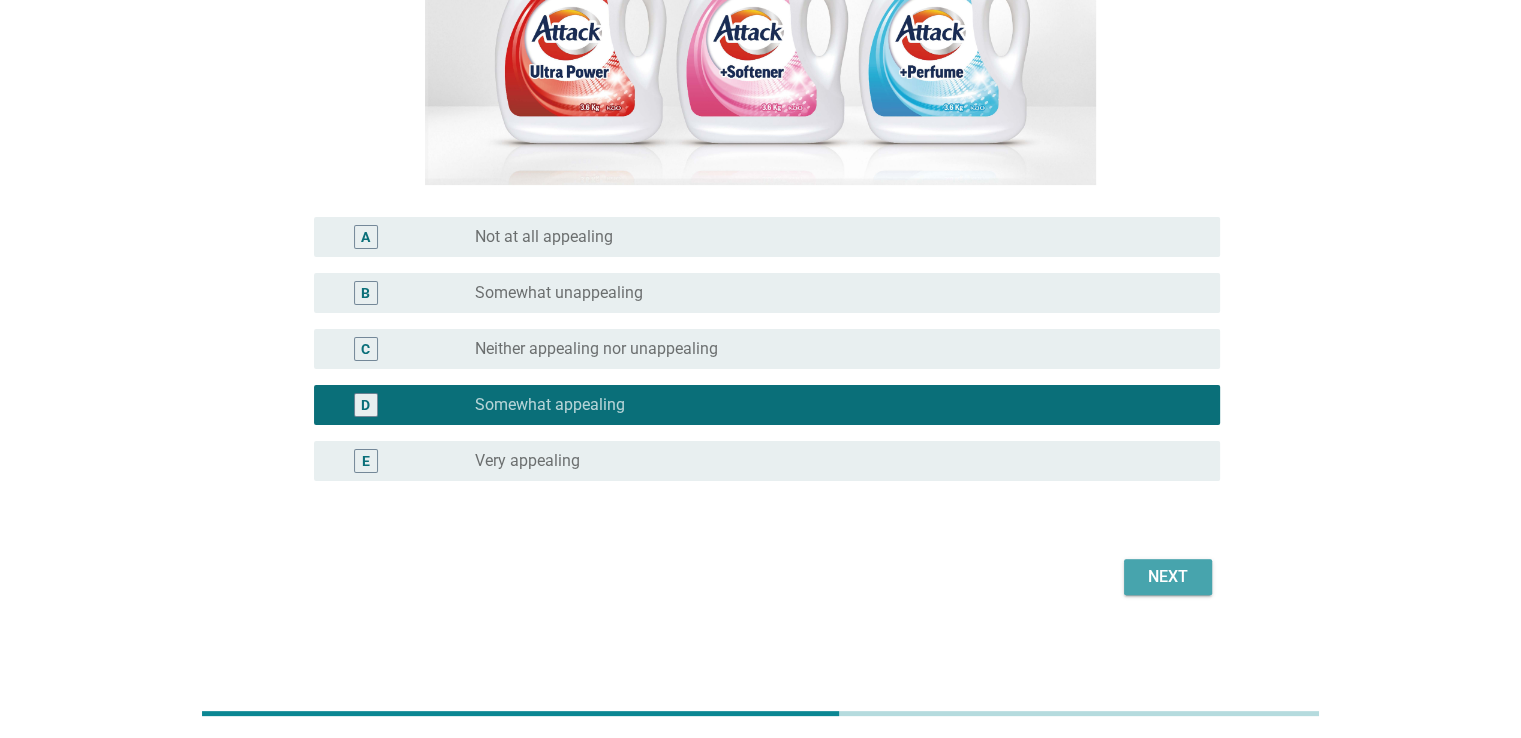 click on "Next" at bounding box center [1168, 577] 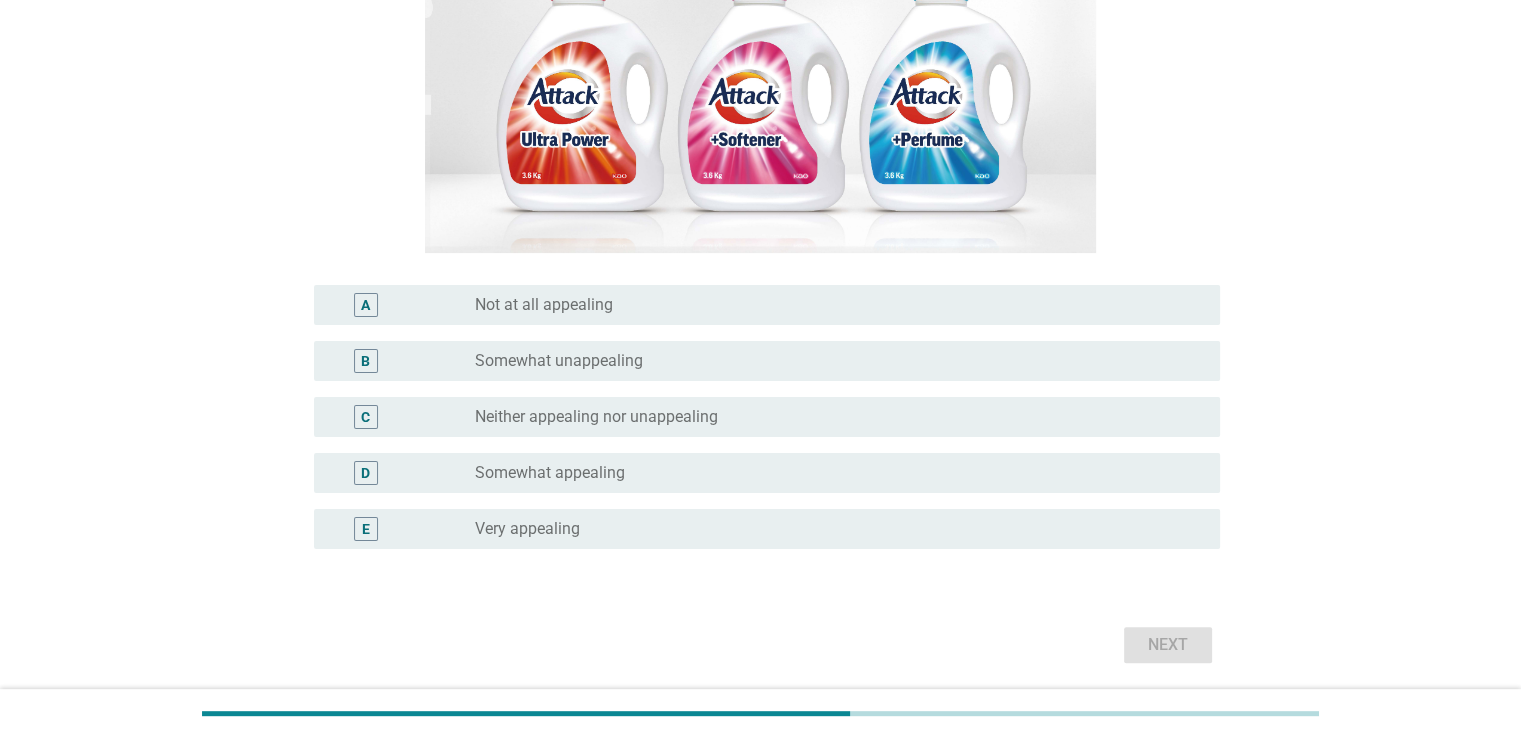 scroll, scrollTop: 412, scrollLeft: 0, axis: vertical 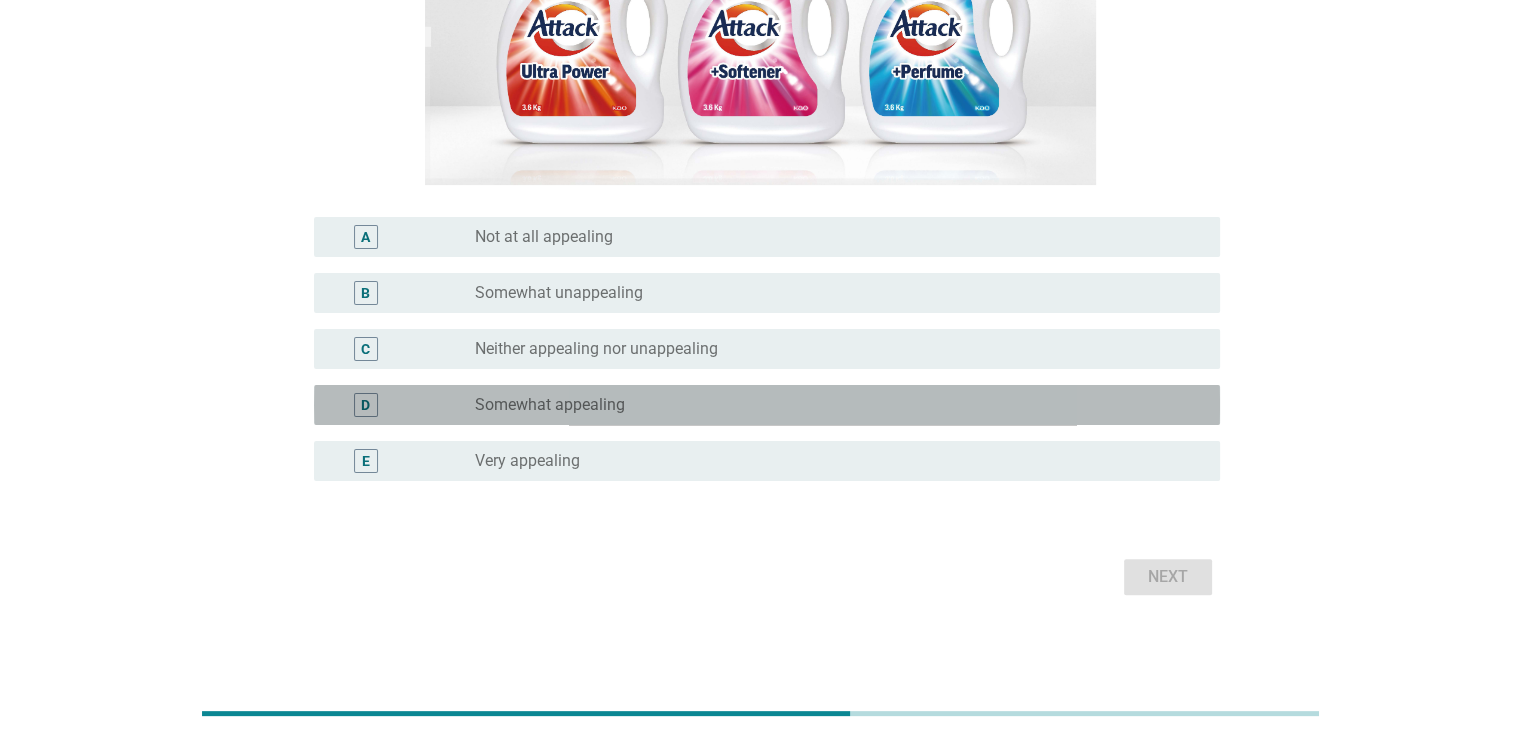 click on "radio_button_unchecked Somewhat appealing" at bounding box center (831, 405) 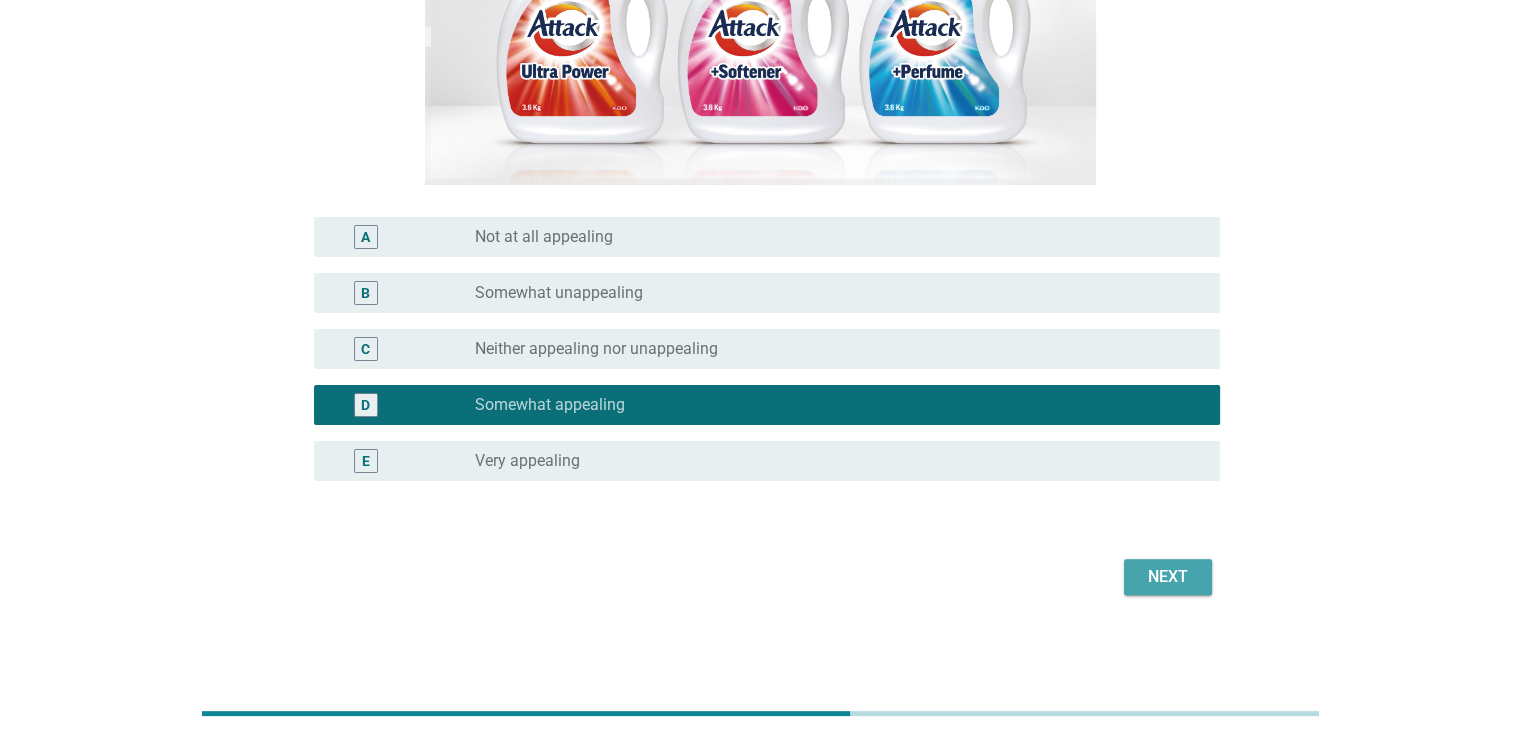 click on "Next" at bounding box center [1168, 577] 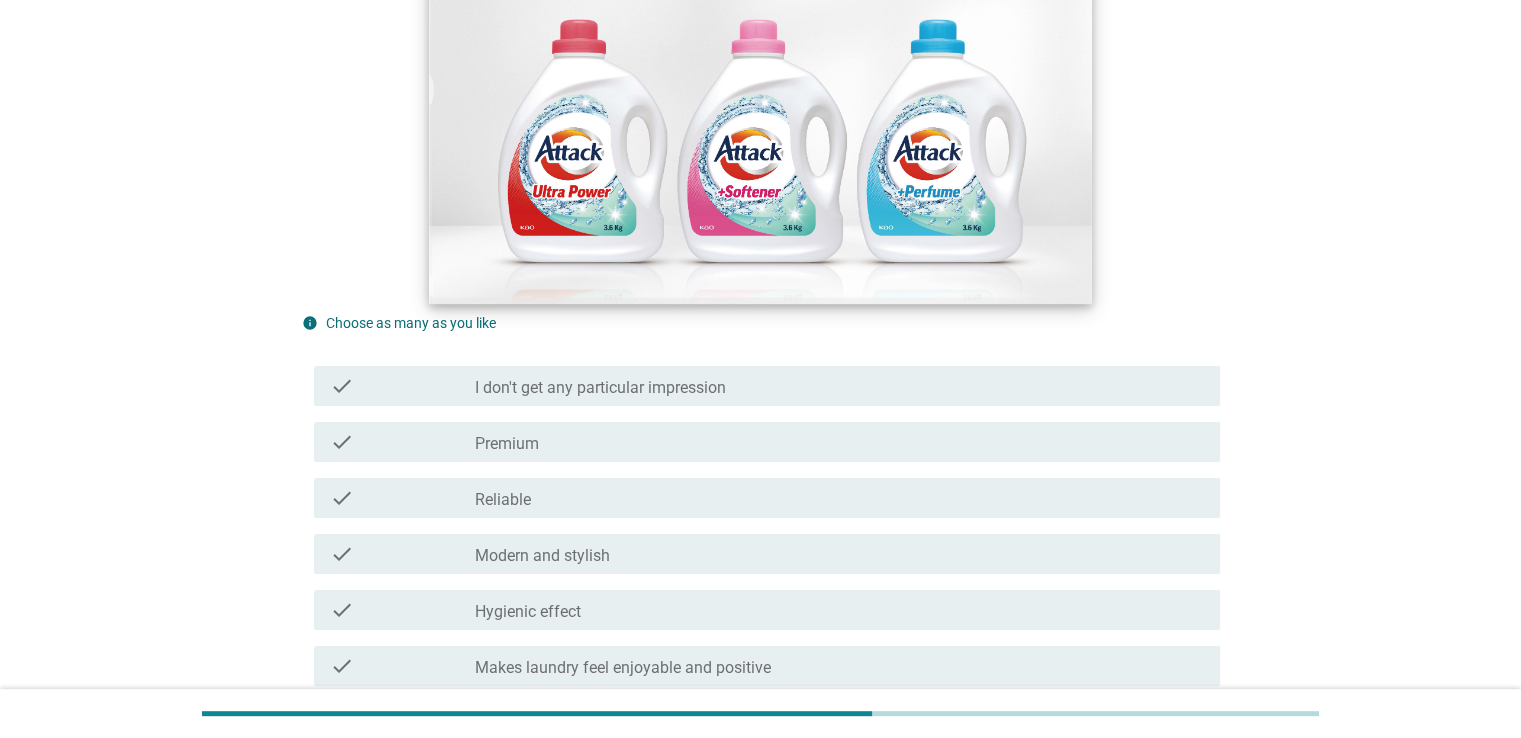 scroll, scrollTop: 400, scrollLeft: 0, axis: vertical 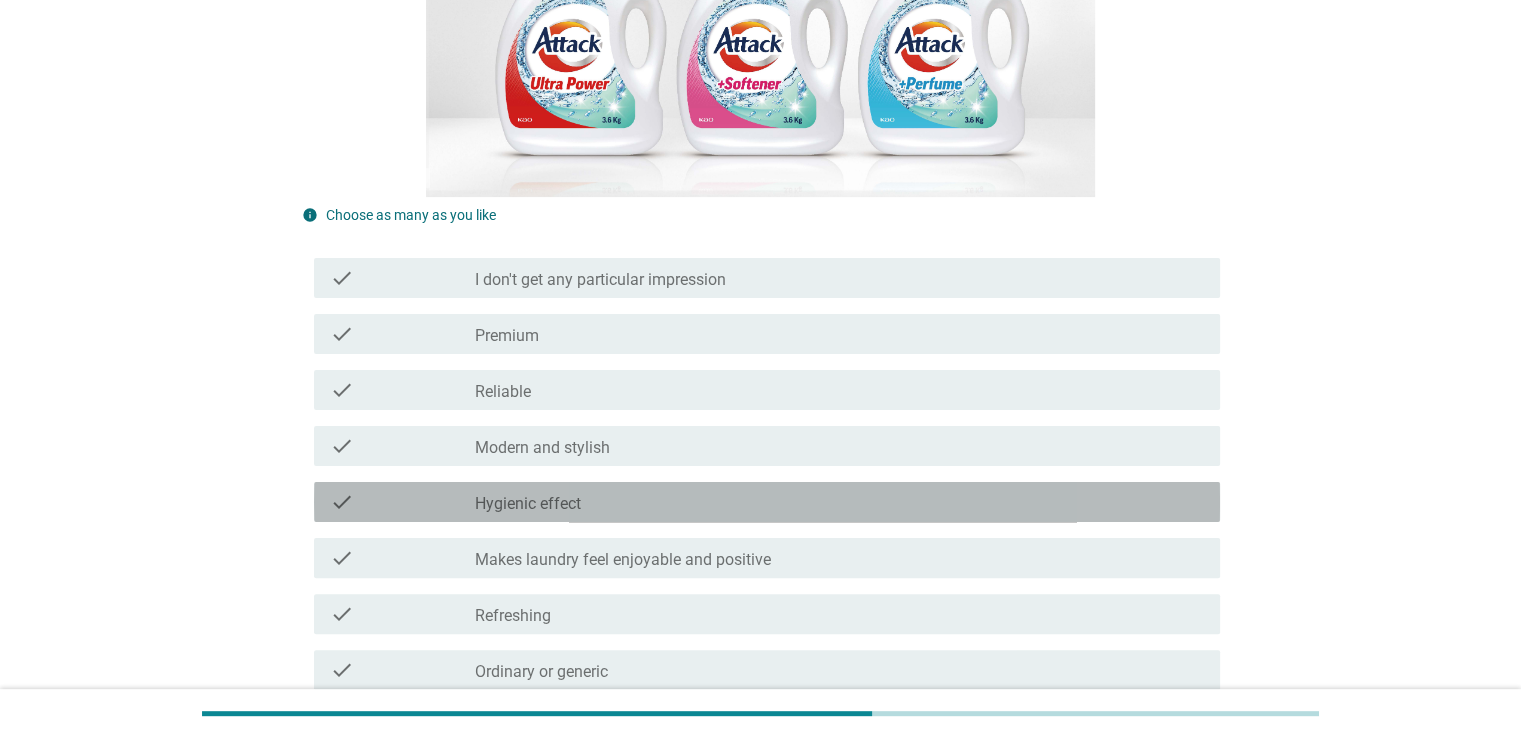 click on "check_box_outline_blank Hygienic effect" at bounding box center [839, 502] 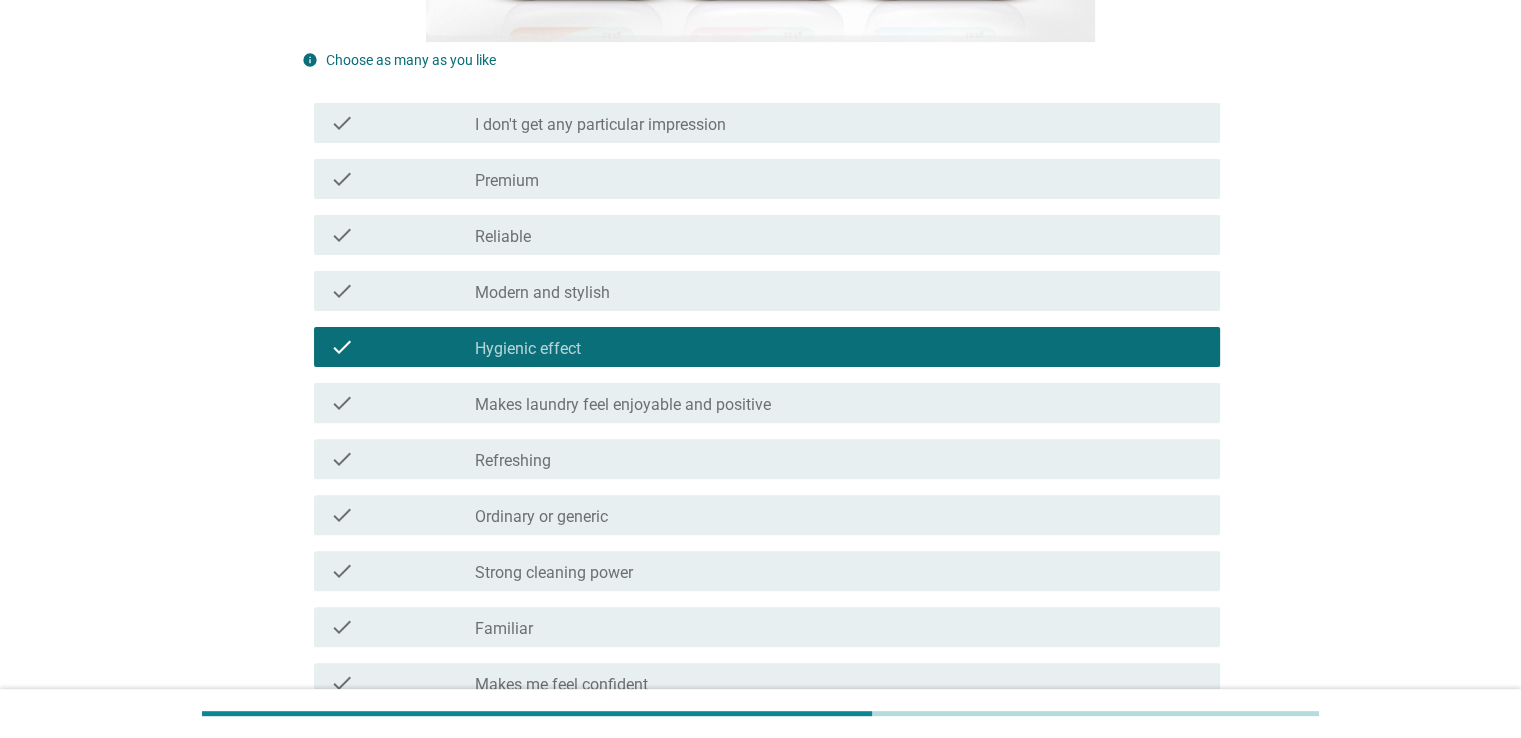 scroll, scrollTop: 700, scrollLeft: 0, axis: vertical 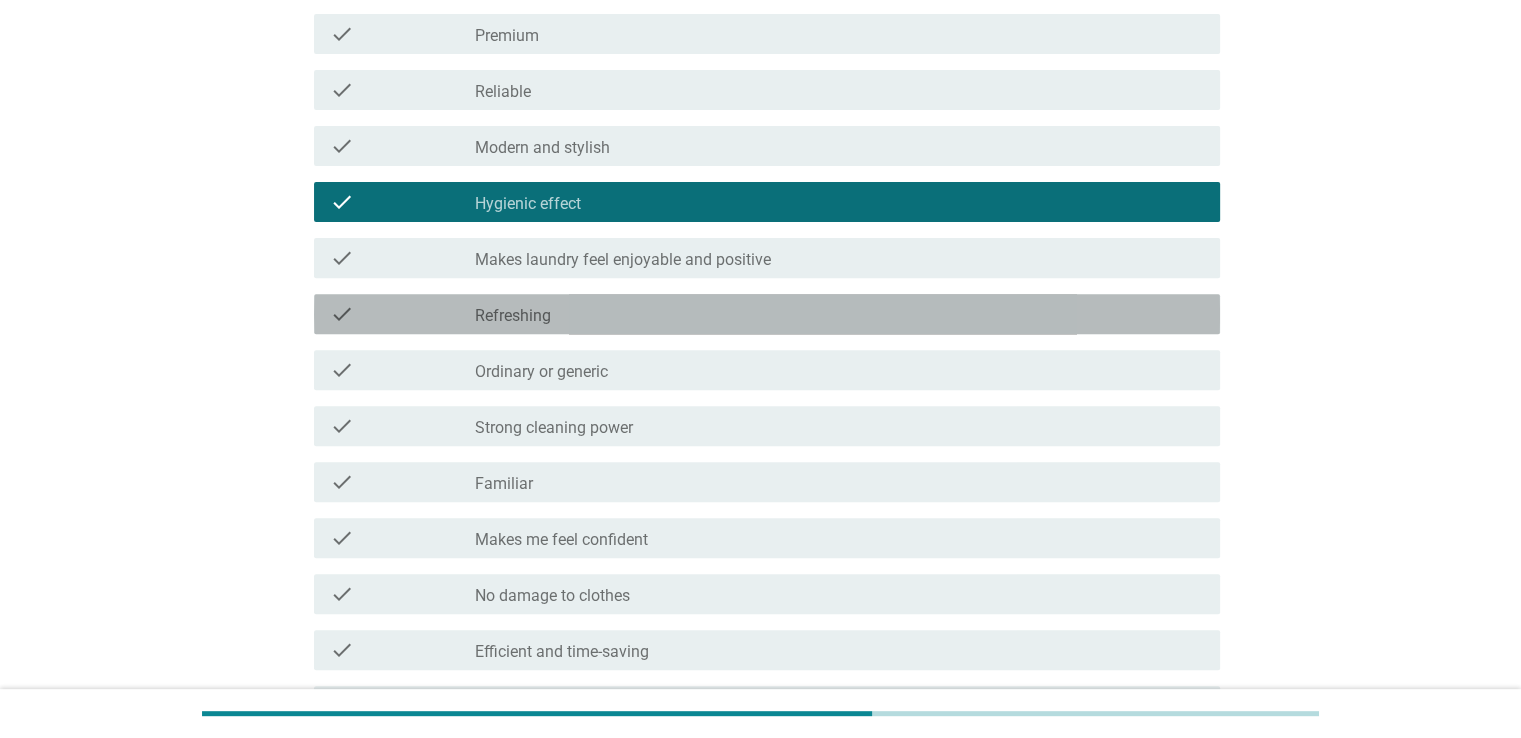 click on "check_box_outline_blank Refreshing" at bounding box center (839, 314) 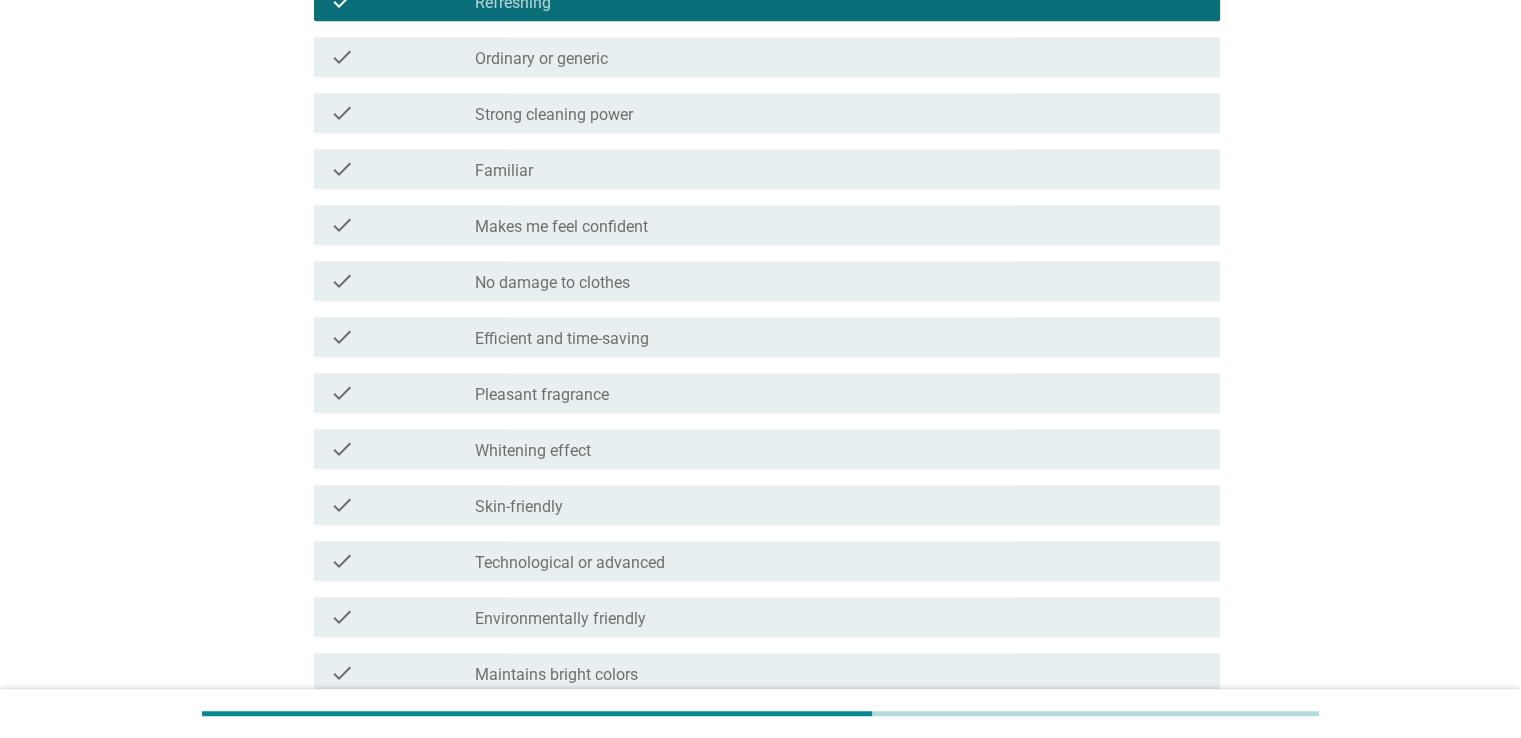 scroll, scrollTop: 1100, scrollLeft: 0, axis: vertical 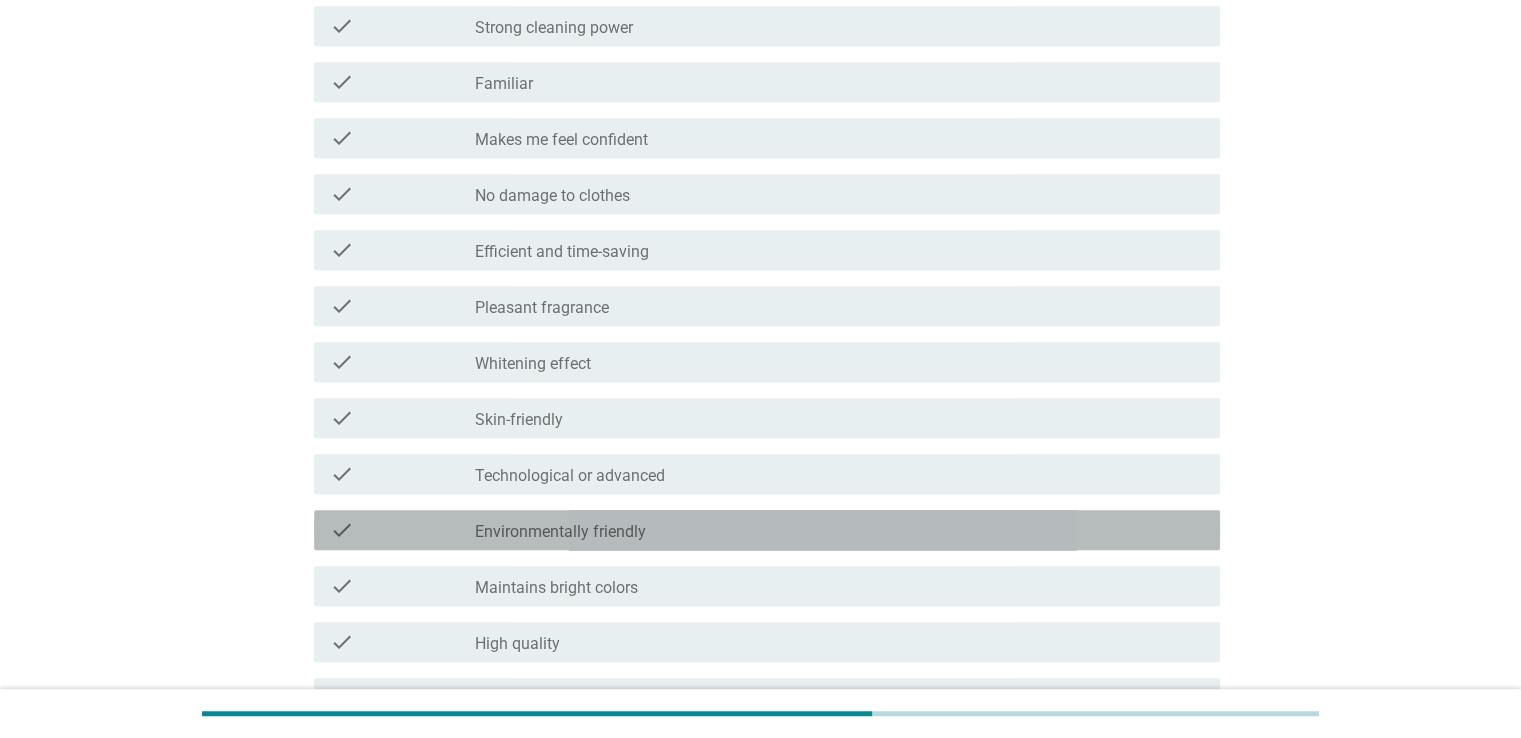 click on "check_box_outline_blank Environmentally friendly" at bounding box center [839, 530] 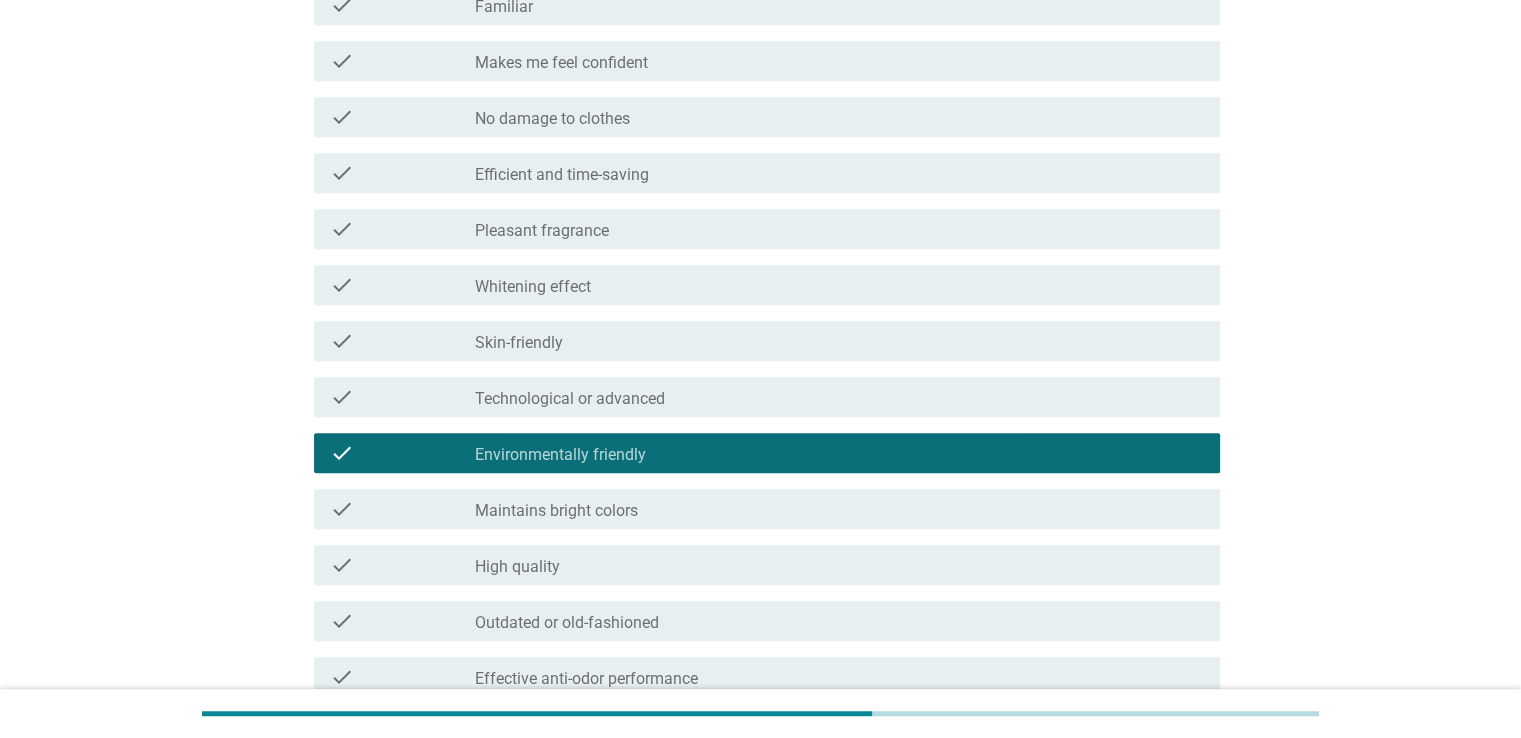 scroll, scrollTop: 1300, scrollLeft: 0, axis: vertical 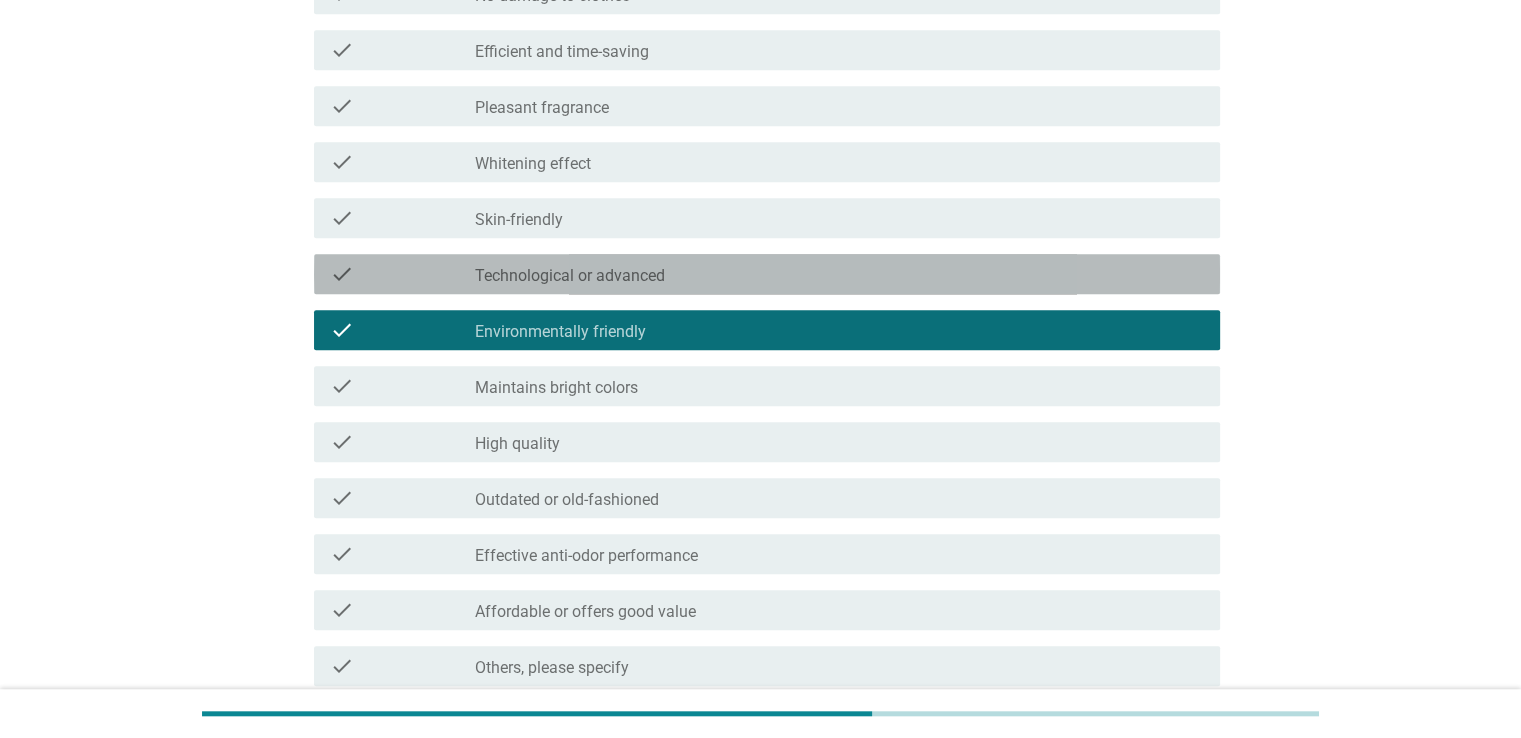 click on "check_box_outline_blank Technological or advanced" at bounding box center [839, 274] 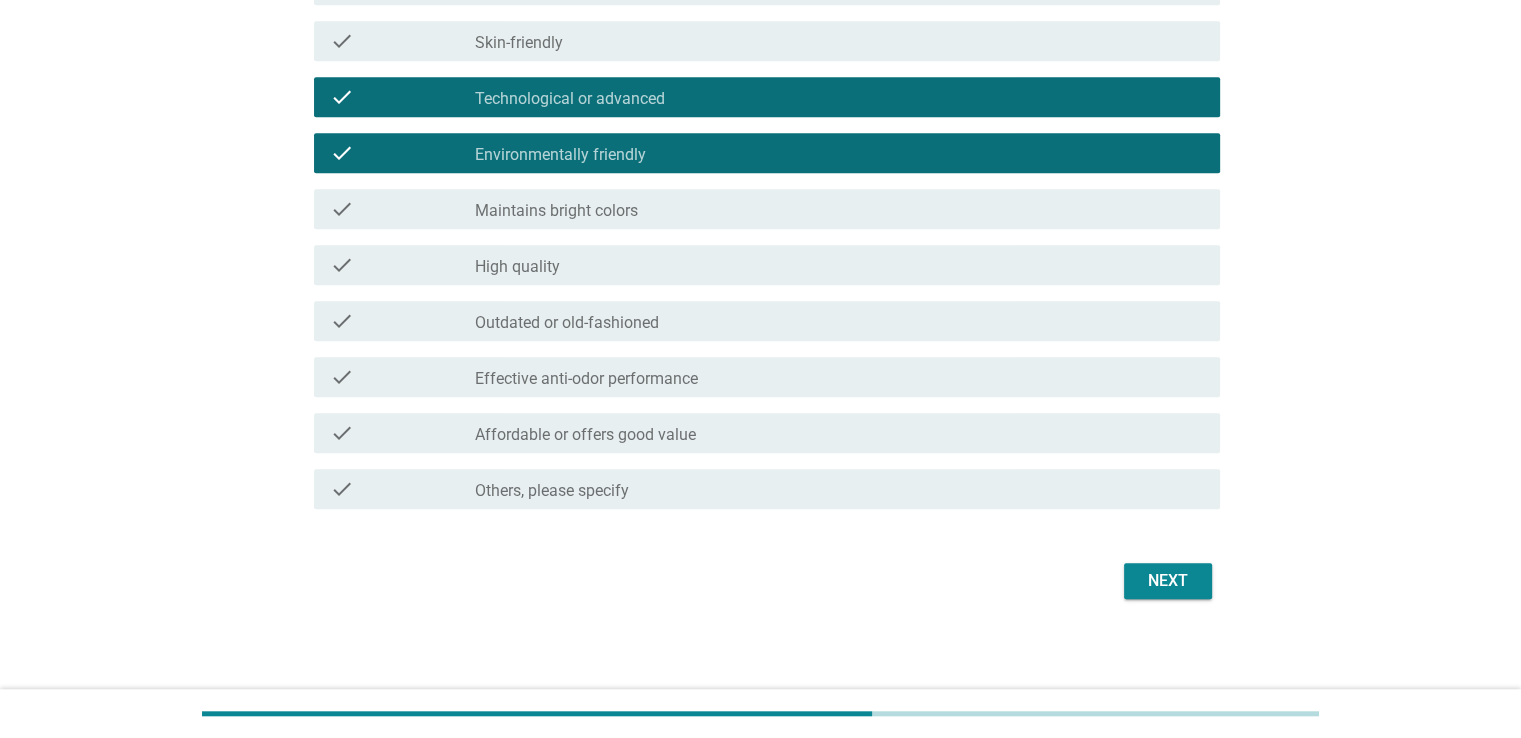 scroll, scrollTop: 1482, scrollLeft: 0, axis: vertical 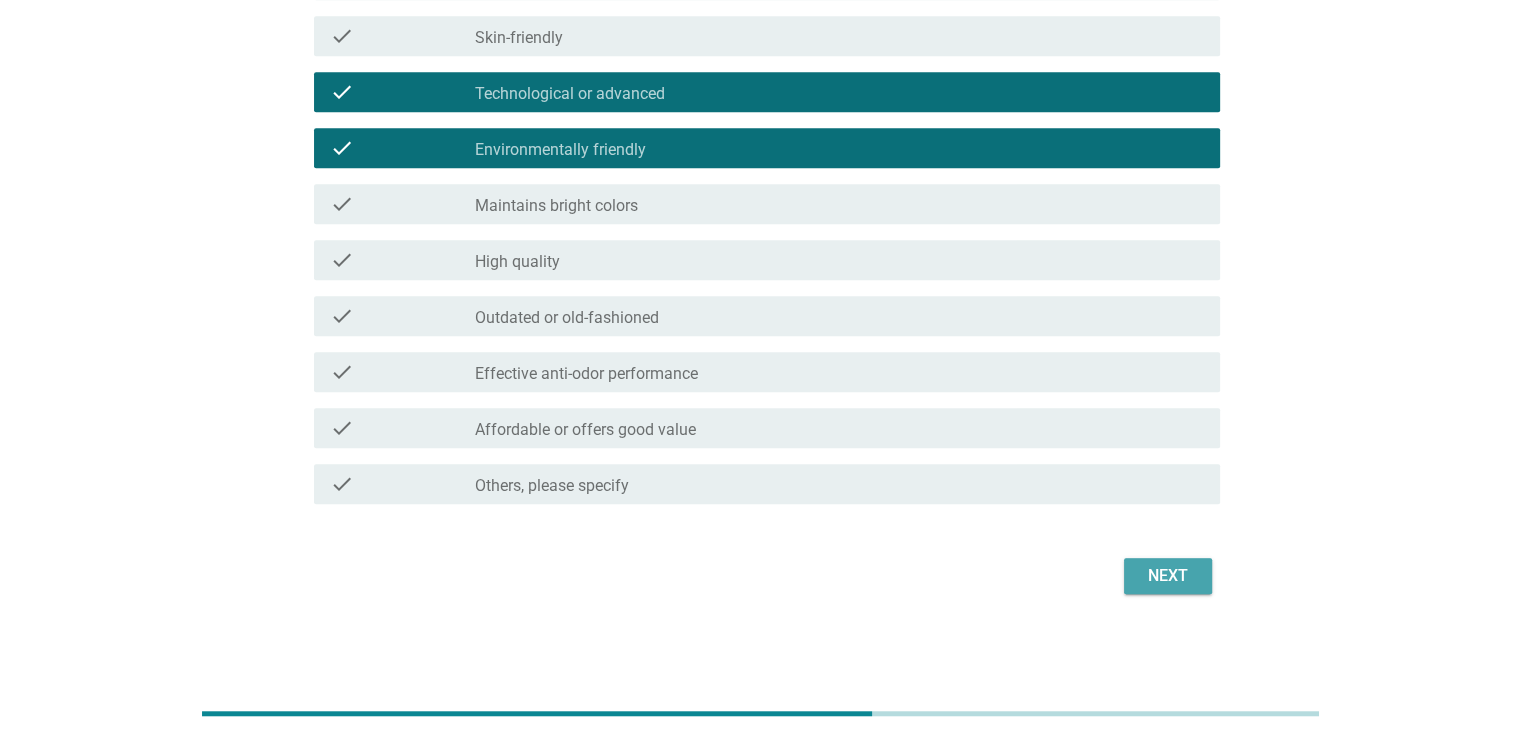 click on "Next" at bounding box center (1168, 576) 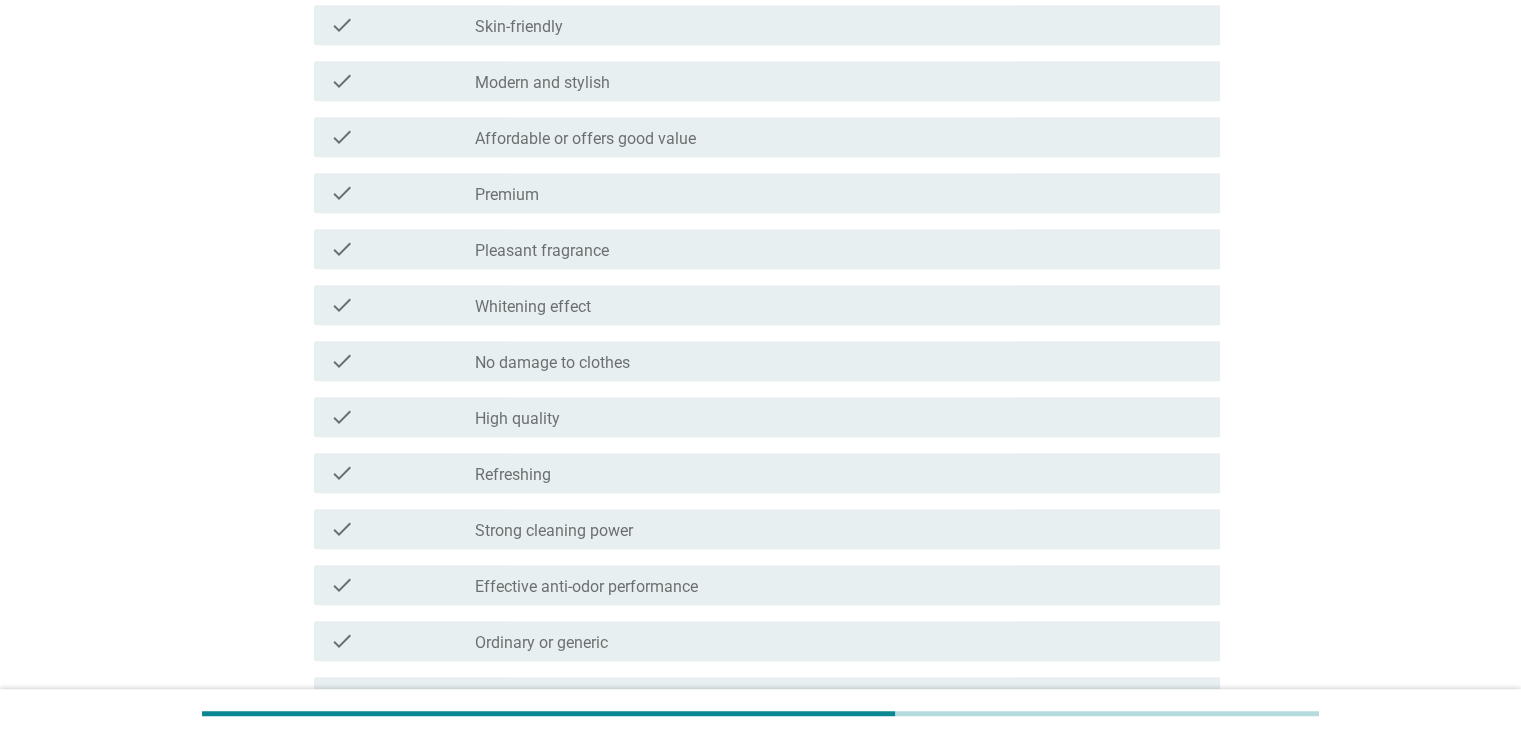 scroll, scrollTop: 1000, scrollLeft: 0, axis: vertical 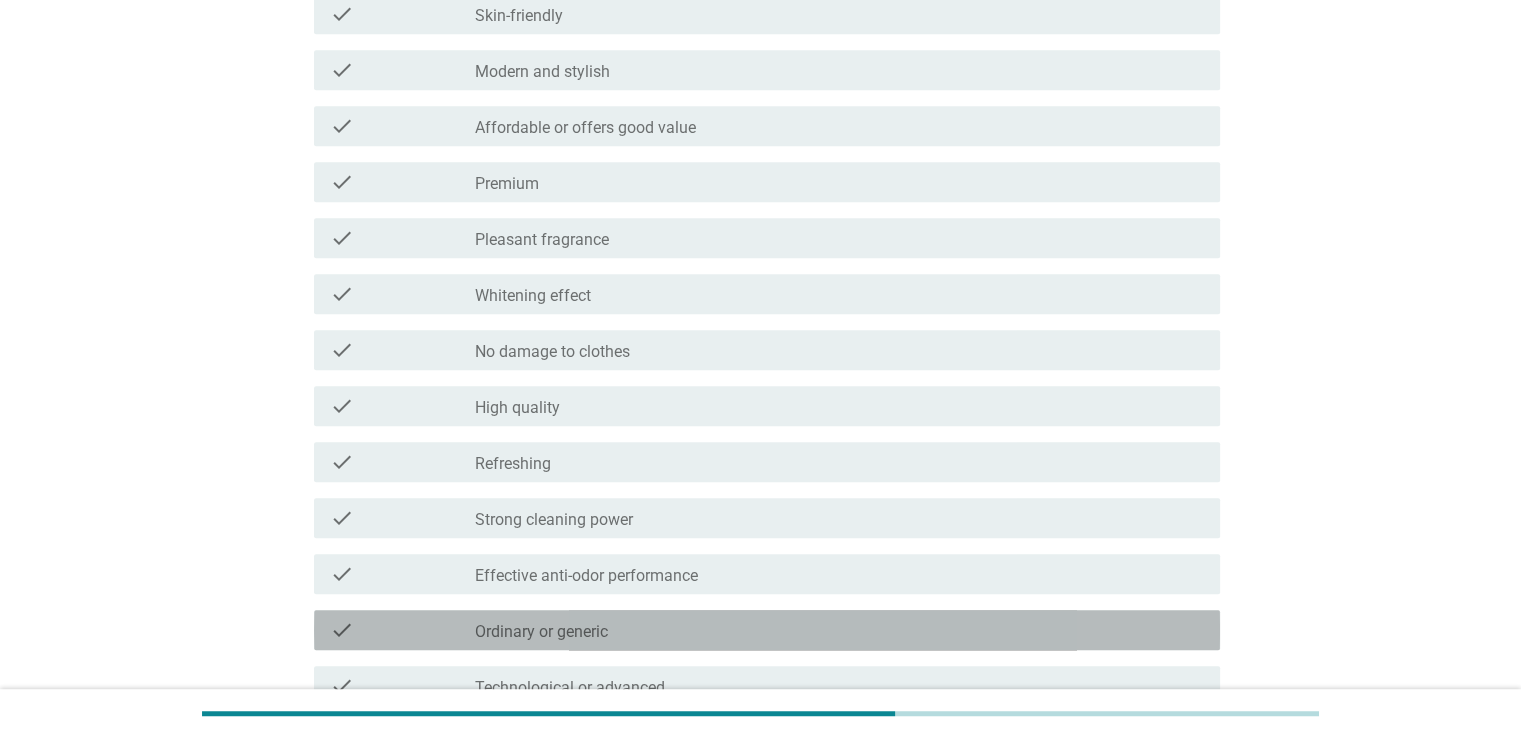 click on "check_box_outline_blank Ordinary or generic" at bounding box center [839, 630] 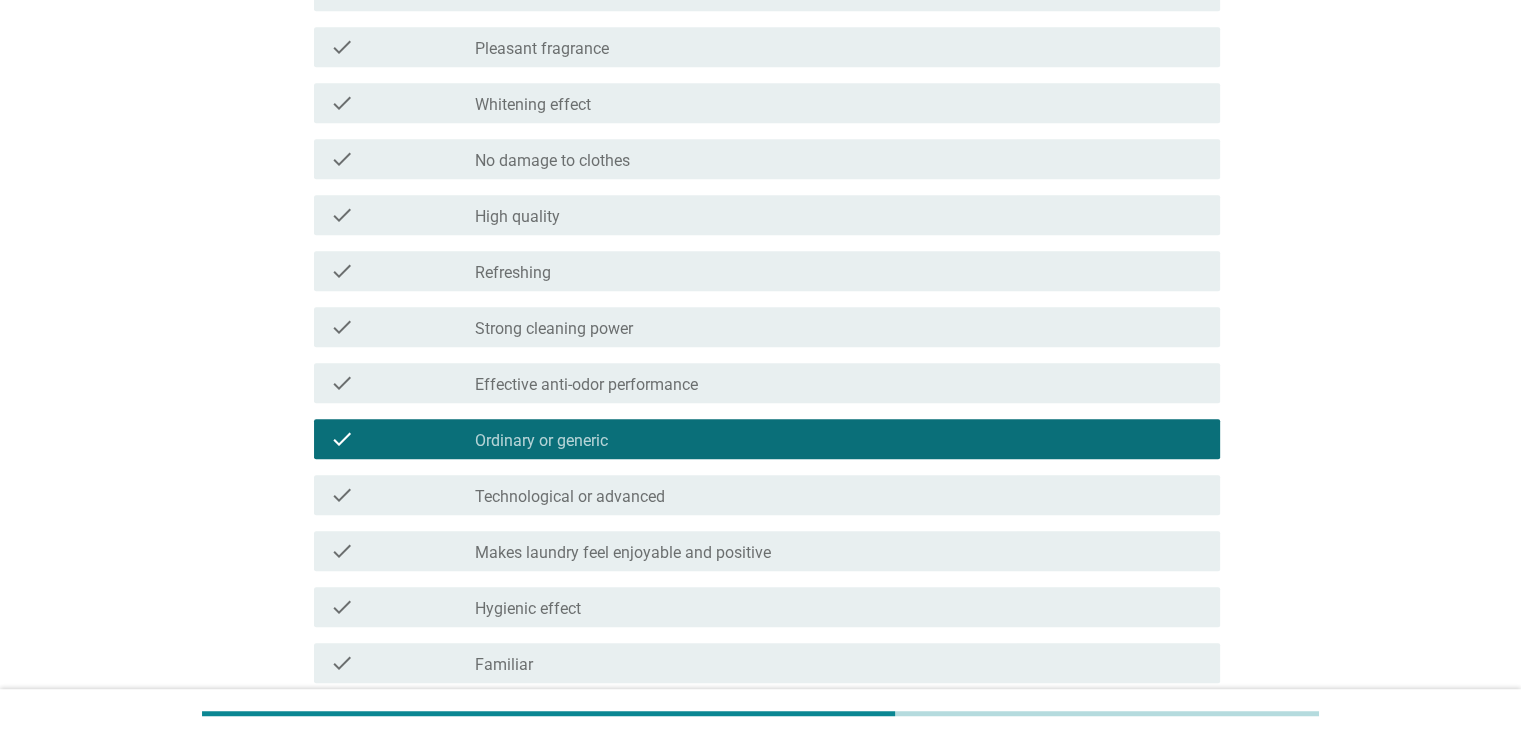 scroll, scrollTop: 1200, scrollLeft: 0, axis: vertical 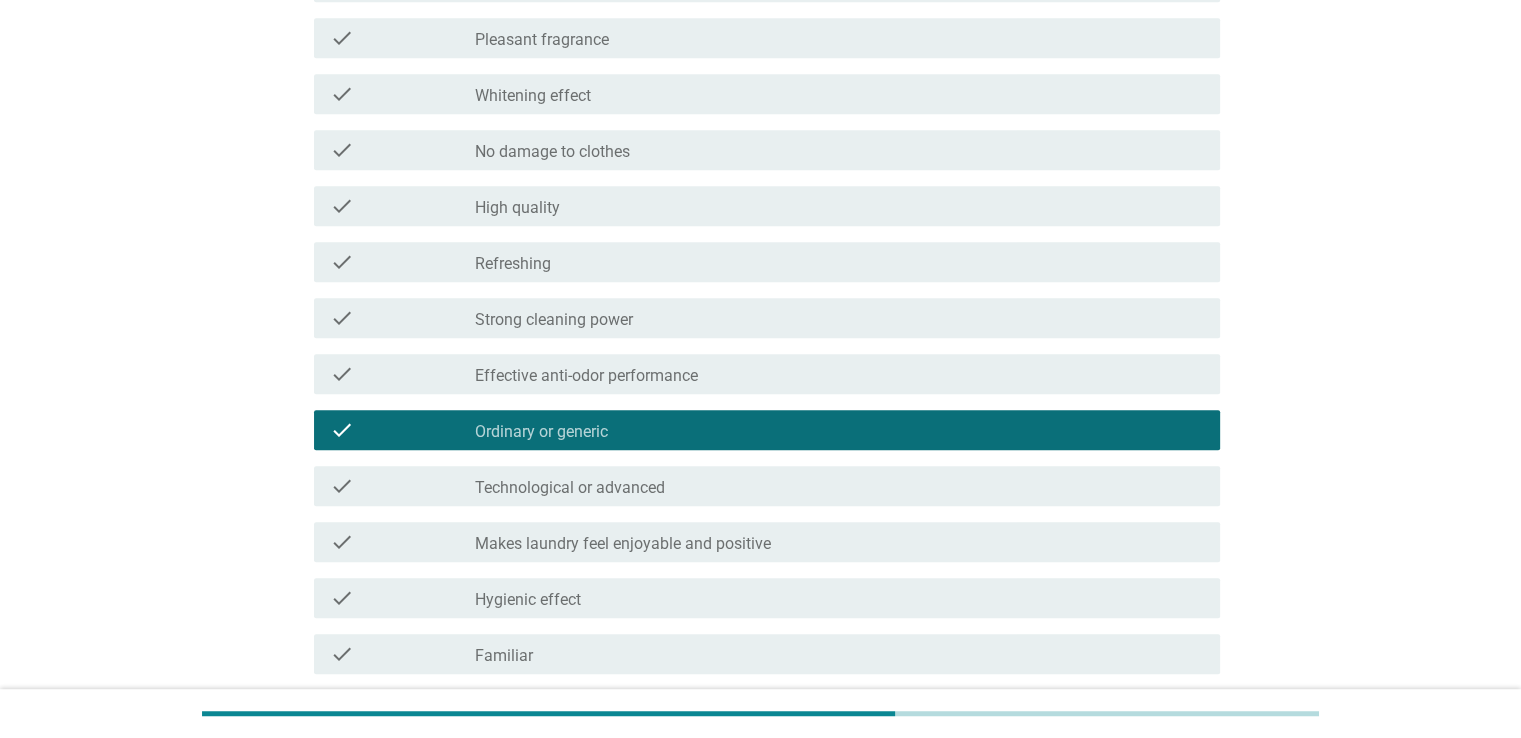 click on "check_box_outline_blank Hygienic effect" at bounding box center (839, 598) 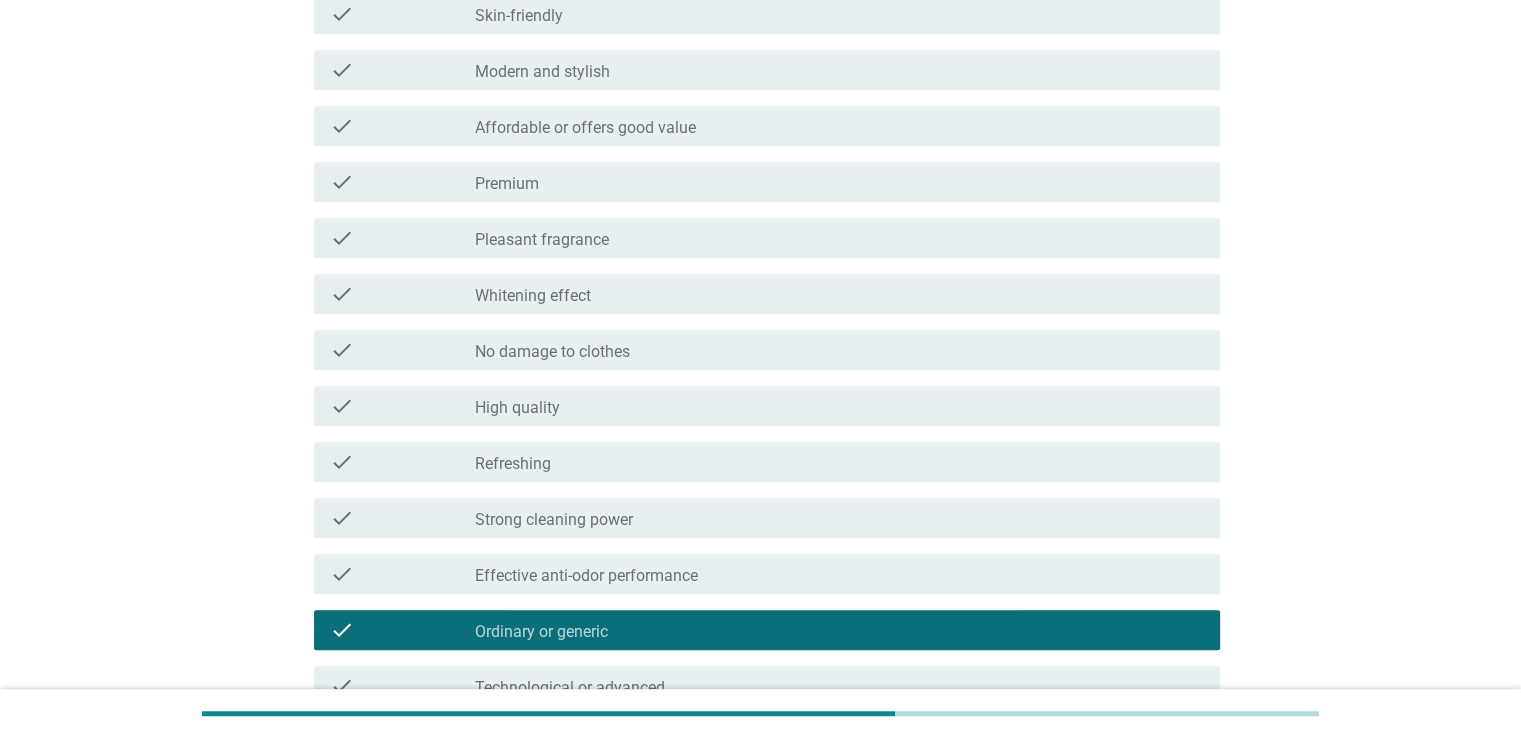 scroll, scrollTop: 1200, scrollLeft: 0, axis: vertical 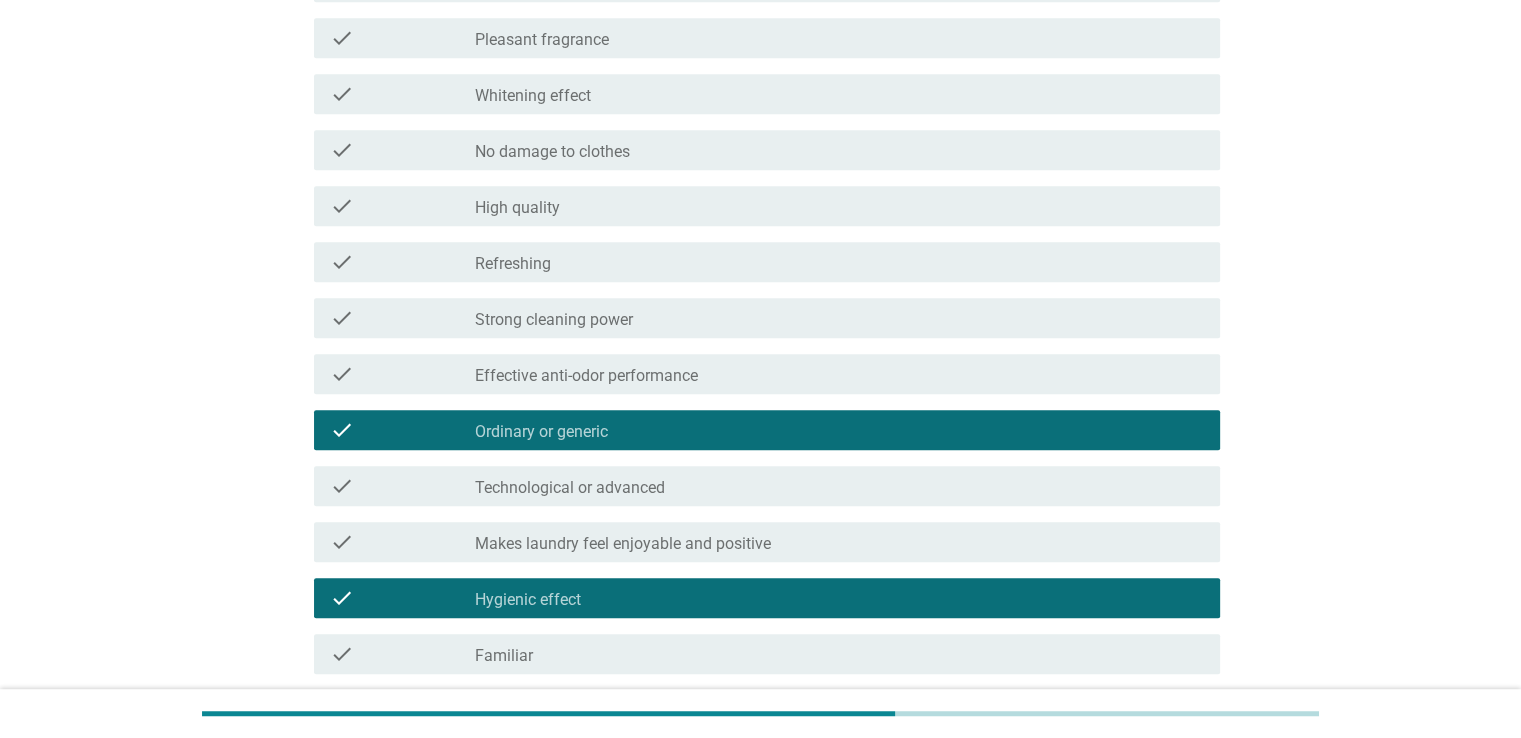 click on "check_box_outline_blank Familiar" at bounding box center (839, 654) 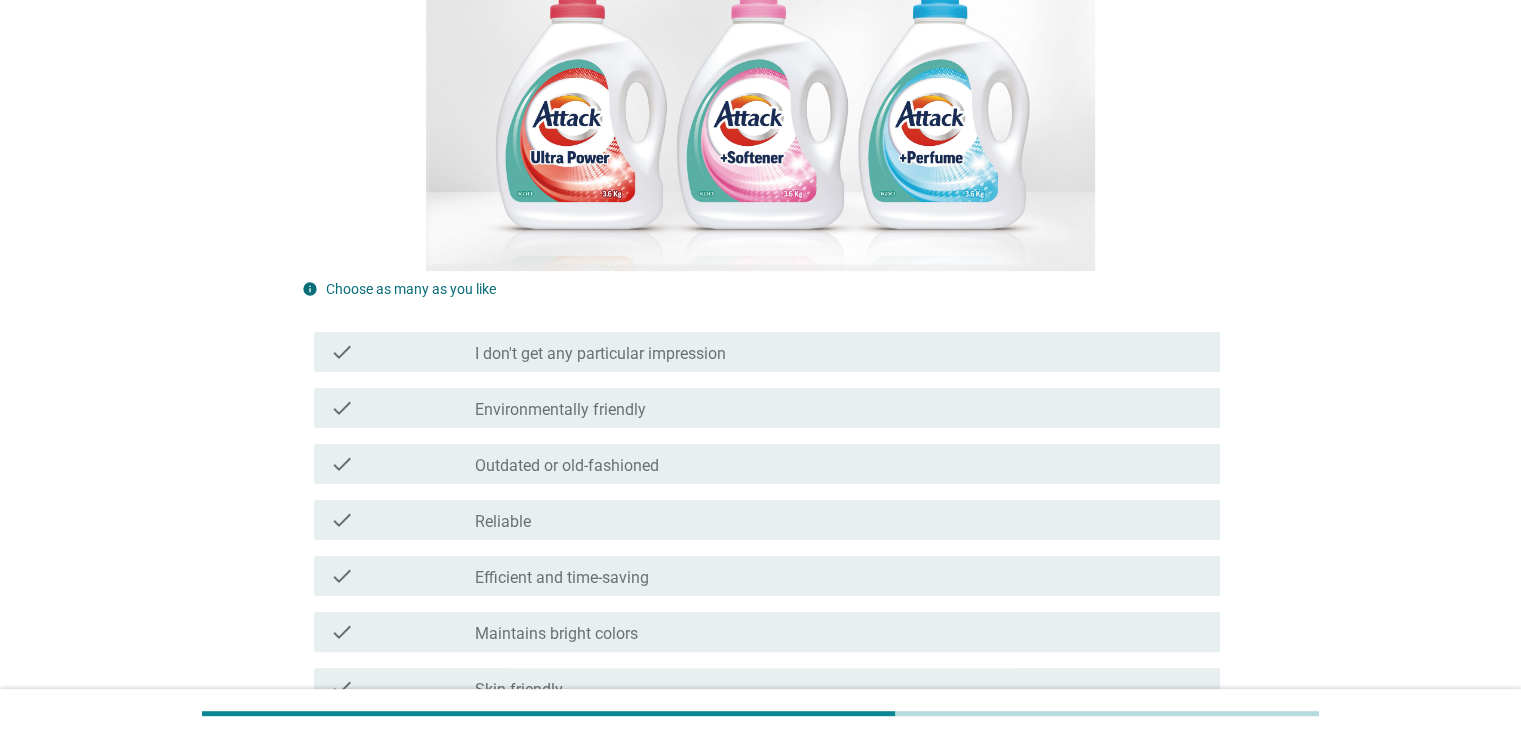 scroll, scrollTop: 300, scrollLeft: 0, axis: vertical 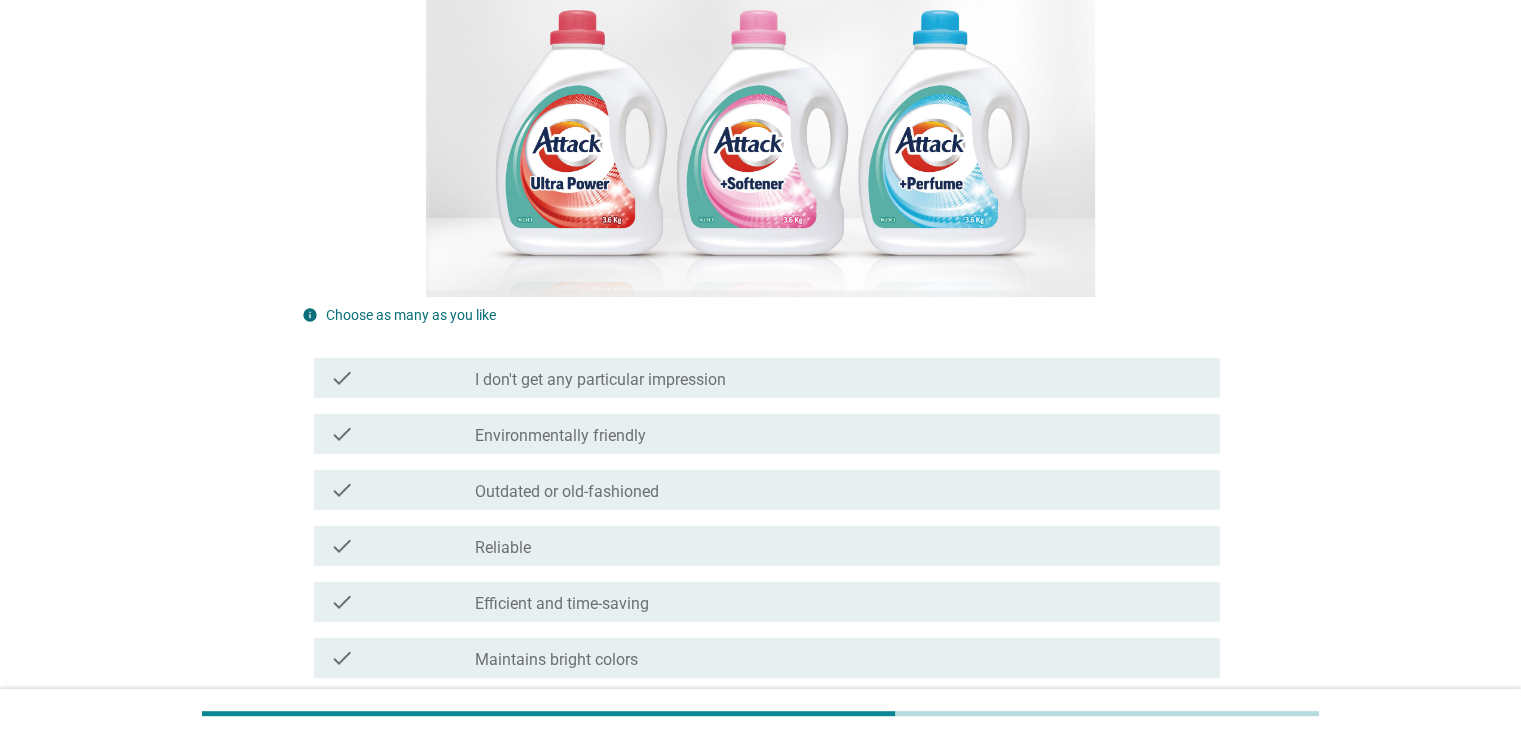 click on "check     check_box_outline_blank Environmentally friendly" at bounding box center [767, 434] 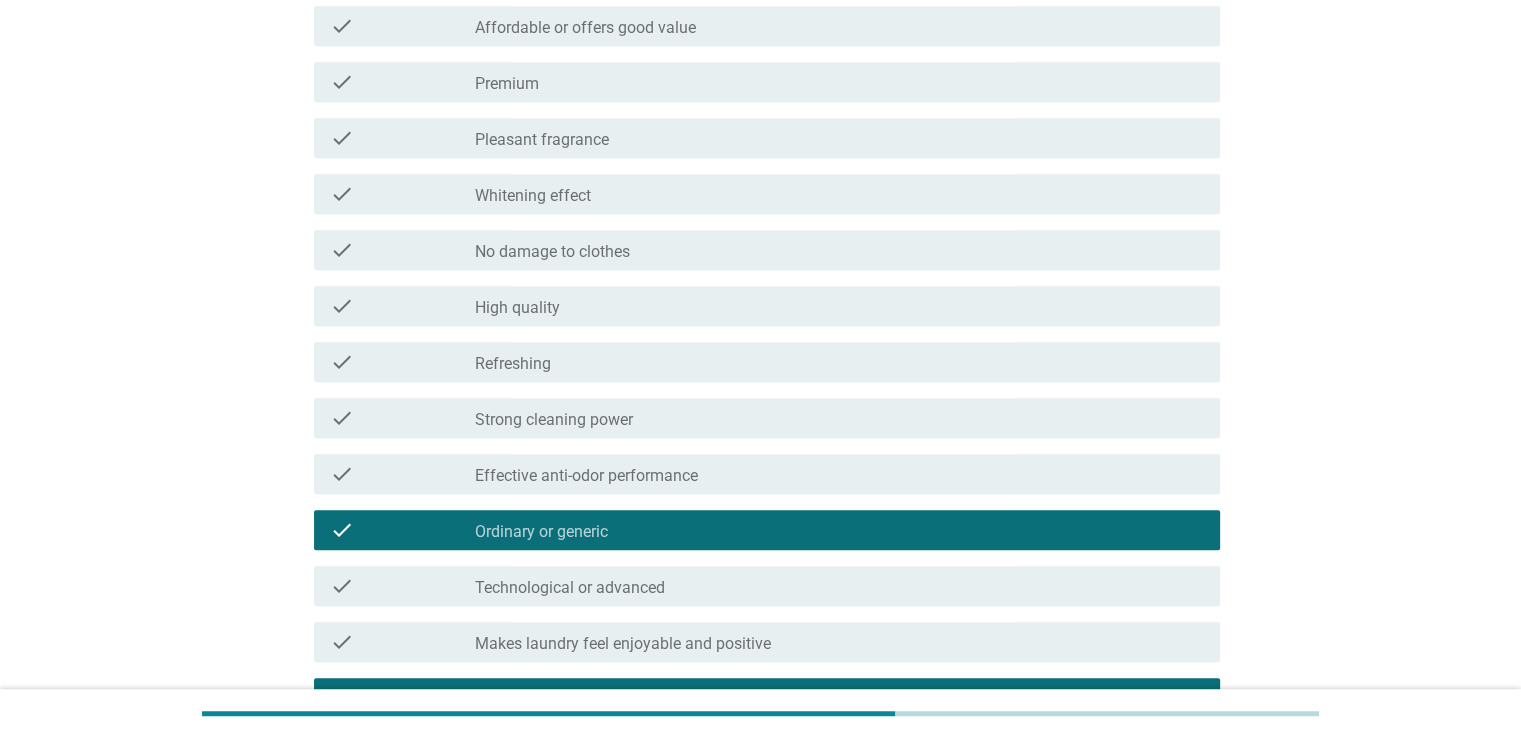 scroll, scrollTop: 1482, scrollLeft: 0, axis: vertical 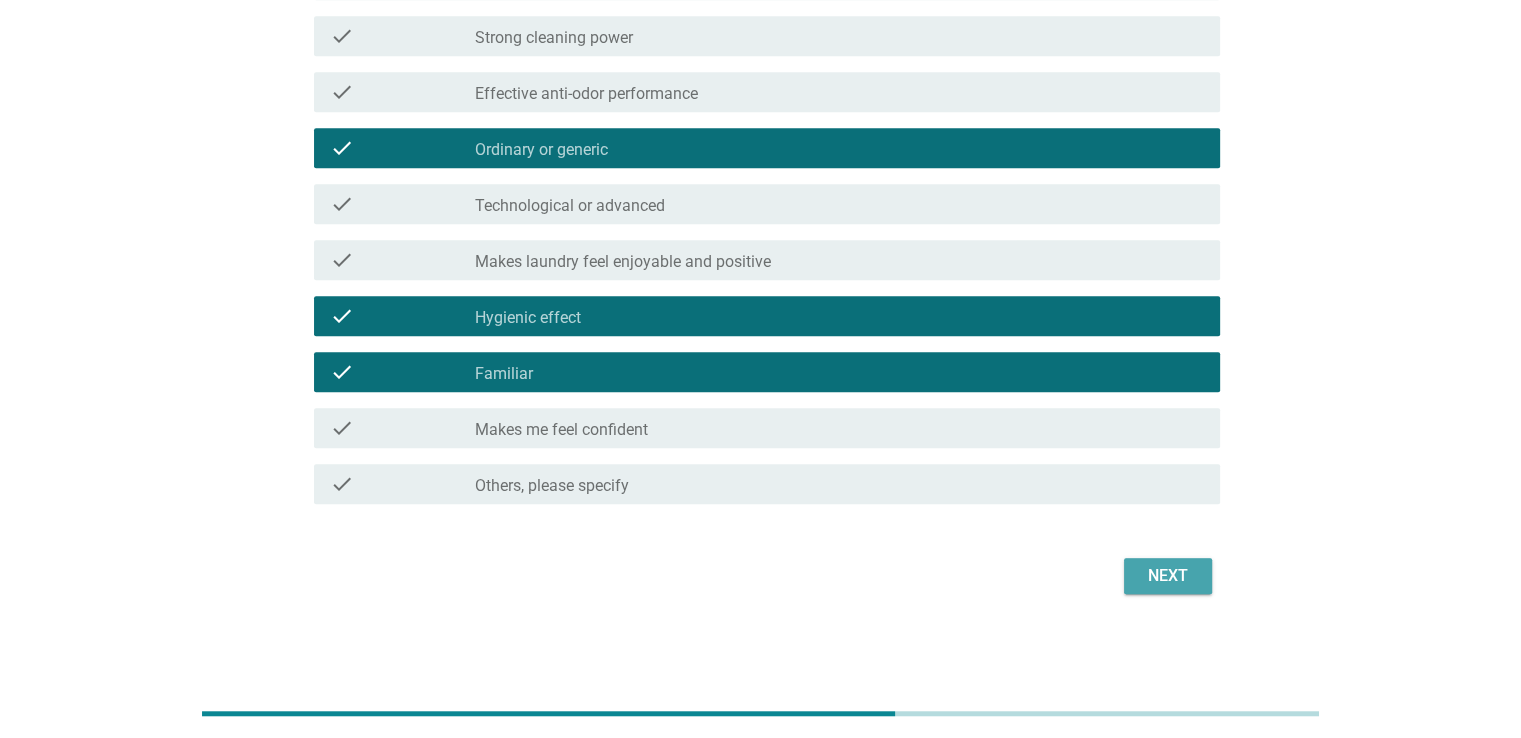 click on "Next" at bounding box center [1168, 576] 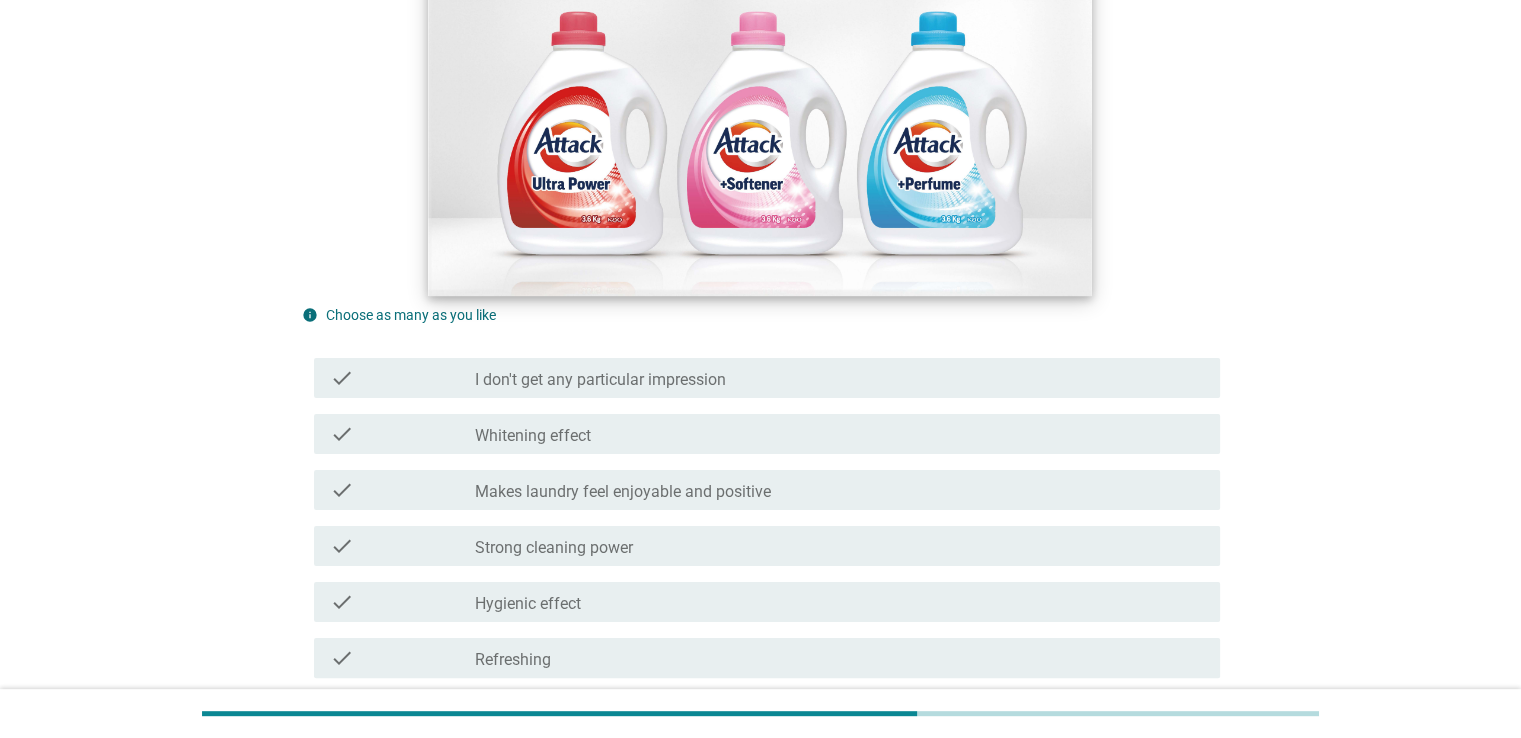 scroll, scrollTop: 400, scrollLeft: 0, axis: vertical 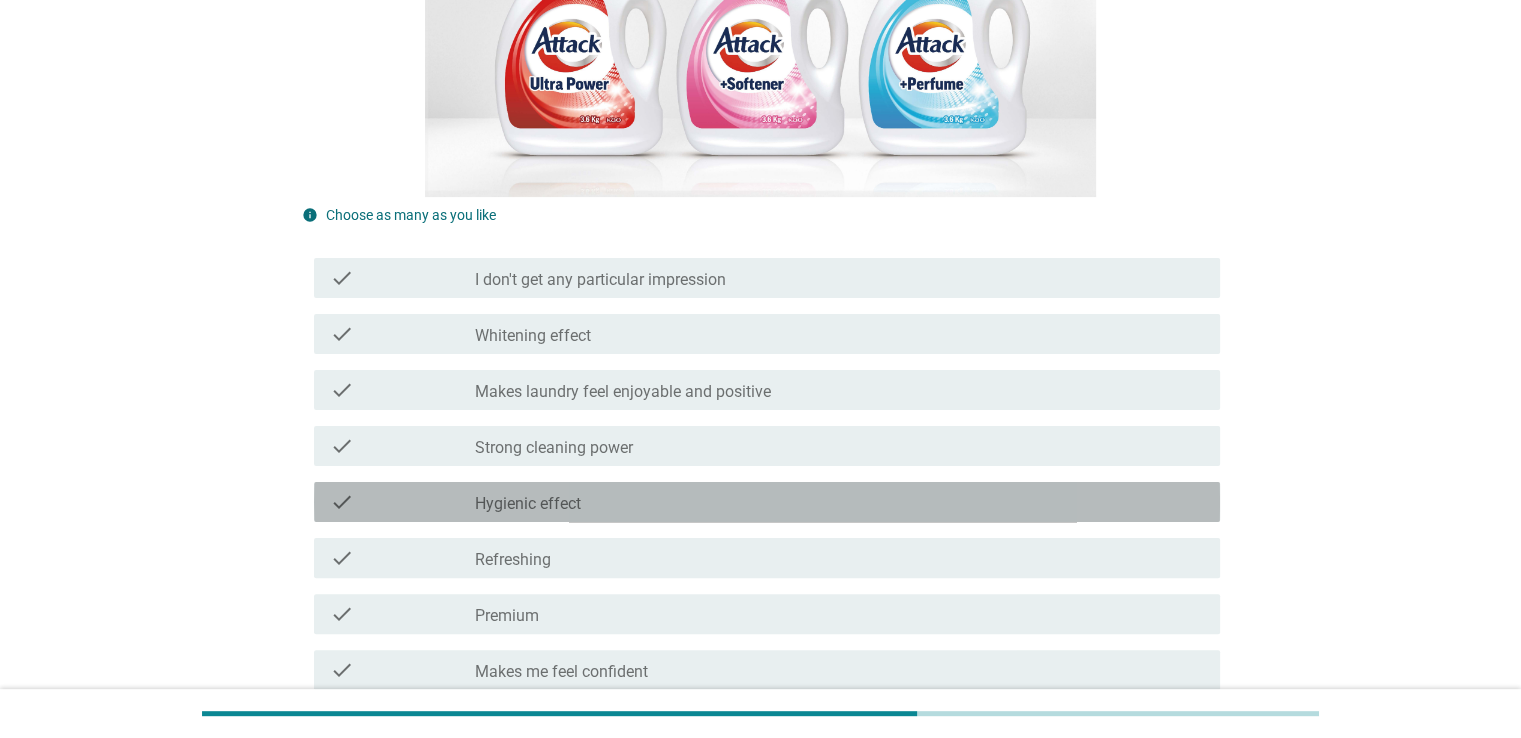 click on "check_box_outline_blank Hygienic effect" at bounding box center (839, 502) 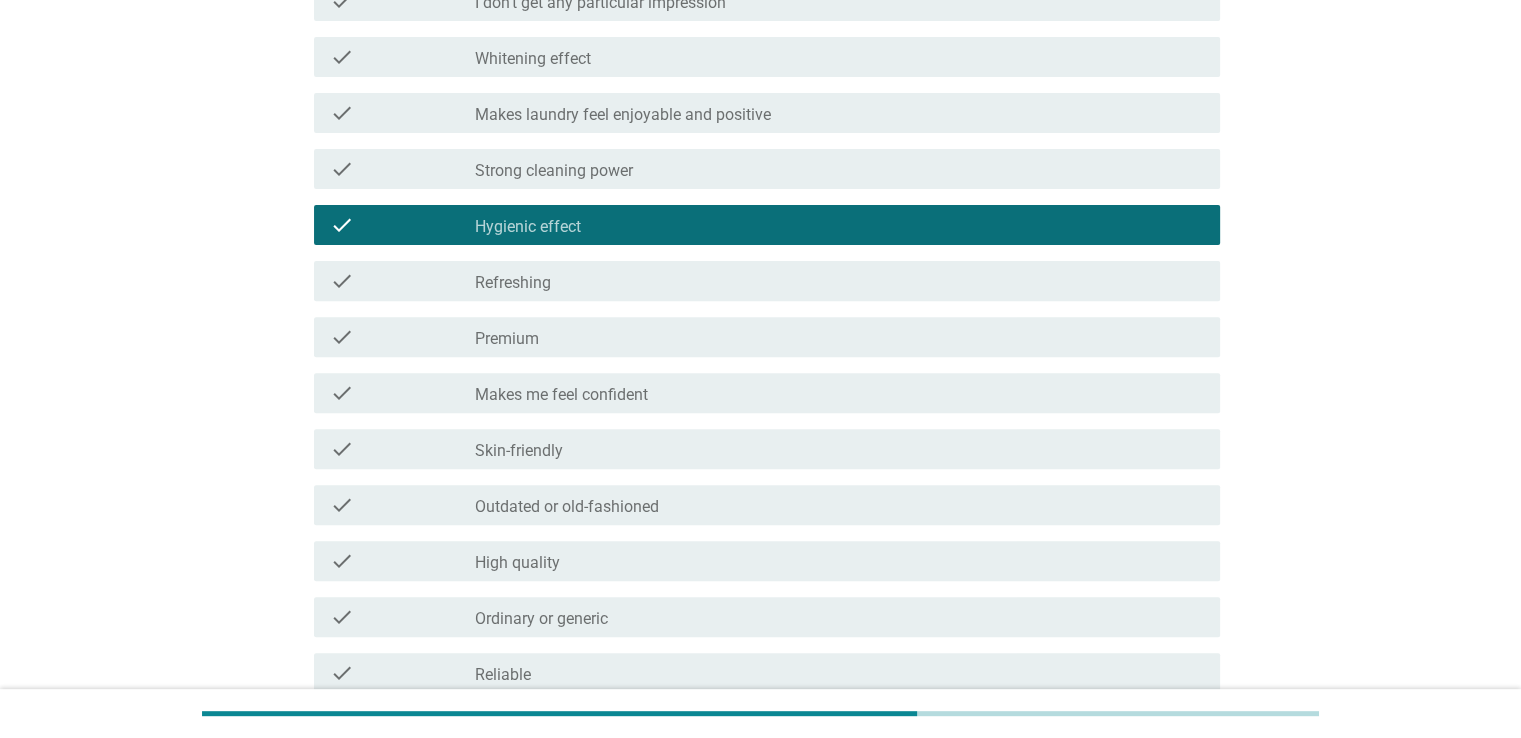 scroll, scrollTop: 800, scrollLeft: 0, axis: vertical 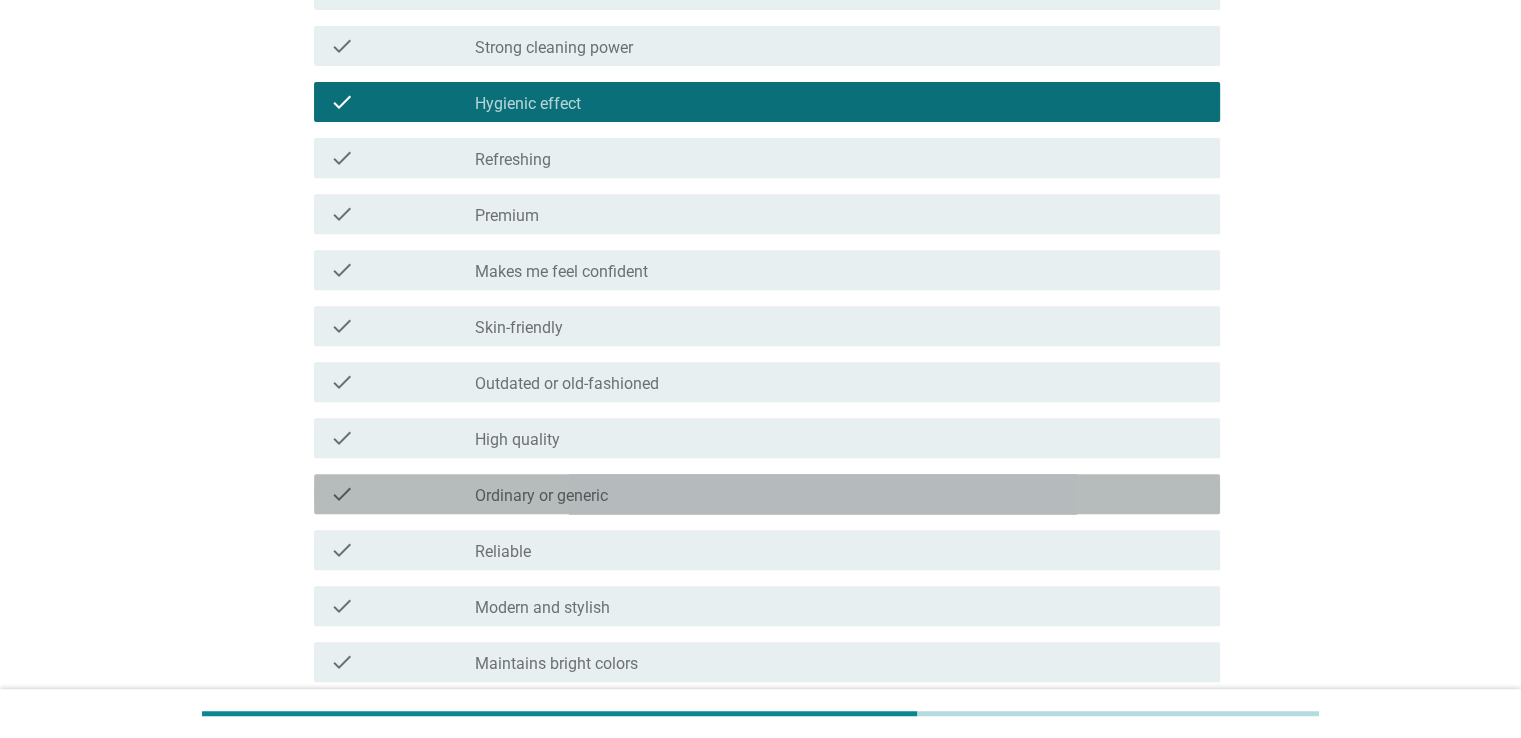 click on "check_box_outline_blank Ordinary or generic" at bounding box center [839, 494] 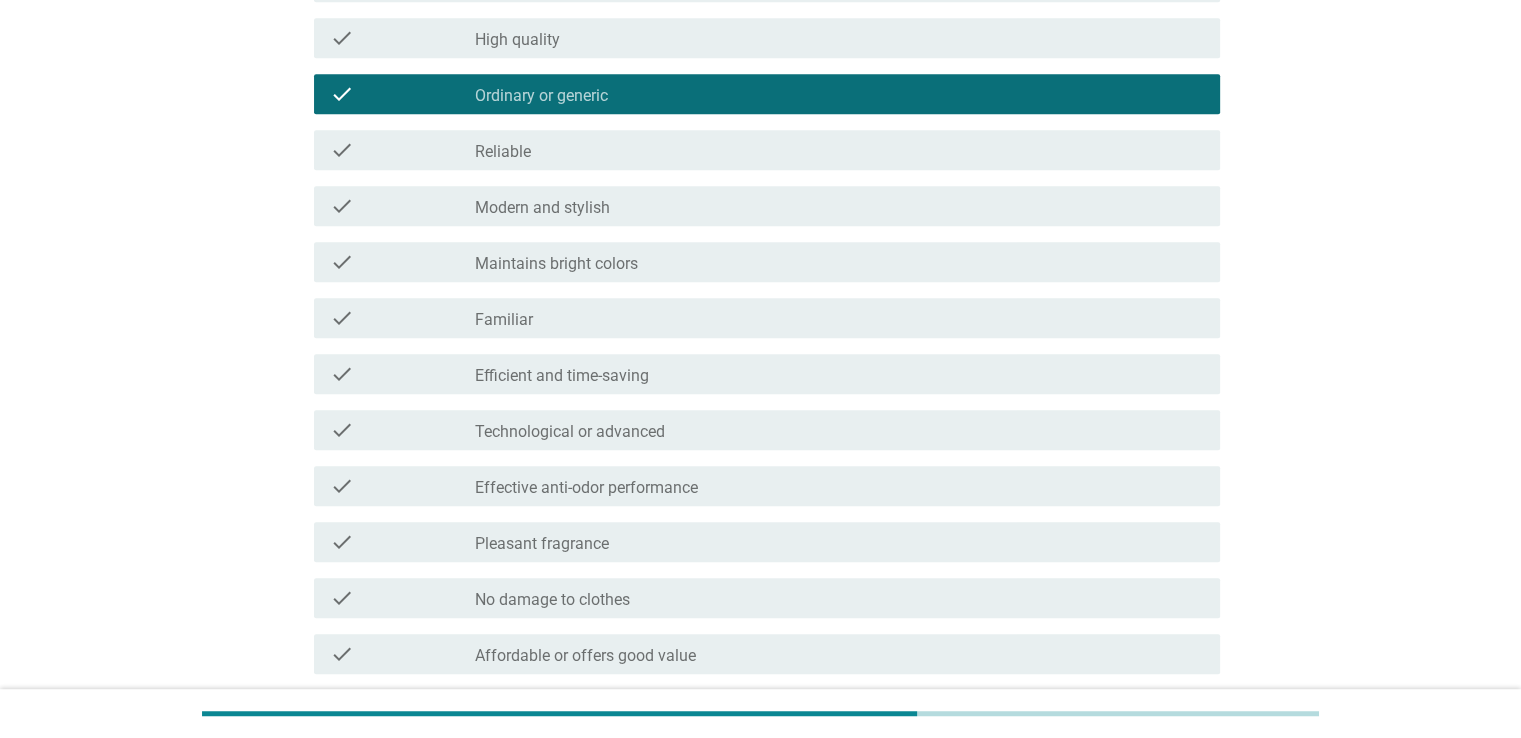 scroll, scrollTop: 1400, scrollLeft: 0, axis: vertical 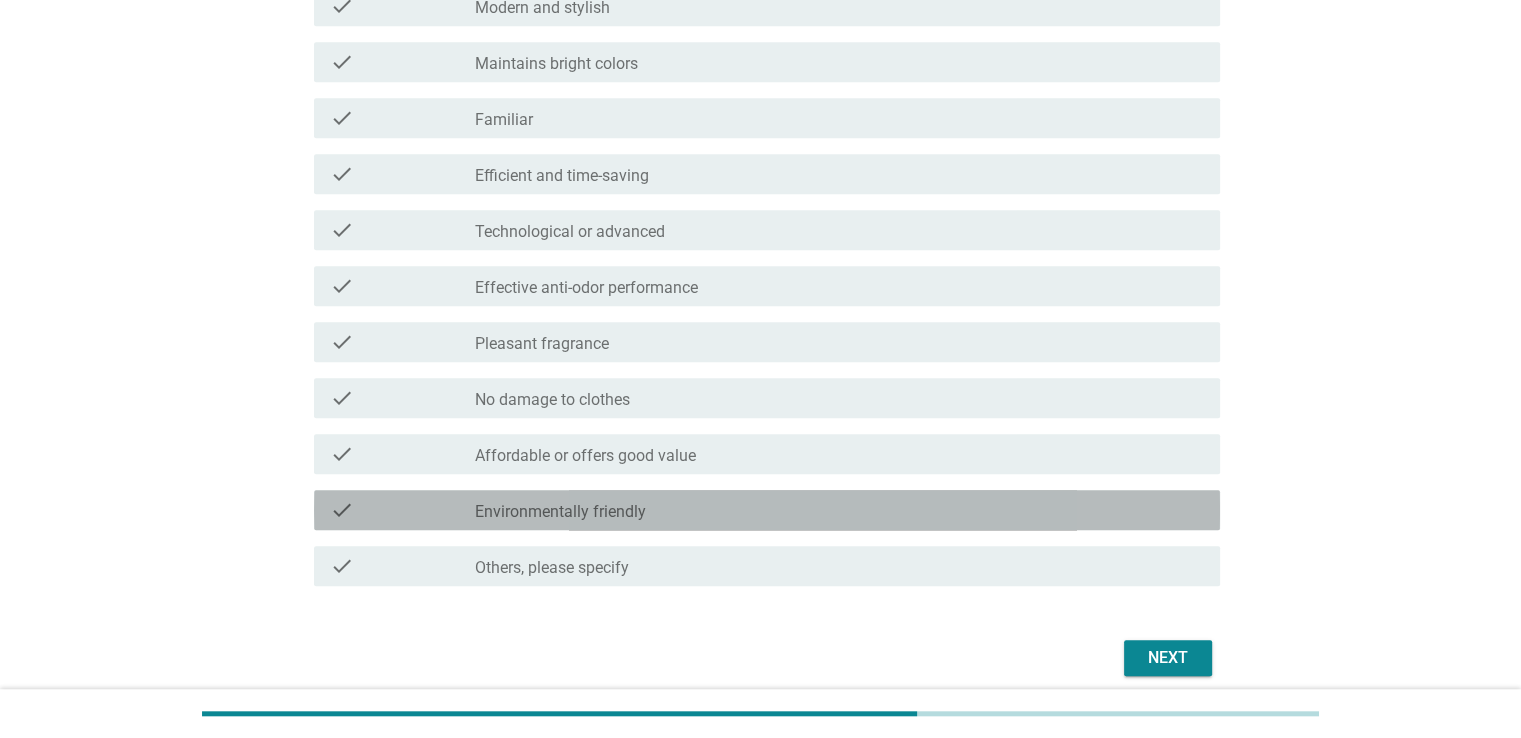 click on "check_box_outline_blank Environmentally friendly" at bounding box center [839, 510] 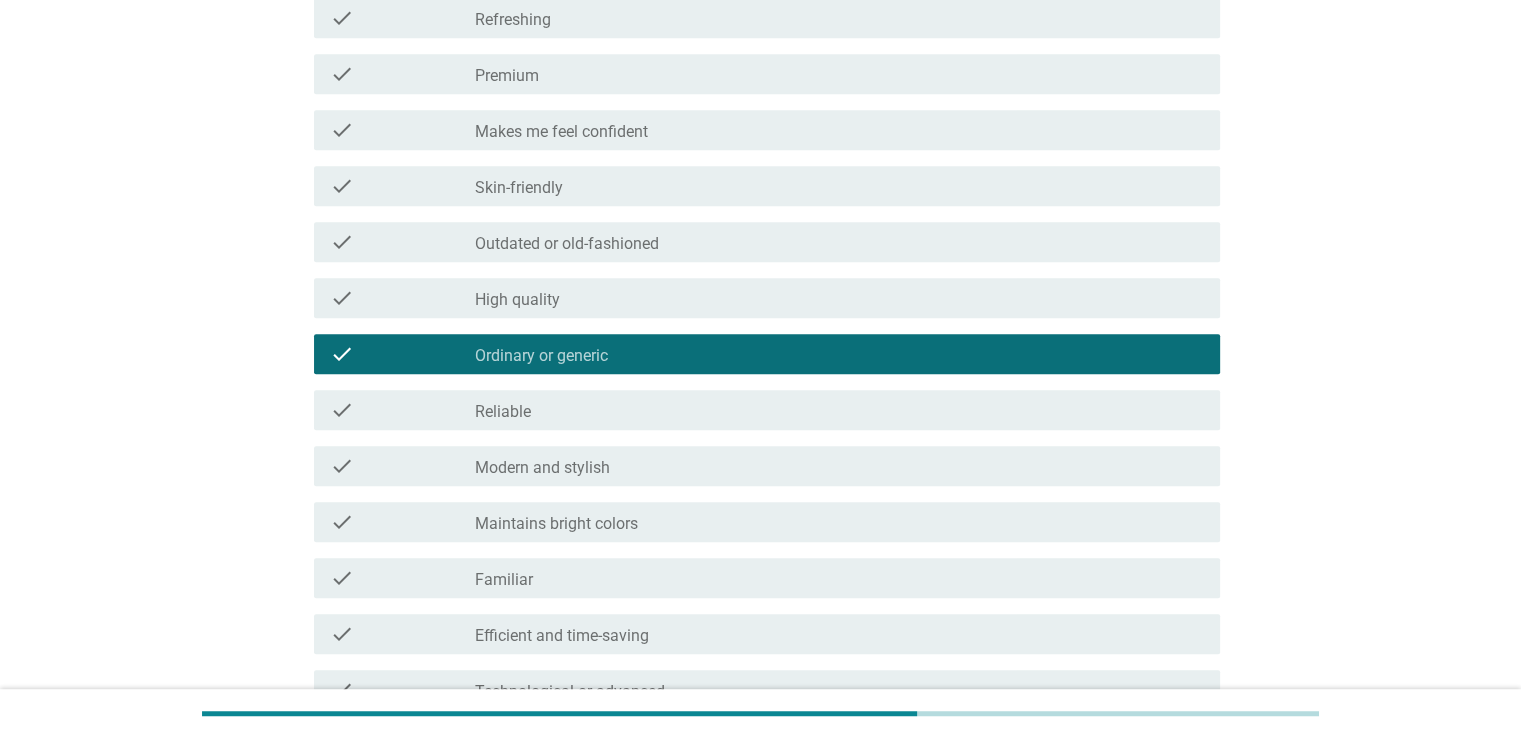 scroll, scrollTop: 1000, scrollLeft: 0, axis: vertical 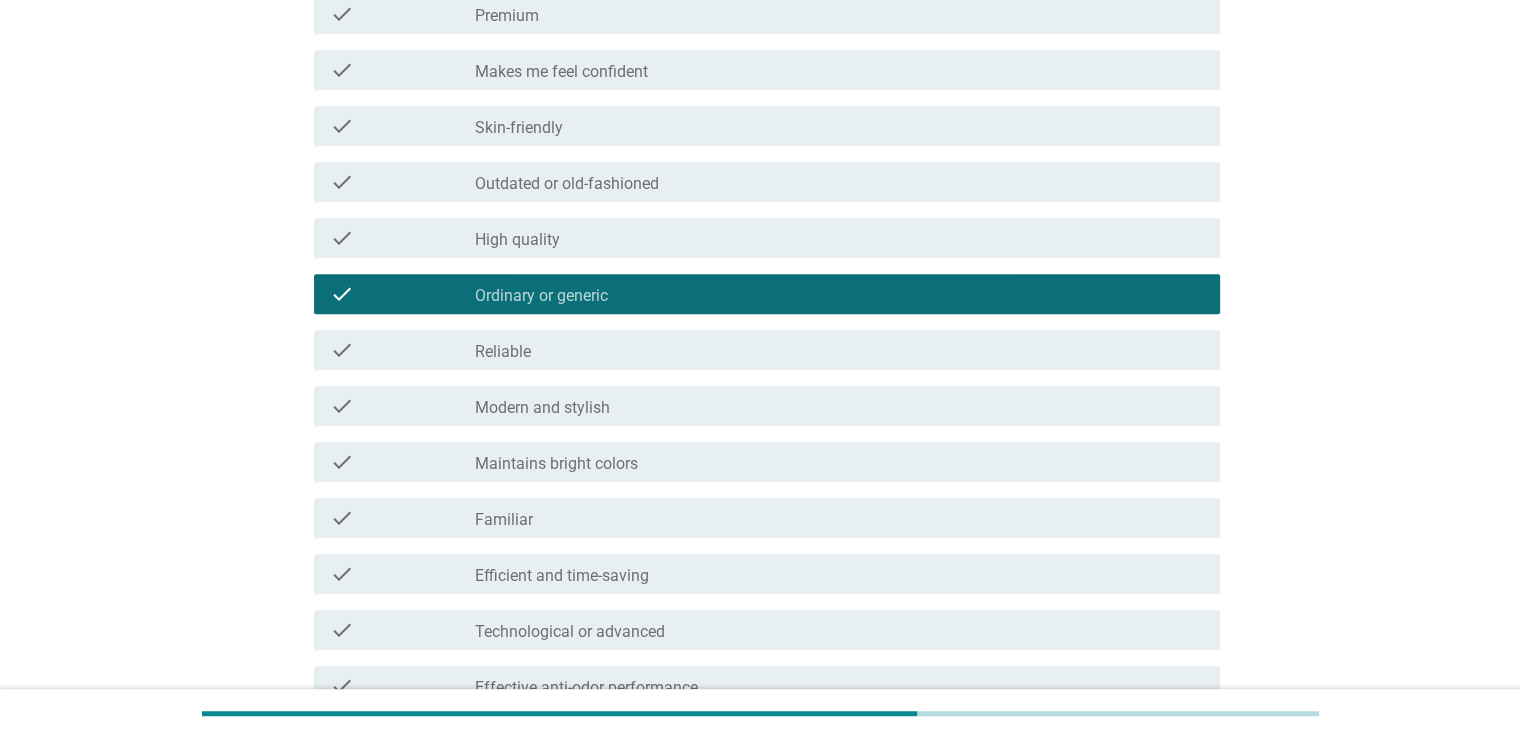 click on "check_box_outline_blank Reliable" at bounding box center [839, 350] 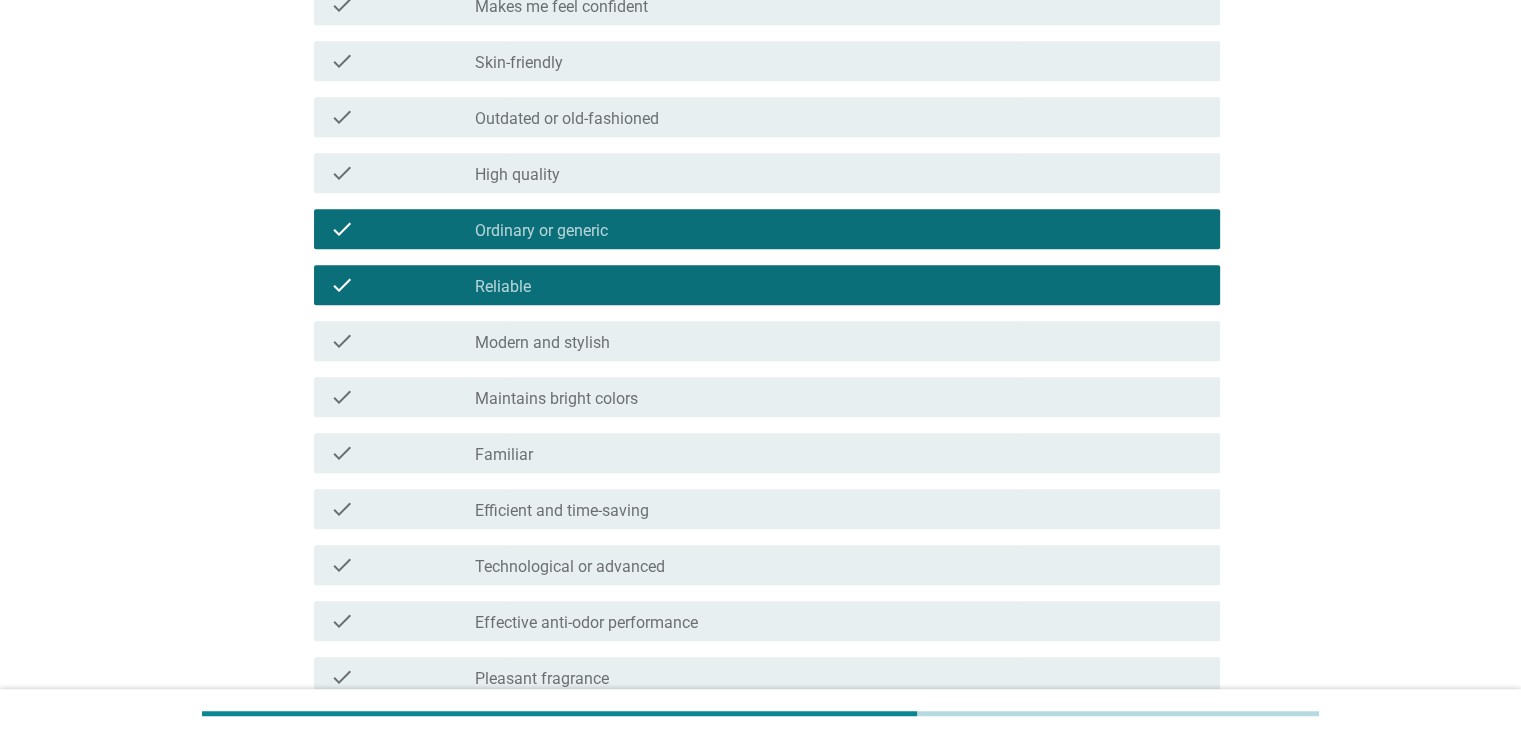 scroll, scrollTop: 1100, scrollLeft: 0, axis: vertical 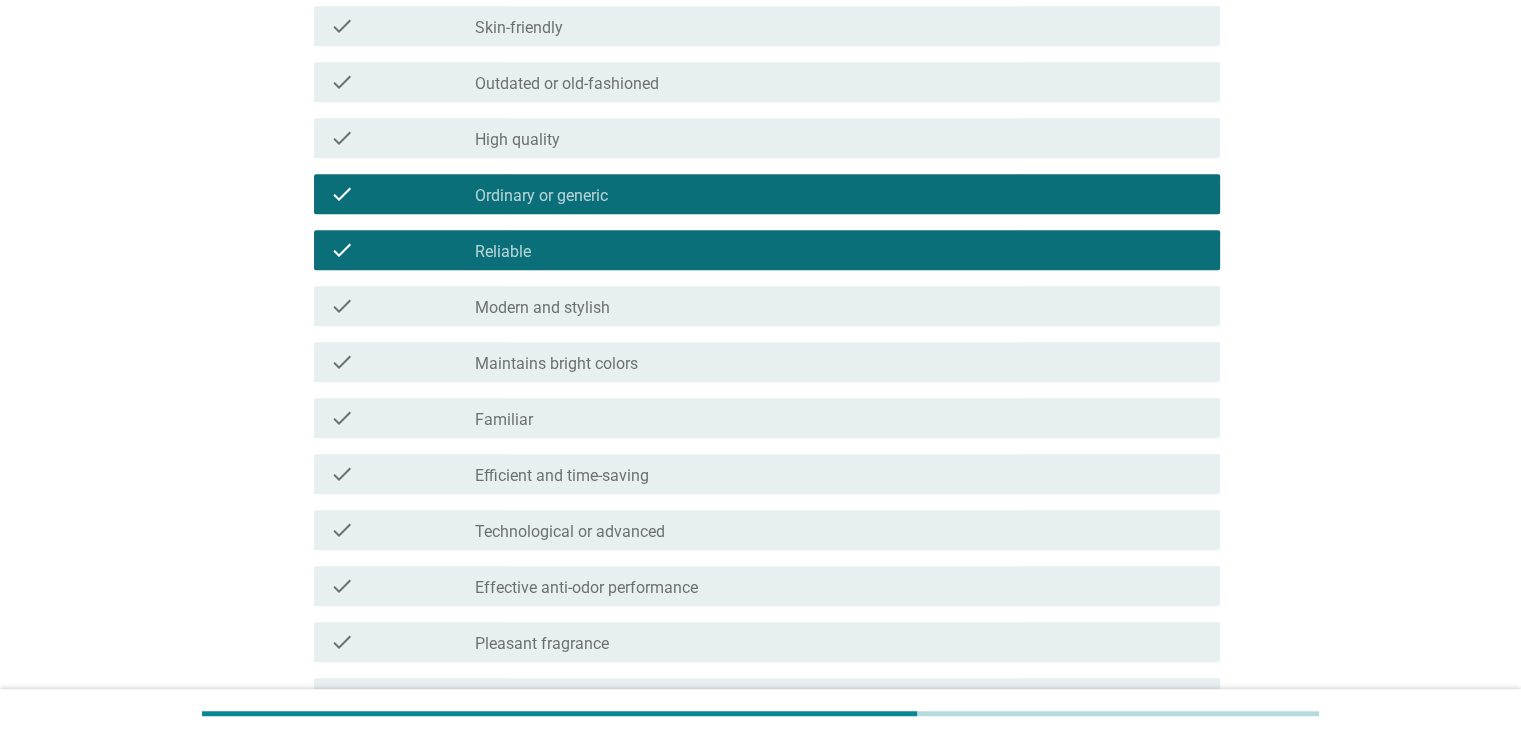 click on "Technological or advanced" at bounding box center (570, 532) 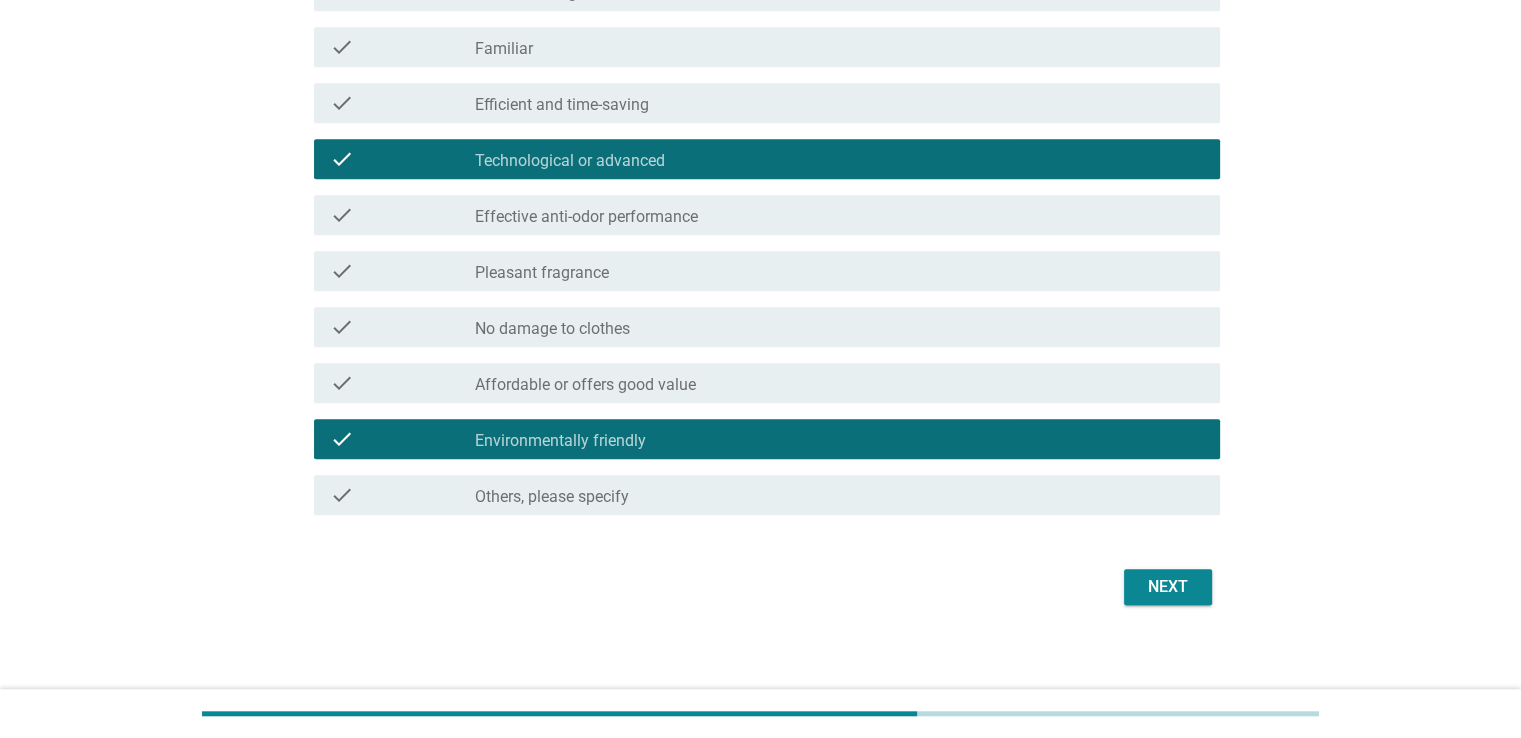 scroll, scrollTop: 1482, scrollLeft: 0, axis: vertical 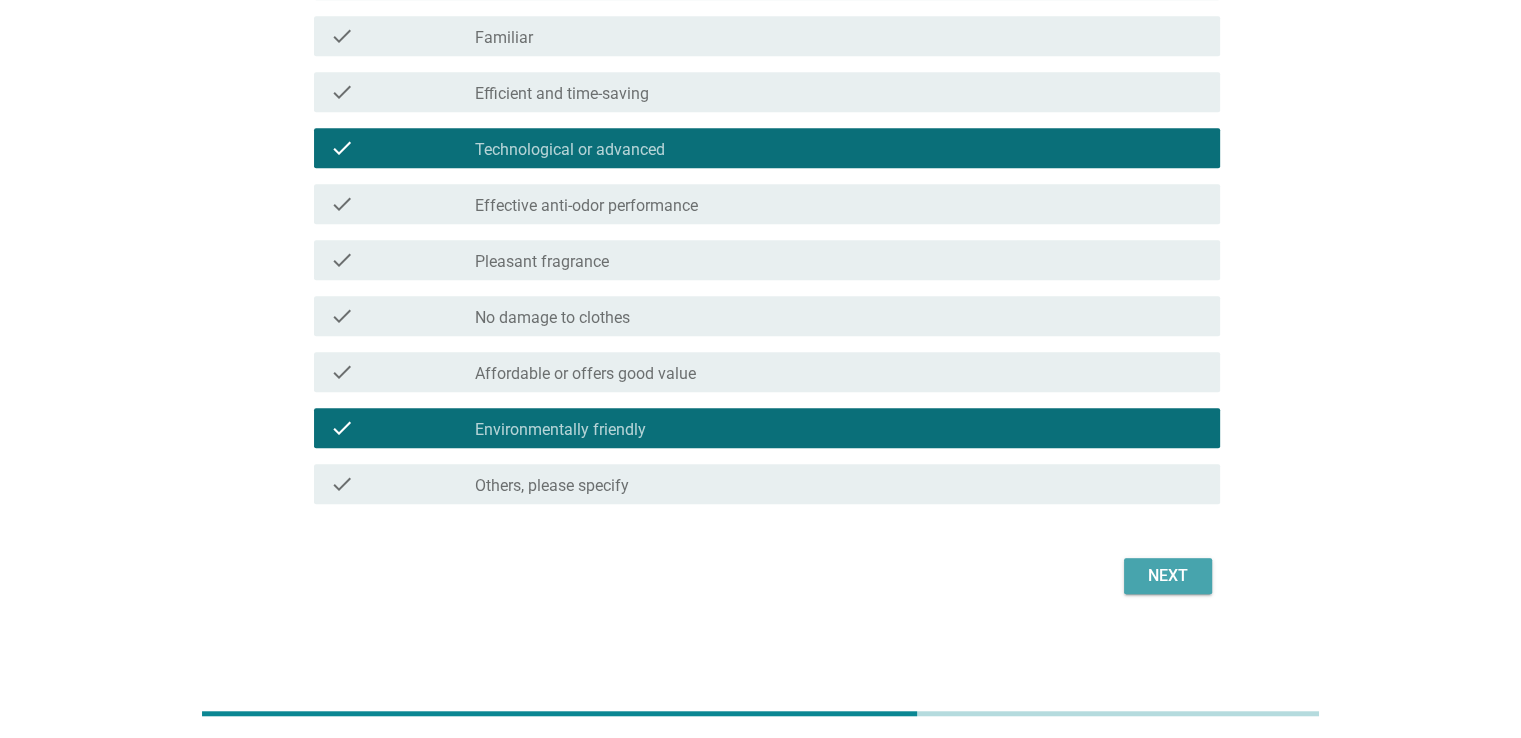 click on "Next" at bounding box center [1168, 576] 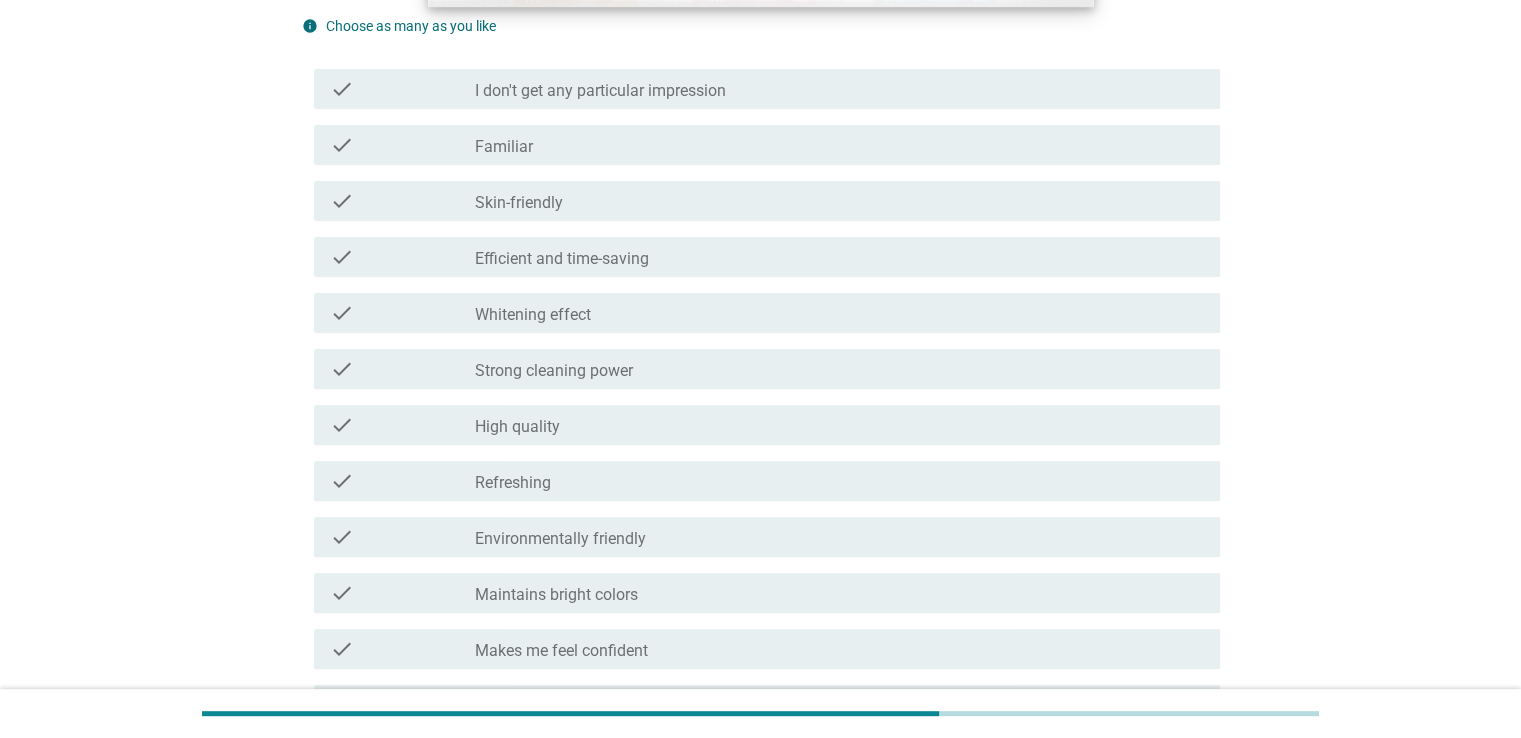 scroll, scrollTop: 600, scrollLeft: 0, axis: vertical 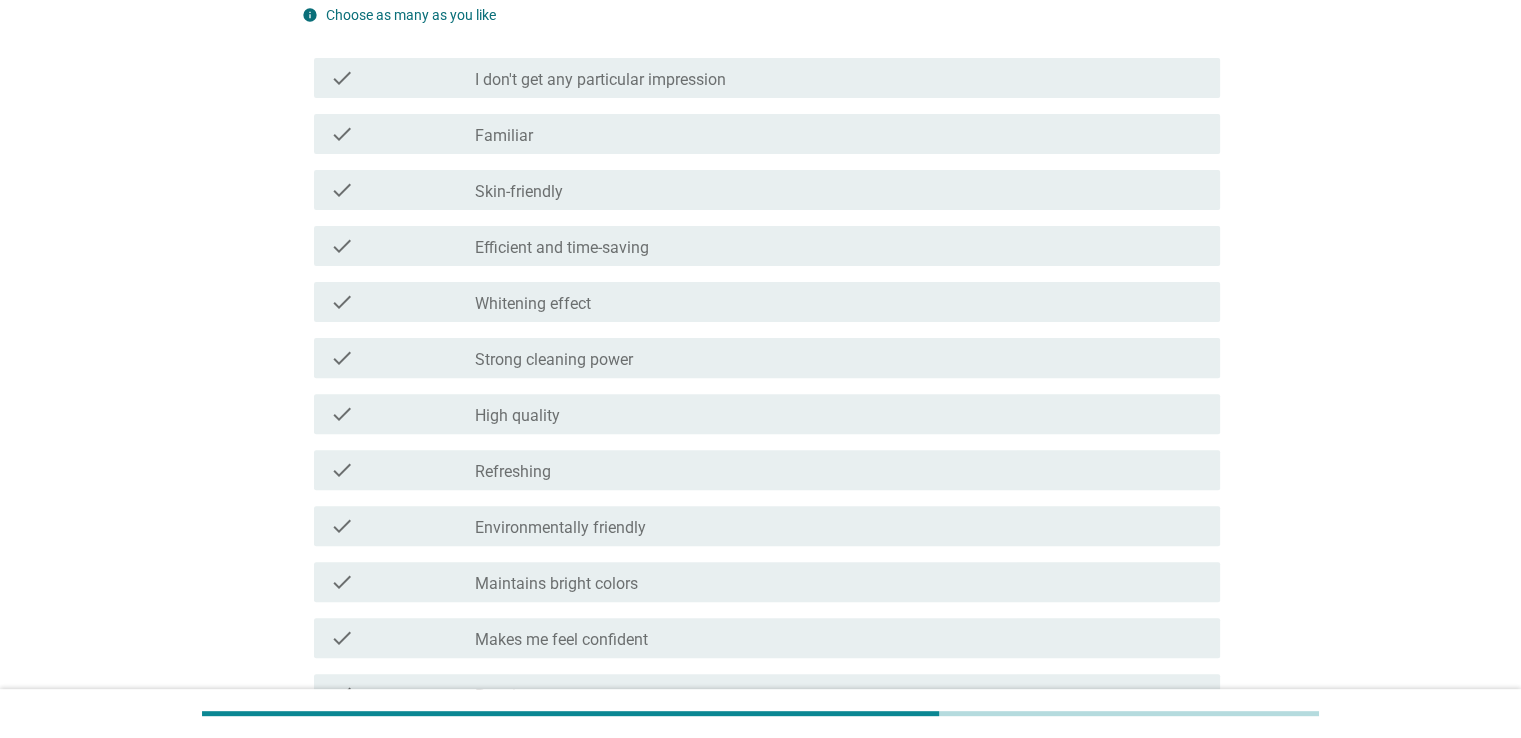 click on "check_box_outline_blank Environmentally friendly" at bounding box center (839, 526) 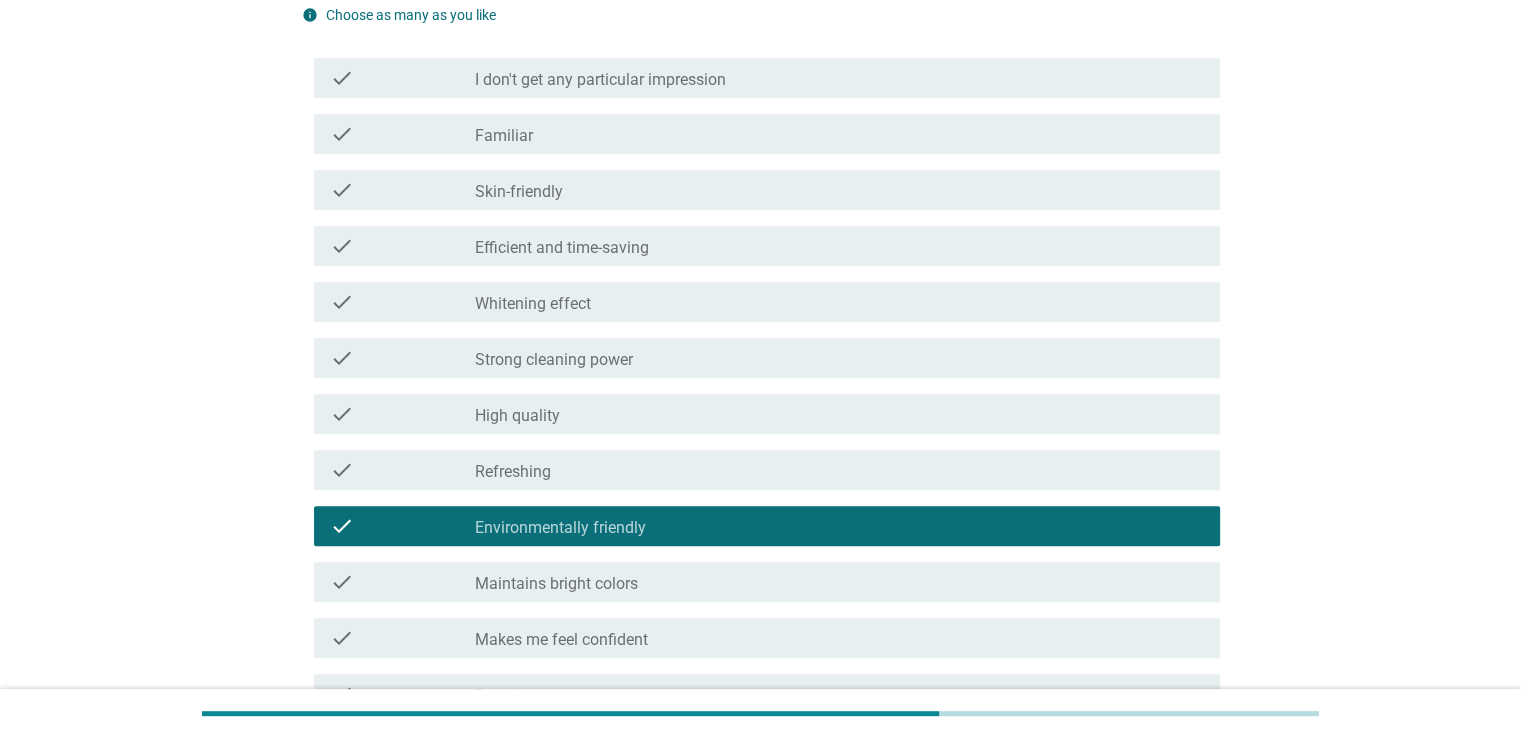 click on "check_box_outline_blank Strong cleaning power" at bounding box center [839, 358] 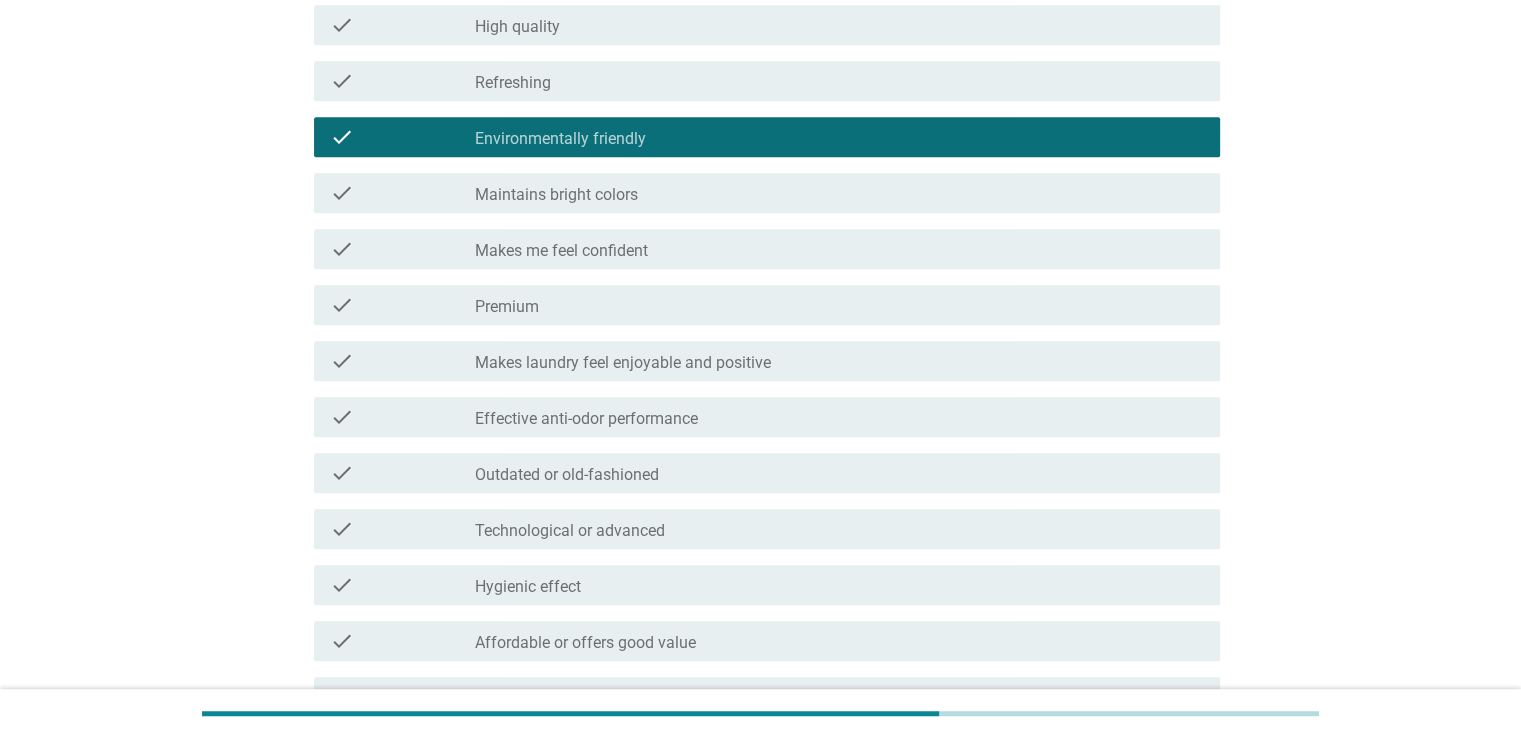 scroll, scrollTop: 1000, scrollLeft: 0, axis: vertical 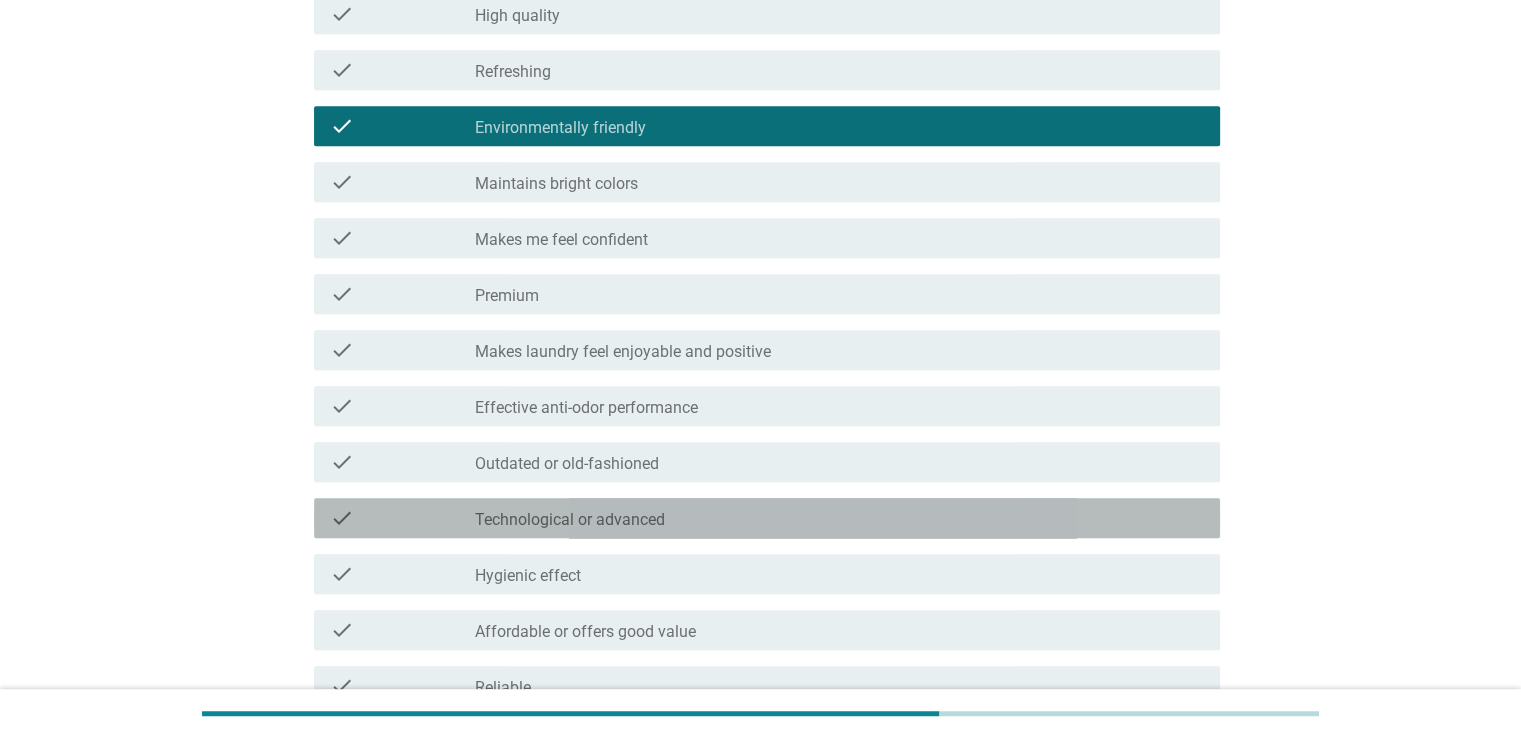 click on "check_box_outline_blank Technological or advanced" at bounding box center [839, 518] 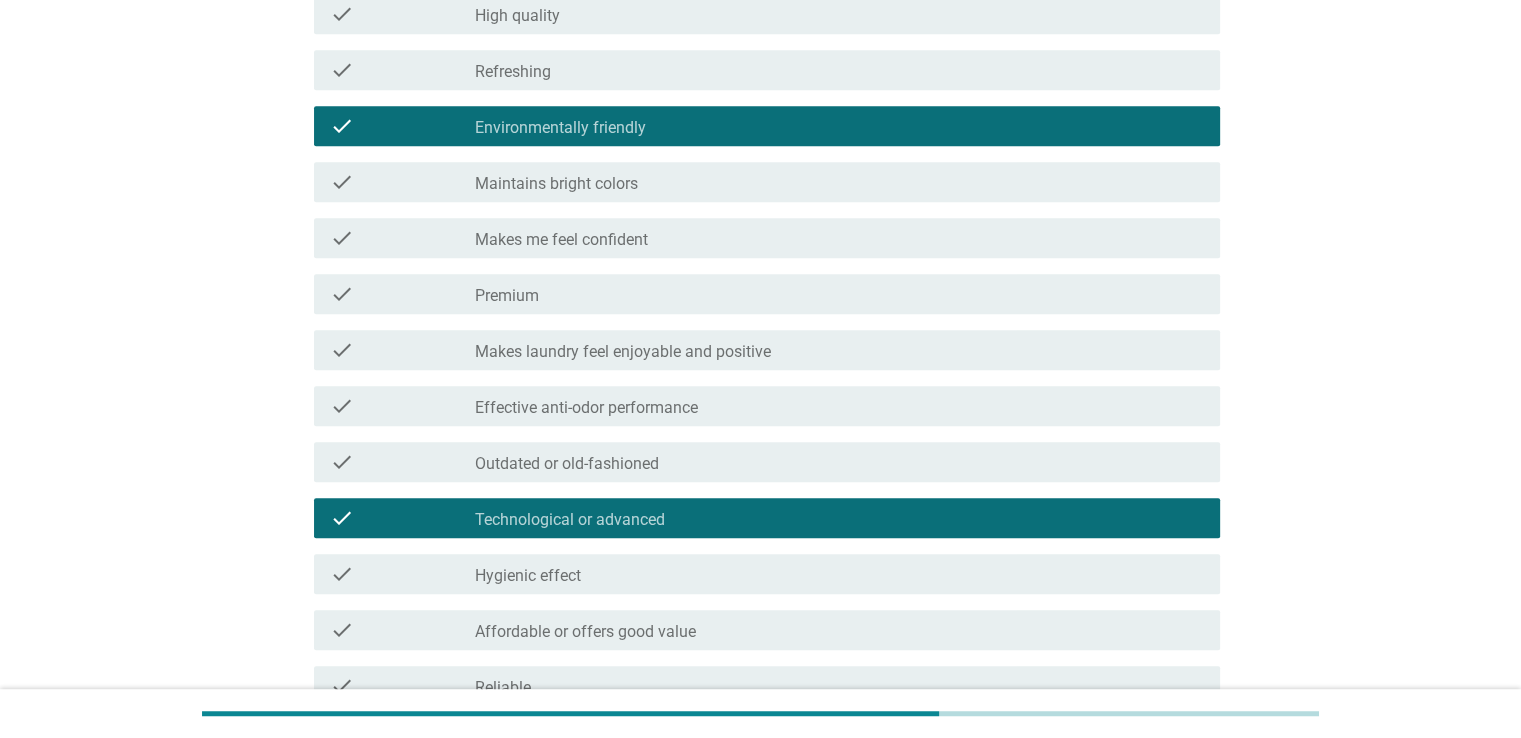 click on "check_box_outline_blank Hygienic effect" at bounding box center [839, 574] 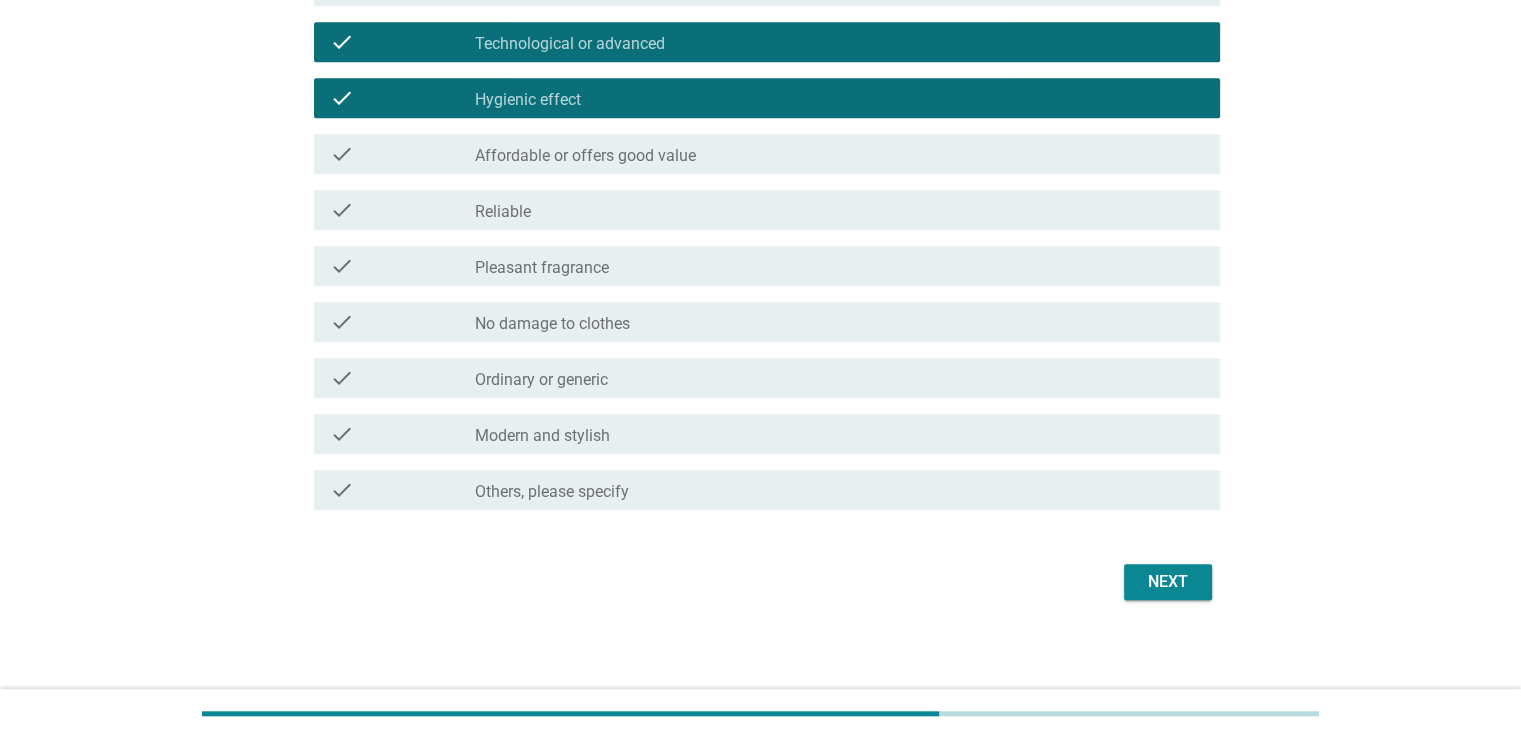 scroll, scrollTop: 1482, scrollLeft: 0, axis: vertical 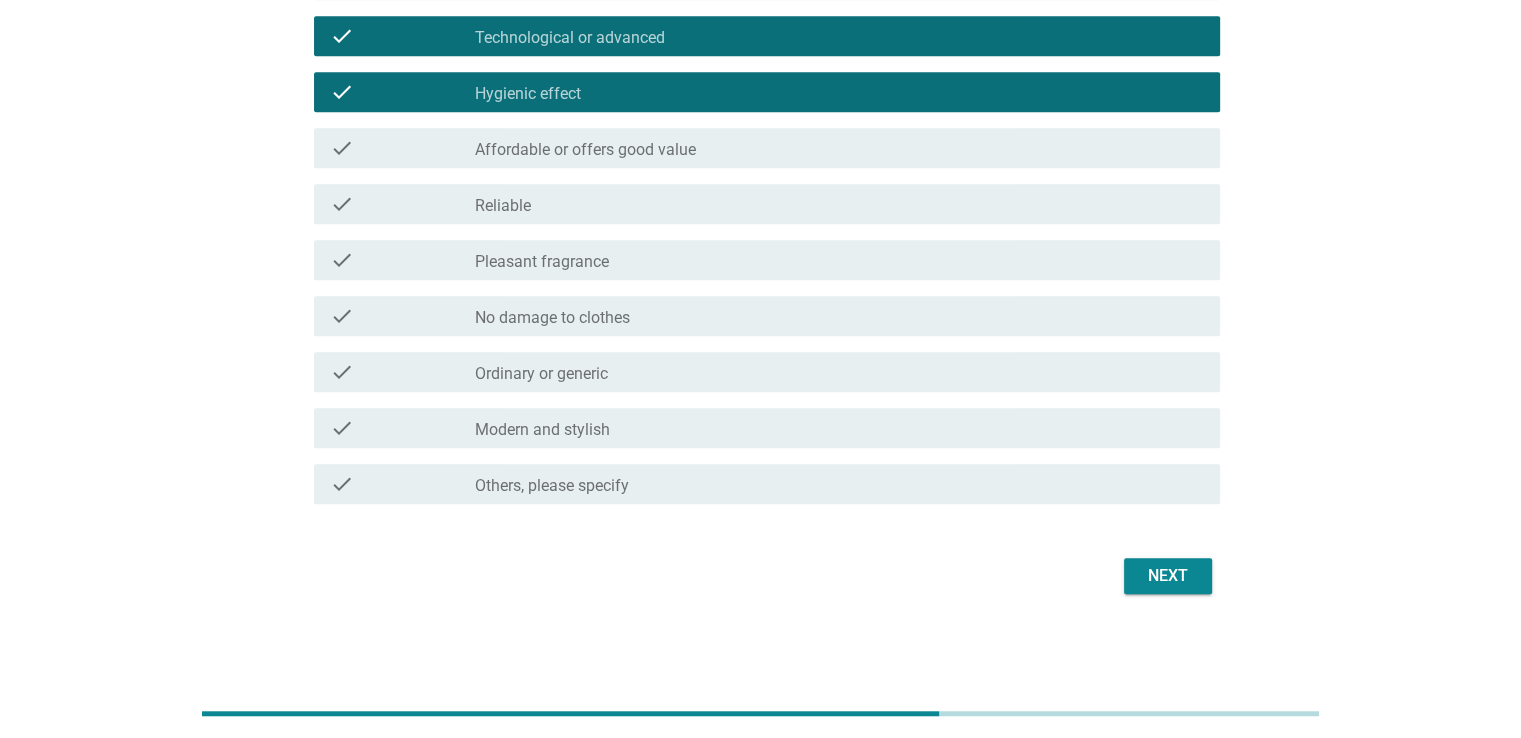 click on "Next" at bounding box center (1168, 576) 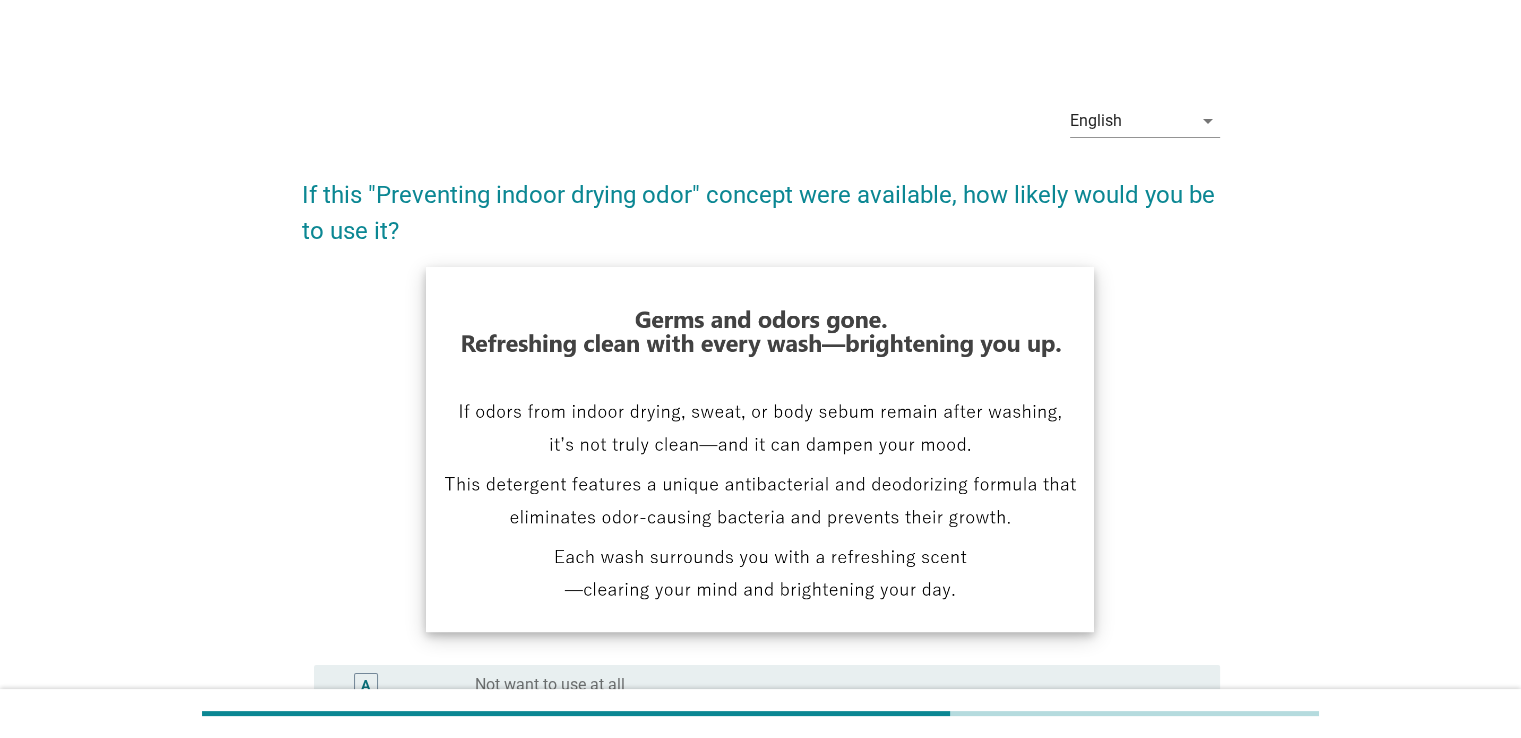 scroll, scrollTop: 300, scrollLeft: 0, axis: vertical 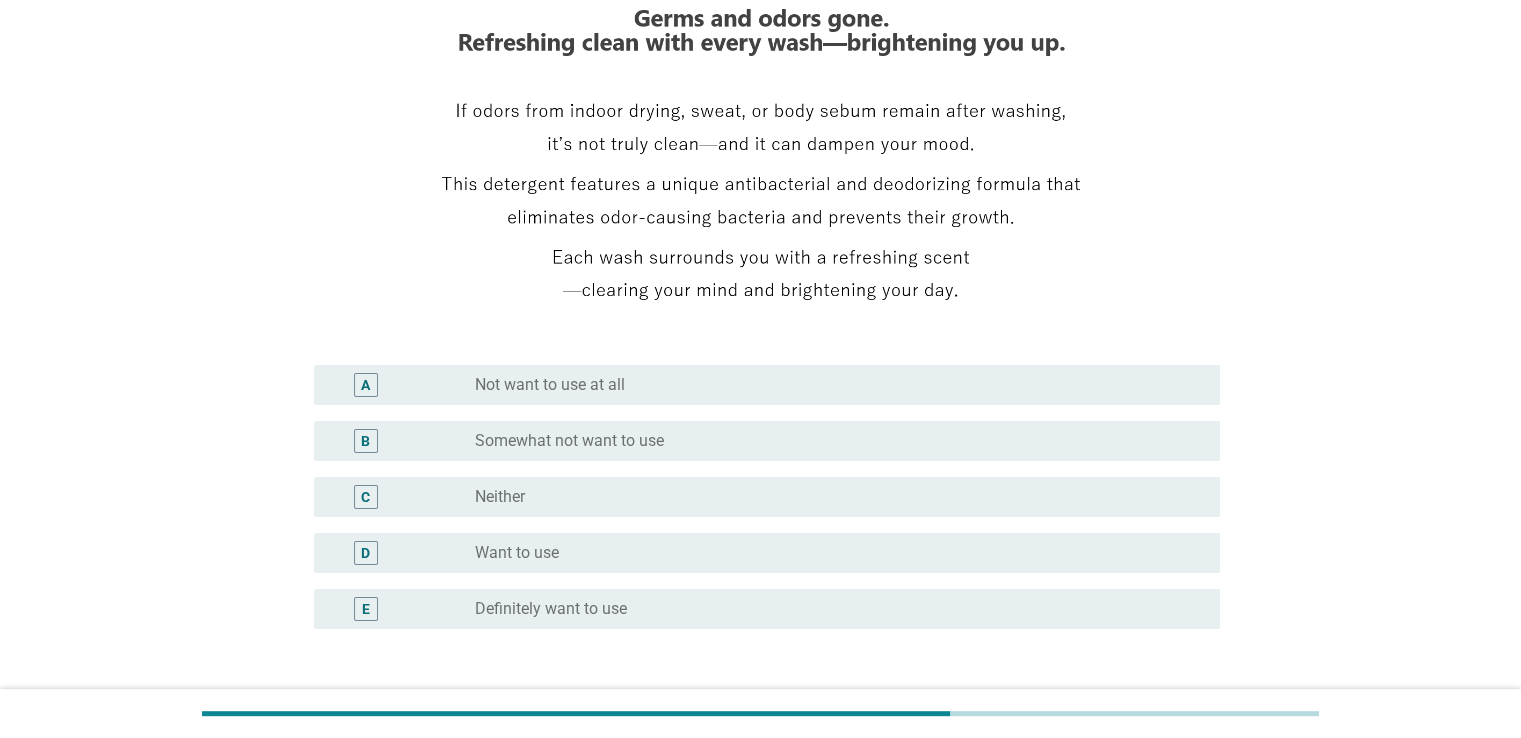 click on "radio_button_unchecked Want to use" at bounding box center [831, 553] 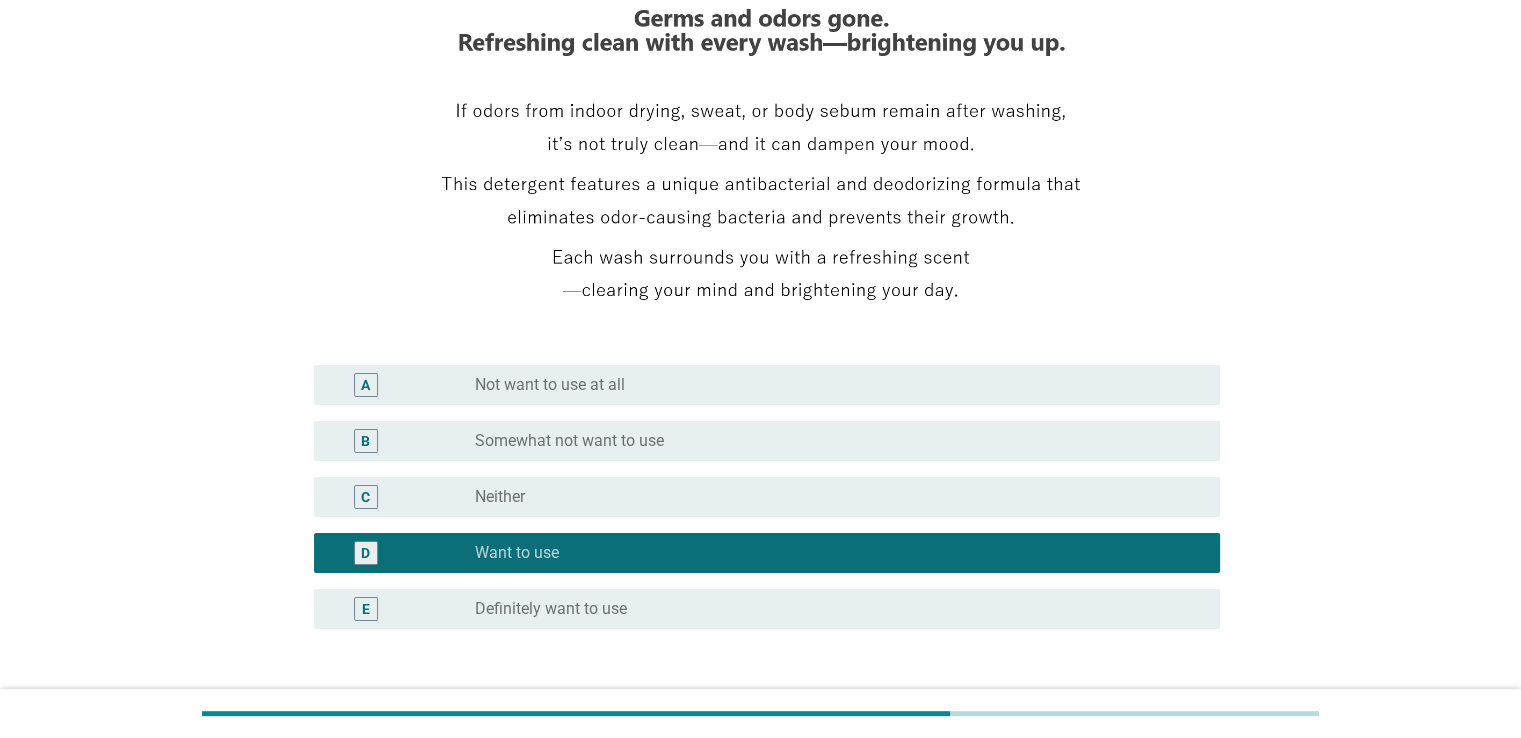 scroll, scrollTop: 448, scrollLeft: 0, axis: vertical 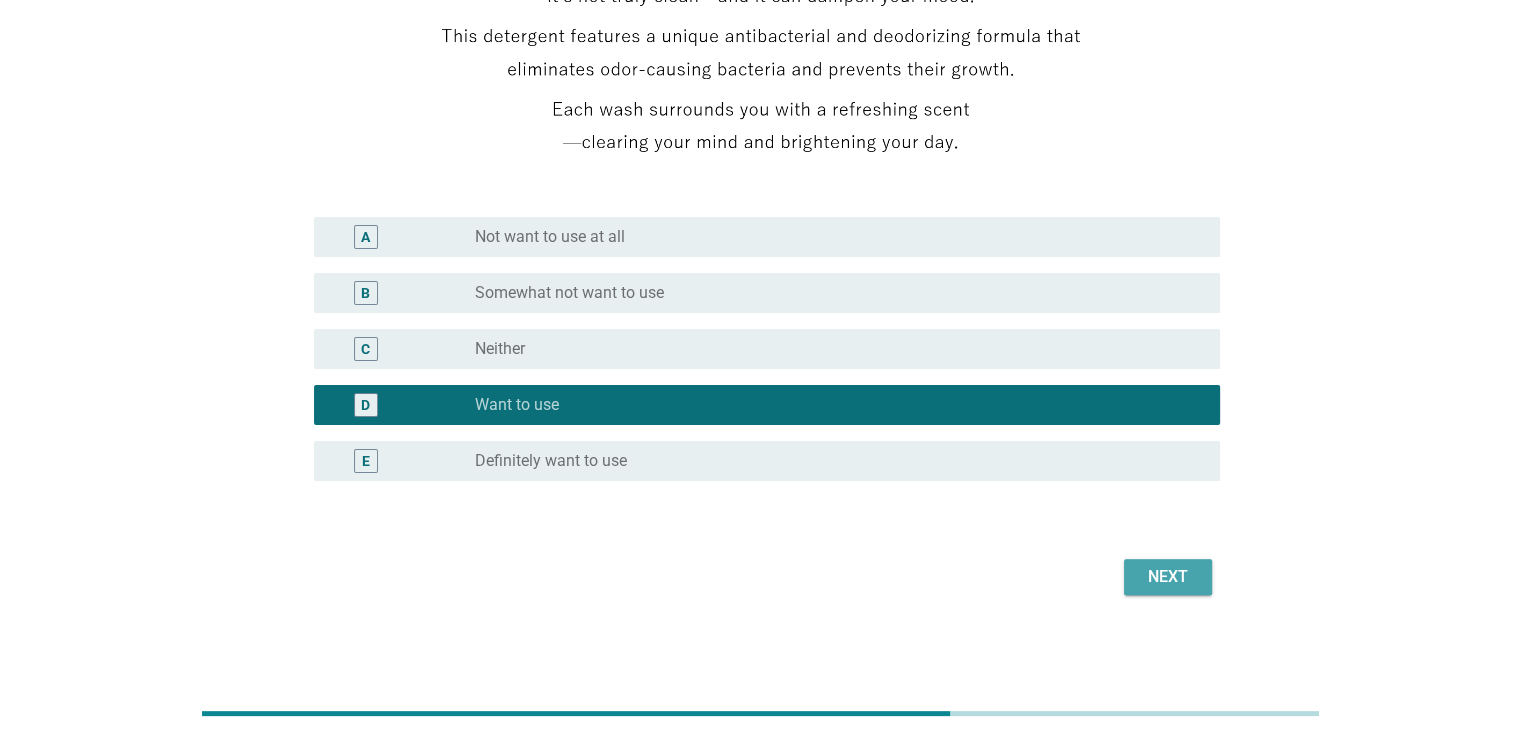 click on "Next" at bounding box center (1168, 577) 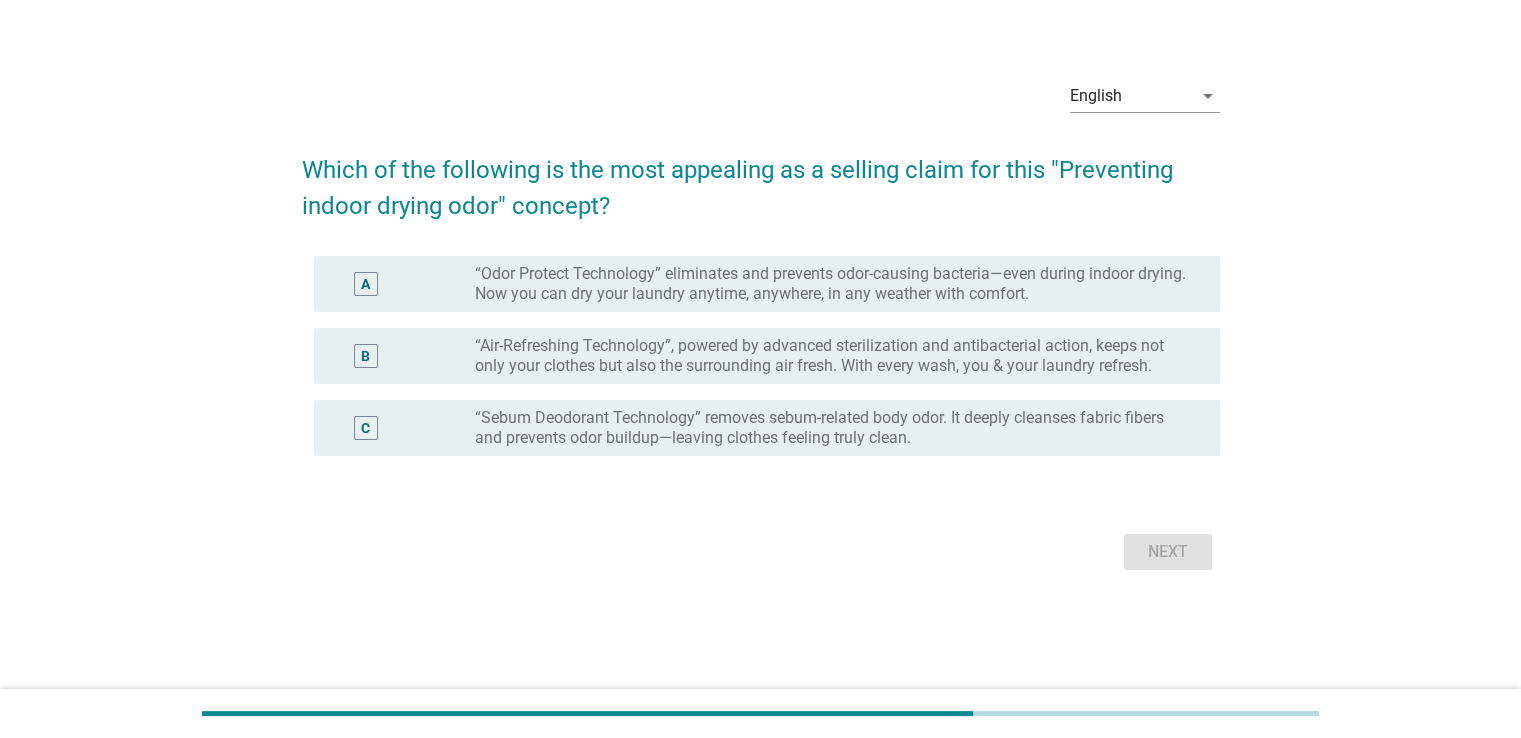 scroll, scrollTop: 0, scrollLeft: 0, axis: both 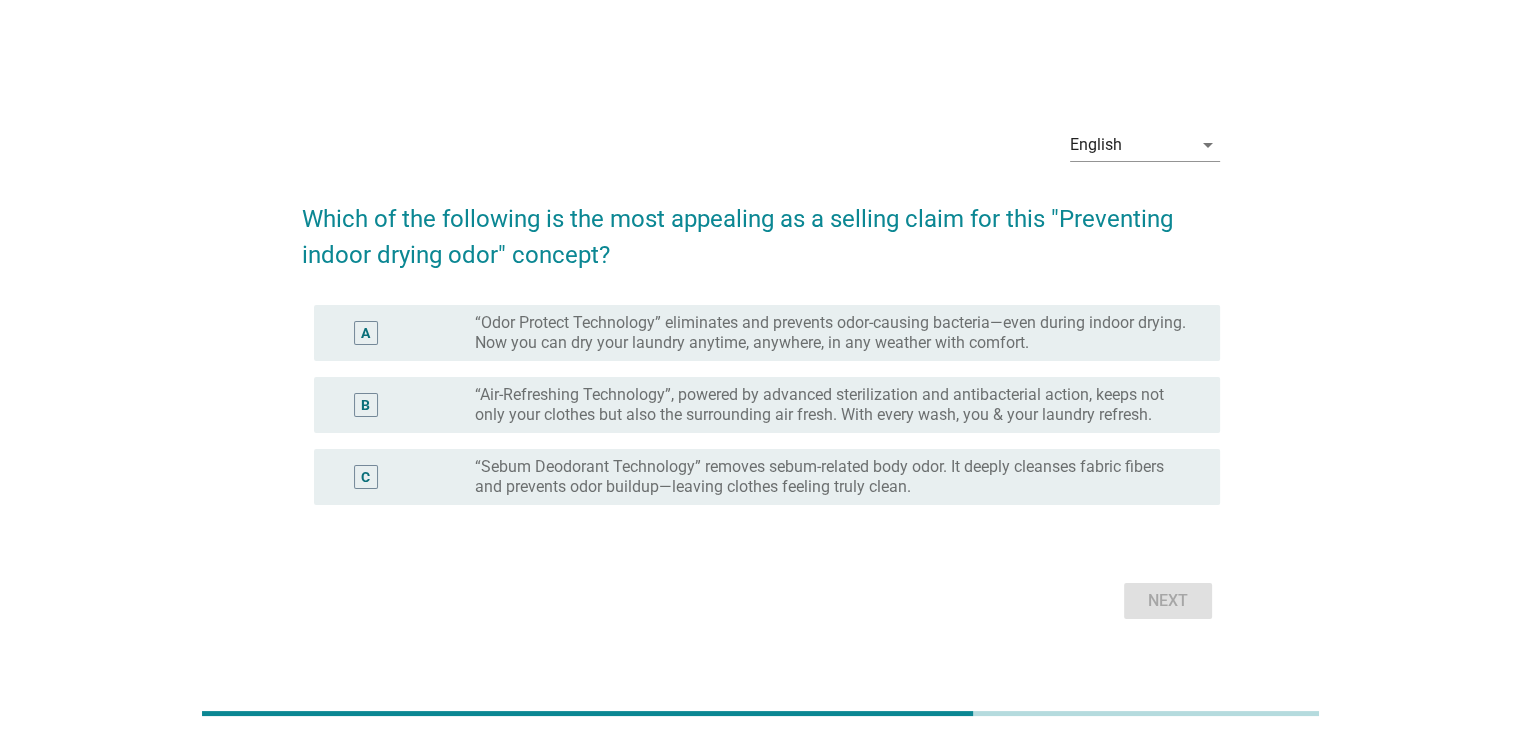 click on "“Odor Protect Technology” eliminates and prevents odor-causing bacteria—even during indoor drying. Now you can dry your laundry anytime, anywhere, in any weather with comfort." at bounding box center [831, 333] 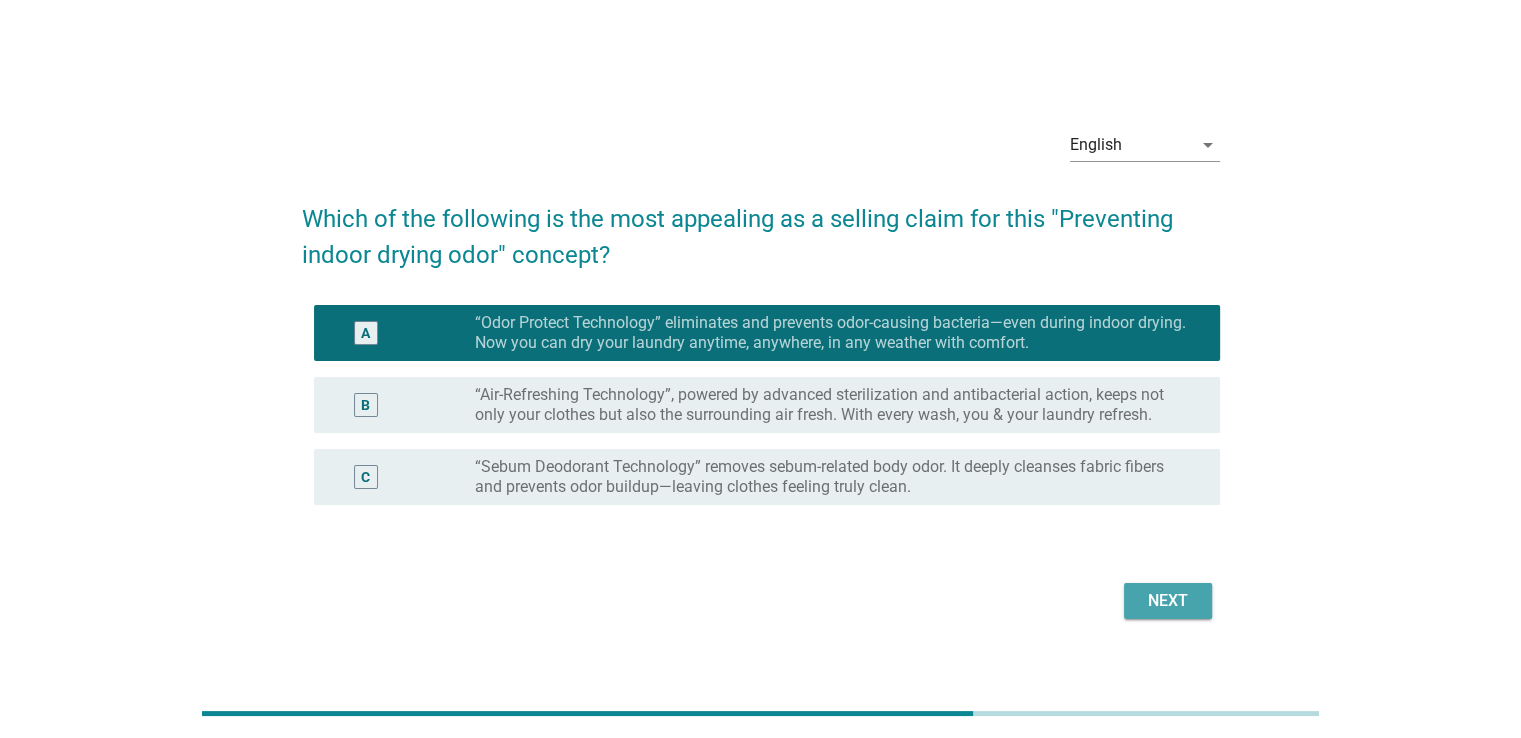 click on "Next" at bounding box center (1168, 601) 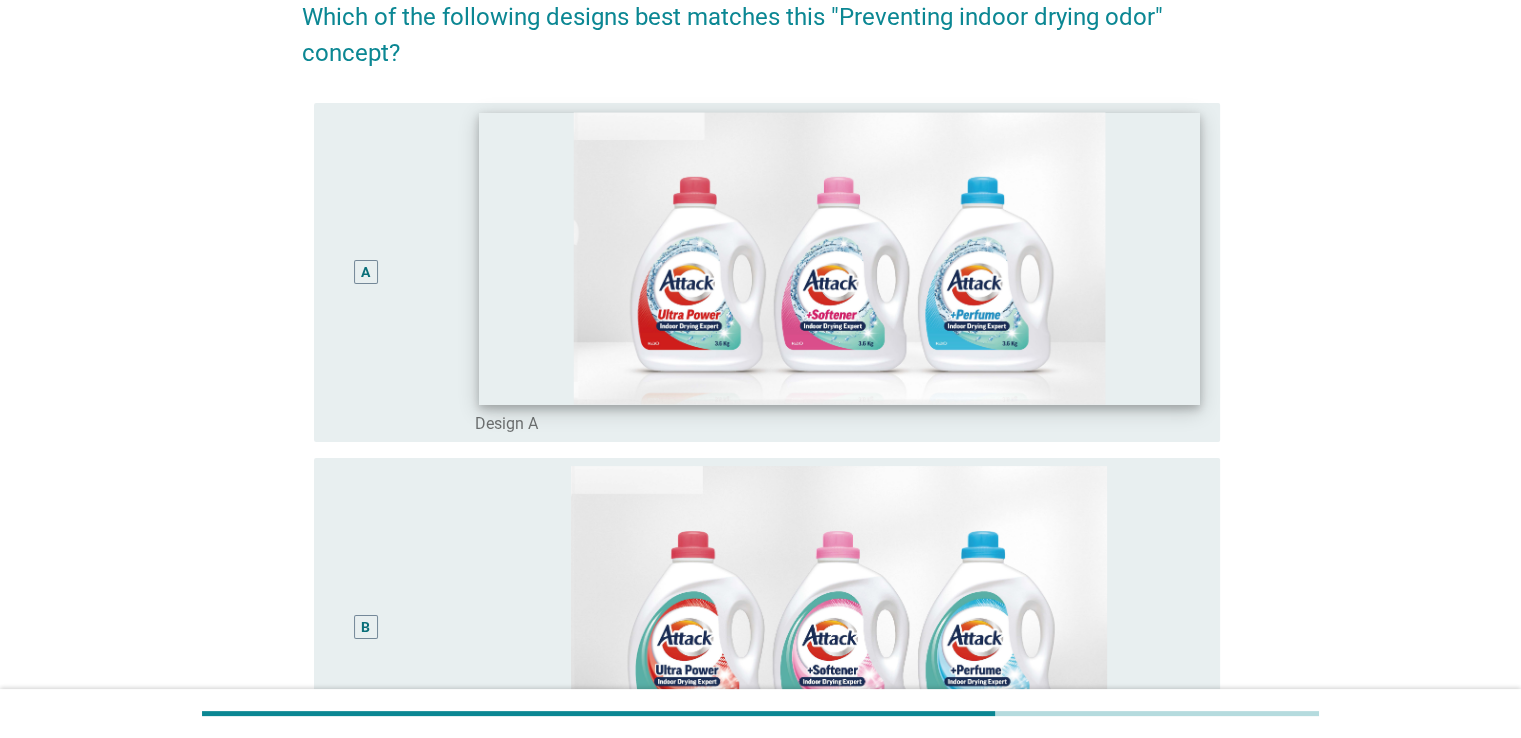 scroll, scrollTop: 100, scrollLeft: 0, axis: vertical 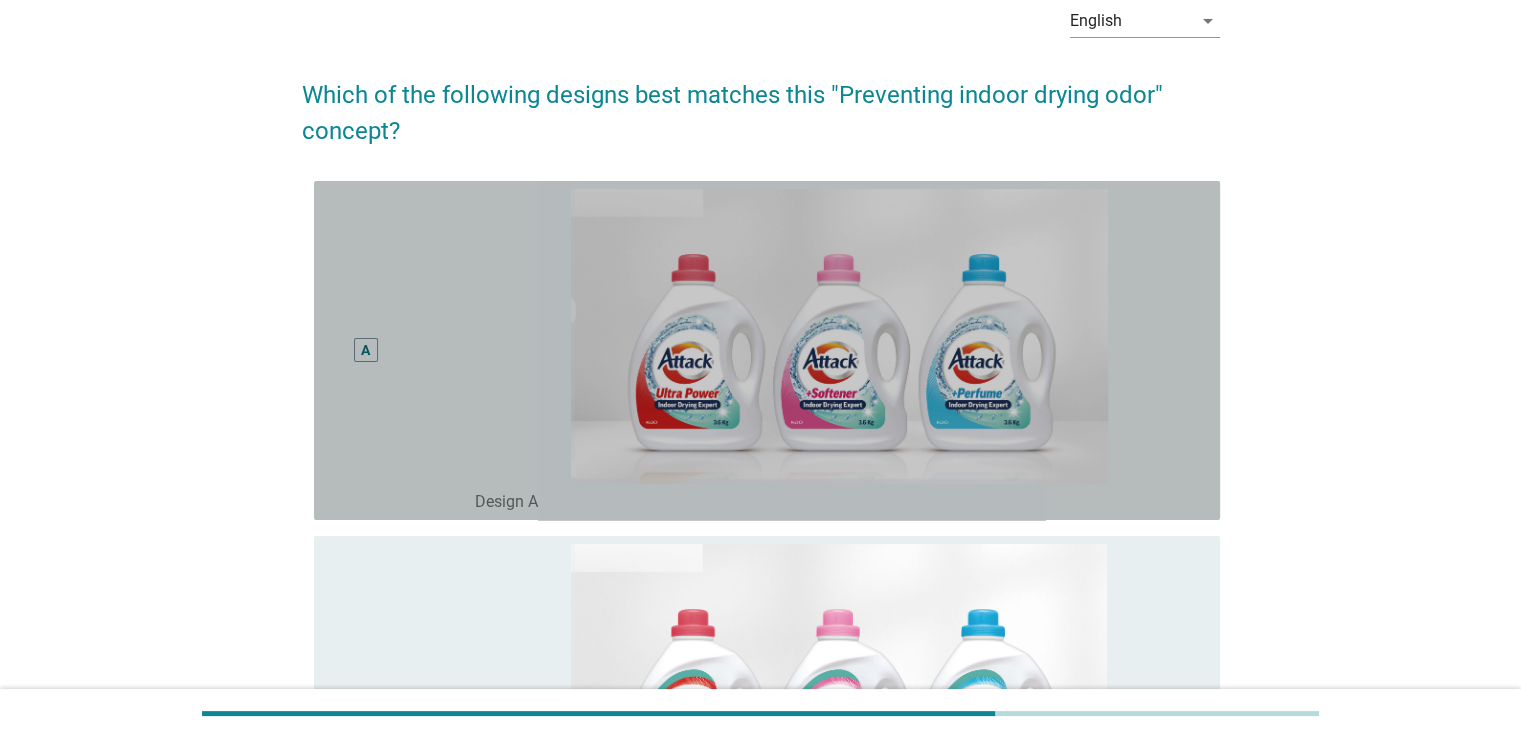 click on "A" at bounding box center (365, 350) 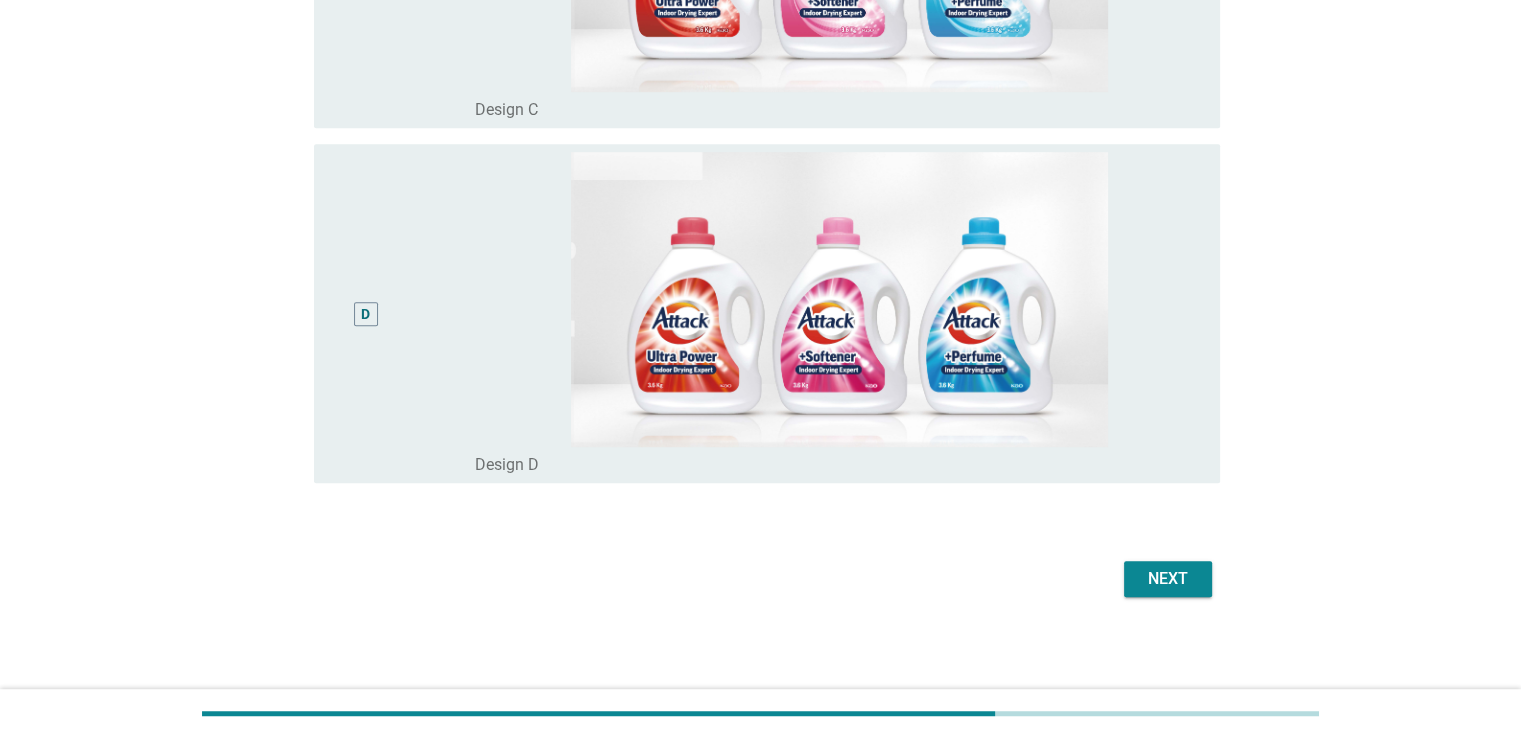 scroll, scrollTop: 1204, scrollLeft: 0, axis: vertical 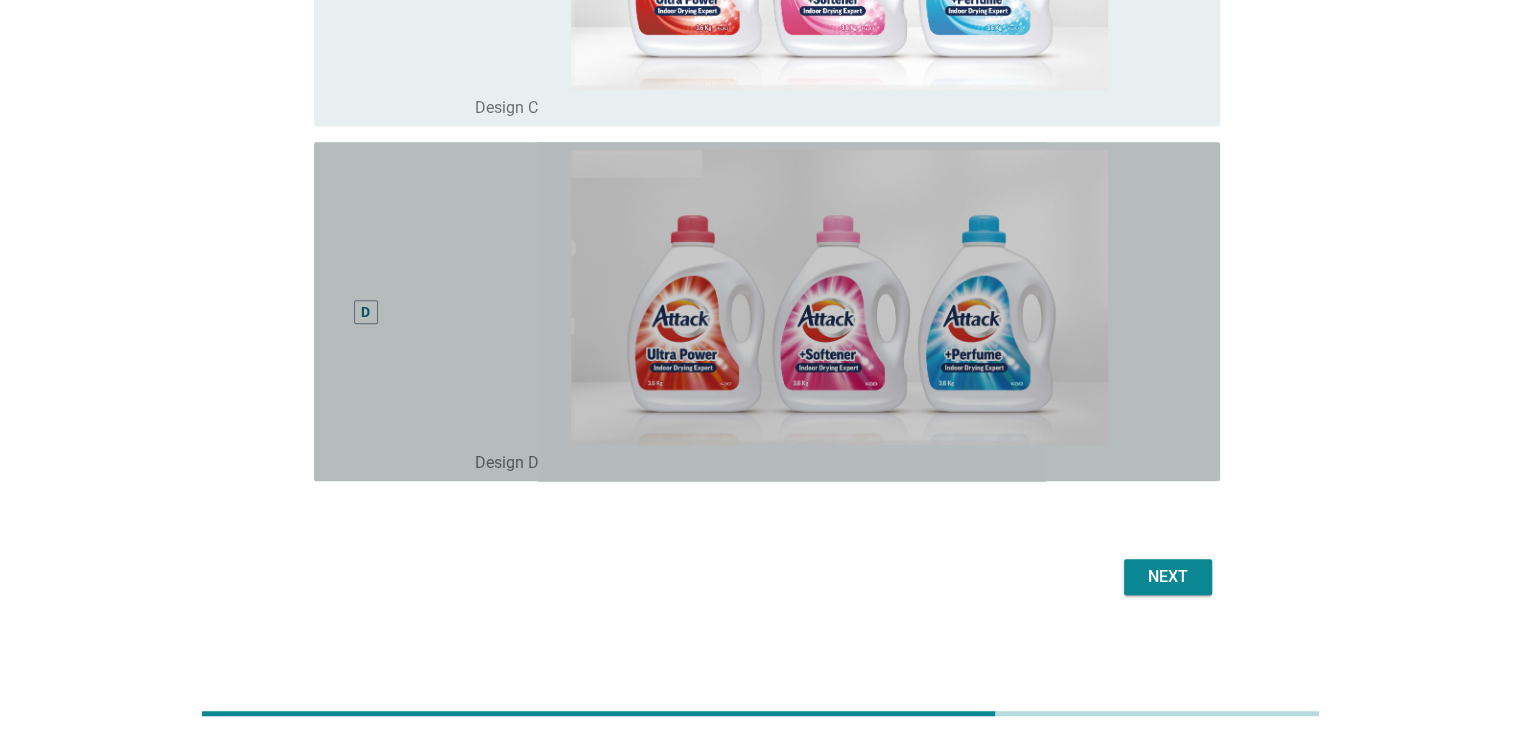 click on "D" at bounding box center [365, 311] 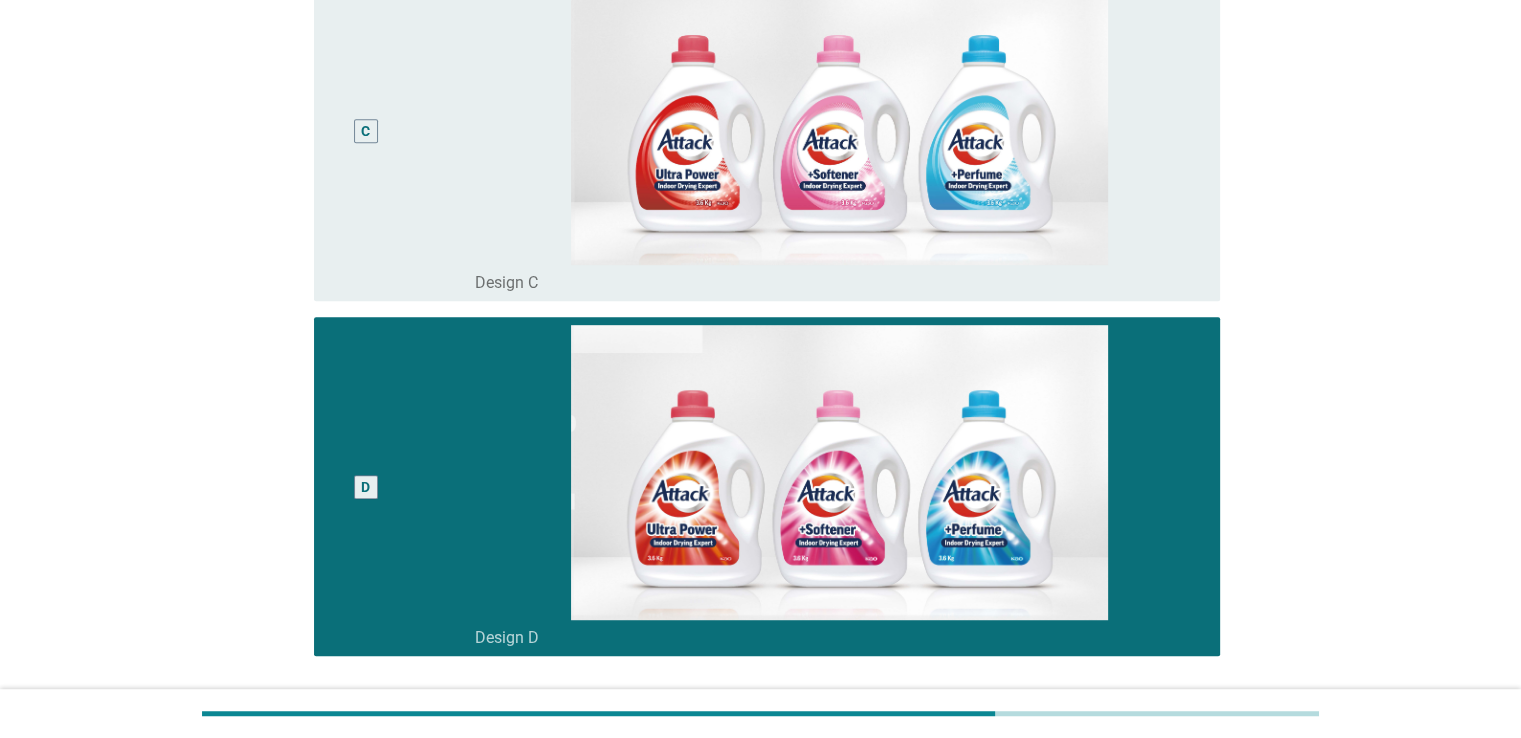 scroll, scrollTop: 1204, scrollLeft: 0, axis: vertical 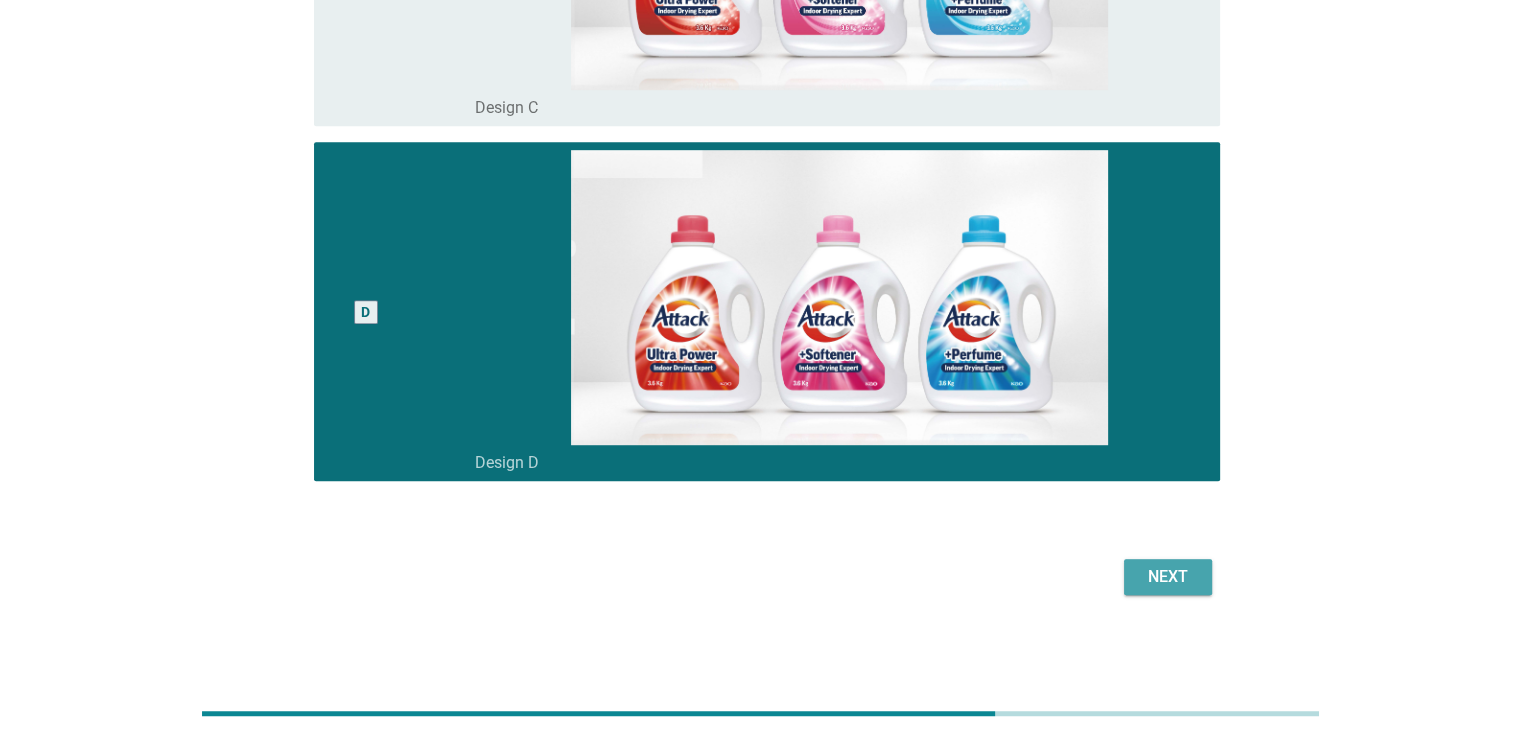 click on "Next" at bounding box center (1168, 577) 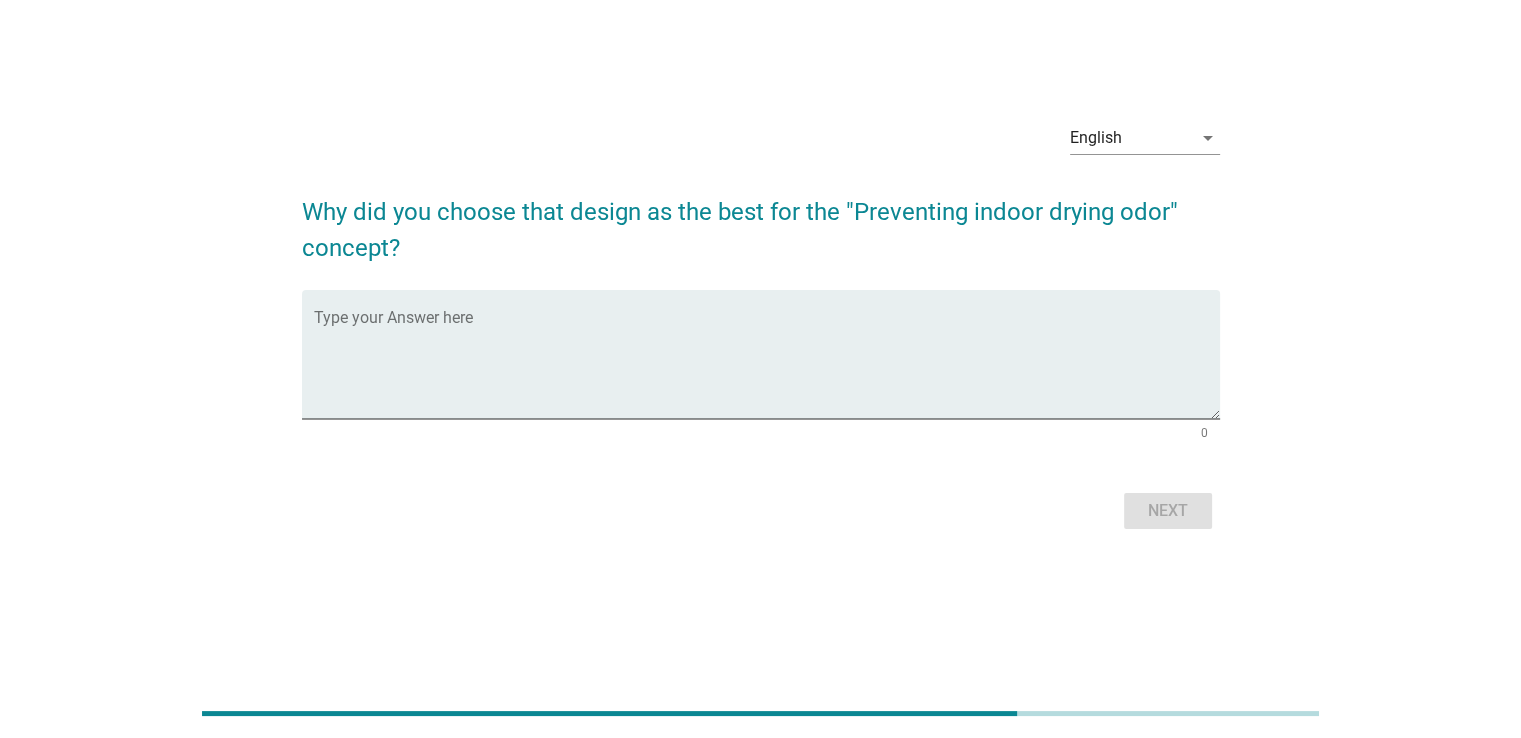 scroll, scrollTop: 0, scrollLeft: 0, axis: both 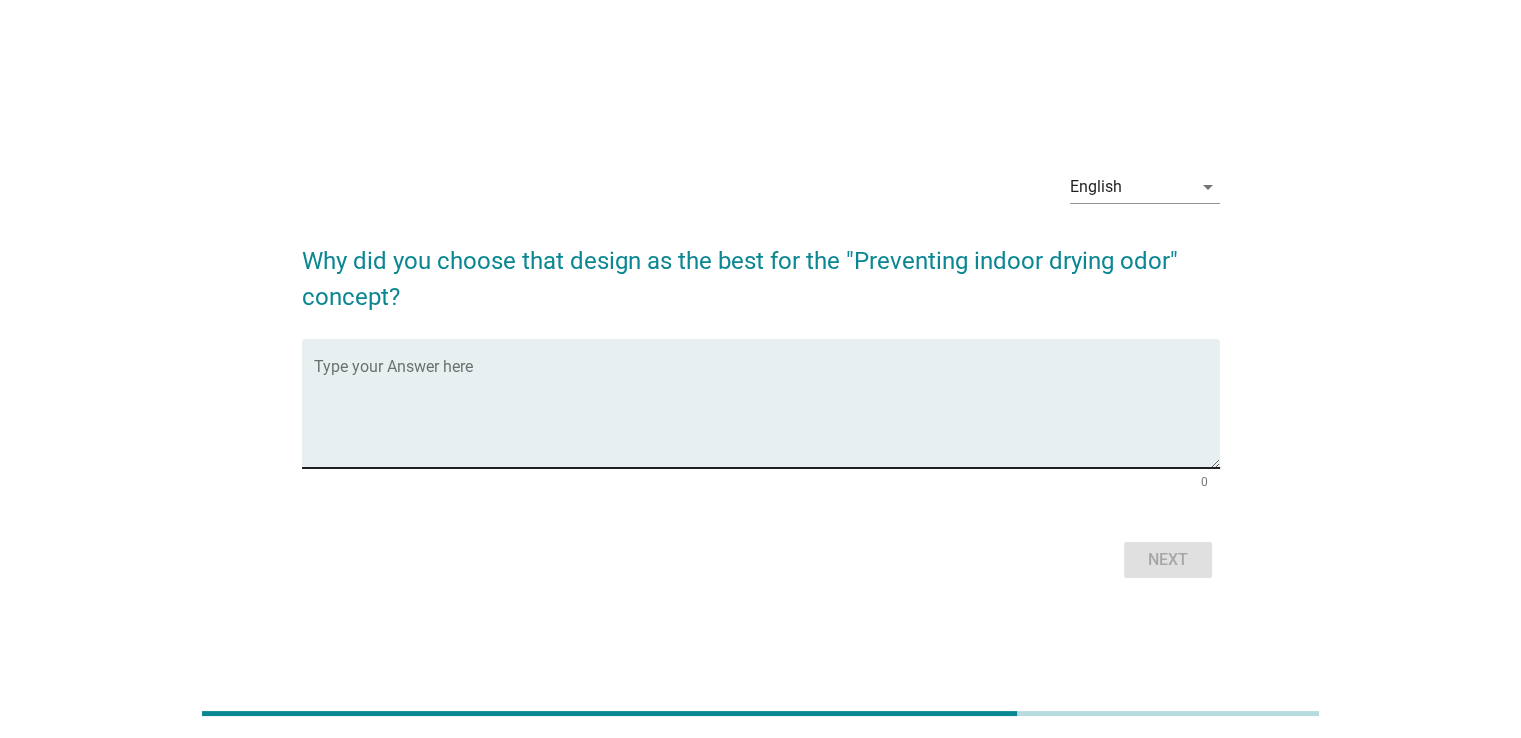 click at bounding box center (767, 415) 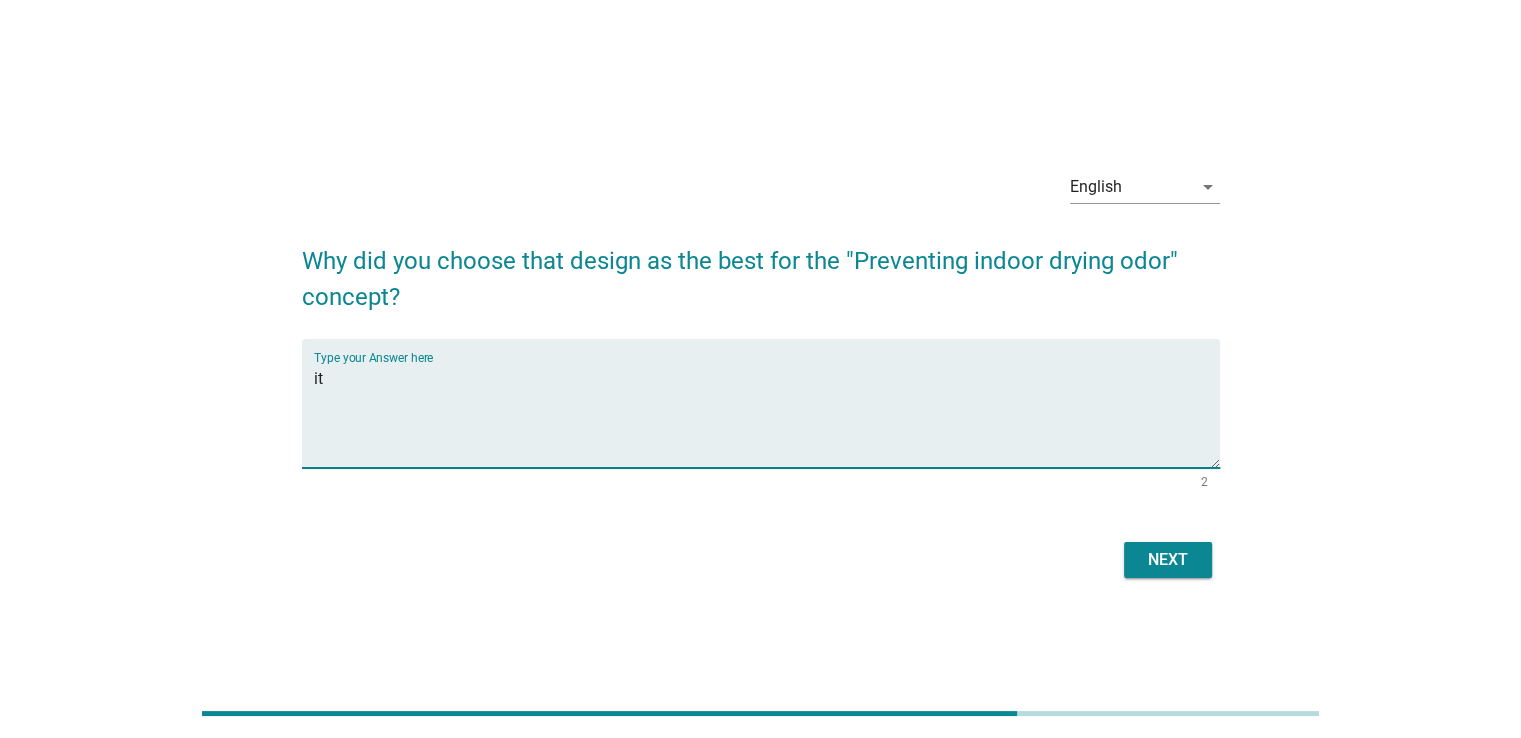 type on "i" 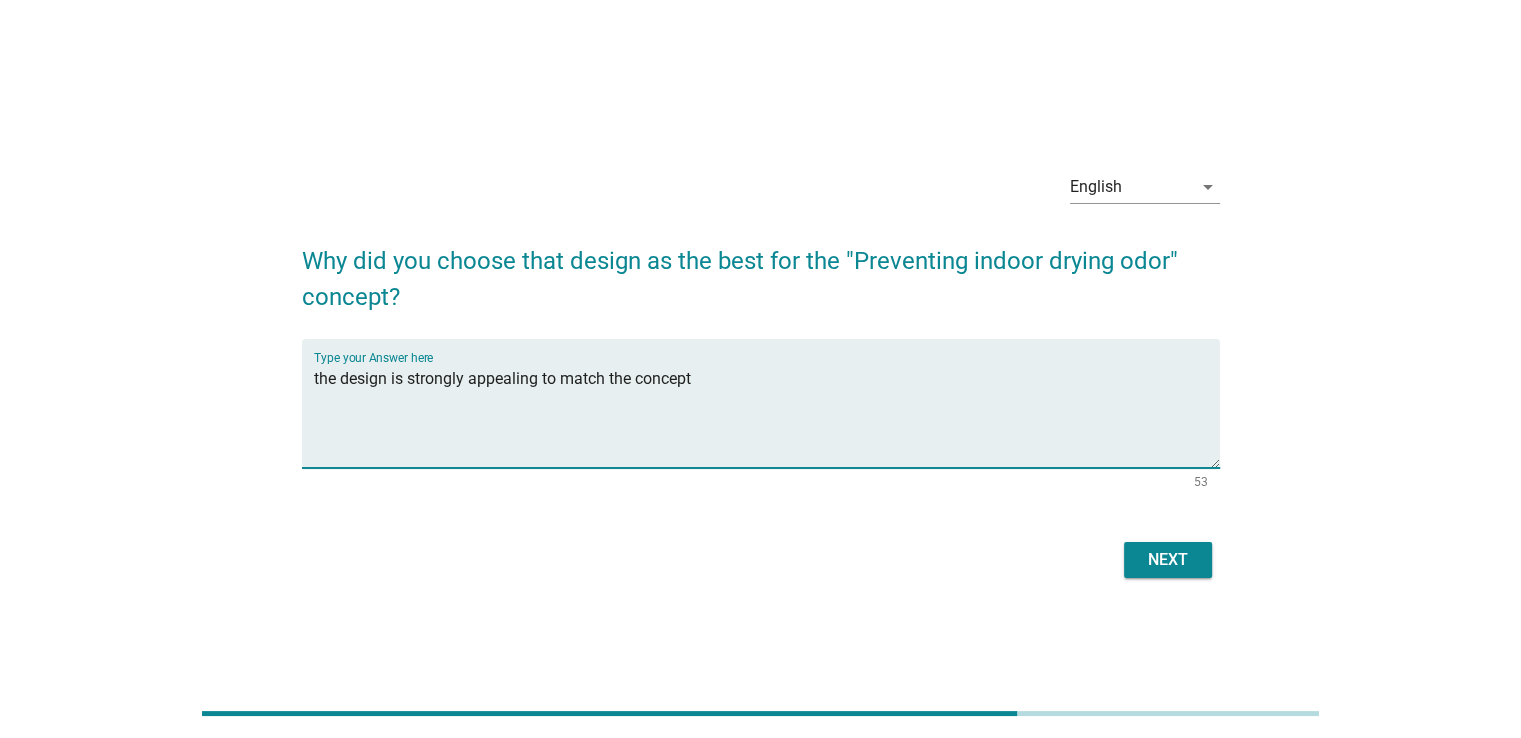 type on "the design is strongly appealing to match the concept" 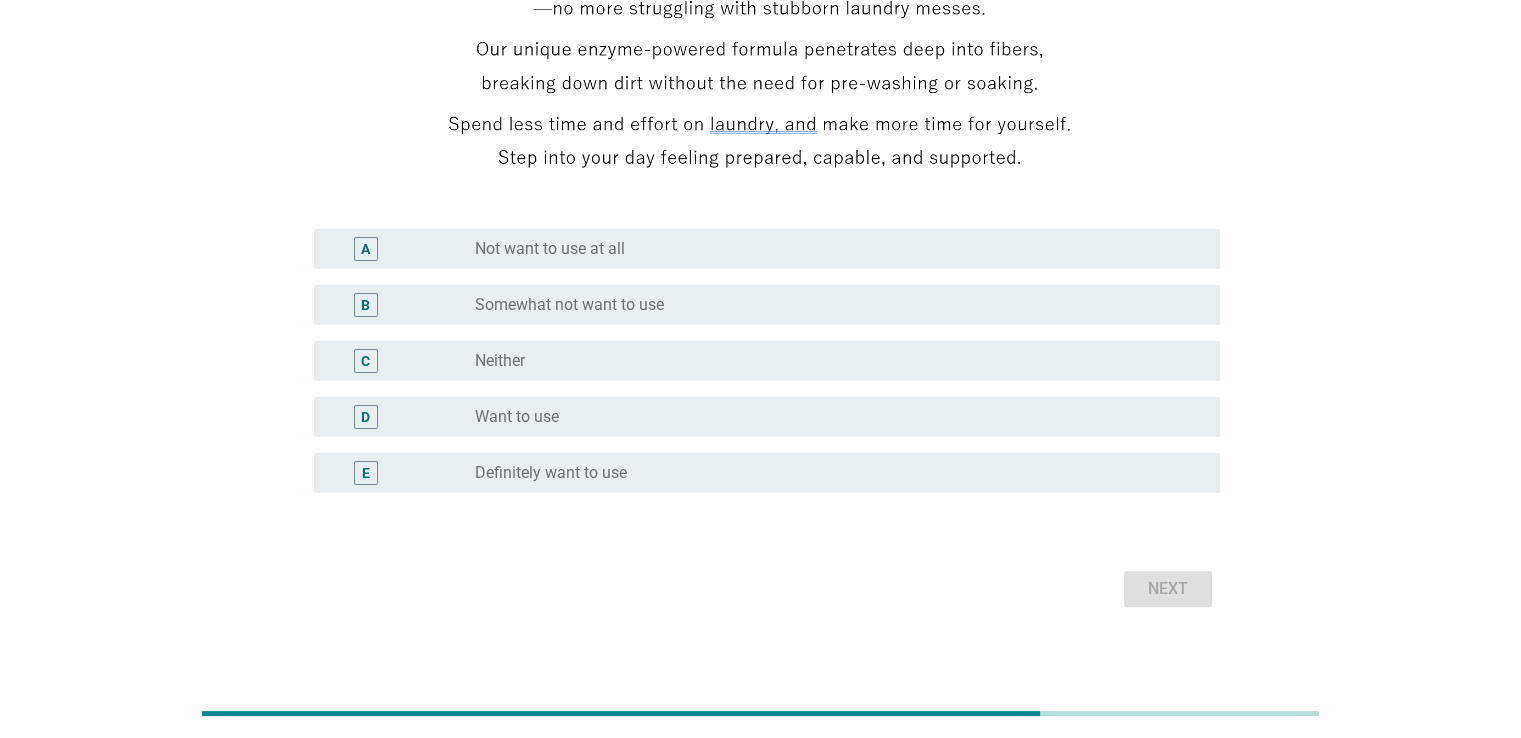 scroll, scrollTop: 300, scrollLeft: 0, axis: vertical 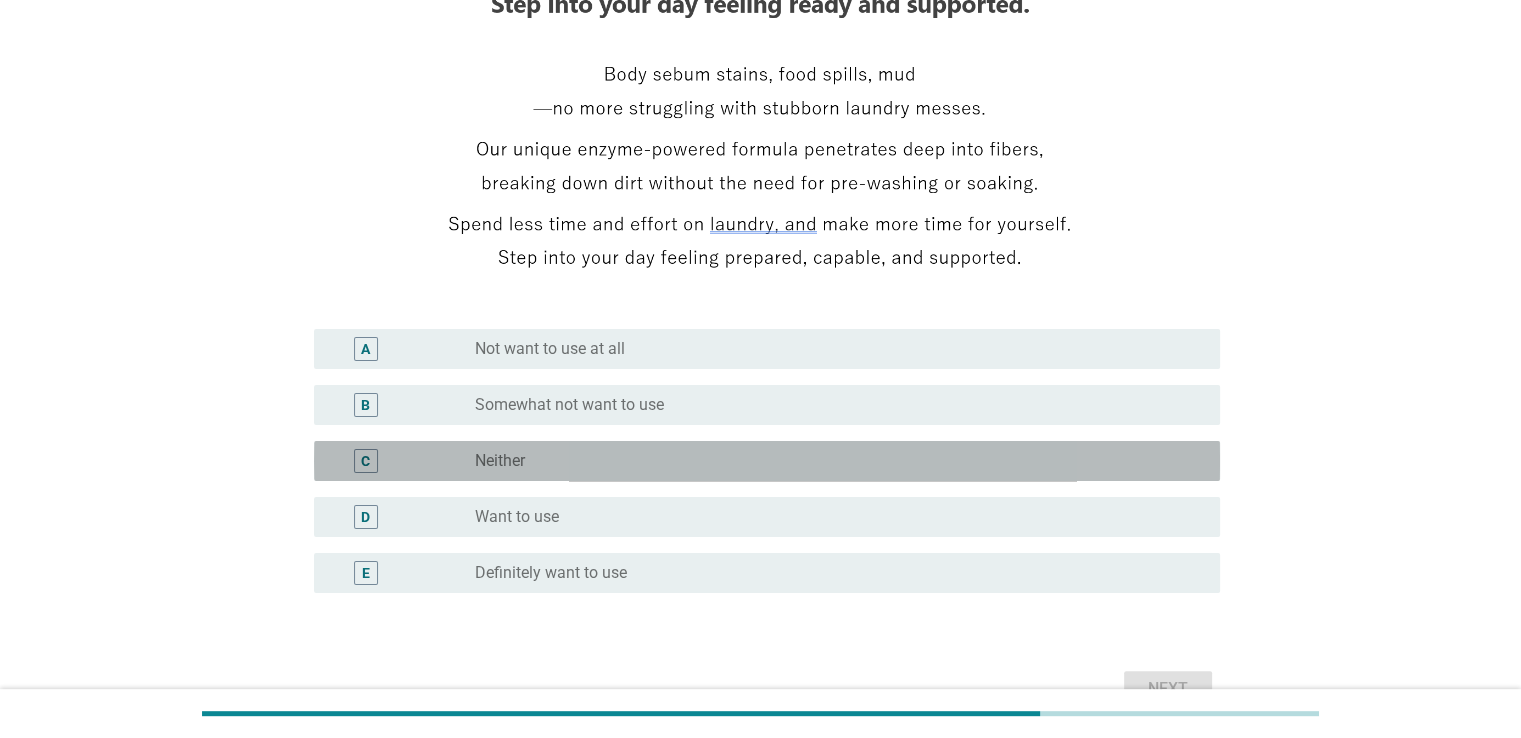 click on "radio_button_unchecked Neither" at bounding box center [831, 461] 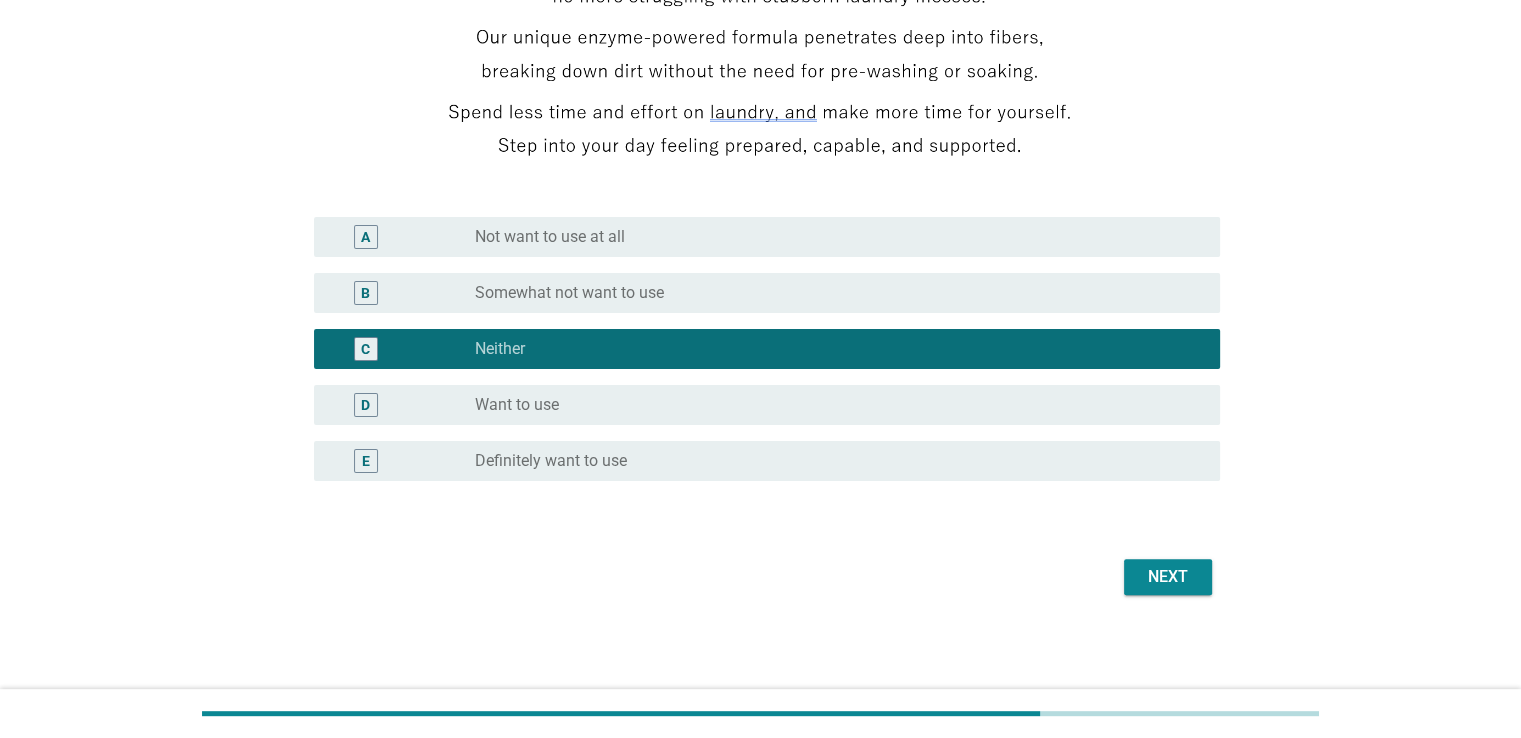 scroll, scrollTop: 412, scrollLeft: 0, axis: vertical 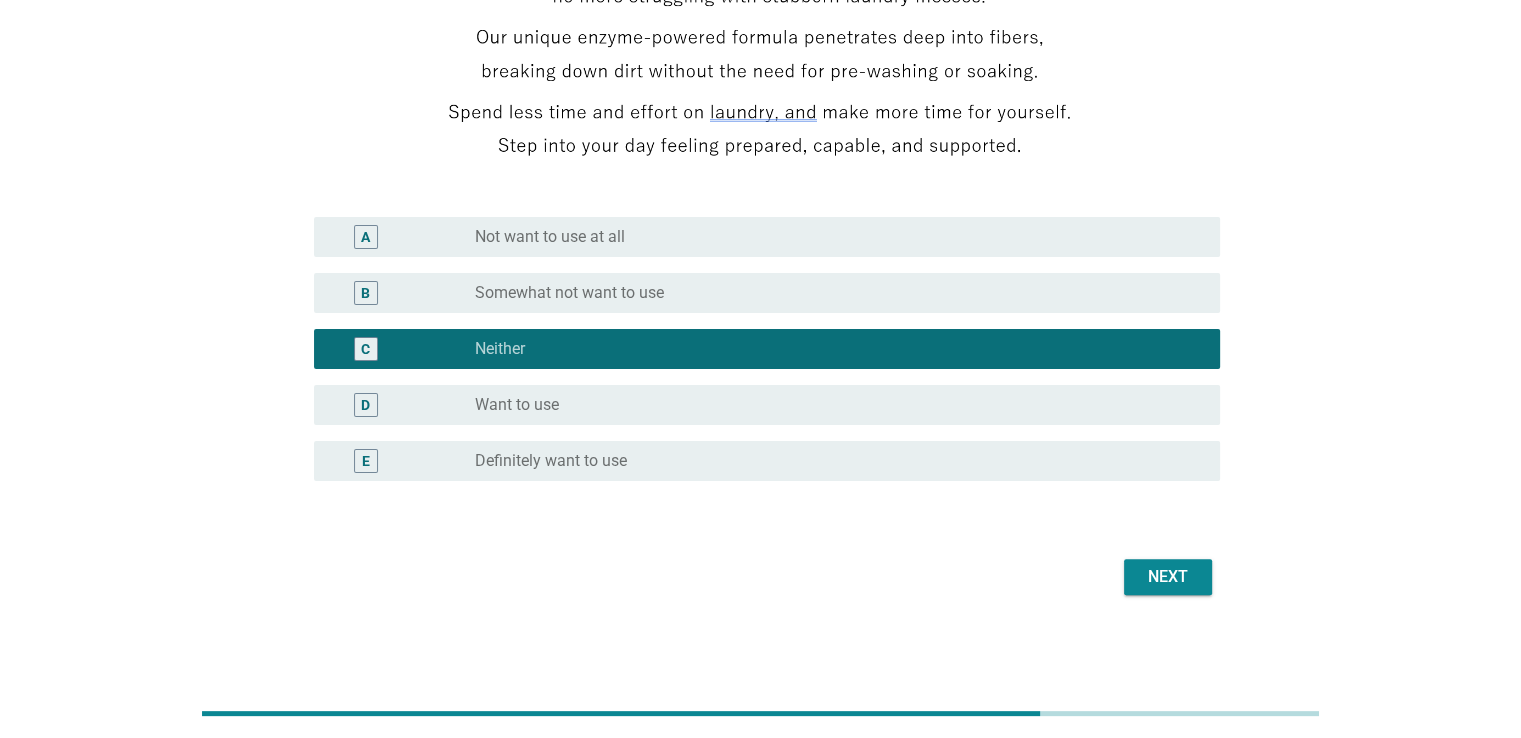click on "Next" at bounding box center [1168, 577] 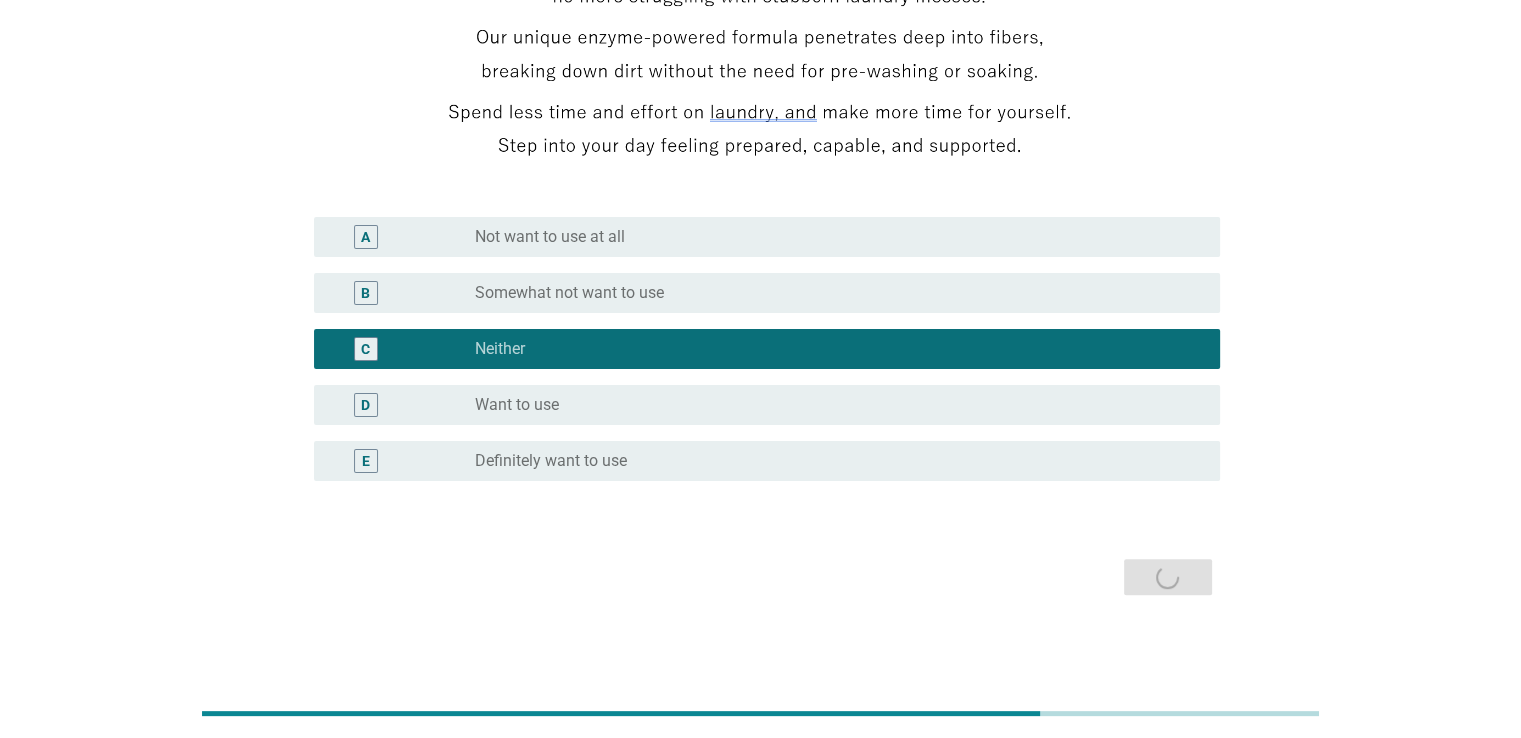 scroll, scrollTop: 0, scrollLeft: 0, axis: both 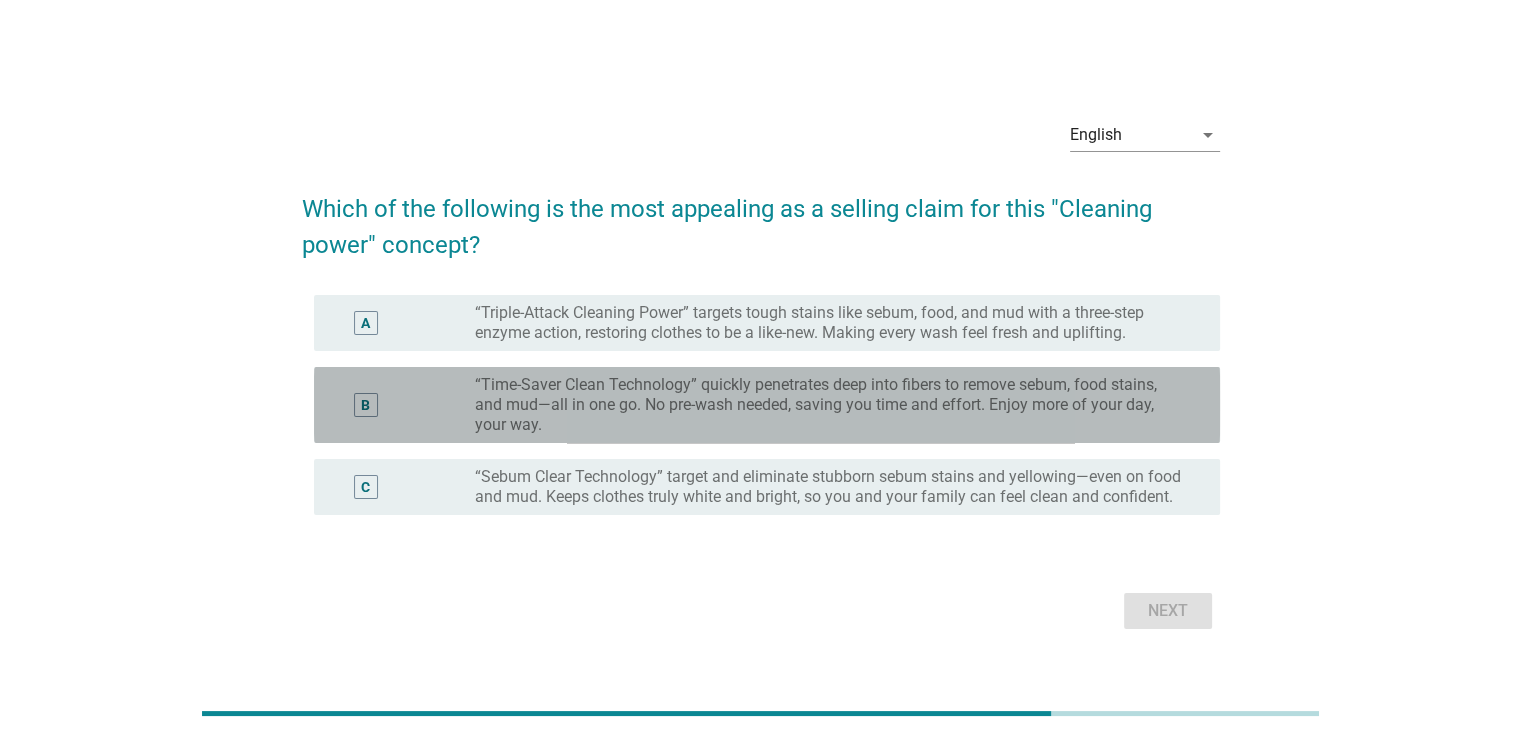 click on "“Time-Saver Clean Technology” quickly penetrates deep into fibers to remove sebum, food stains, and mud—all in one go. No pre-wash needed, saving you time and effort. Enjoy more of your day, your way." at bounding box center [831, 405] 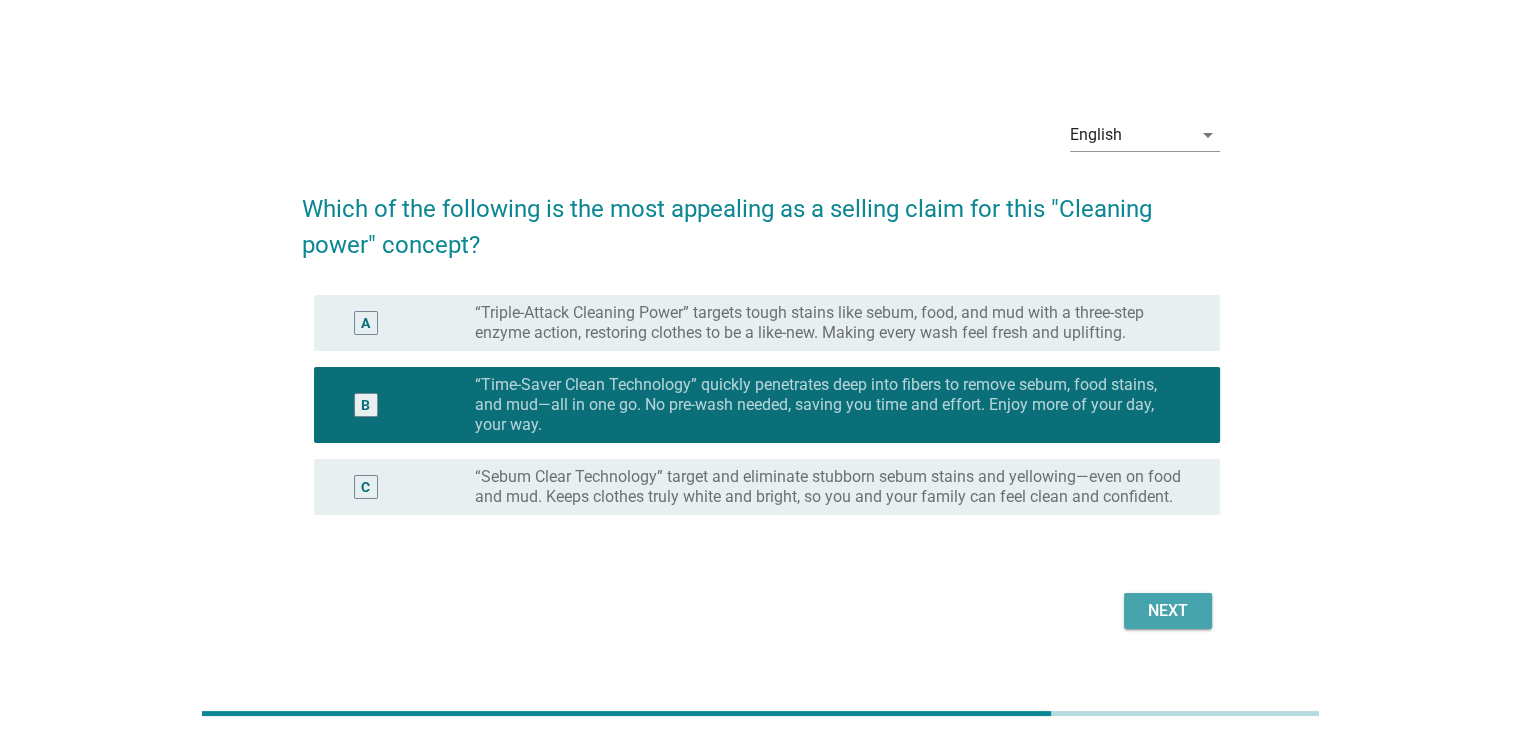 click on "Next" at bounding box center [1168, 611] 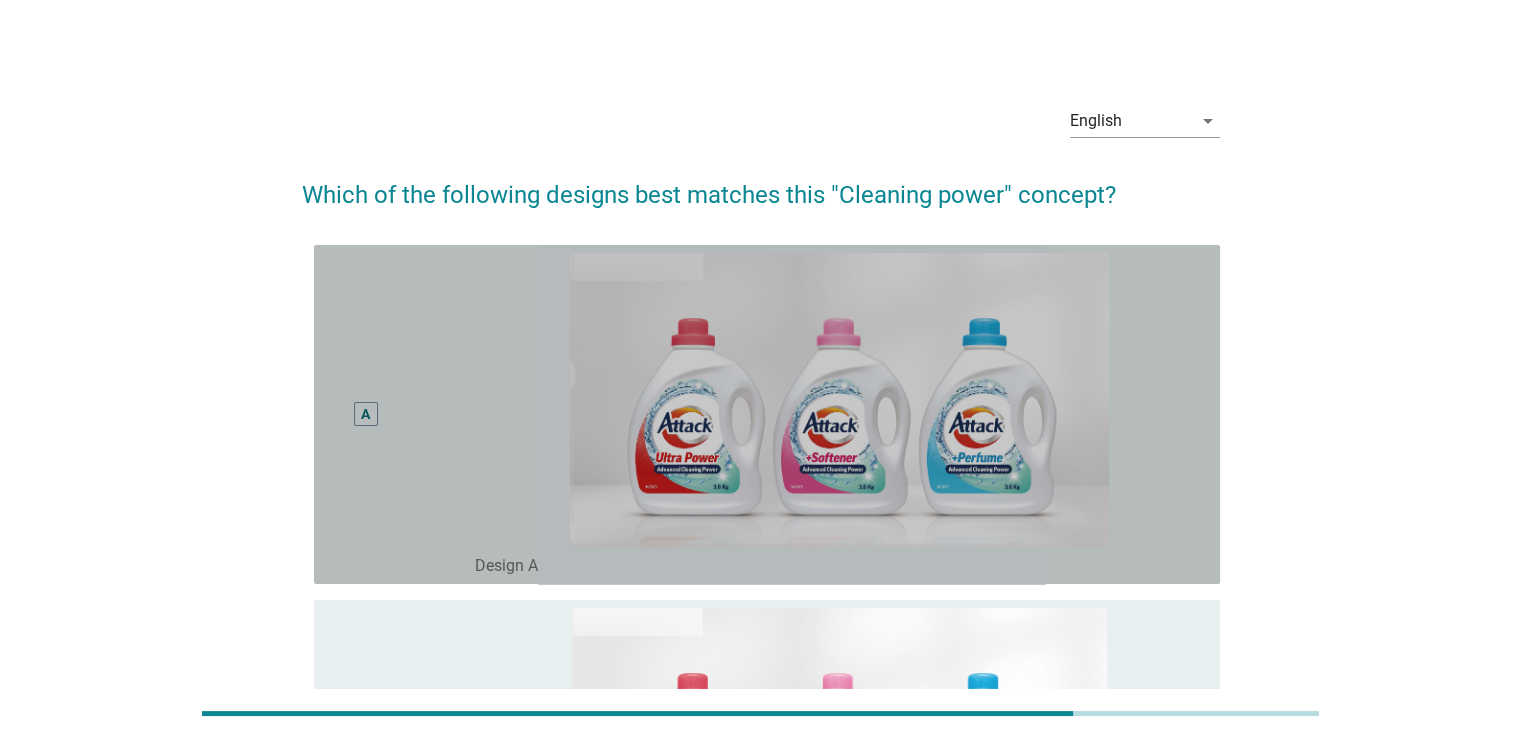 click on "A" at bounding box center (366, 414) 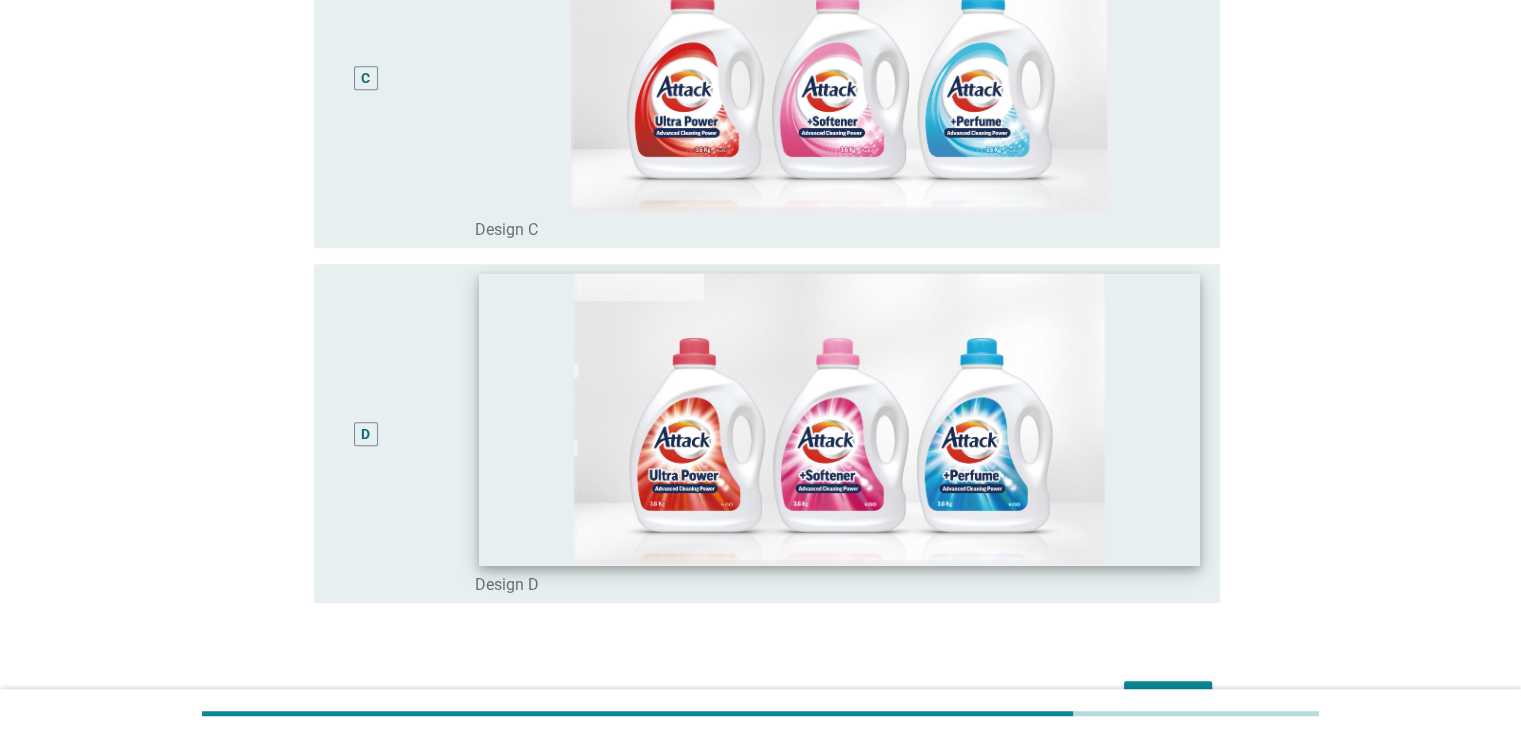 scroll, scrollTop: 1168, scrollLeft: 0, axis: vertical 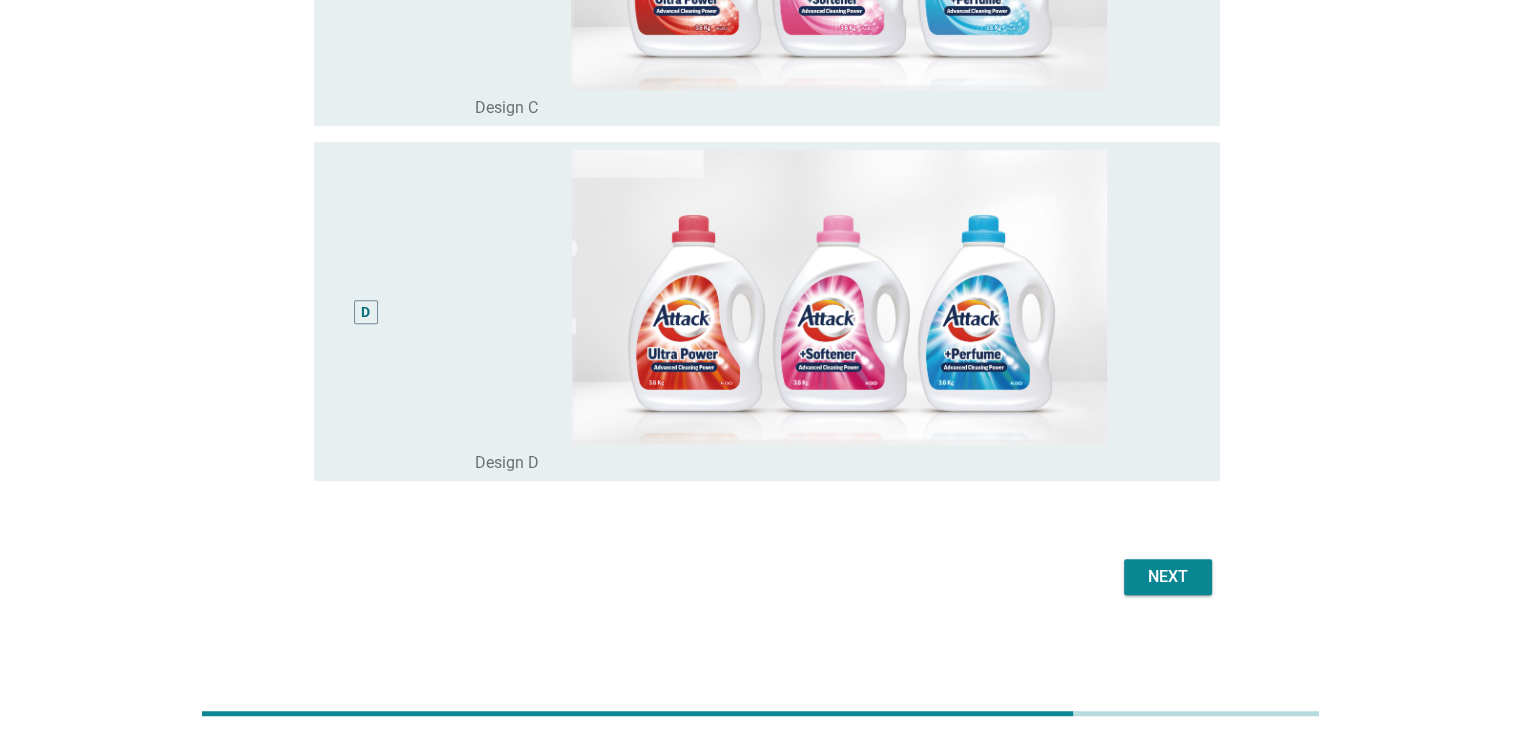 click on "Next" at bounding box center [1168, 577] 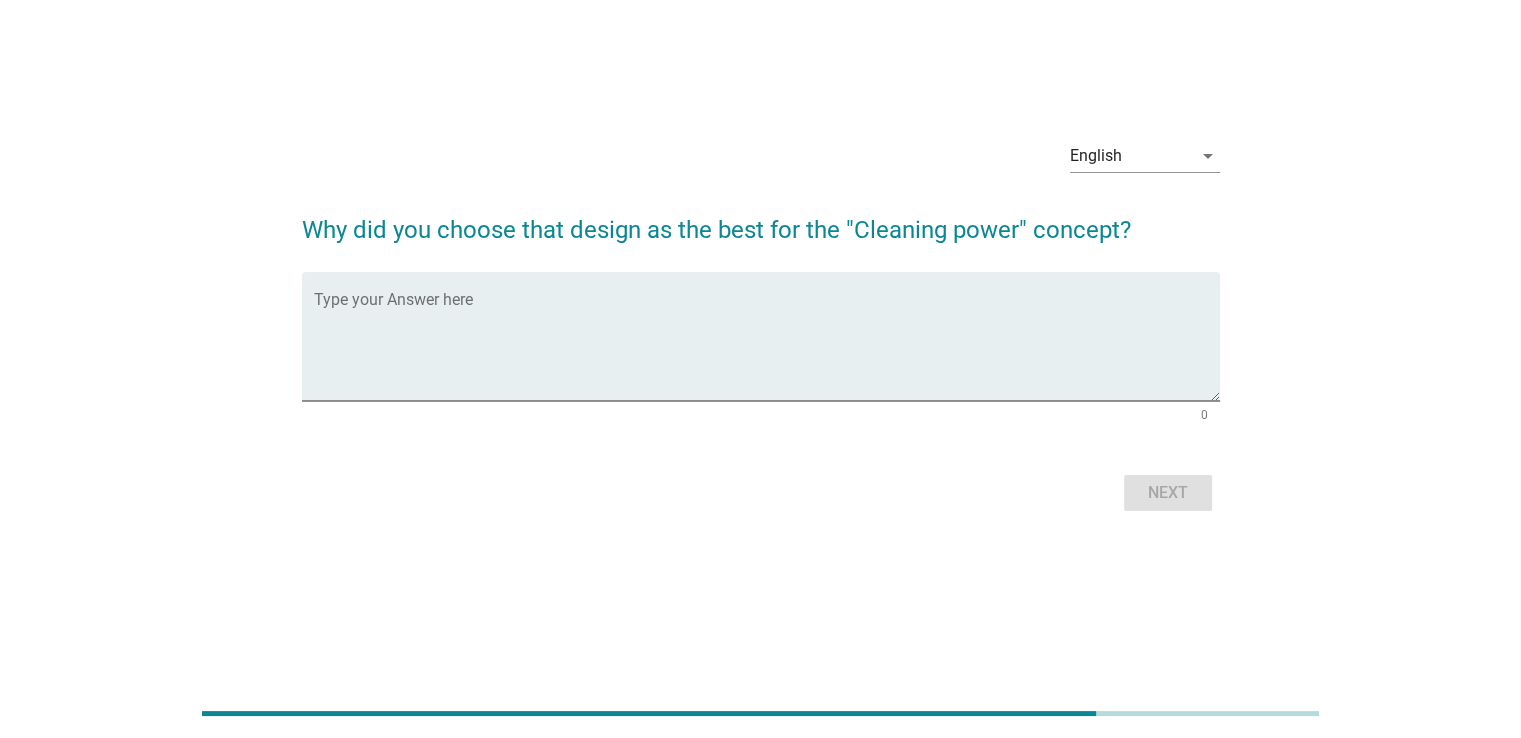 scroll, scrollTop: 0, scrollLeft: 0, axis: both 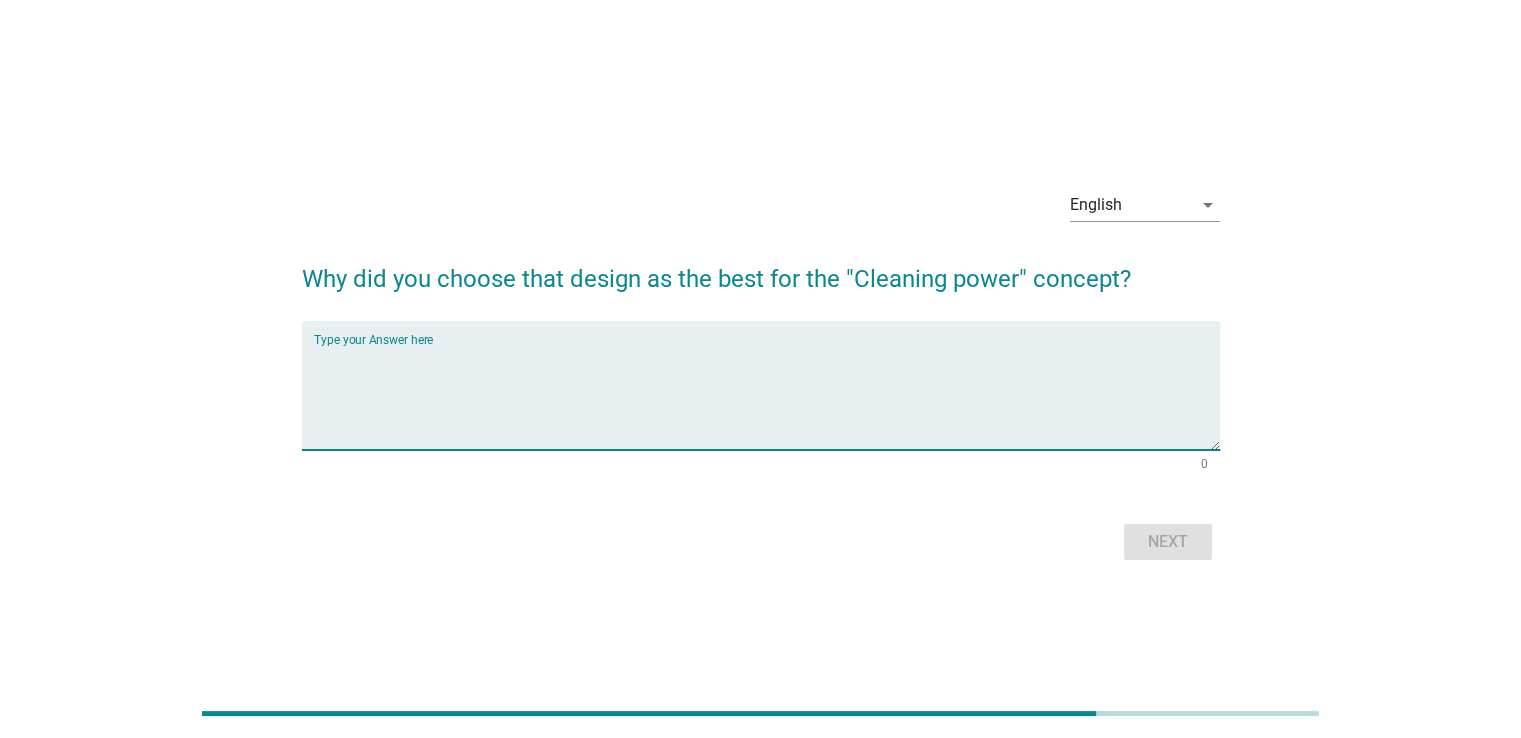 click at bounding box center (767, 397) 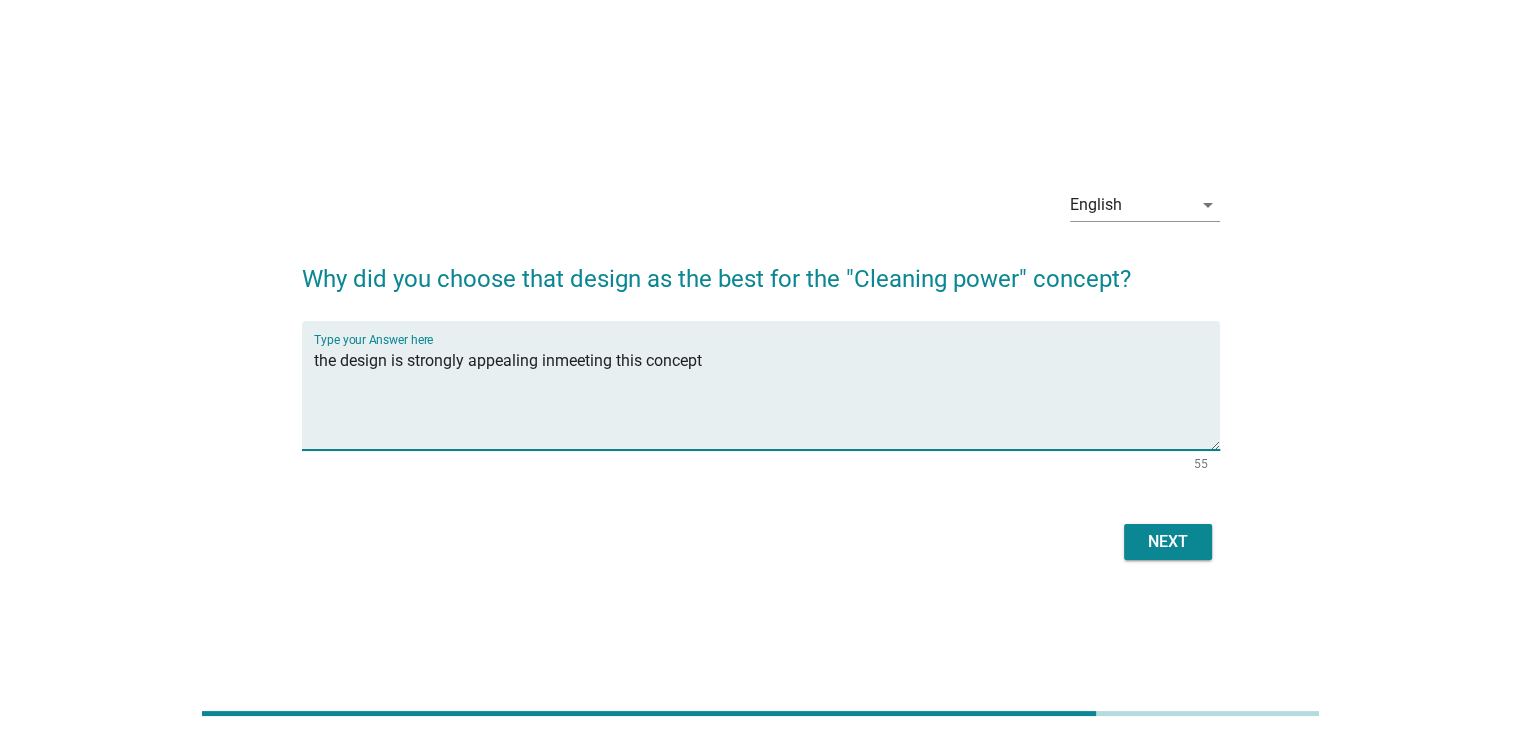 click on "the design is strongly appealing inmeeting this concept" at bounding box center (767, 397) 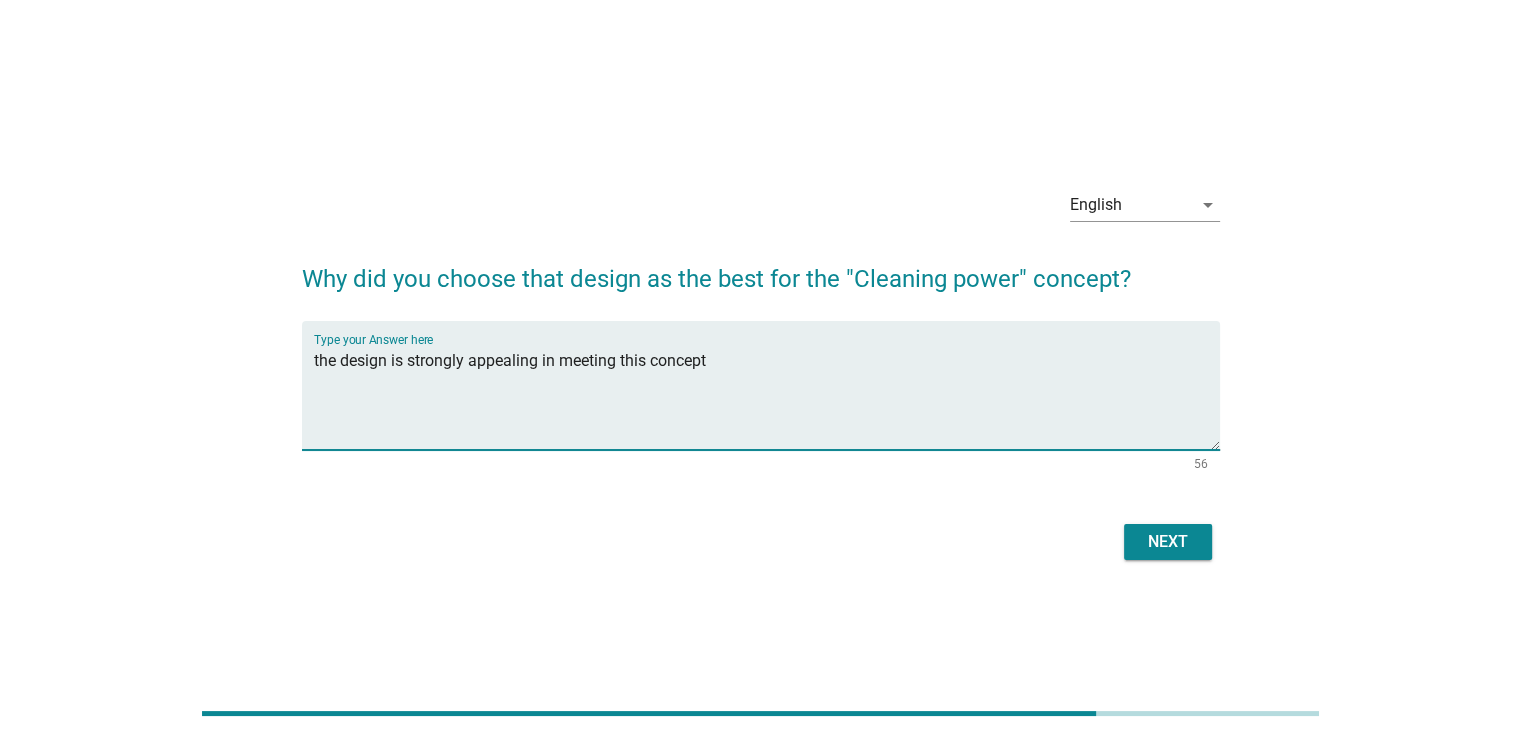 type on "the design is strongly appealing in meeting this concept" 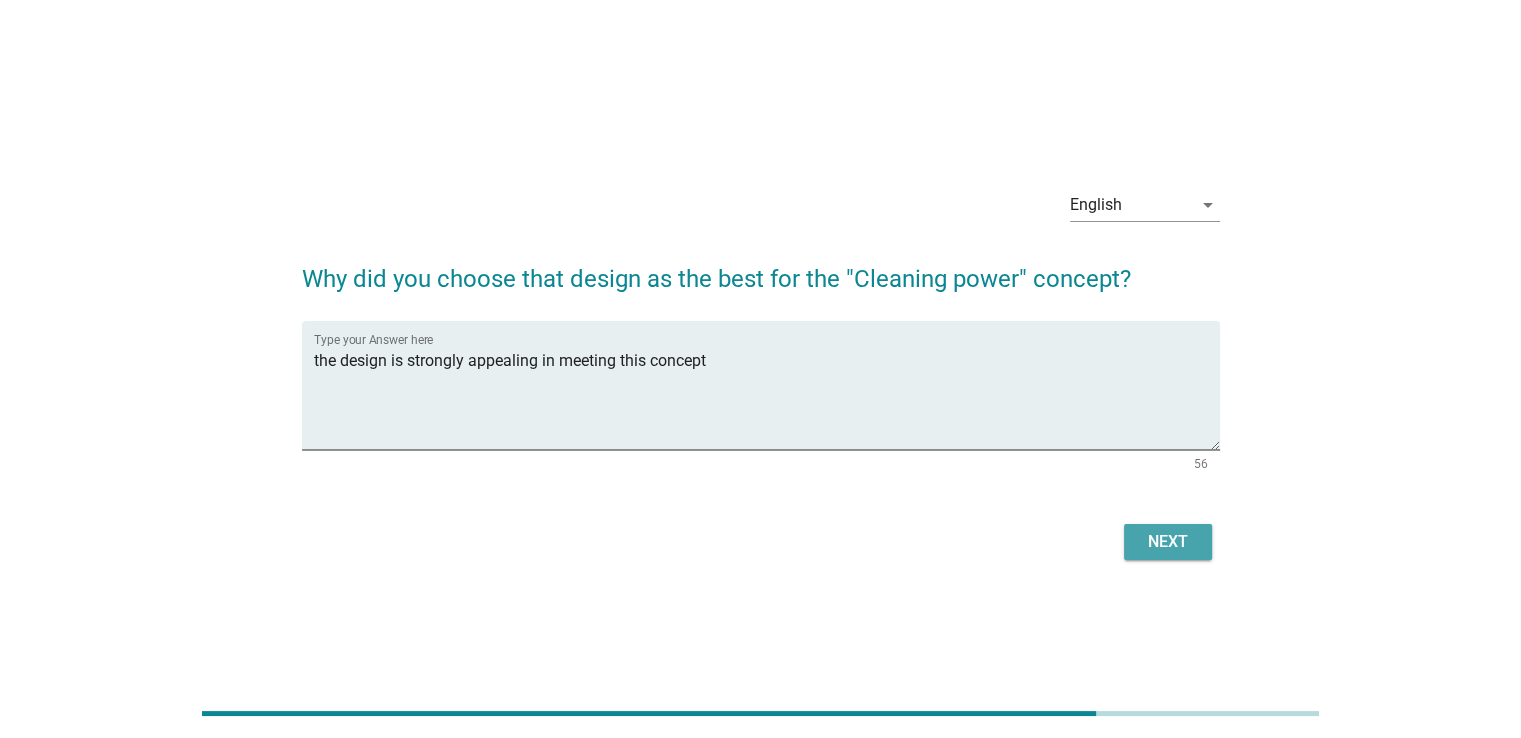 click on "Next" at bounding box center (1168, 542) 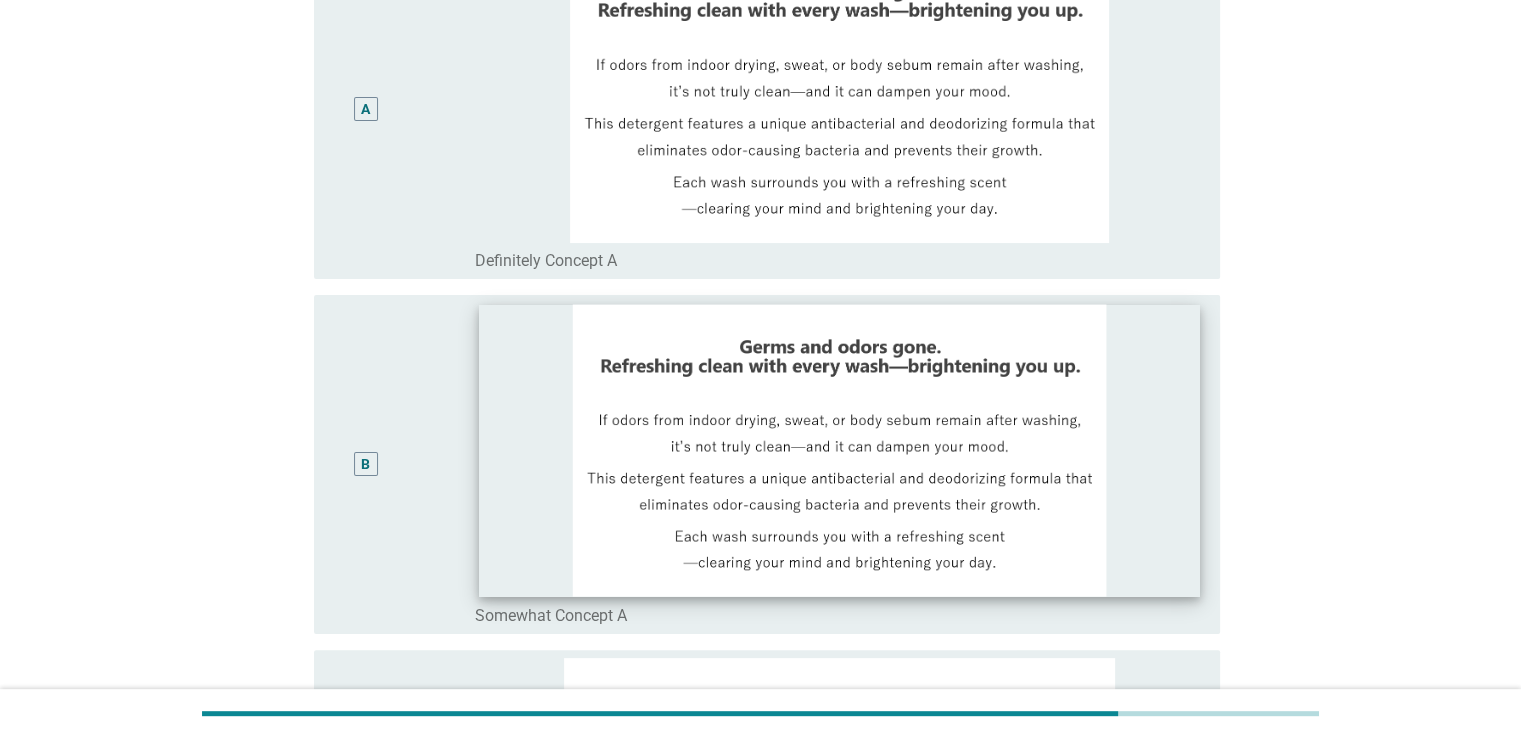 scroll, scrollTop: 200, scrollLeft: 0, axis: vertical 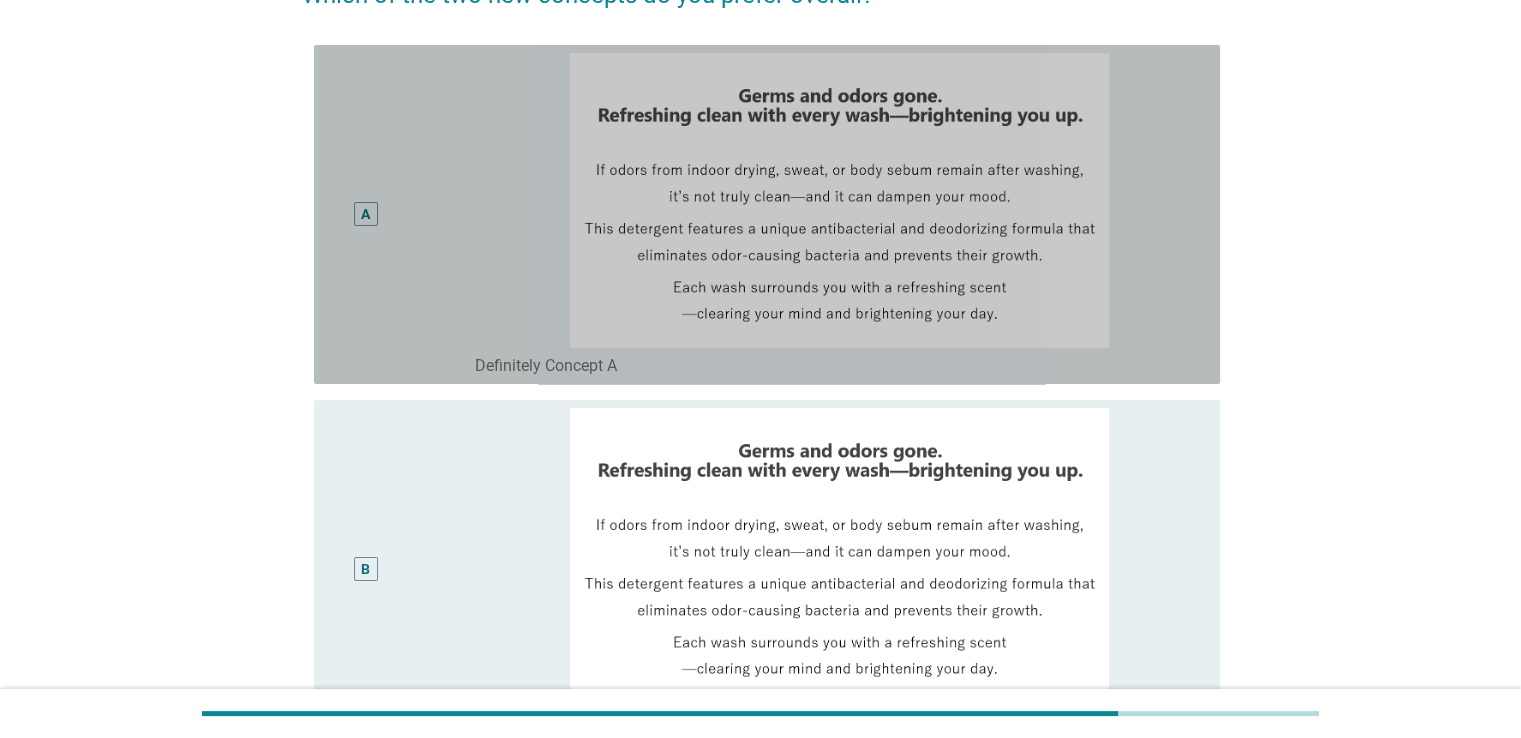 click on "A" at bounding box center (366, 214) 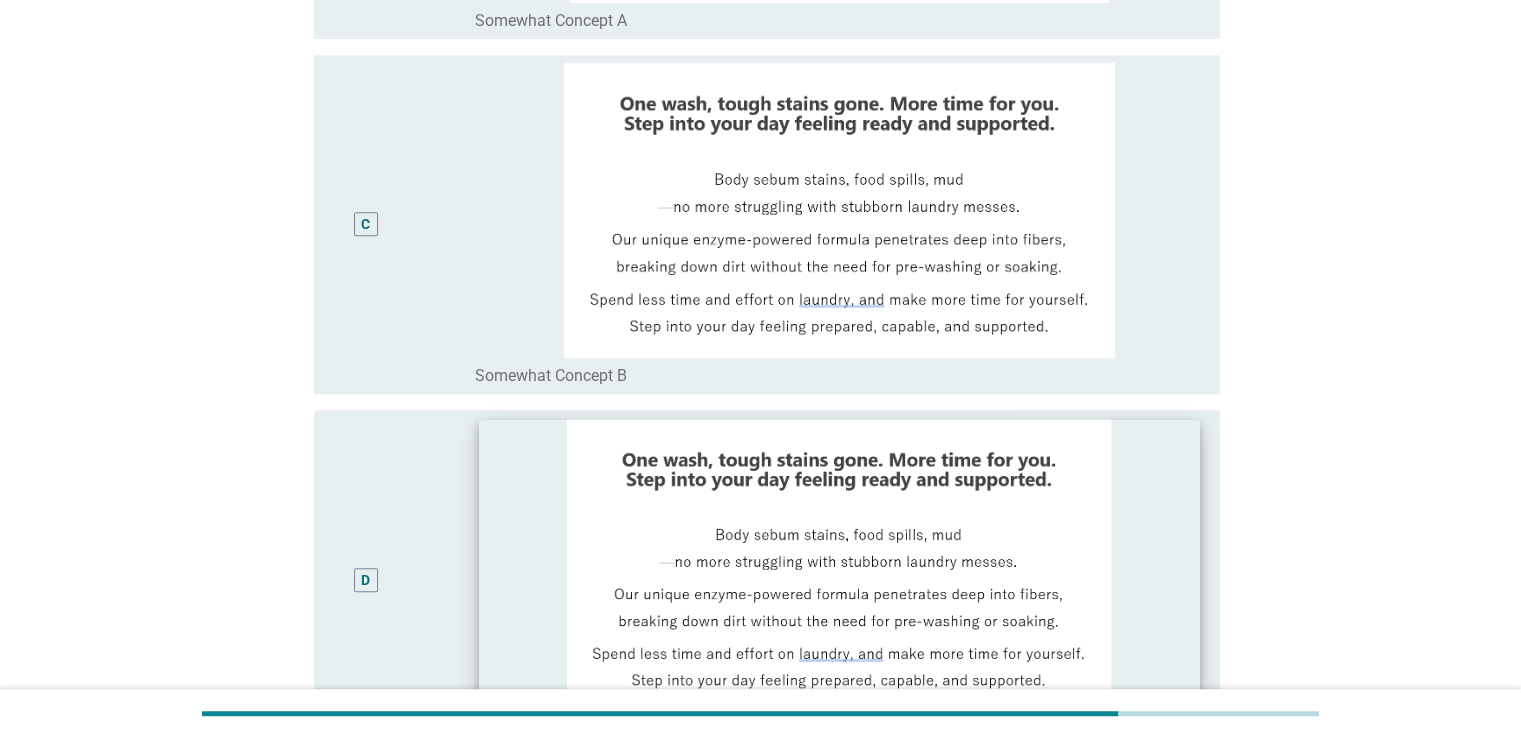 scroll, scrollTop: 1168, scrollLeft: 0, axis: vertical 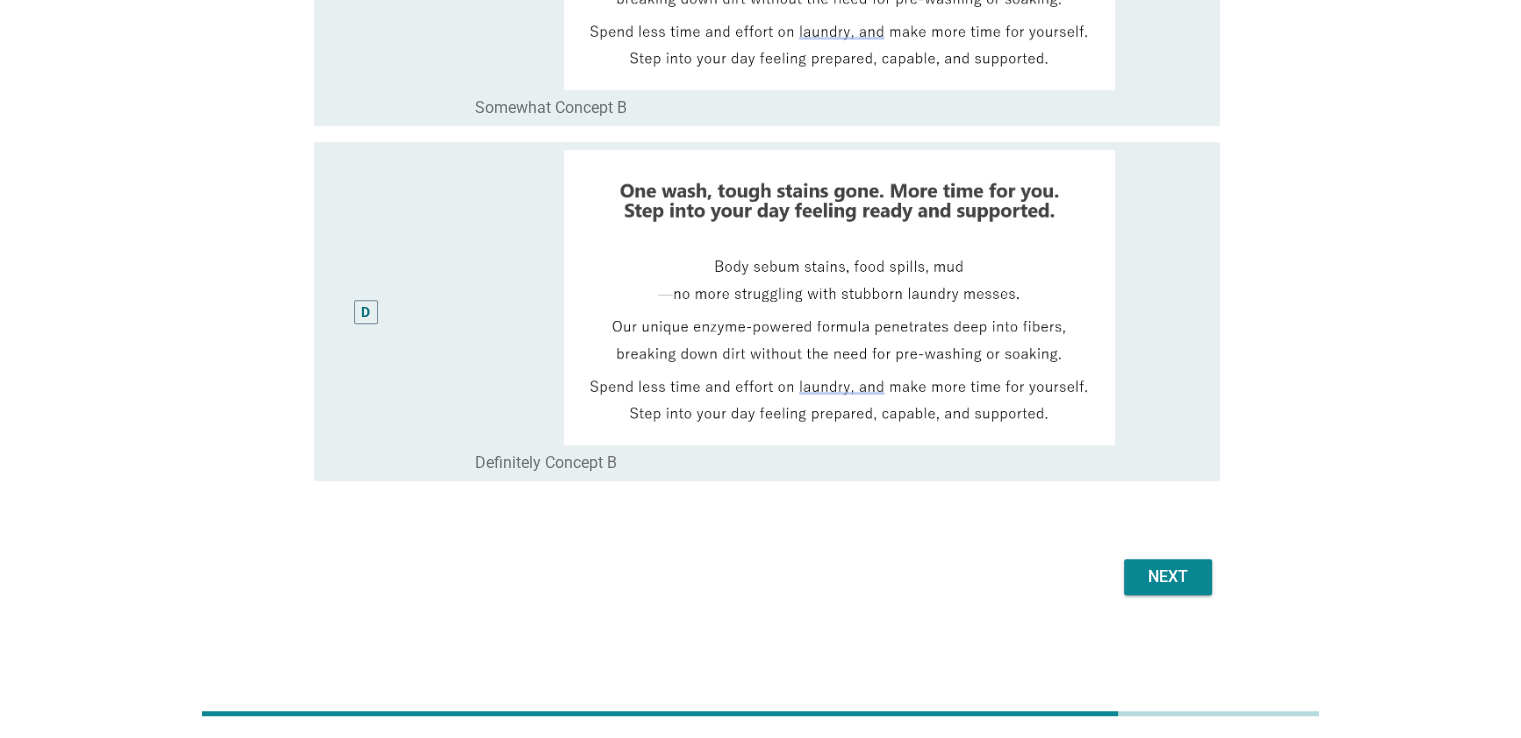 click on "Next" at bounding box center (1168, 577) 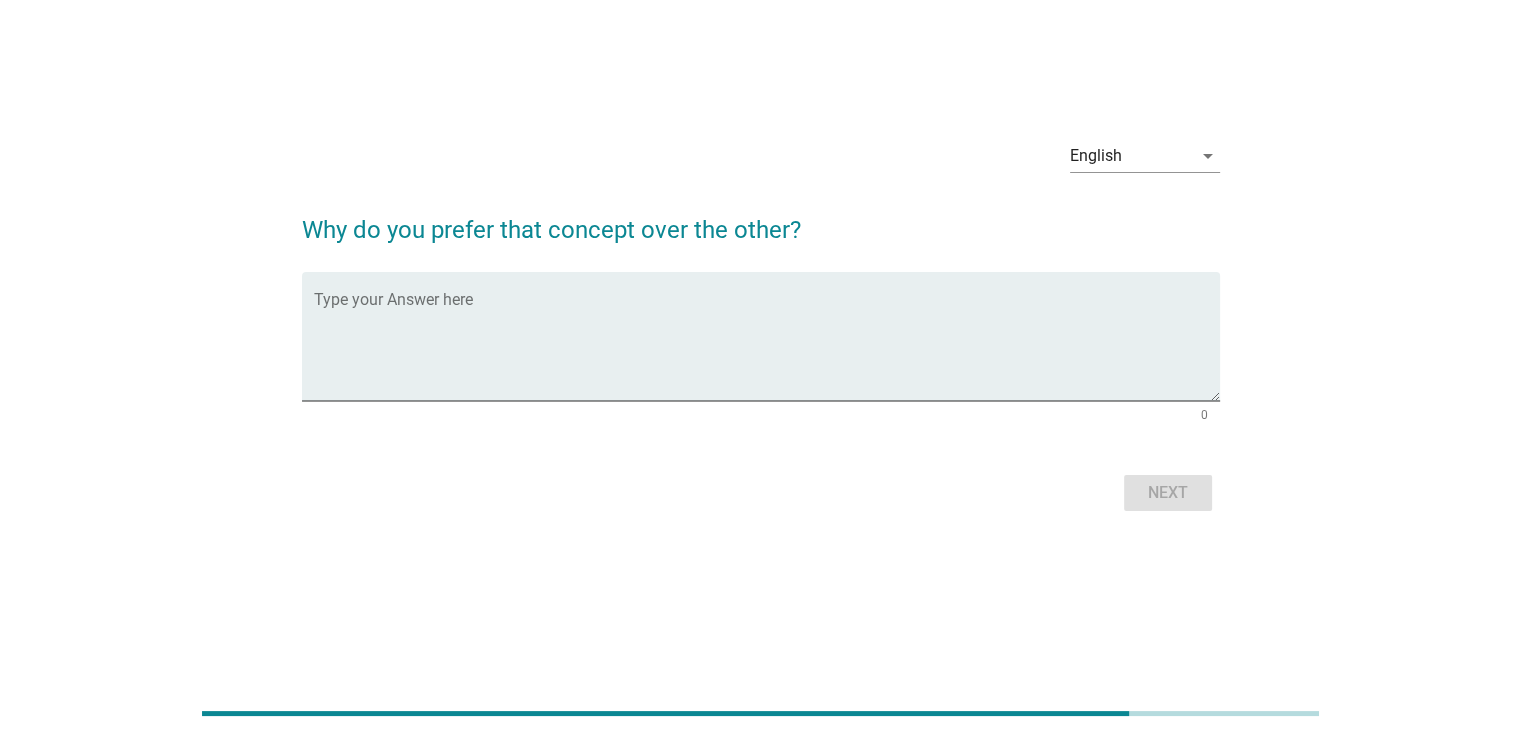 scroll, scrollTop: 0, scrollLeft: 0, axis: both 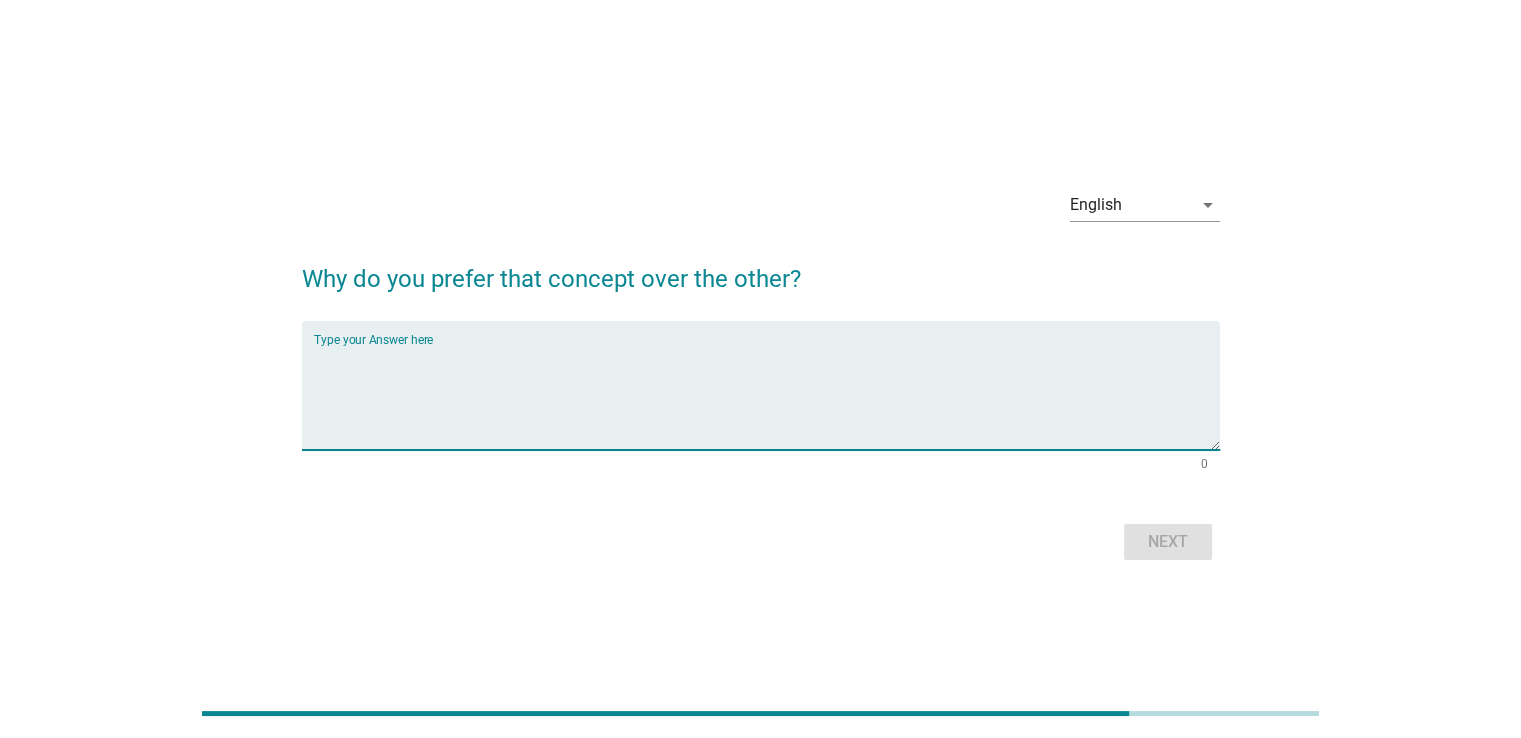 click at bounding box center [767, 397] 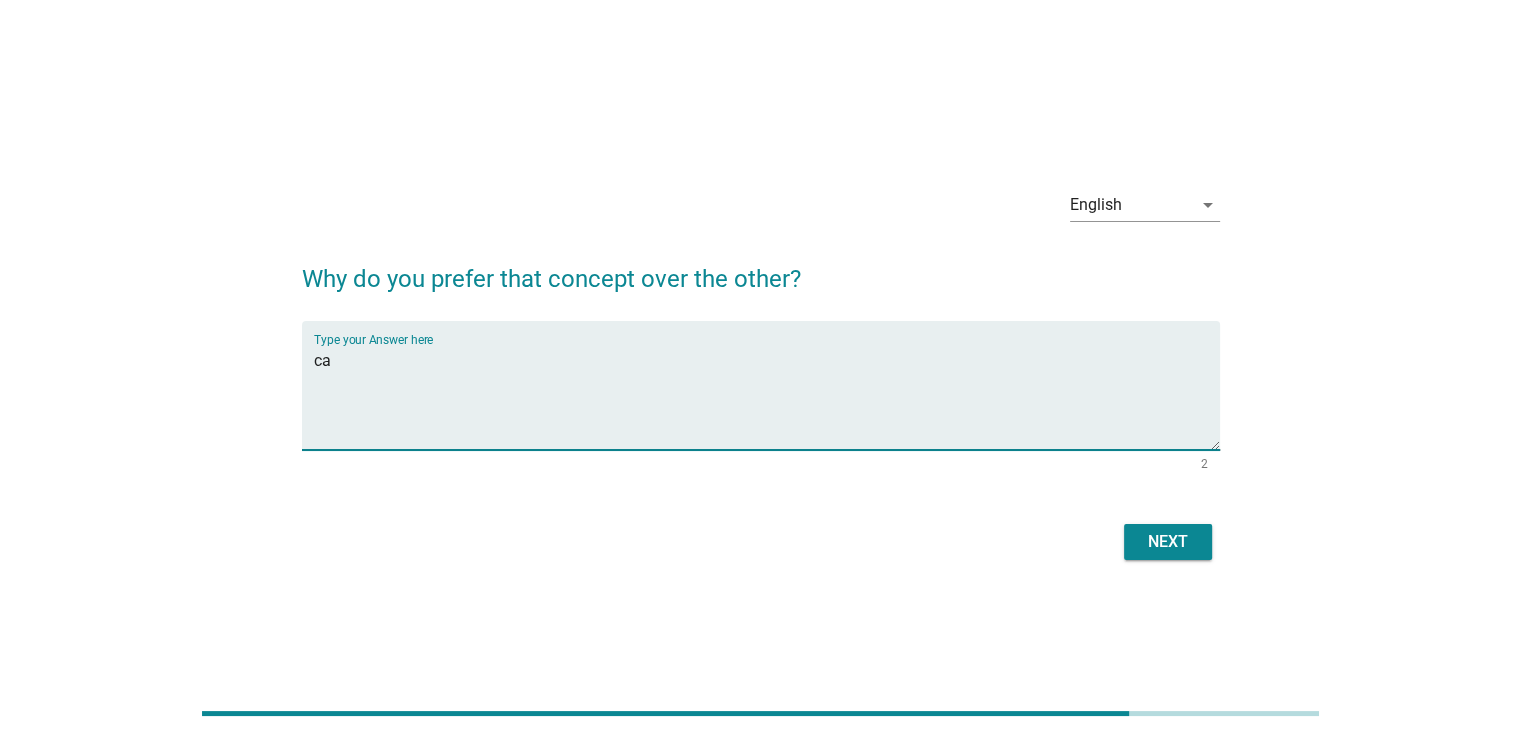 type on "c" 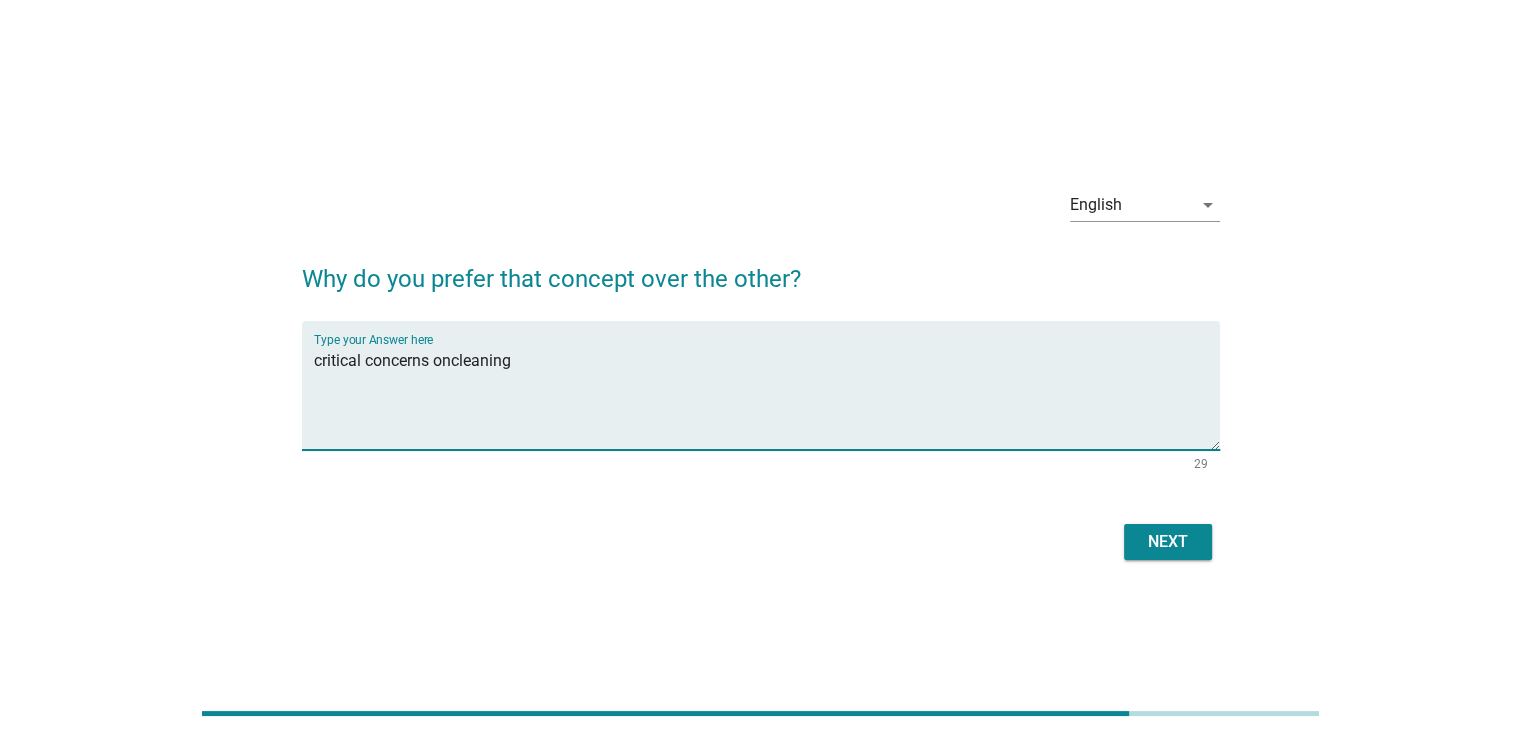 click on "critical concerns oncleaning" at bounding box center (767, 397) 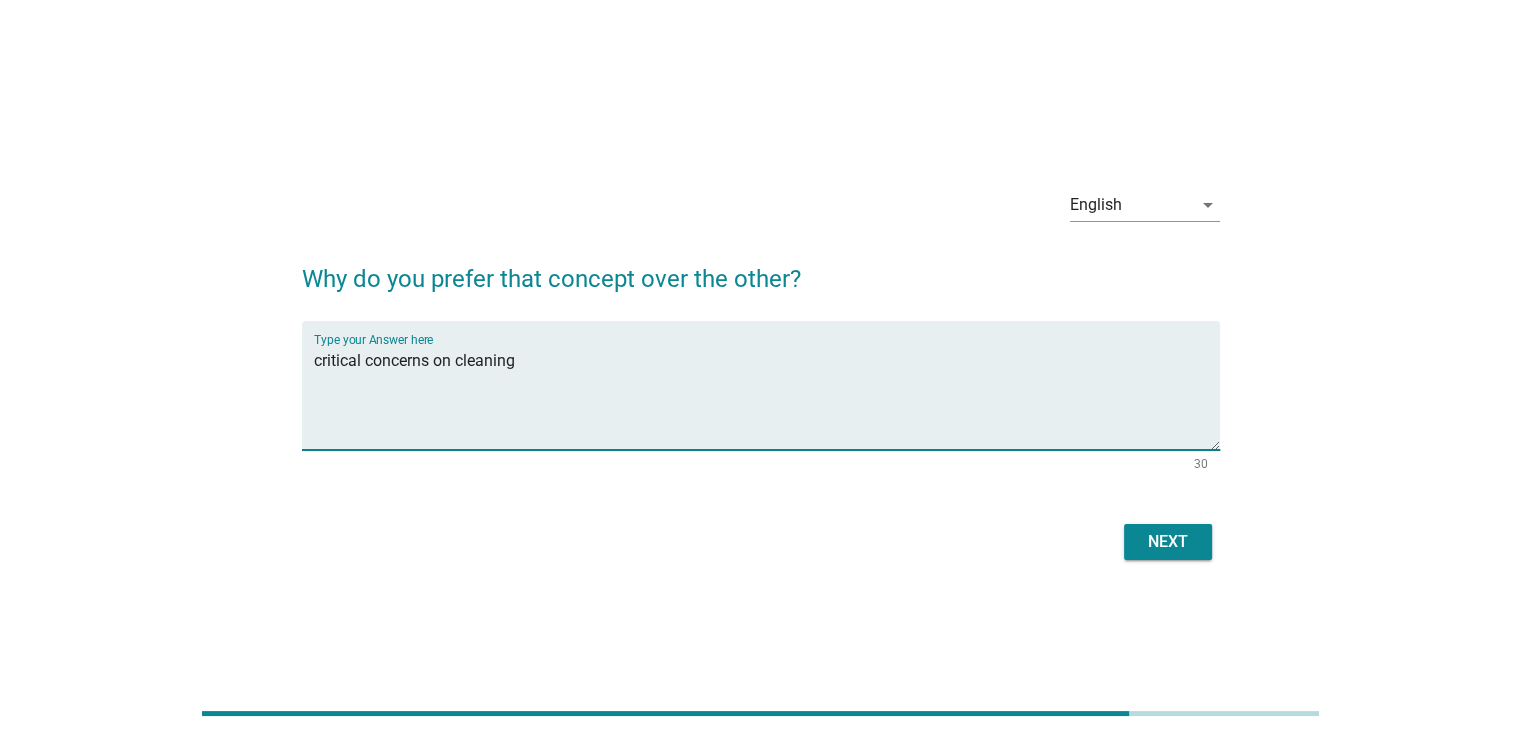 click on "critical concerns on cleaning" at bounding box center [767, 397] 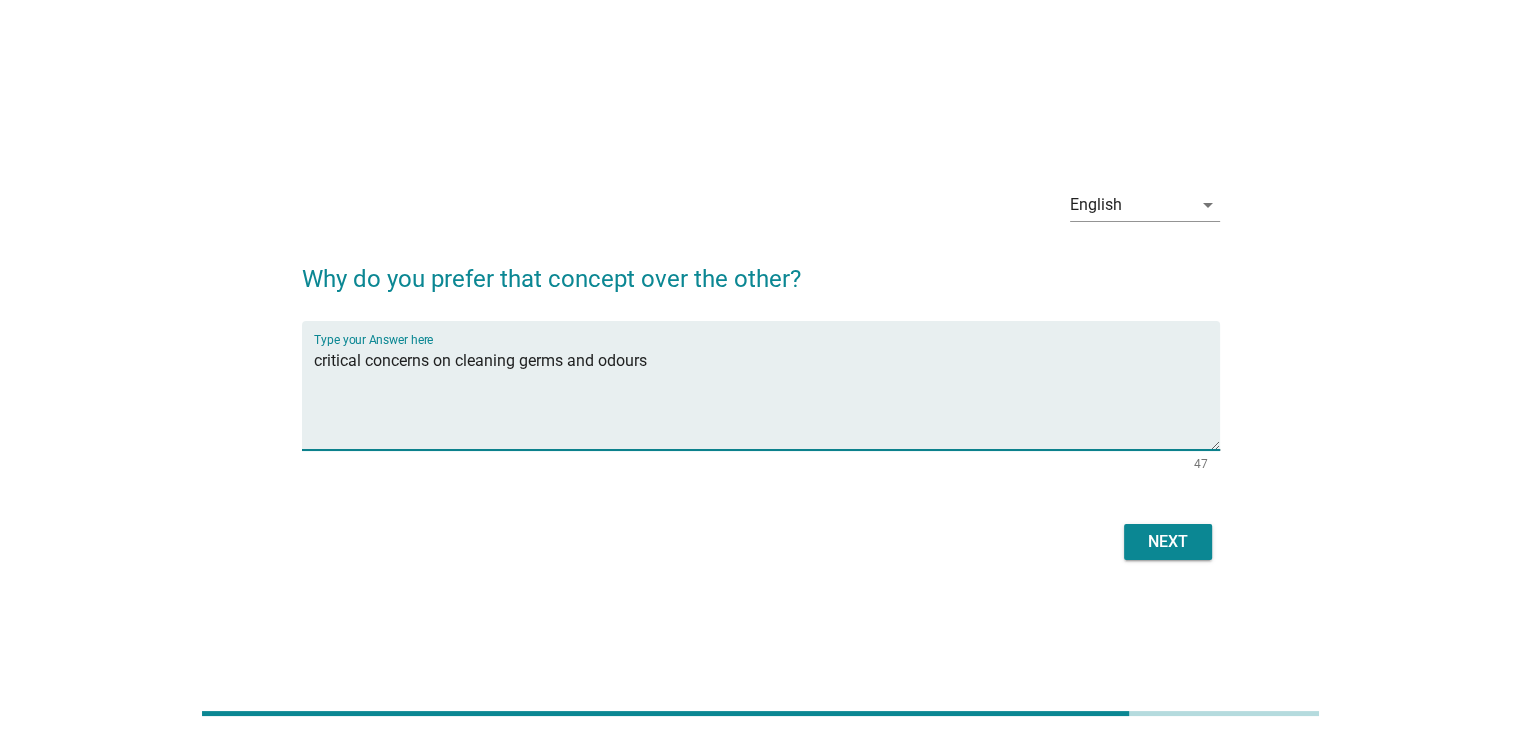 click on "critical concerns on cleaning germs and odours" at bounding box center [767, 397] 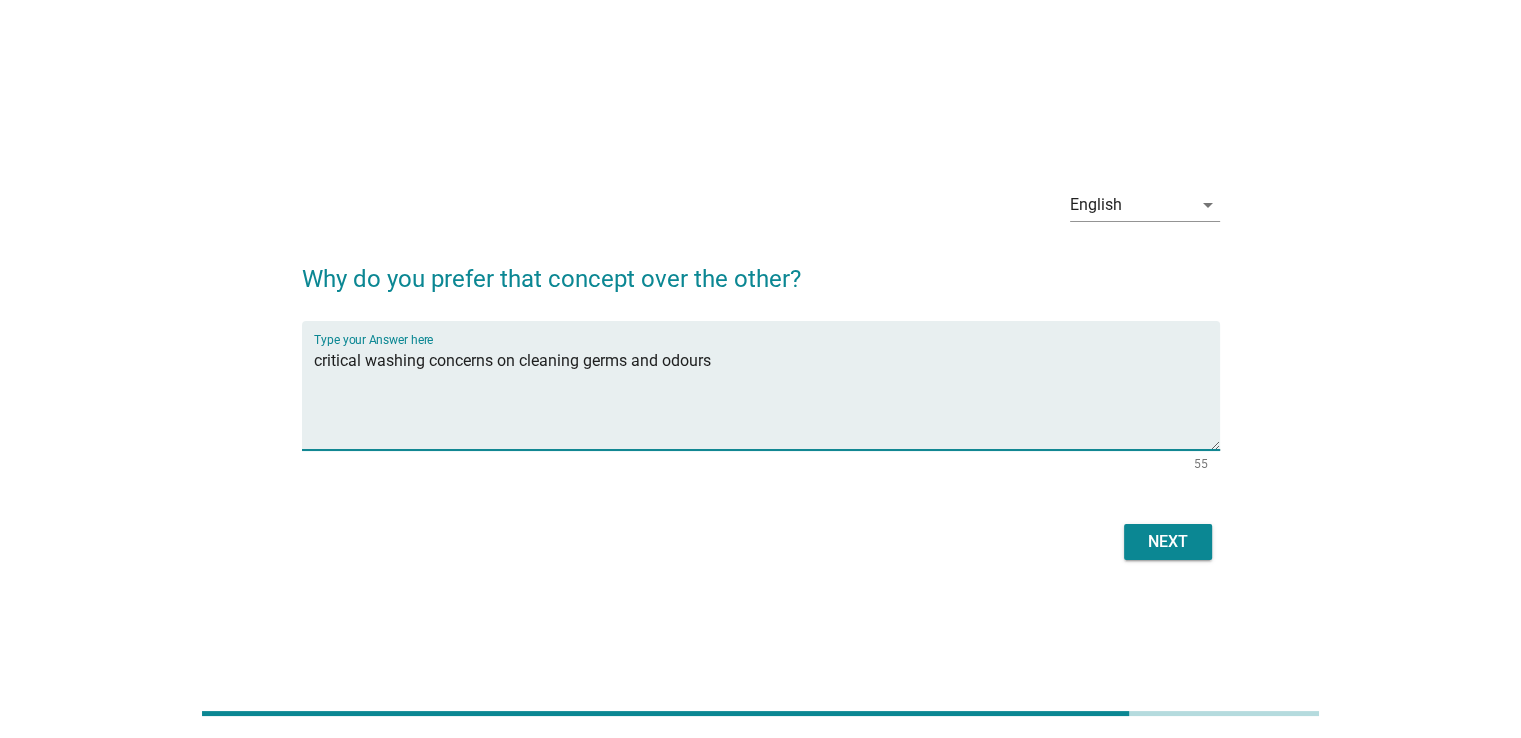 type on "critical washing concerns on cleaning germs and odours" 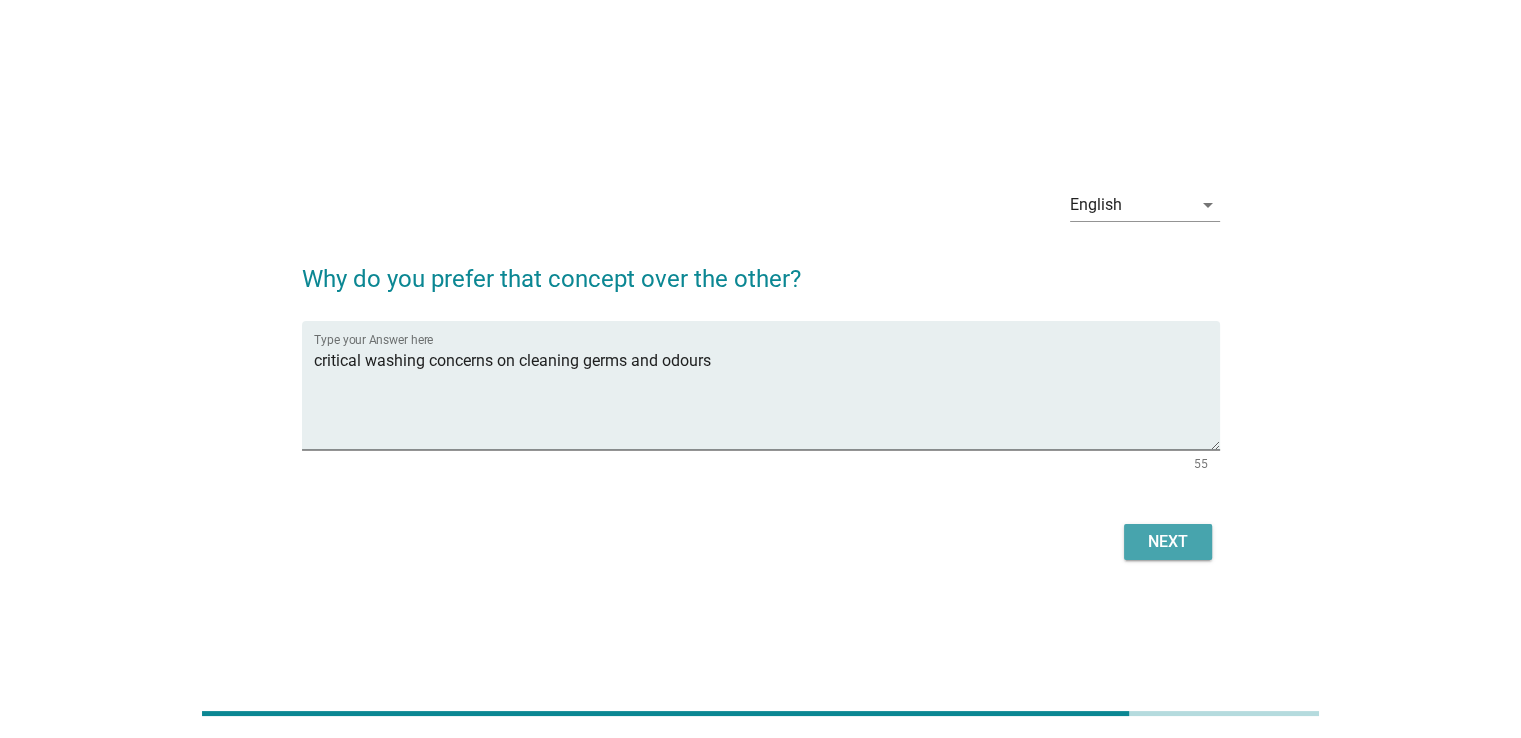 click on "Next" at bounding box center [1168, 542] 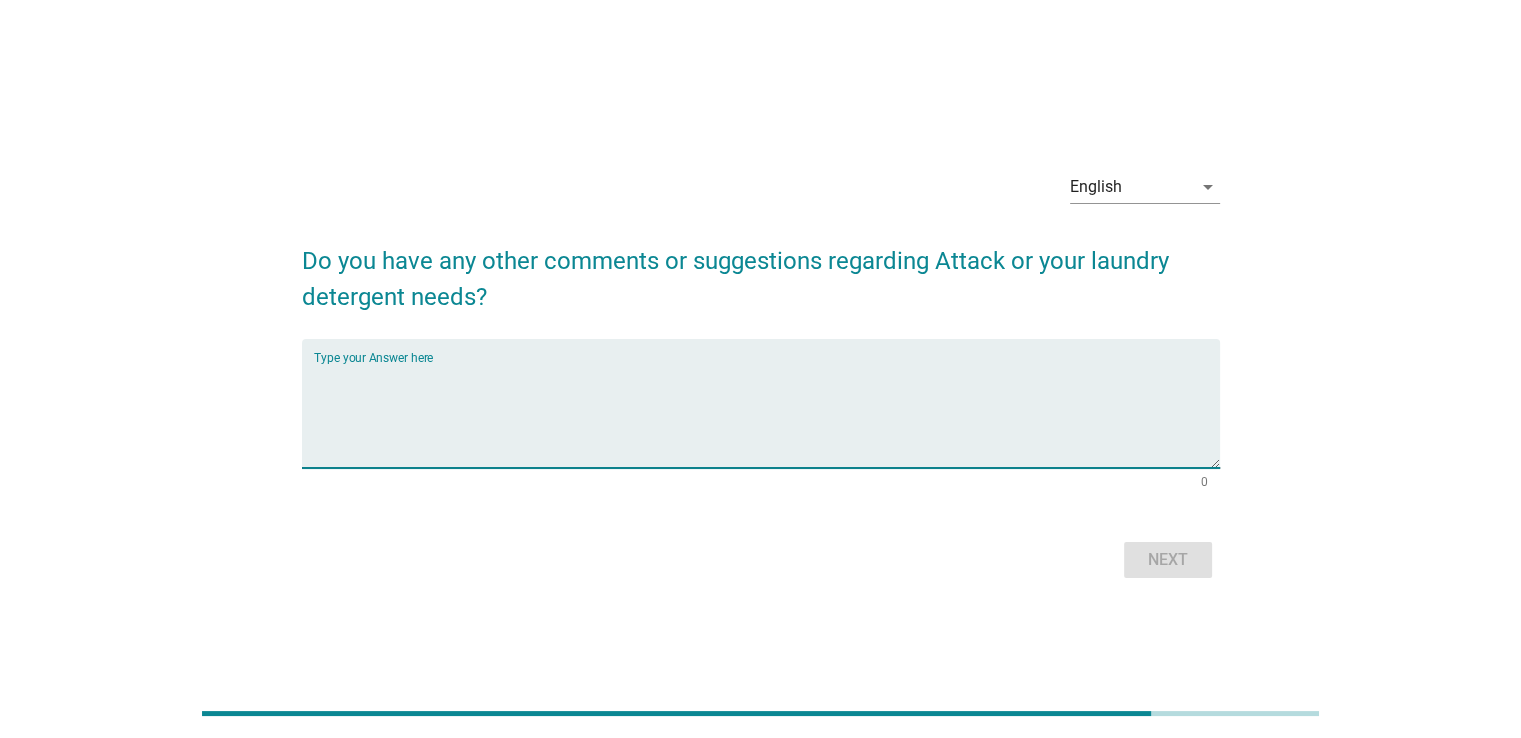 click at bounding box center [767, 415] 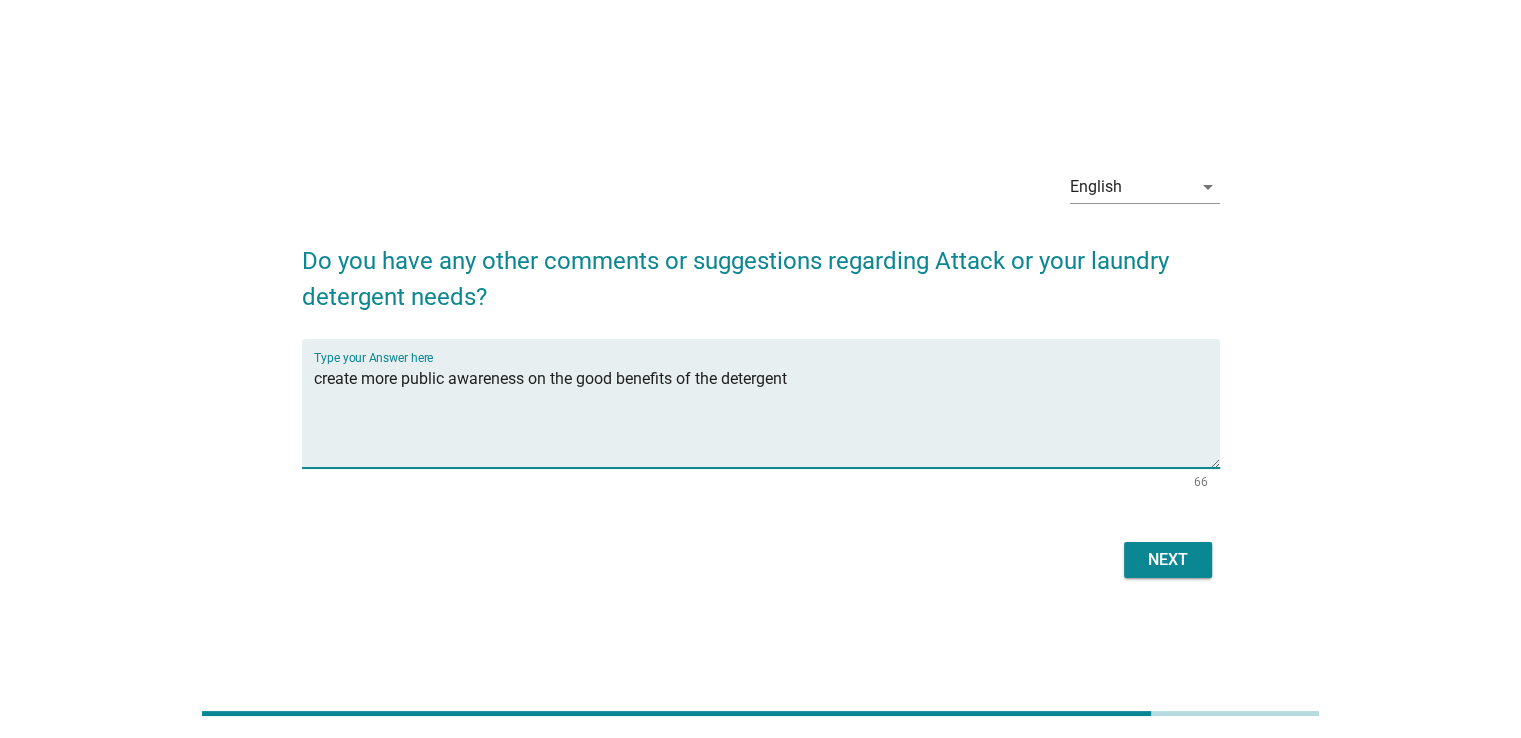 type on "create more public awareness on the good benefits of the detergent" 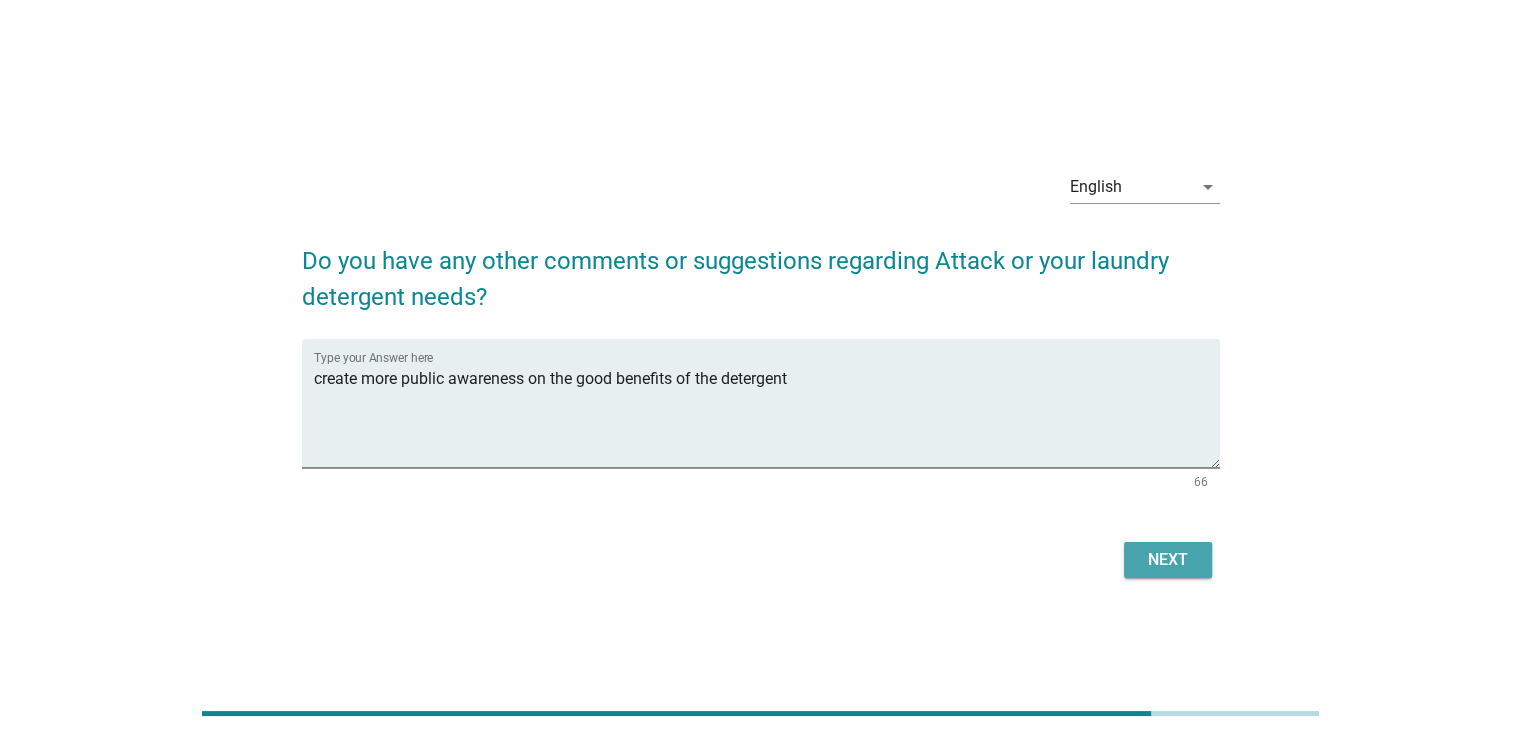 click on "Next" at bounding box center [1168, 560] 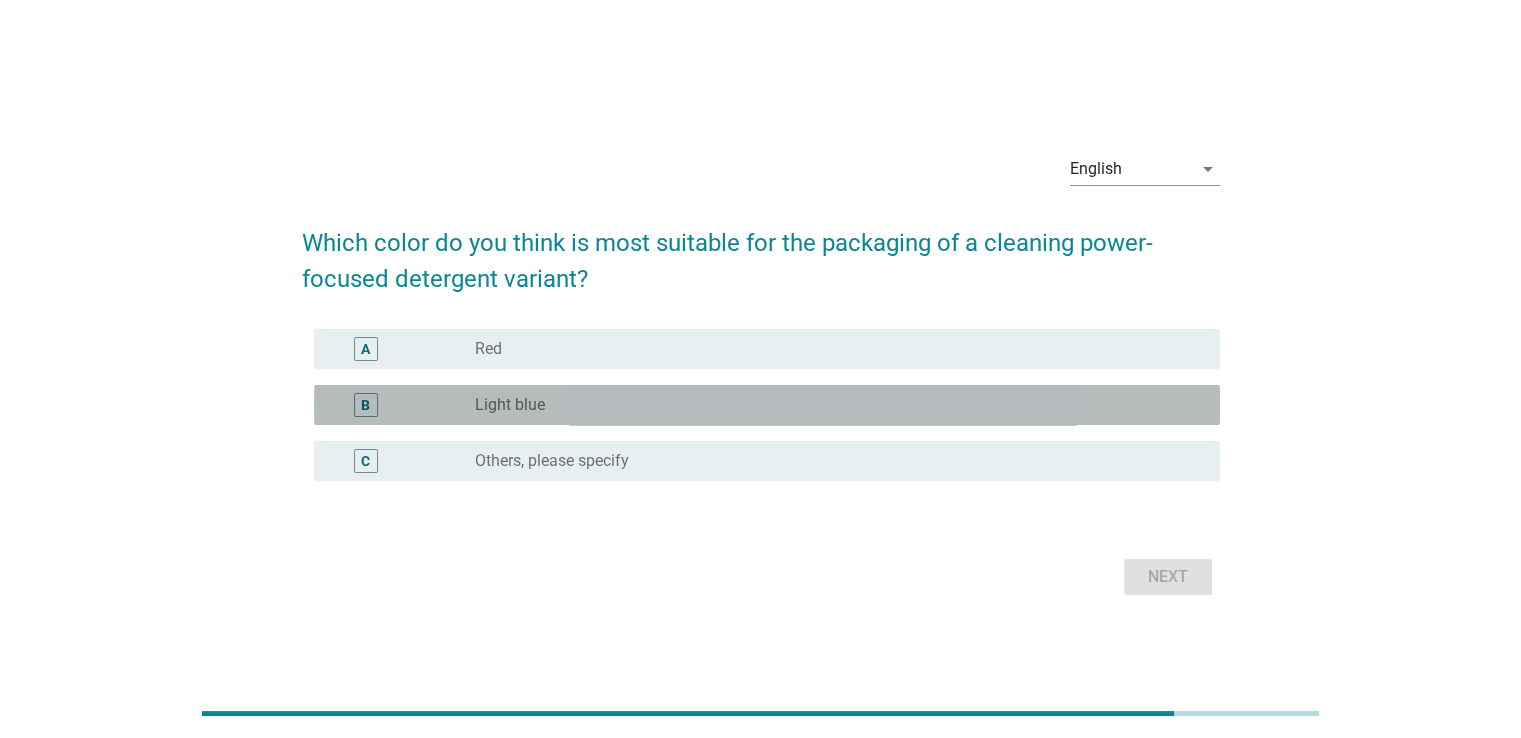 click on "radio_button_unchecked Light blue" at bounding box center [831, 405] 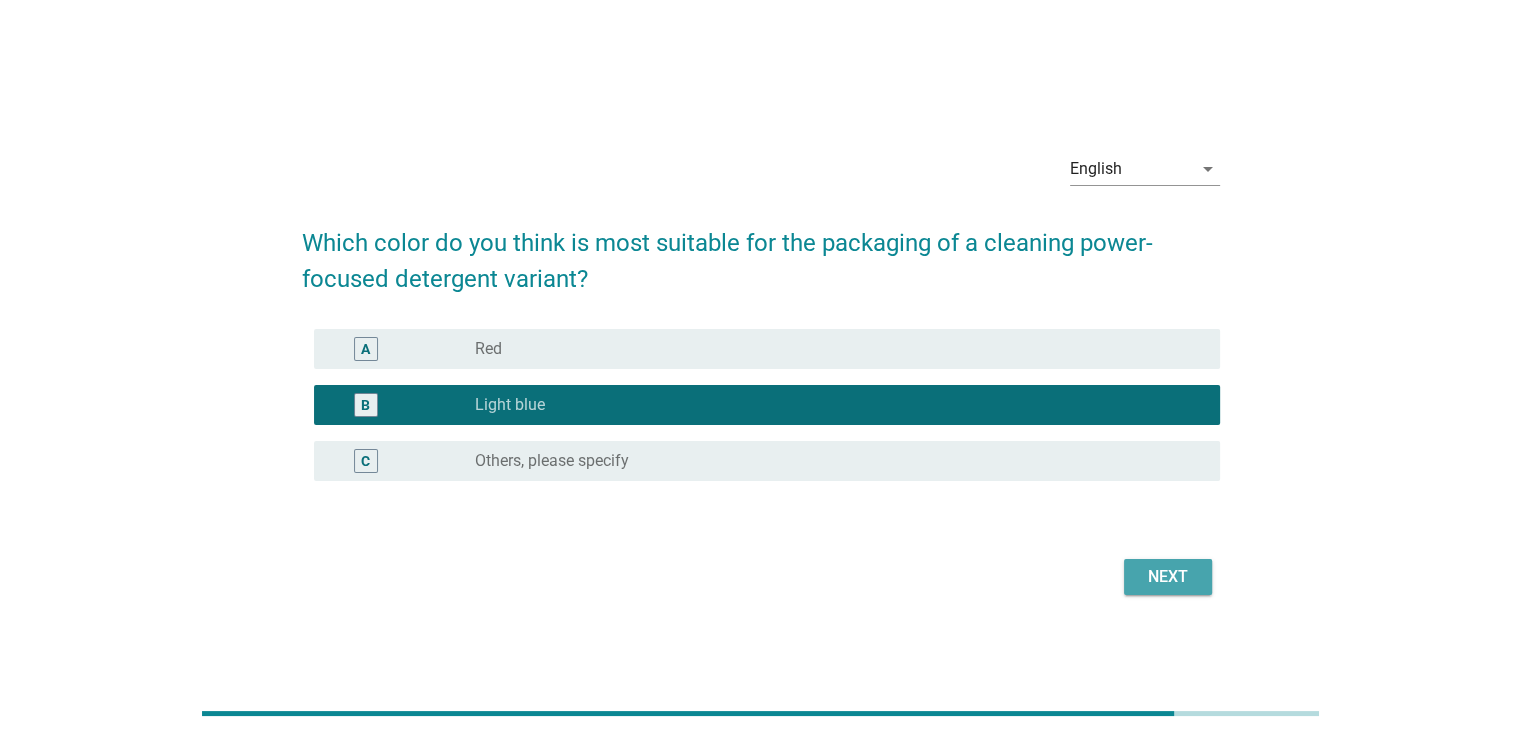 click on "Next" at bounding box center [1168, 577] 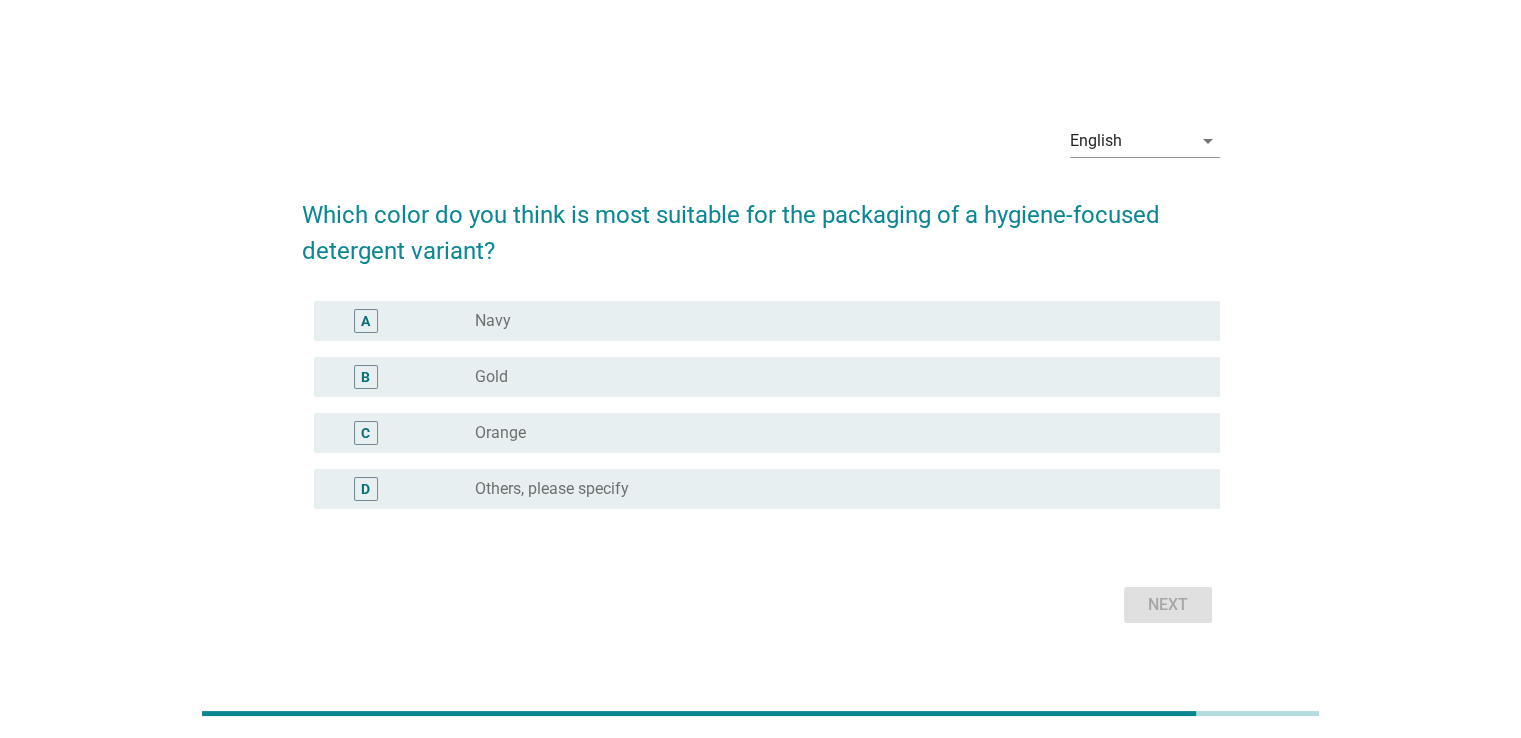 click on "radio_button_unchecked Navy" at bounding box center (831, 321) 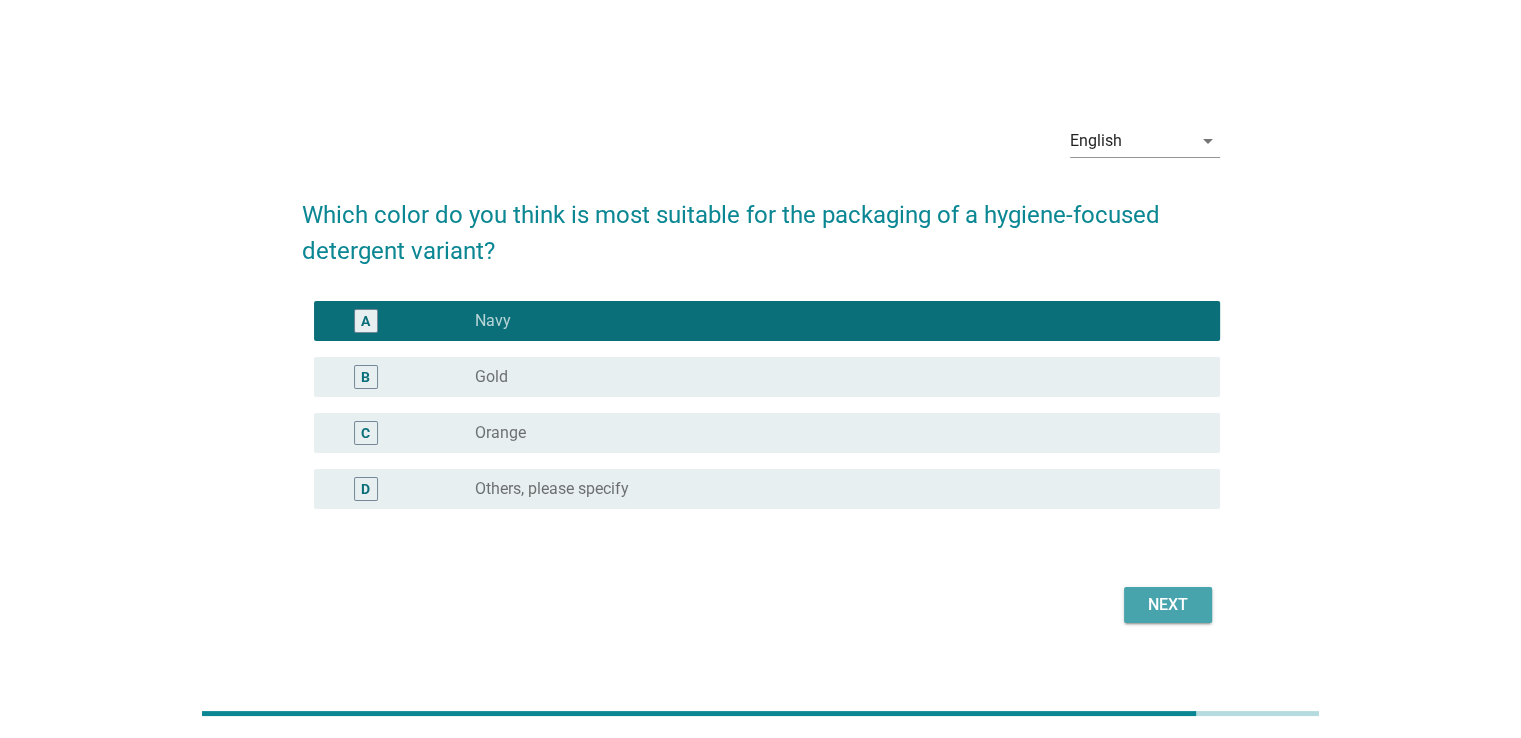 click on "Next" at bounding box center [1168, 605] 